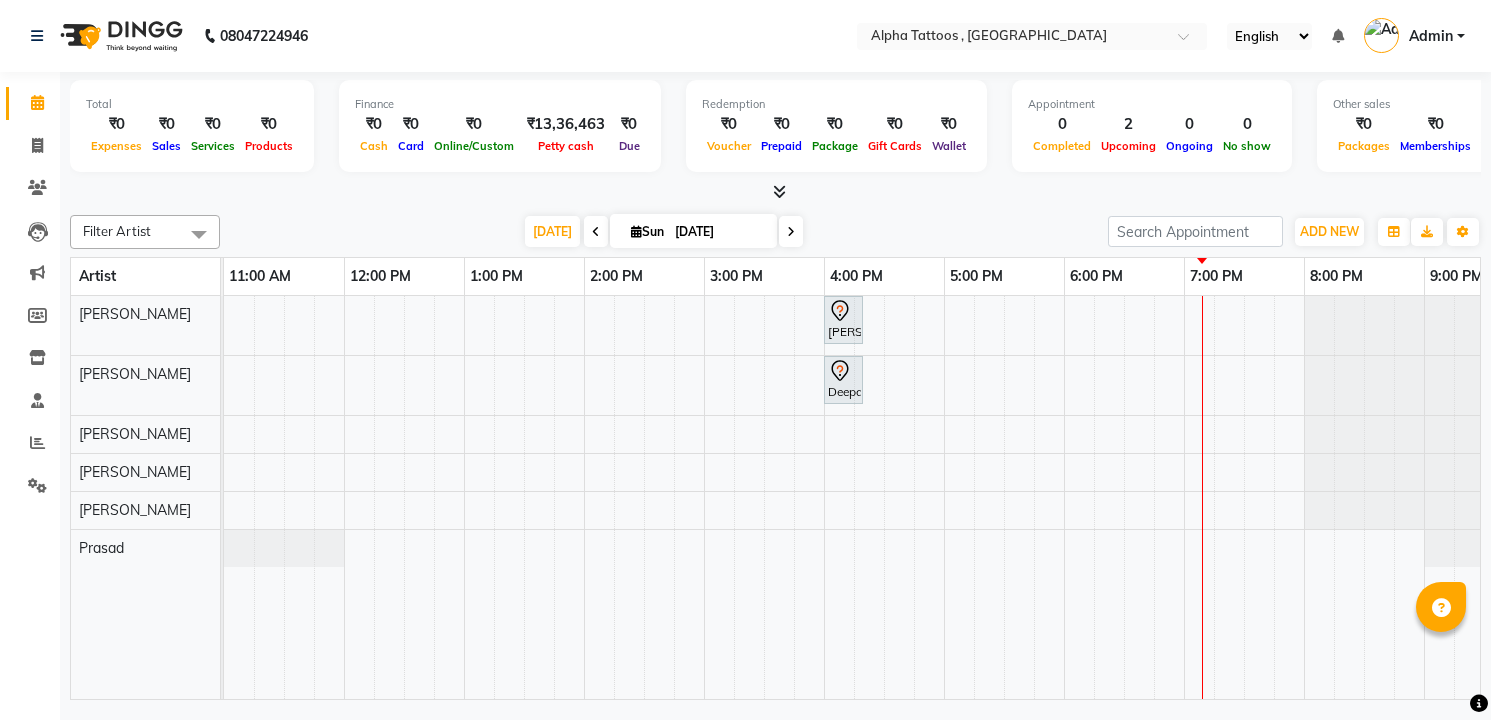 scroll, scrollTop: 0, scrollLeft: 0, axis: both 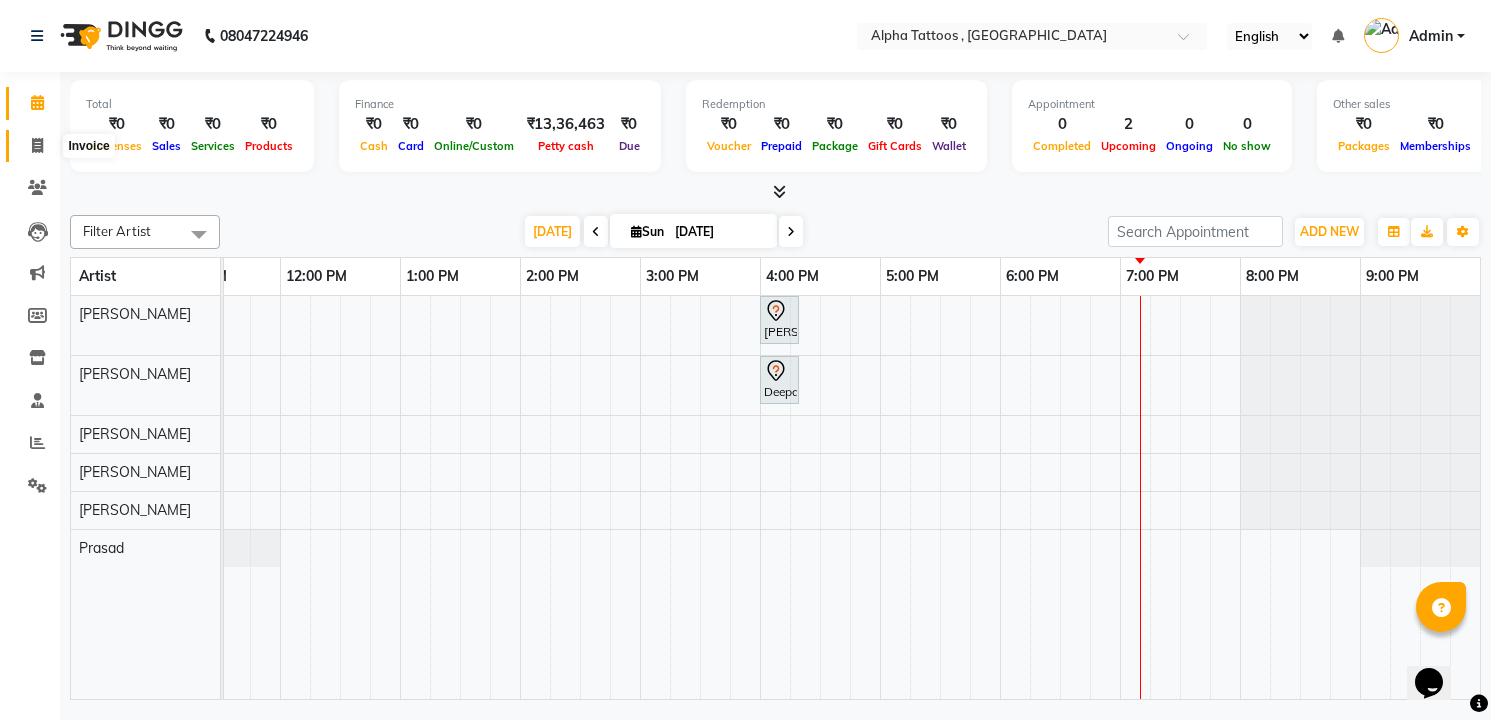 click 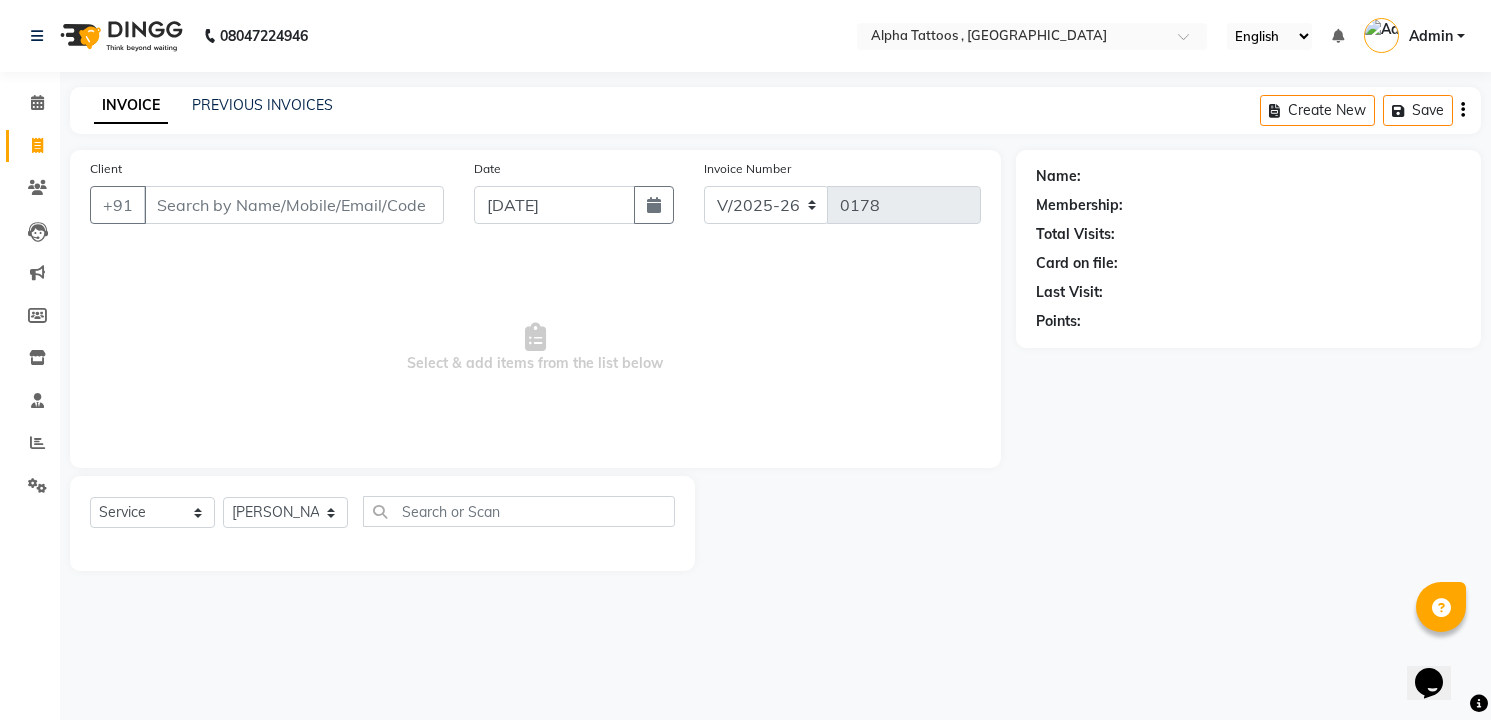click on "Client" at bounding box center (294, 205) 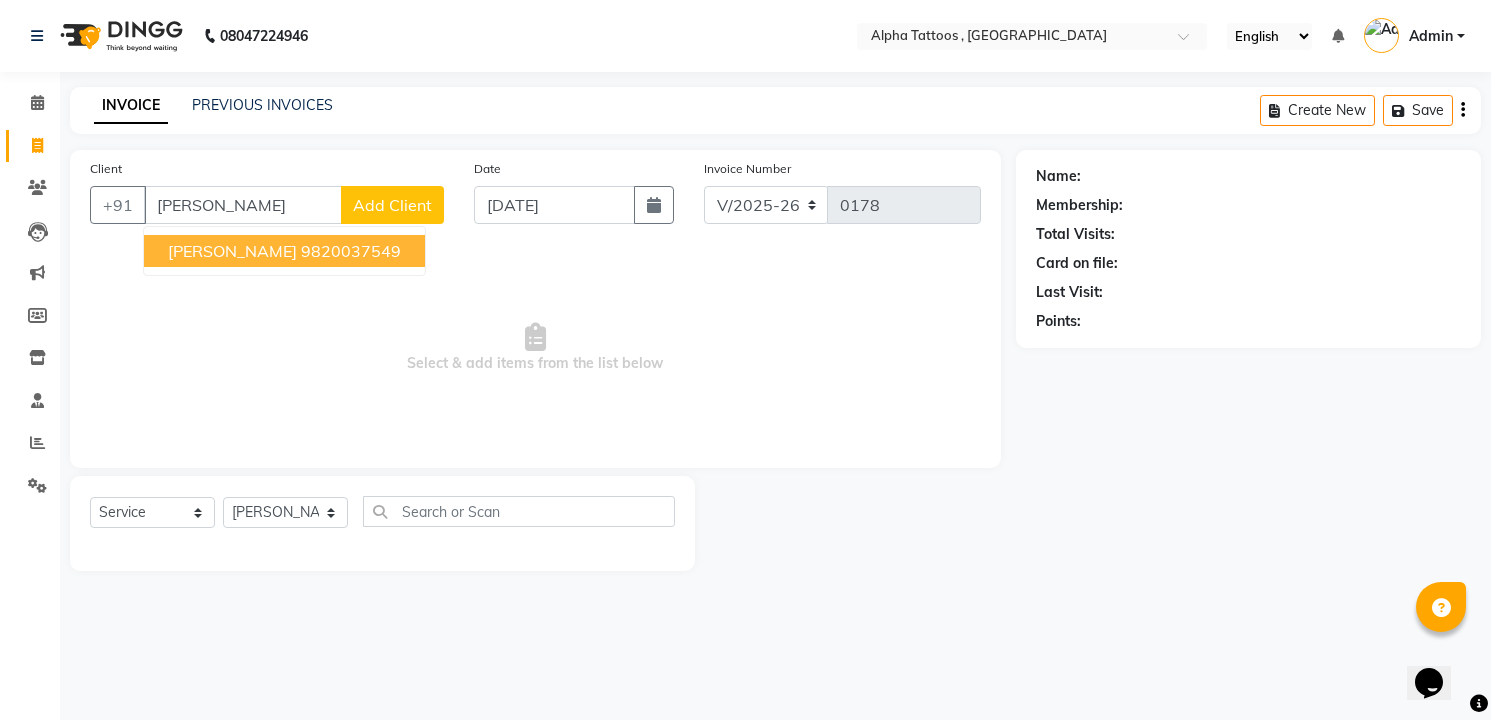 click on "Harleen Kaur" at bounding box center (232, 251) 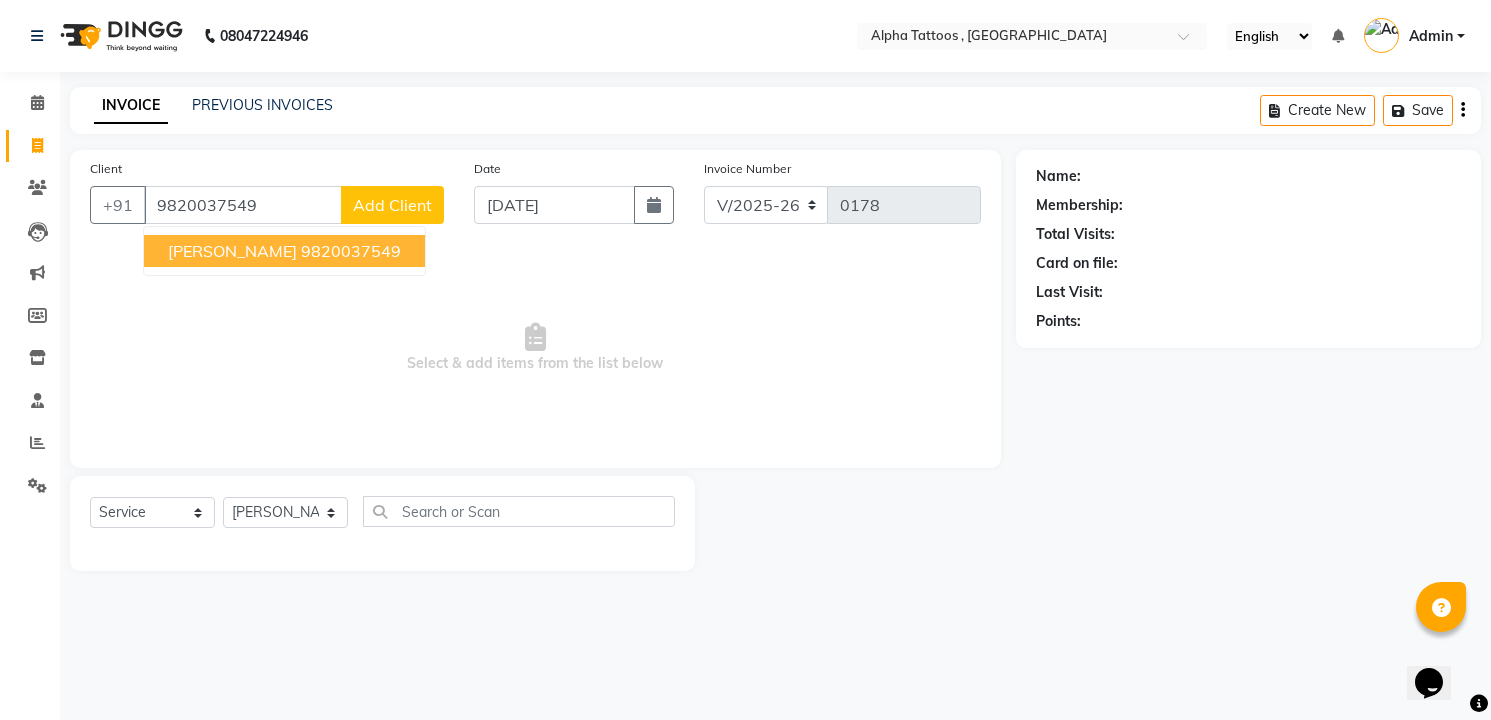 type on "9820037549" 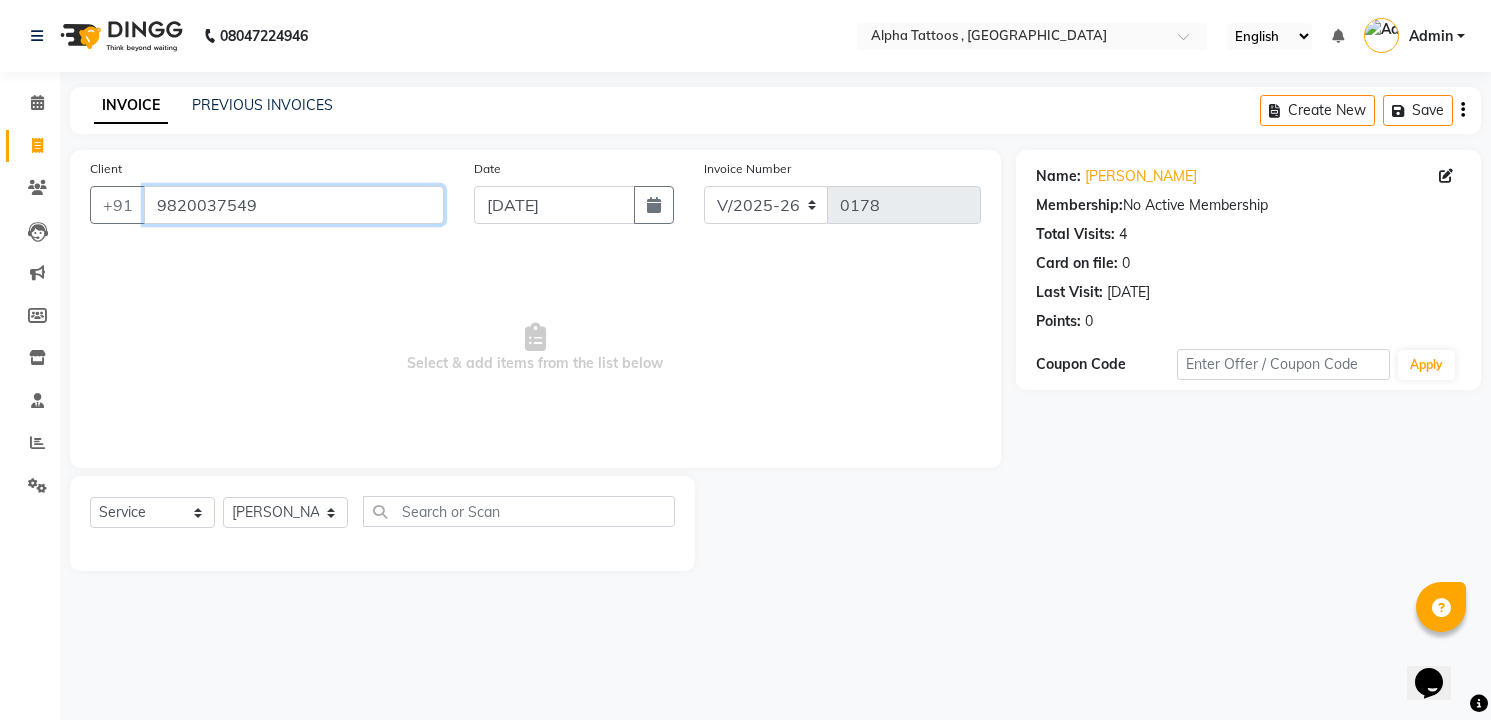 click on "9820037549" at bounding box center (294, 205) 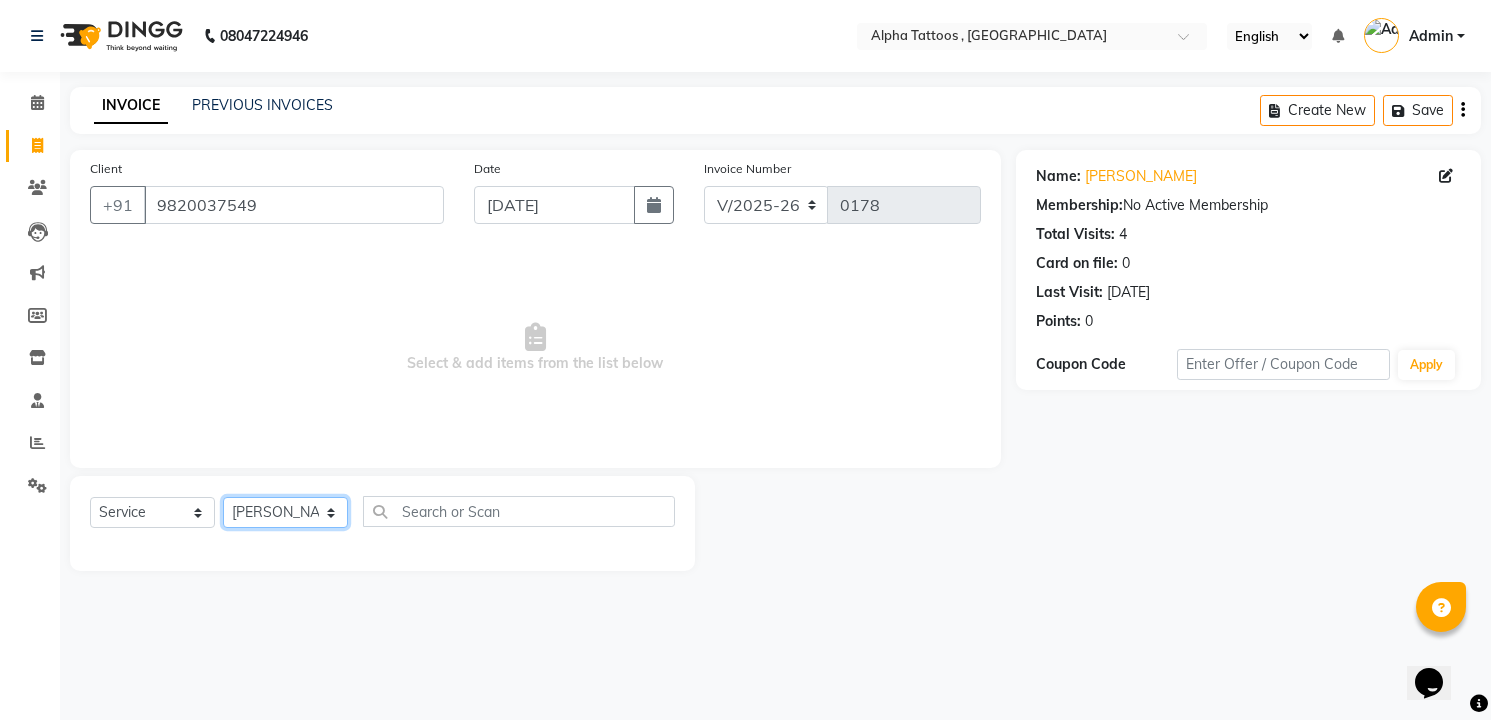 click on "Select Artist Bhoumik Trivedi Chirag  Dev Vasani Maverick Fernz Parth Vasani Prasad" 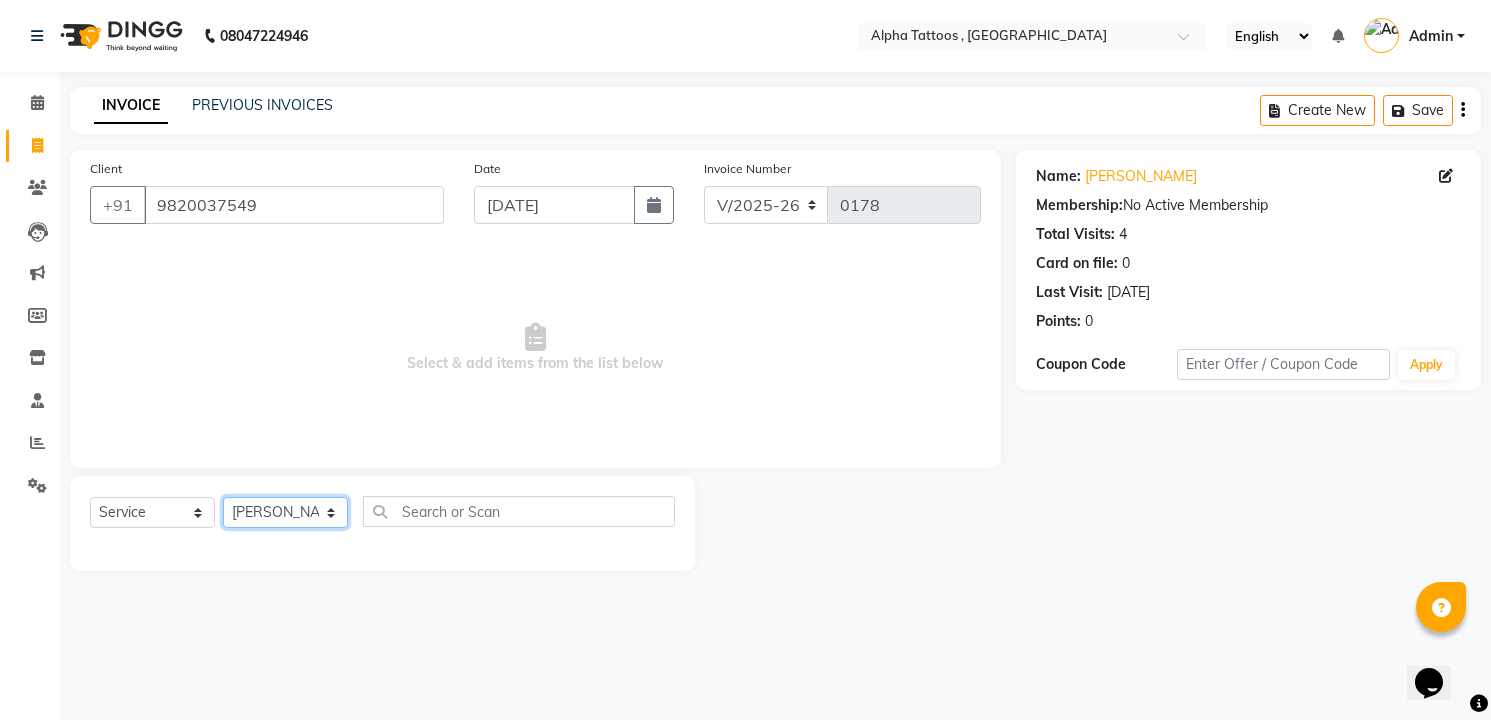 select on "32646" 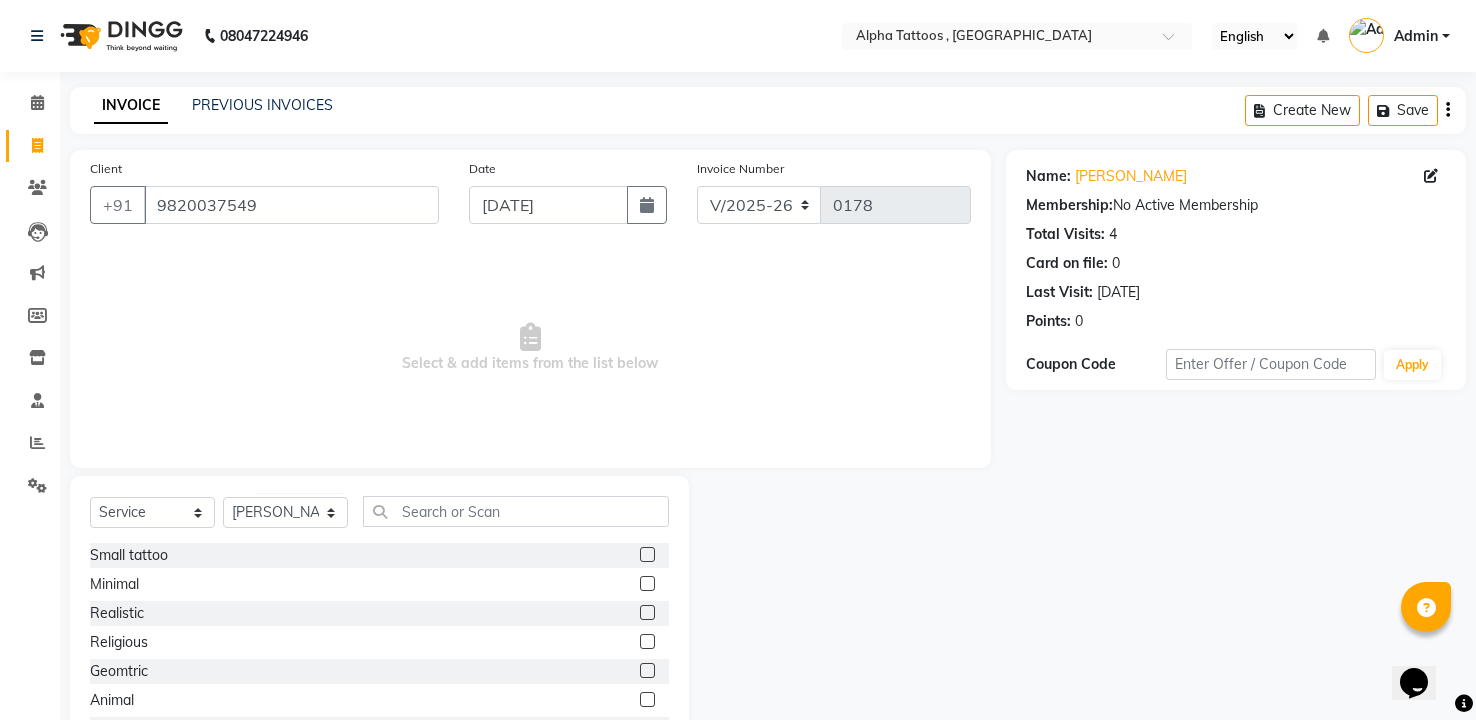 click 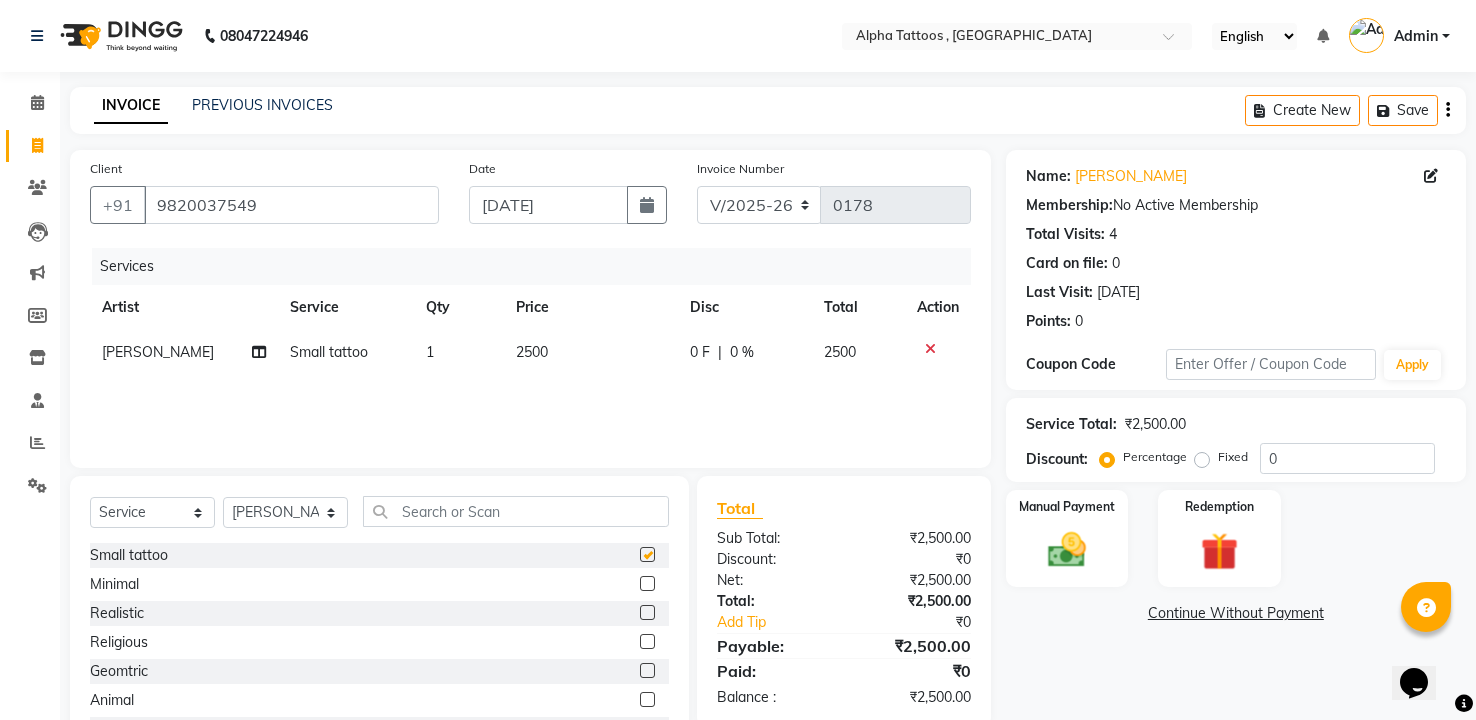 checkbox on "false" 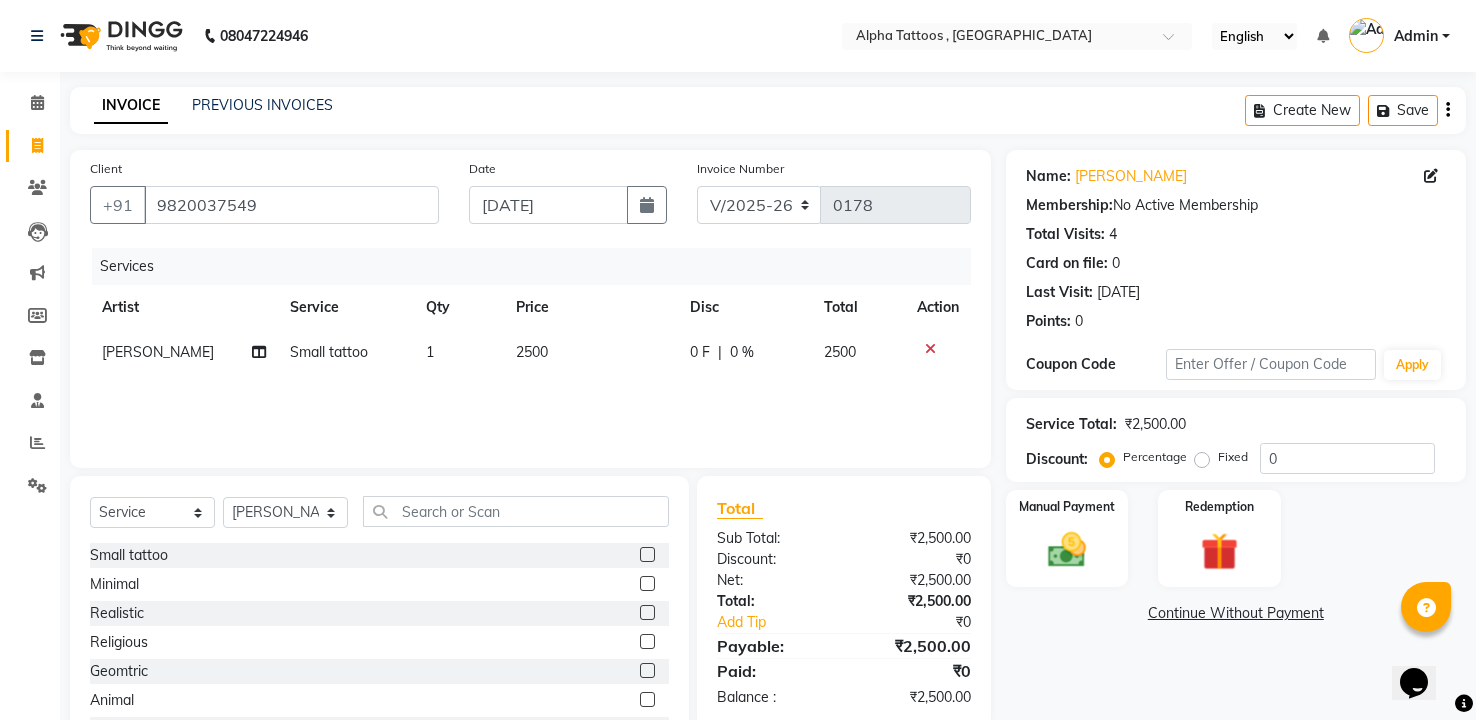 click on "2500" 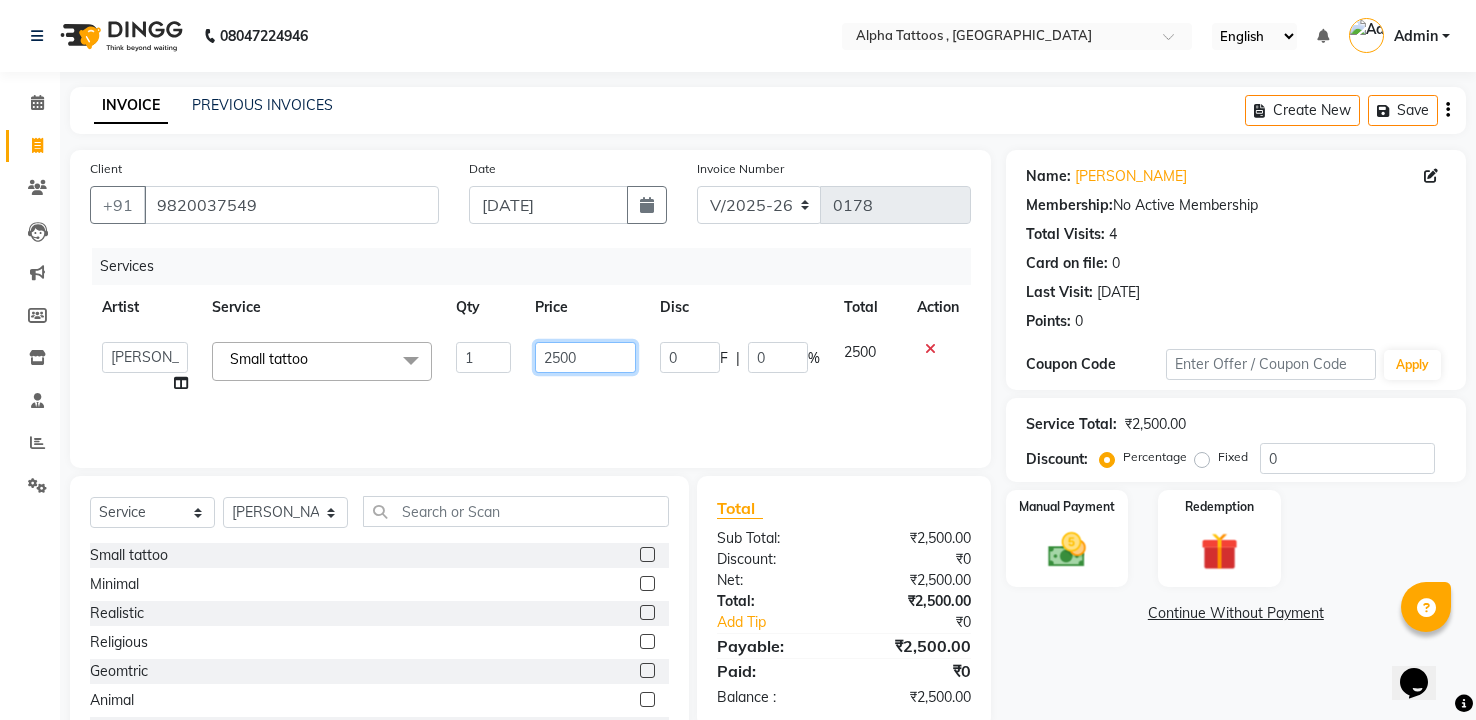 click on "2500" 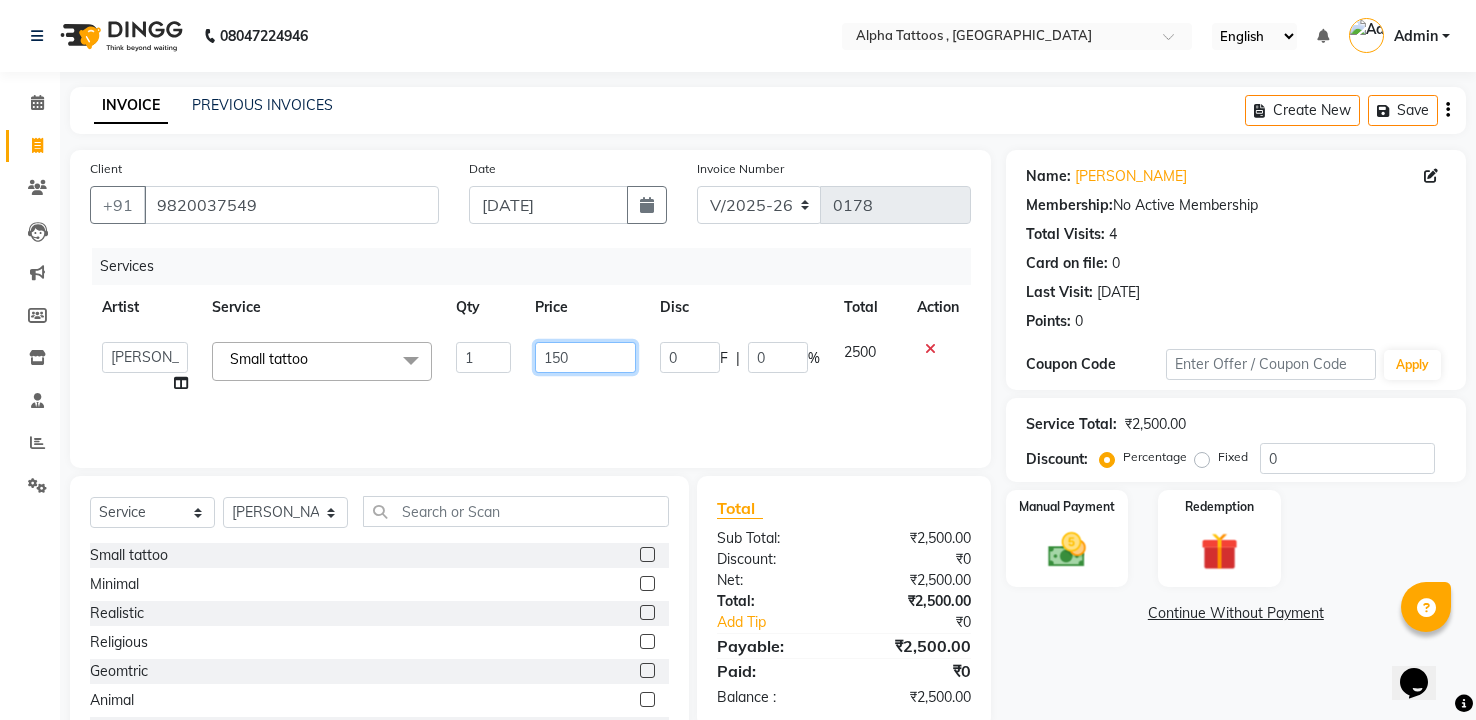 type on "1500" 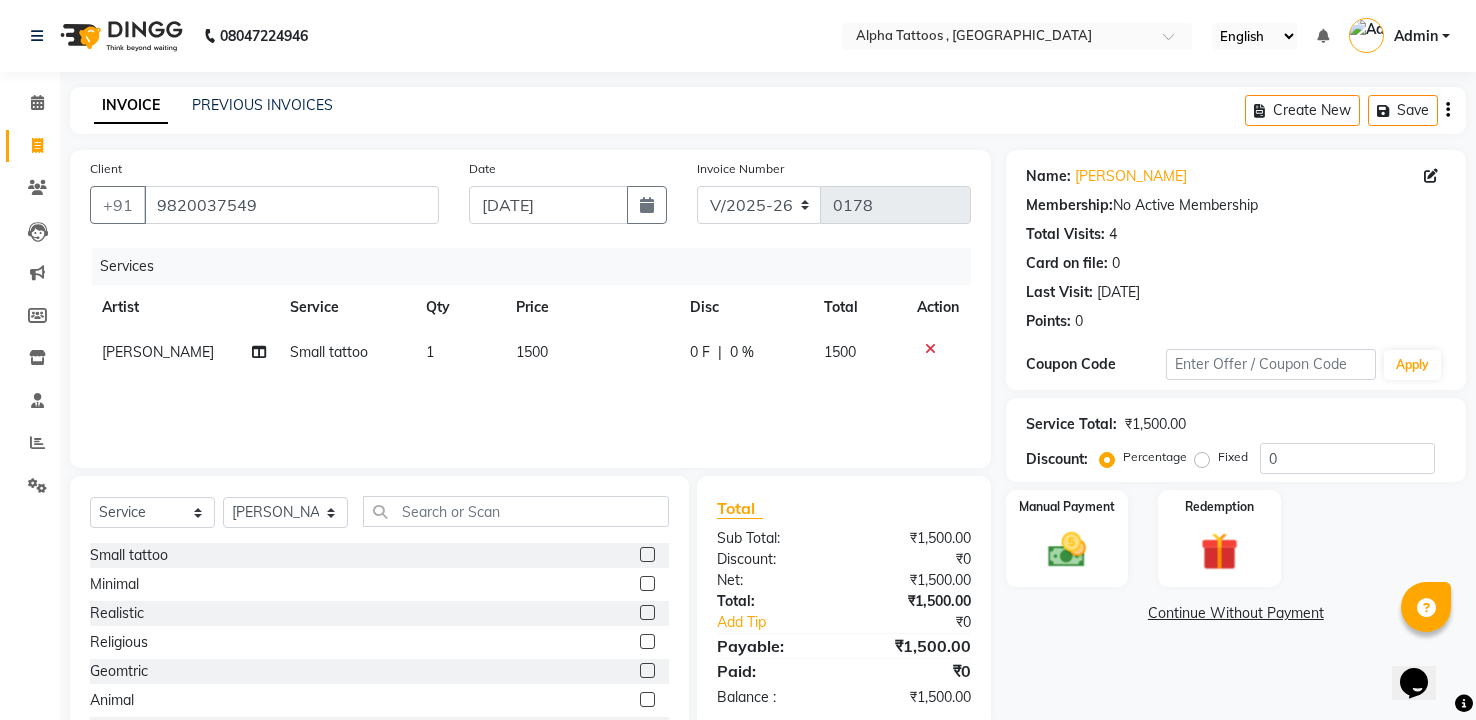 click on "Services Artist Service Qty Price Disc Total Action Maverick Fernz Small tattoo 1 1500 0 F | 0 % 1500" 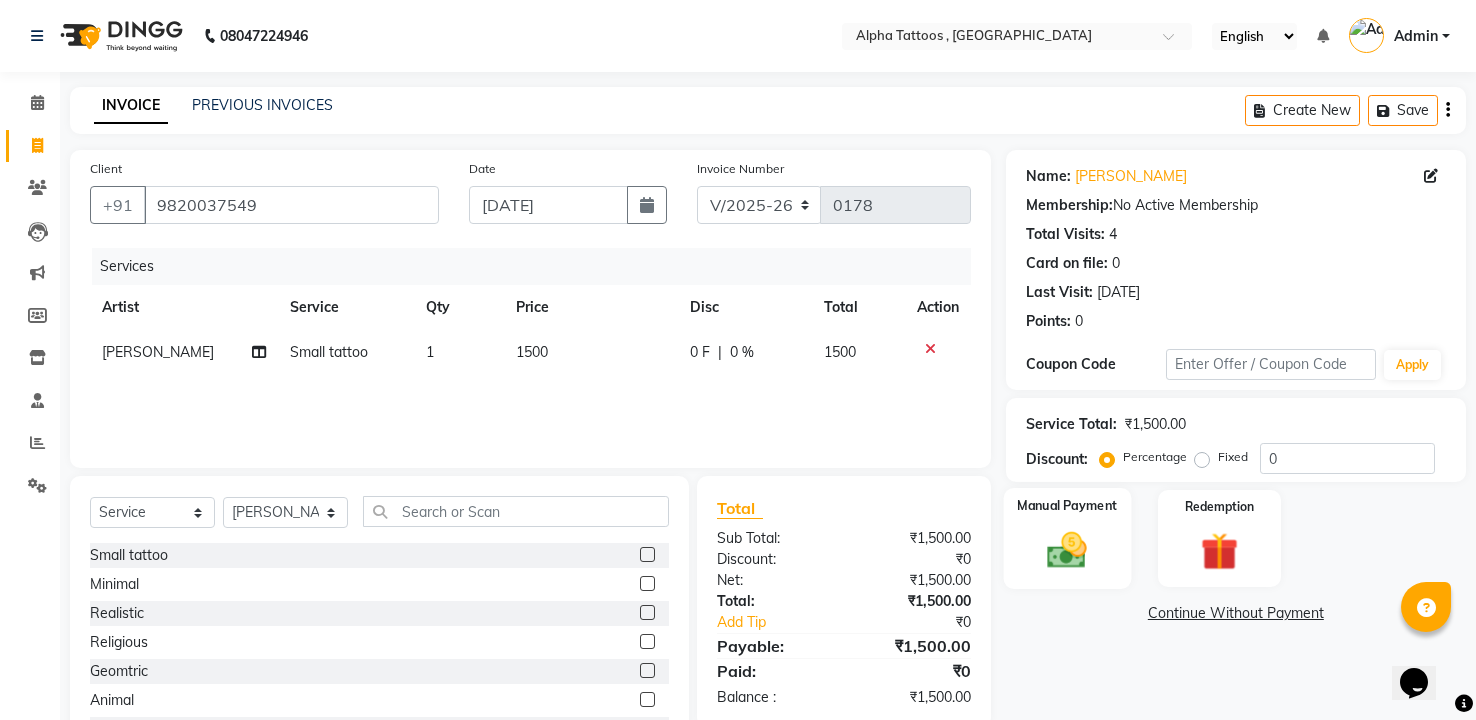 click 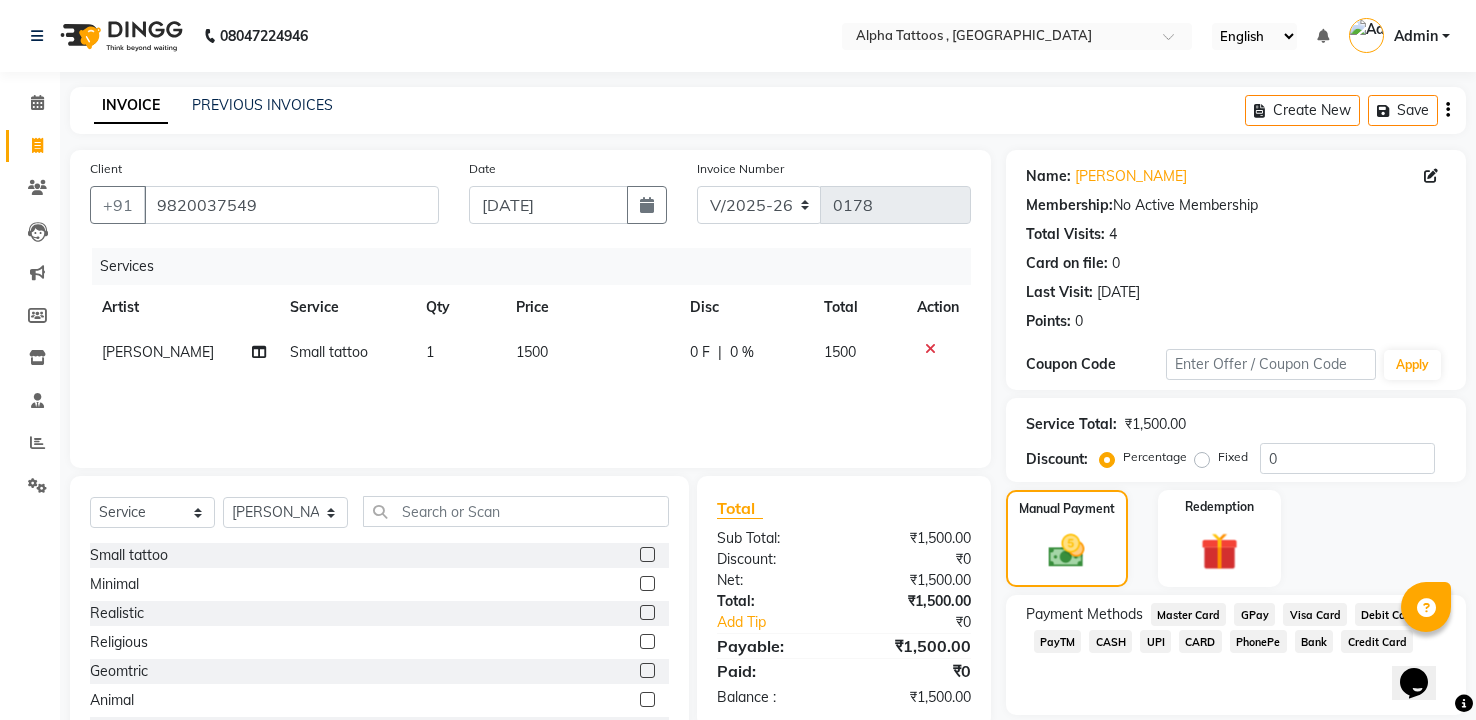 click on "GPay" 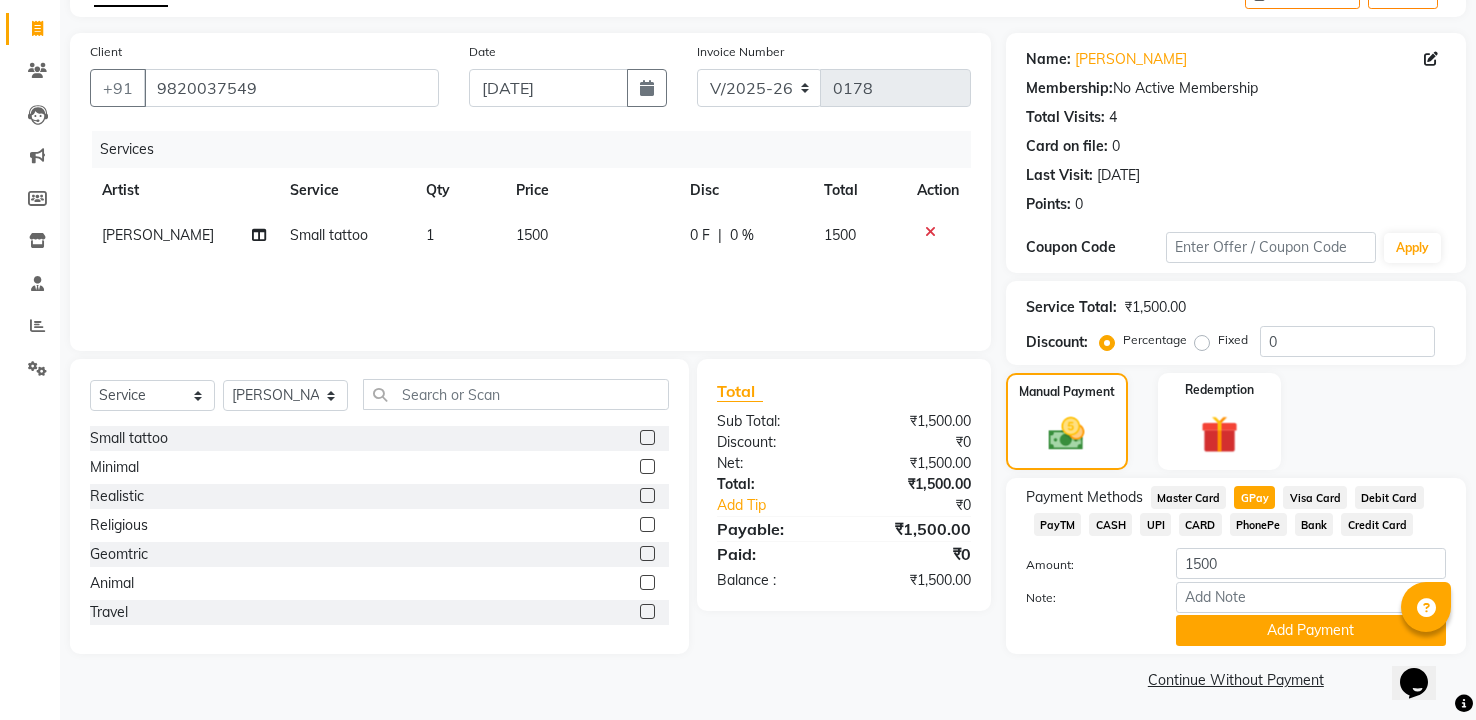 scroll, scrollTop: 122, scrollLeft: 0, axis: vertical 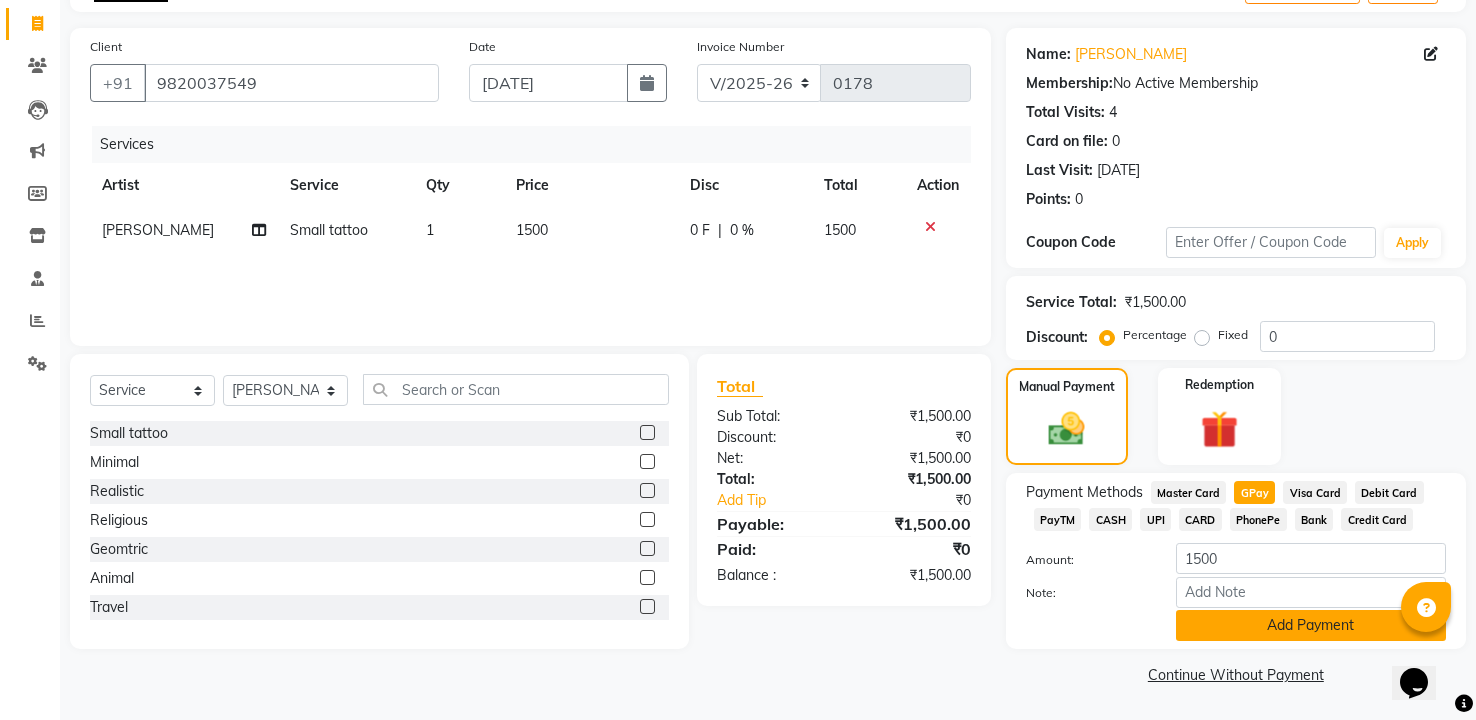 click on "Add Payment" 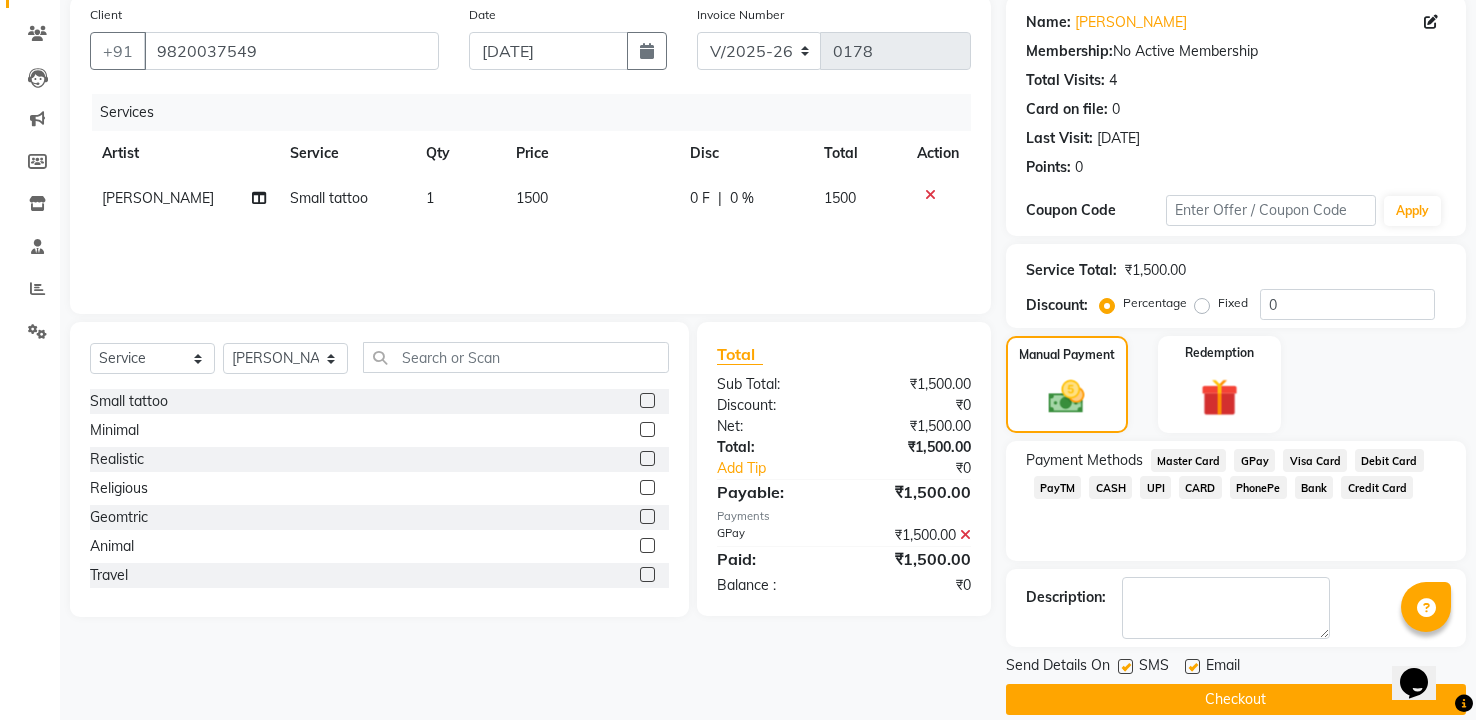 scroll, scrollTop: 179, scrollLeft: 0, axis: vertical 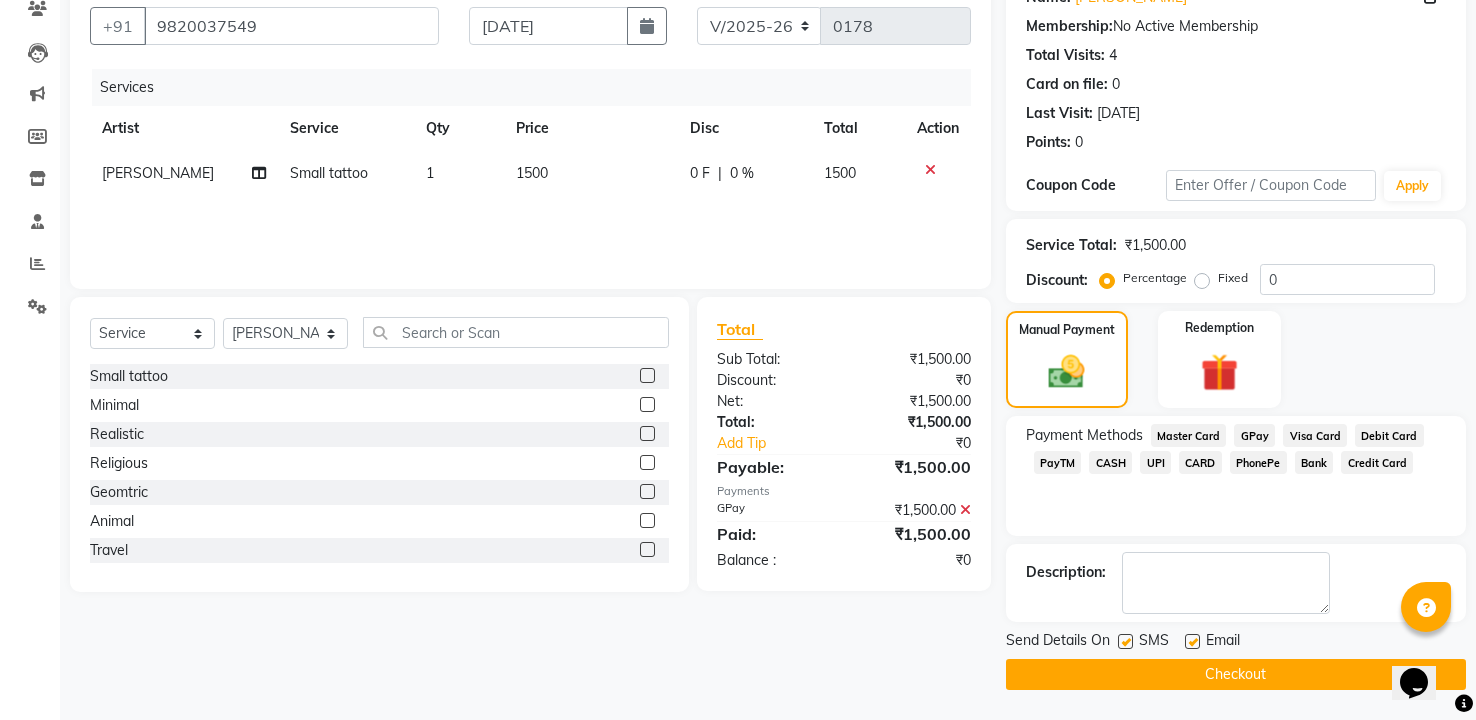 click on "Checkout" 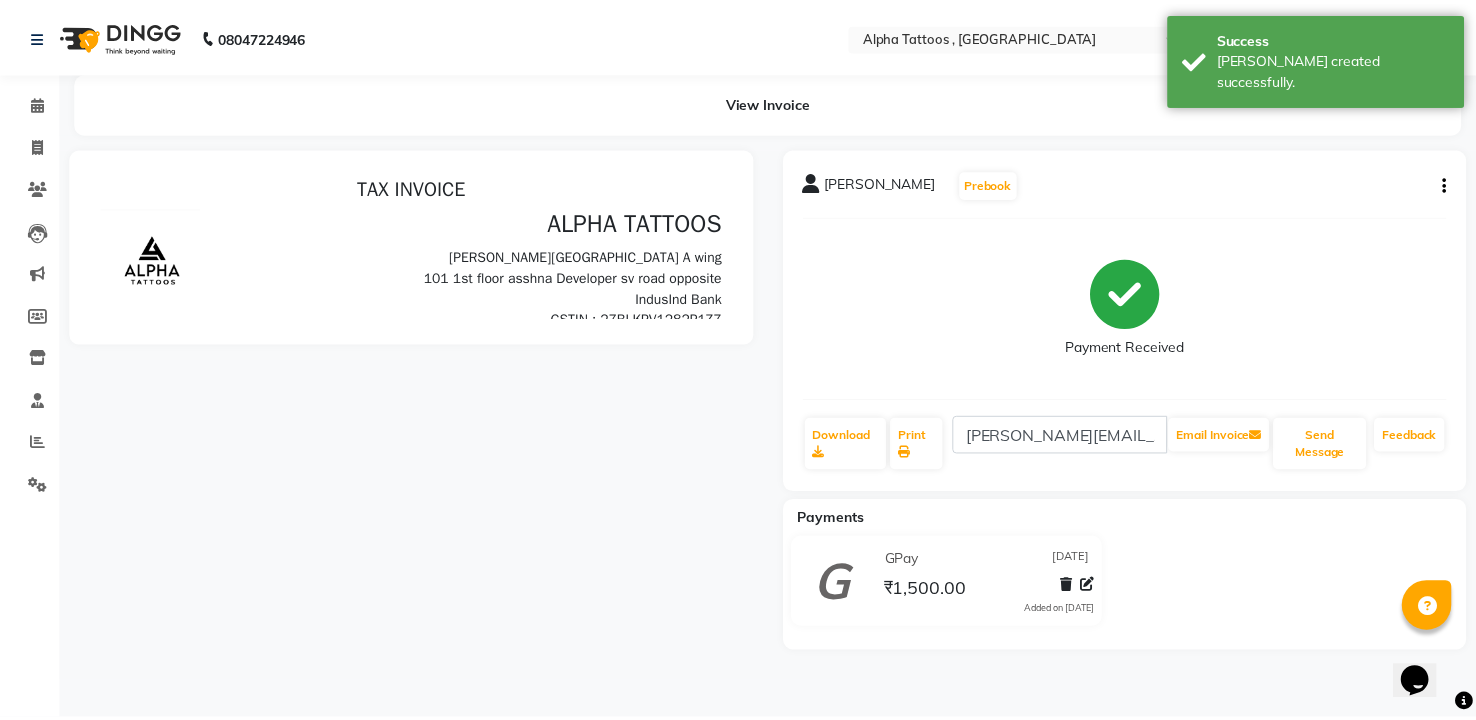 scroll, scrollTop: 0, scrollLeft: 0, axis: both 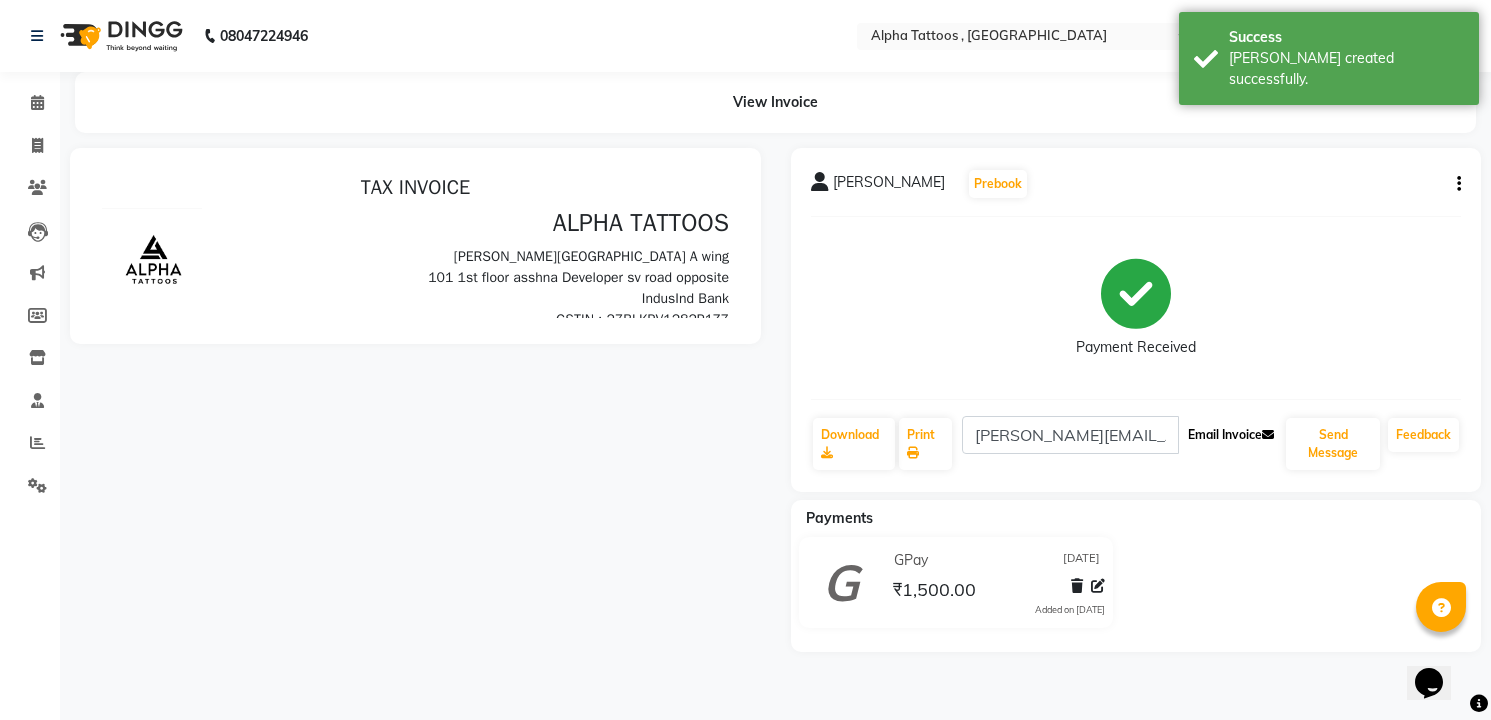 click on "Email Invoice" 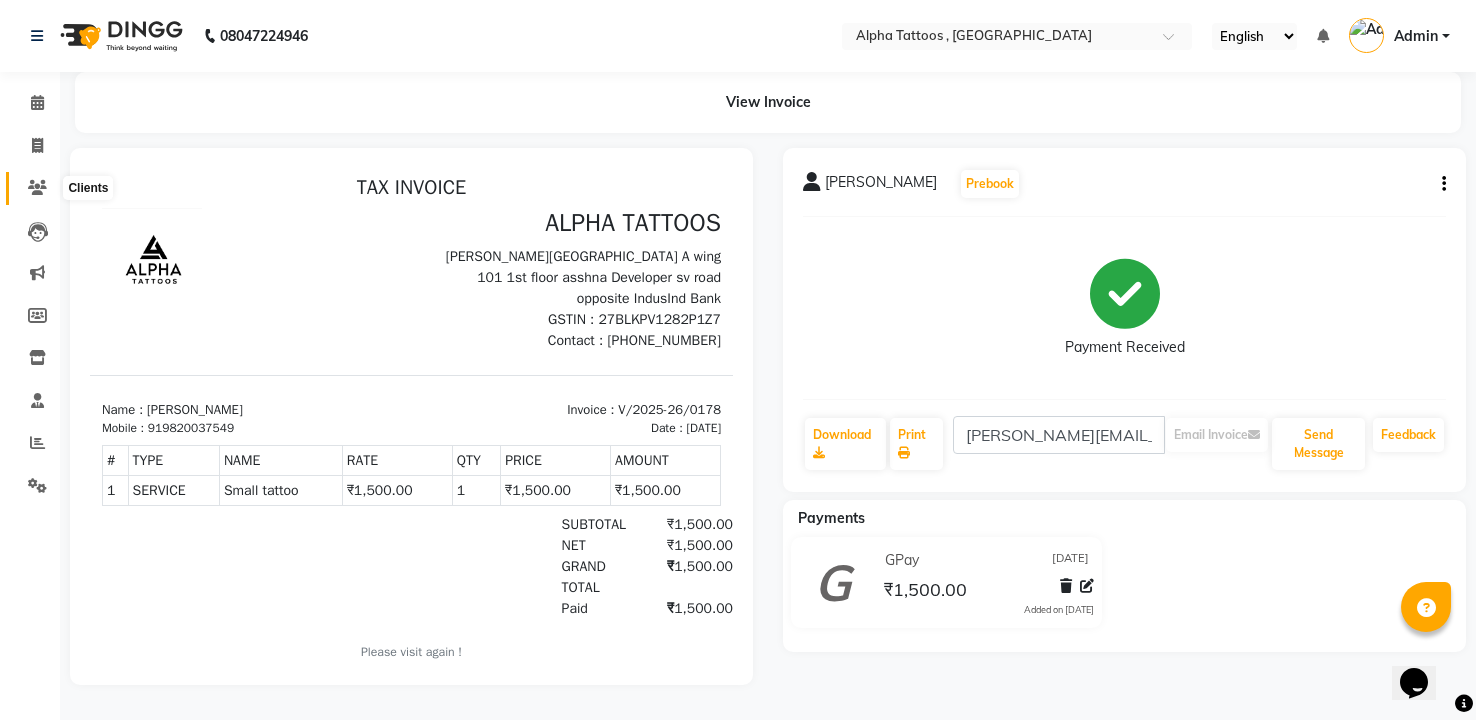 click 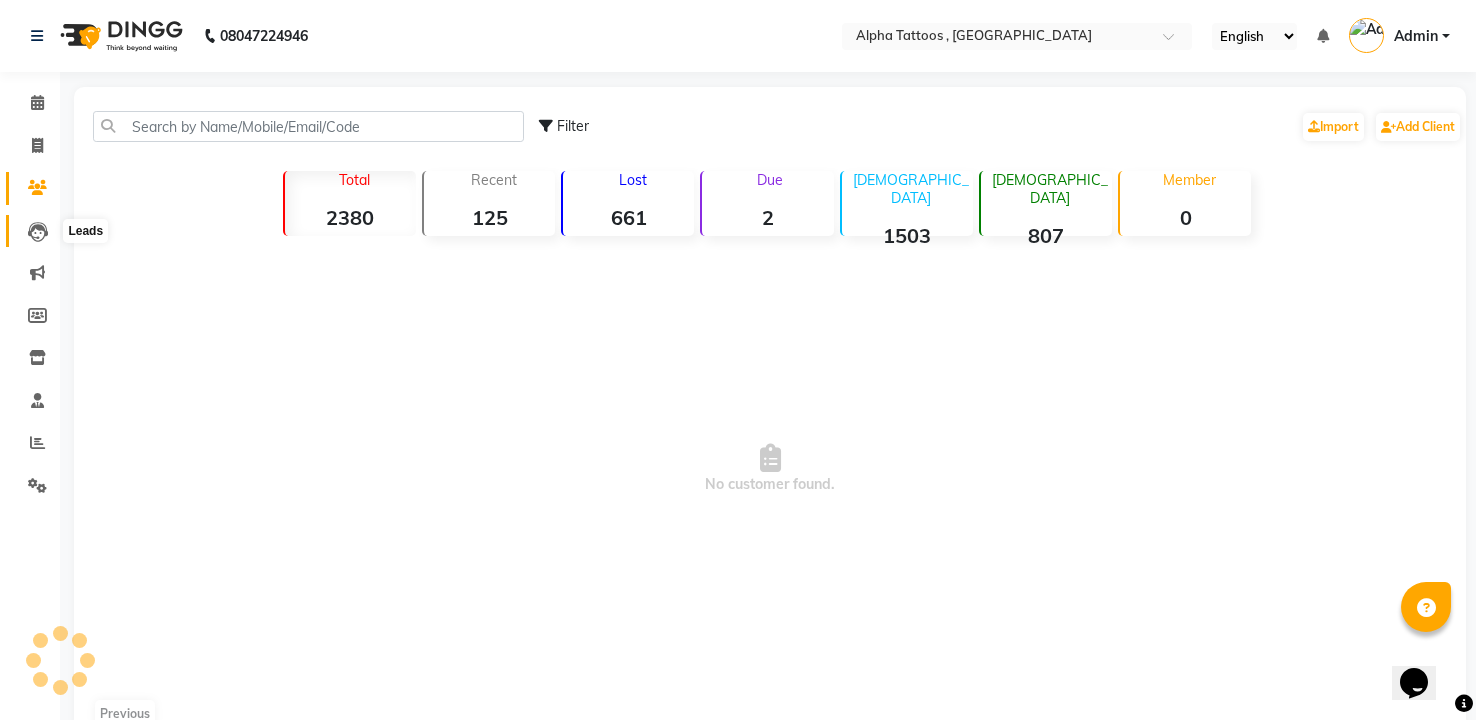 click 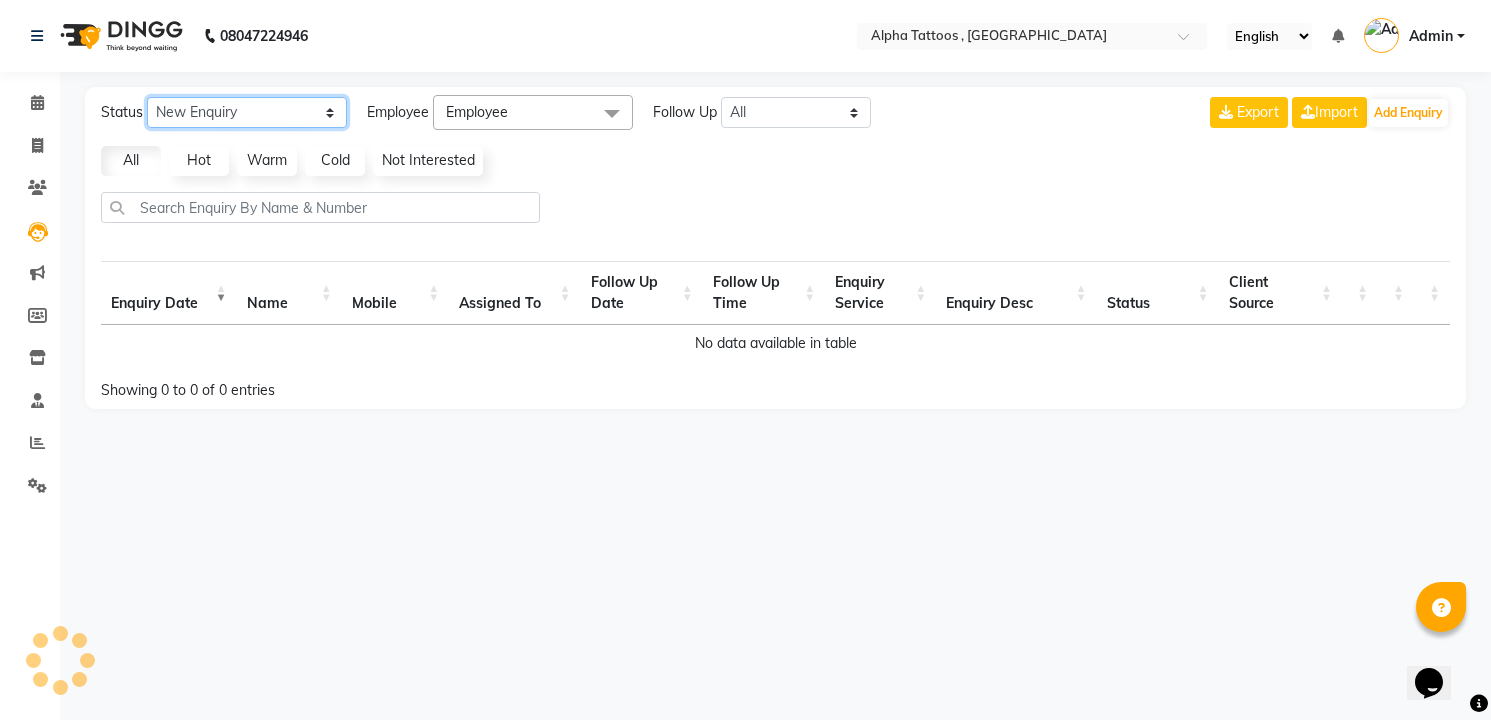 click on "New Enquiry Open Enquiry Converted Enquiry  All" 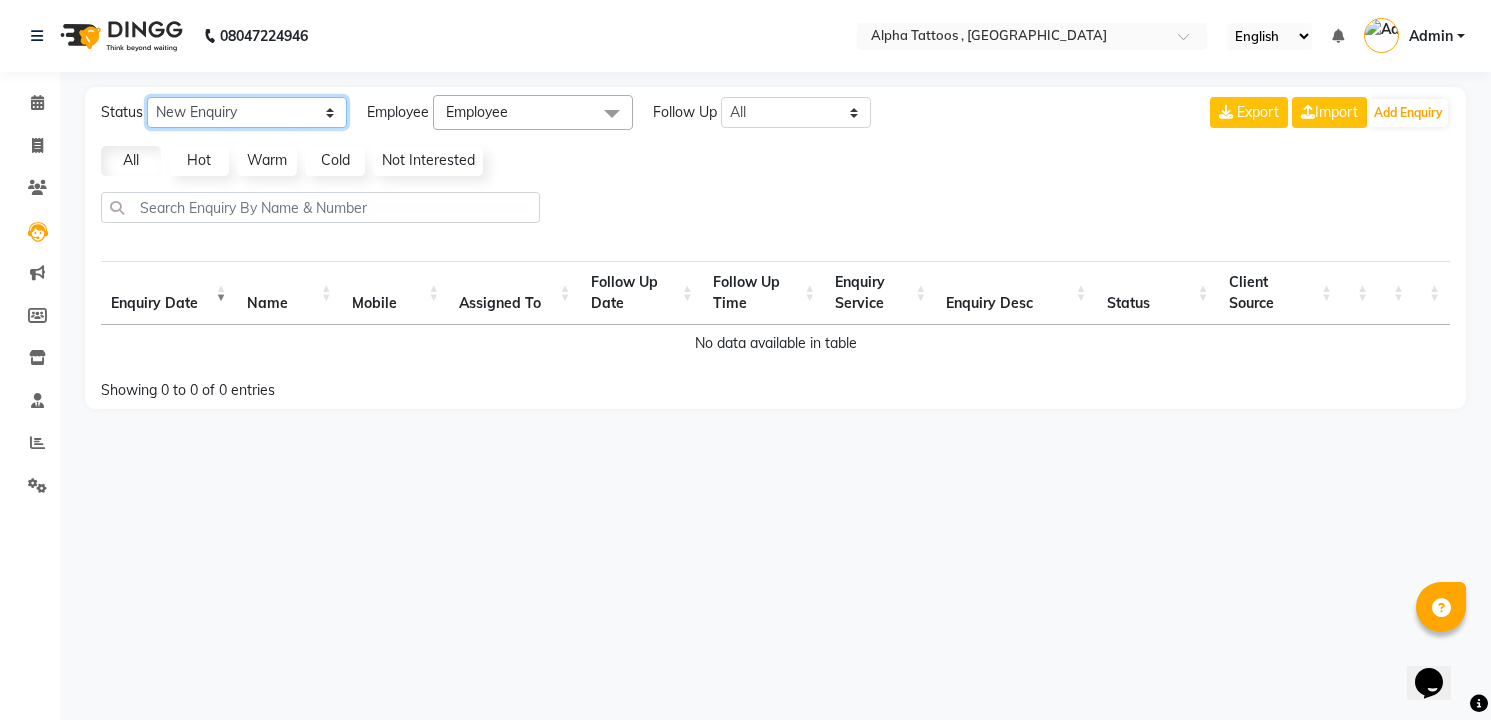 select on "Open" 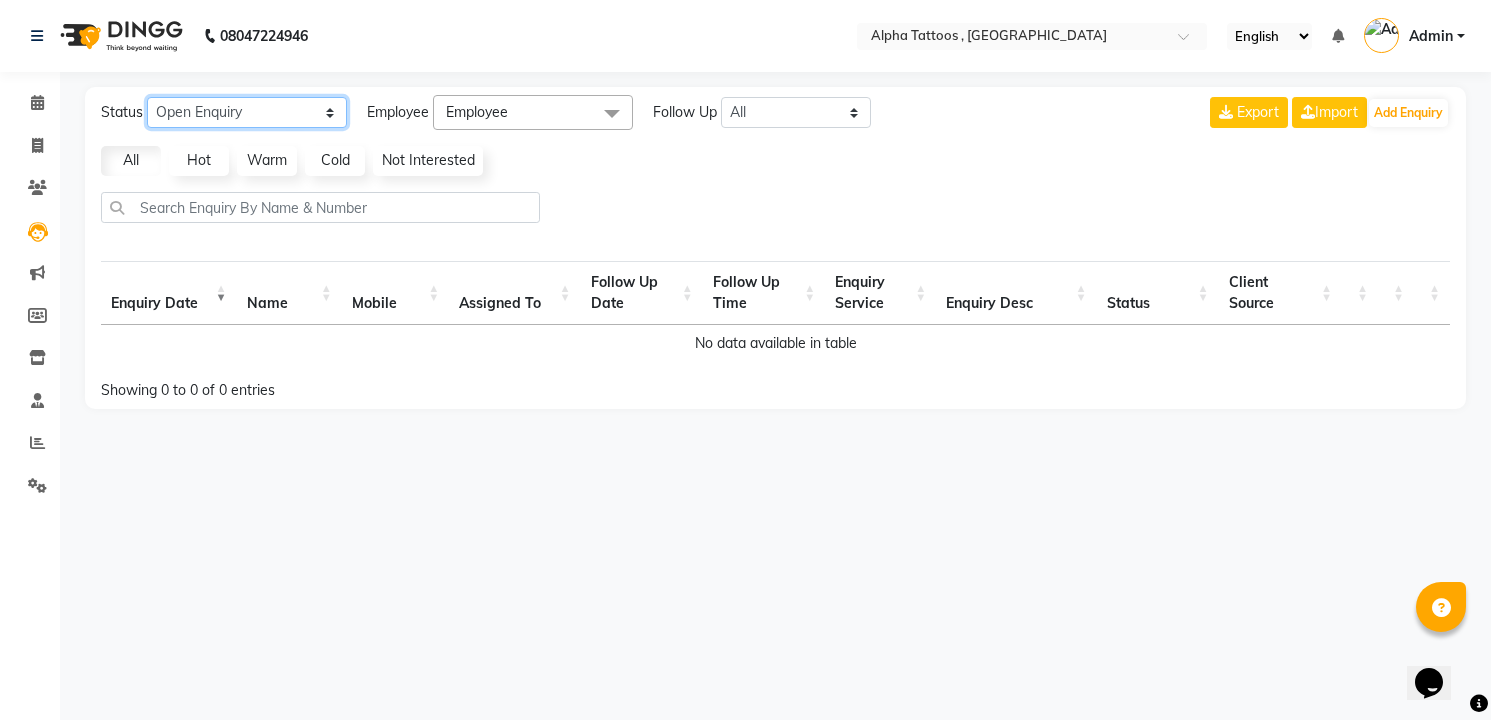 click on "New Enquiry Open Enquiry Converted Enquiry  All" 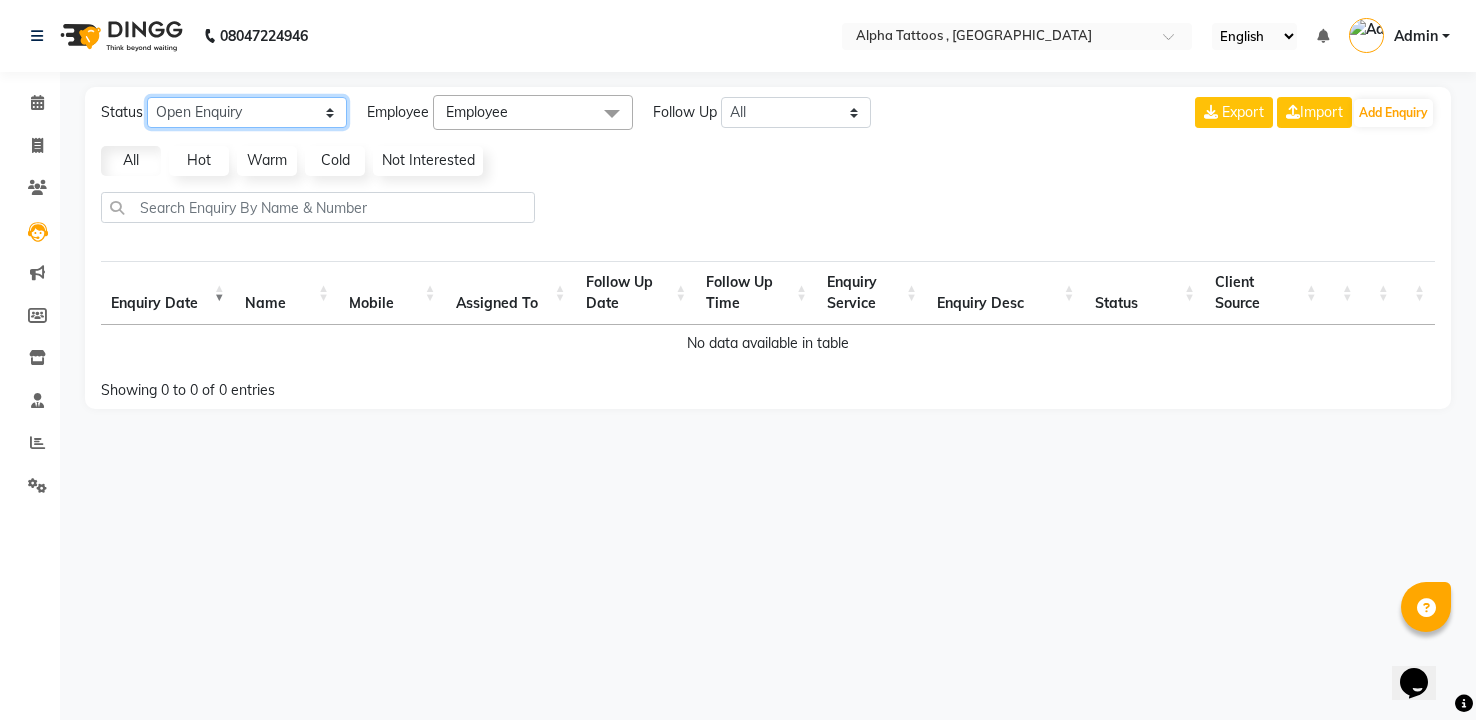select on "10" 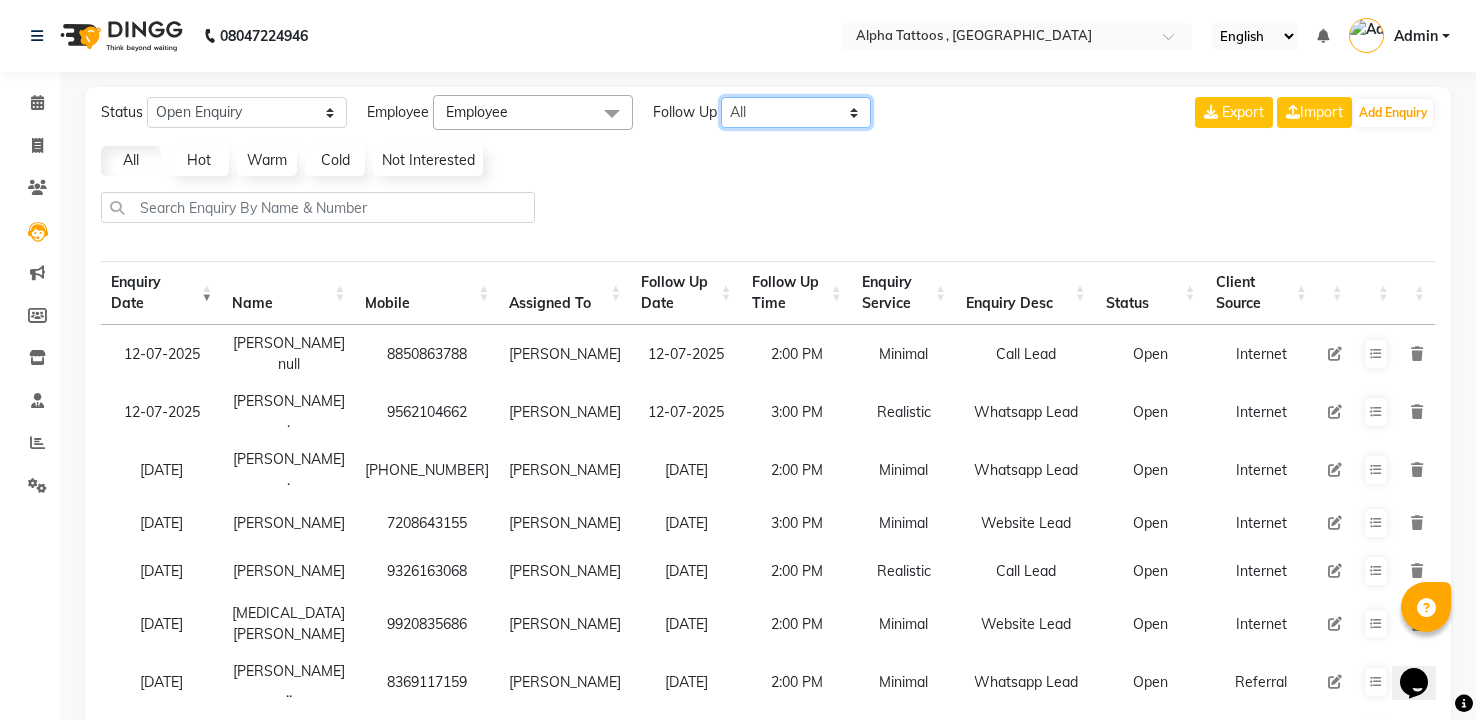 click on "All [DATE] [DATE] This Week This Month Custom" 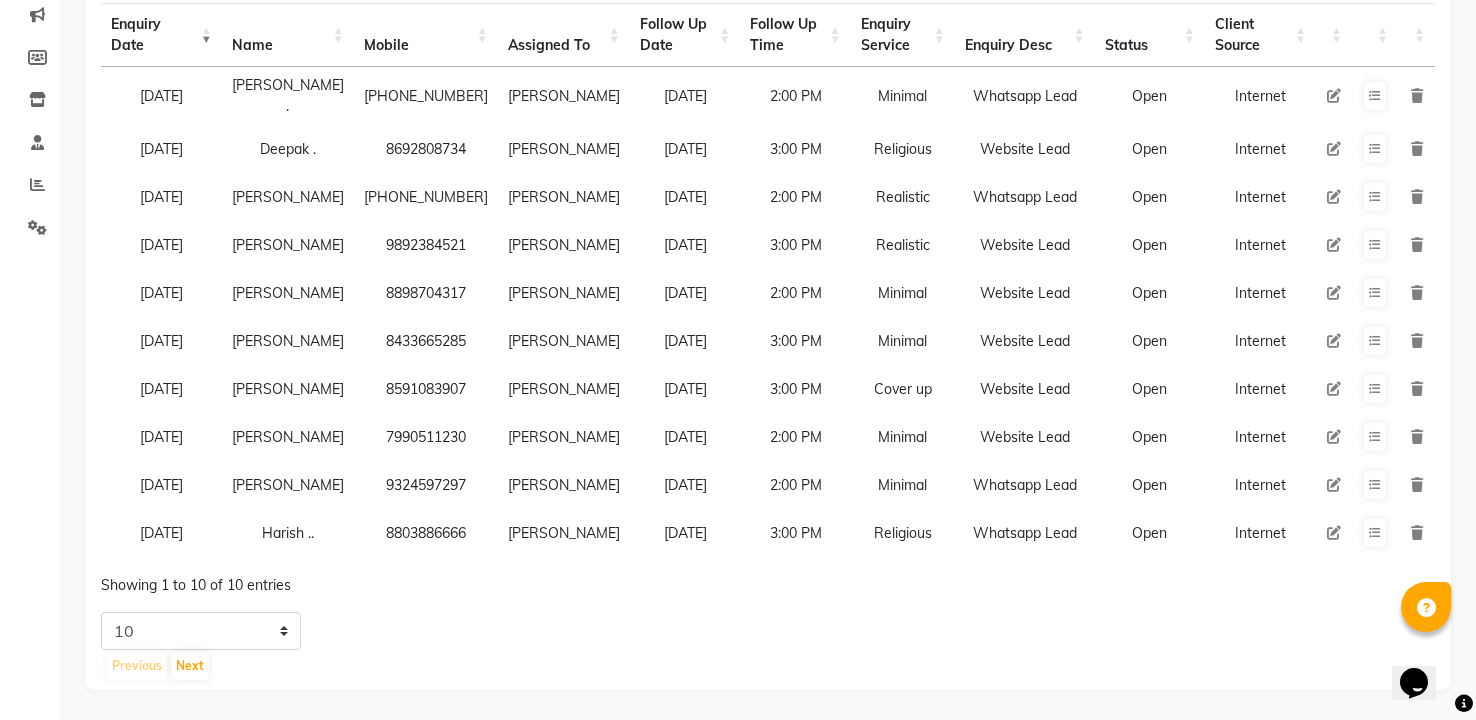 scroll, scrollTop: 303, scrollLeft: 0, axis: vertical 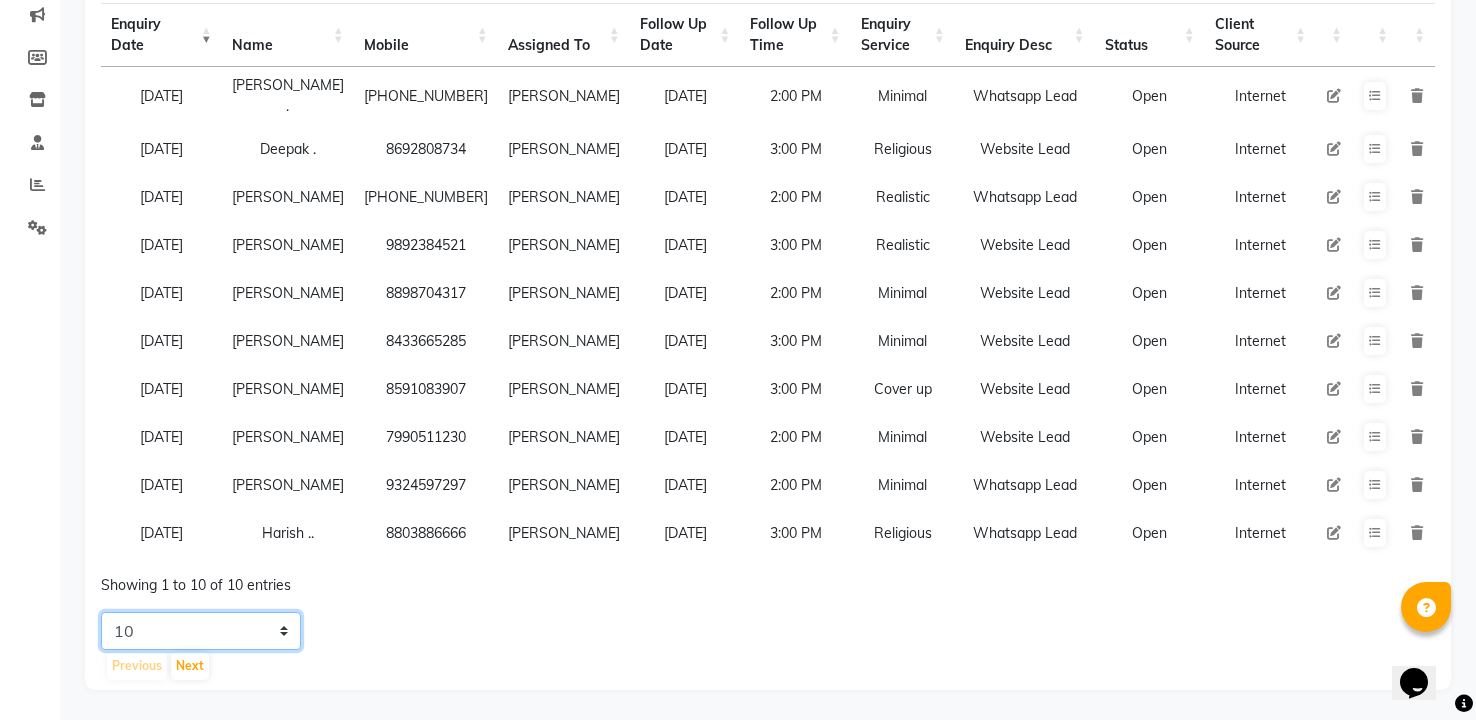click on "5 10 20 50" 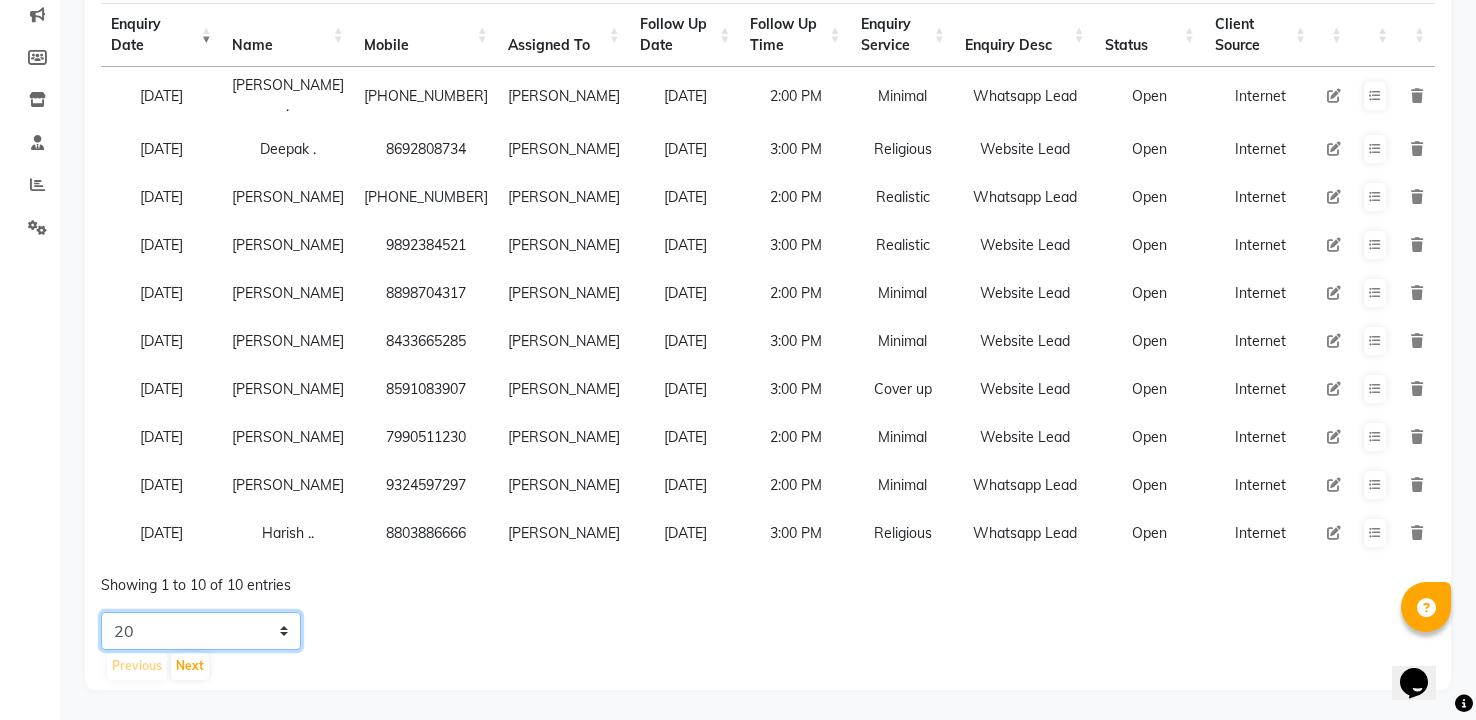 click on "5 10 20 50" 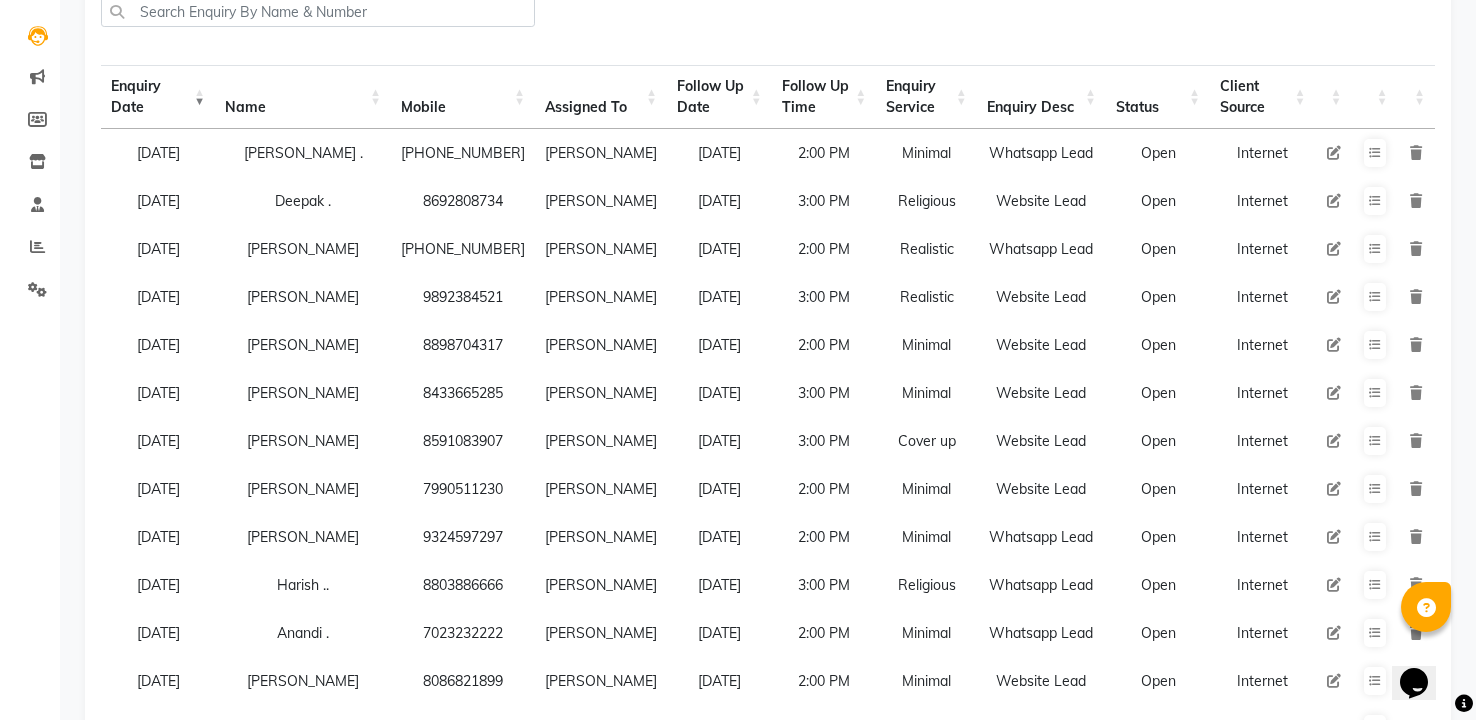 scroll, scrollTop: 193, scrollLeft: 0, axis: vertical 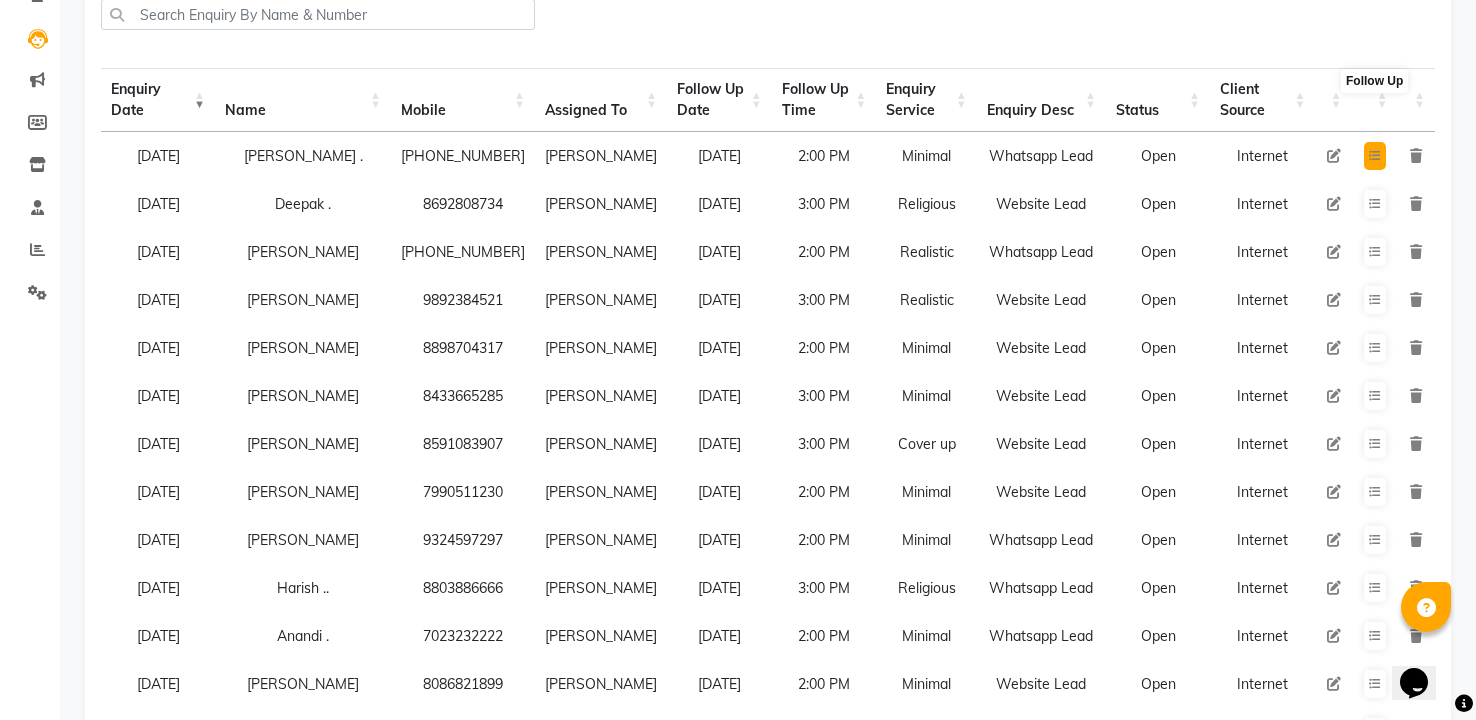 click at bounding box center (1375, 156) 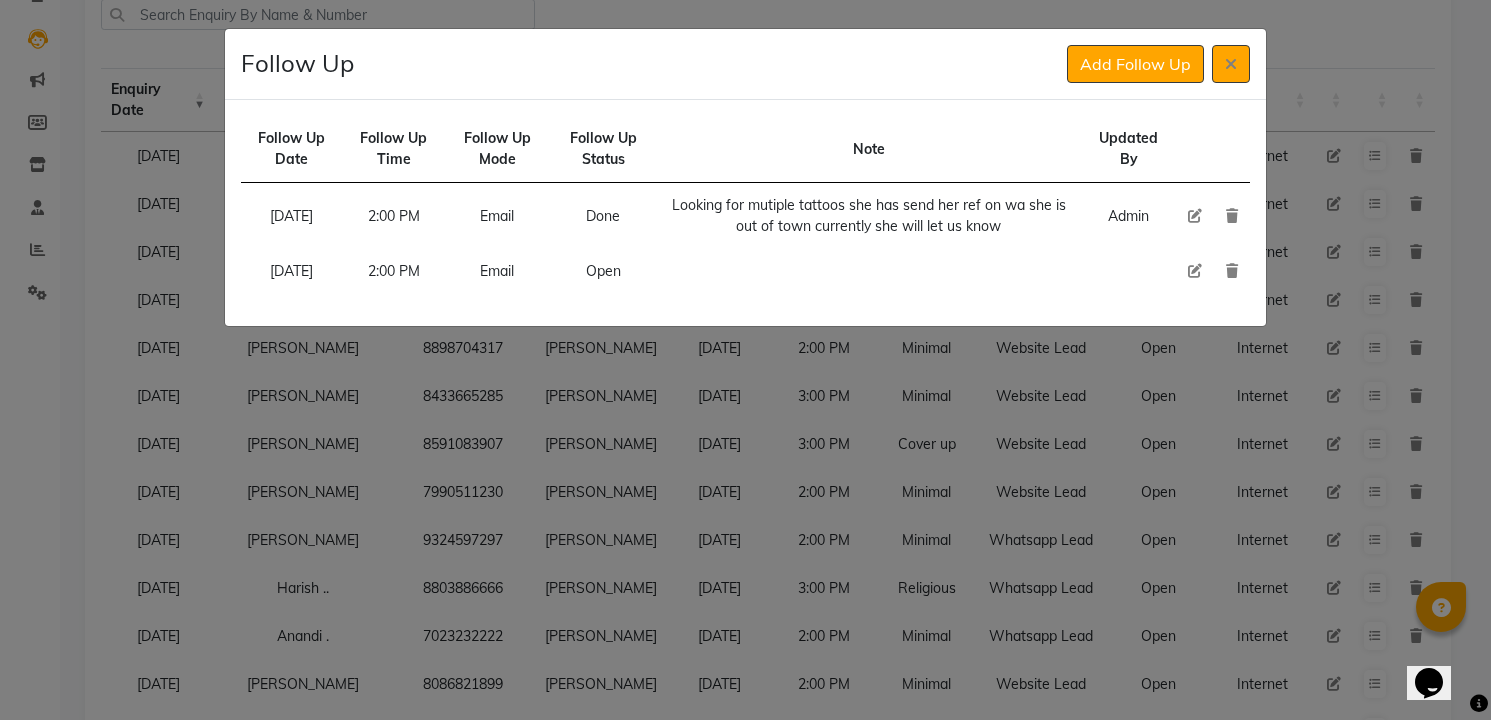 type 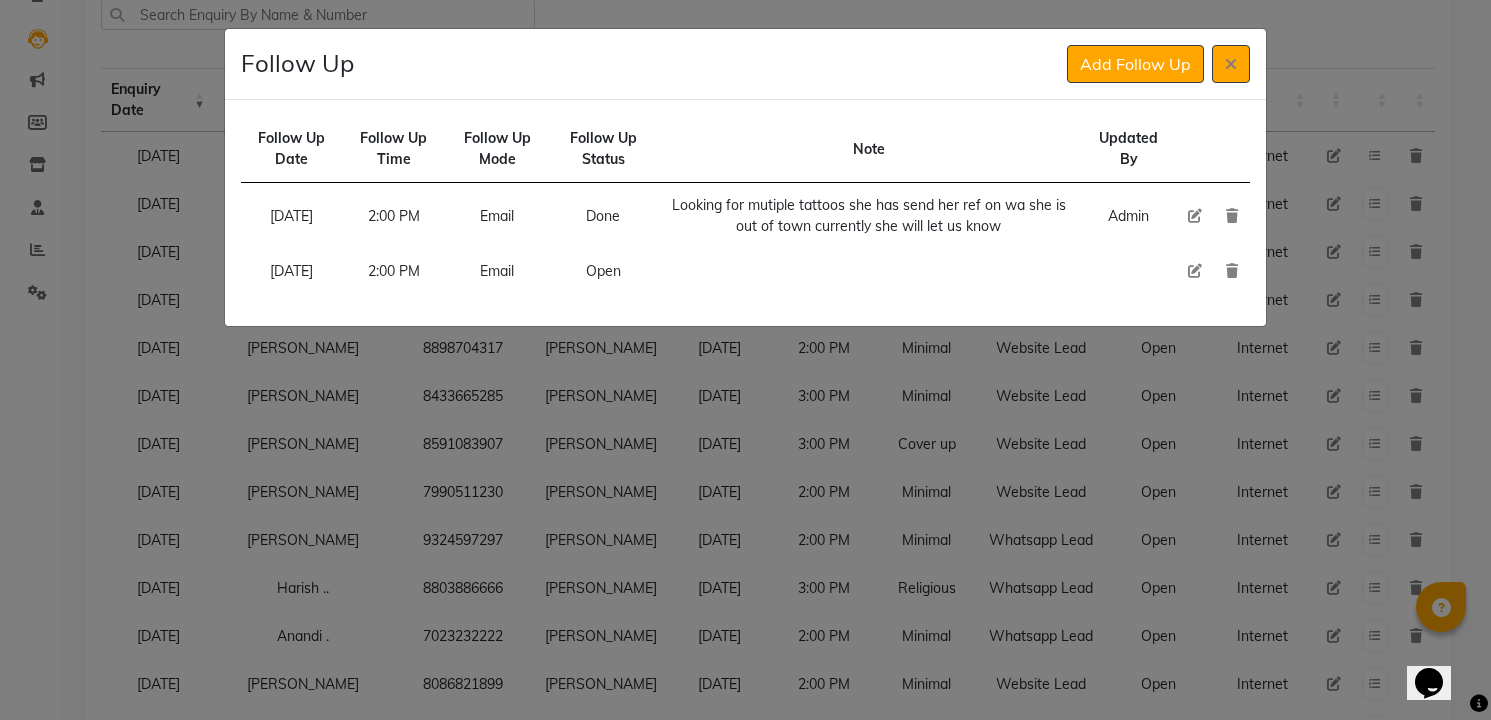 type 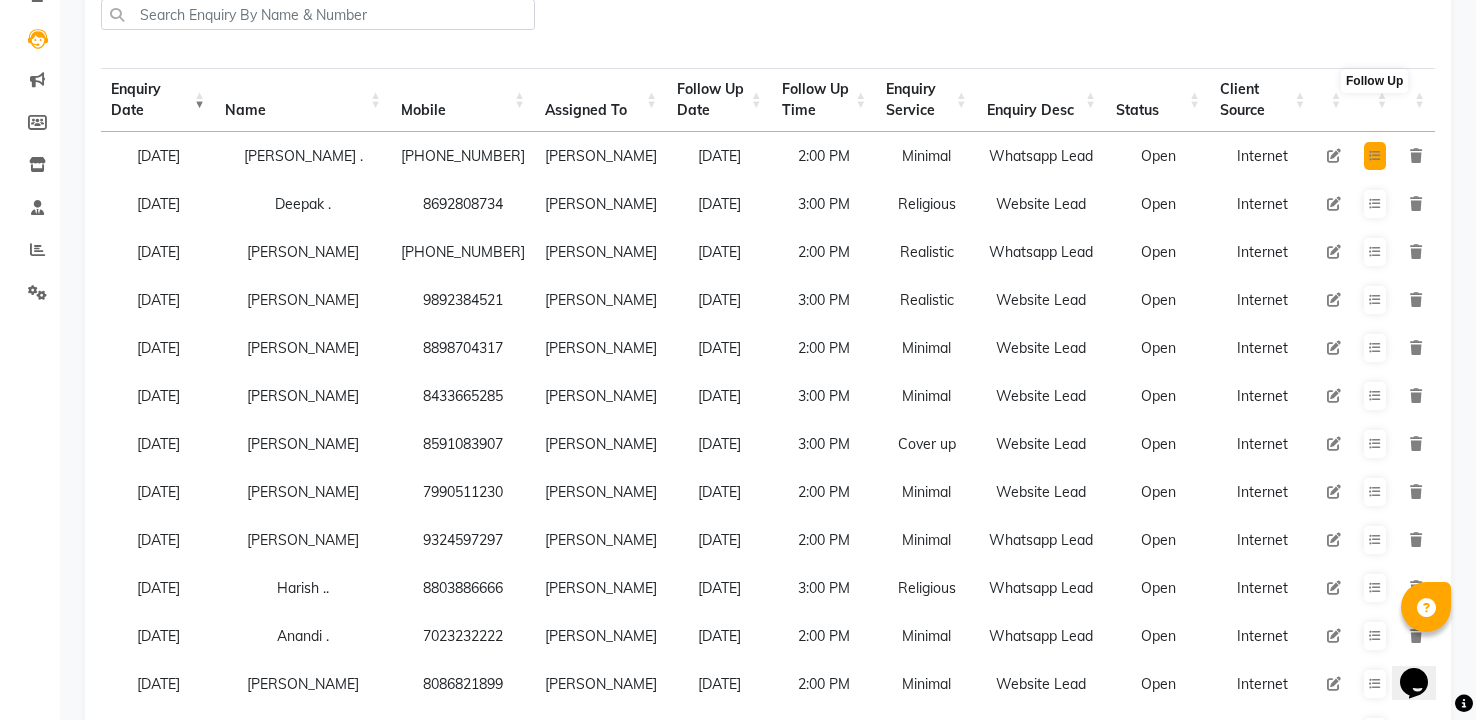 click at bounding box center [1375, 156] 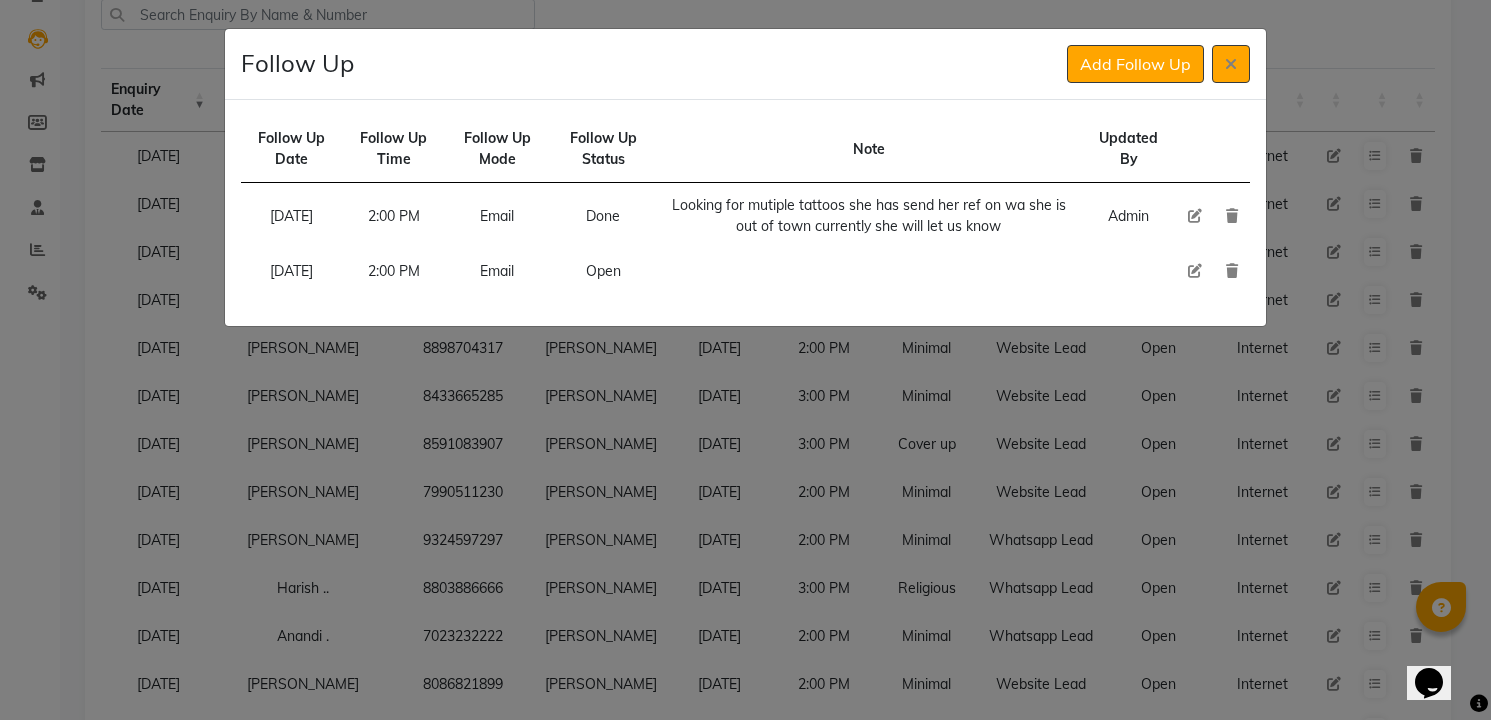 click 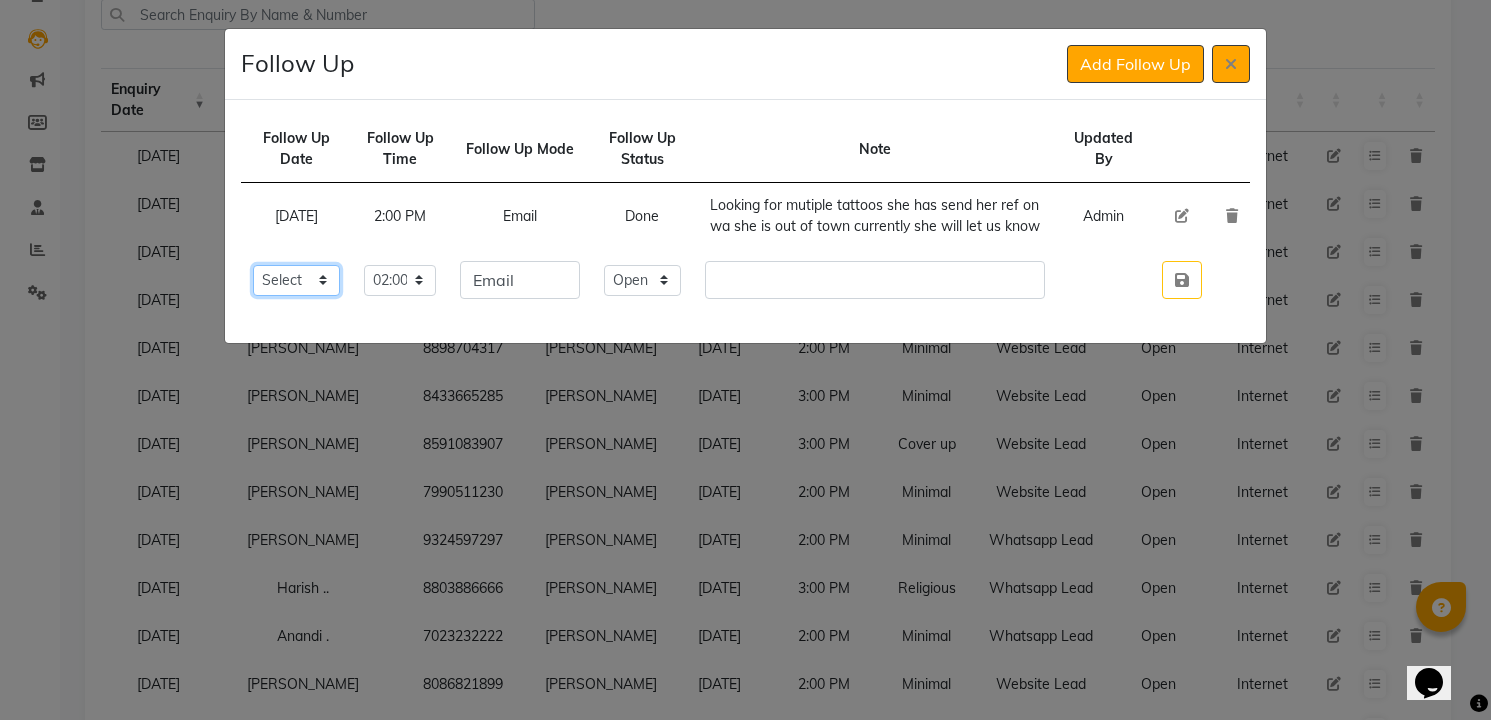 click on "Select [DATE] [DATE] [DATE] ([DATE]) [DATE] ([DATE]) [DATE] ([DATE]) [DATE] ([DATE]) [DATE] ([DATE]) [DATE] ([DATE]) [DATE] ([DATE]) [DATE] ([DATE]) [DATE] ([DATE]) [DATE] ([DATE]) Custom Date" at bounding box center [296, 280] 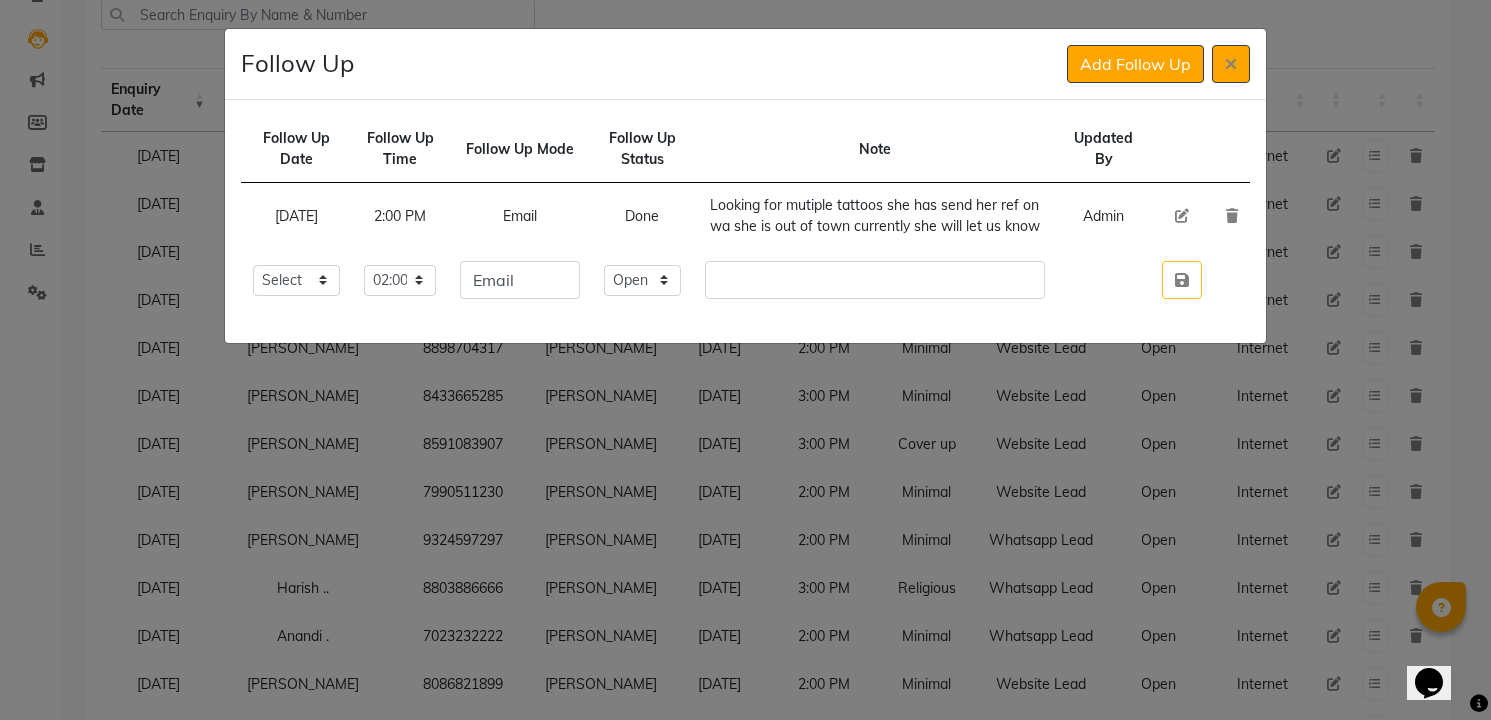 type 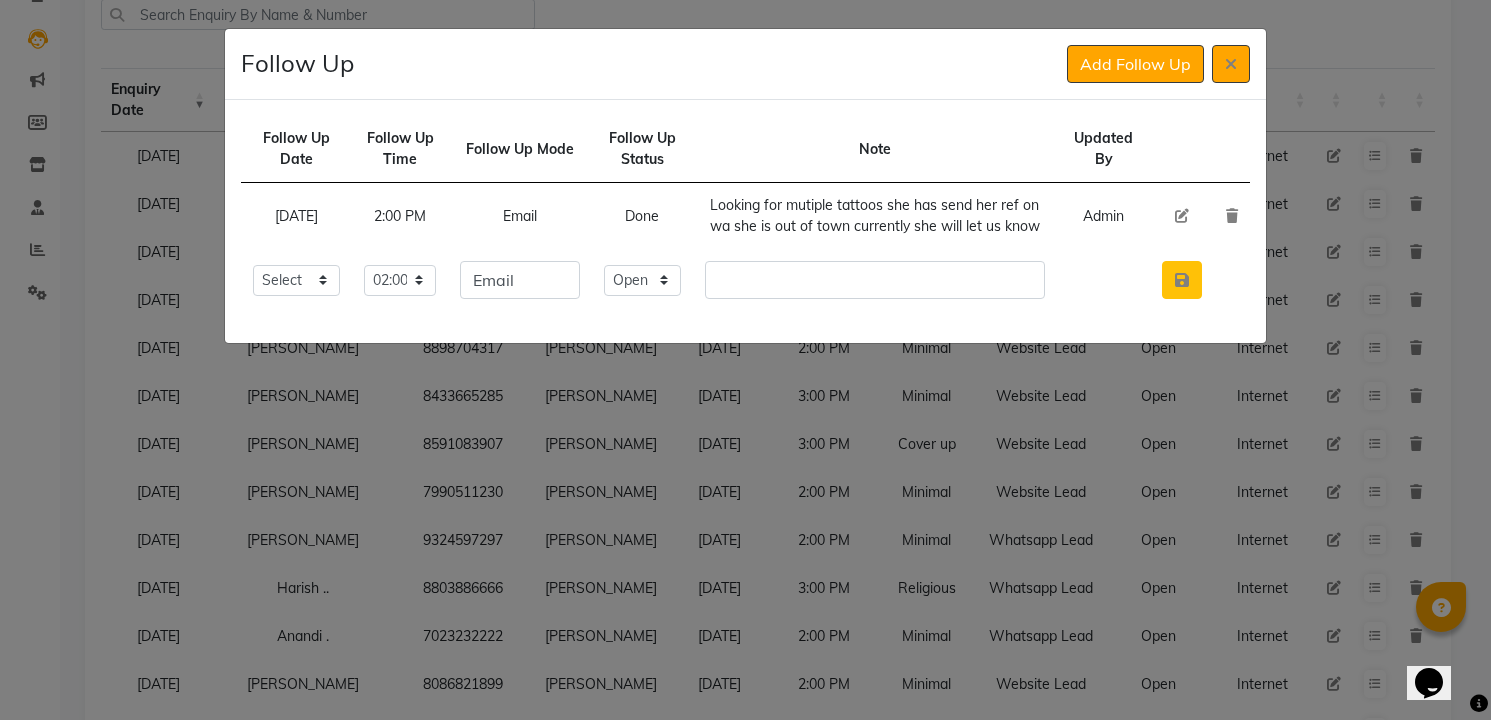 click 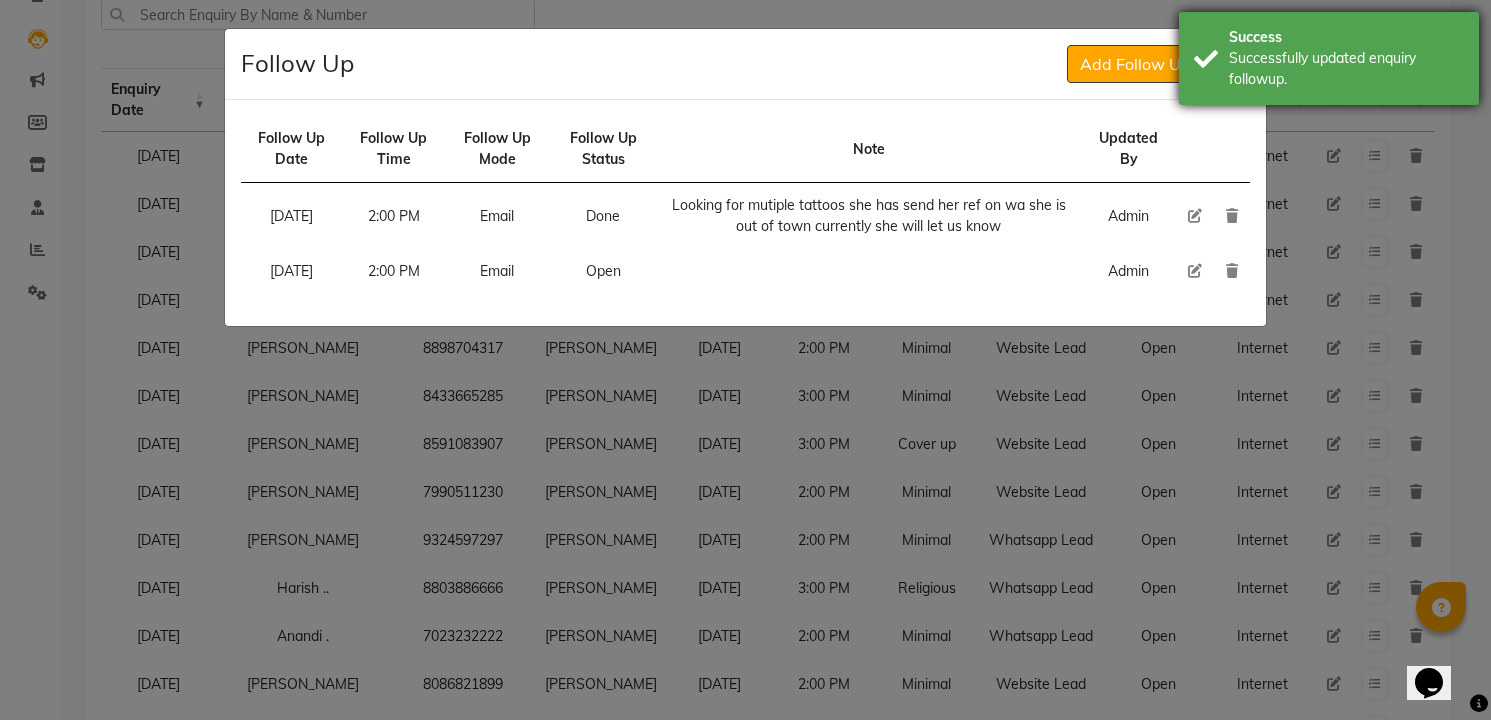 click on "Successfully updated enquiry followup." at bounding box center (1346, 69) 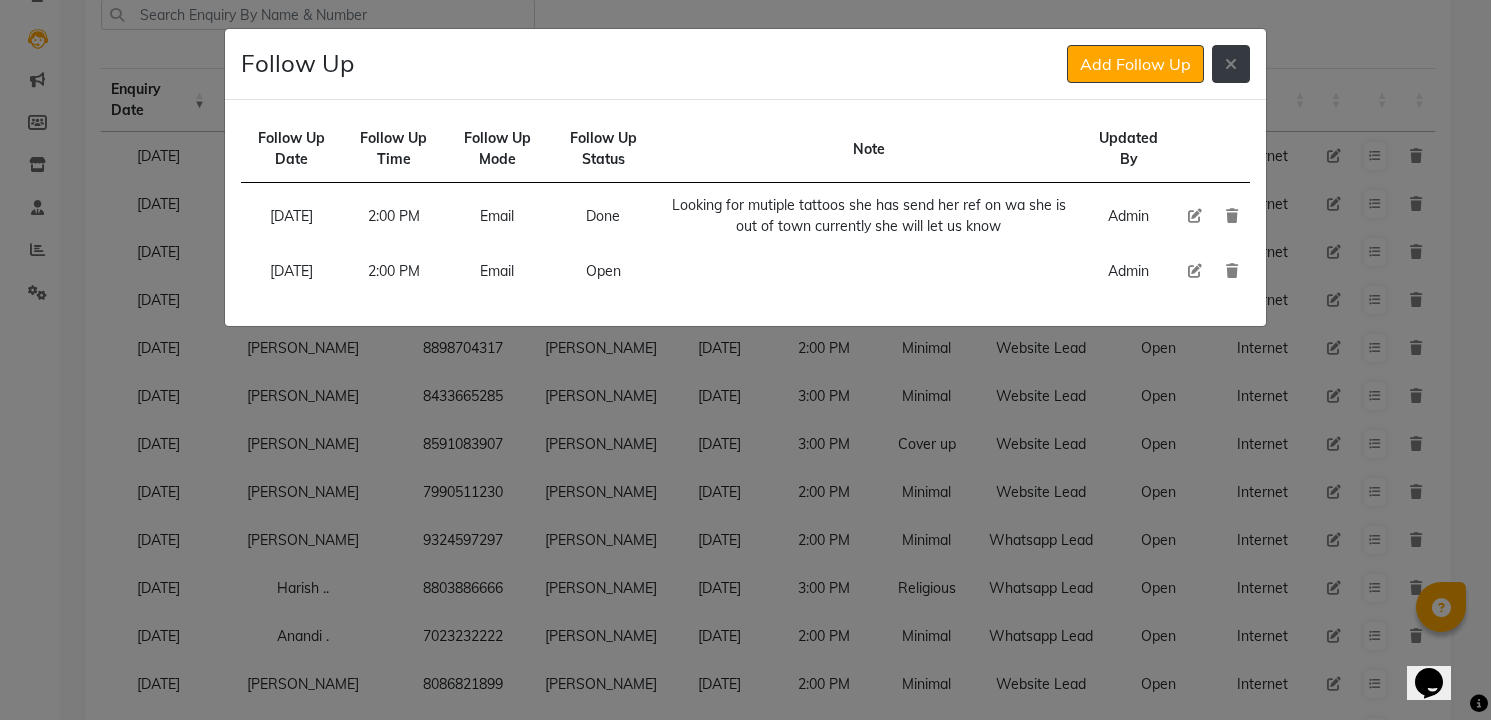 click 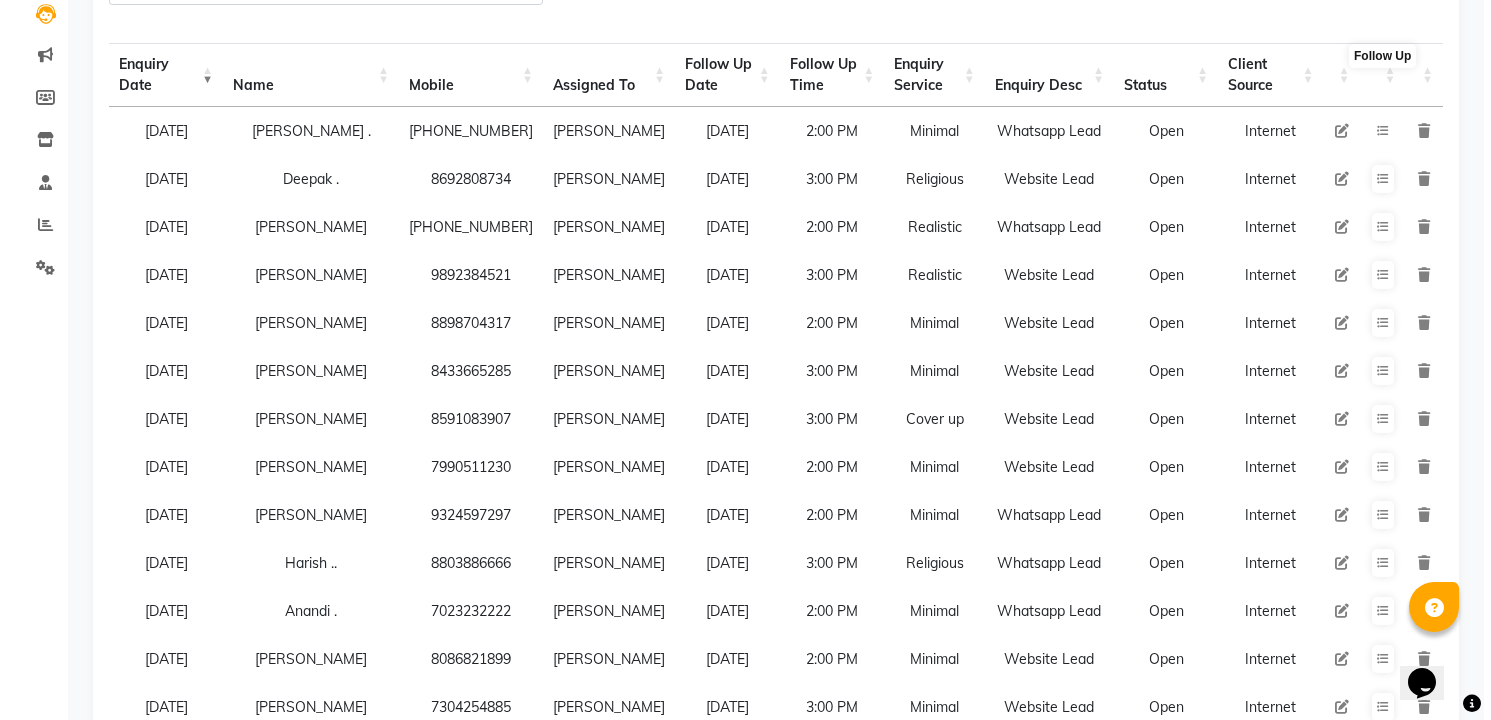 scroll, scrollTop: 225, scrollLeft: 0, axis: vertical 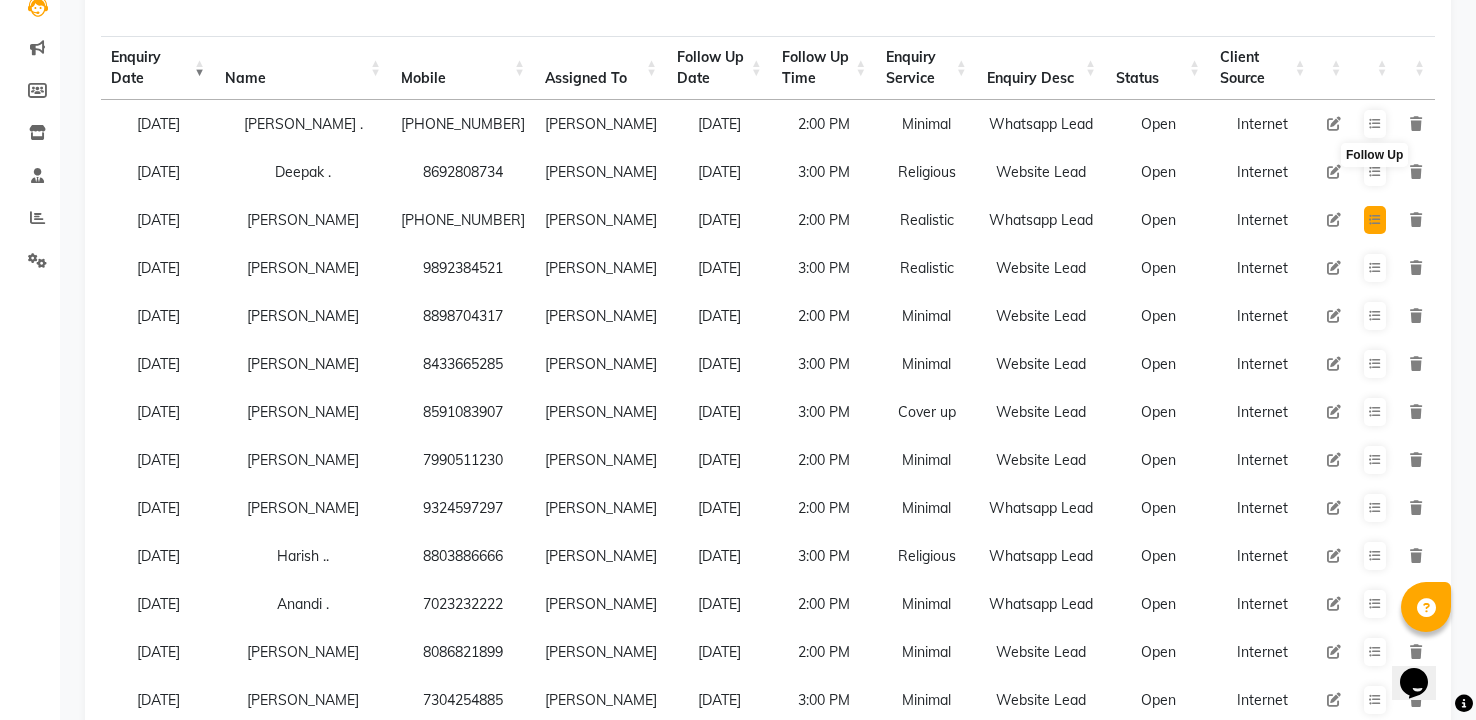 click at bounding box center [1375, 220] 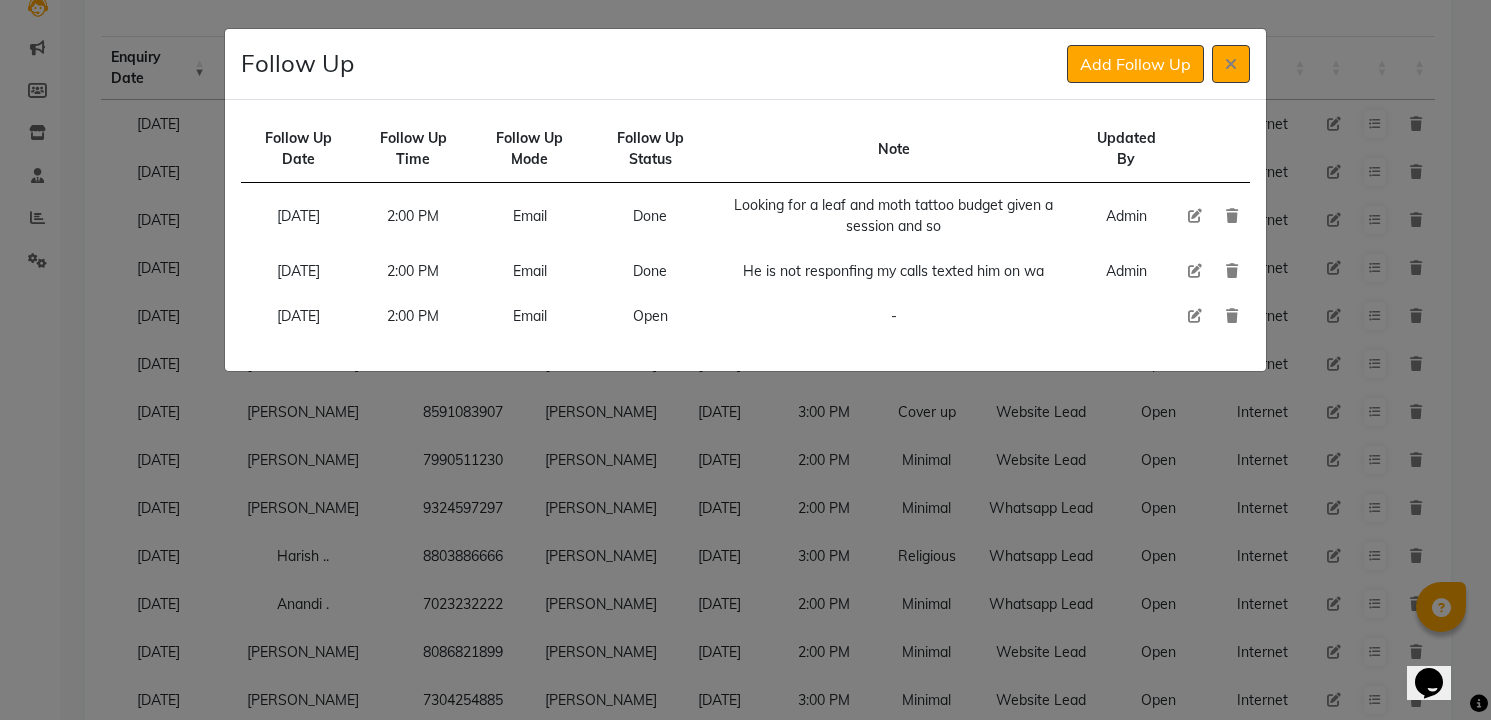 type 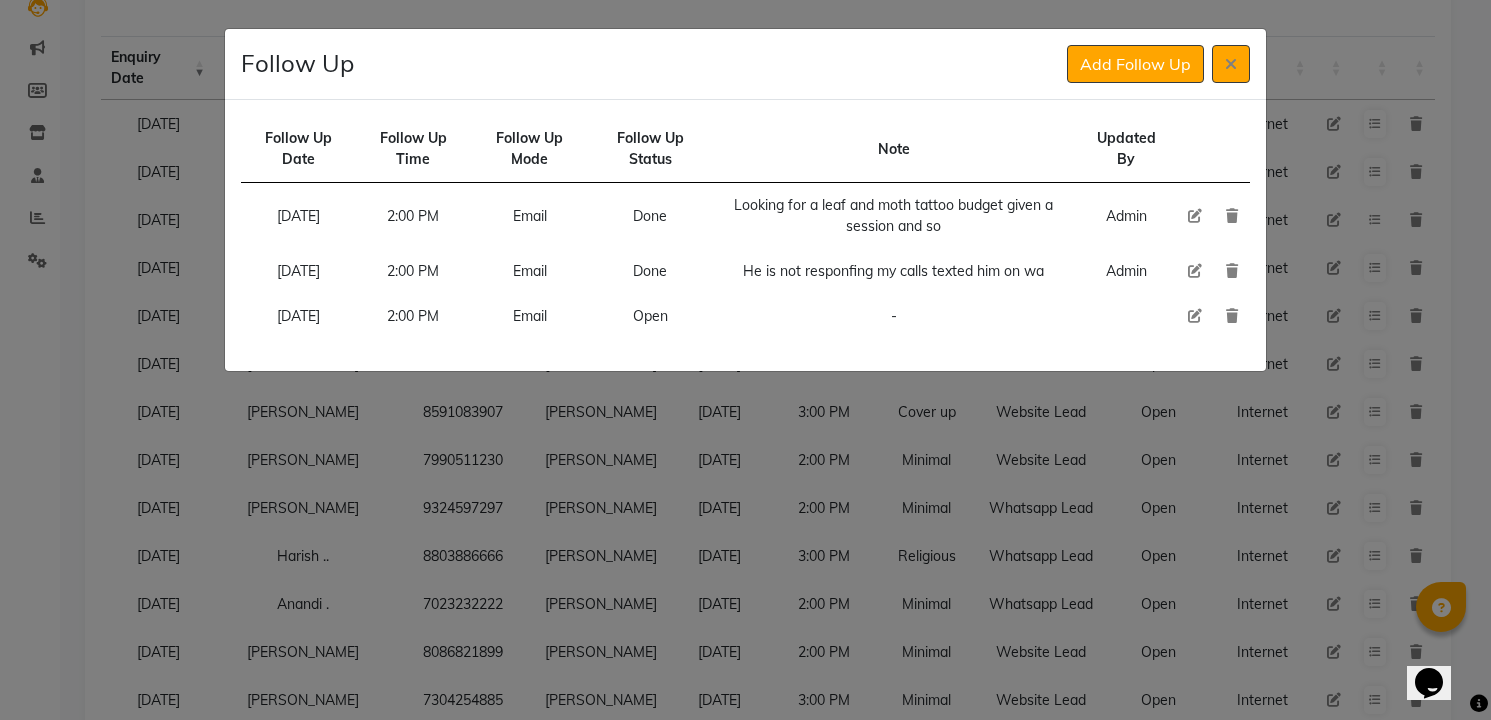 type 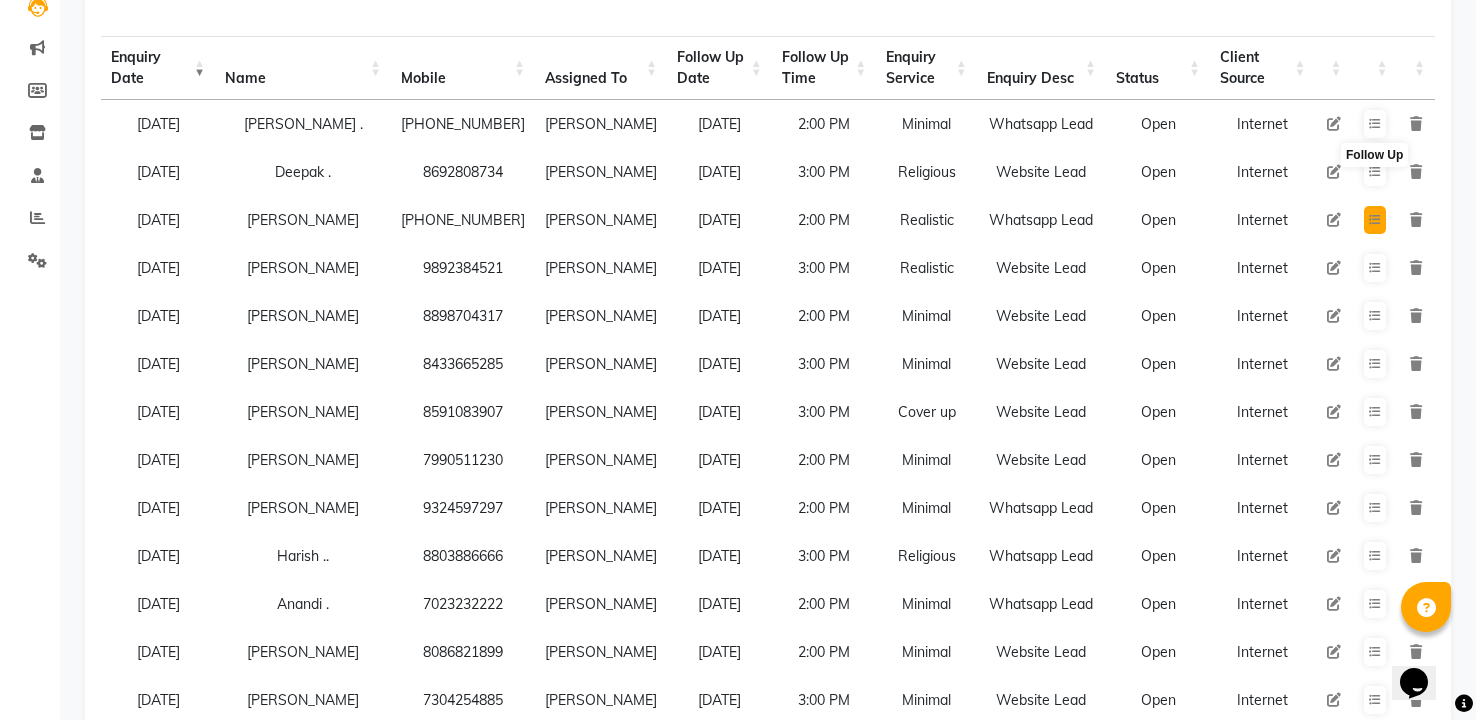 click at bounding box center (1375, 220) 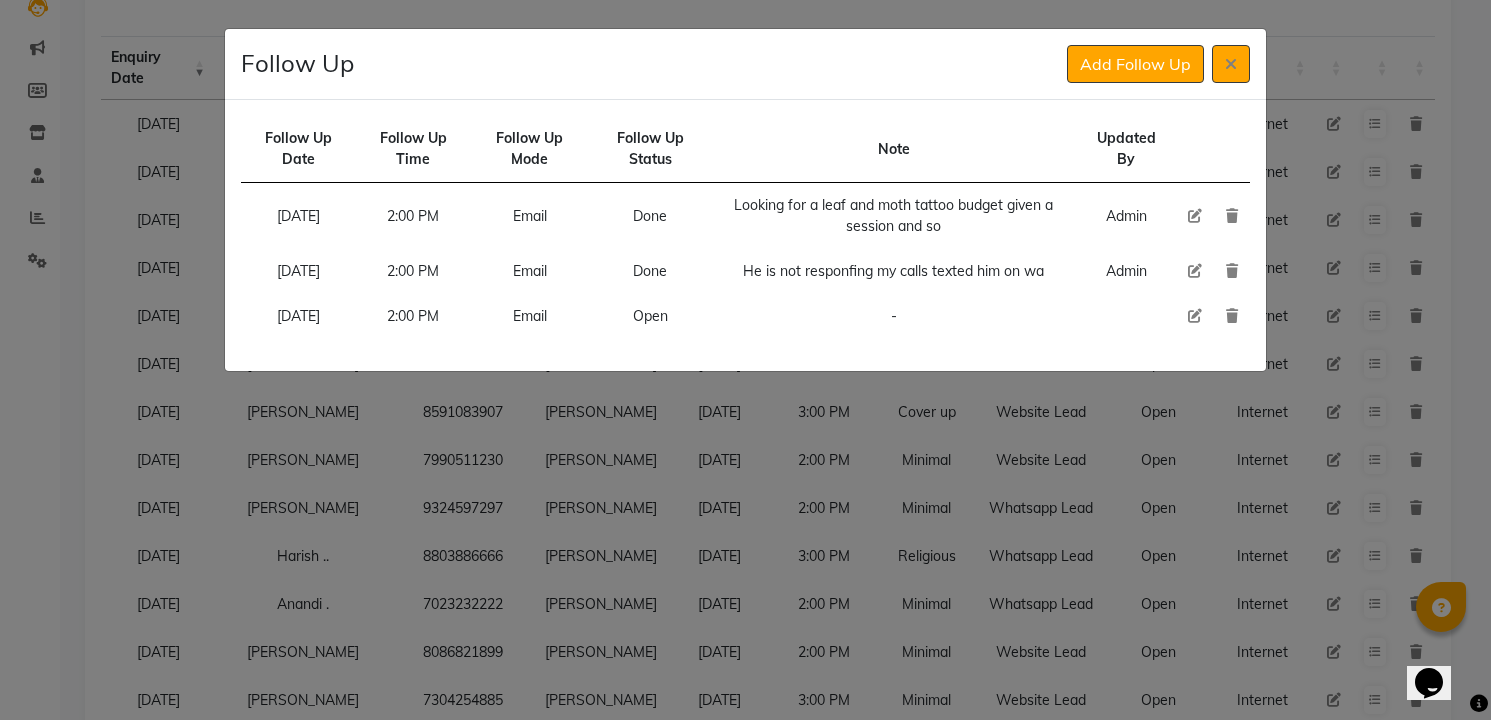 click 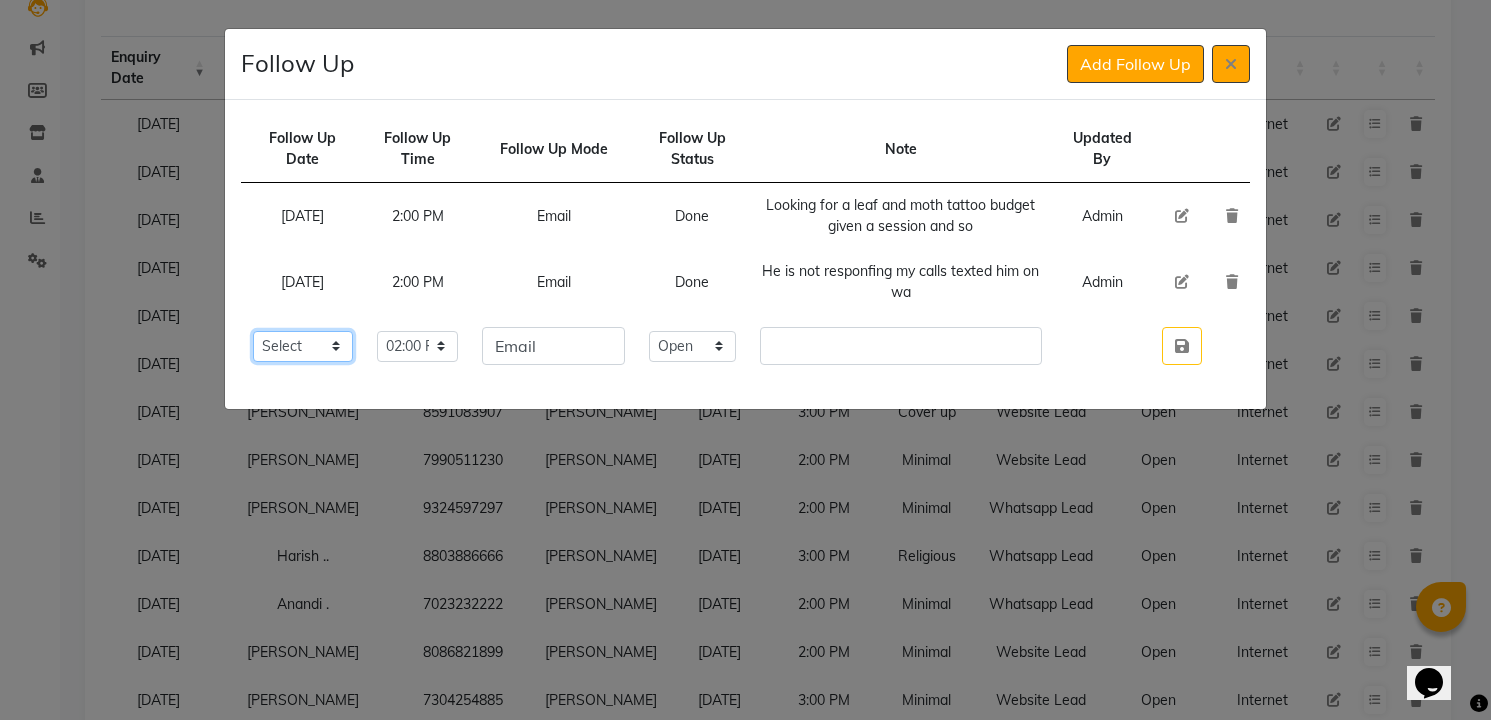 click on "Select [DATE] [DATE] [DATE] ([DATE]) [DATE] ([DATE]) [DATE] ([DATE]) [DATE] ([DATE]) [DATE] ([DATE]) [DATE] ([DATE]) [DATE] ([DATE]) [DATE] ([DATE]) [DATE] ([DATE]) [DATE] ([DATE]) Custom Date" at bounding box center (303, 346) 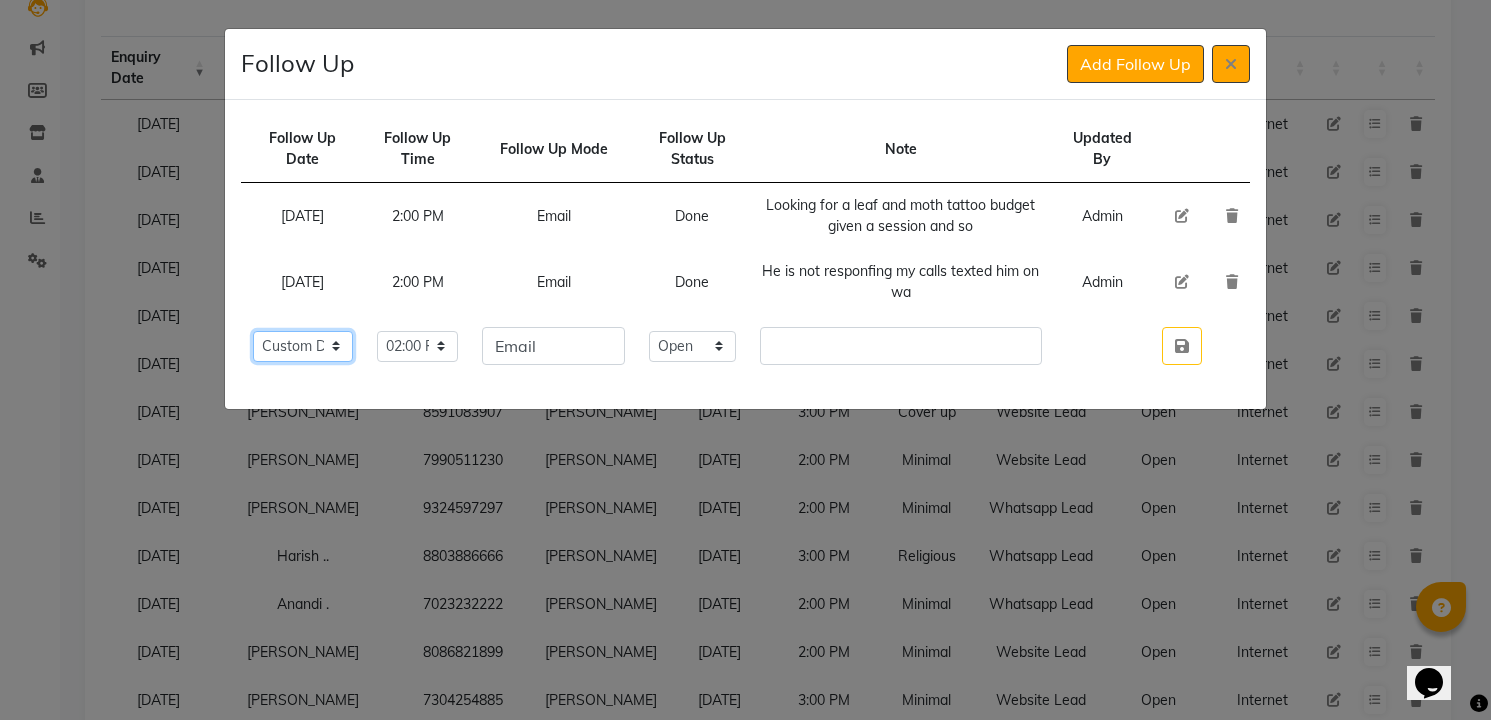 click on "Select [DATE] [DATE] [DATE] ([DATE]) [DATE] ([DATE]) [DATE] ([DATE]) [DATE] ([DATE]) [DATE] ([DATE]) [DATE] ([DATE]) [DATE] ([DATE]) [DATE] ([DATE]) [DATE] ([DATE]) [DATE] ([DATE]) Custom Date" at bounding box center [303, 346] 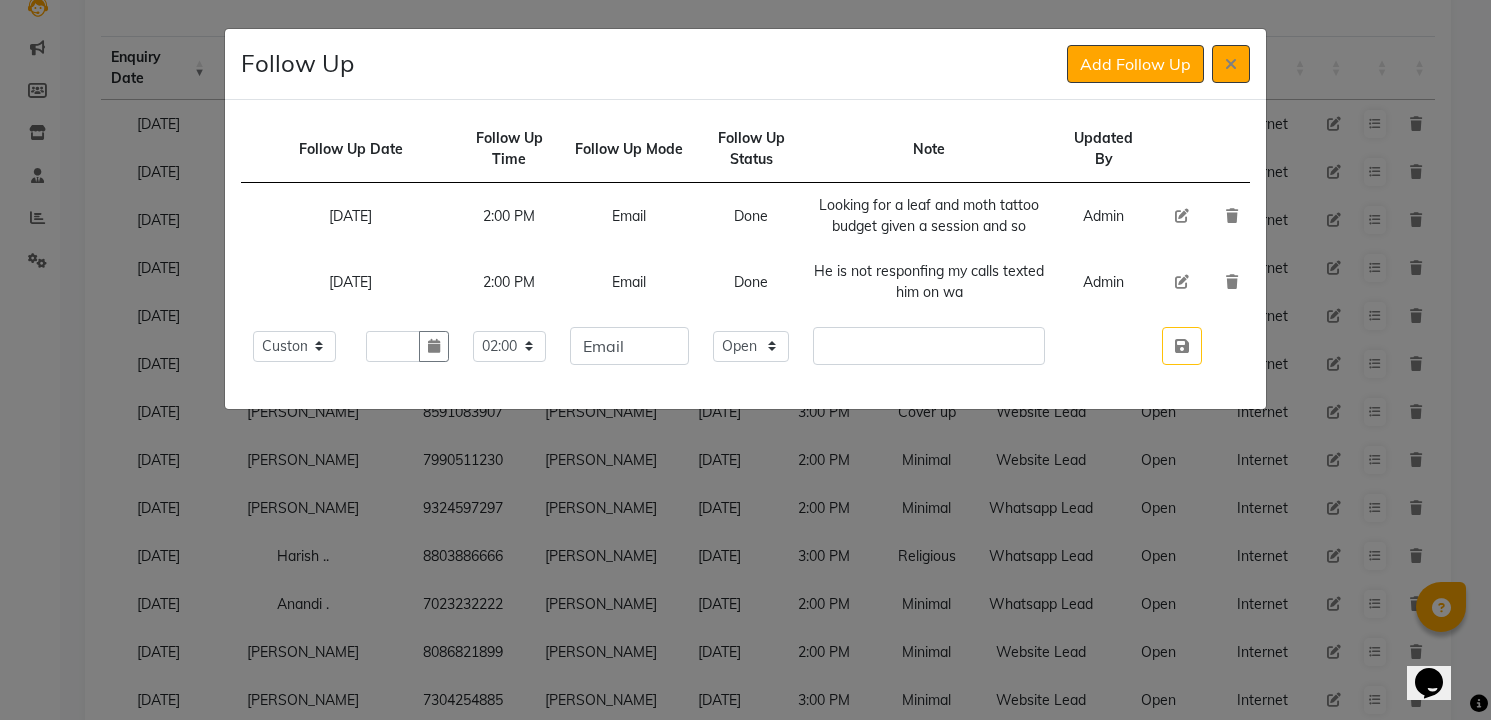 type 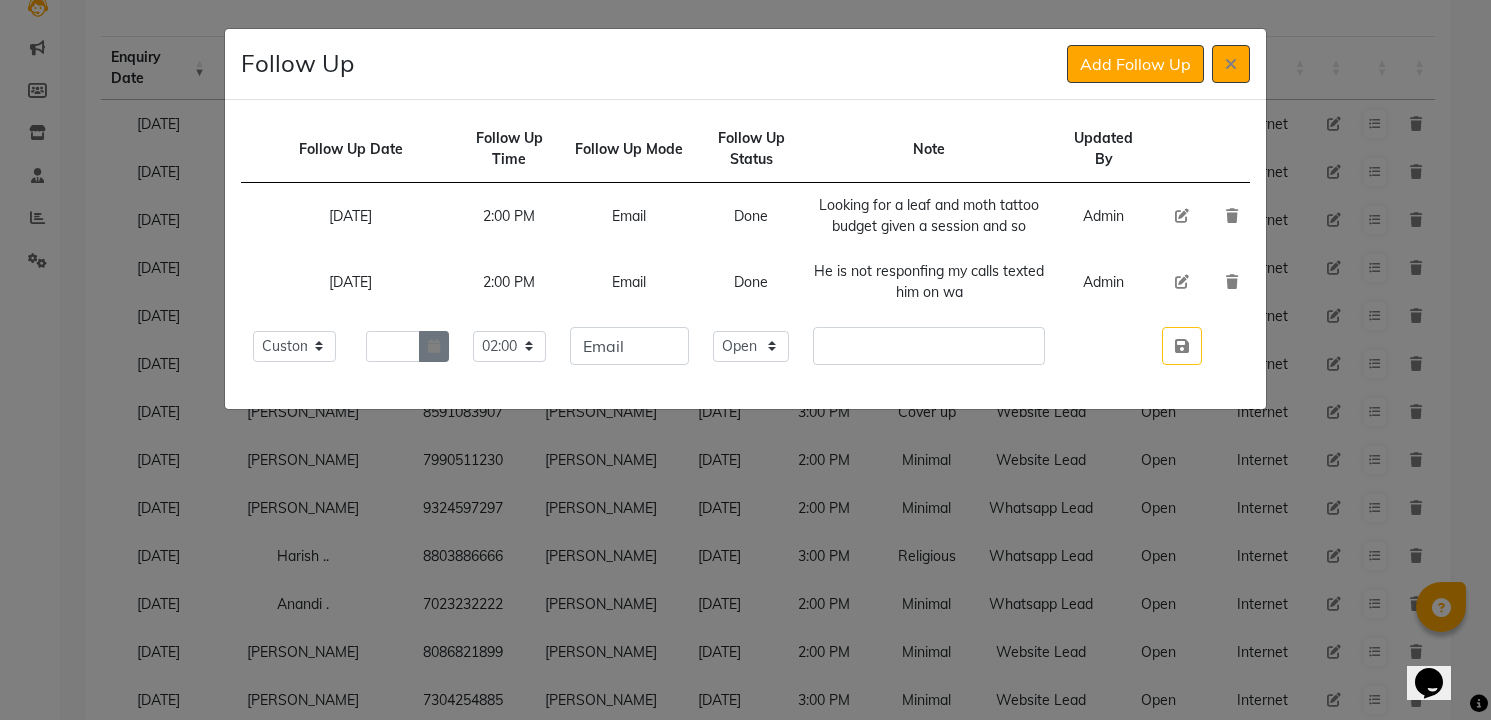 click 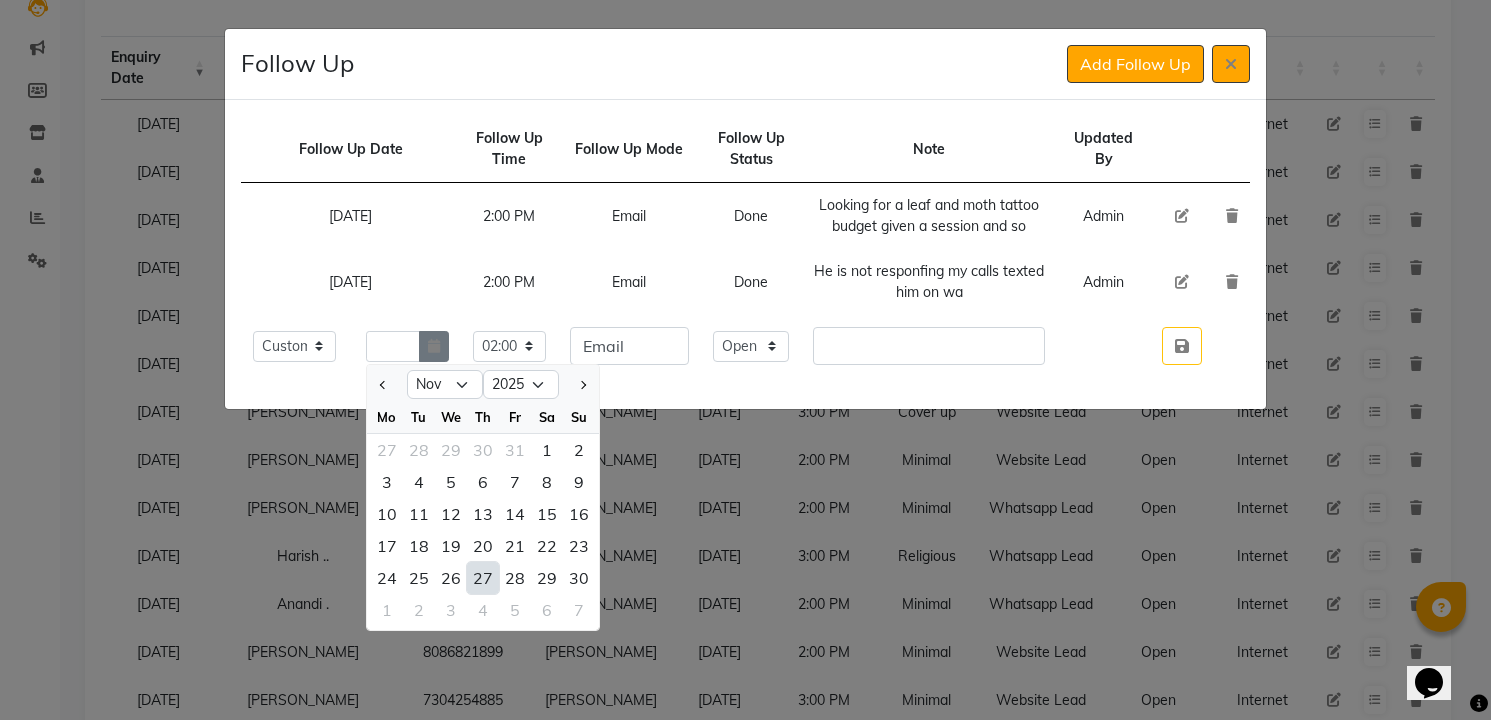 select on "12" 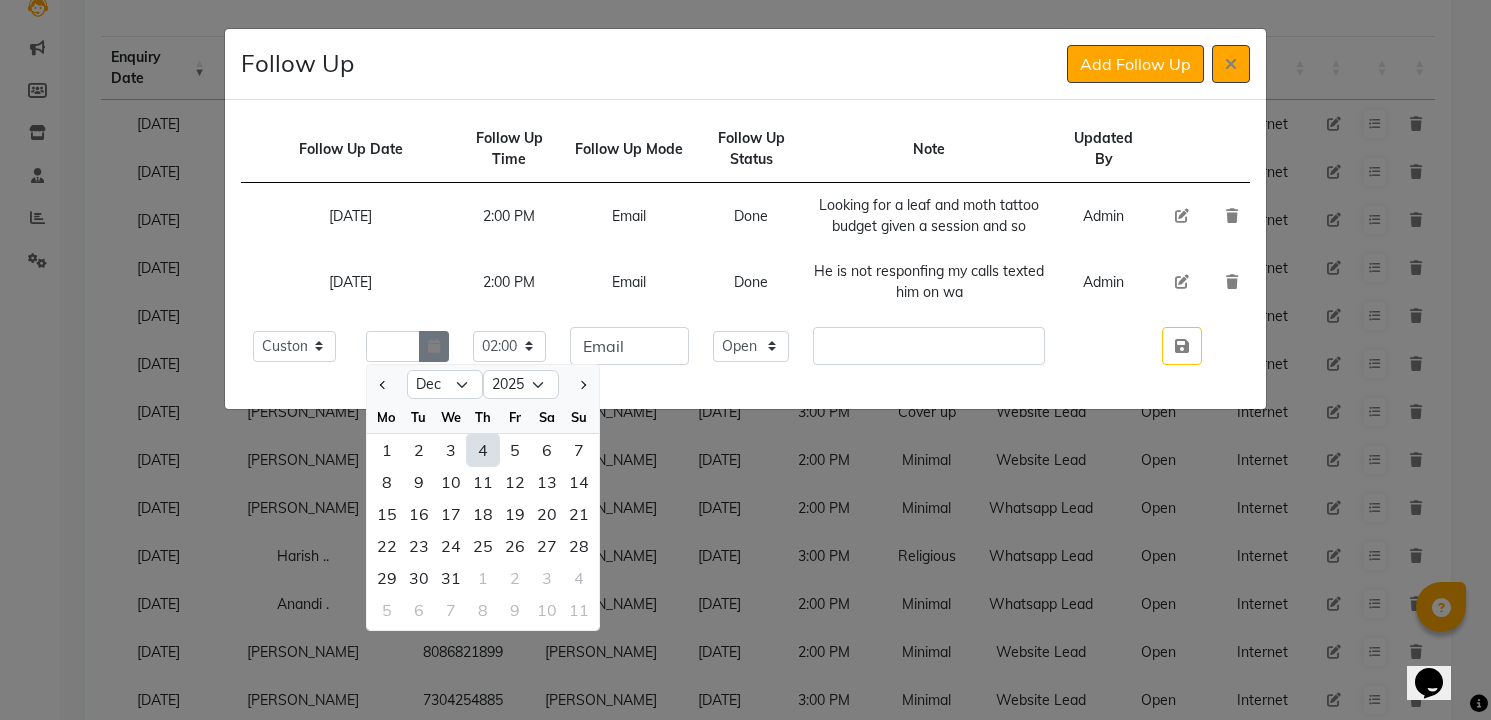 type on "04-12-2025" 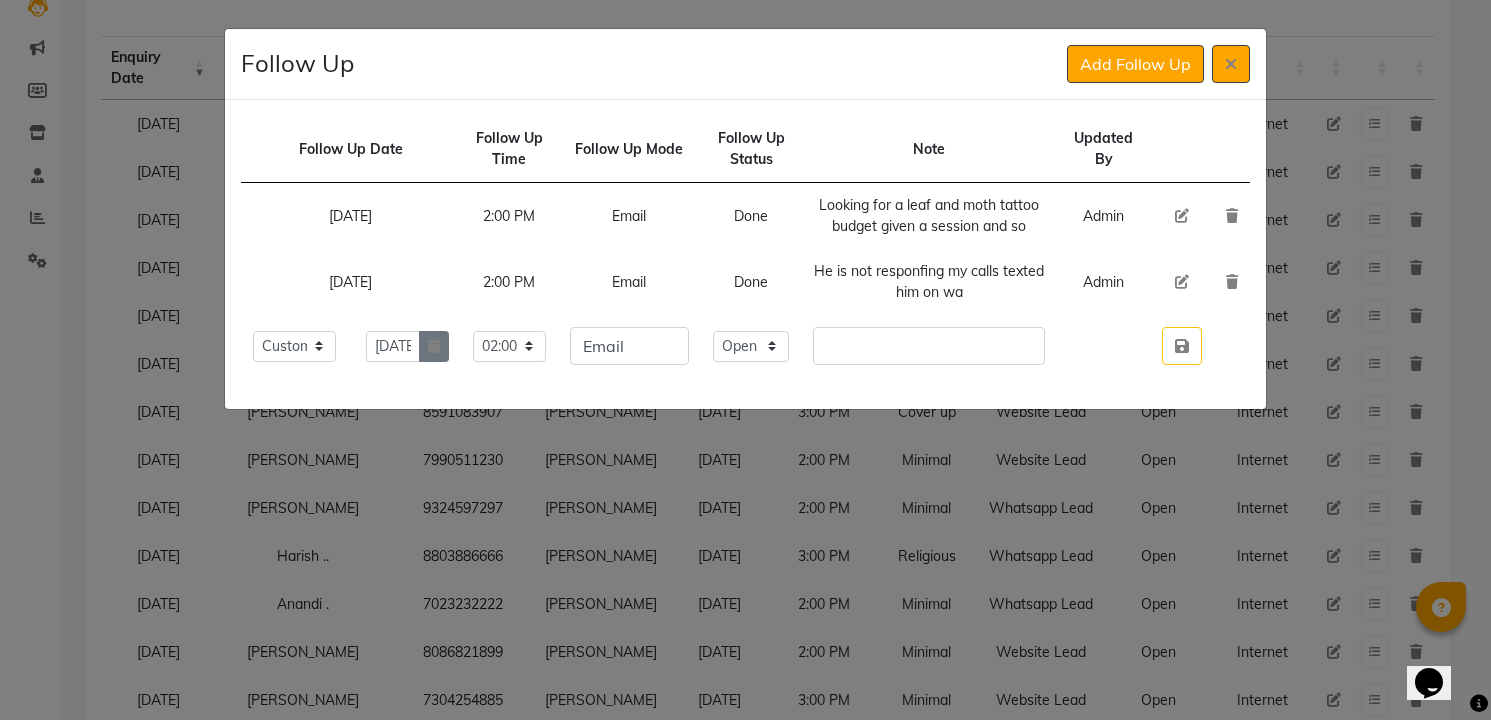 type 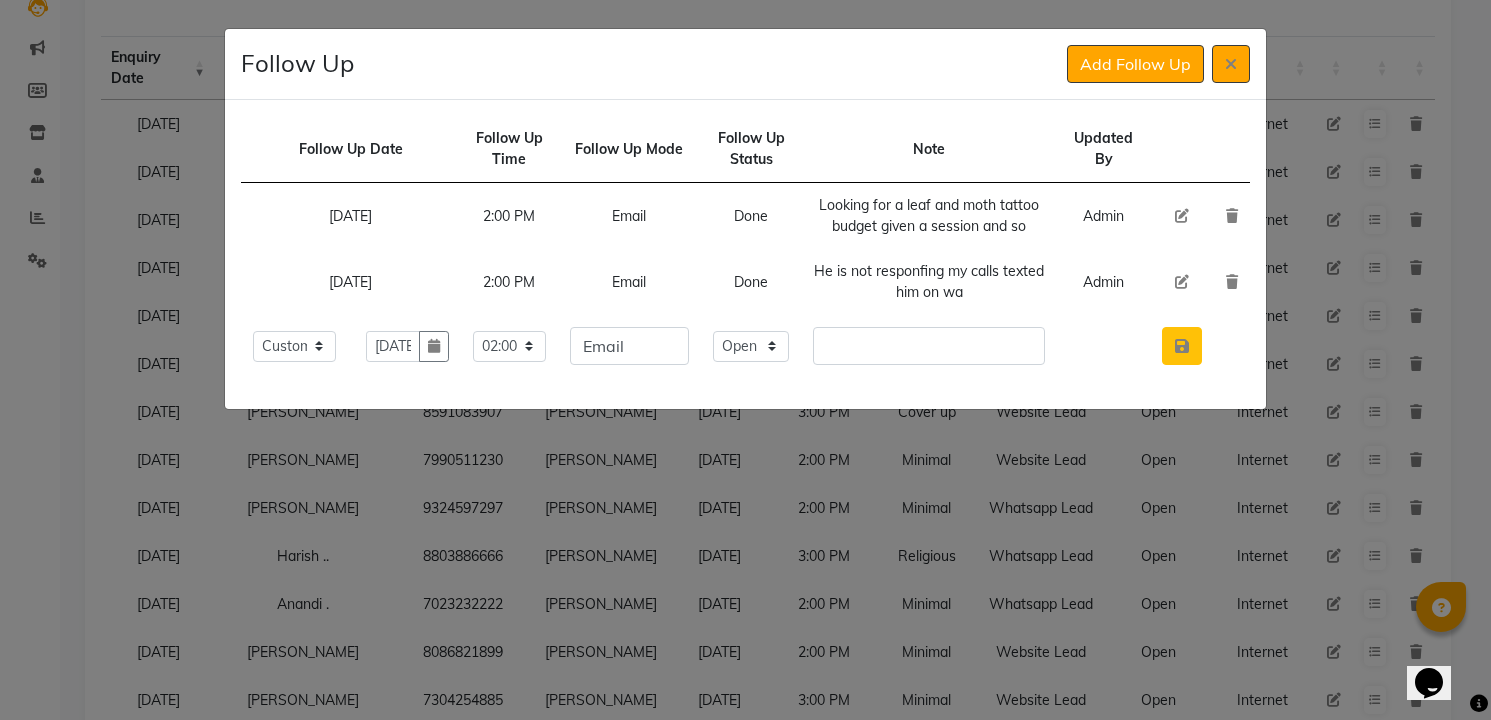 click 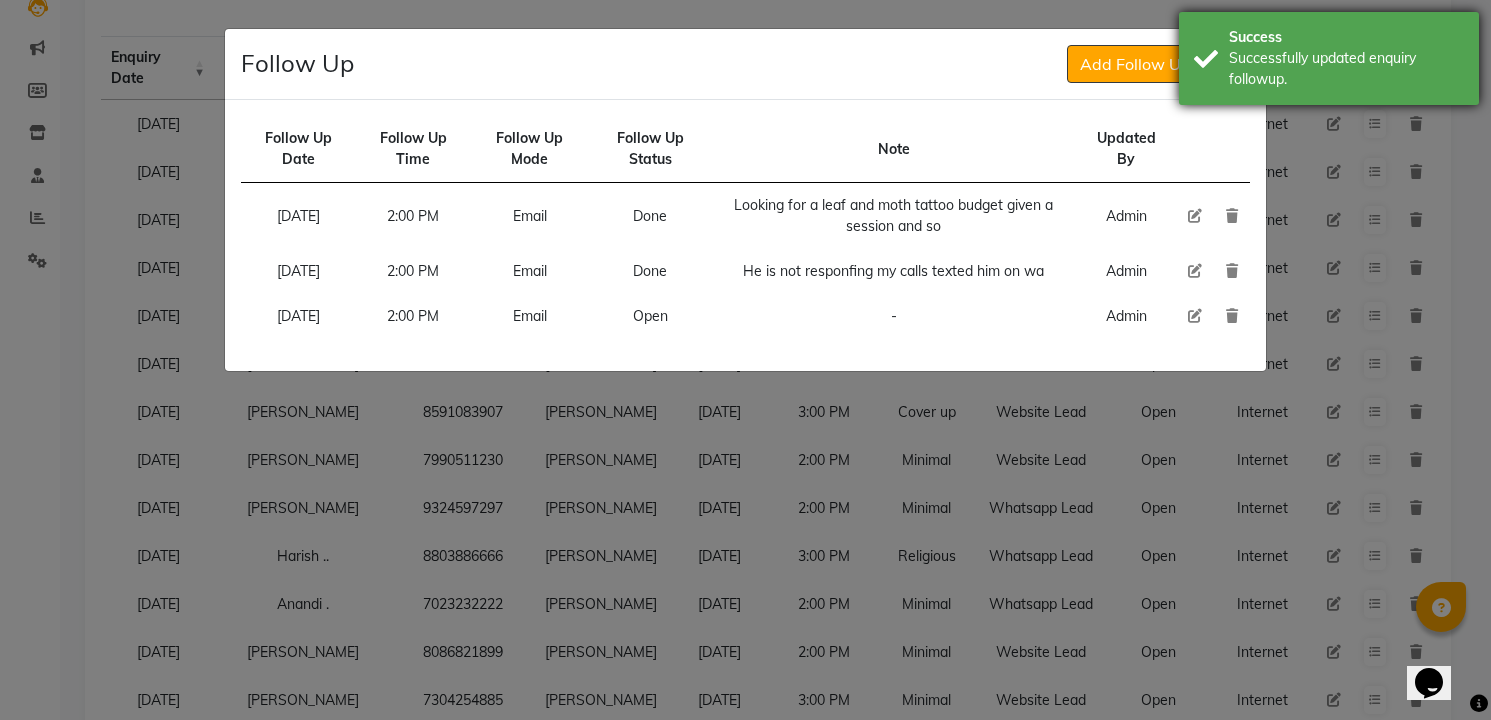 click on "Successfully updated enquiry followup." at bounding box center [1346, 69] 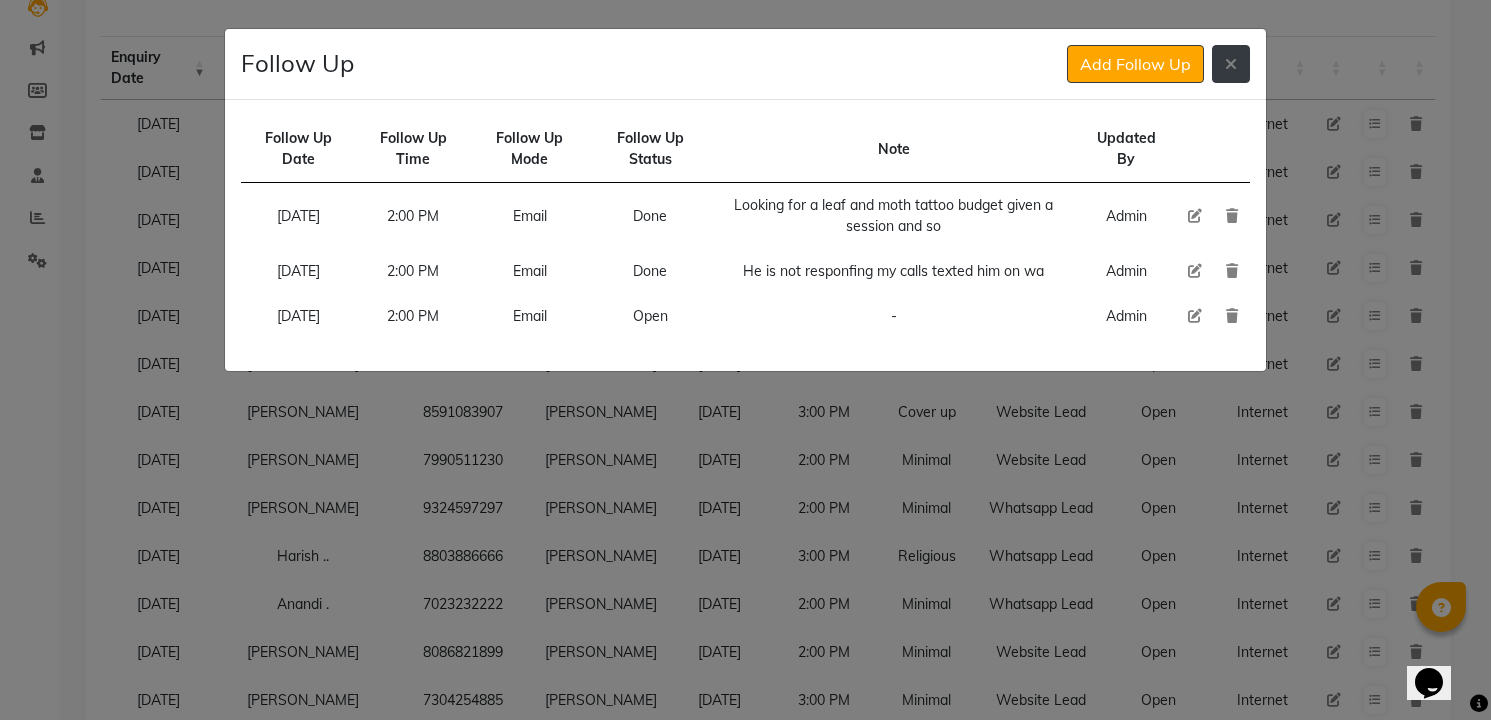 click 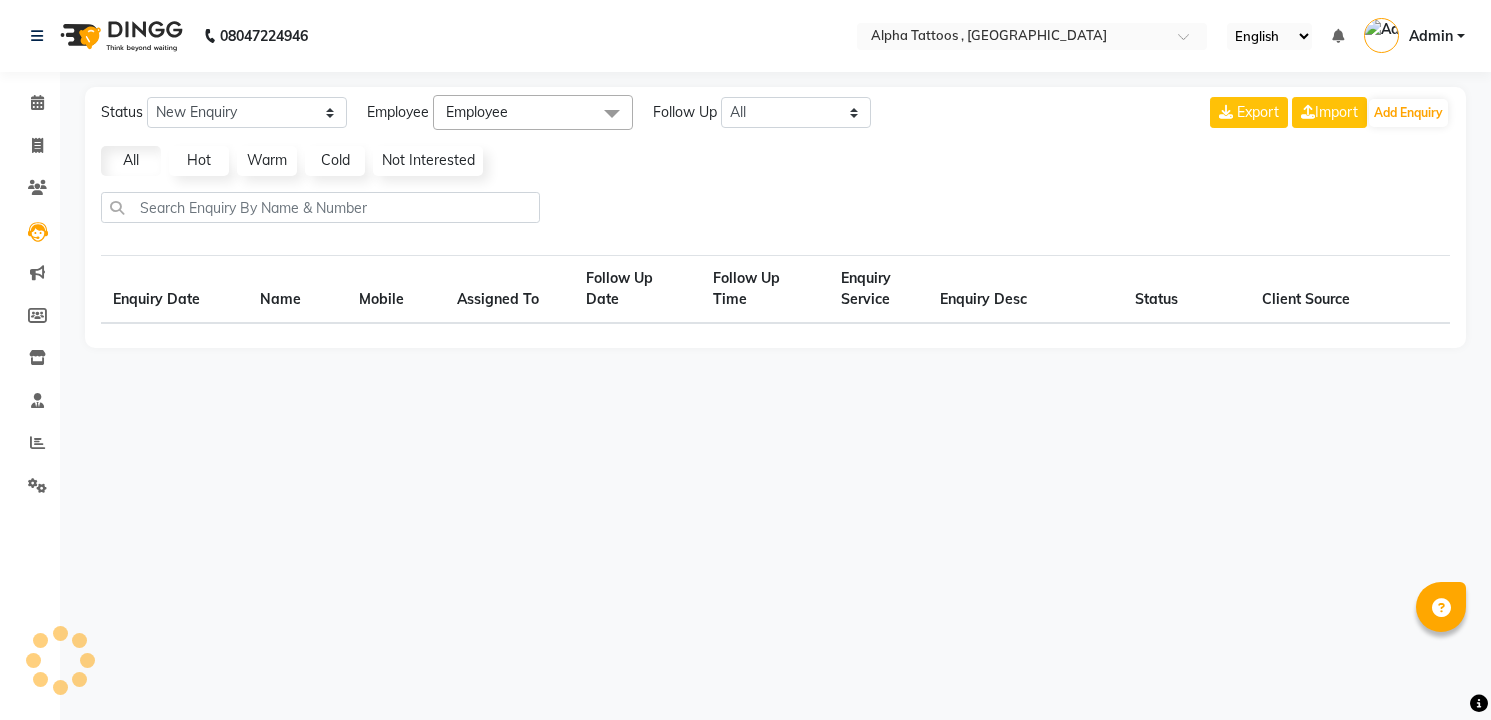 scroll, scrollTop: 0, scrollLeft: 0, axis: both 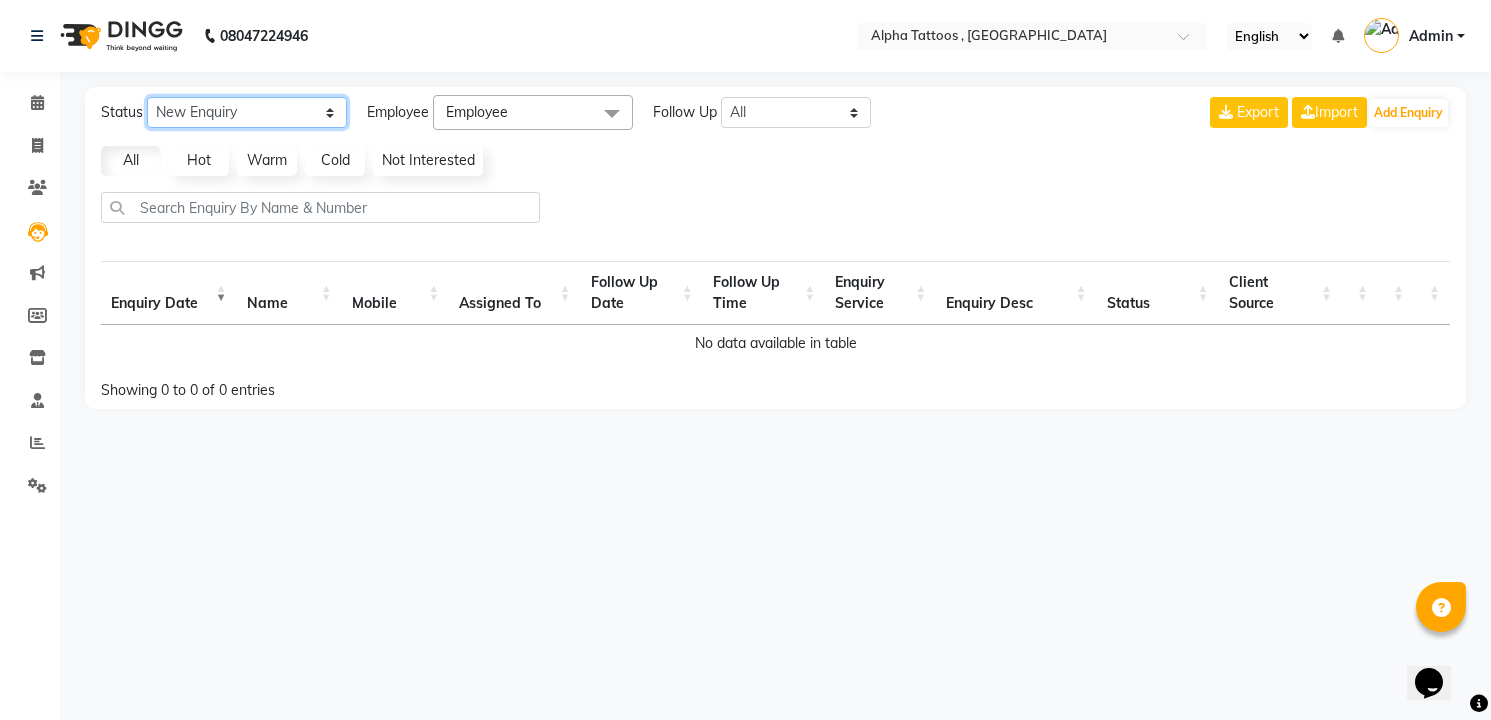 click on "New Enquiry Open Enquiry Converted Enquiry  All" 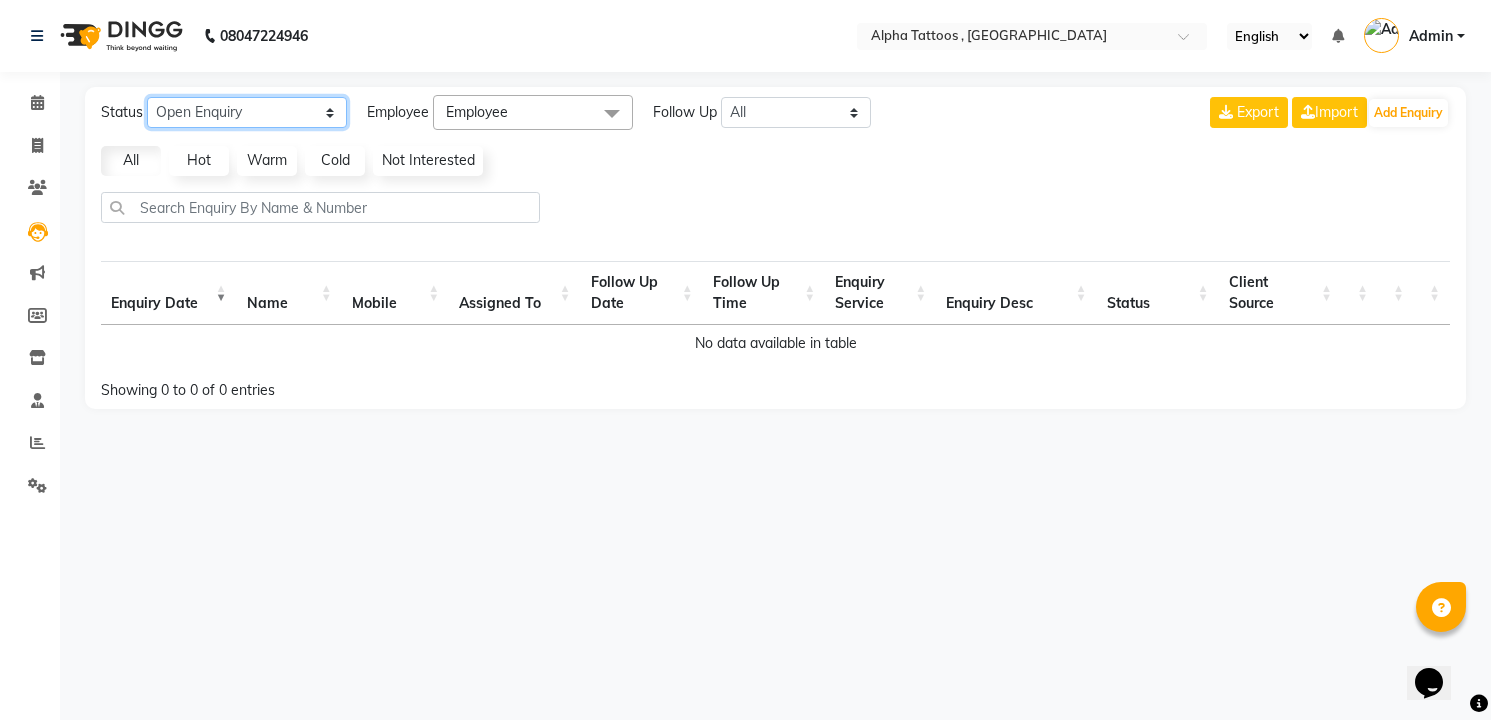 click on "New Enquiry Open Enquiry Converted Enquiry  All" 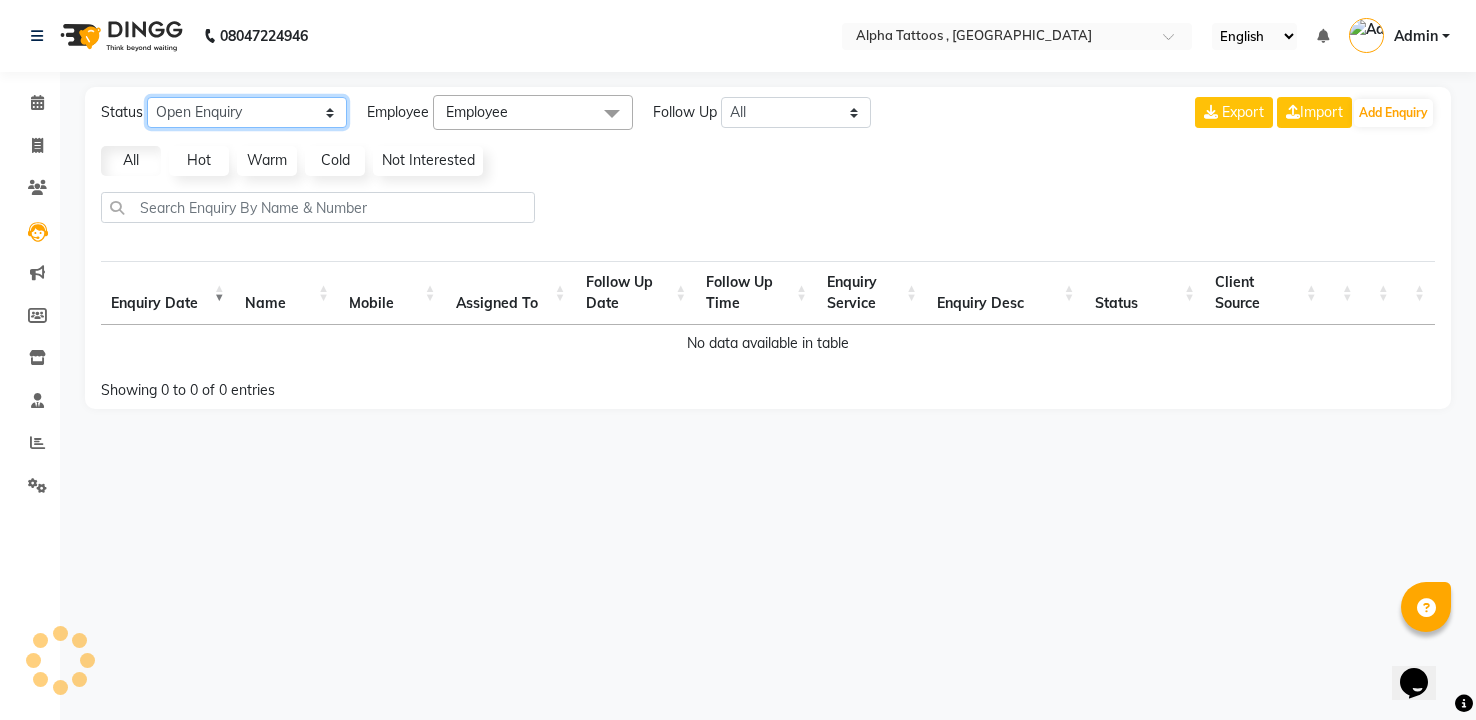 select on "10" 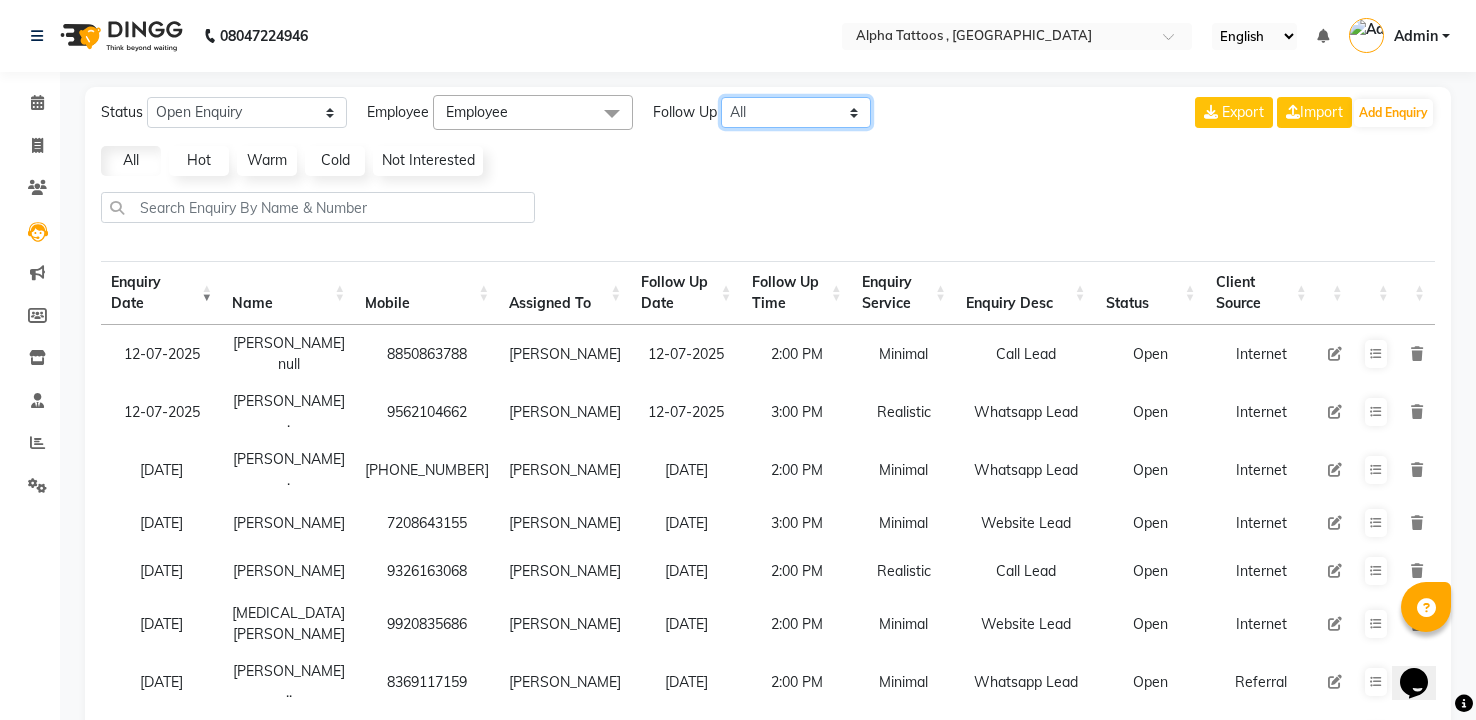 click on "All [DATE] [DATE] This Week This Month Custom" 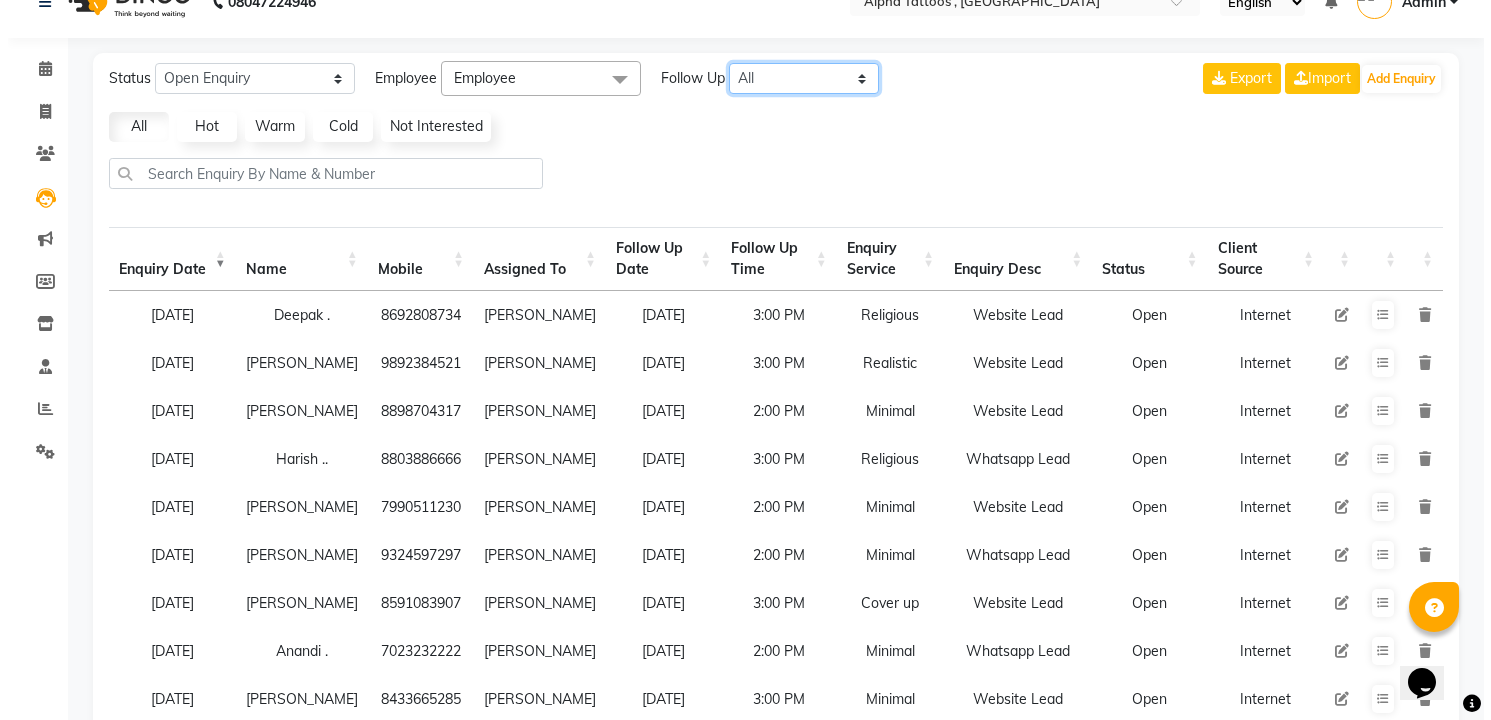 scroll, scrollTop: 37, scrollLeft: 0, axis: vertical 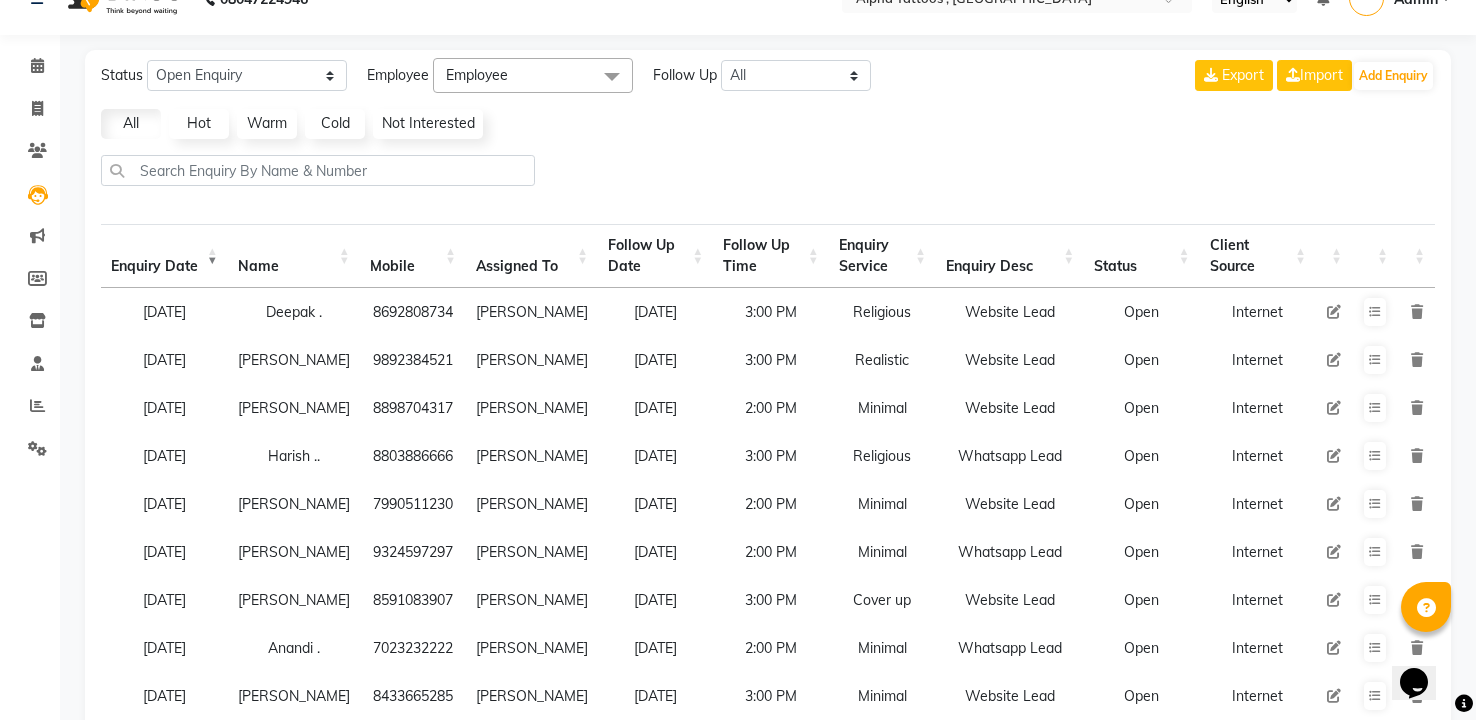 click at bounding box center (1375, 312) 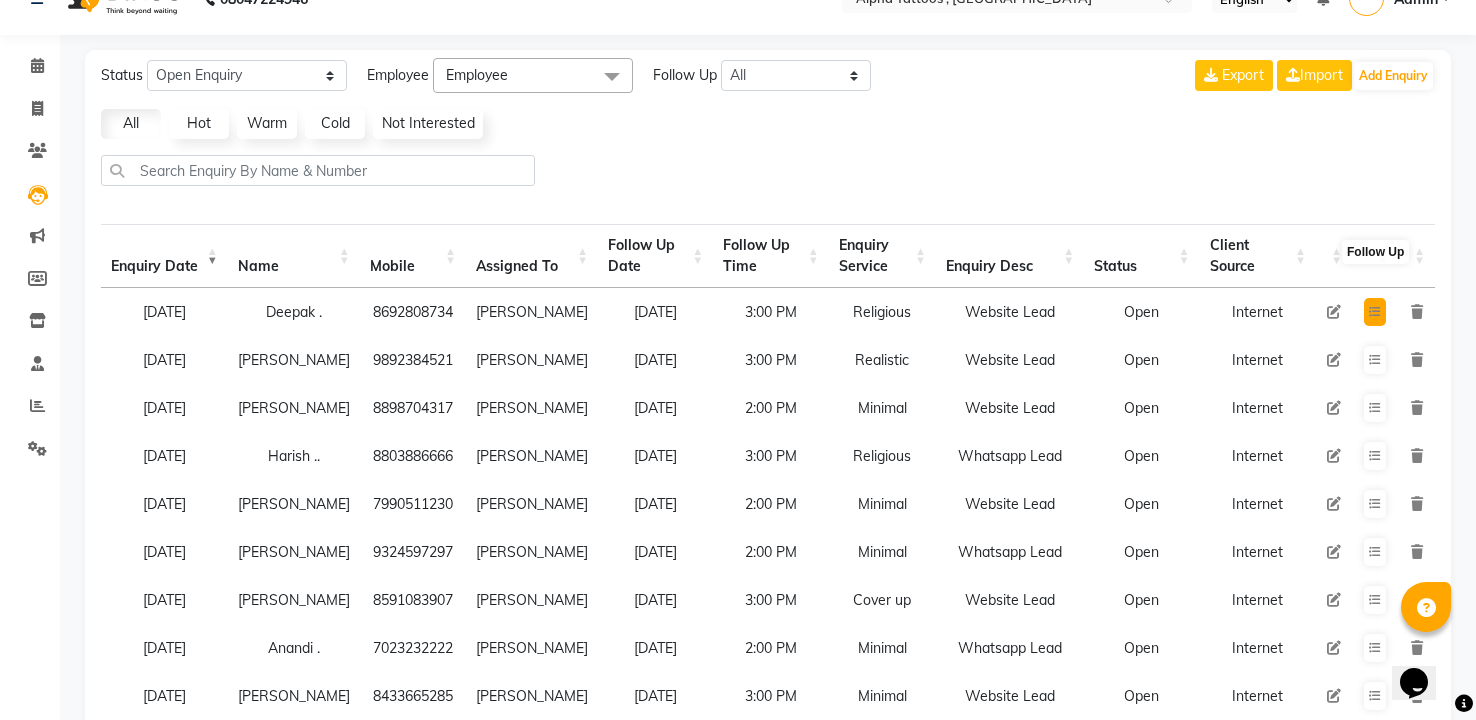 click at bounding box center (1375, 312) 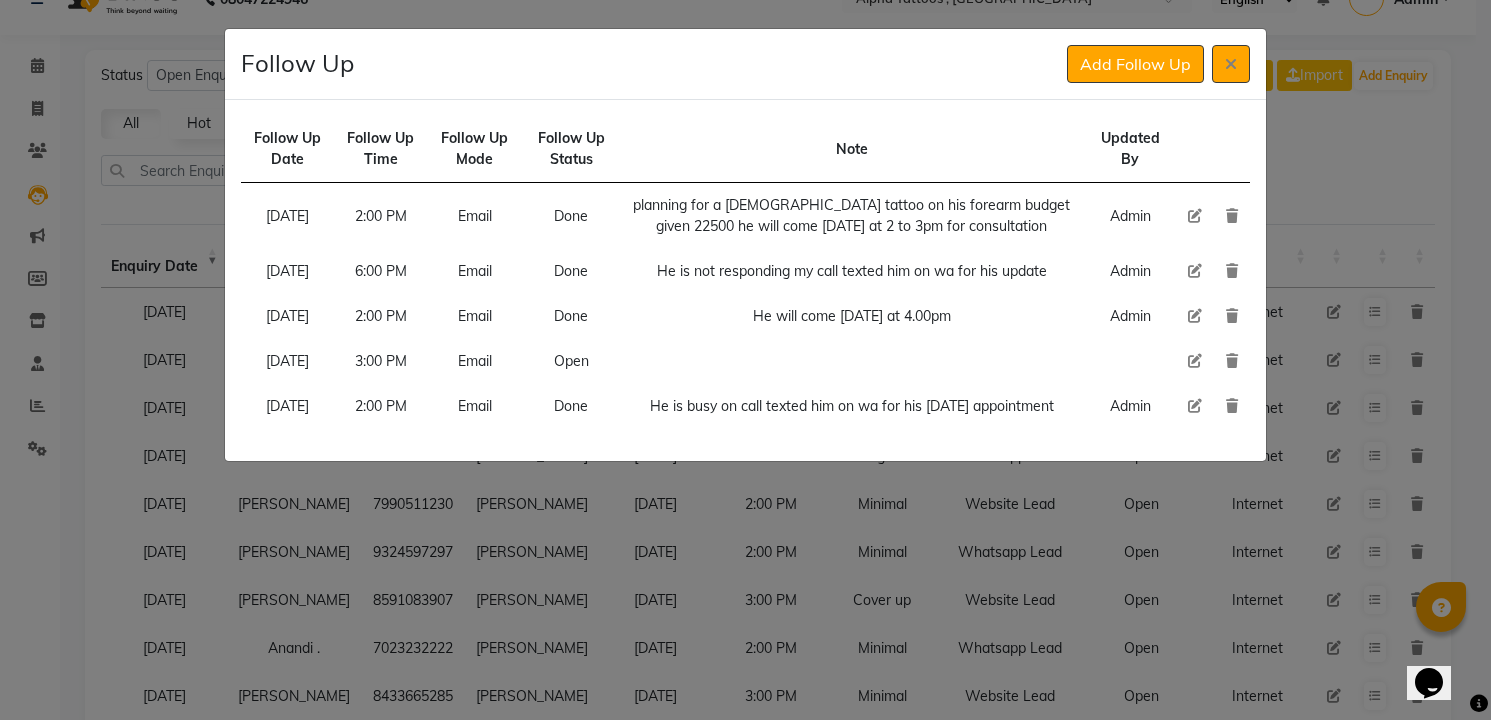 click 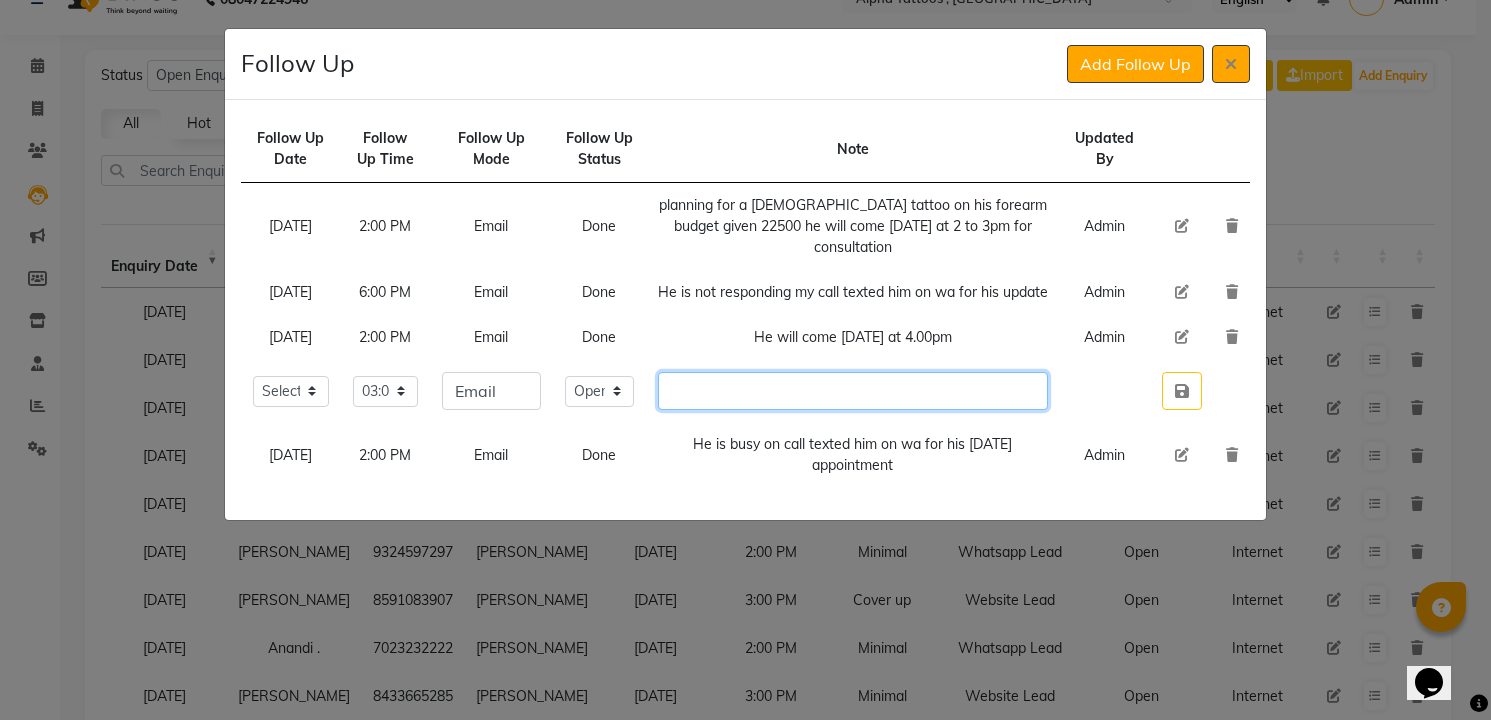 click 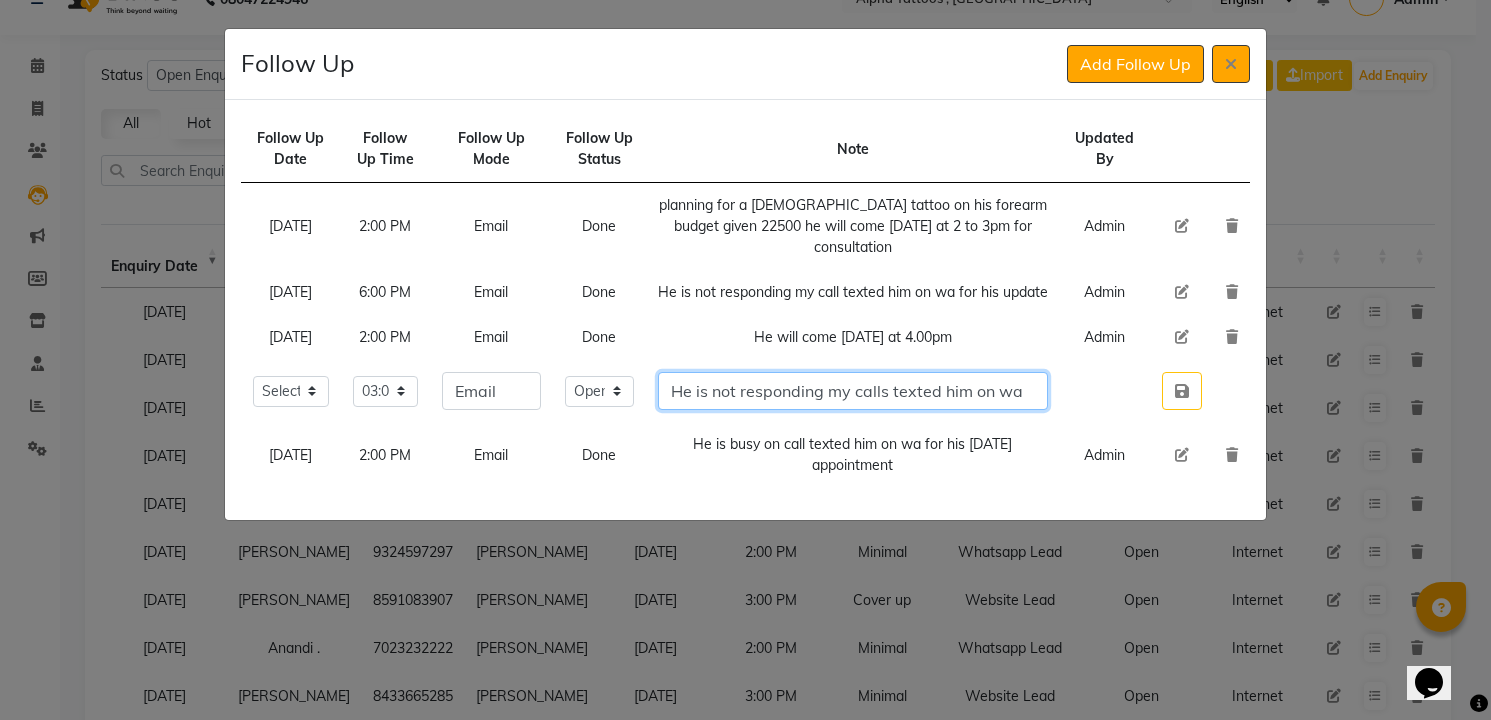 scroll, scrollTop: 0, scrollLeft: 31, axis: horizontal 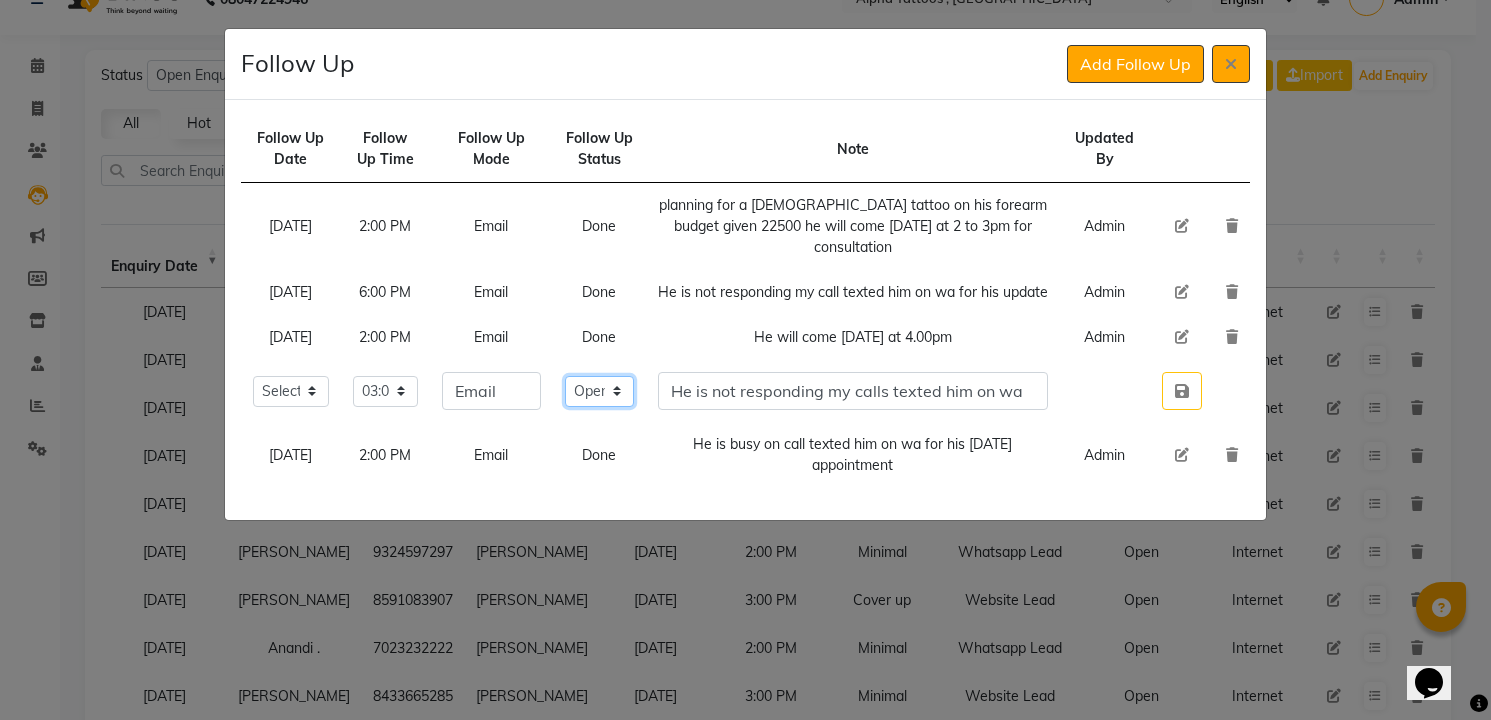 click on "Select Open Pending Done" 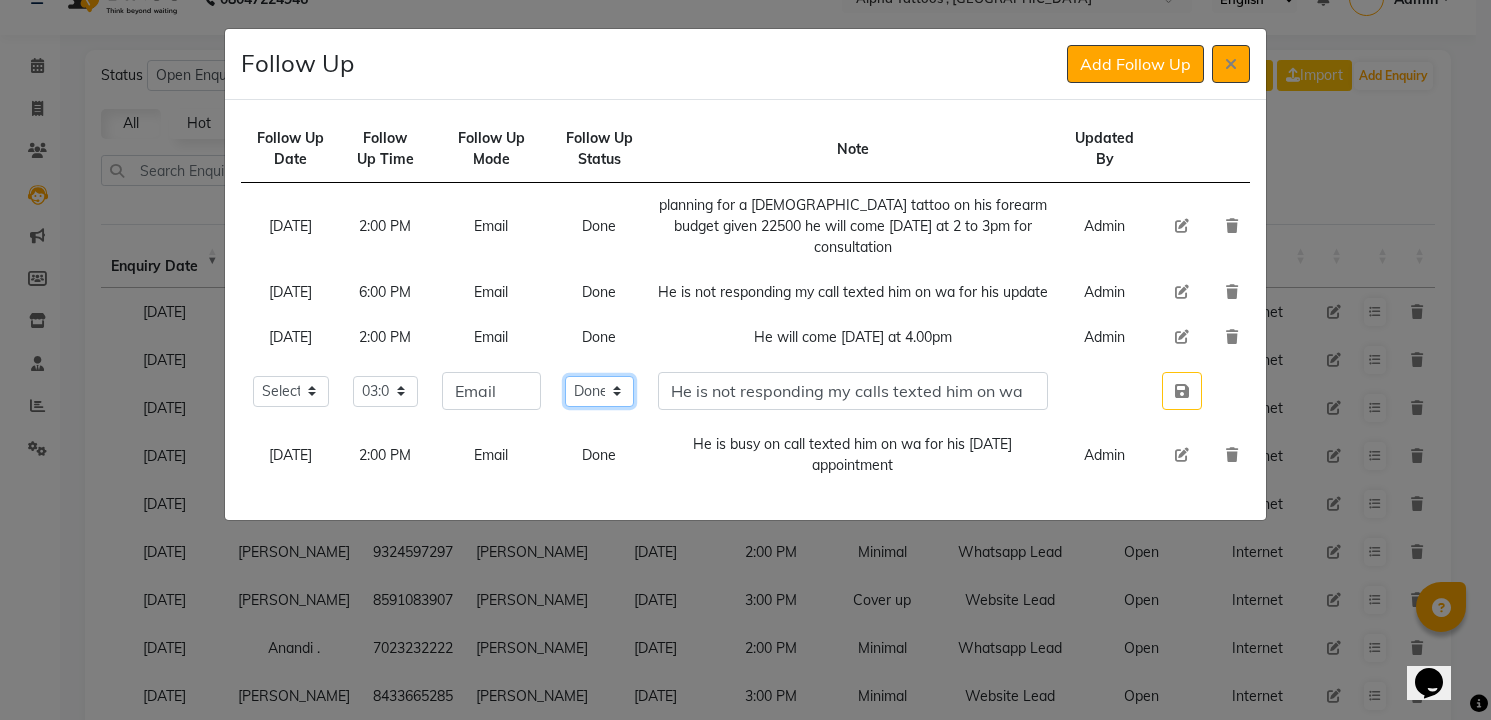 click on "Select Open Pending Done" 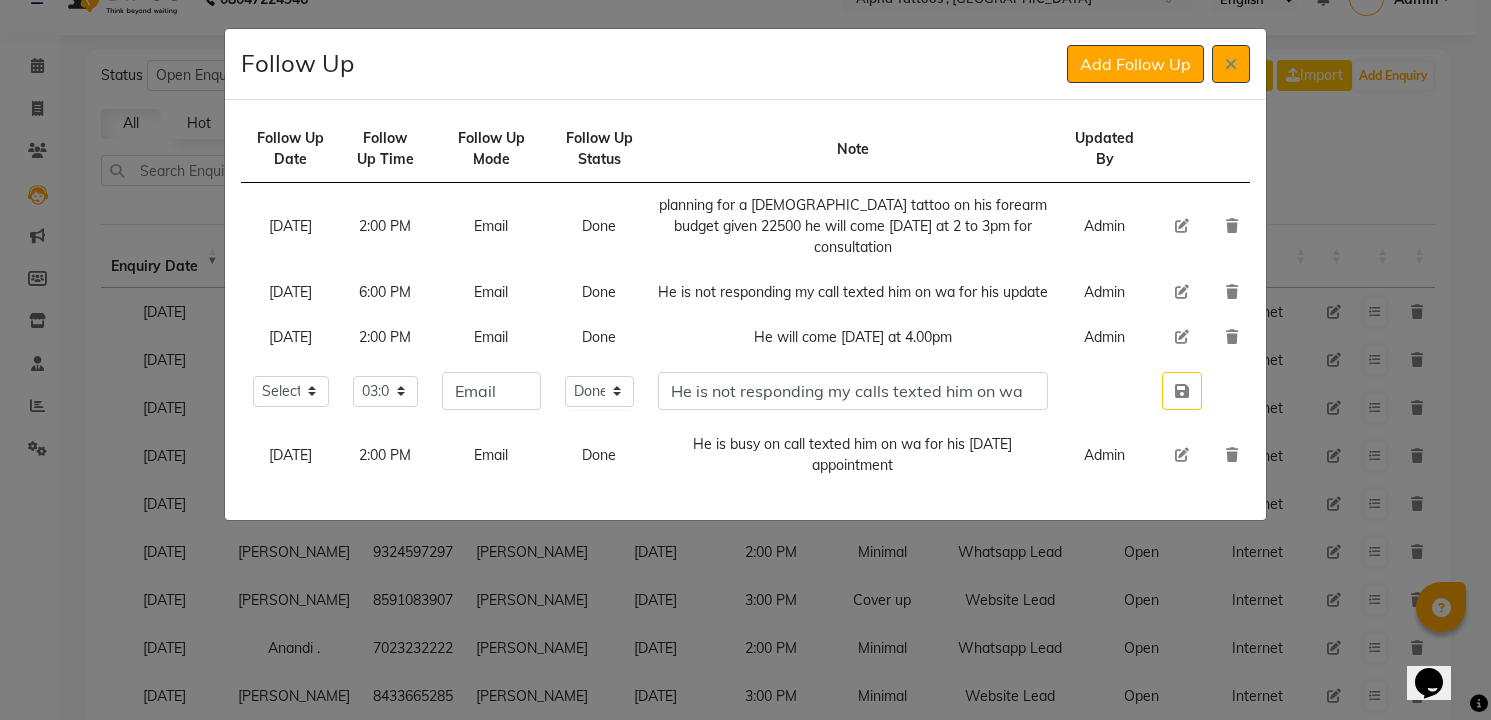type 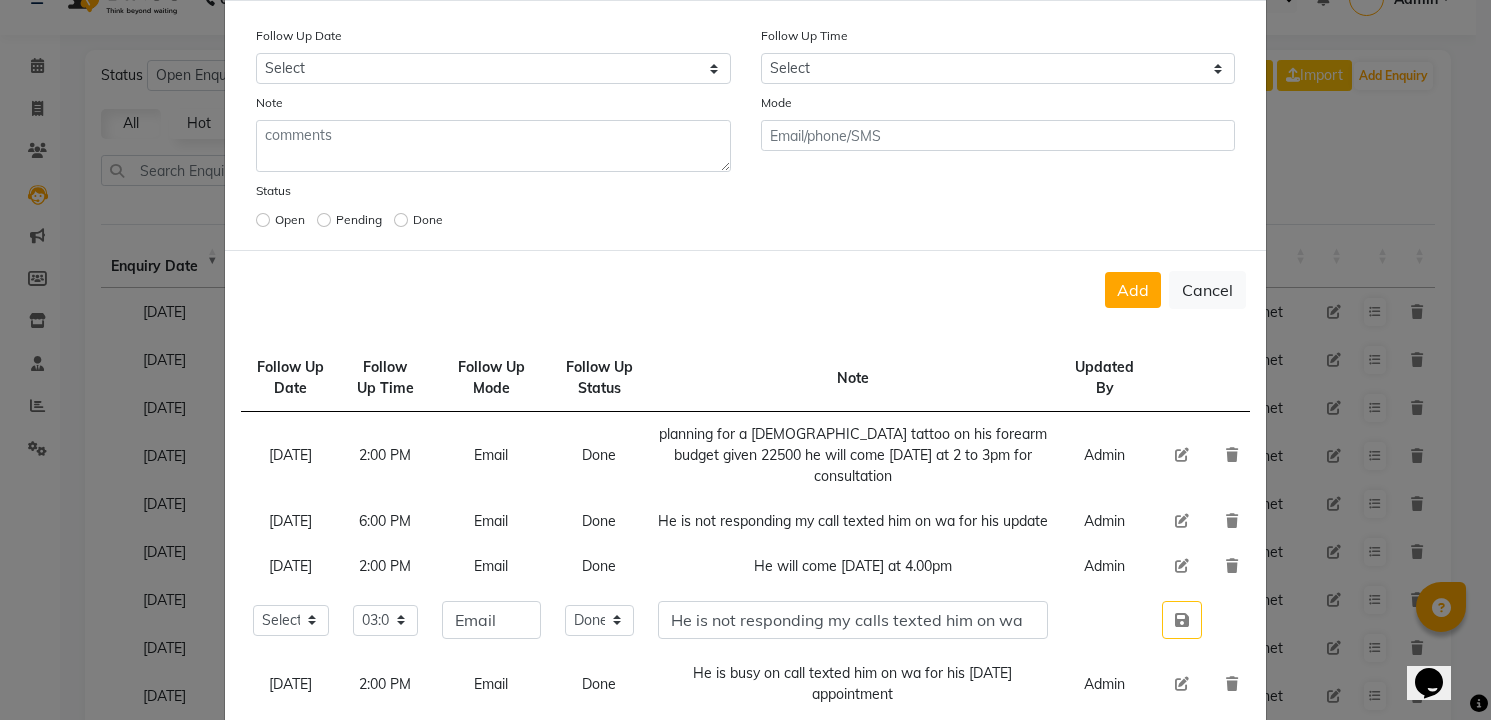scroll, scrollTop: 178, scrollLeft: 0, axis: vertical 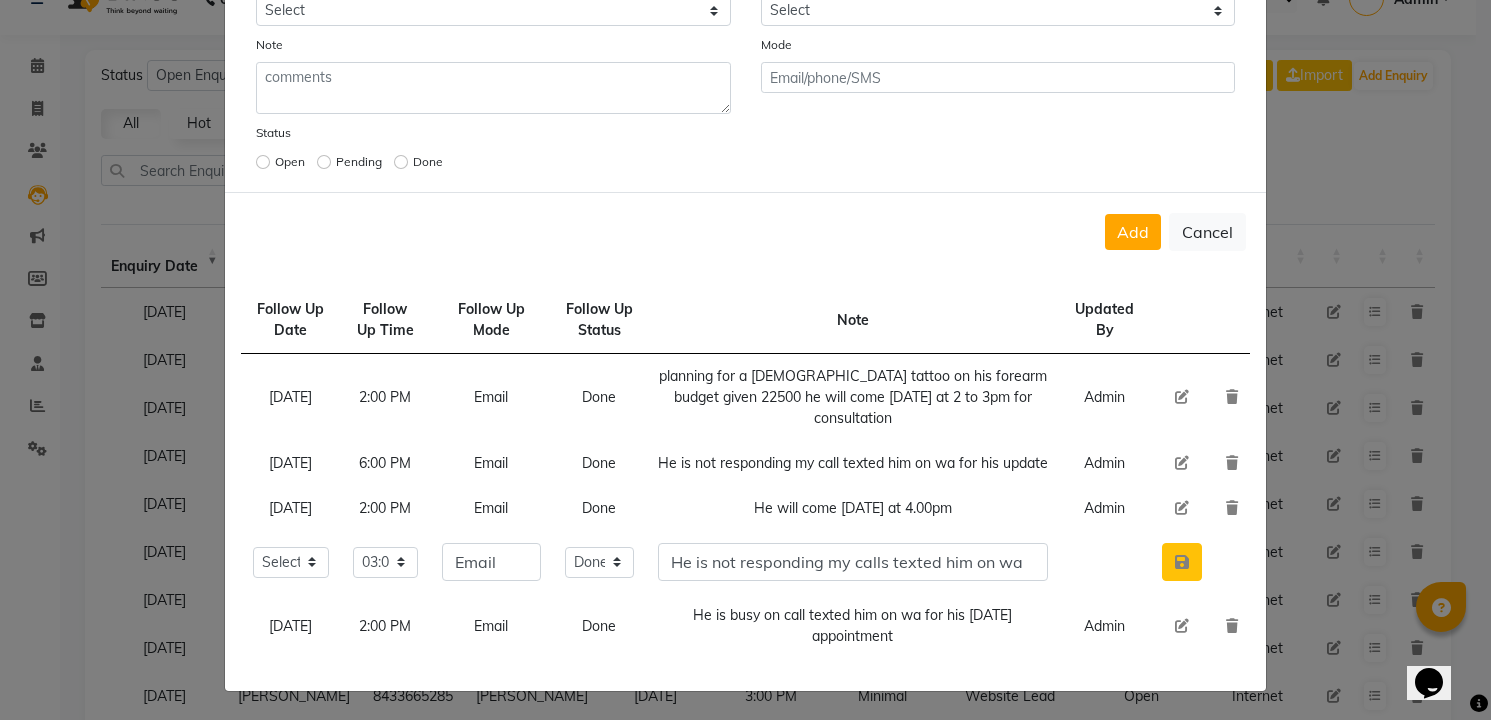 click 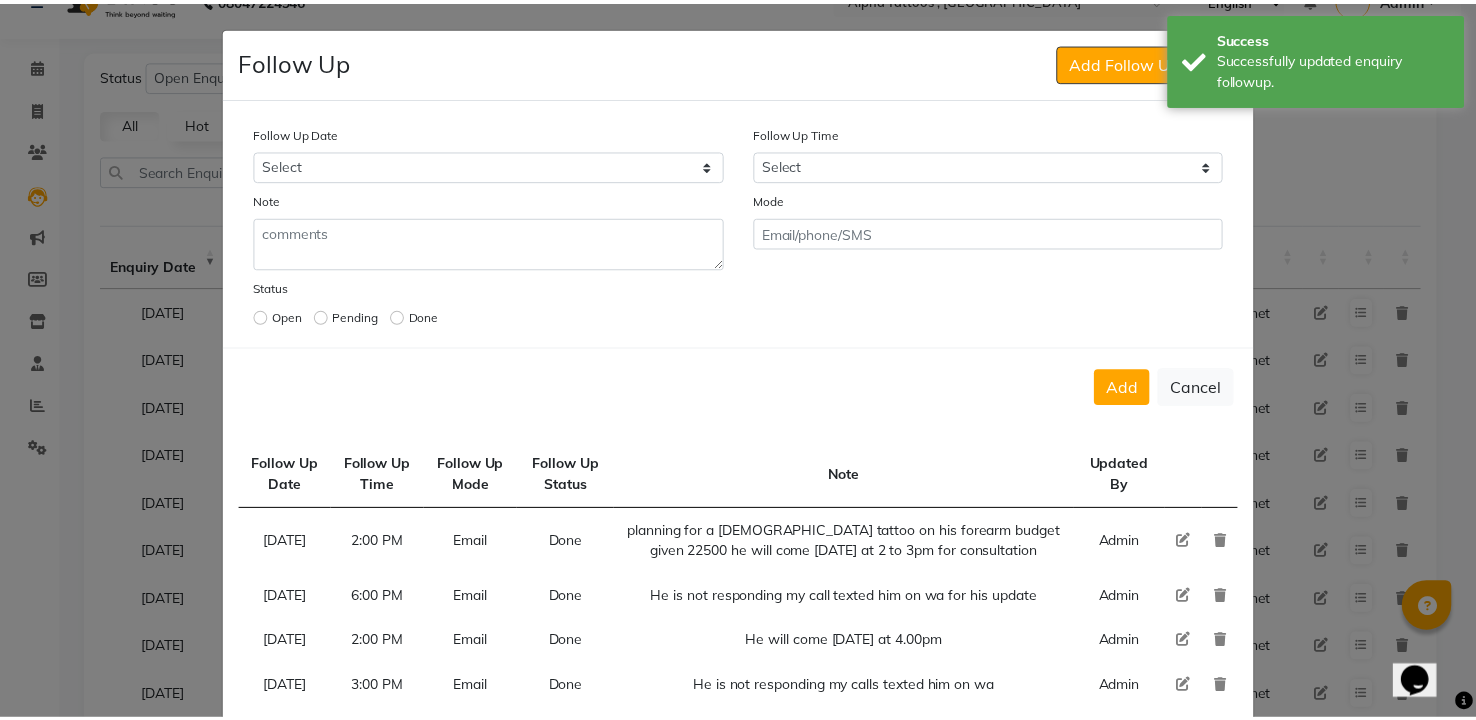 scroll, scrollTop: 0, scrollLeft: 0, axis: both 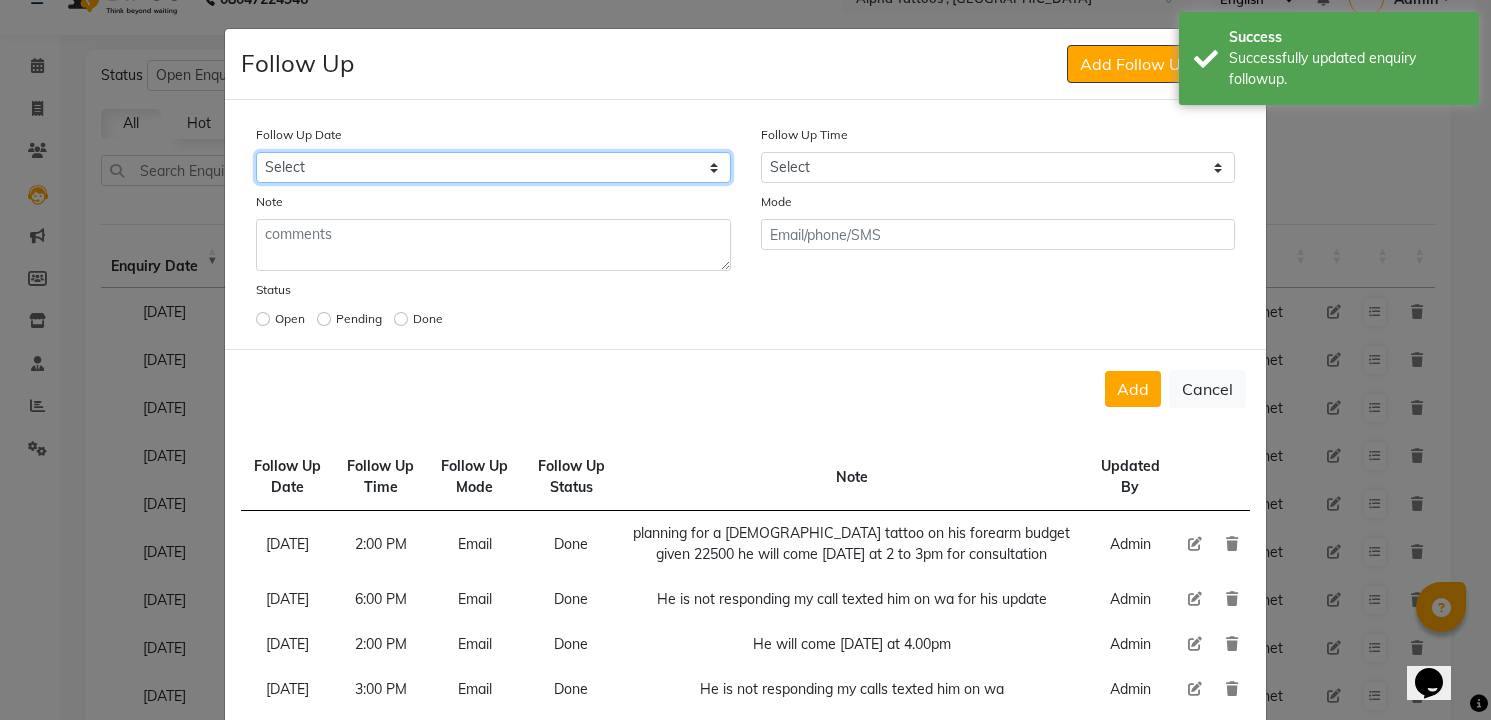 click on "Select [DATE] [DATE] [DATE] ([DATE]) [DATE] ([DATE]) [DATE] ([DATE]) [DATE] ([DATE]) [DATE] ([DATE]) [DATE] ([DATE]) [DATE] ([DATE]) [DATE] ([DATE]) [DATE] ([DATE]) [DATE] ([DATE])  Custom Date" at bounding box center [493, 167] 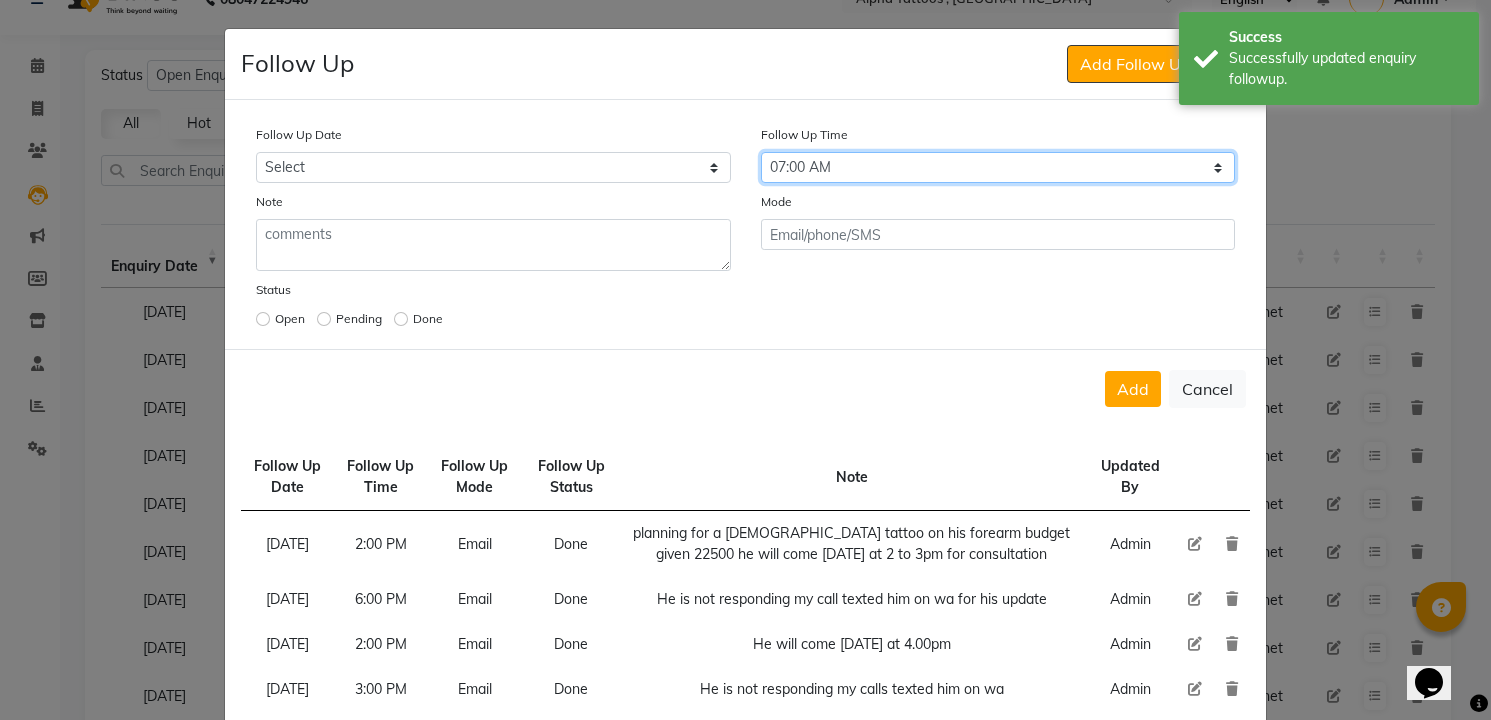 select on "900" 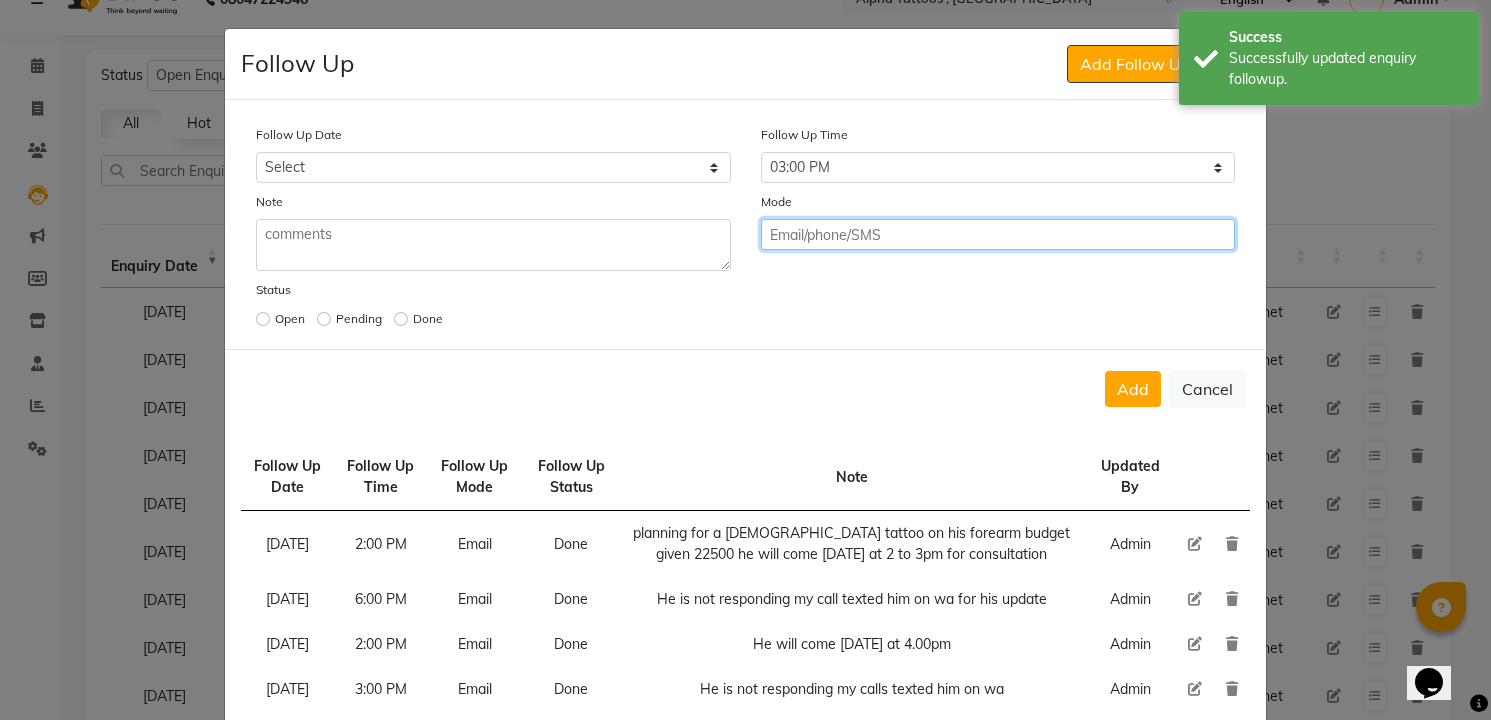 click on "Add" 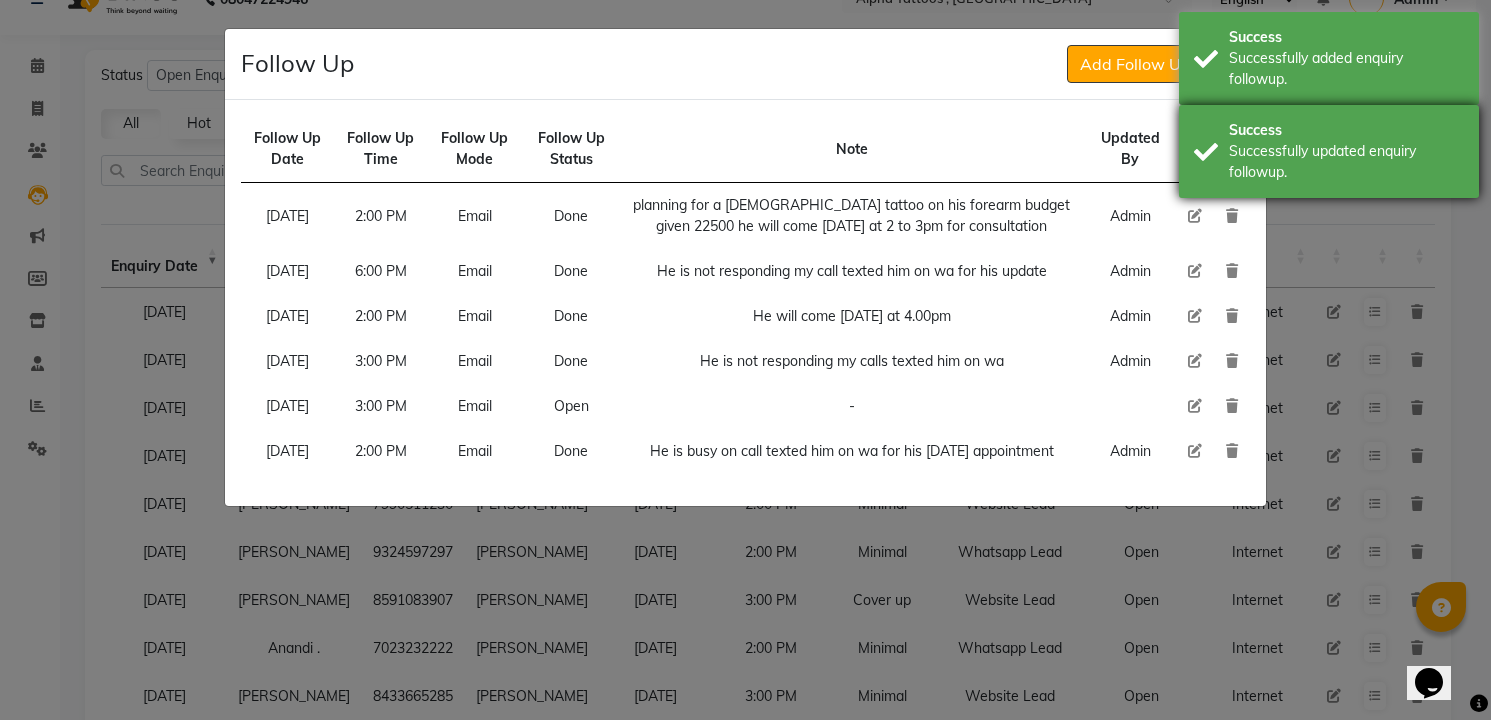 click on "Success   Successfully updated enquiry followup." at bounding box center (1329, 151) 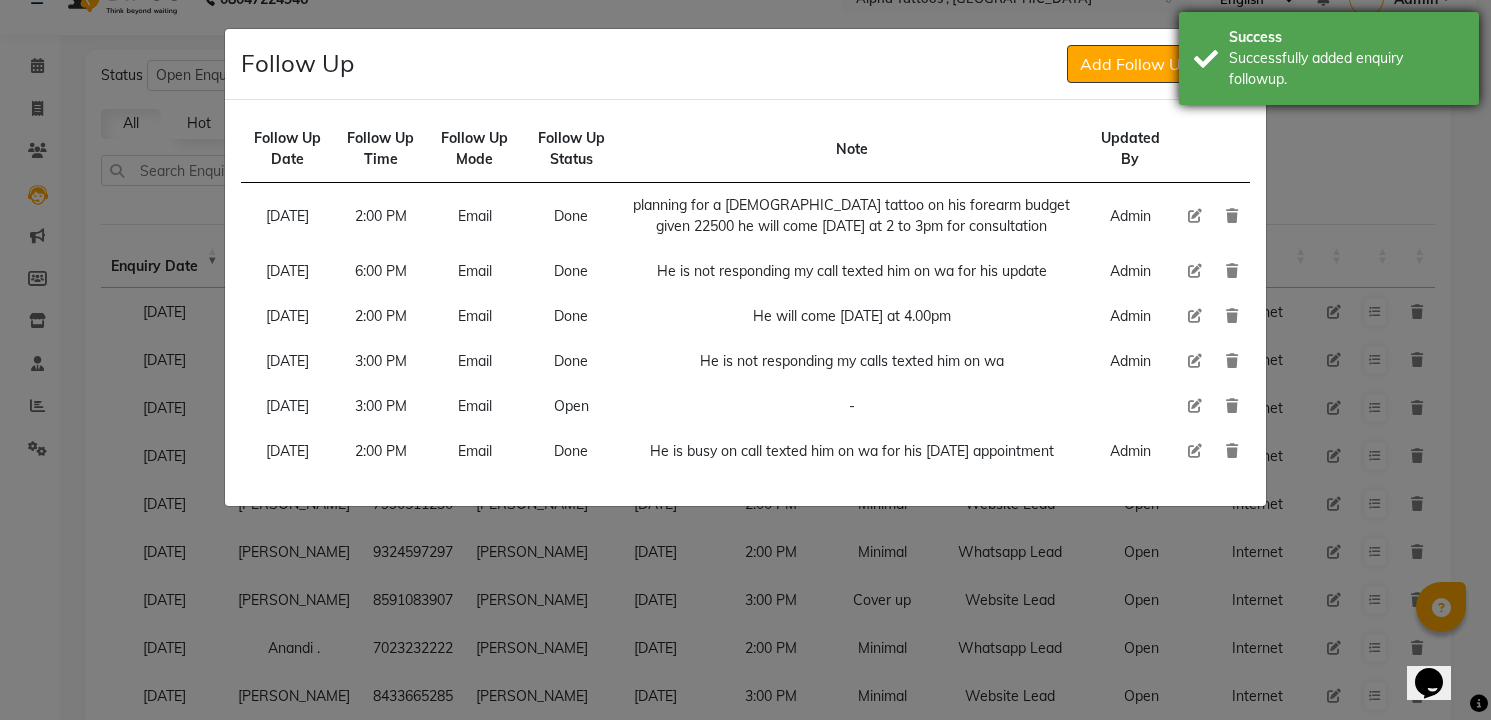 click on "Success   Successfully added enquiry followup." at bounding box center (1329, 58) 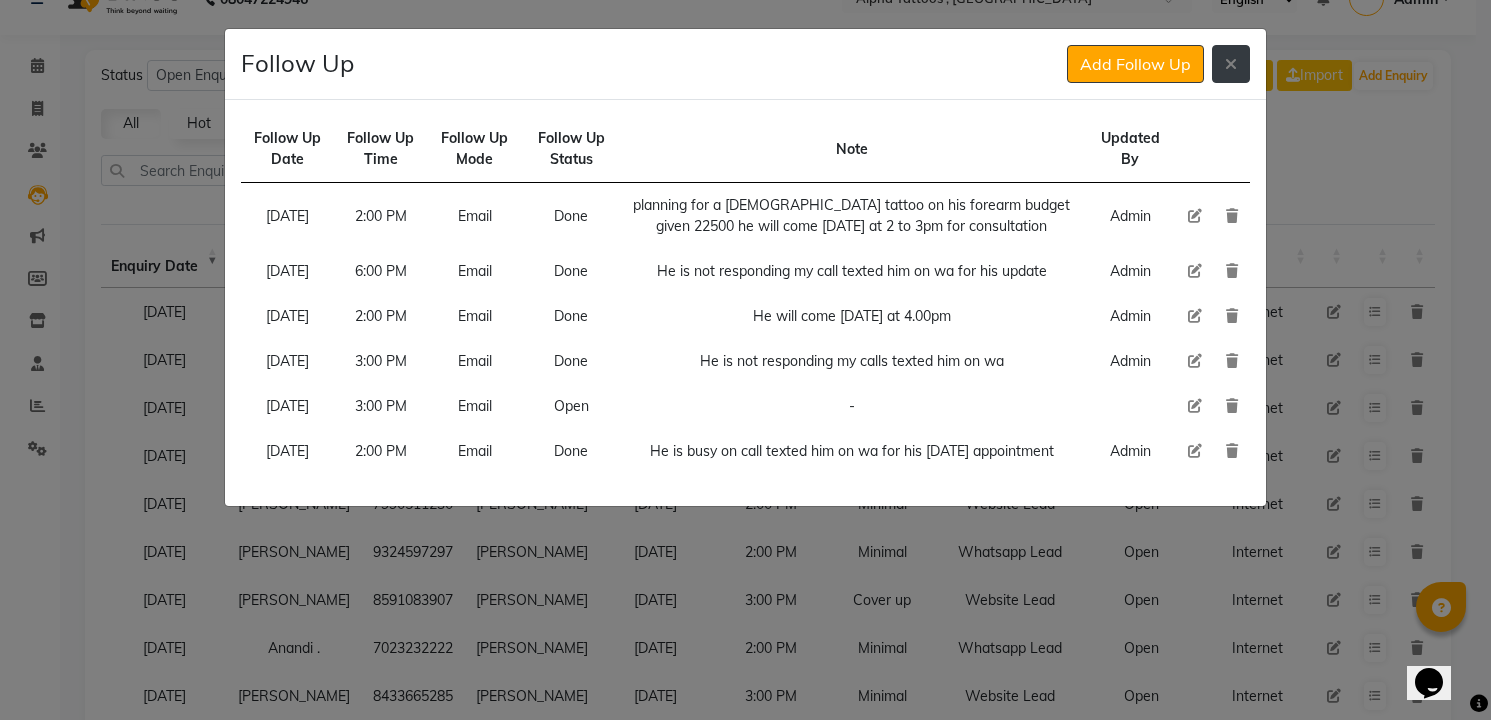 click 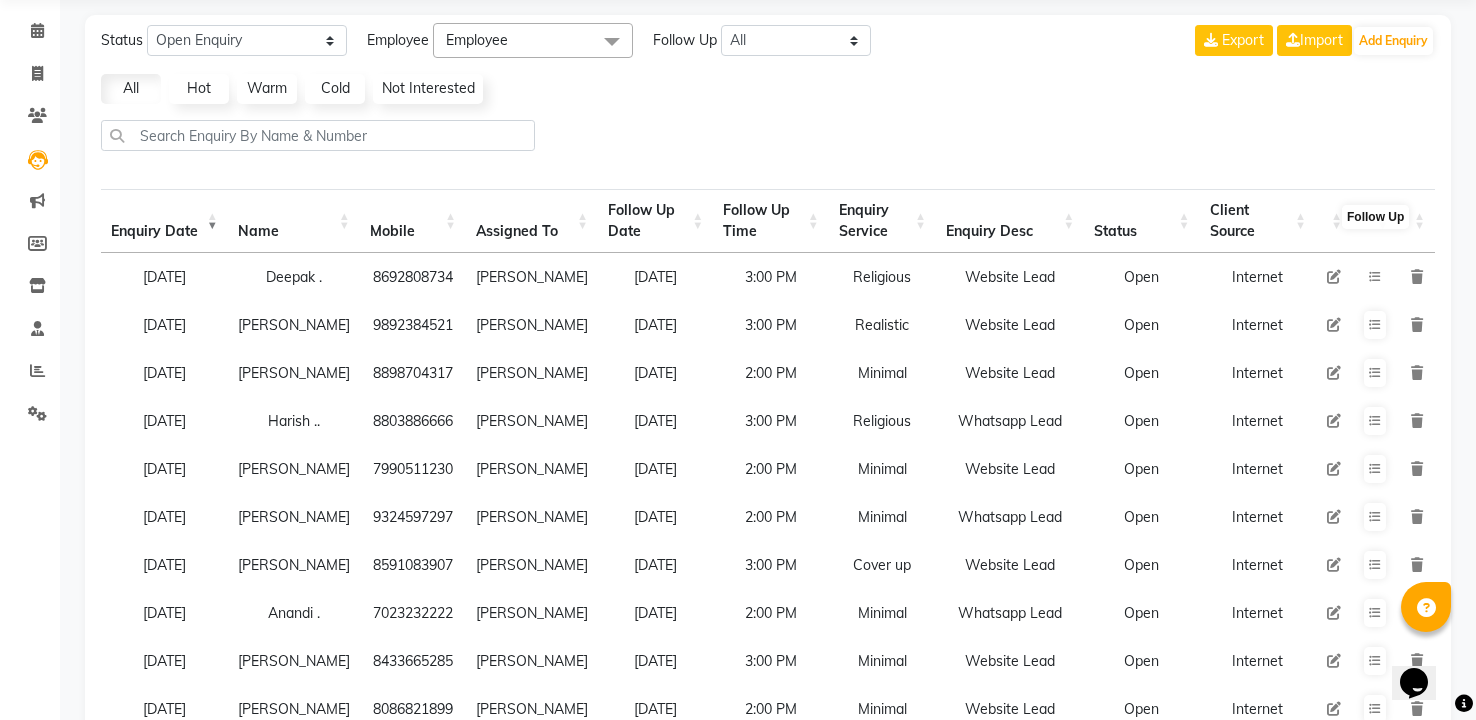 scroll, scrollTop: 81, scrollLeft: 0, axis: vertical 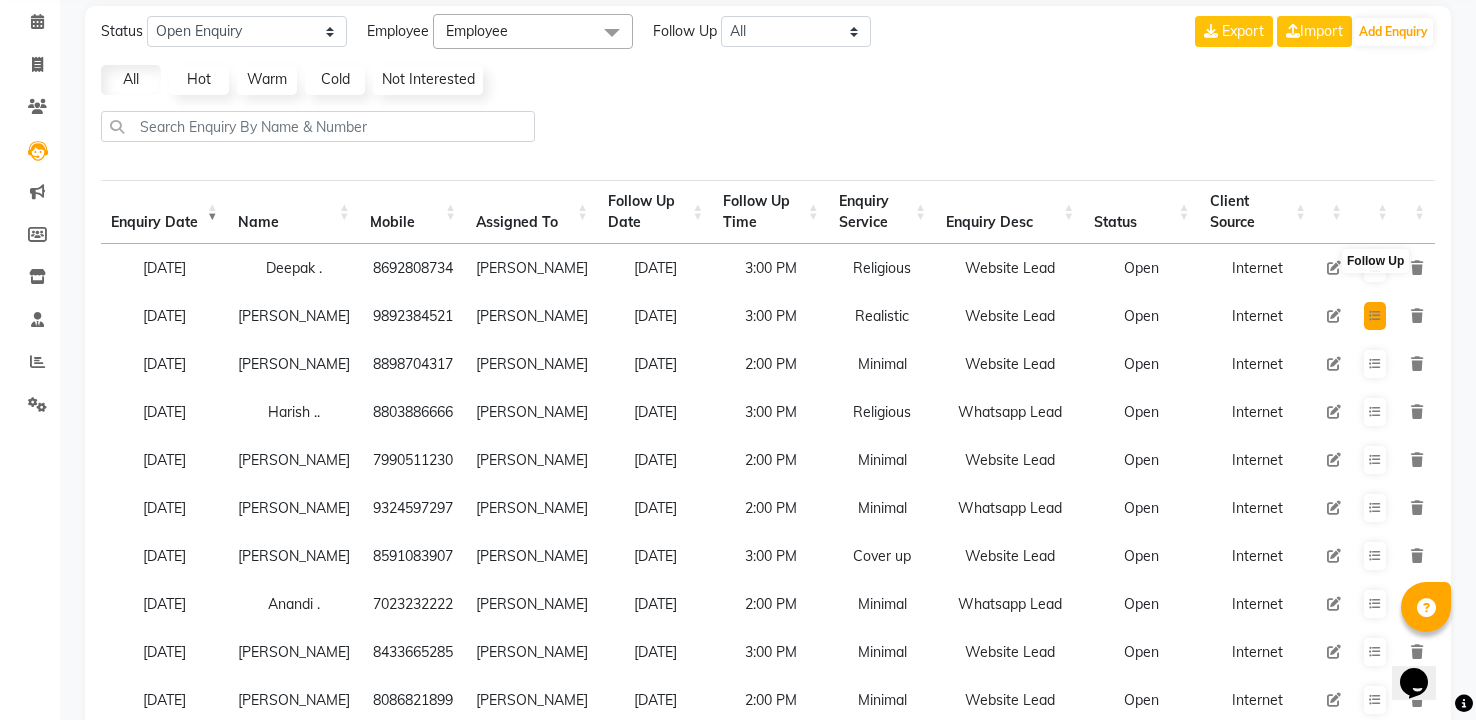 click at bounding box center [1375, 316] 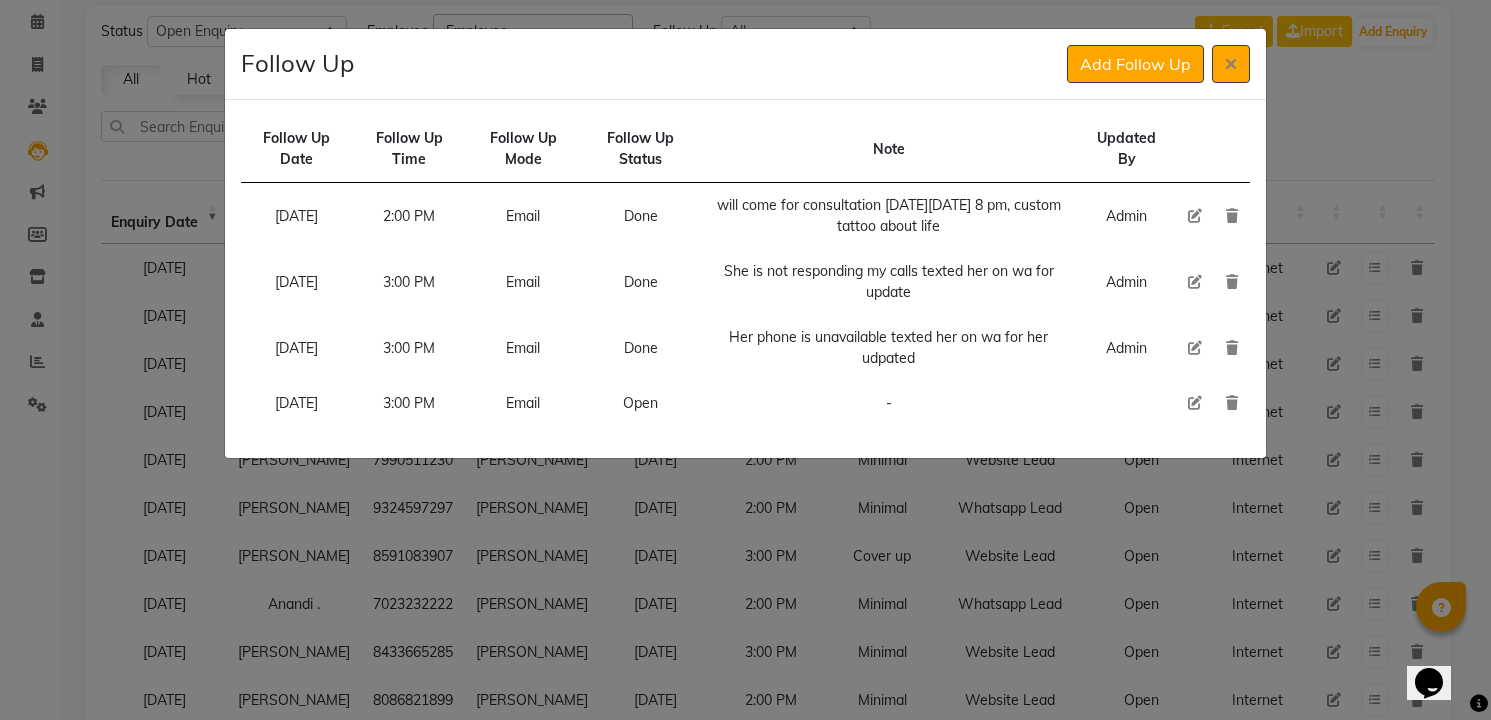 type 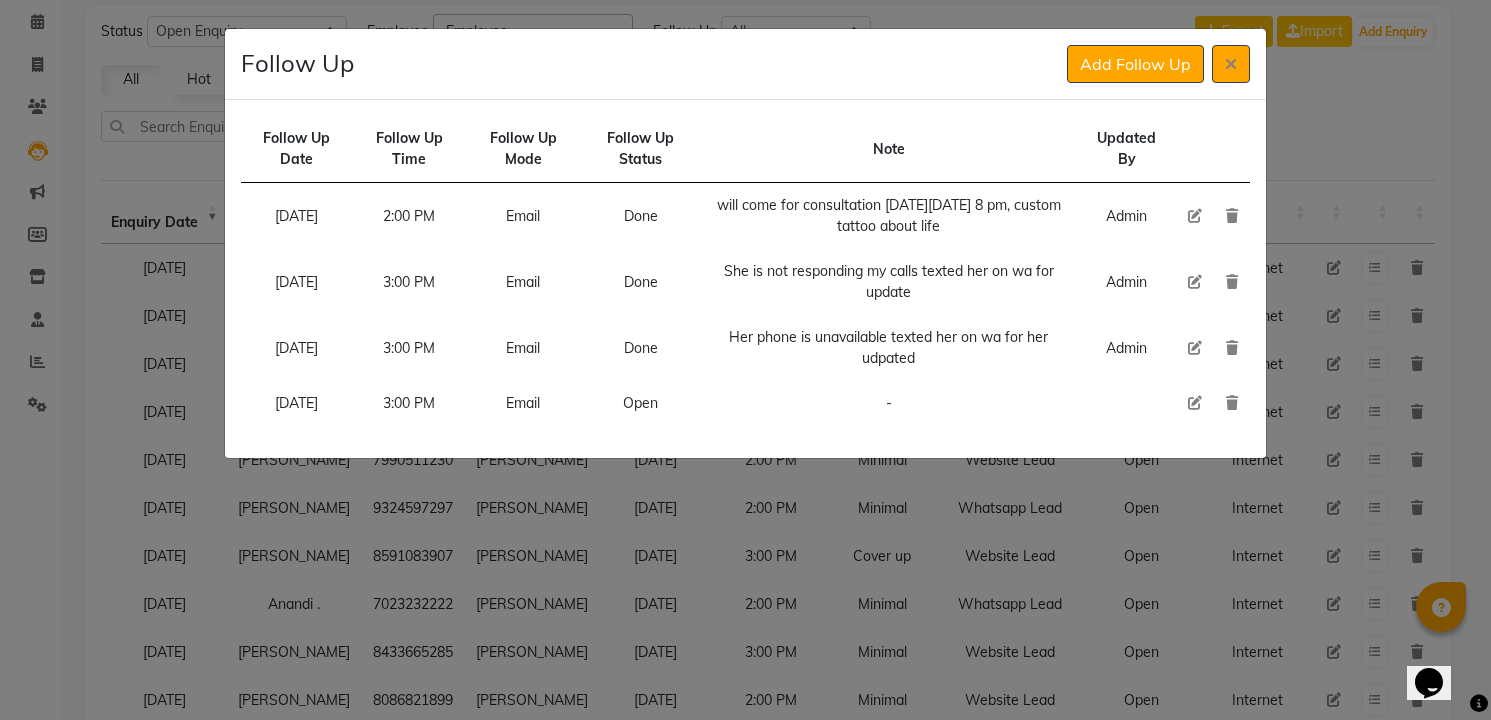 click 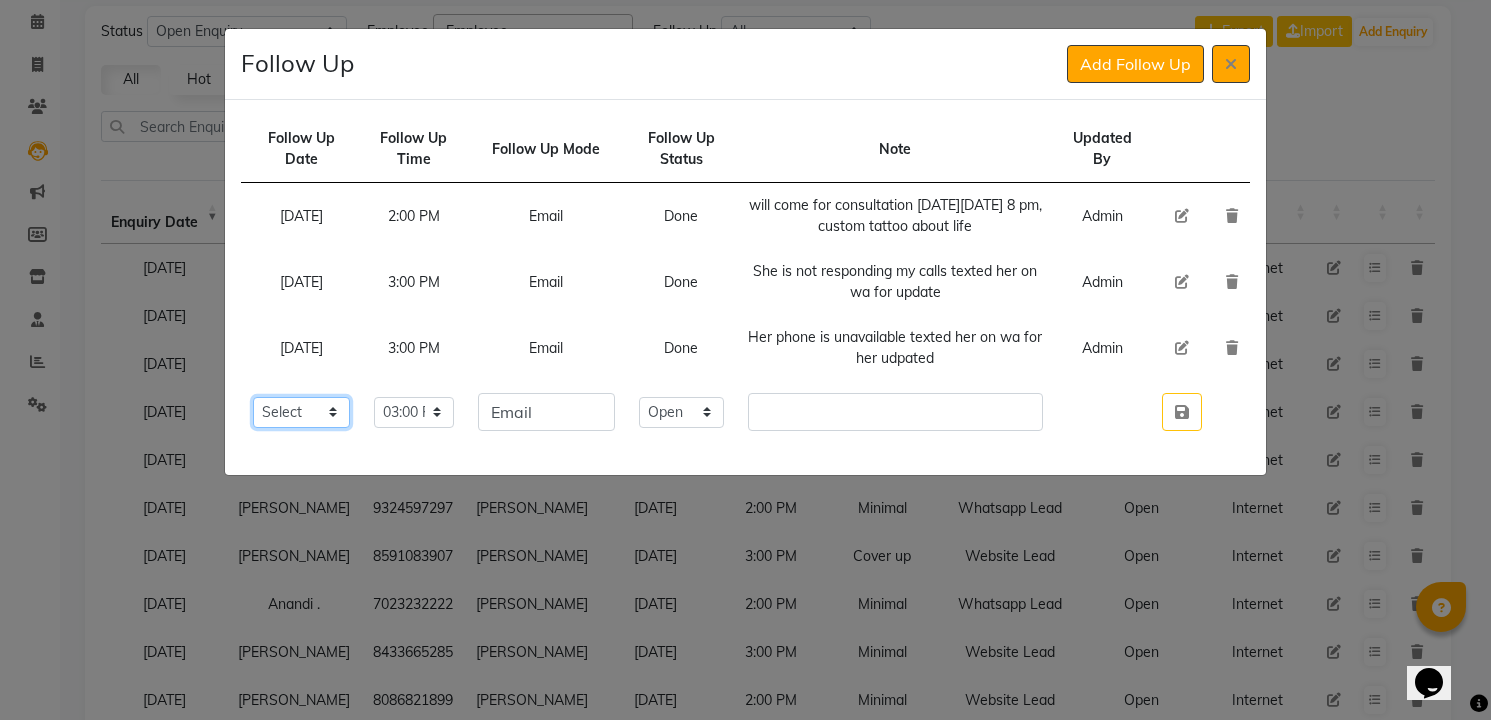 click on "Select [DATE] [DATE] [DATE] ([DATE]) [DATE] ([DATE]) [DATE] ([DATE]) [DATE] ([DATE]) [DATE] ([DATE]) [DATE] ([DATE]) [DATE] ([DATE]) [DATE] ([DATE]) [DATE] ([DATE]) [DATE] ([DATE]) Custom Date" at bounding box center (301, 412) 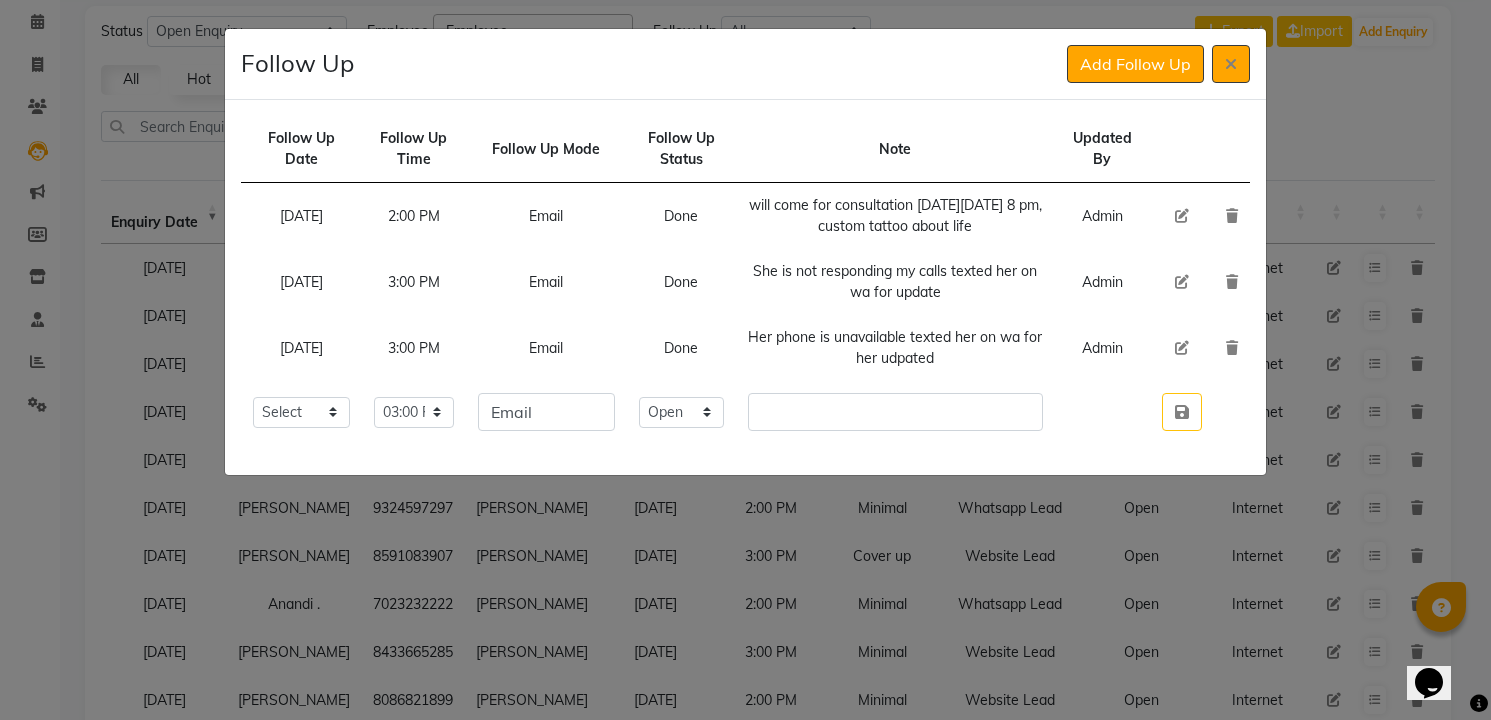 type 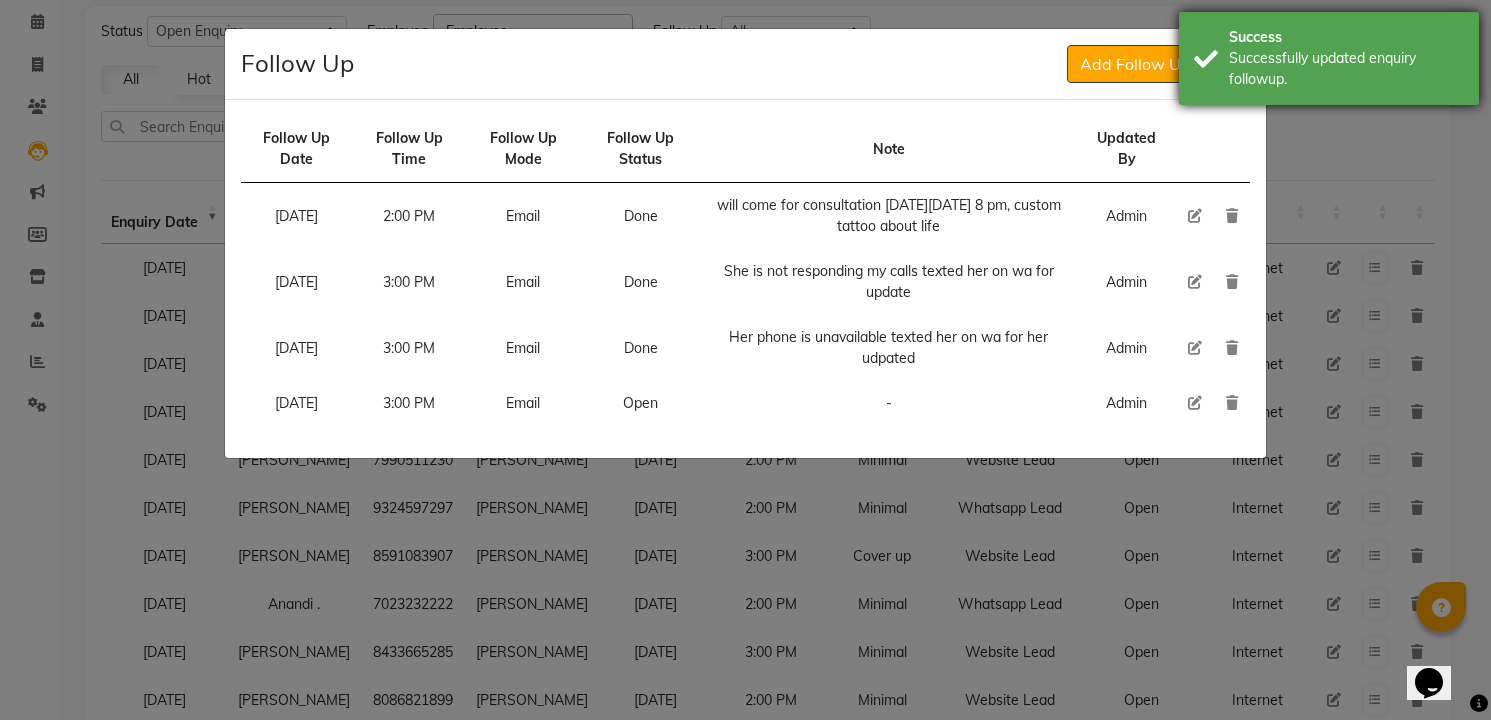 click on "Success   Successfully updated enquiry followup." at bounding box center [1329, 58] 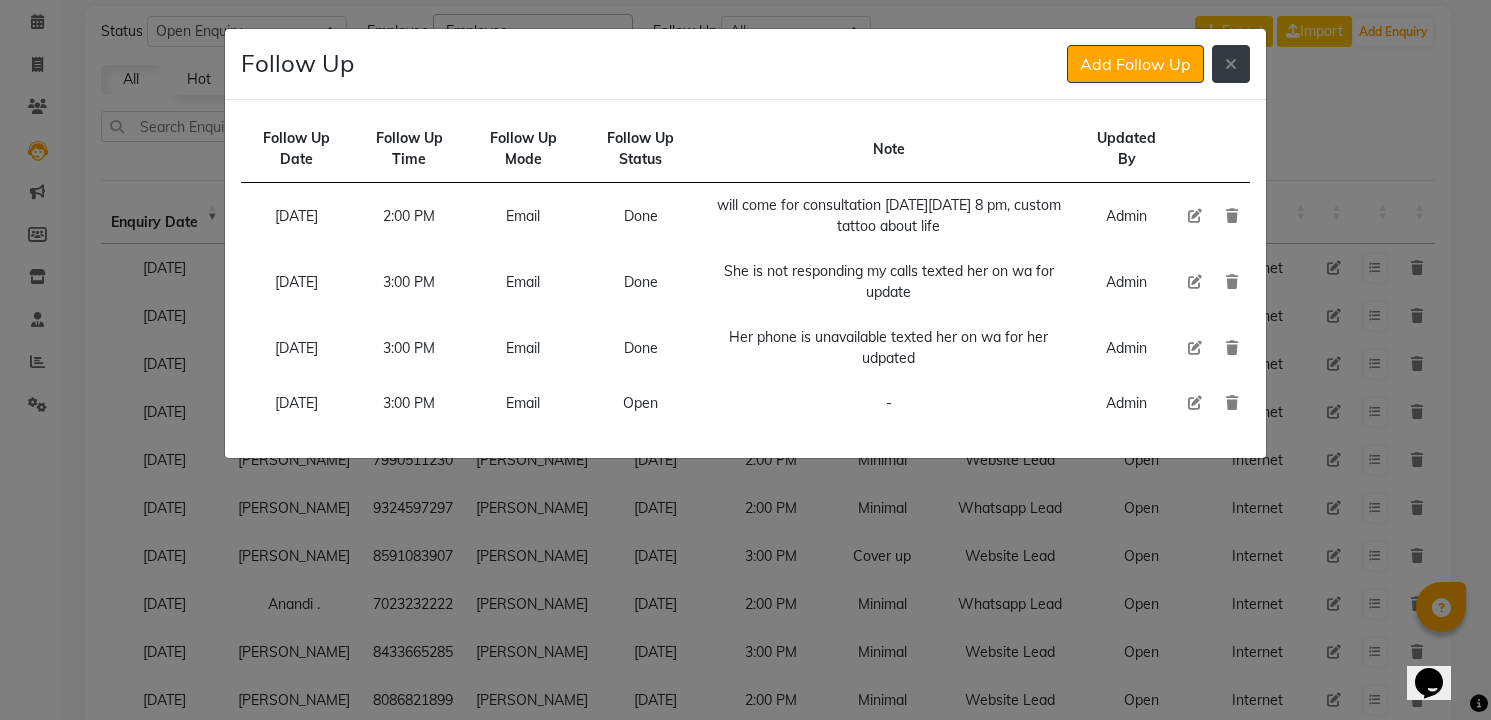 click 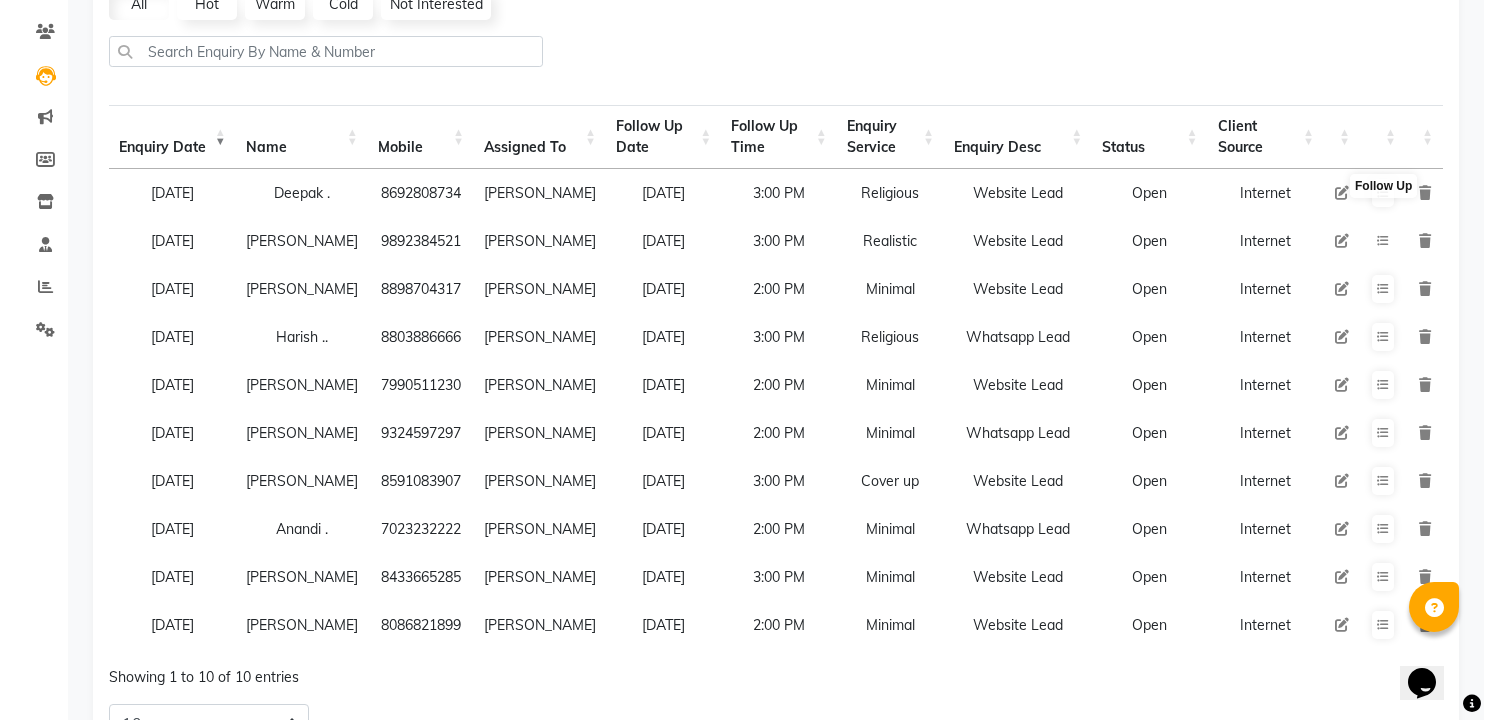 scroll, scrollTop: 172, scrollLeft: 0, axis: vertical 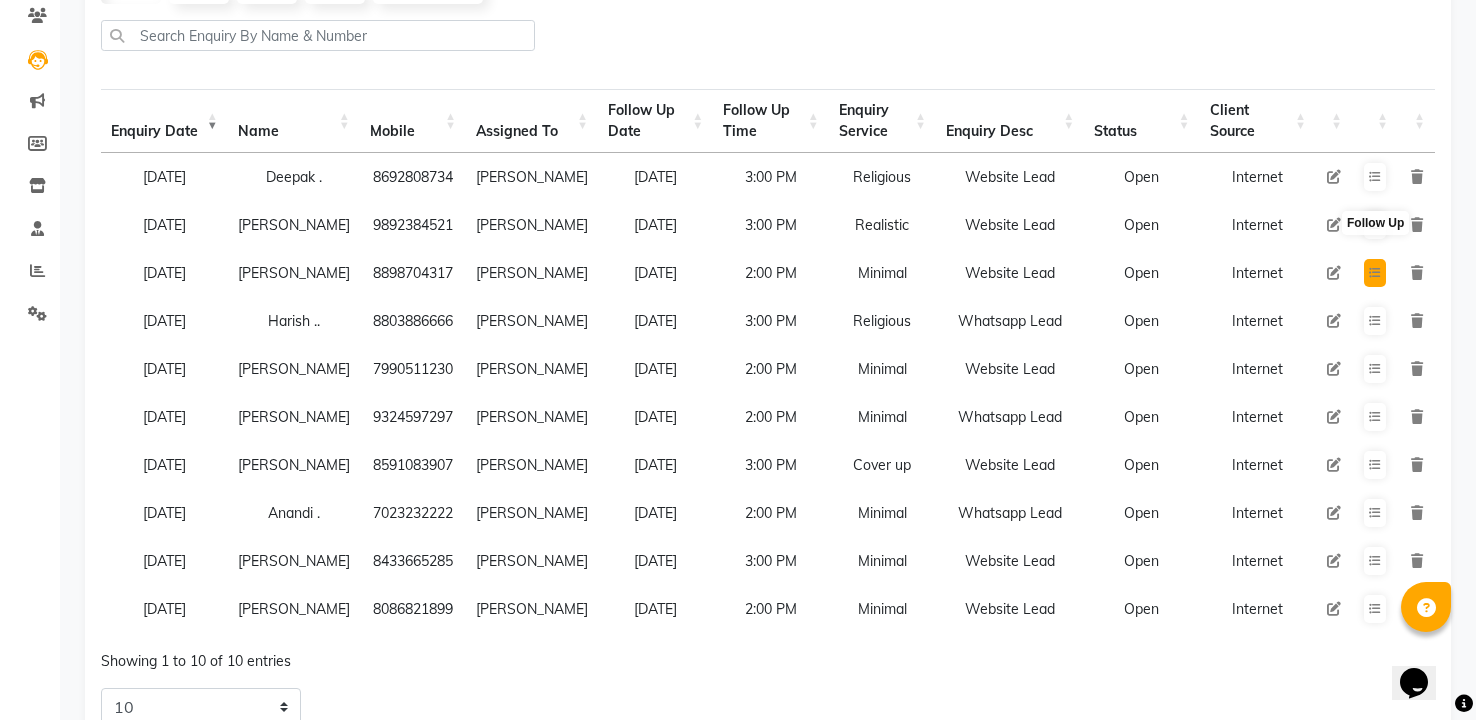 click at bounding box center [1375, 273] 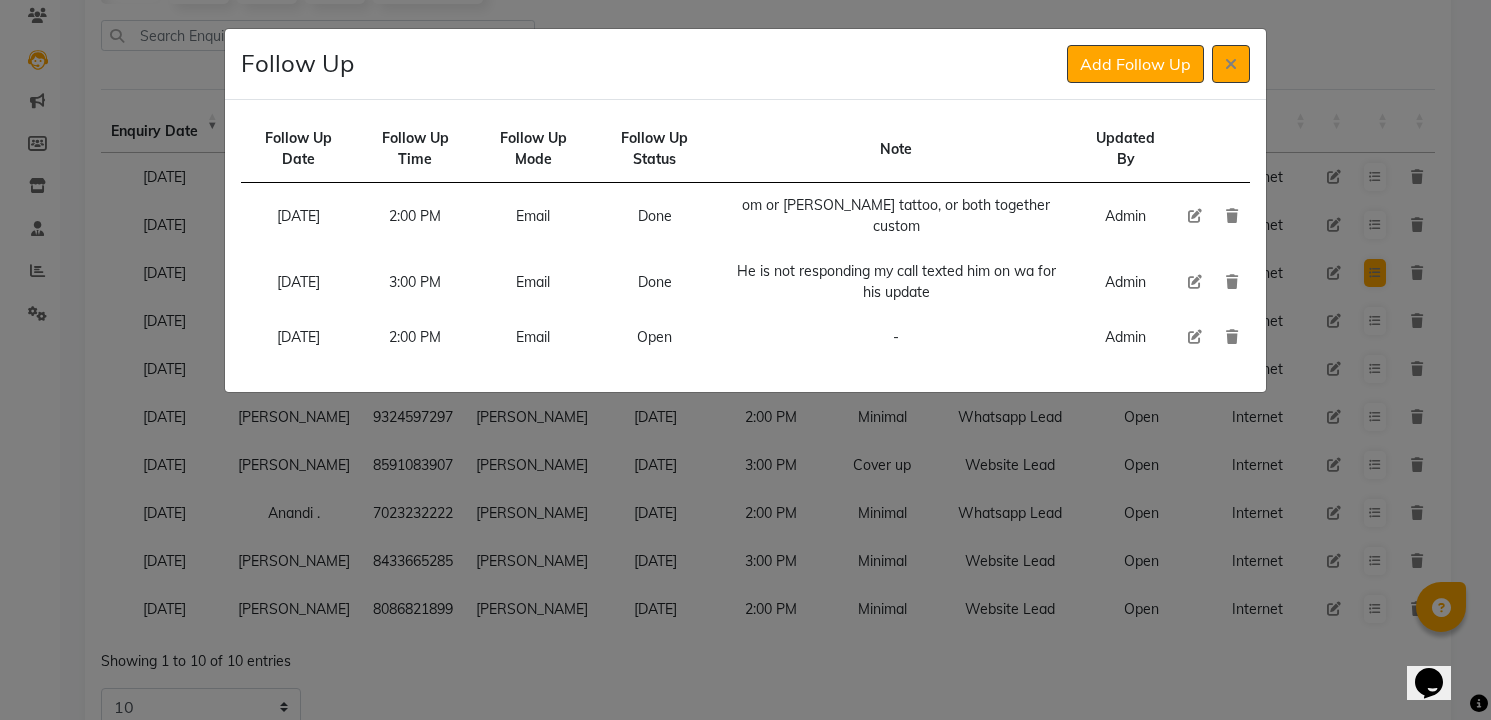 type 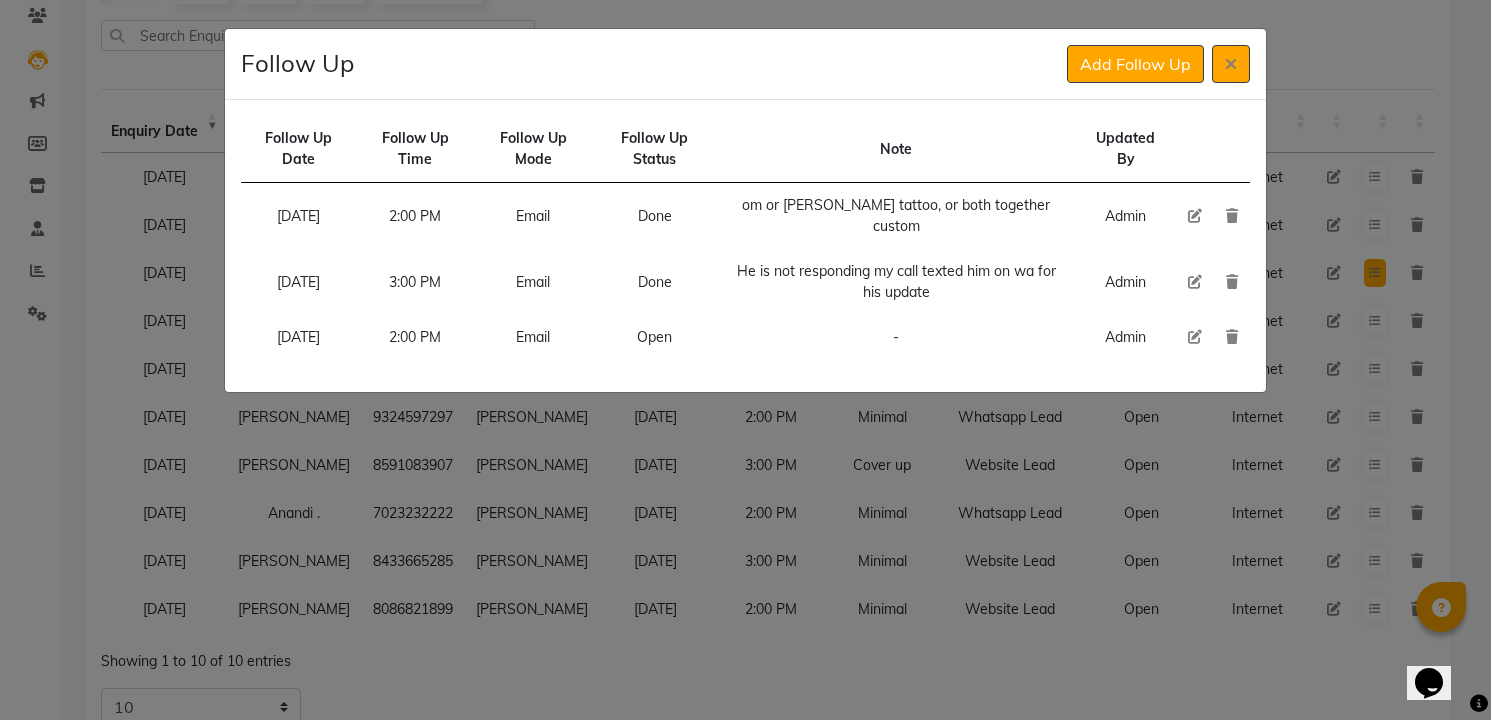 type 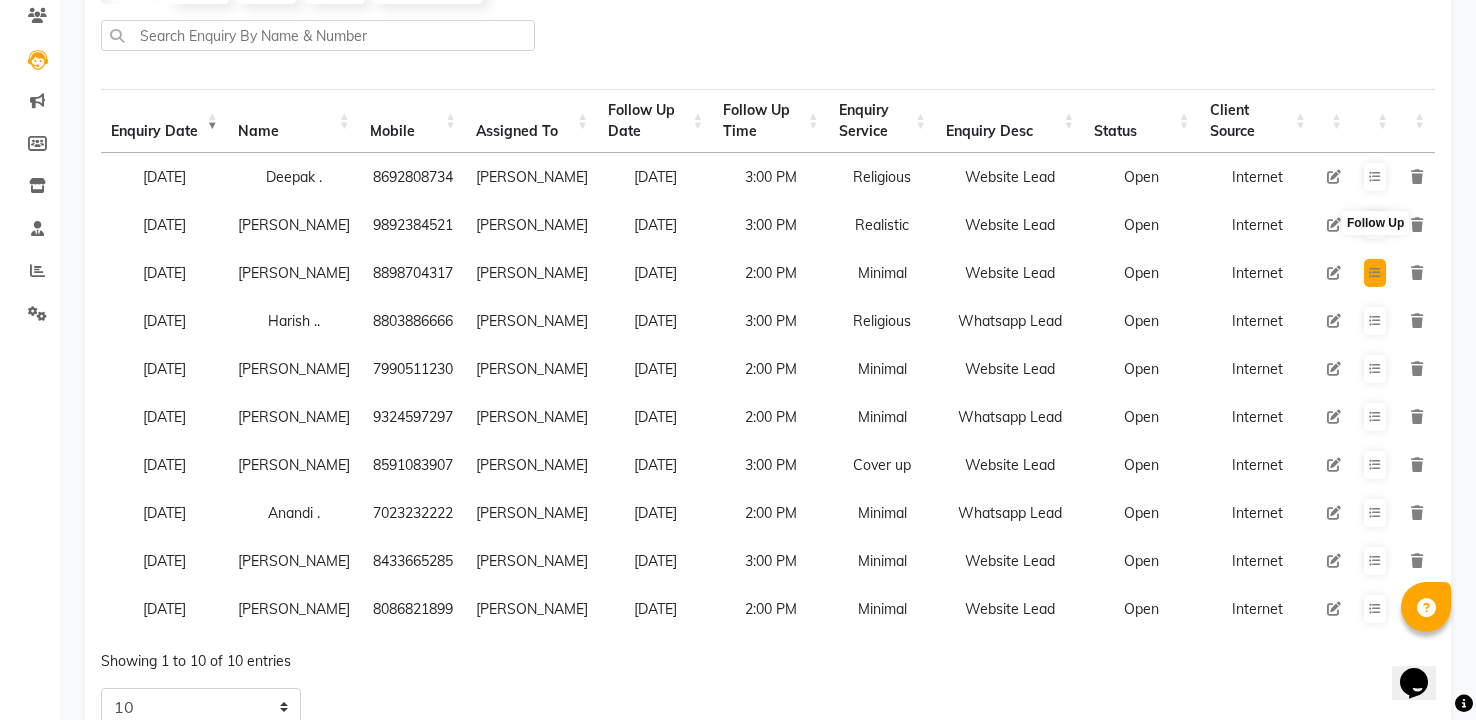 click at bounding box center (1375, 273) 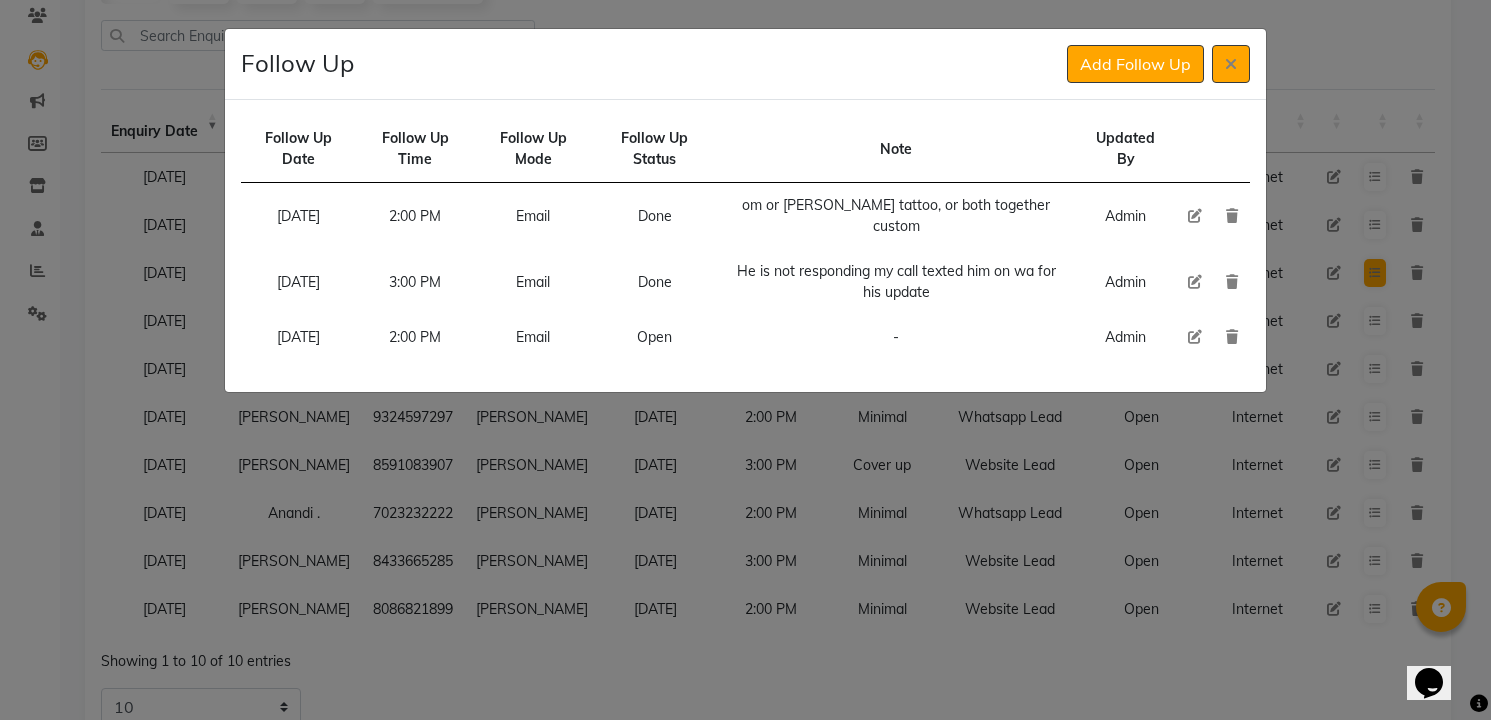 type 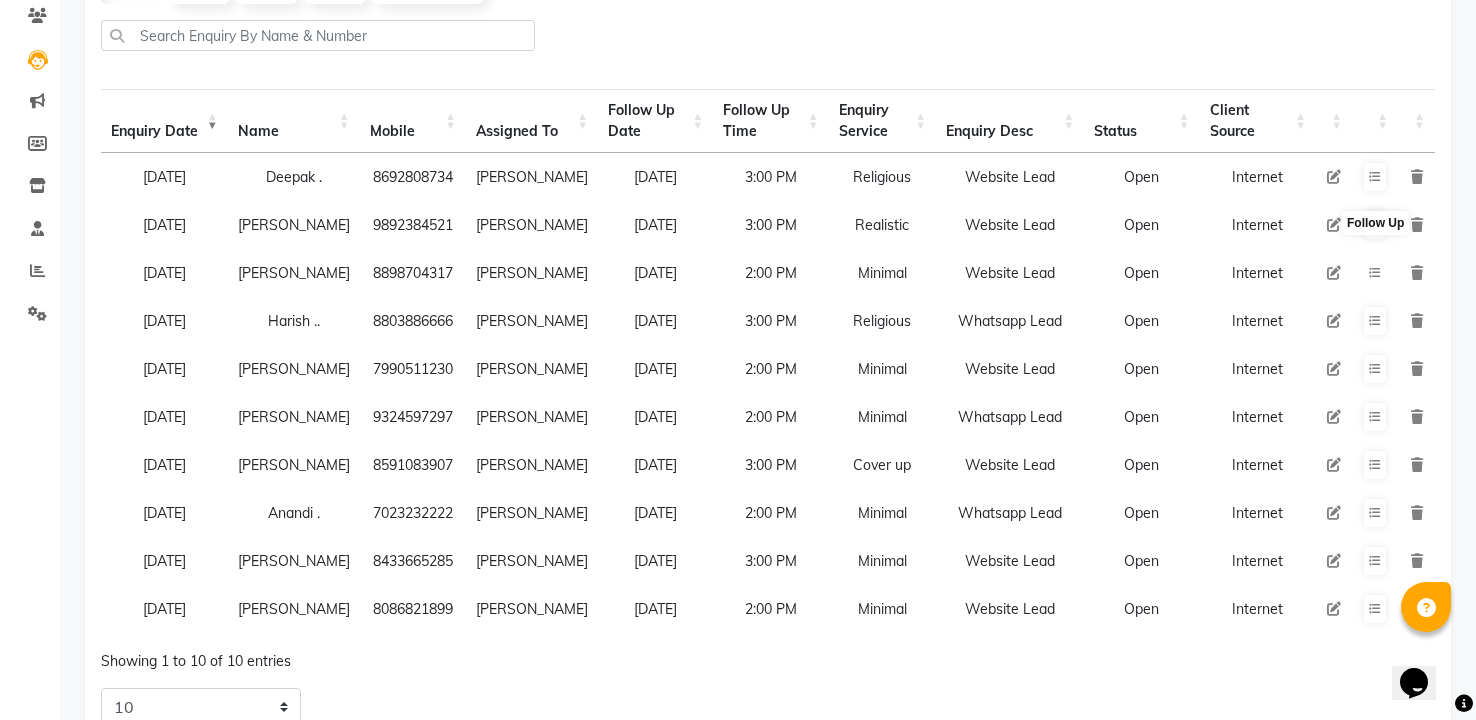 click at bounding box center (1375, 273) 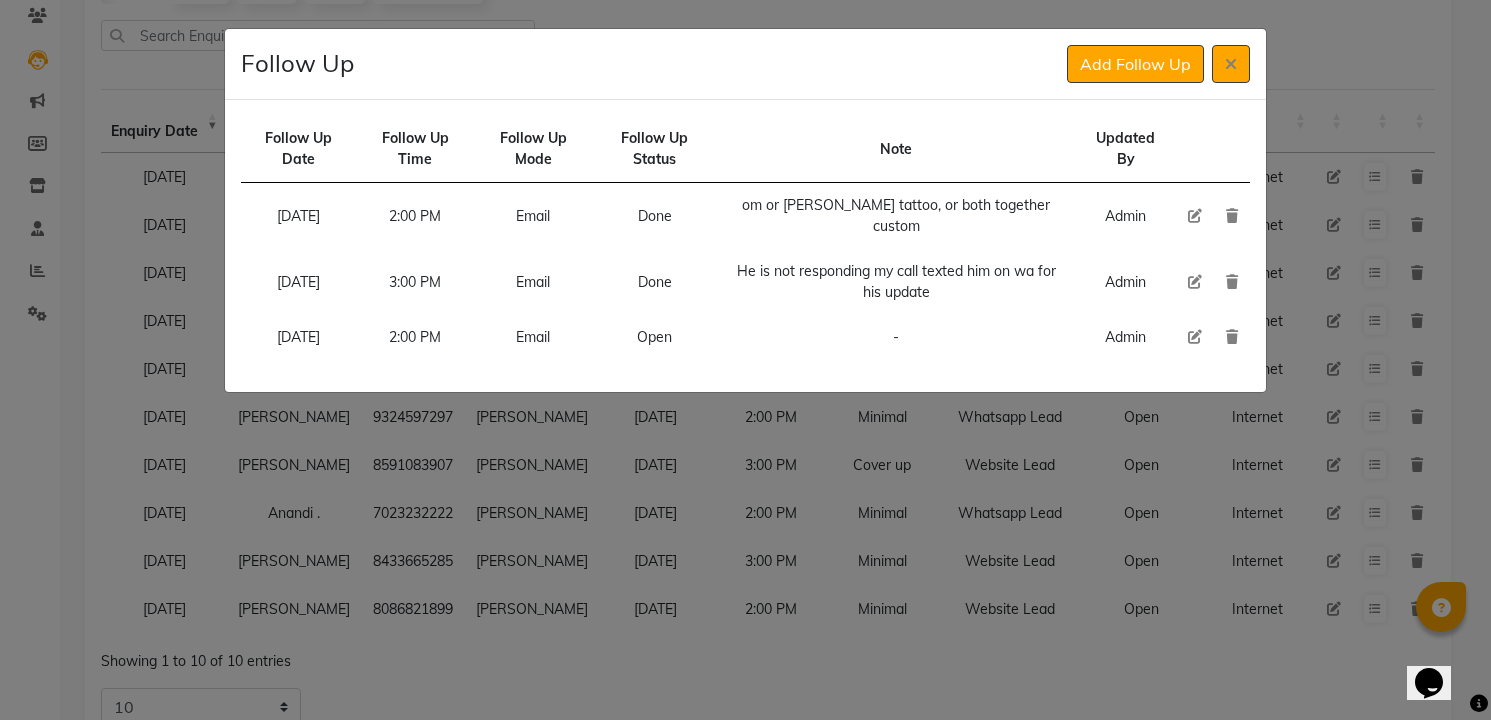 click 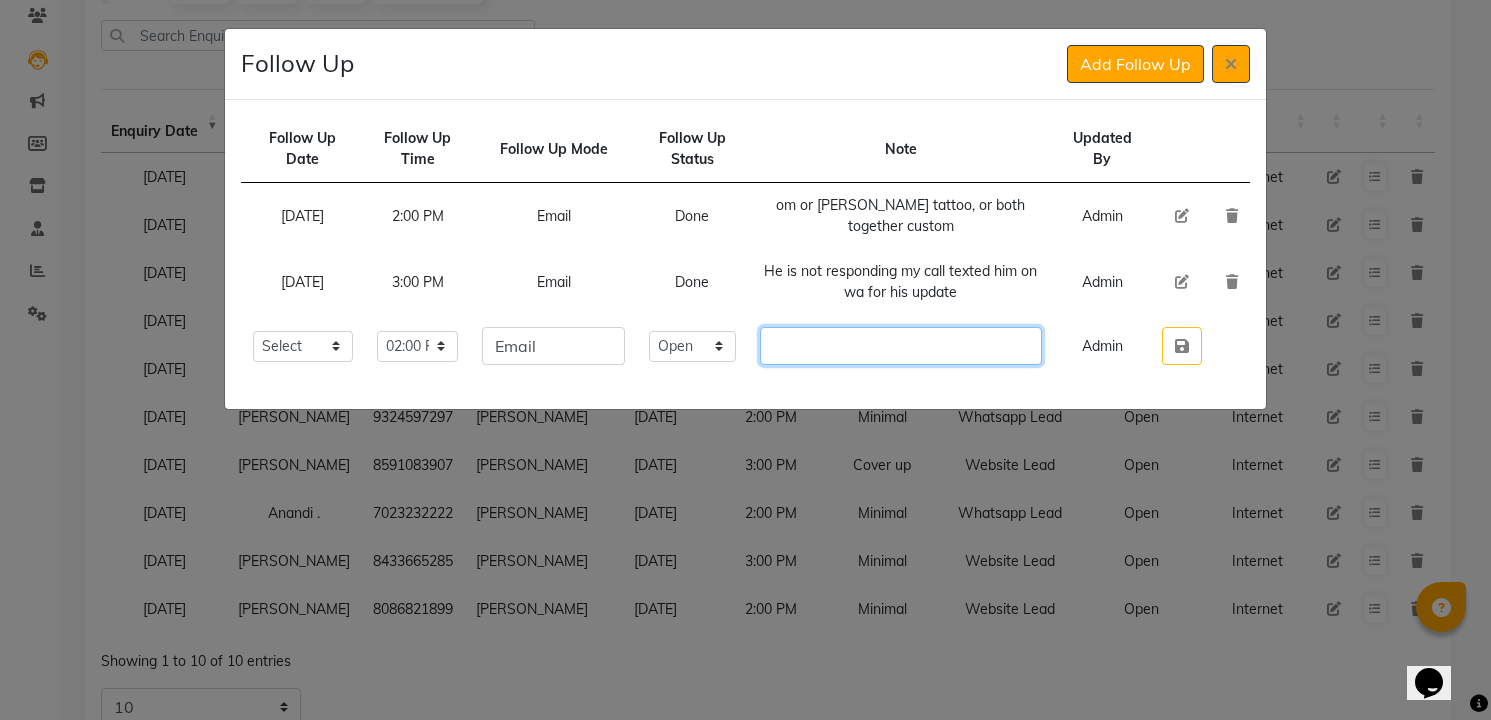 click 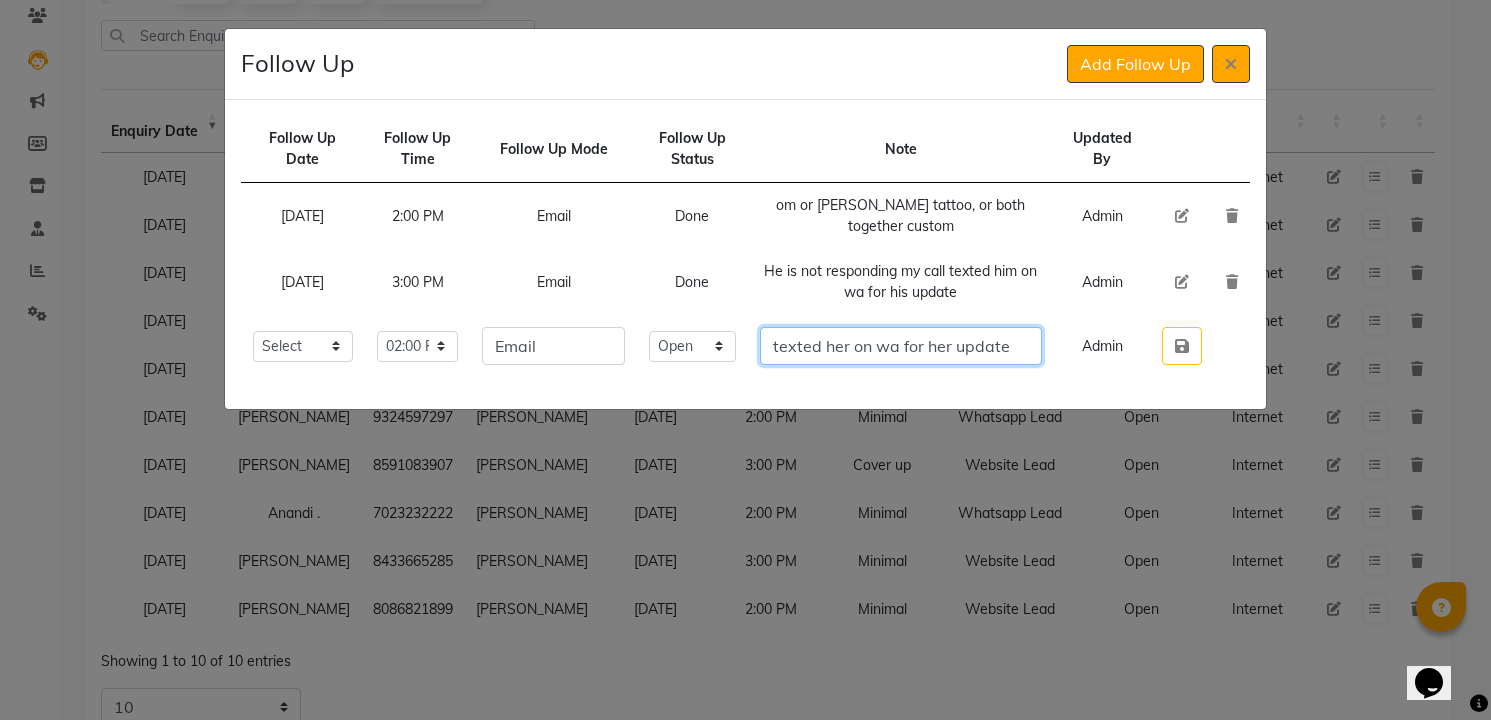 scroll, scrollTop: 0, scrollLeft: 4, axis: horizontal 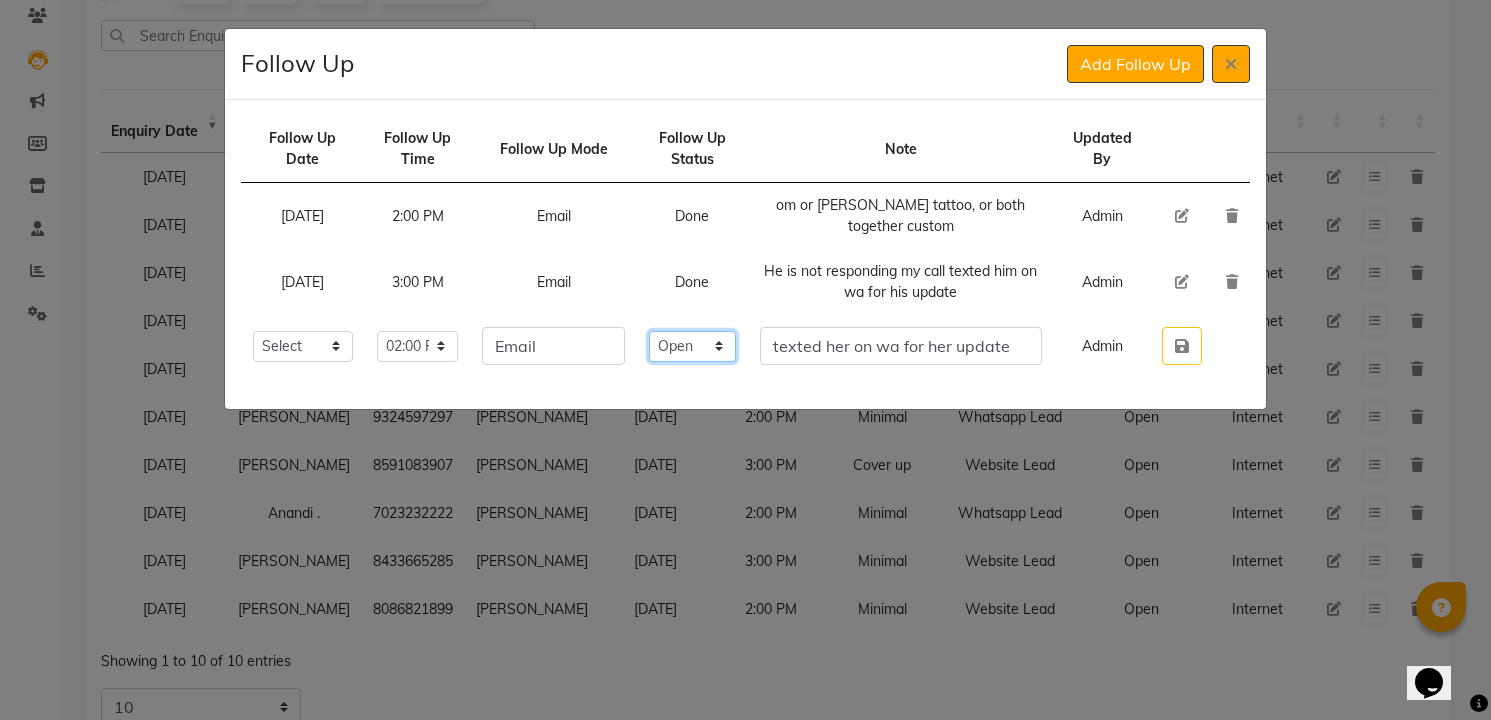 click on "Select Open Pending Done" 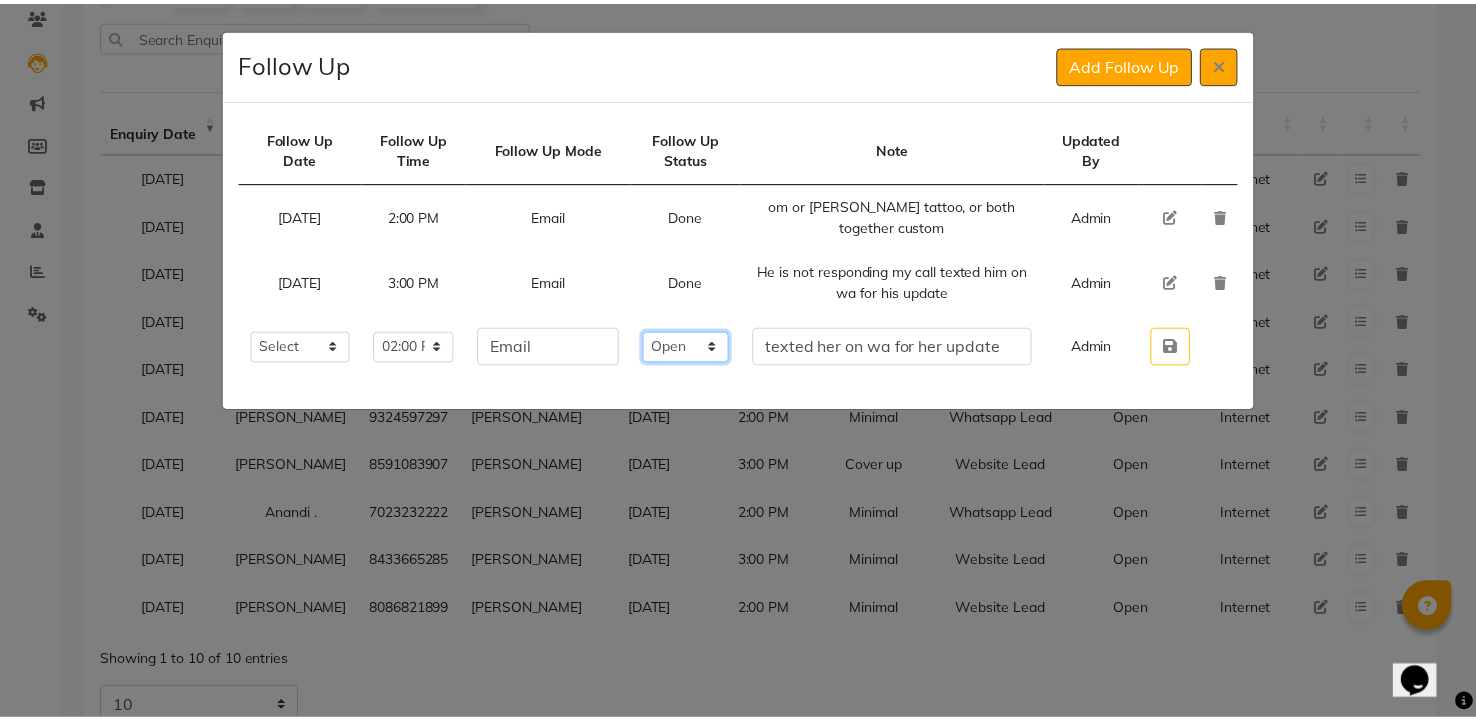 scroll, scrollTop: 0, scrollLeft: 0, axis: both 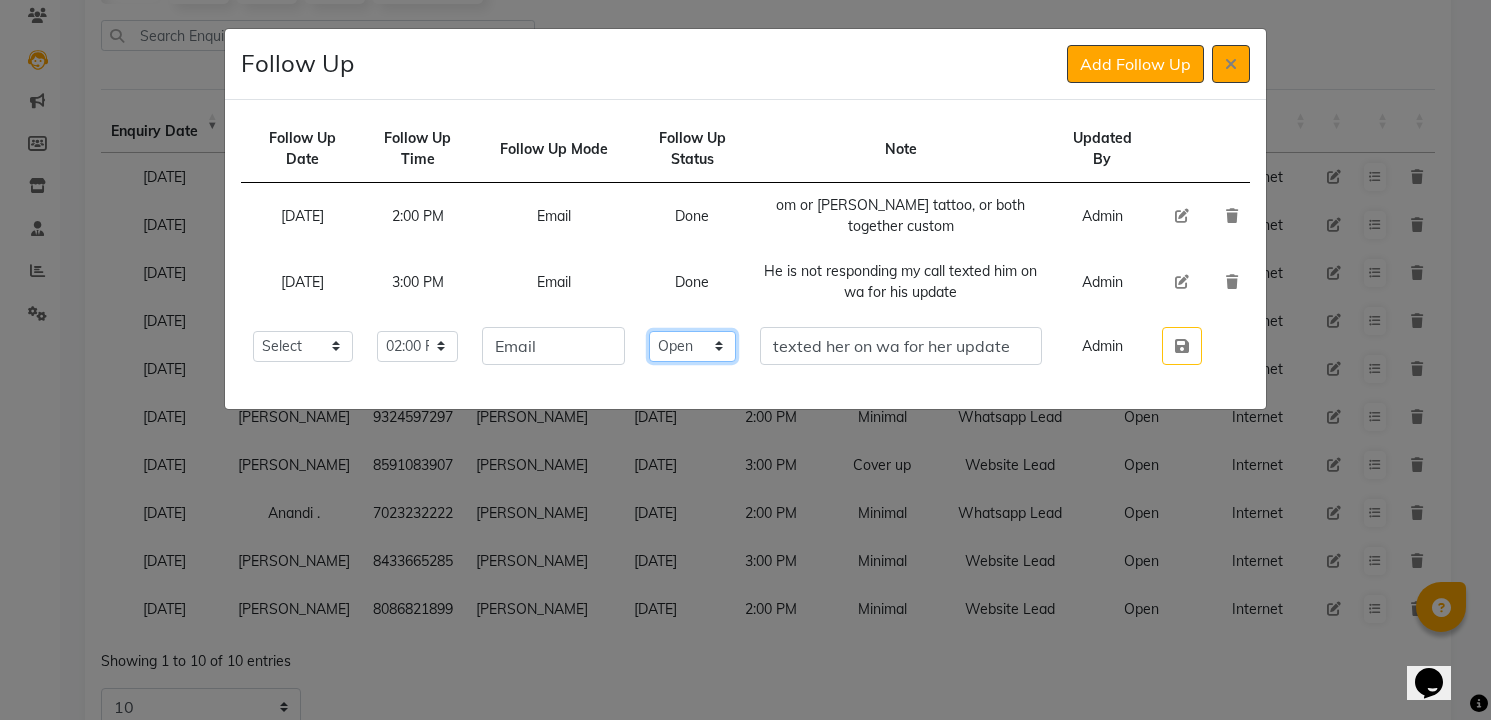 click on "Select Open Pending Done" 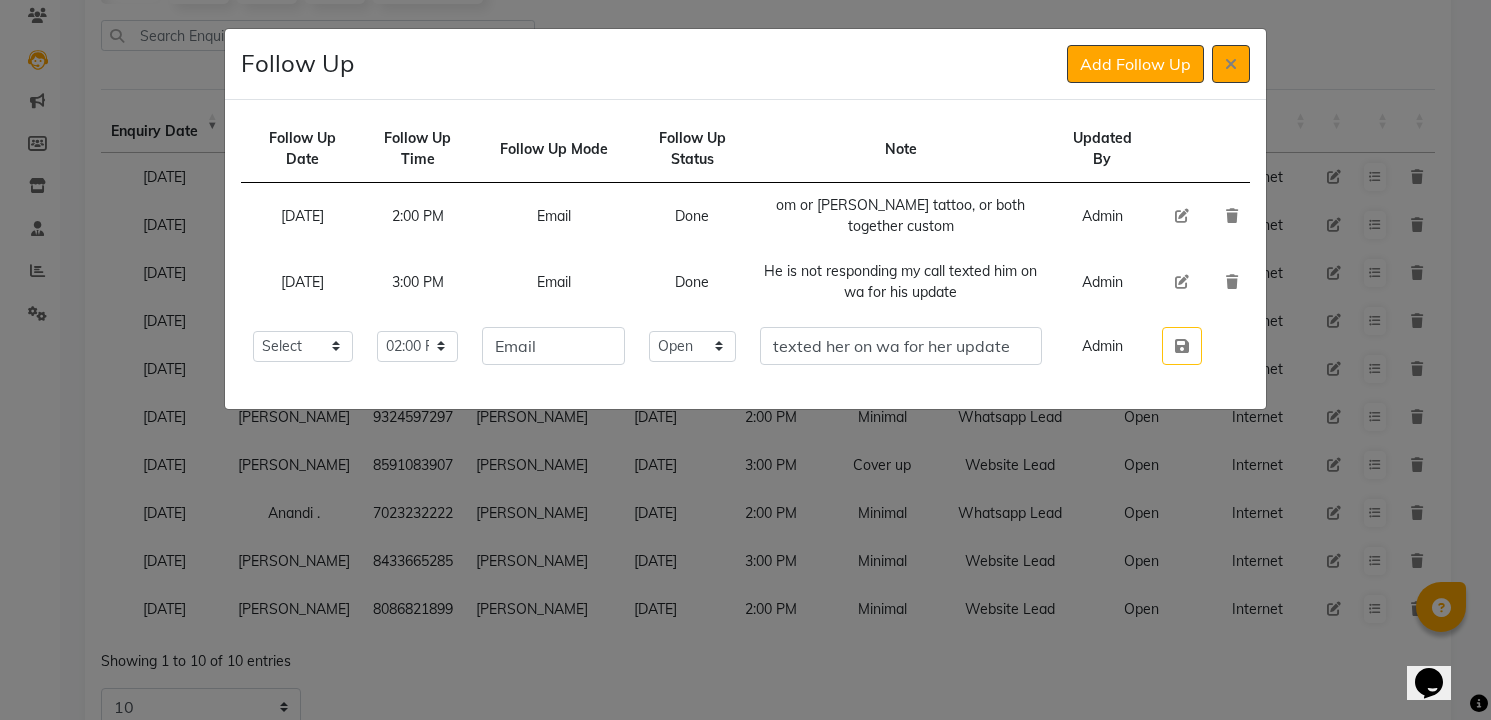 type 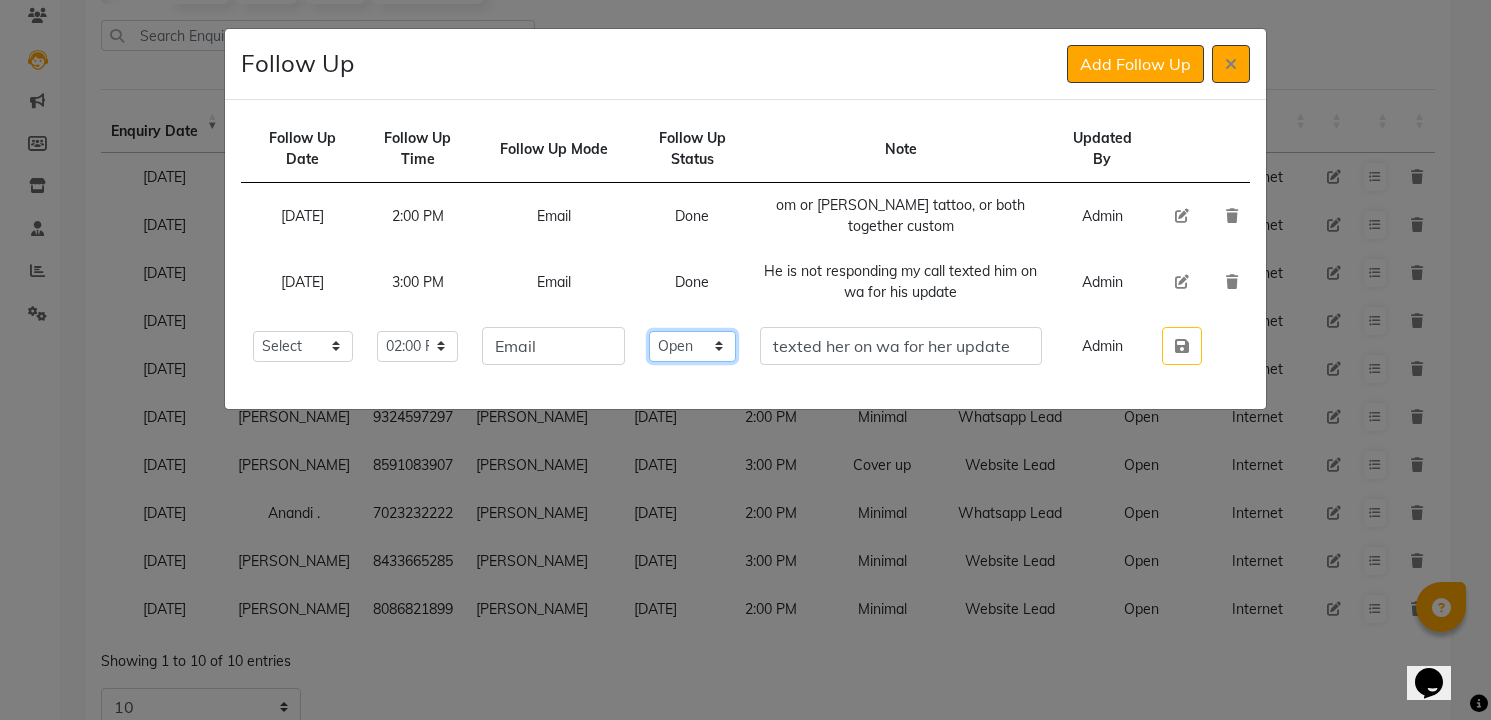 click on "Select Open Pending Done" 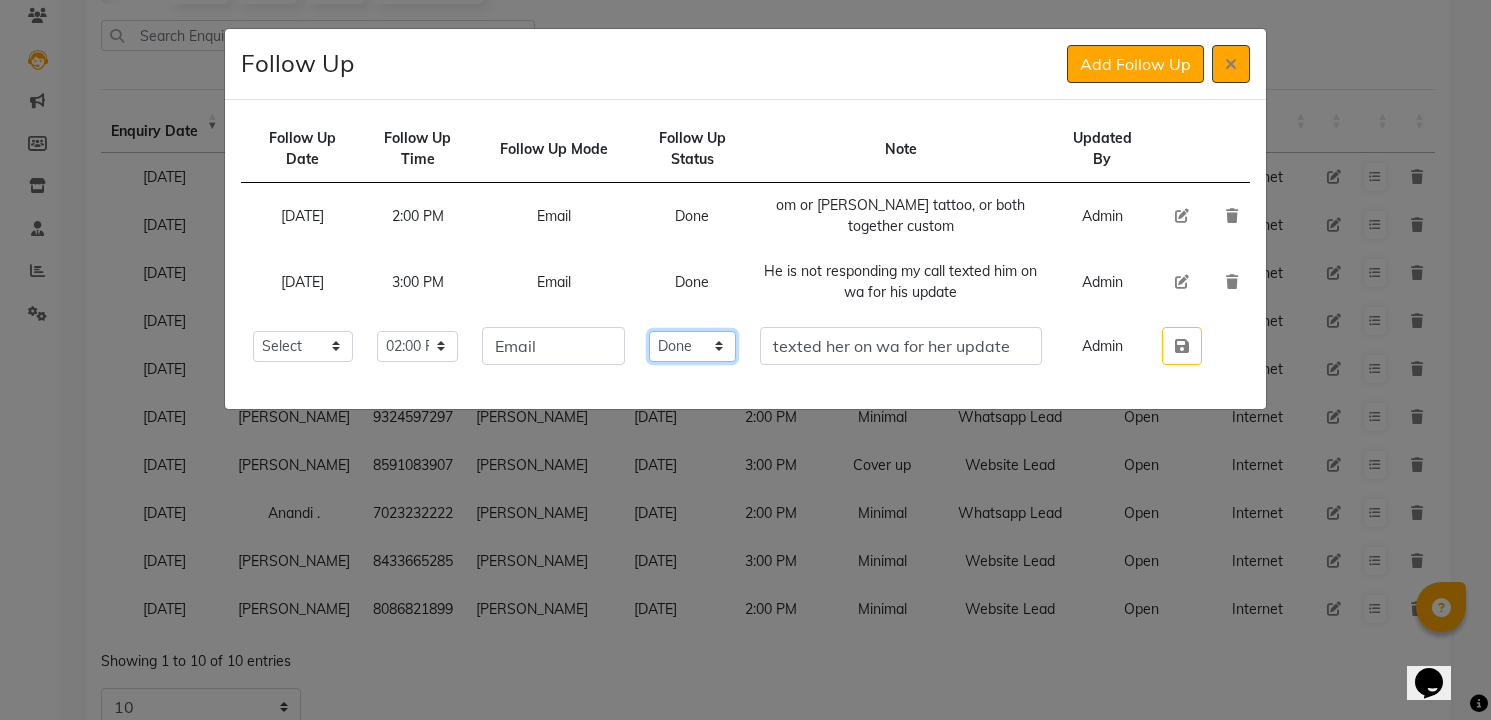 click on "Select Open Pending Done" 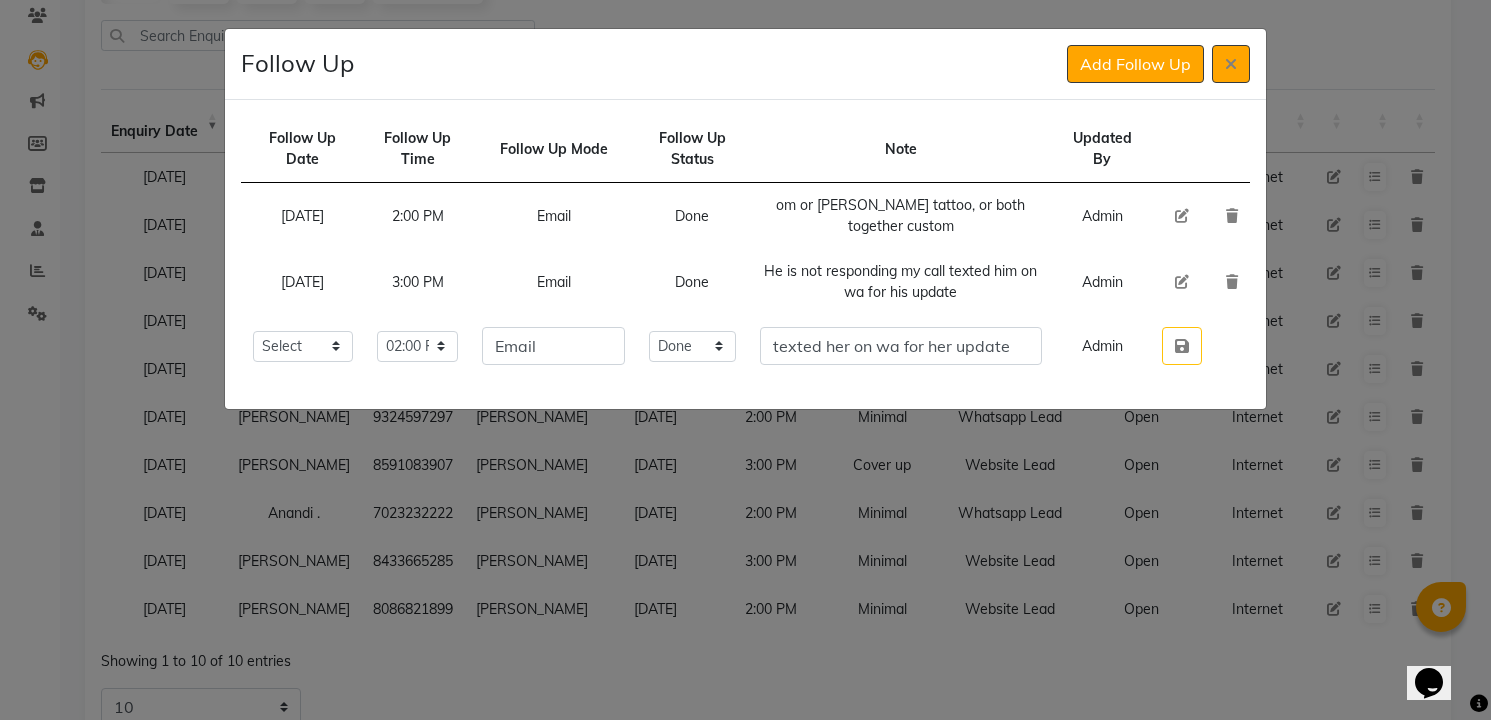 click 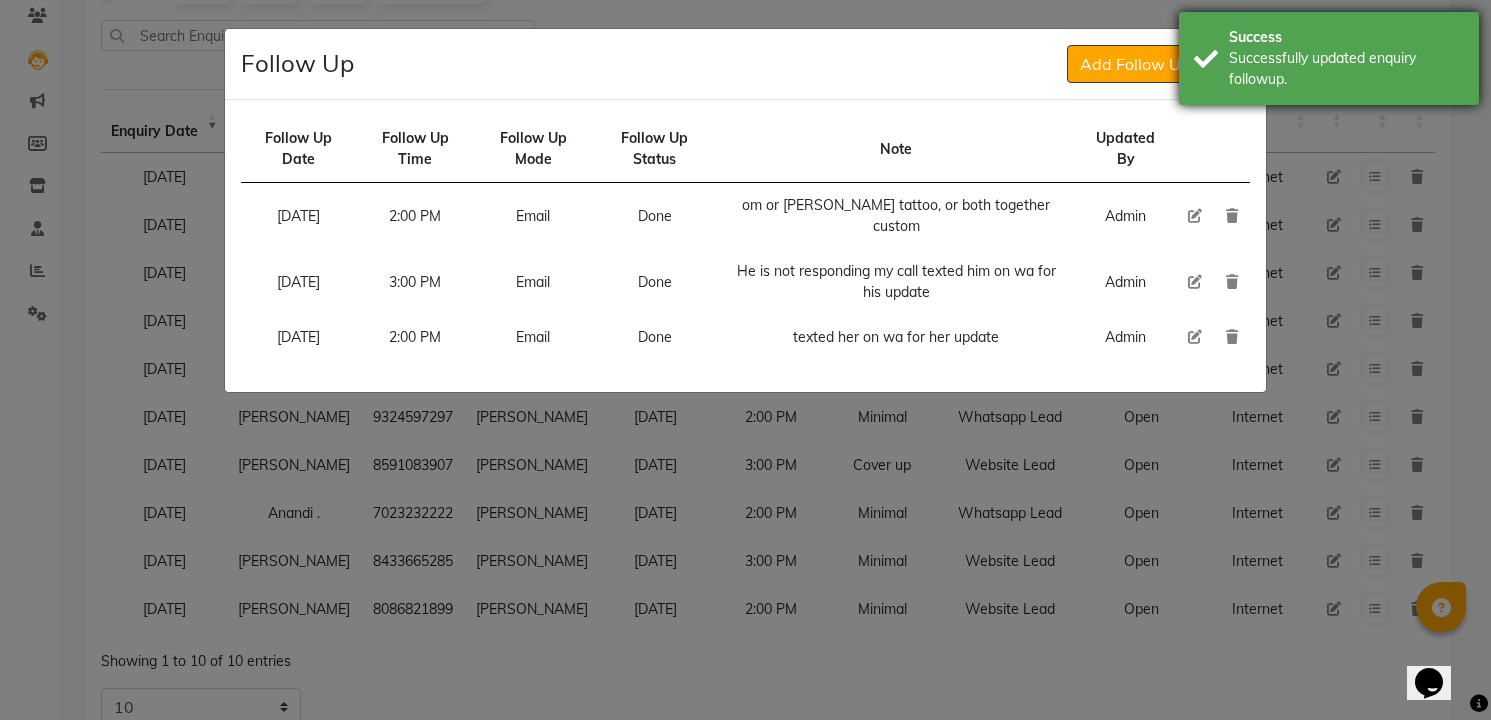 click on "Success   Successfully updated enquiry followup." at bounding box center (1329, 58) 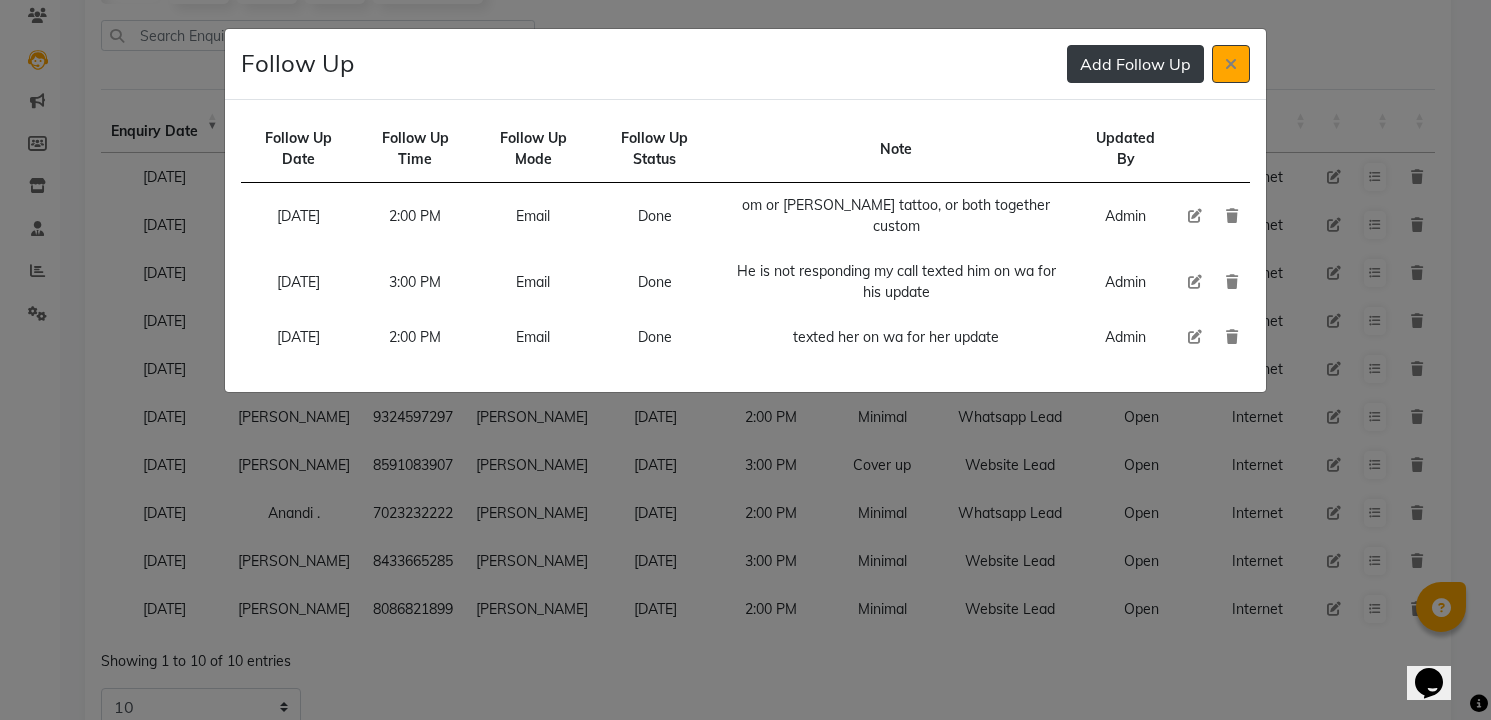 type 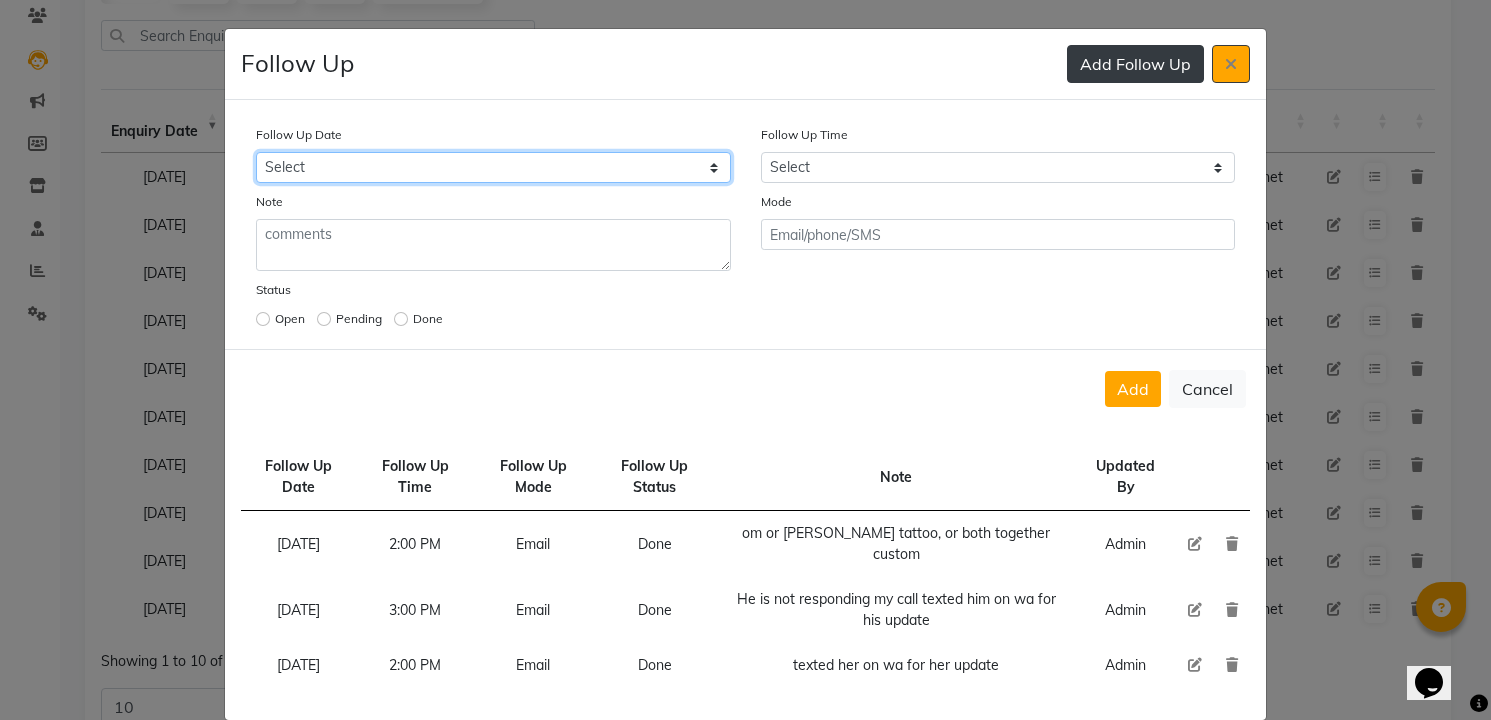select on "[DATE]" 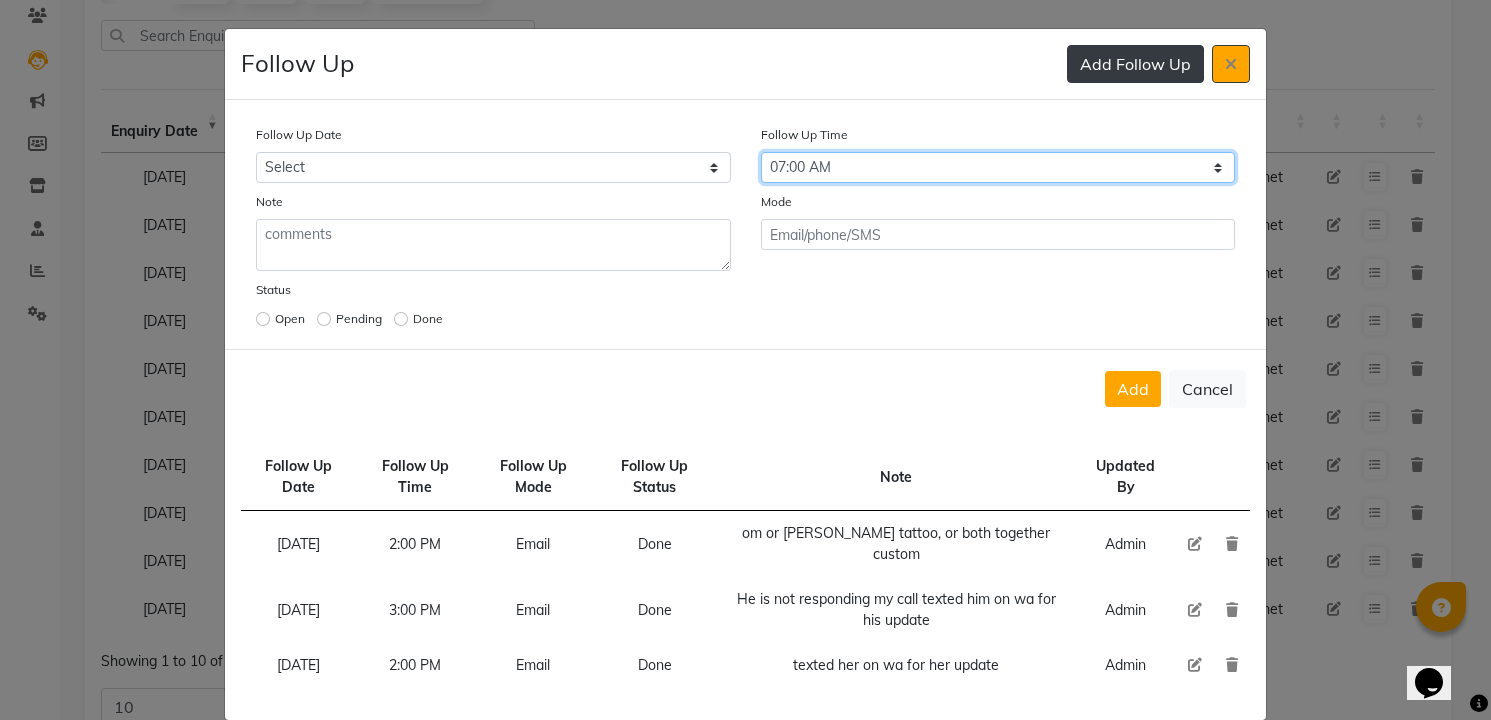 select on "840" 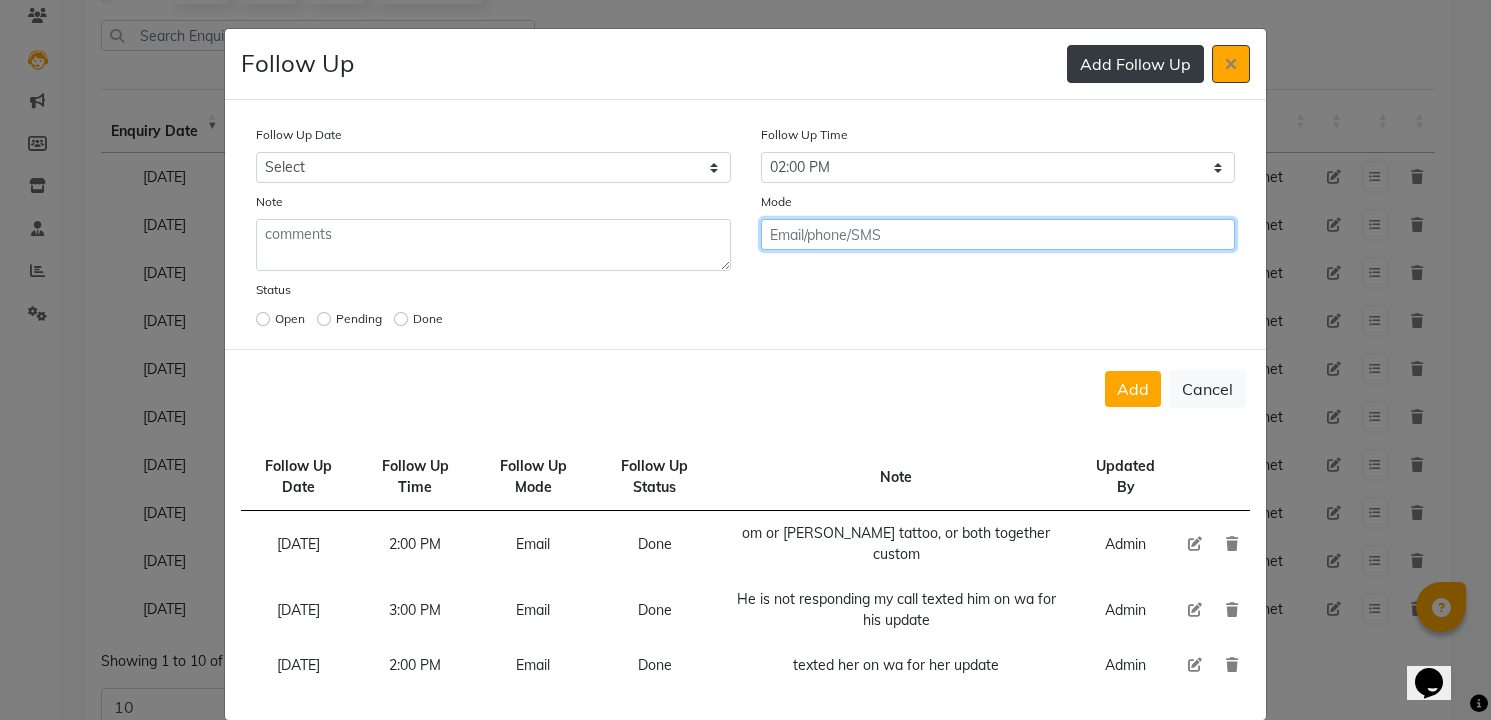 click on "Add" 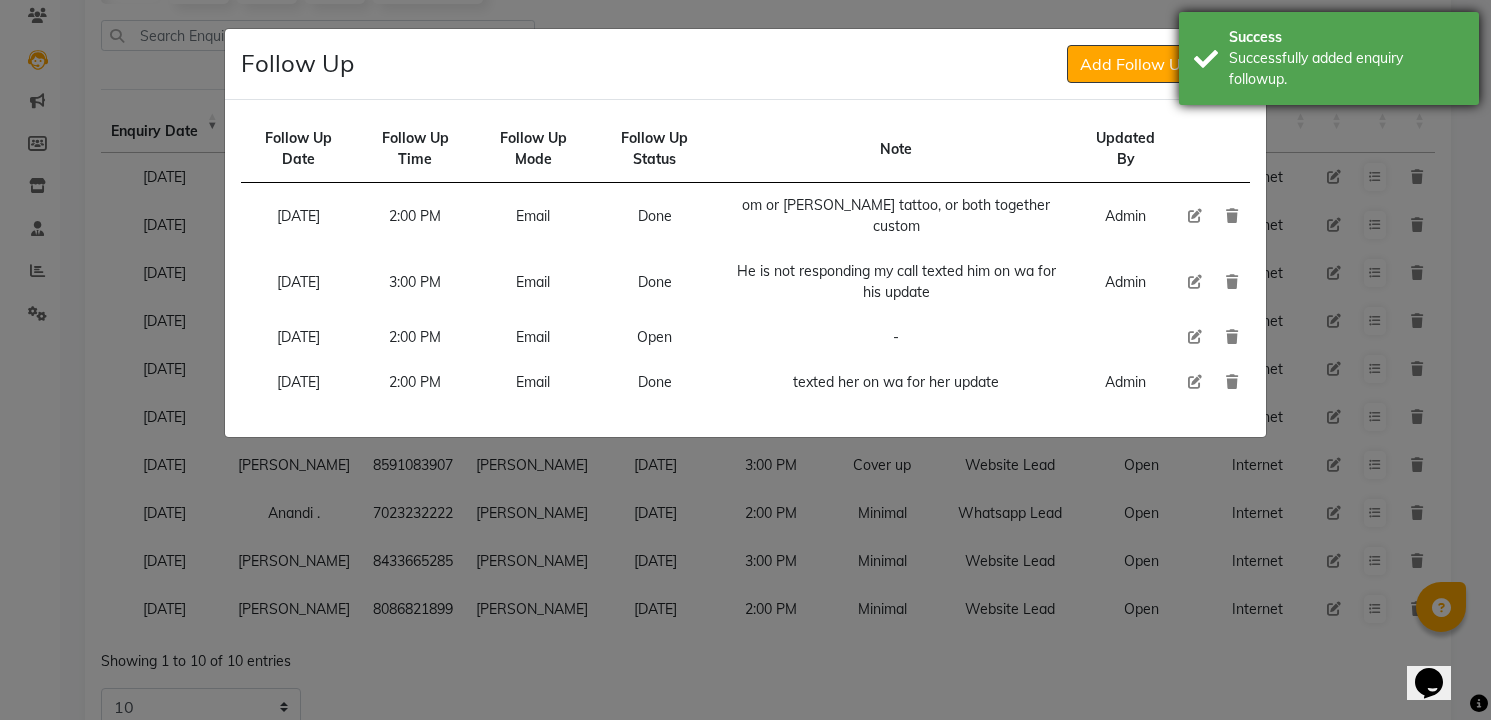 click on "Successfully added enquiry followup." at bounding box center [1346, 69] 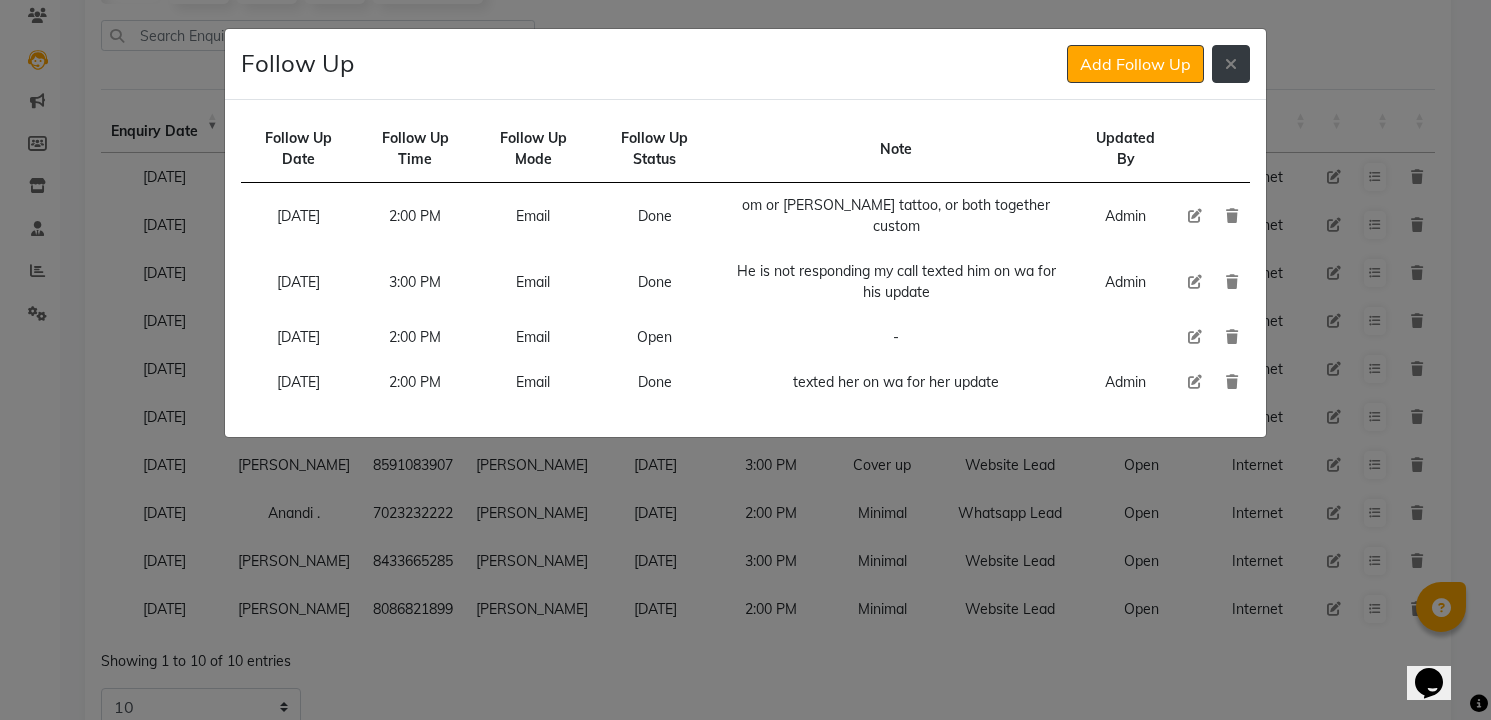 click 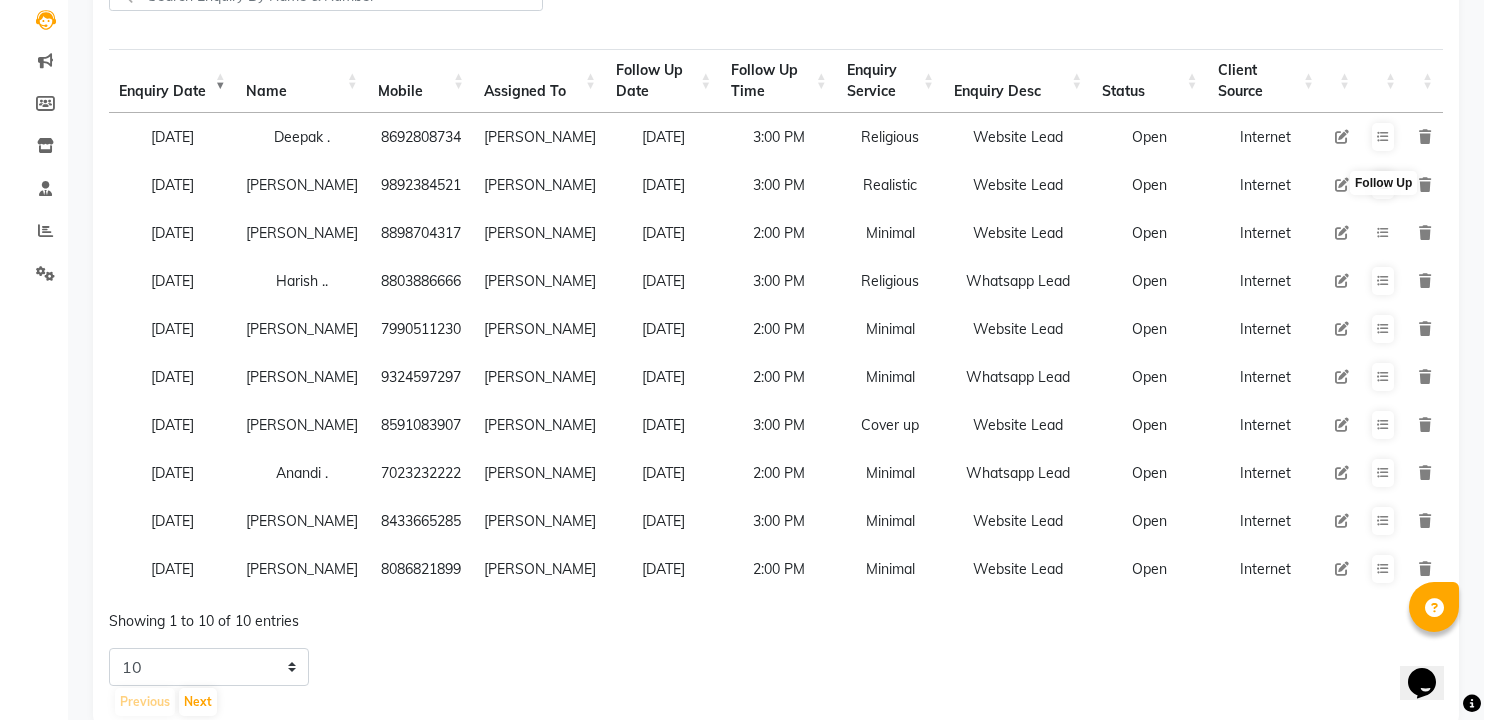 scroll, scrollTop: 216, scrollLeft: 0, axis: vertical 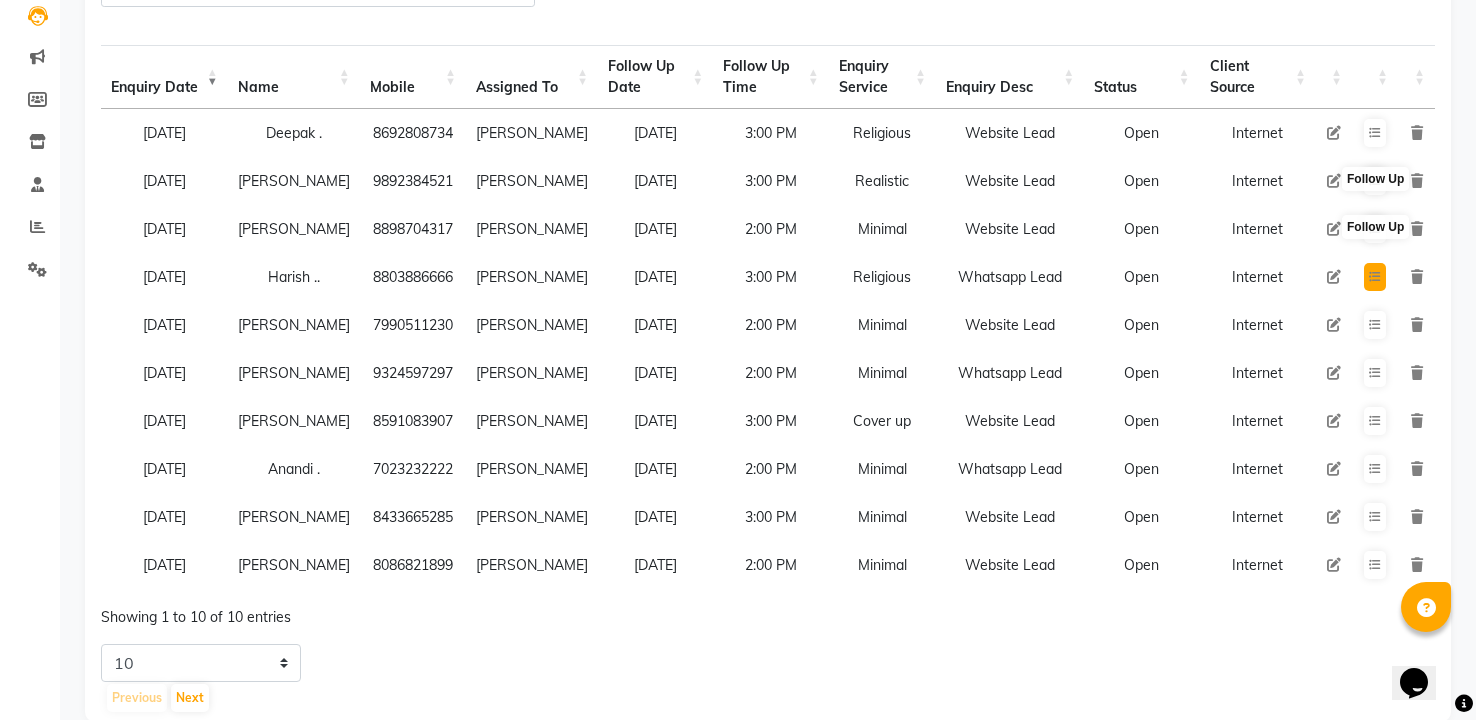 click at bounding box center (1375, 277) 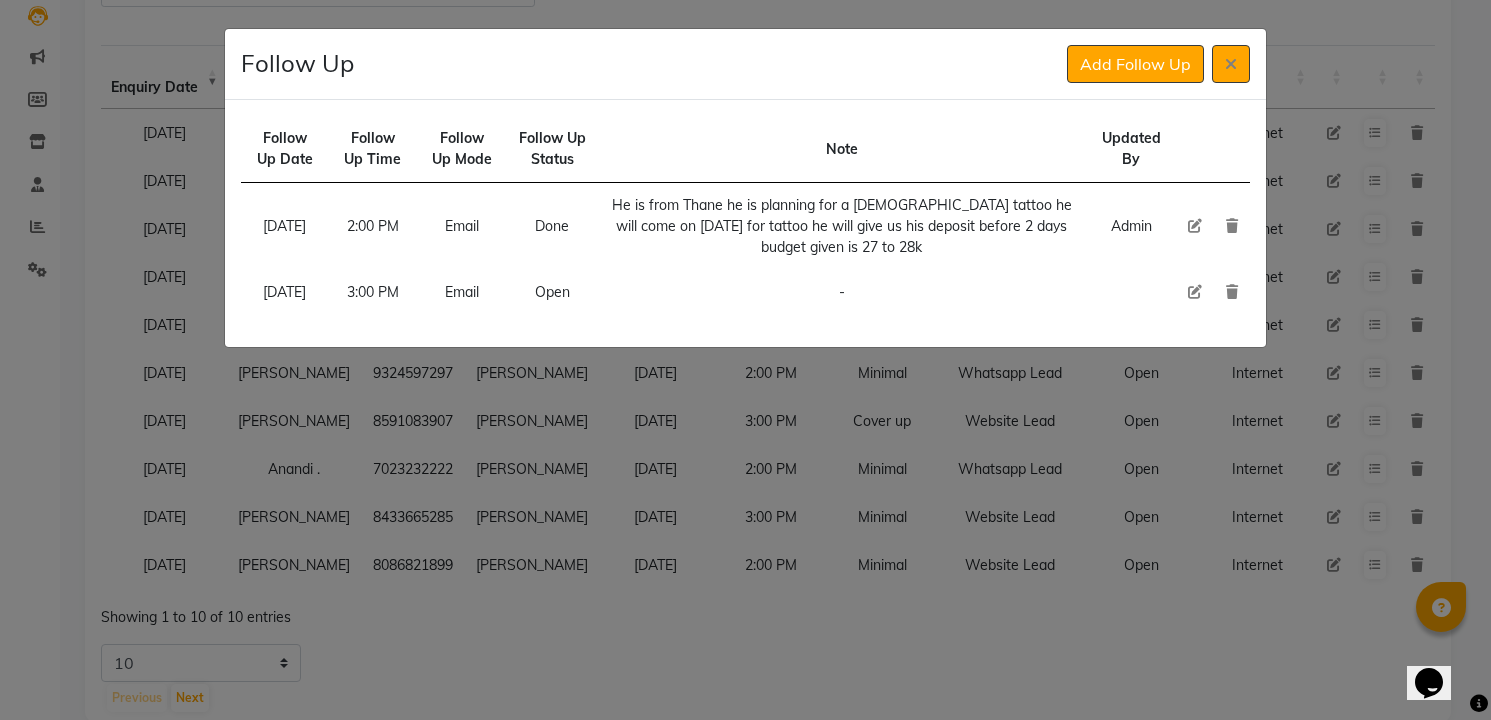 click 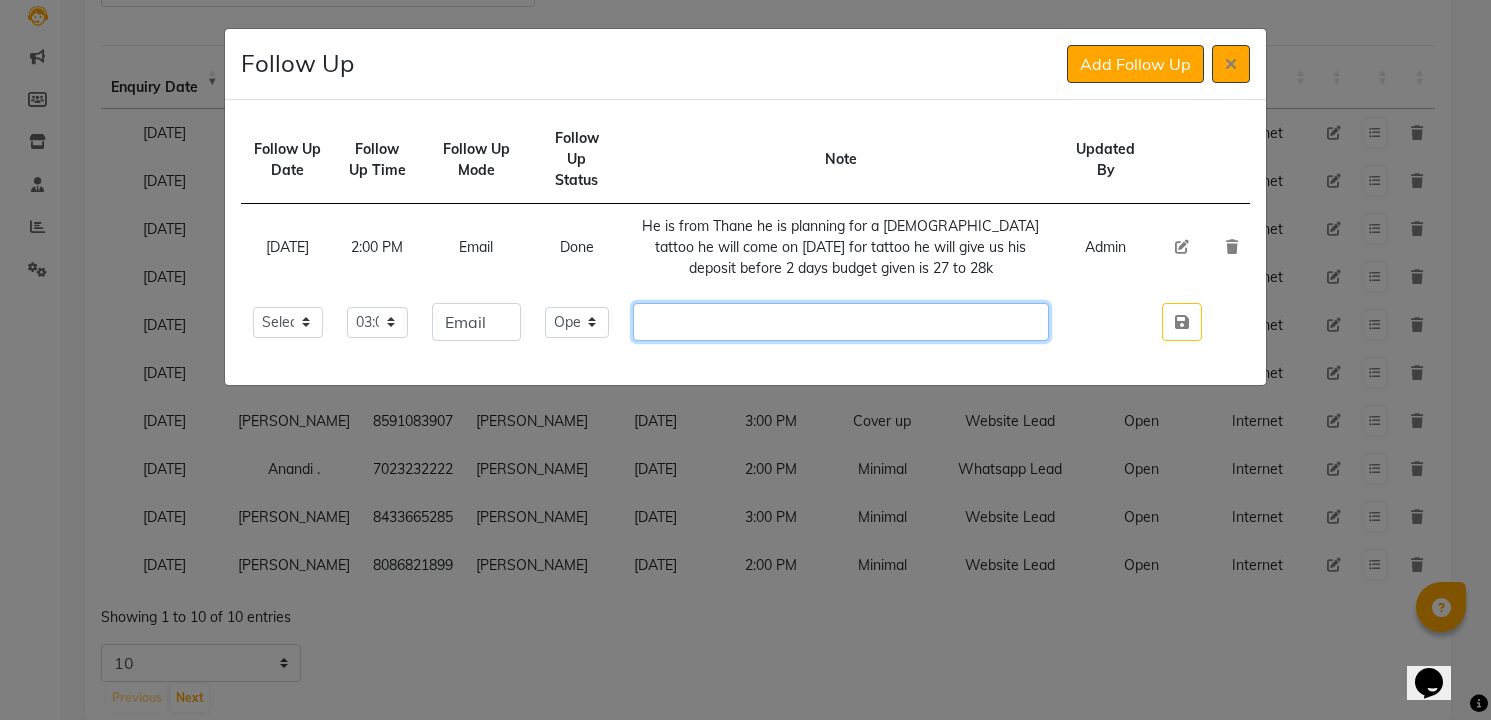 click 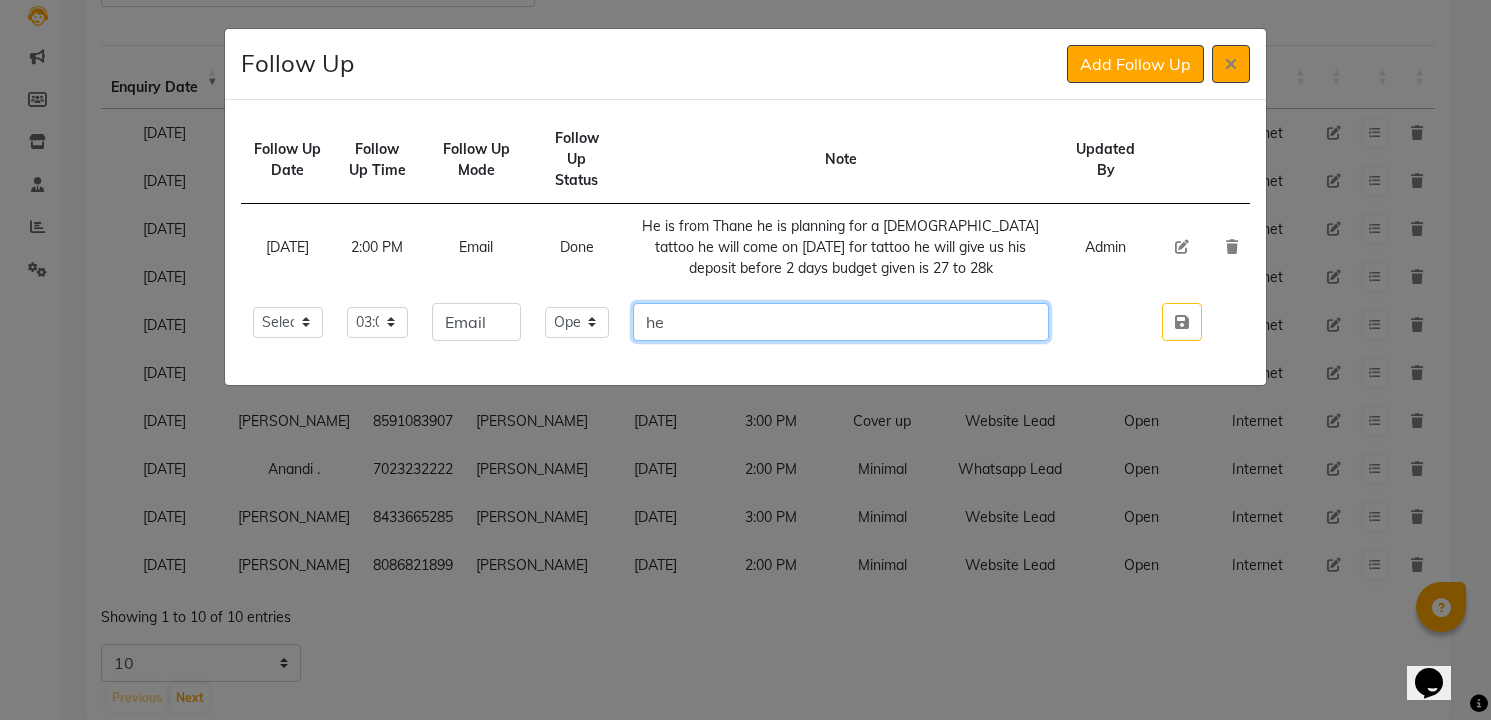 type on "h" 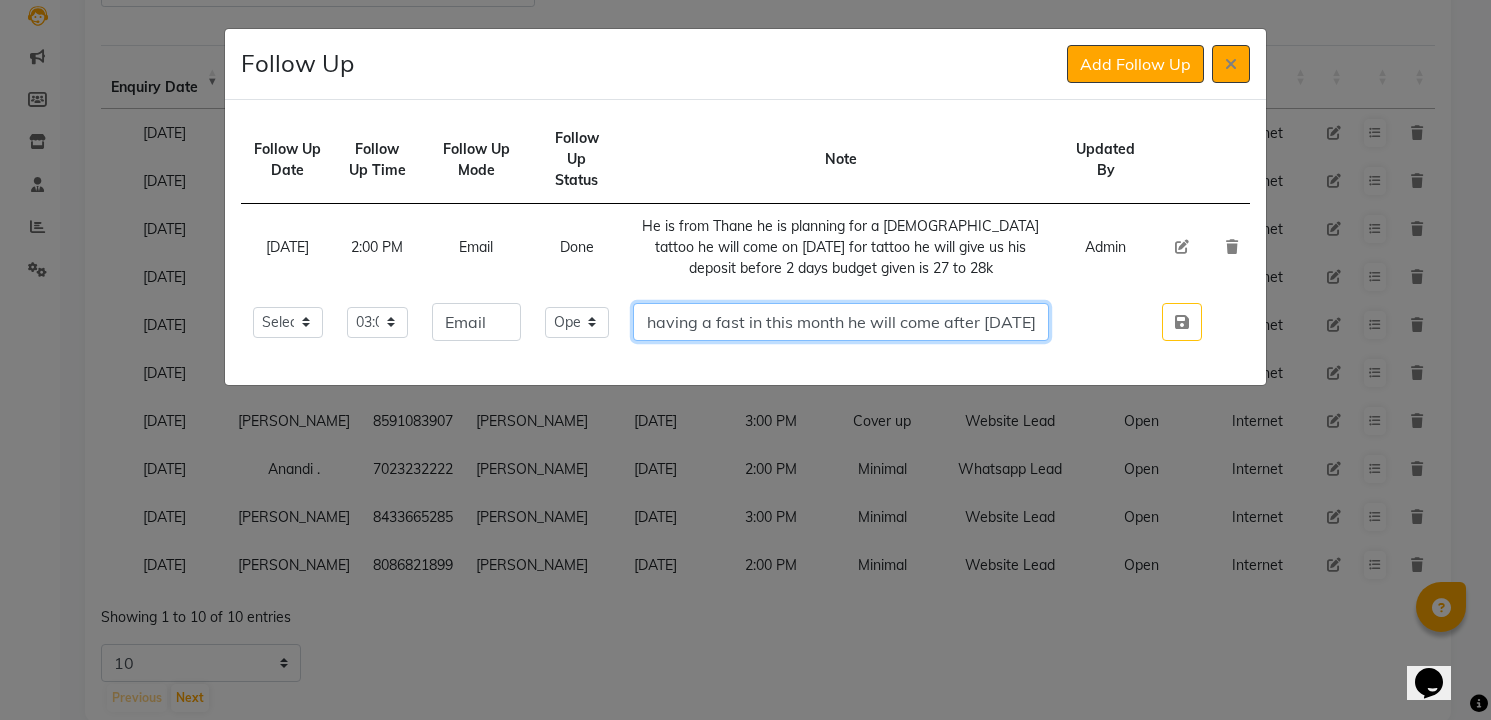 scroll, scrollTop: 0, scrollLeft: 91, axis: horizontal 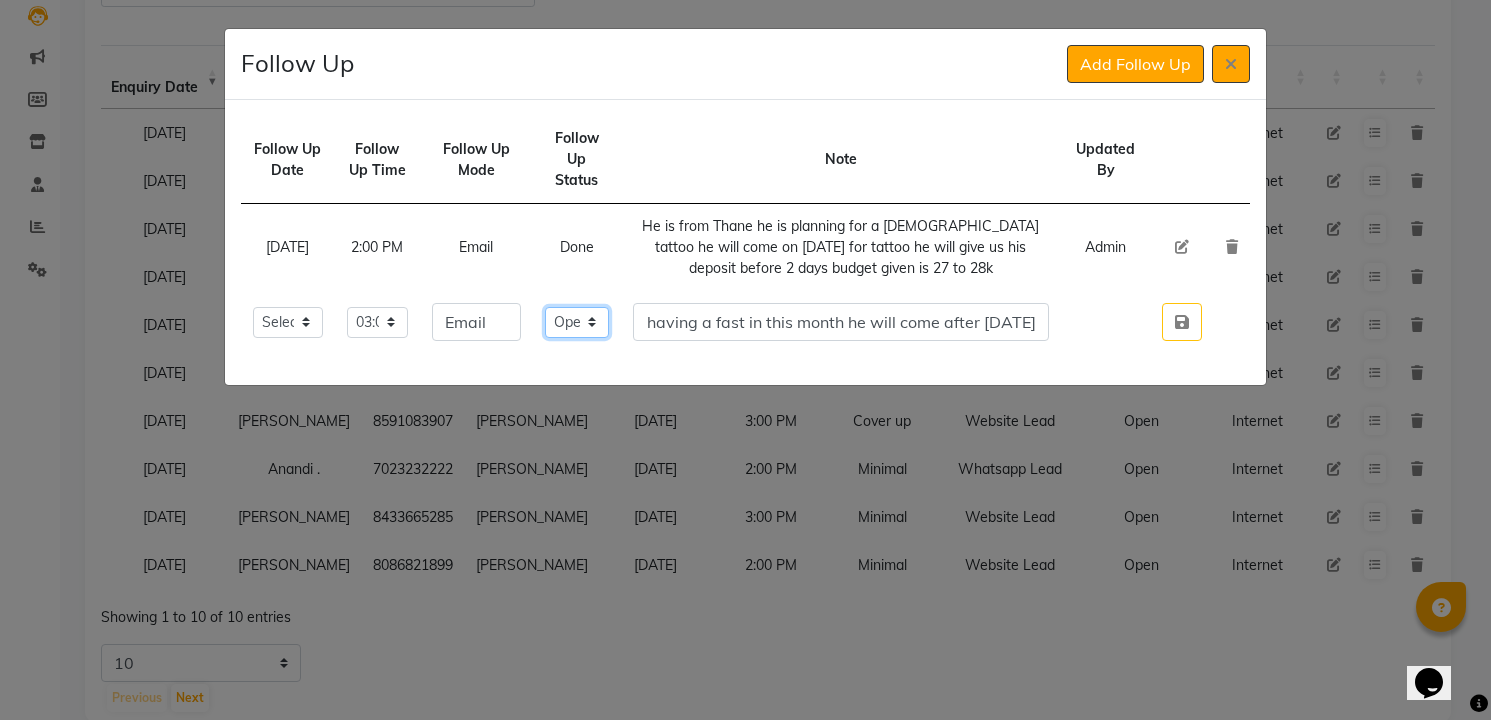 click on "Select Open Pending Done" 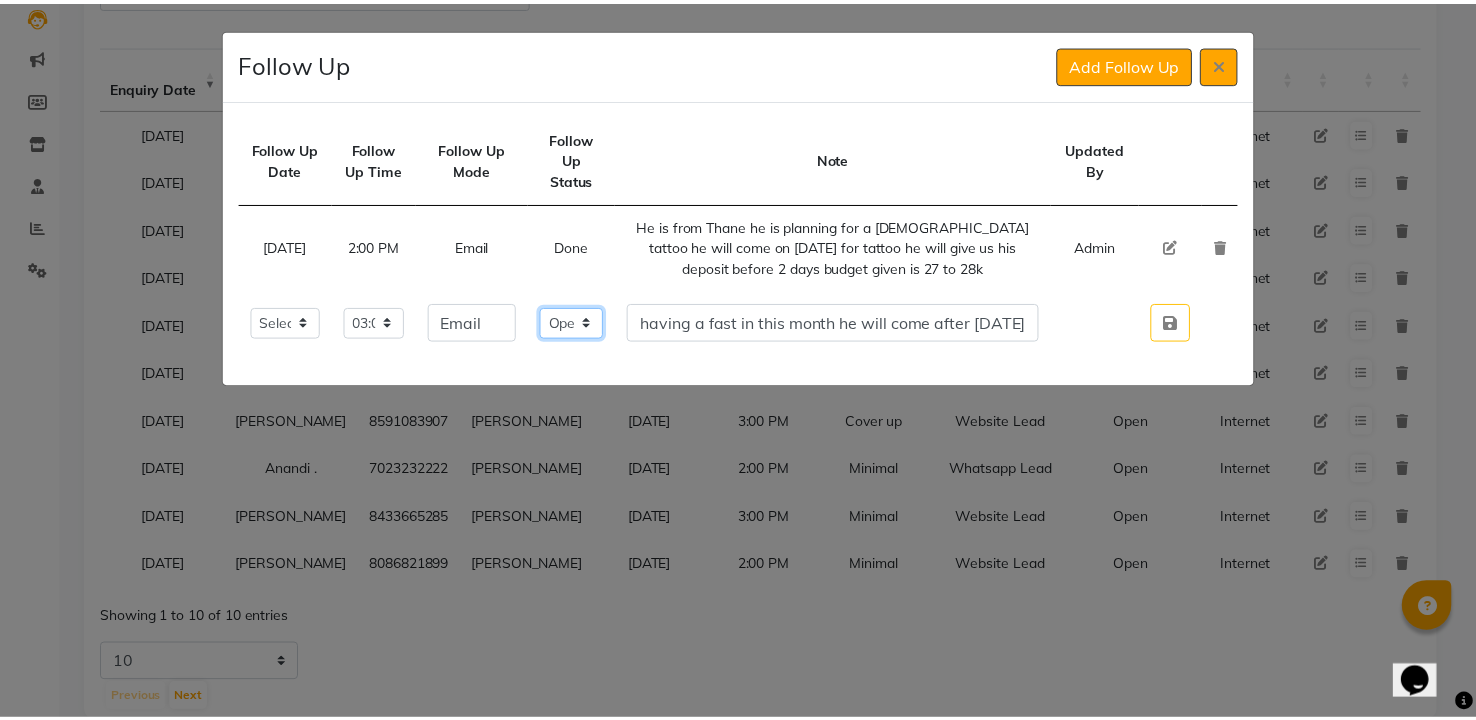 scroll, scrollTop: 0, scrollLeft: 0, axis: both 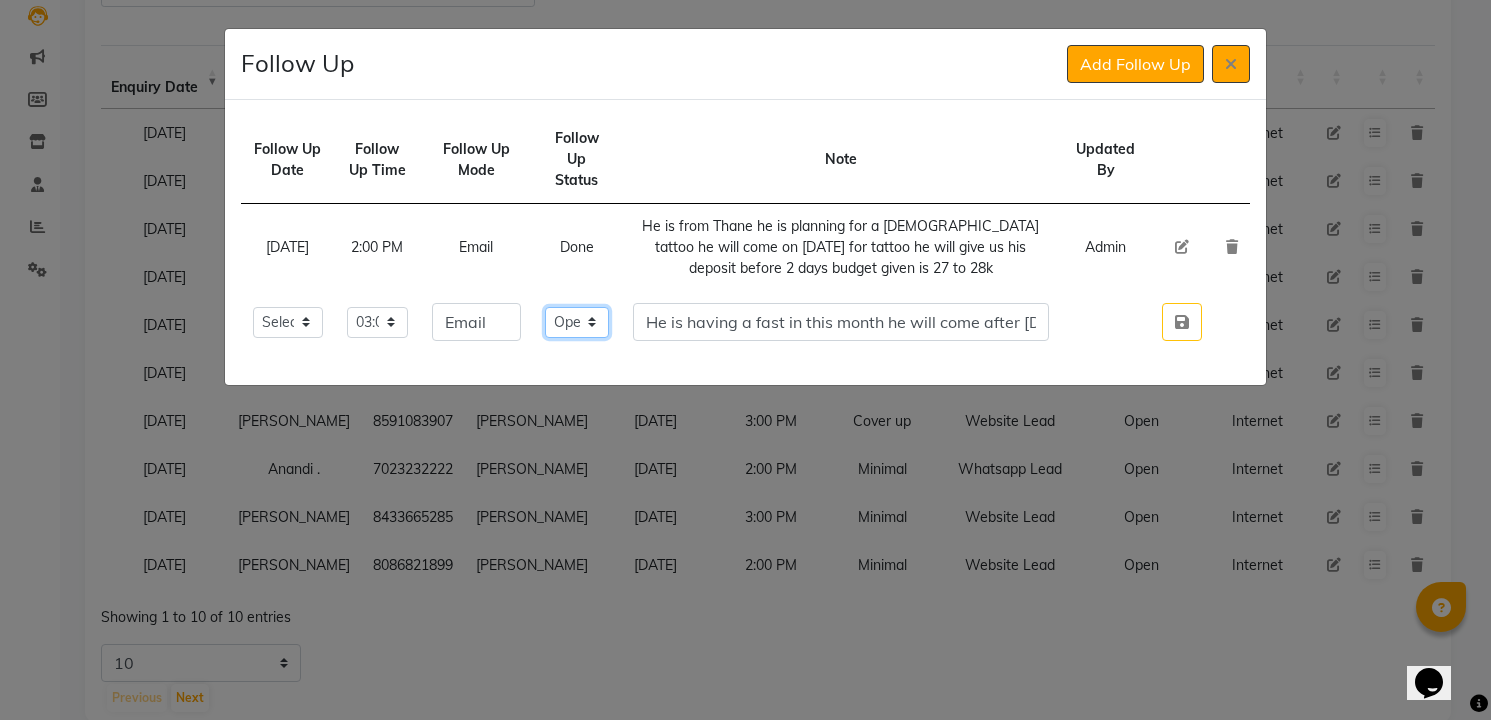 select on "Done" 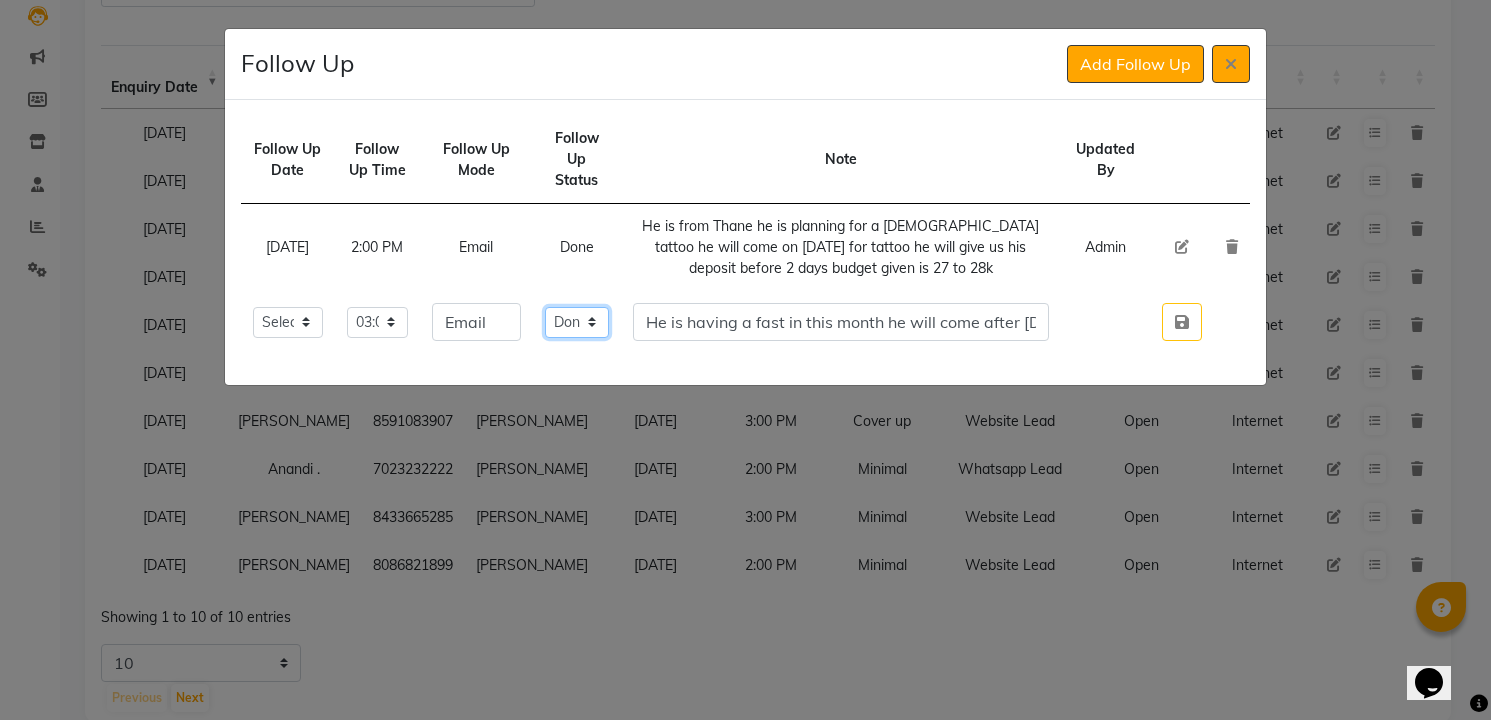 click on "Select Open Pending Done" 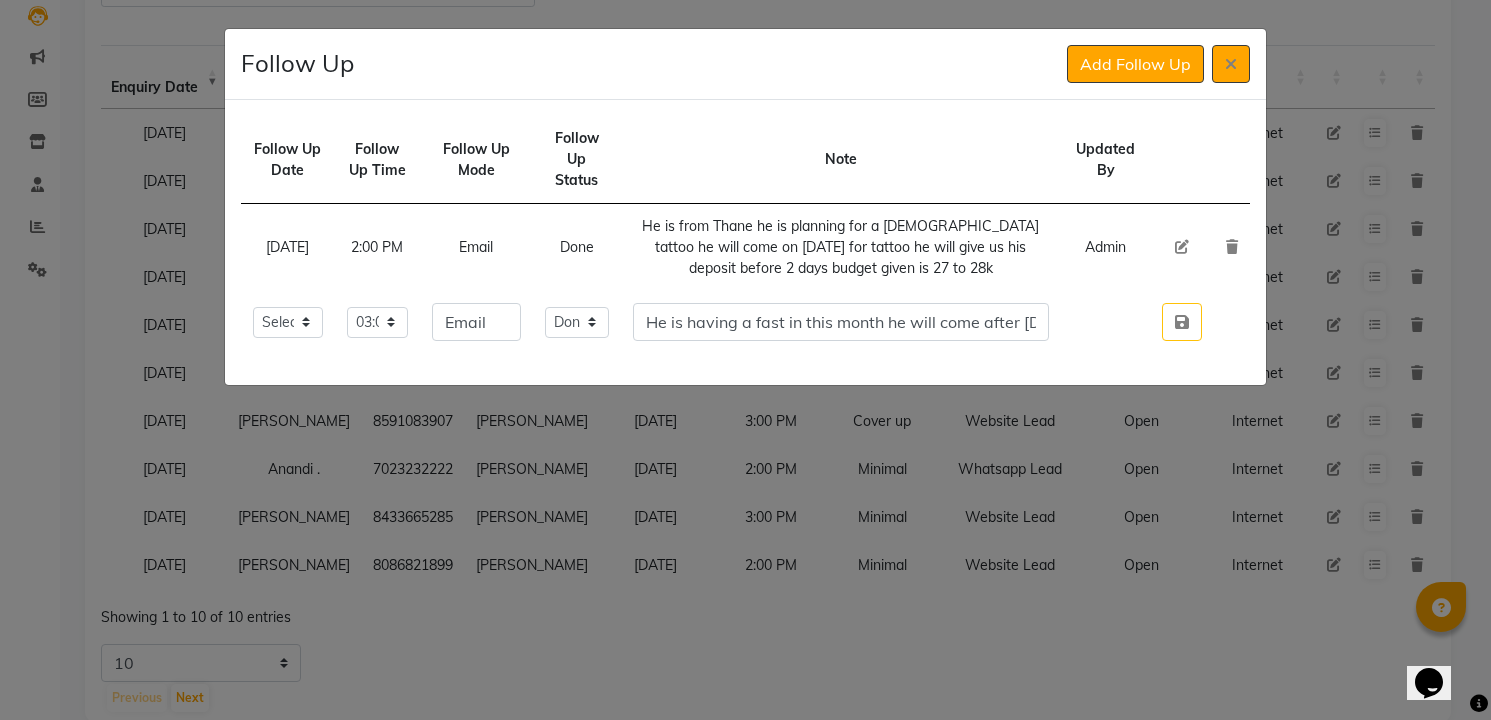 type 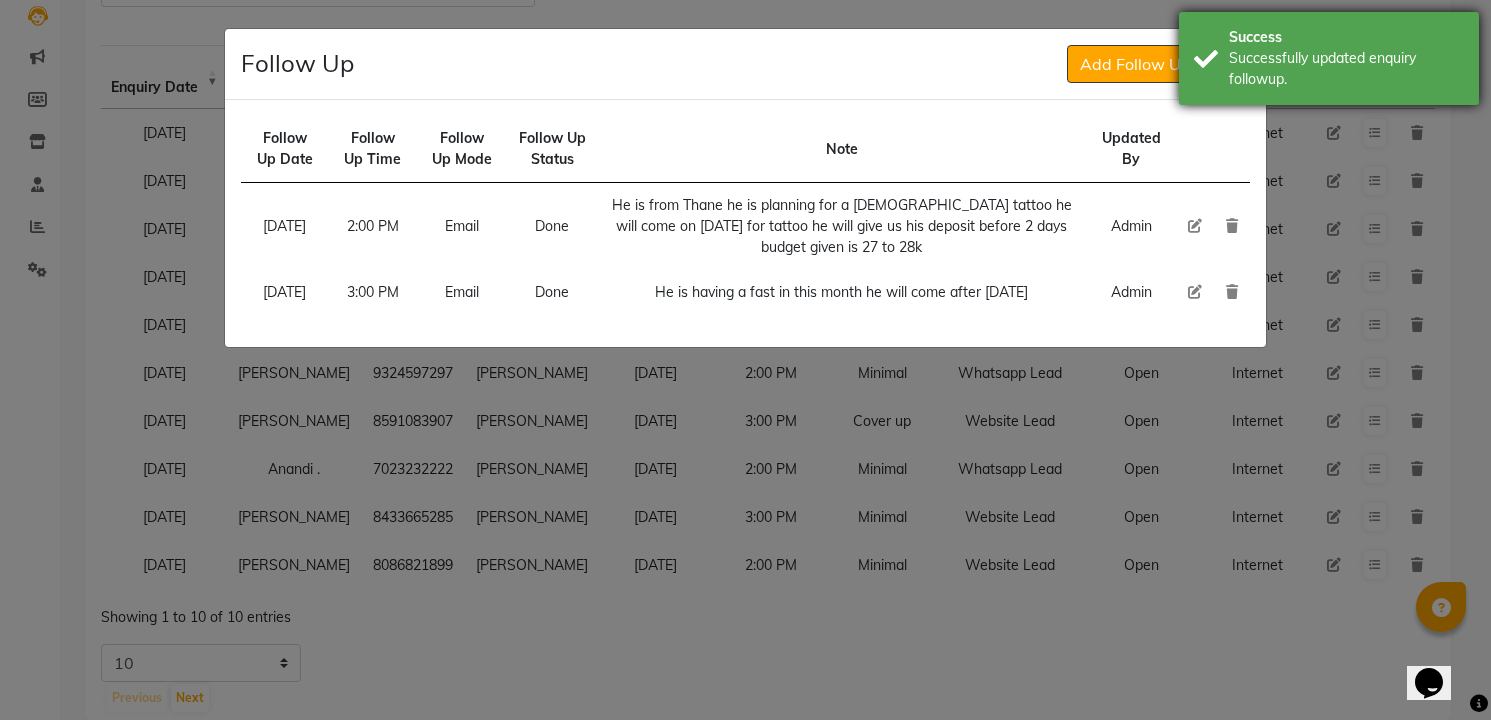 click on "Successfully updated enquiry followup." at bounding box center (1346, 69) 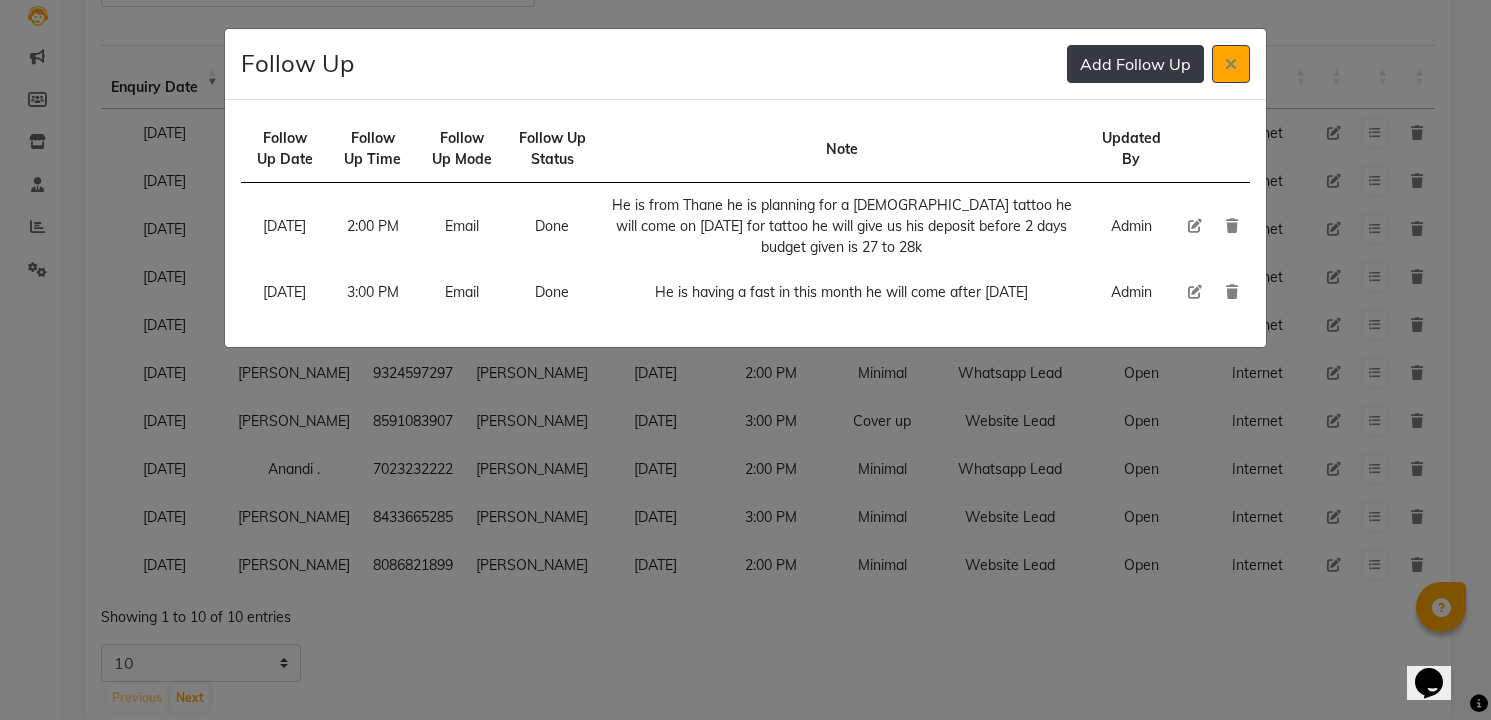 click on "Add Follow Up" 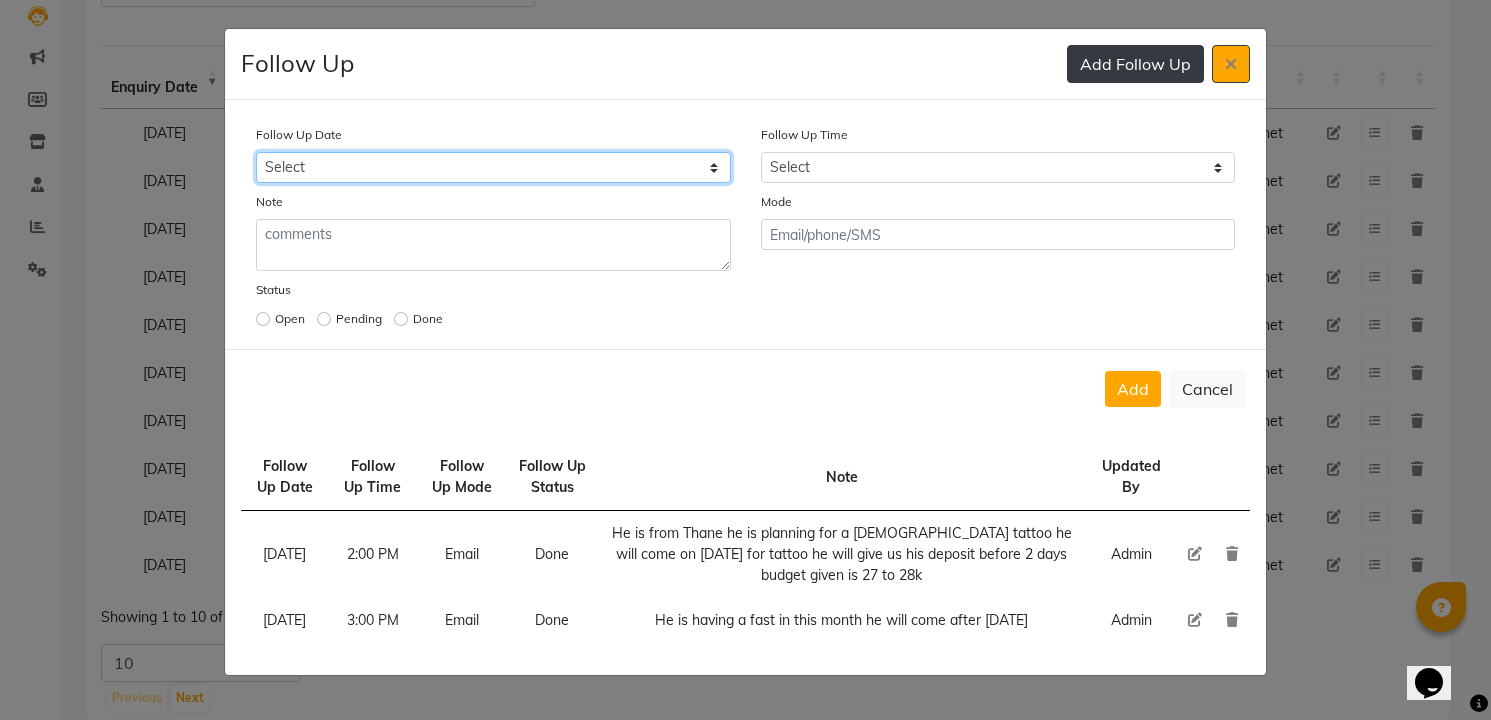 select on "custom_date" 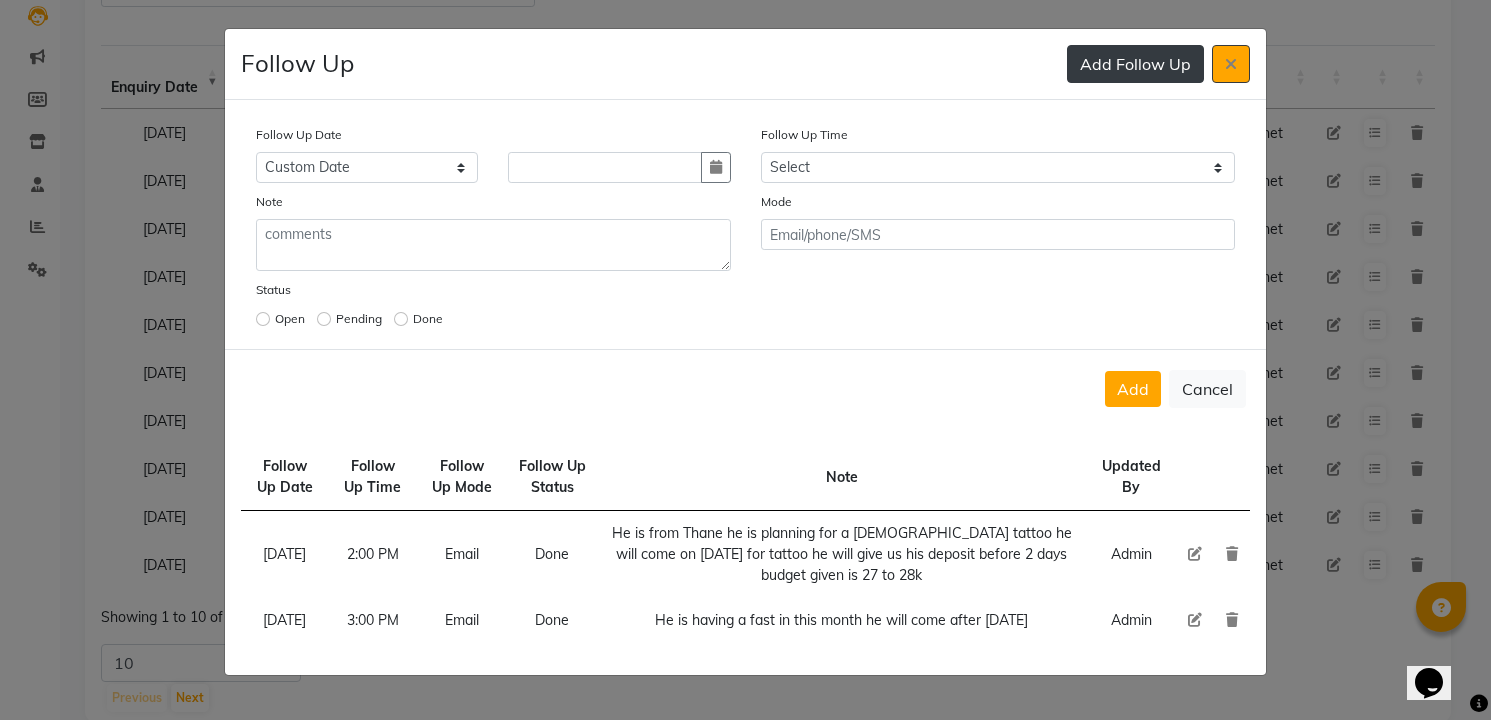 type 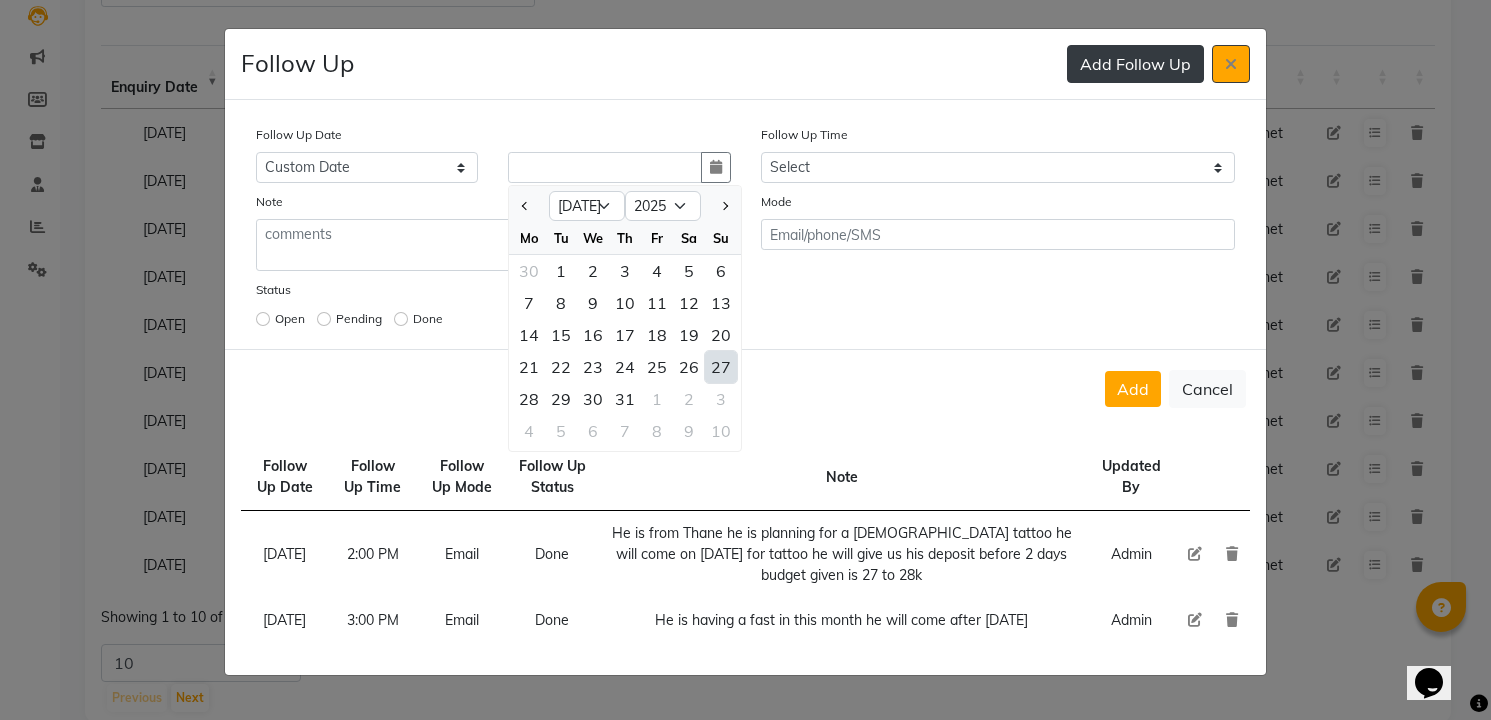 select on "8" 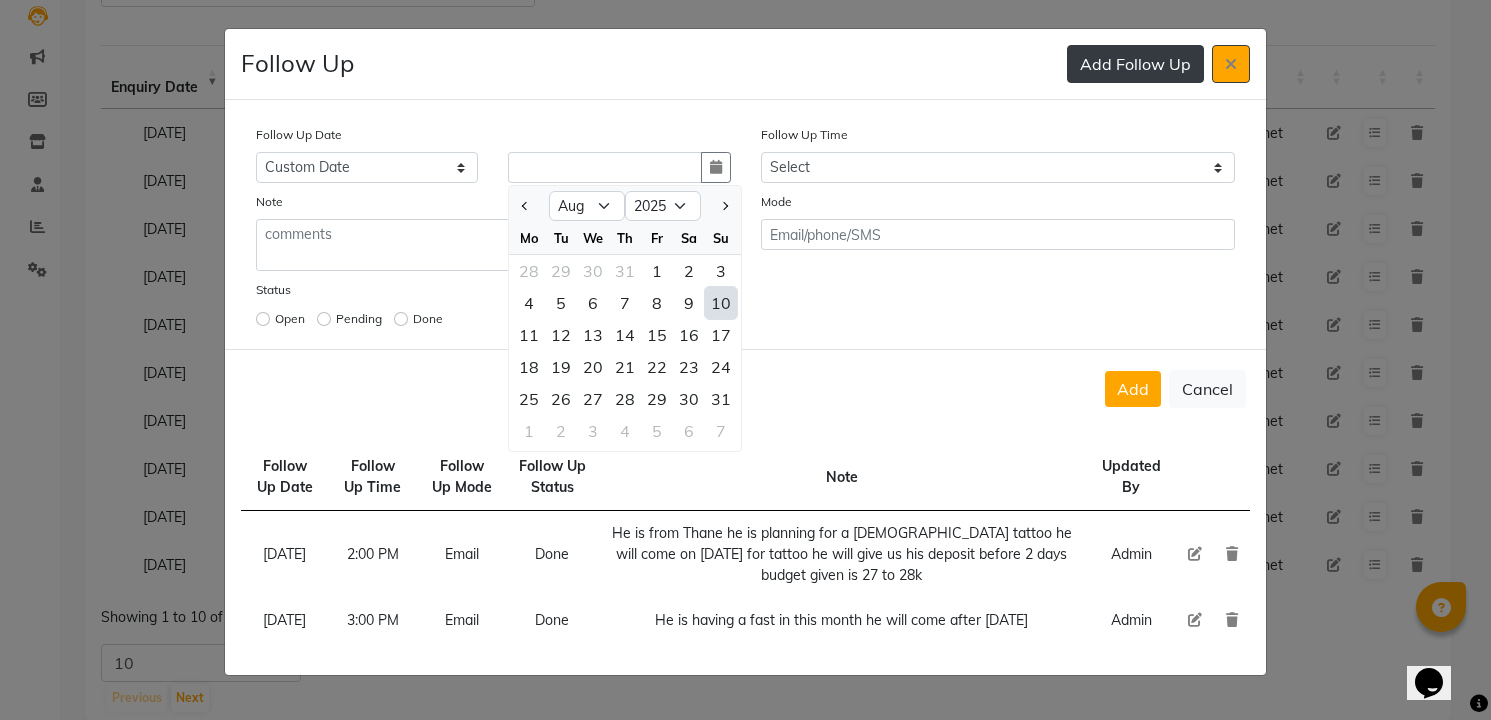 type on "[DATE]" 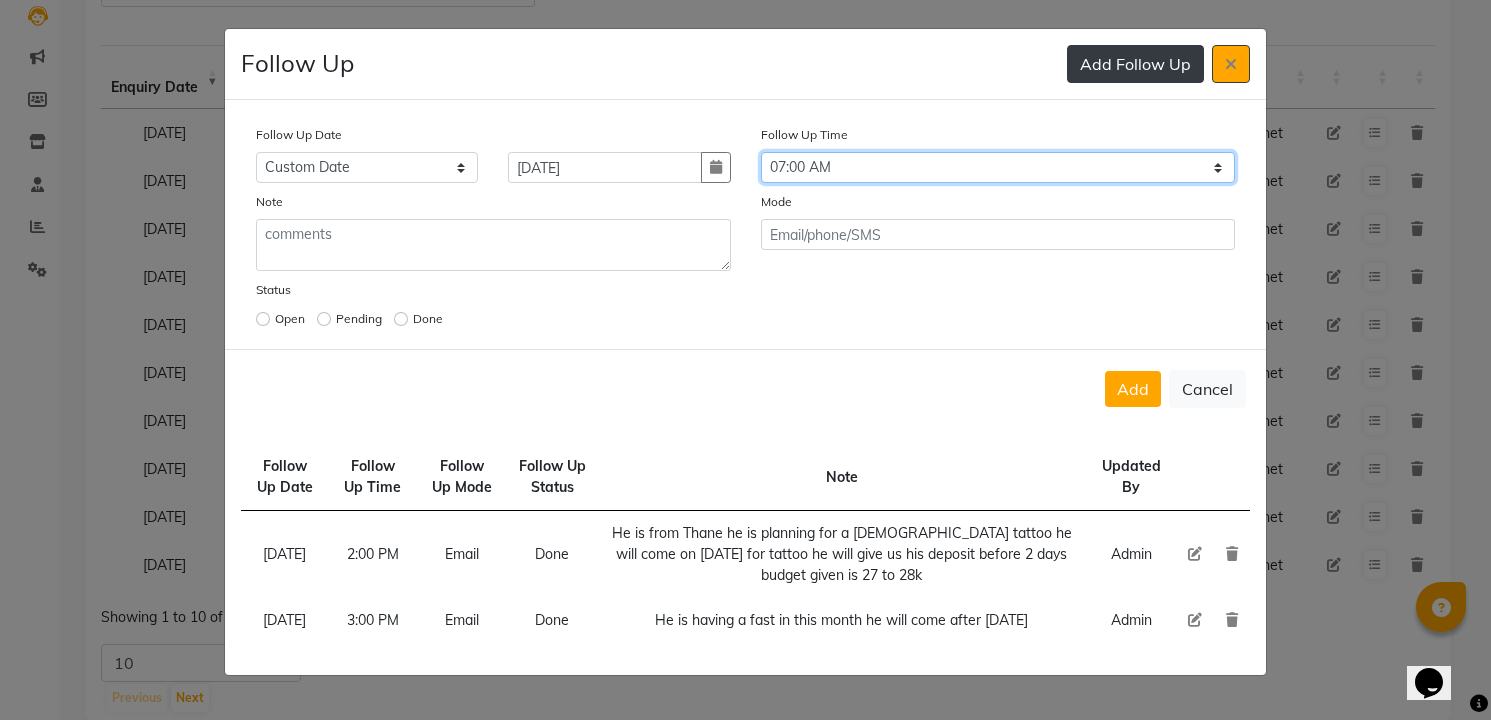 select on "900" 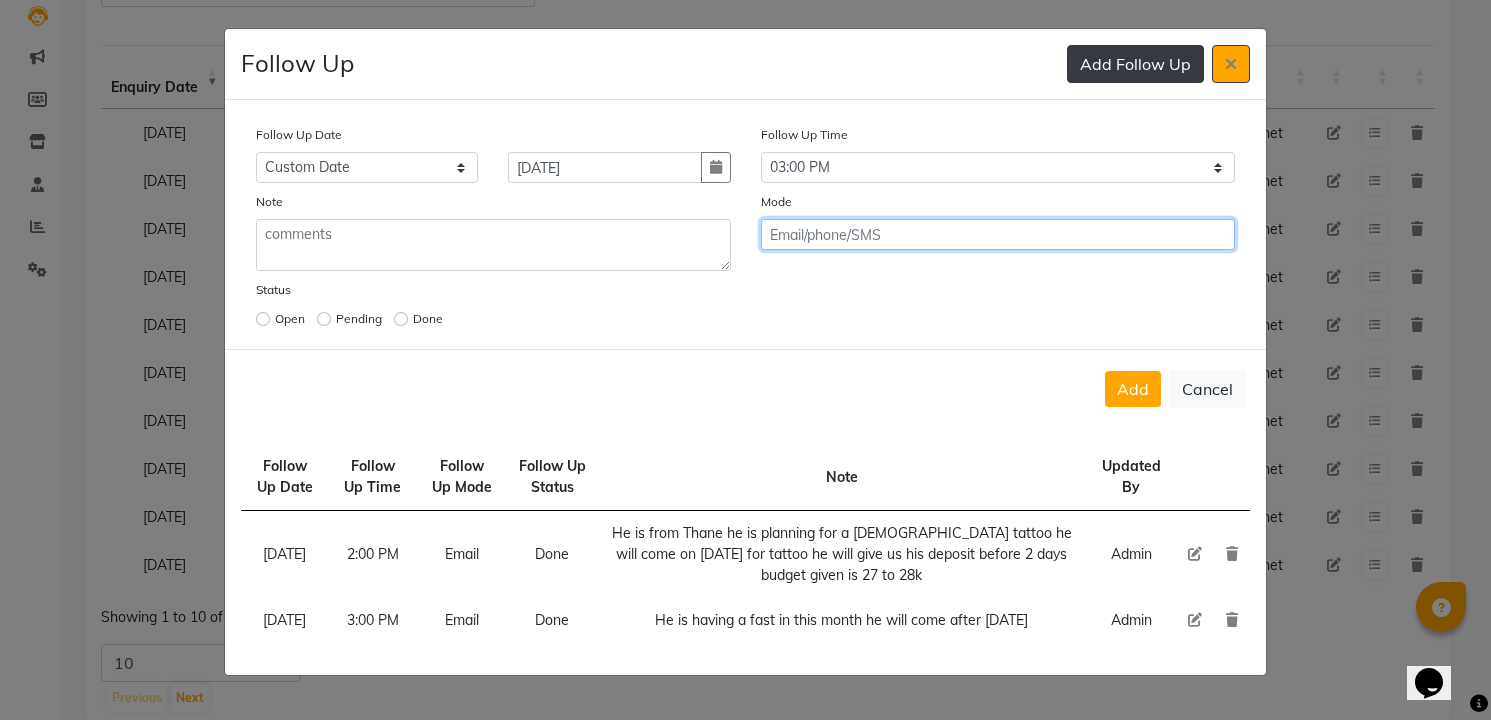 click on "Add" 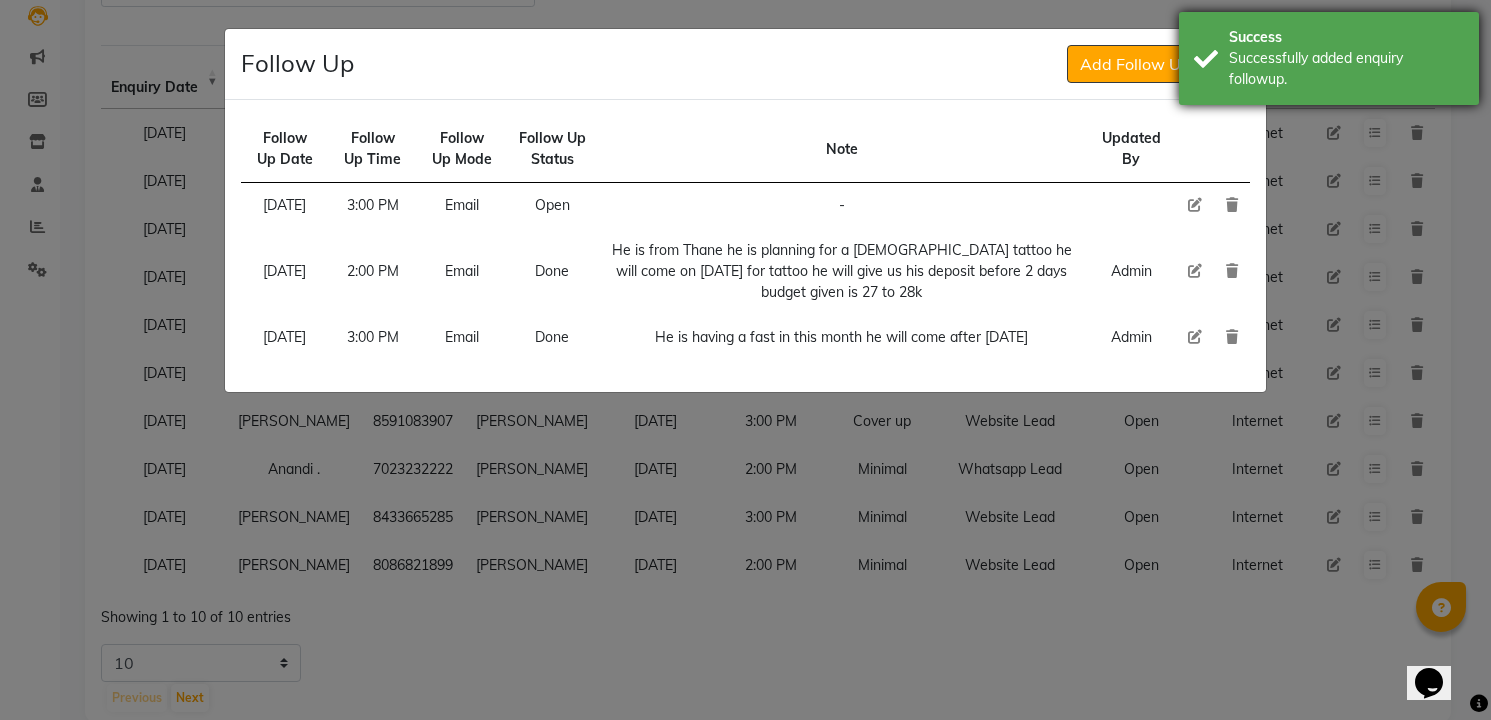 click on "Success" at bounding box center [1346, 37] 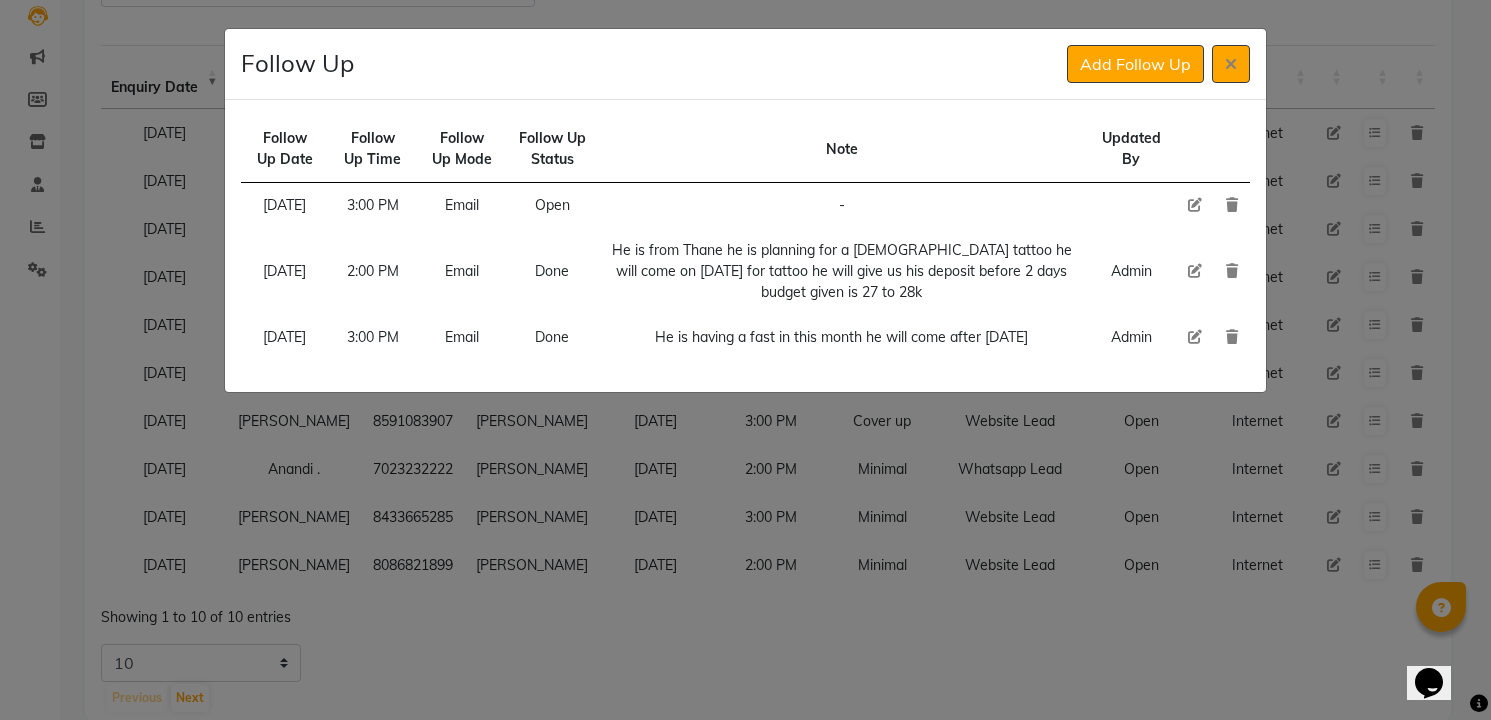 click 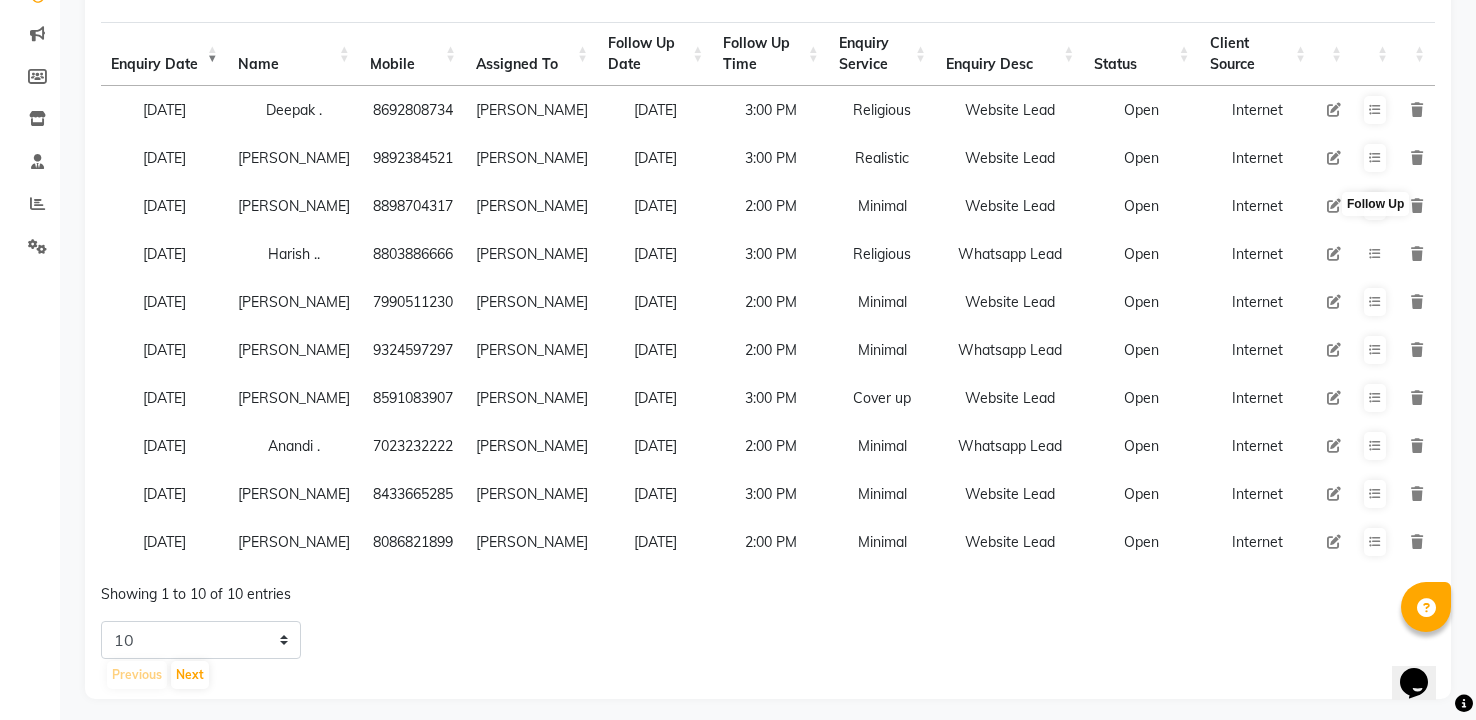 scroll, scrollTop: 242, scrollLeft: 0, axis: vertical 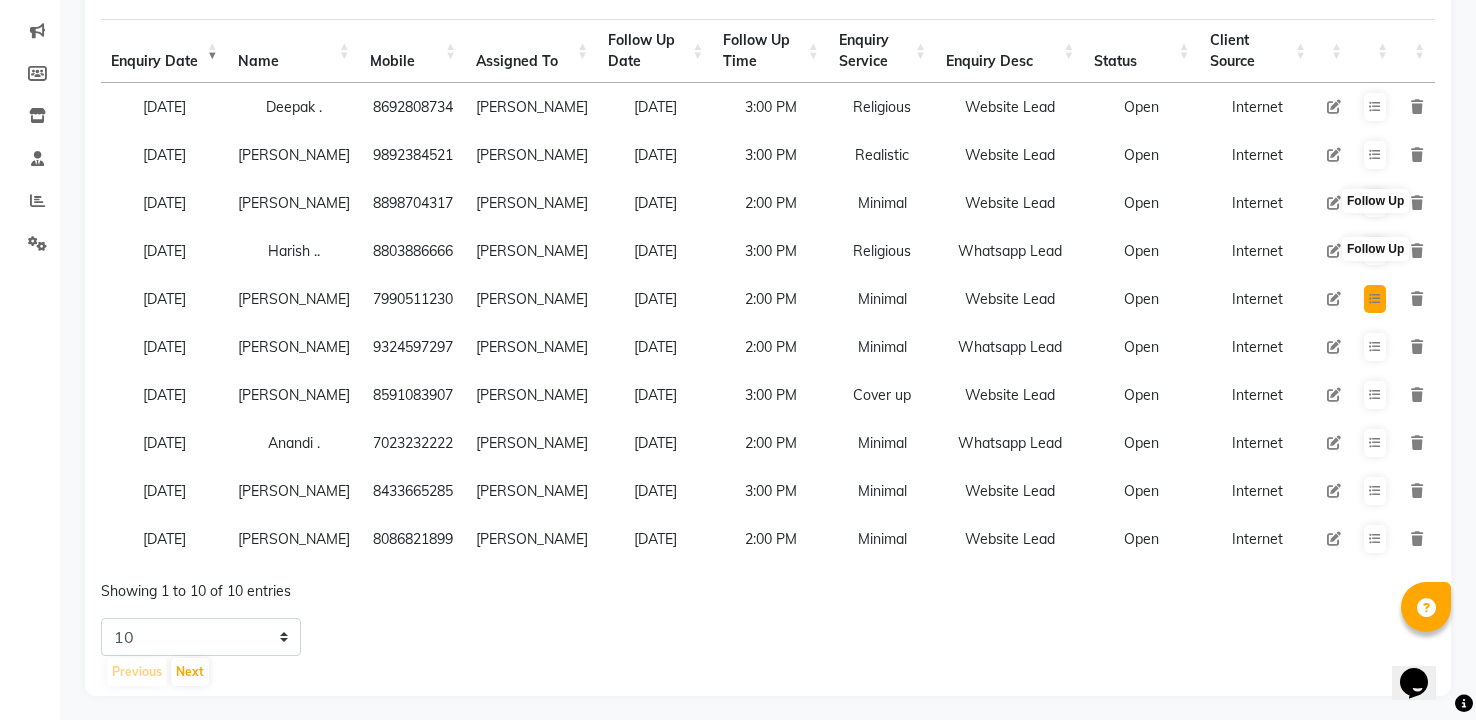 click at bounding box center (1375, 299) 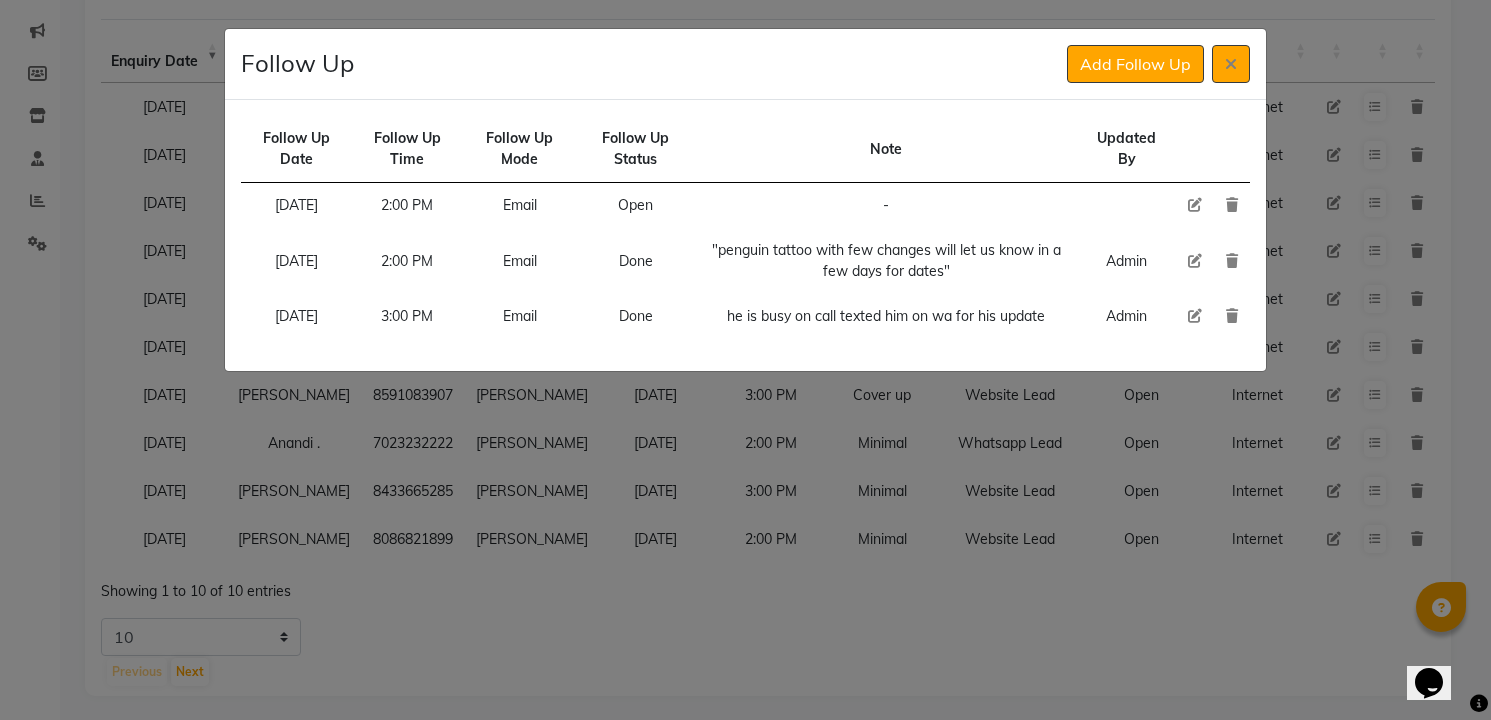 type 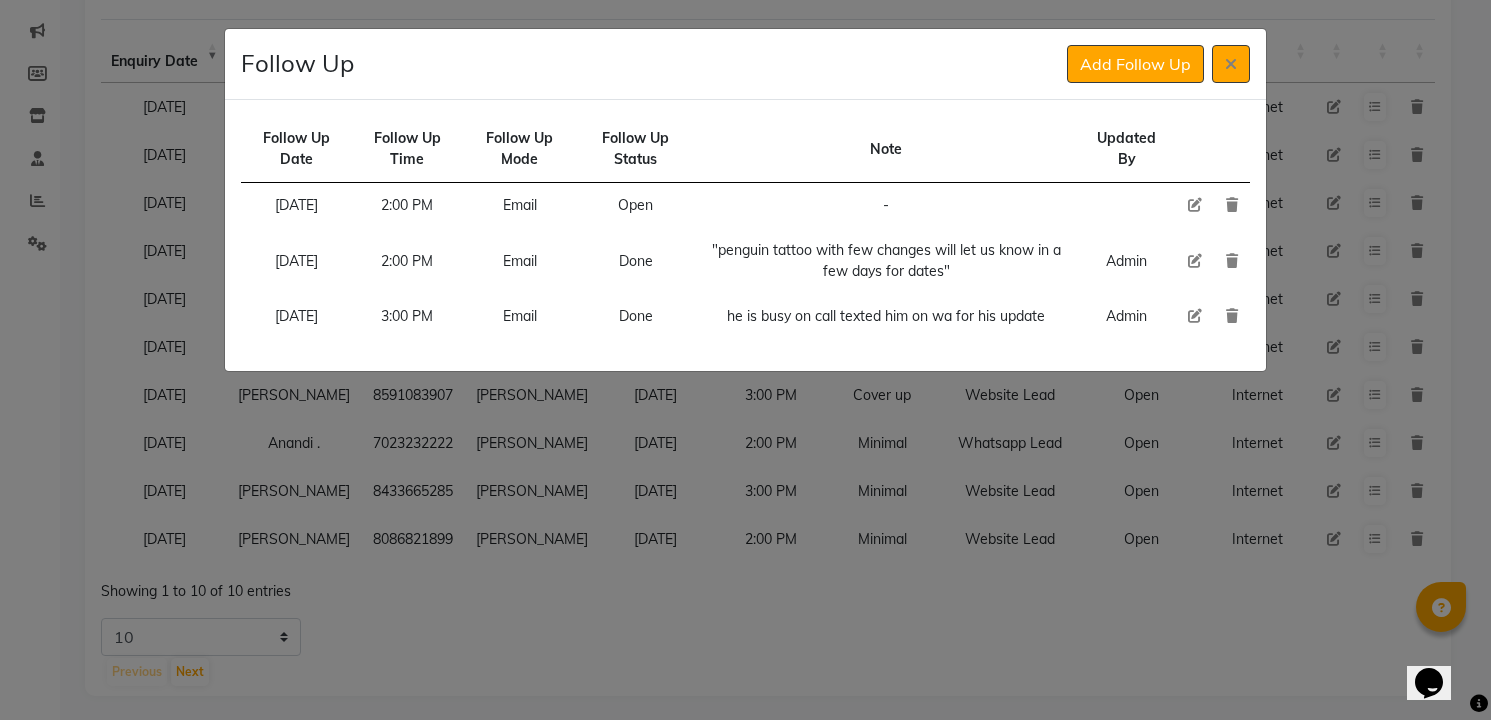 click 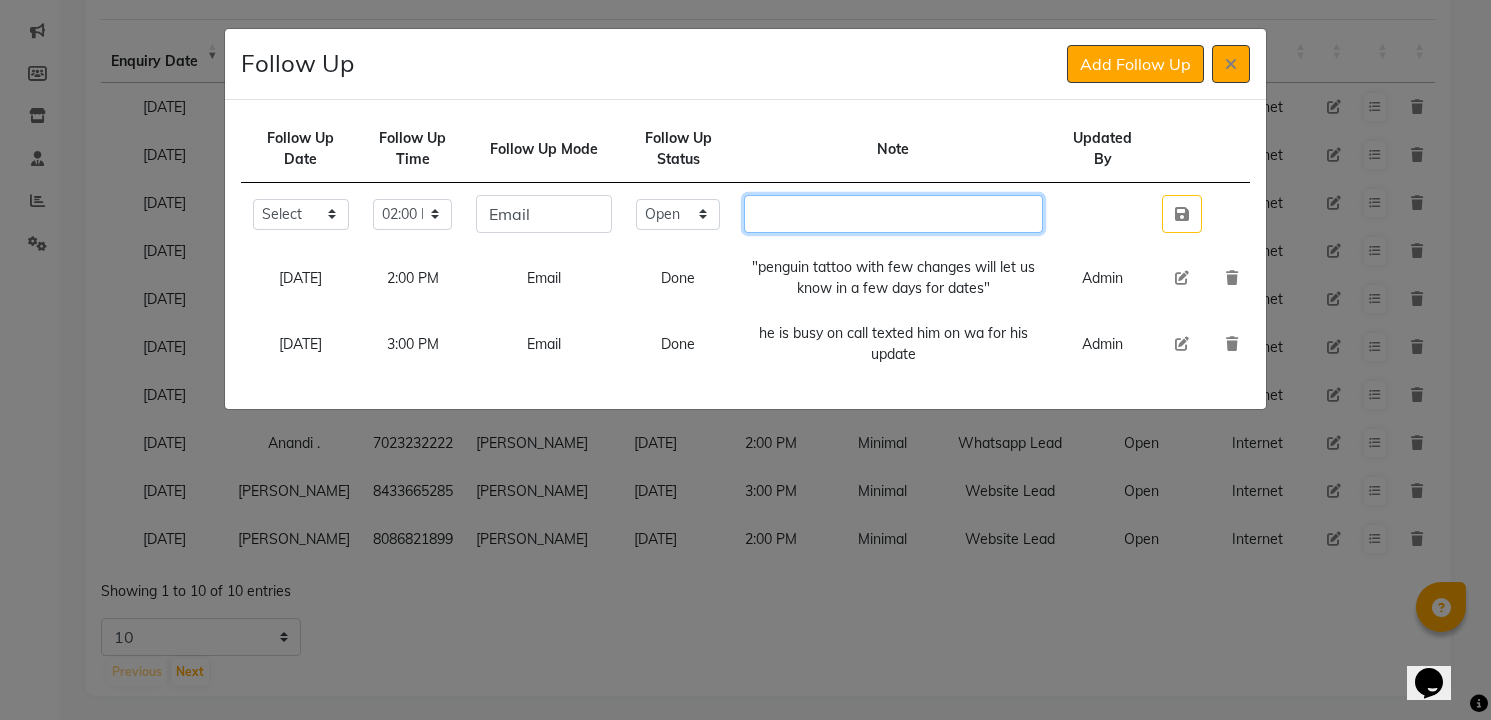 click 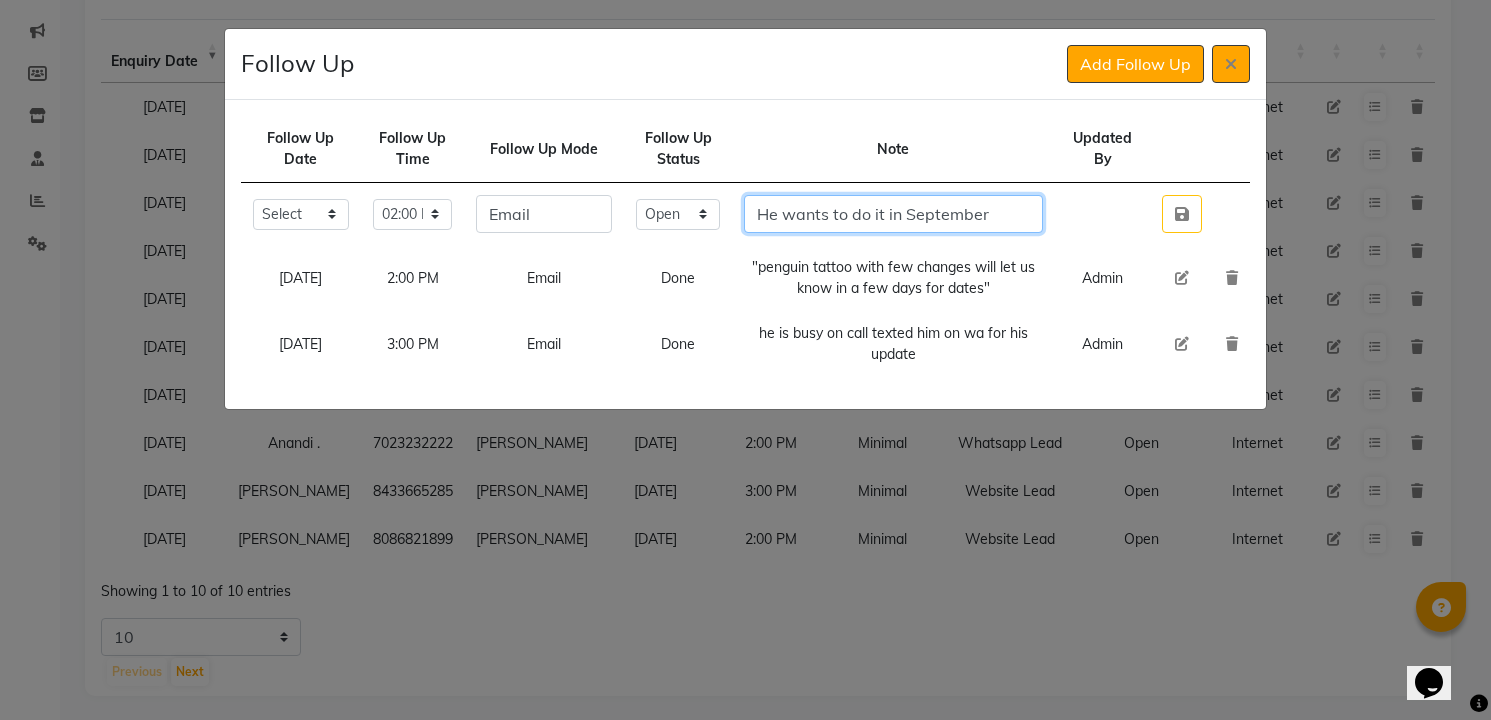 type on "He wants to do it in September" 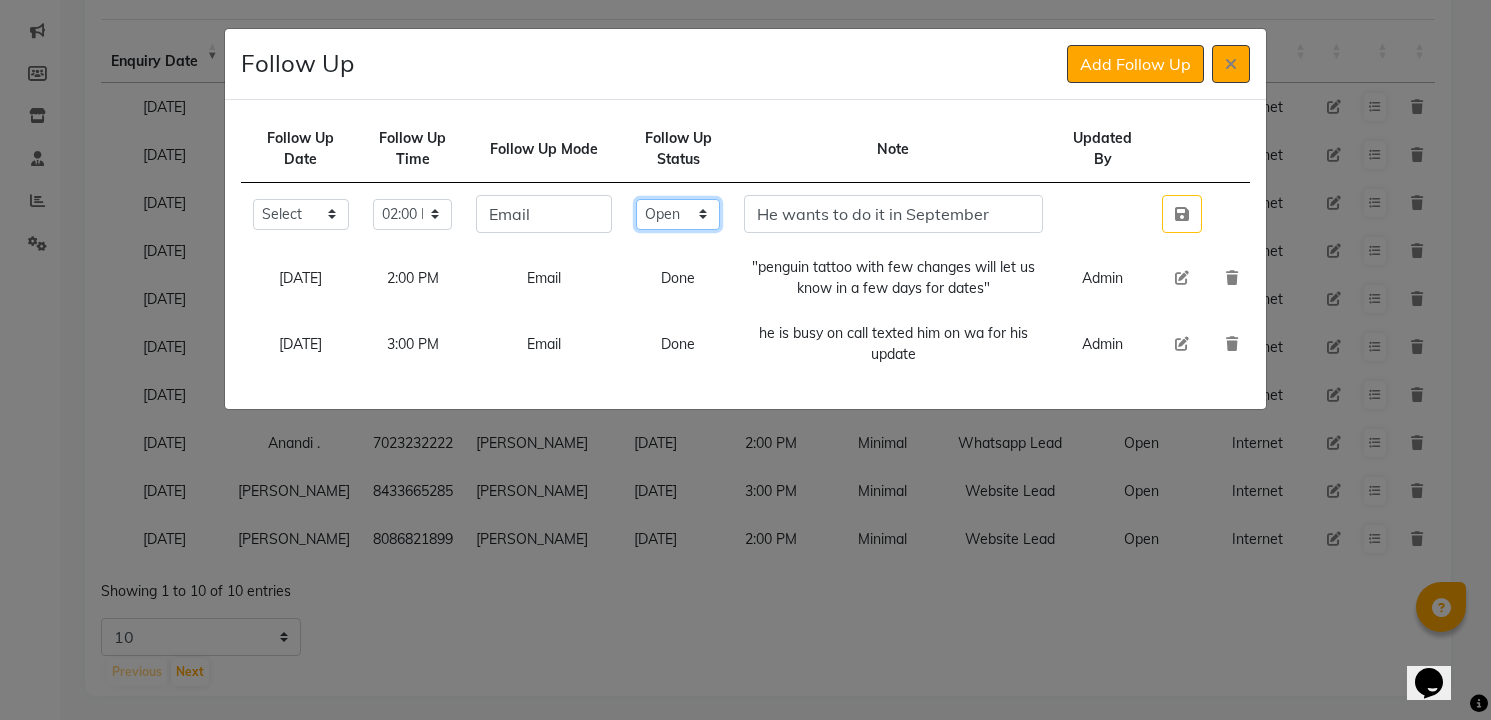 click on "Select Open Pending Done" 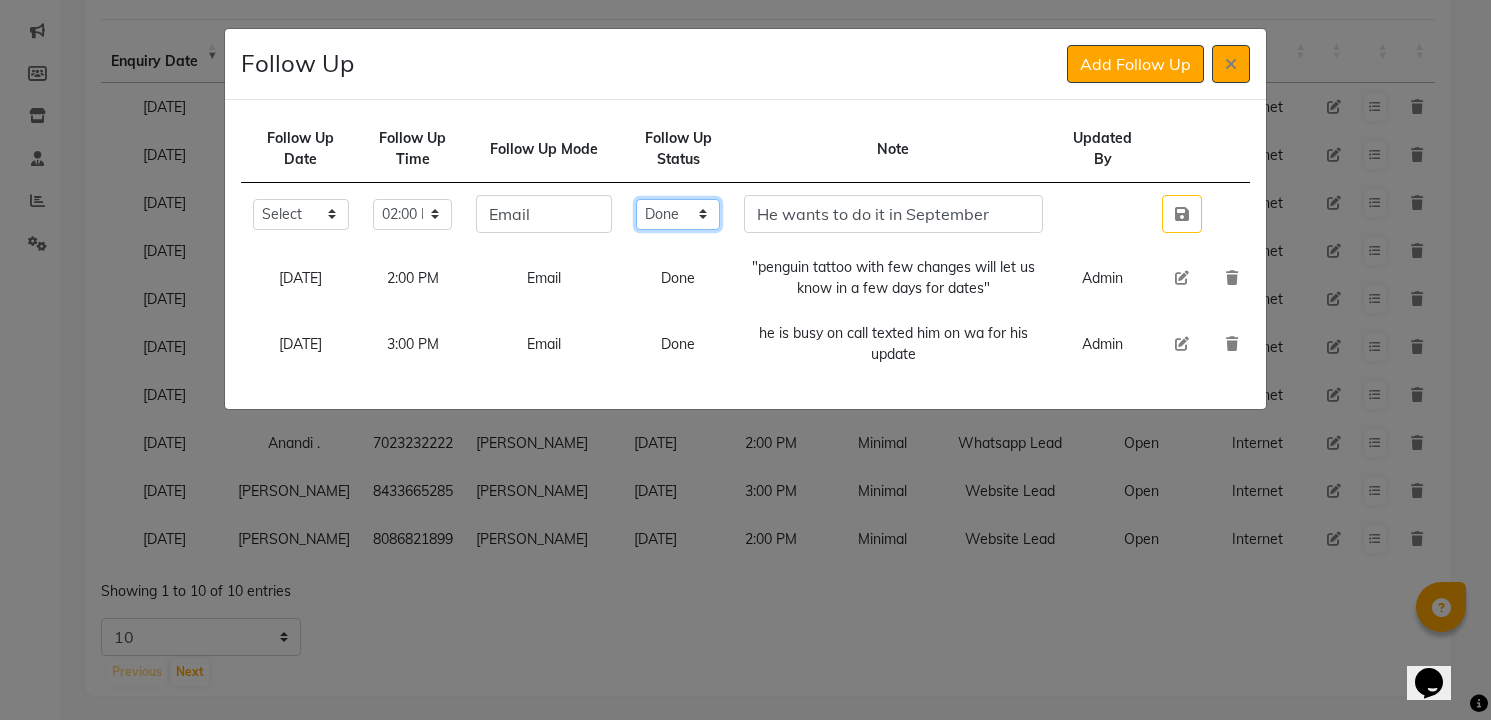 click on "Select Open Pending Done" 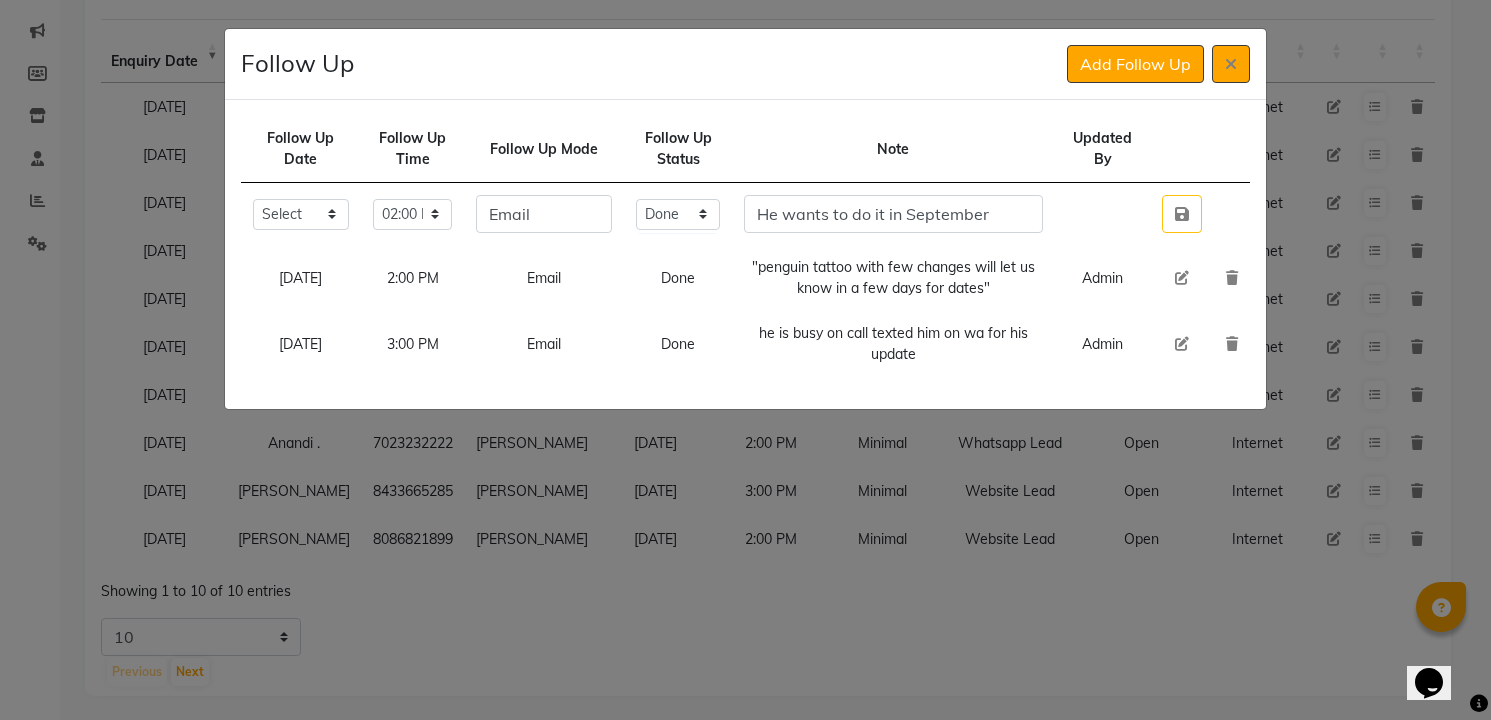 type 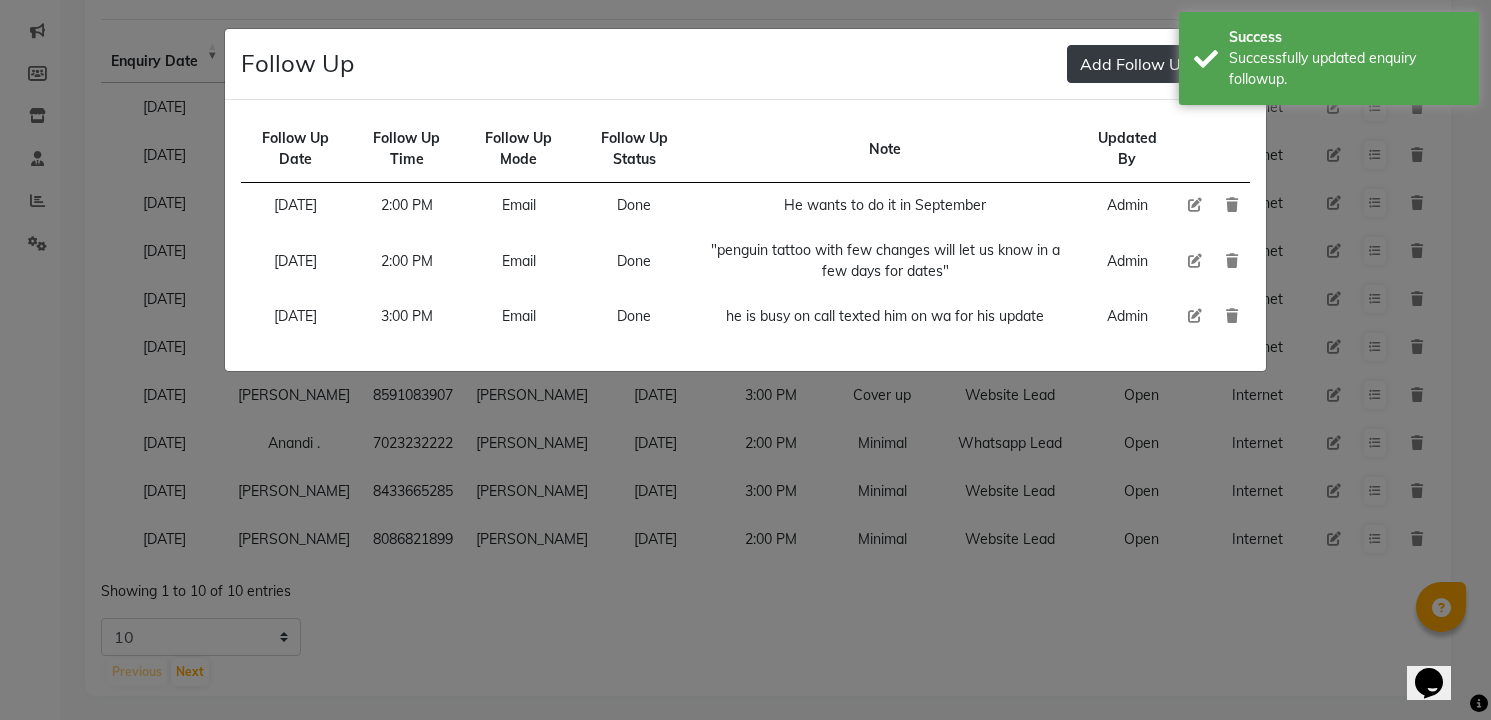 click on "Add Follow Up" 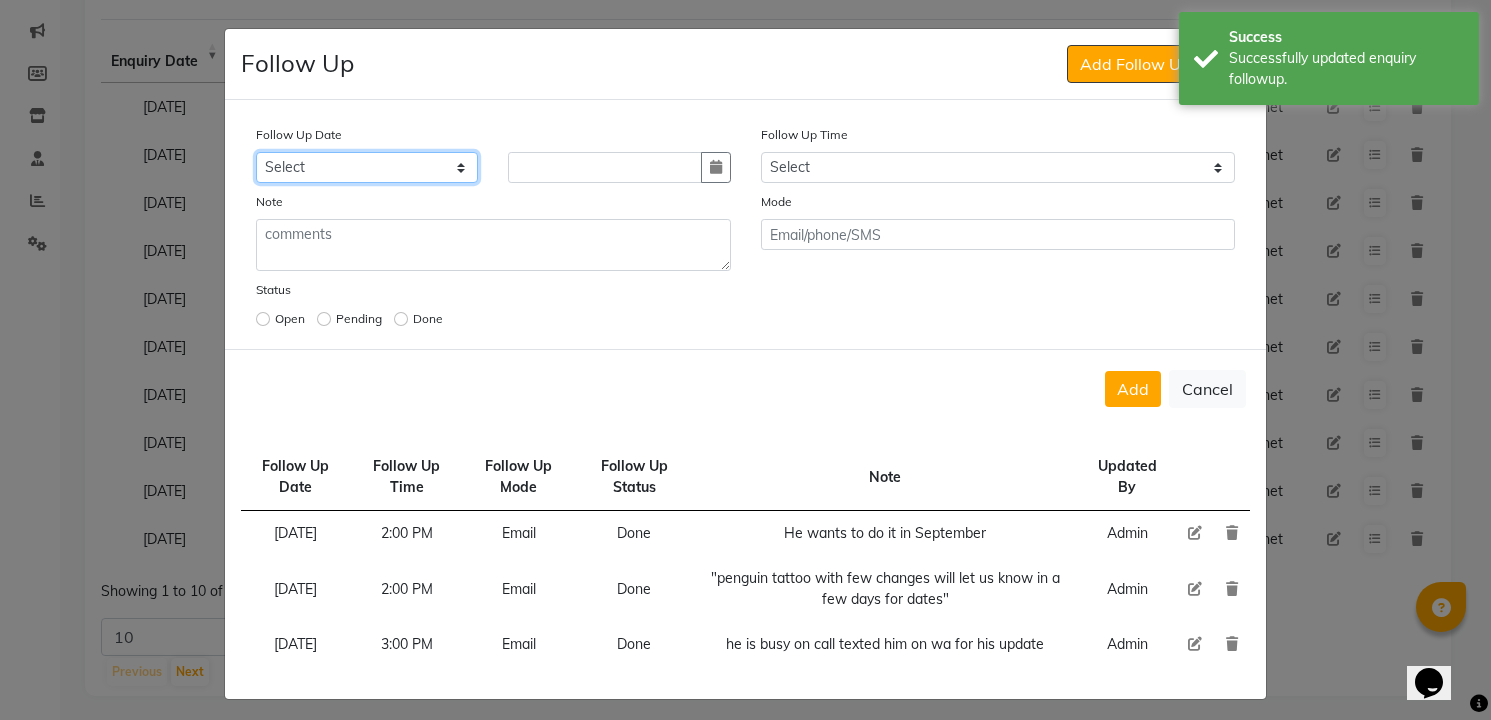 click on "Select [DATE] [DATE] [DATE] ([DATE]) [DATE] ([DATE]) [DATE] ([DATE]) [DATE] ([DATE]) [DATE] ([DATE]) [DATE] ([DATE]) [DATE] ([DATE]) [DATE] ([DATE]) [DATE] ([DATE]) [DATE] ([DATE])  Custom Date" at bounding box center [367, 167] 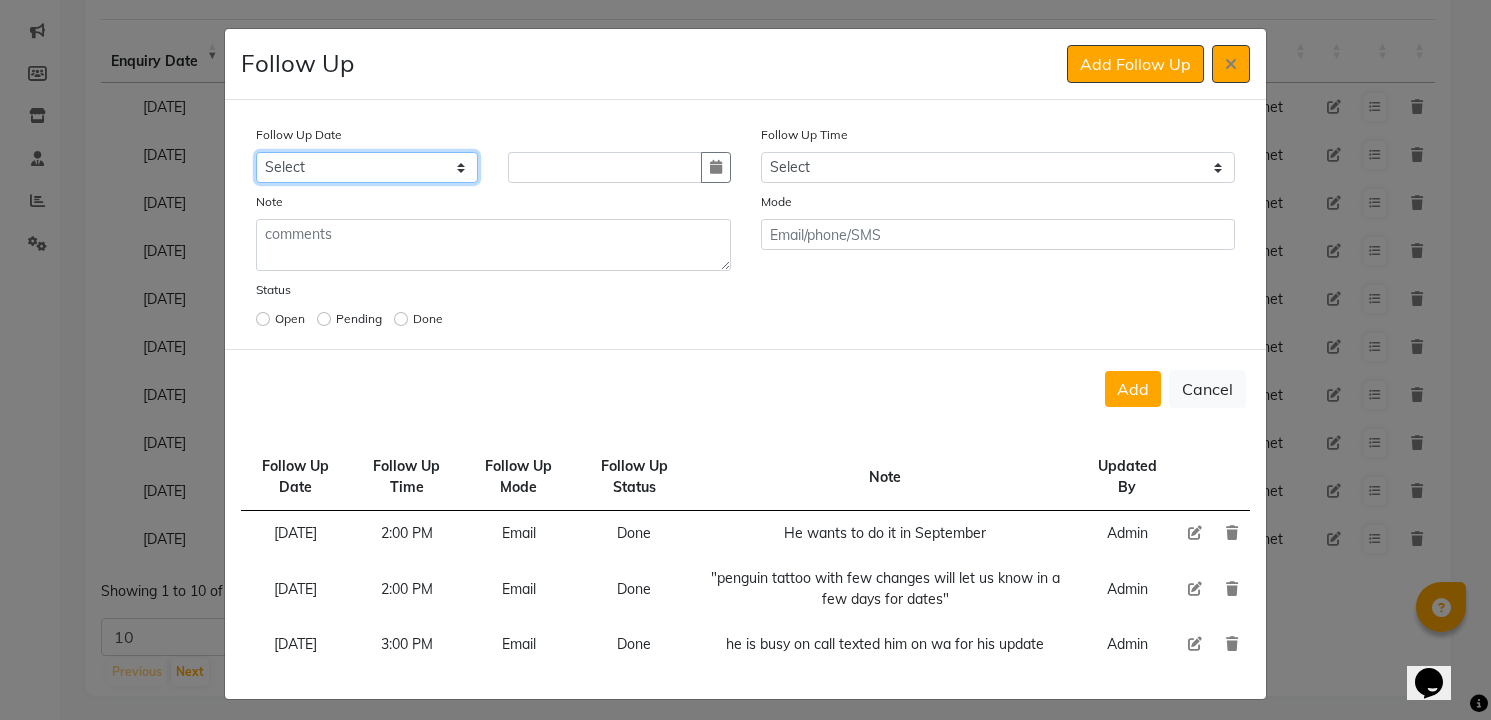 select on "custom_date" 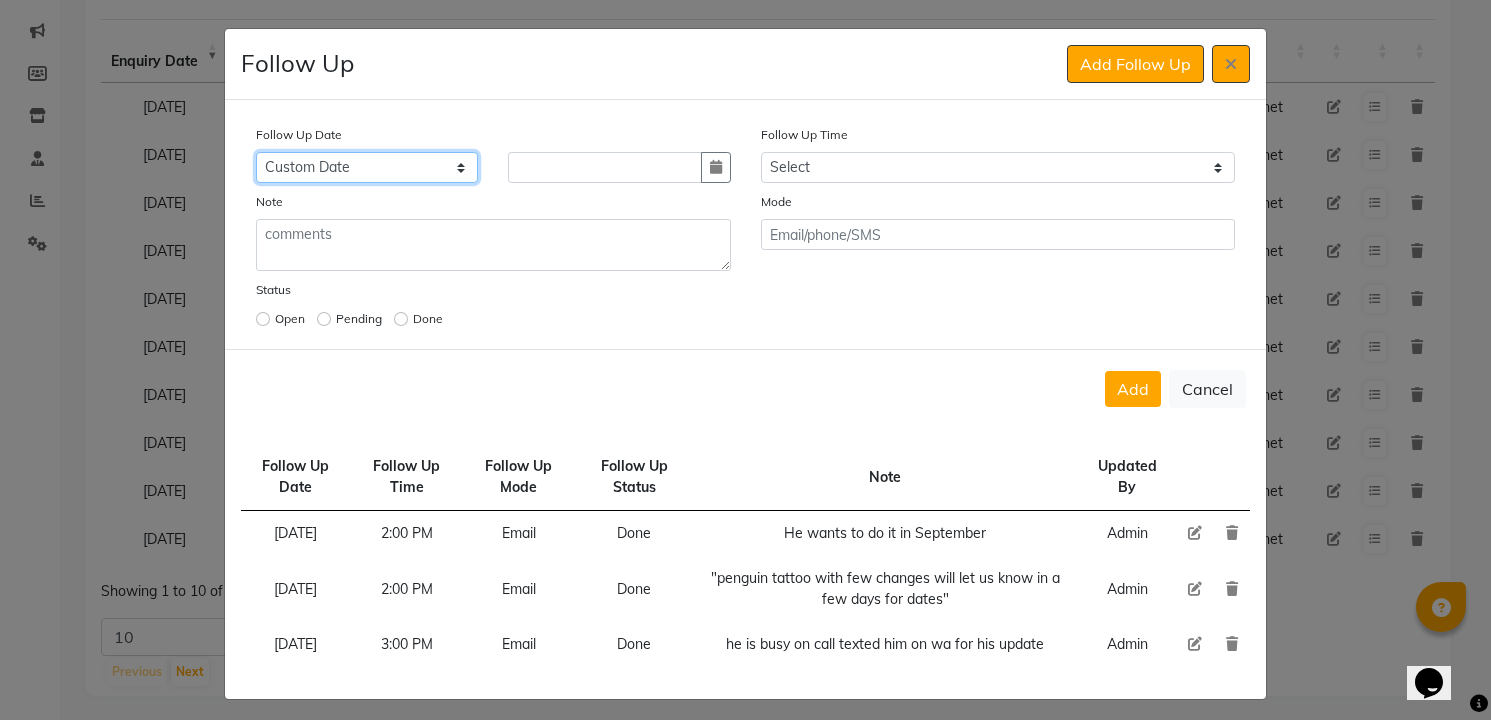 click on "Select [DATE] [DATE] [DATE] ([DATE]) [DATE] ([DATE]) [DATE] ([DATE]) [DATE] ([DATE]) [DATE] ([DATE]) [DATE] ([DATE]) [DATE] ([DATE]) [DATE] ([DATE]) [DATE] ([DATE]) [DATE] ([DATE])  Custom Date" at bounding box center (367, 167) 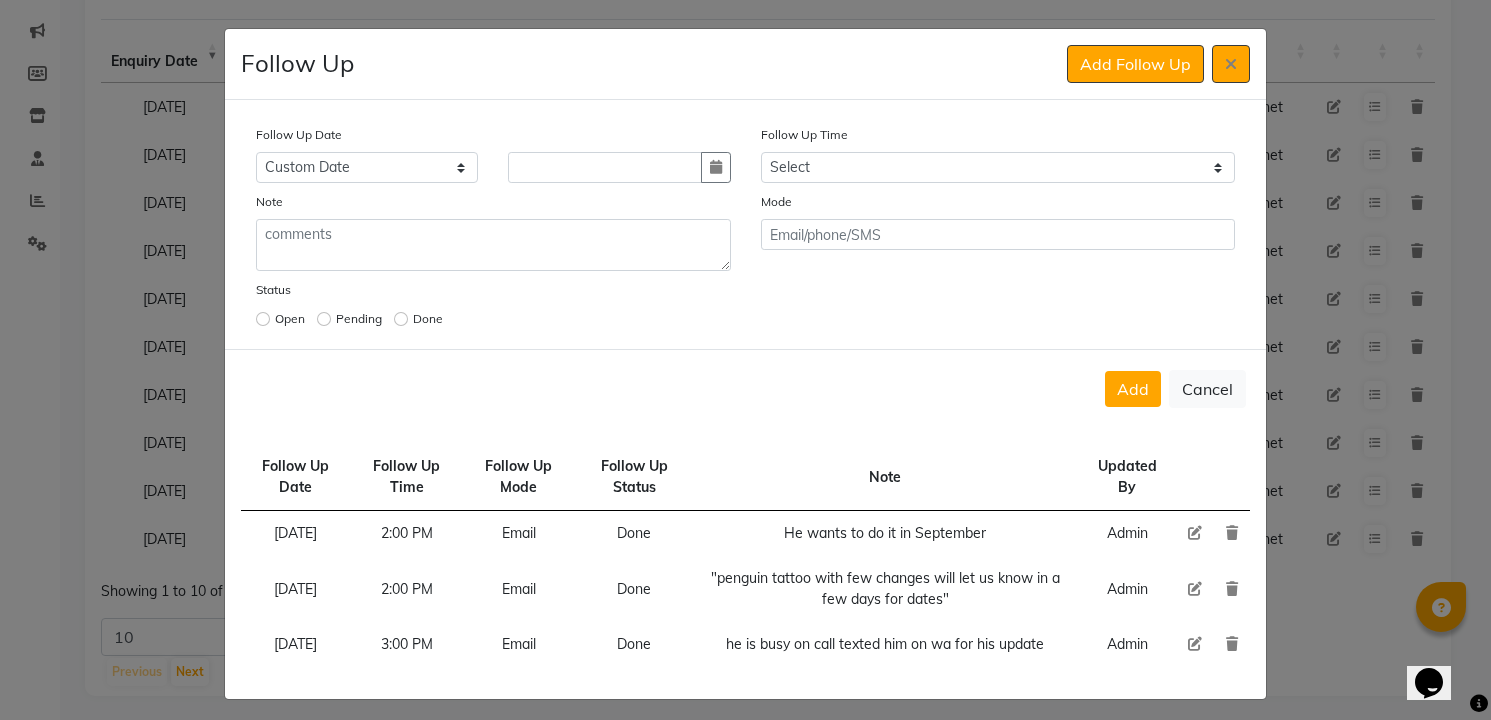 type 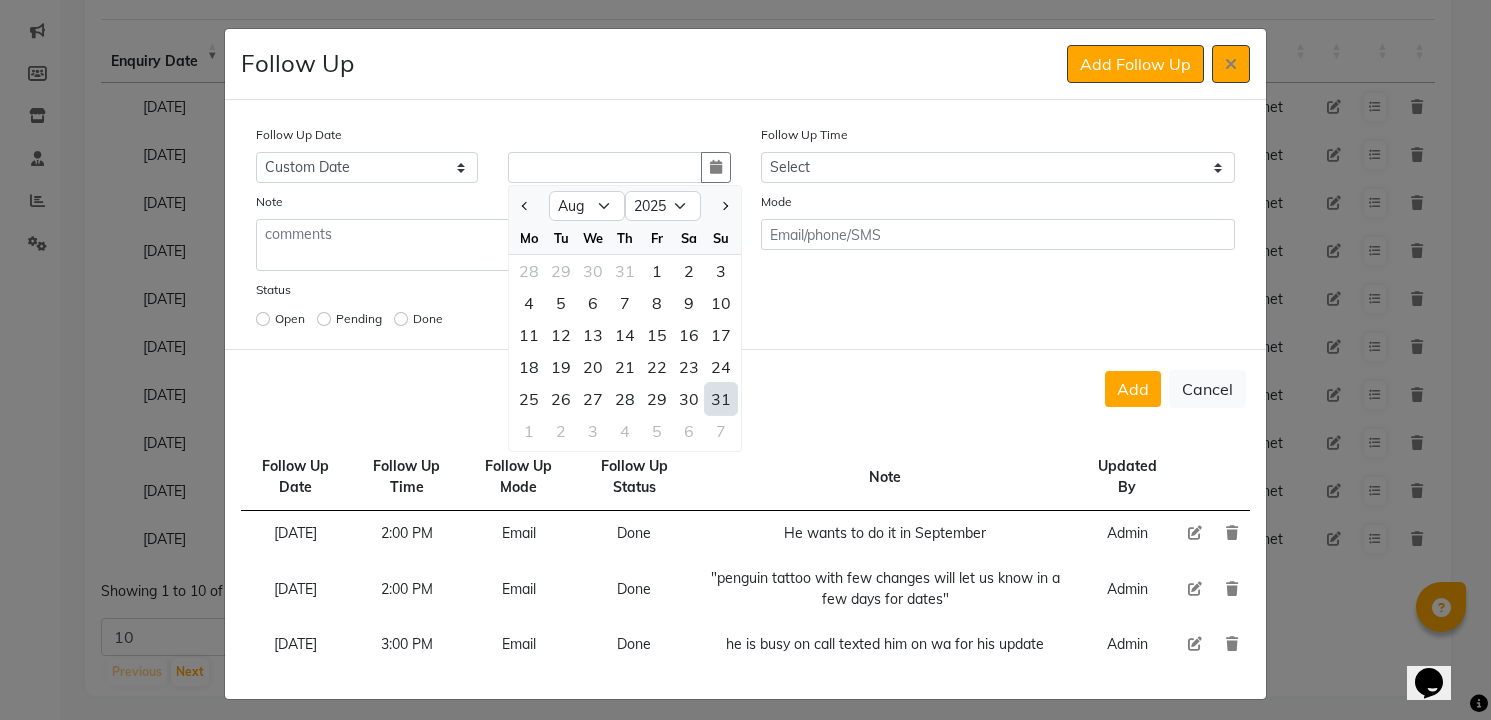 select on "9" 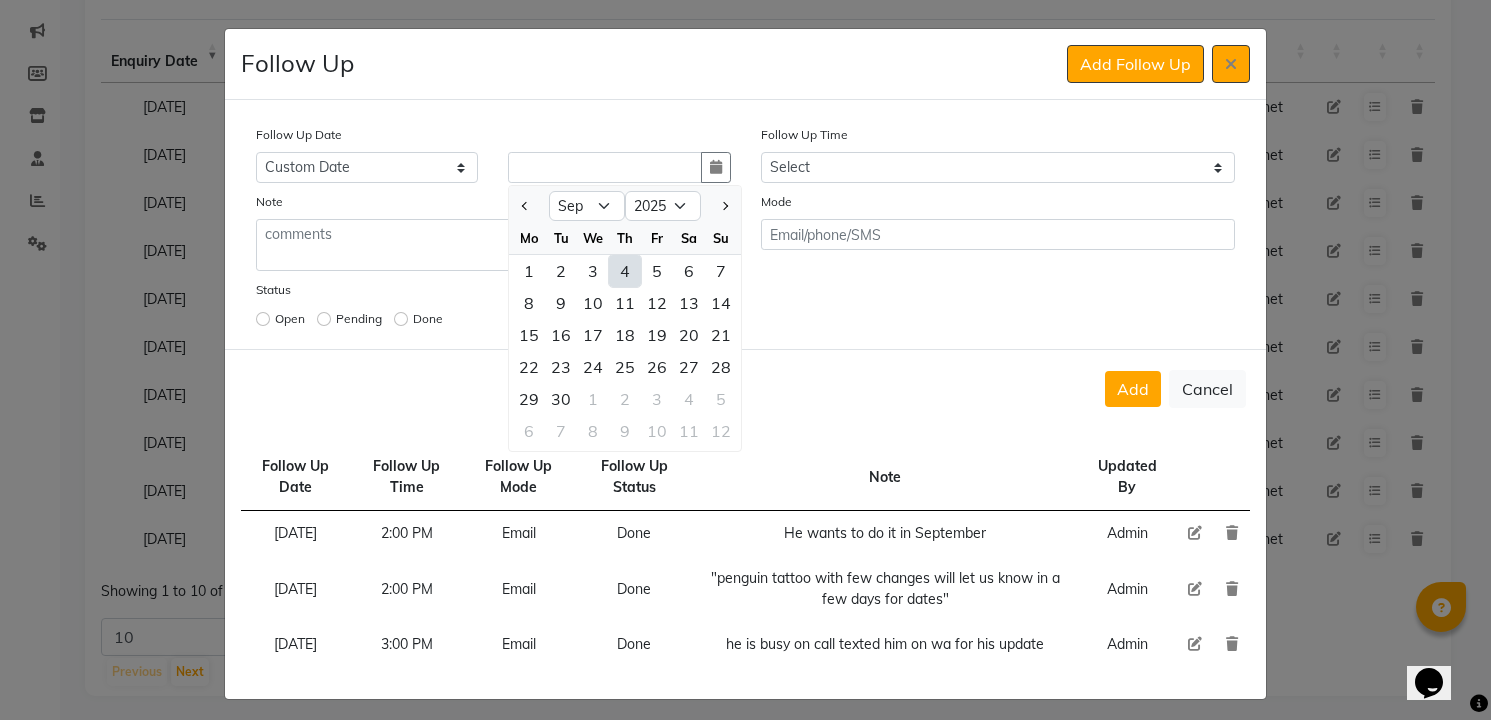 type on "[DATE]" 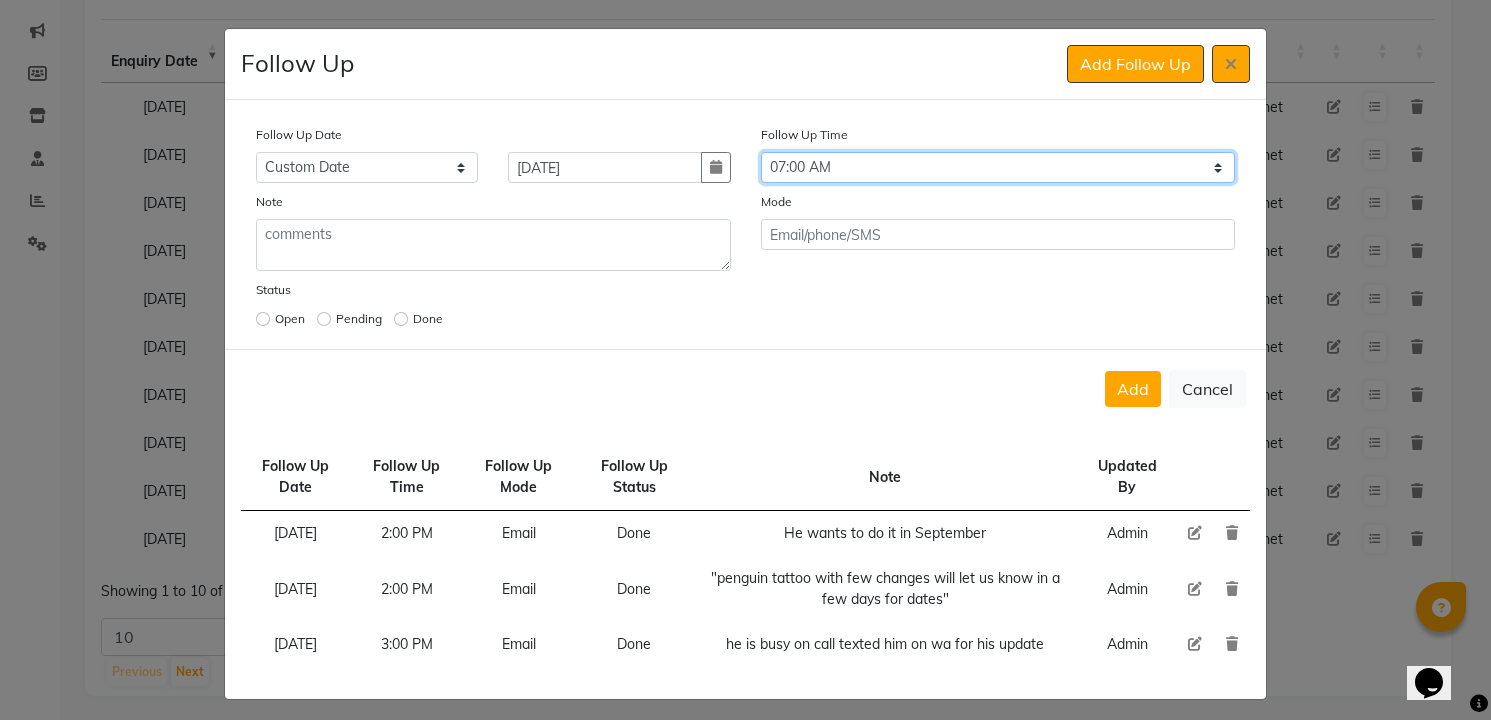 select on "840" 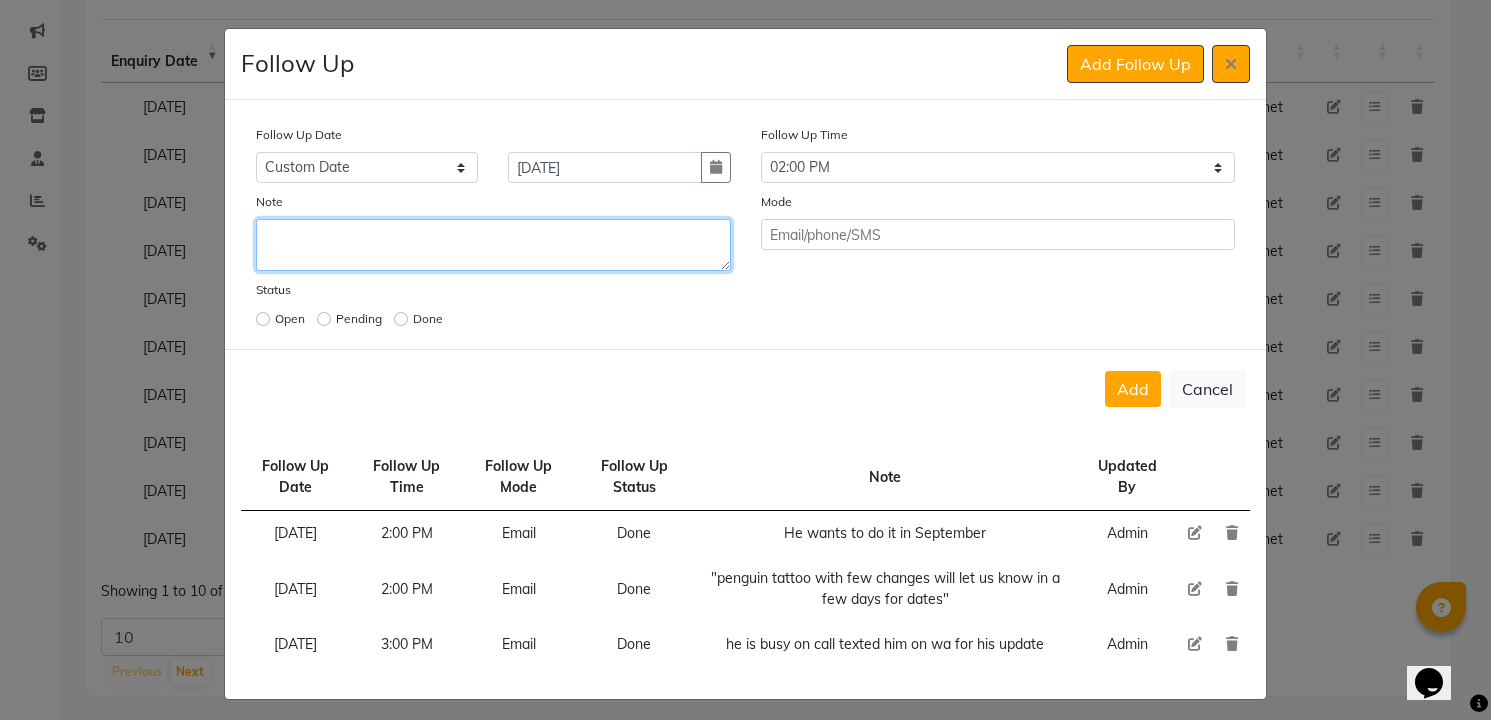 type 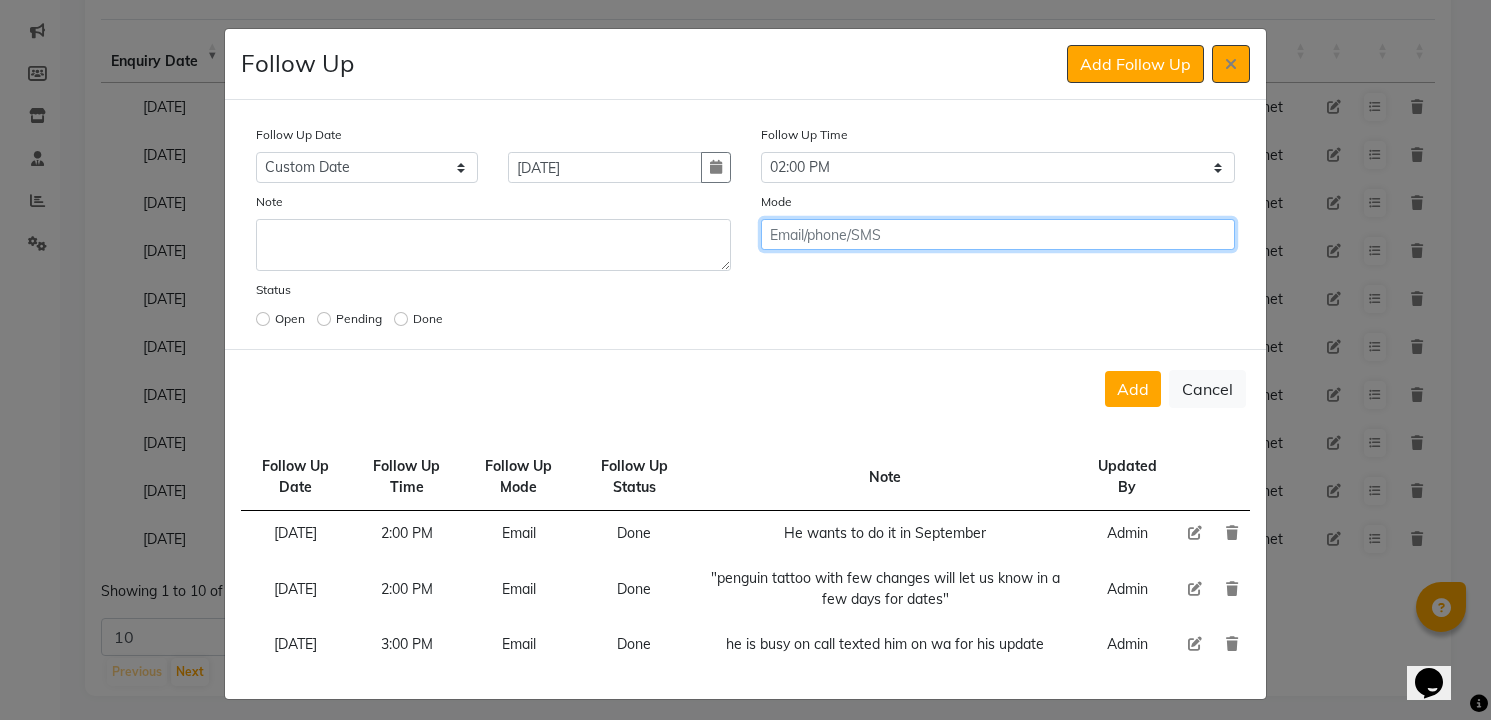 click on "Add" 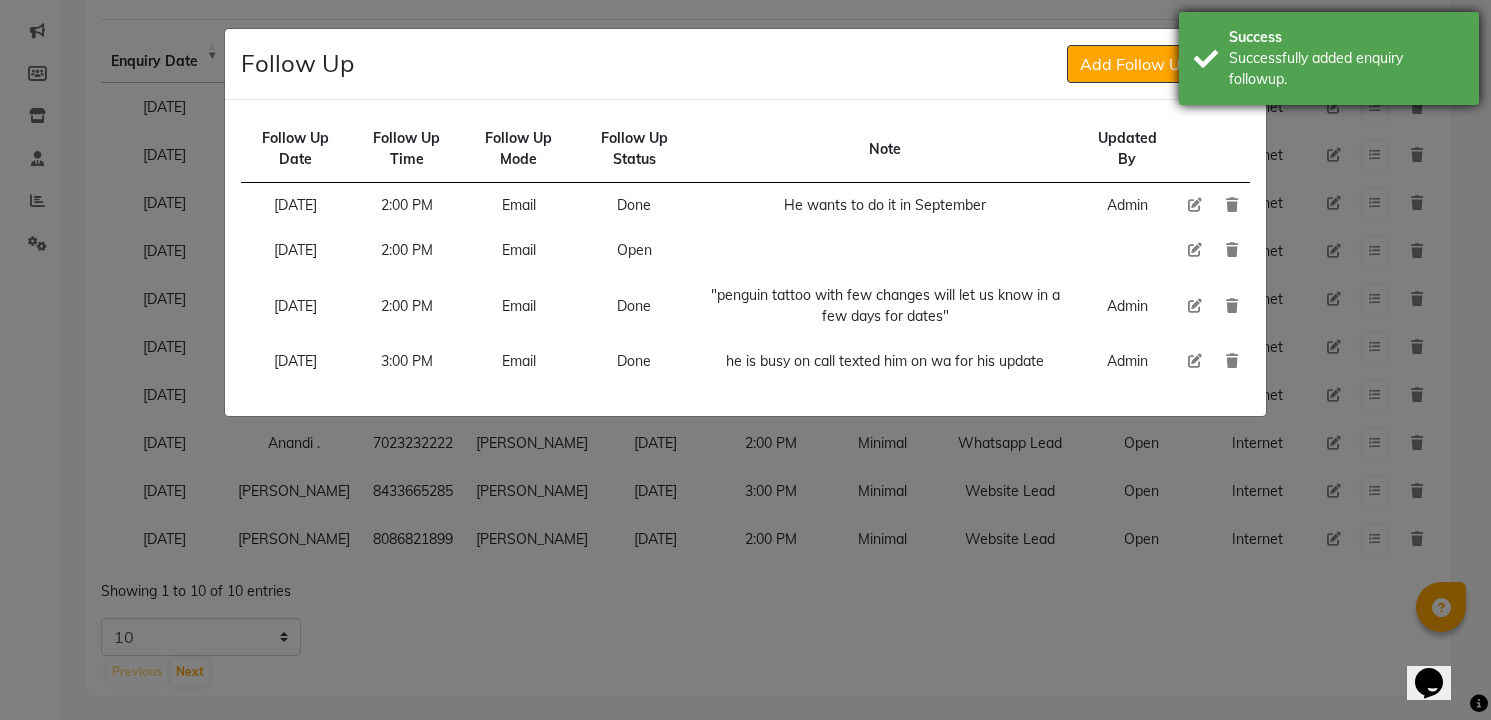 click on "Successfully added enquiry followup." at bounding box center (1346, 69) 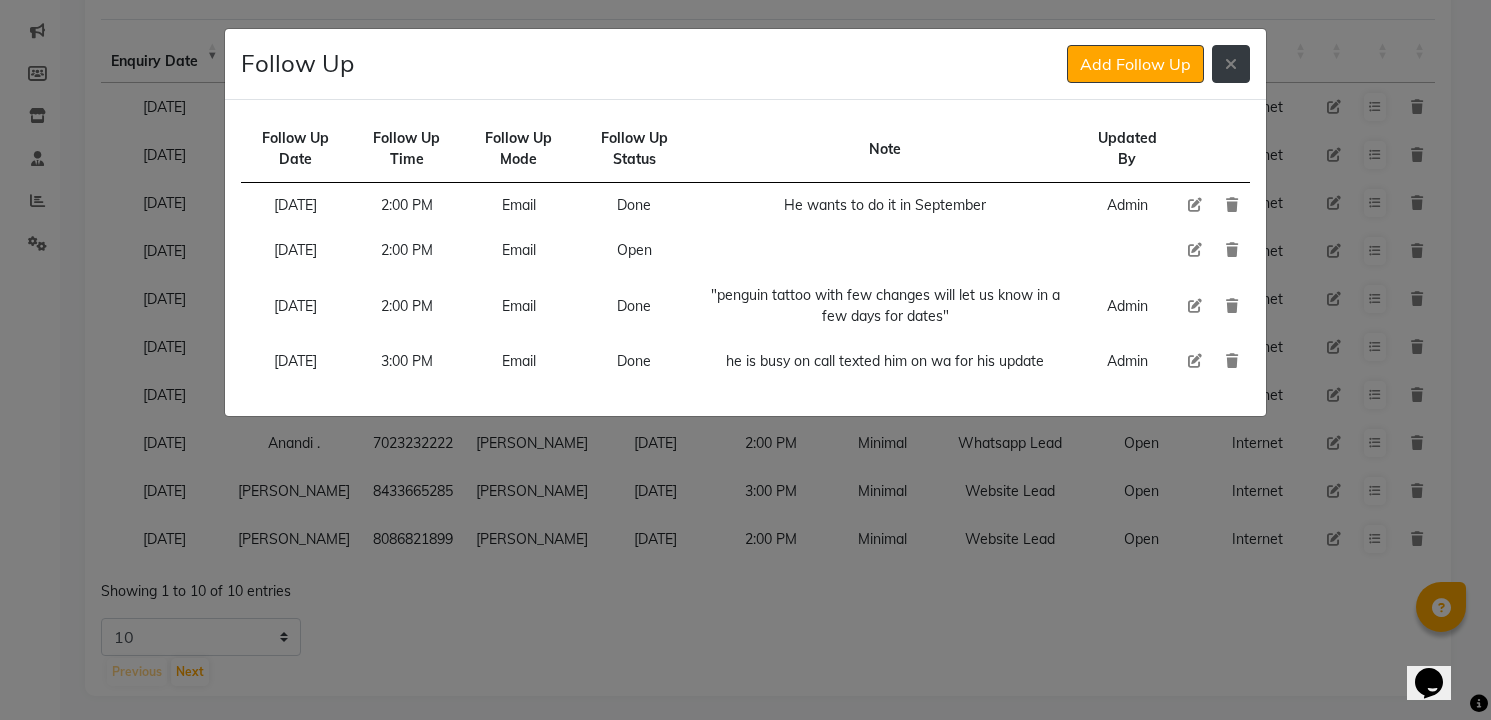 click 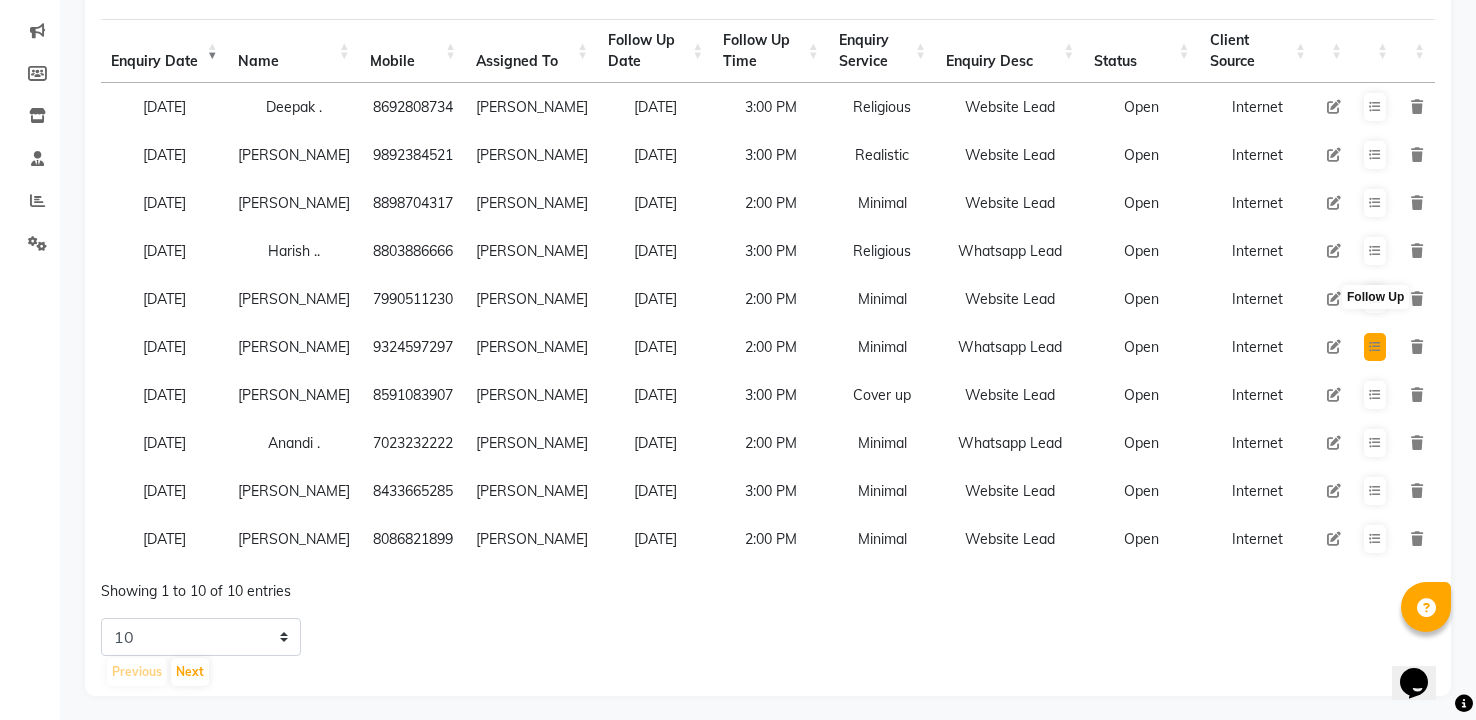click at bounding box center [1375, 347] 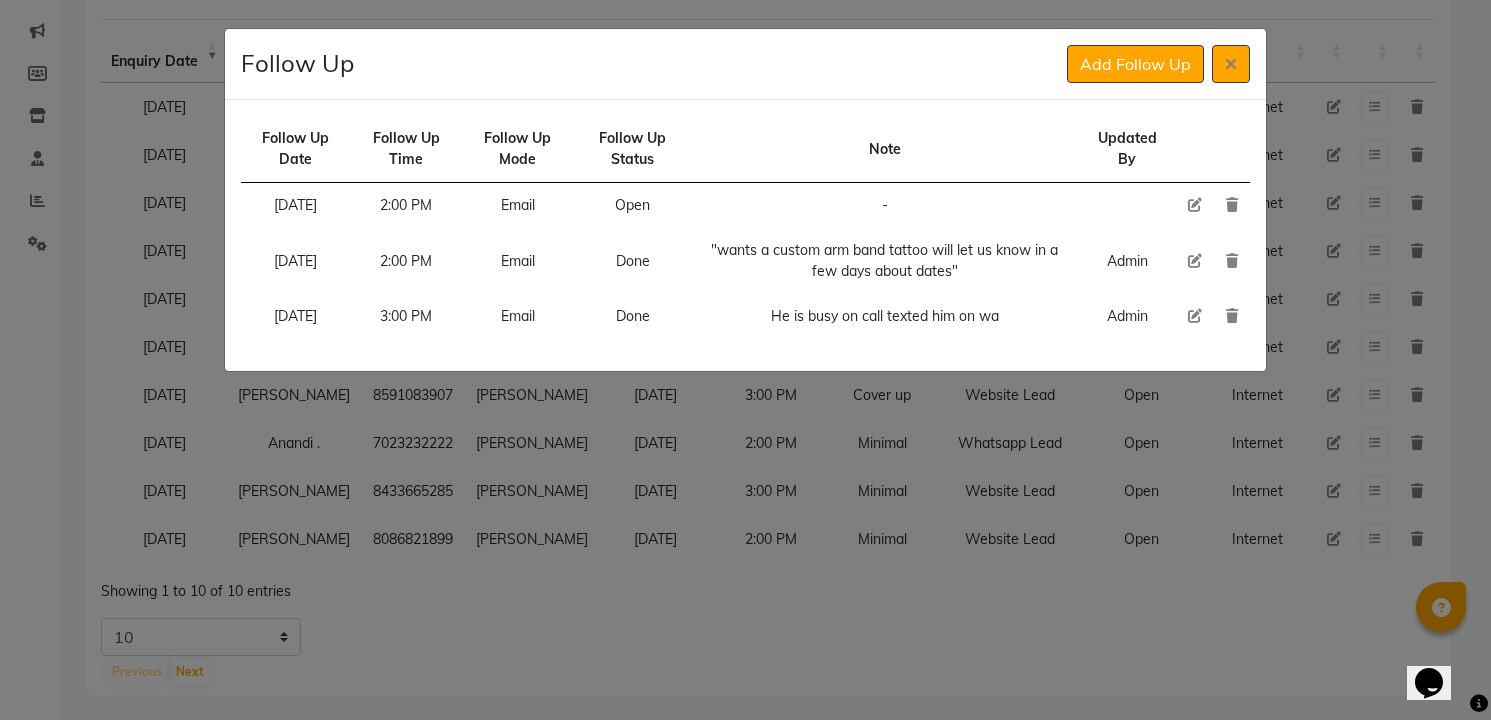 type 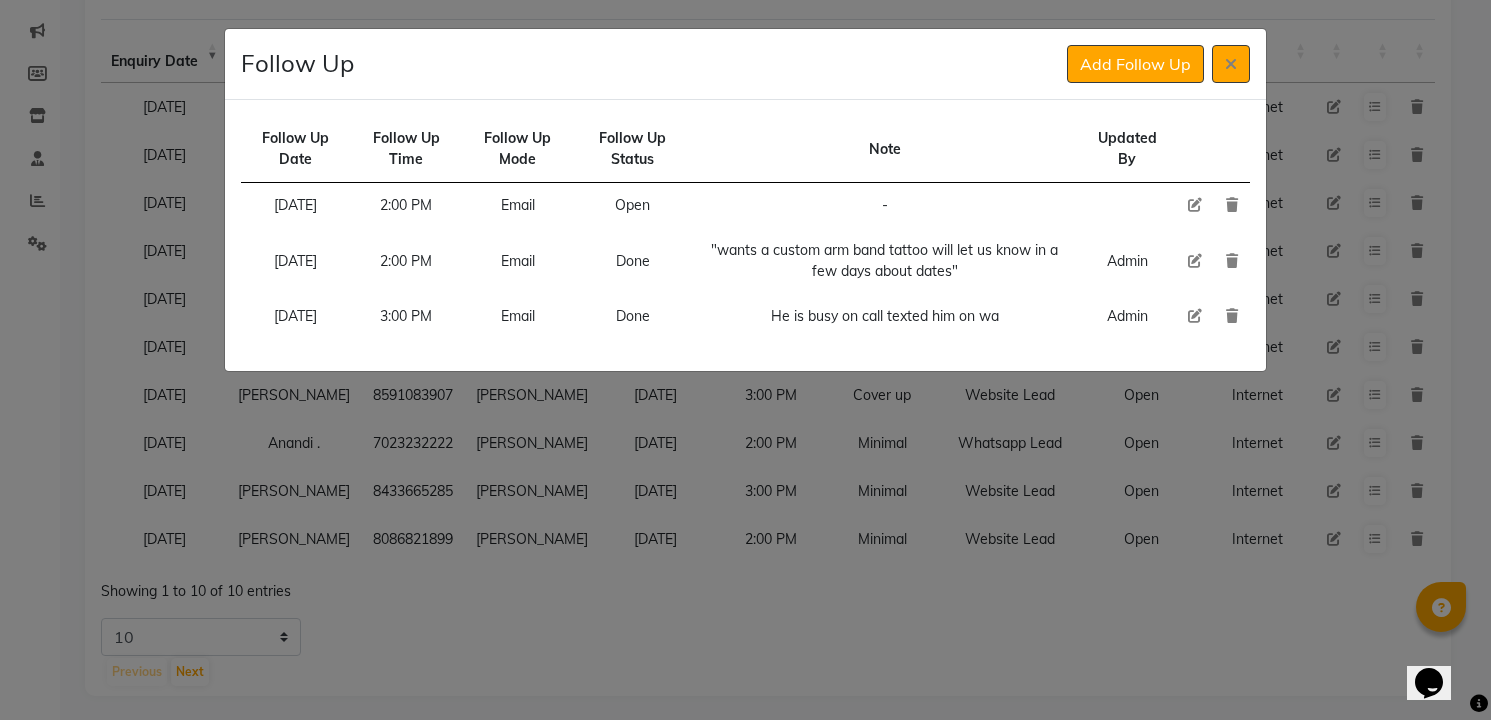 click 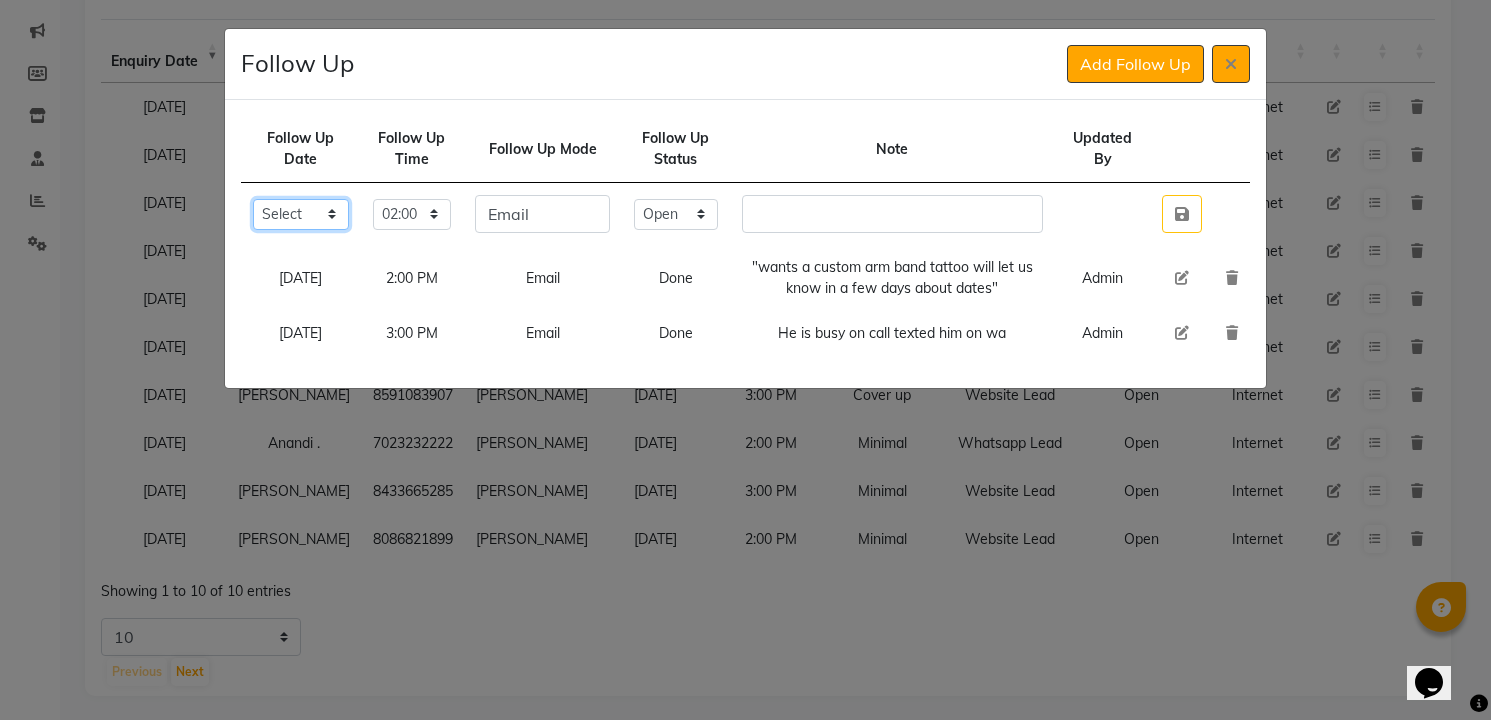 click on "Select [DATE] [DATE] [DATE] ([DATE]) [DATE] ([DATE]) [DATE] ([DATE]) [DATE] ([DATE]) [DATE] ([DATE]) [DATE] ([DATE]) [DATE] ([DATE]) [DATE] ([DATE]) [DATE] ([DATE]) [DATE] ([DATE]) Custom Date" at bounding box center [301, 214] 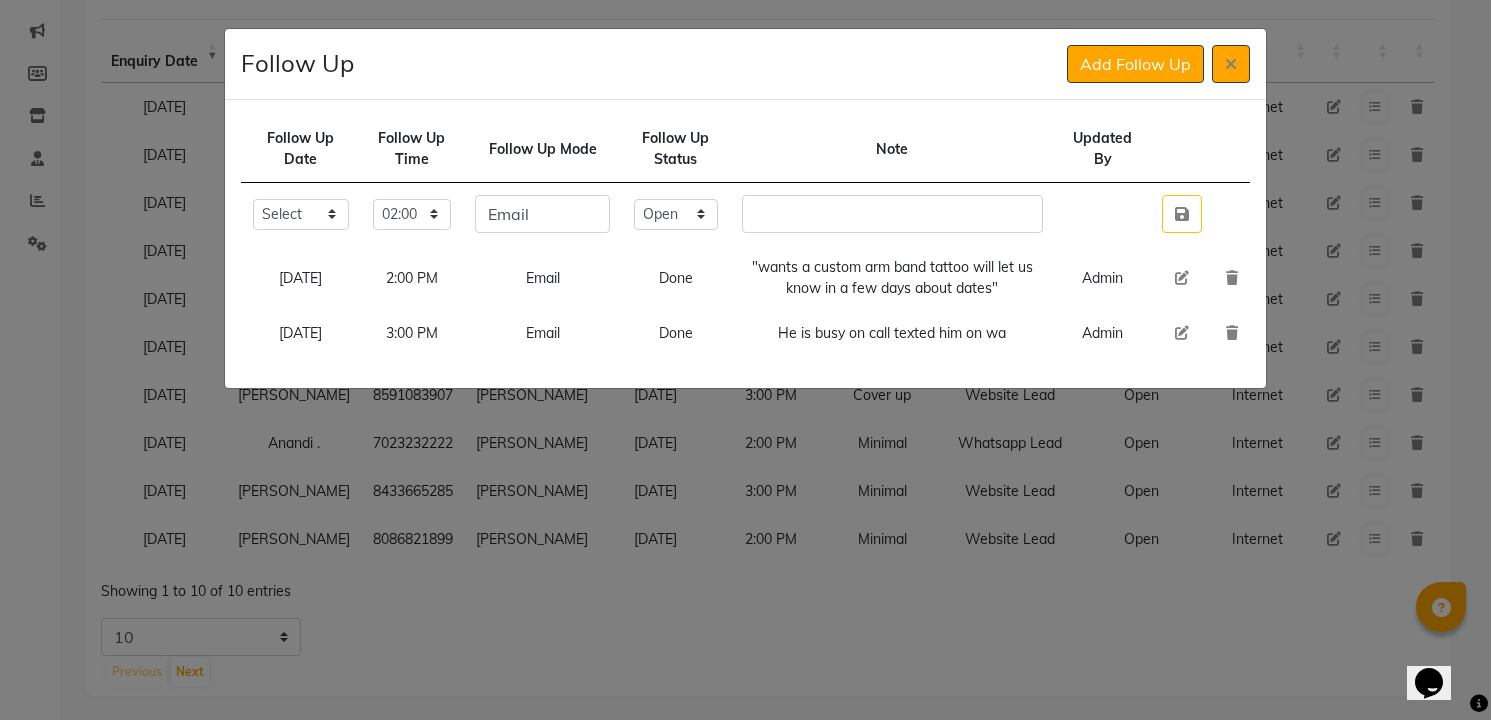 type 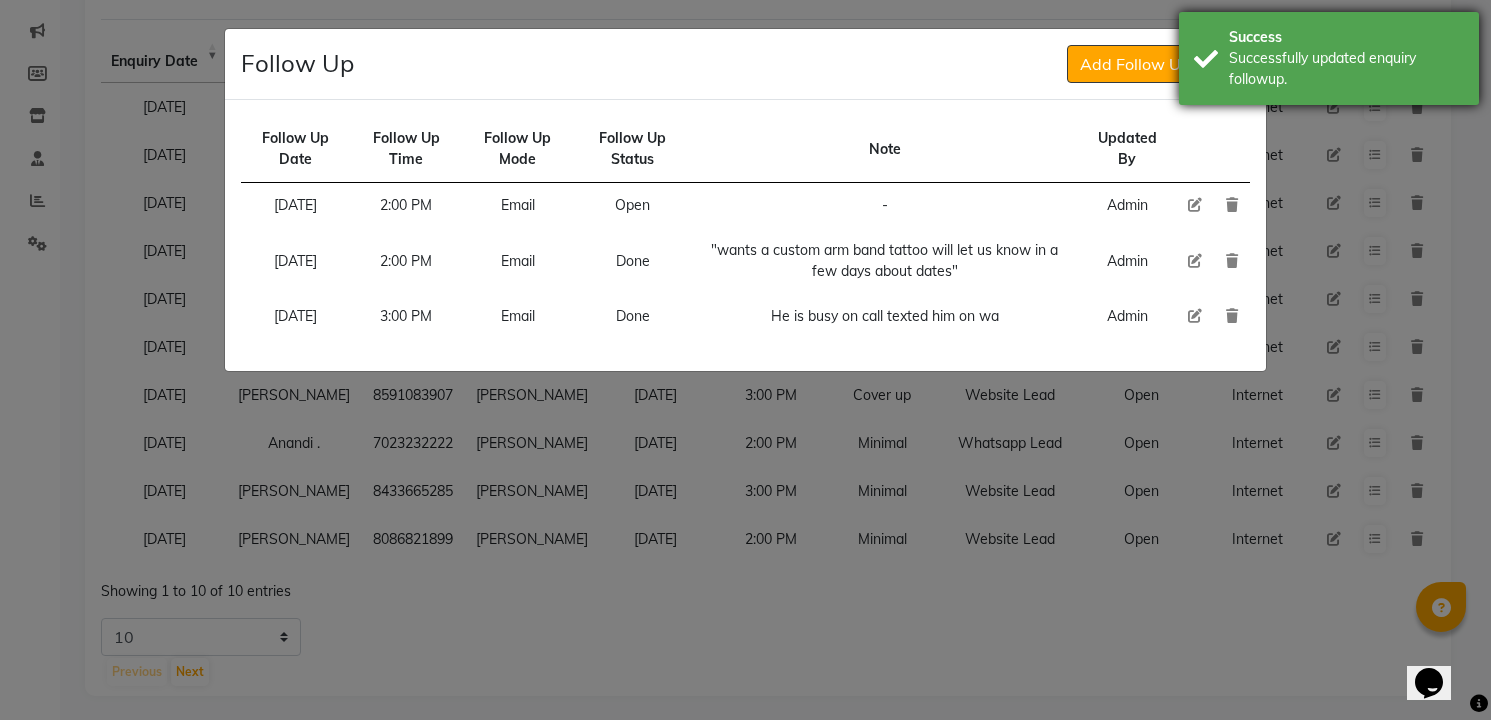 click on "Successfully updated enquiry followup." at bounding box center [1346, 69] 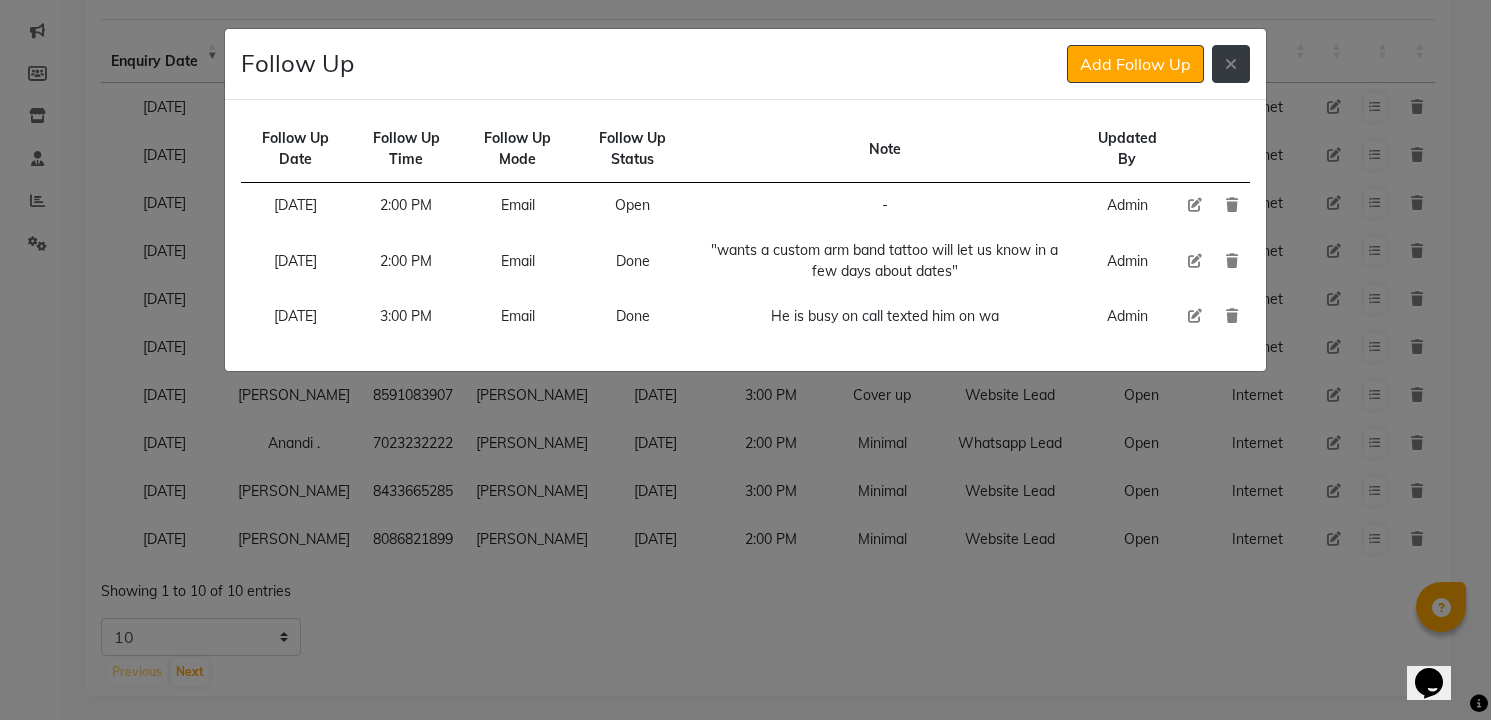 click 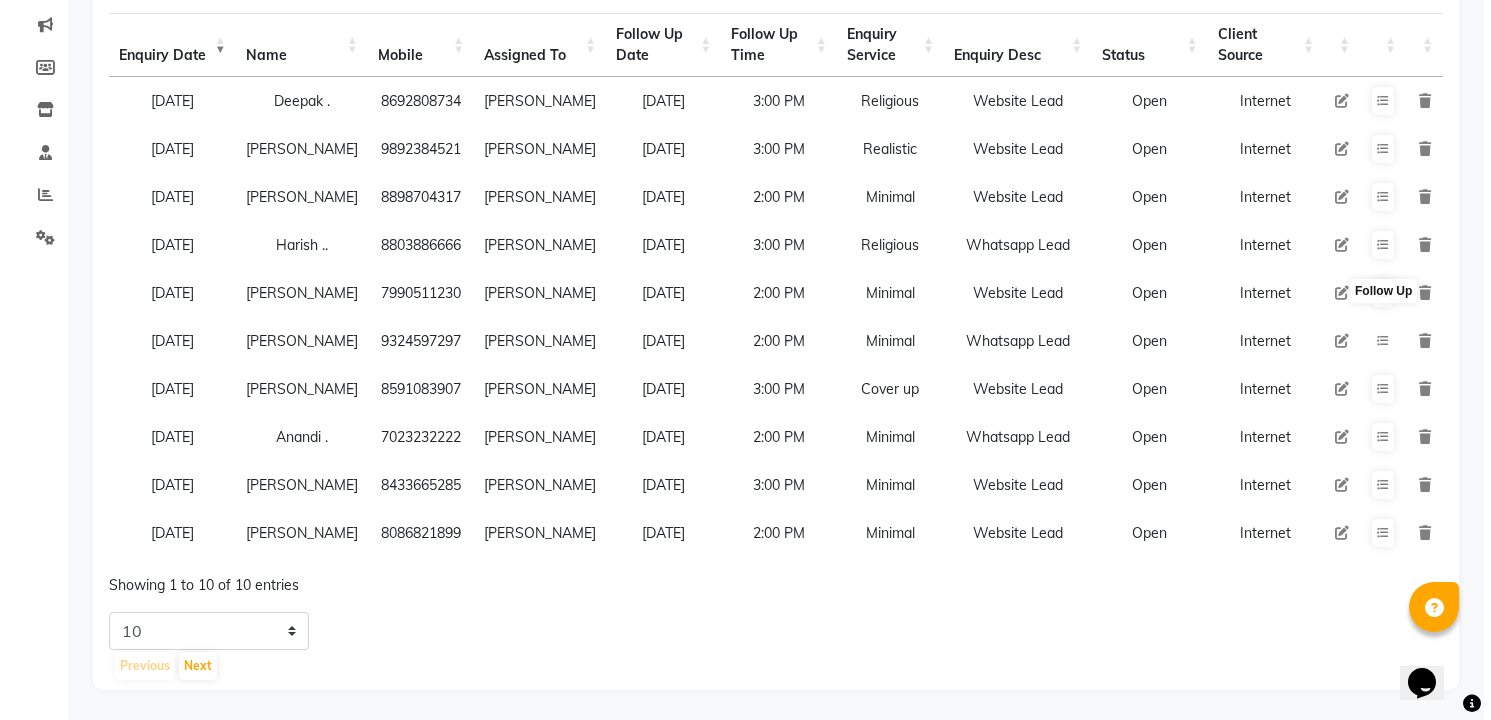 scroll, scrollTop: 286, scrollLeft: 0, axis: vertical 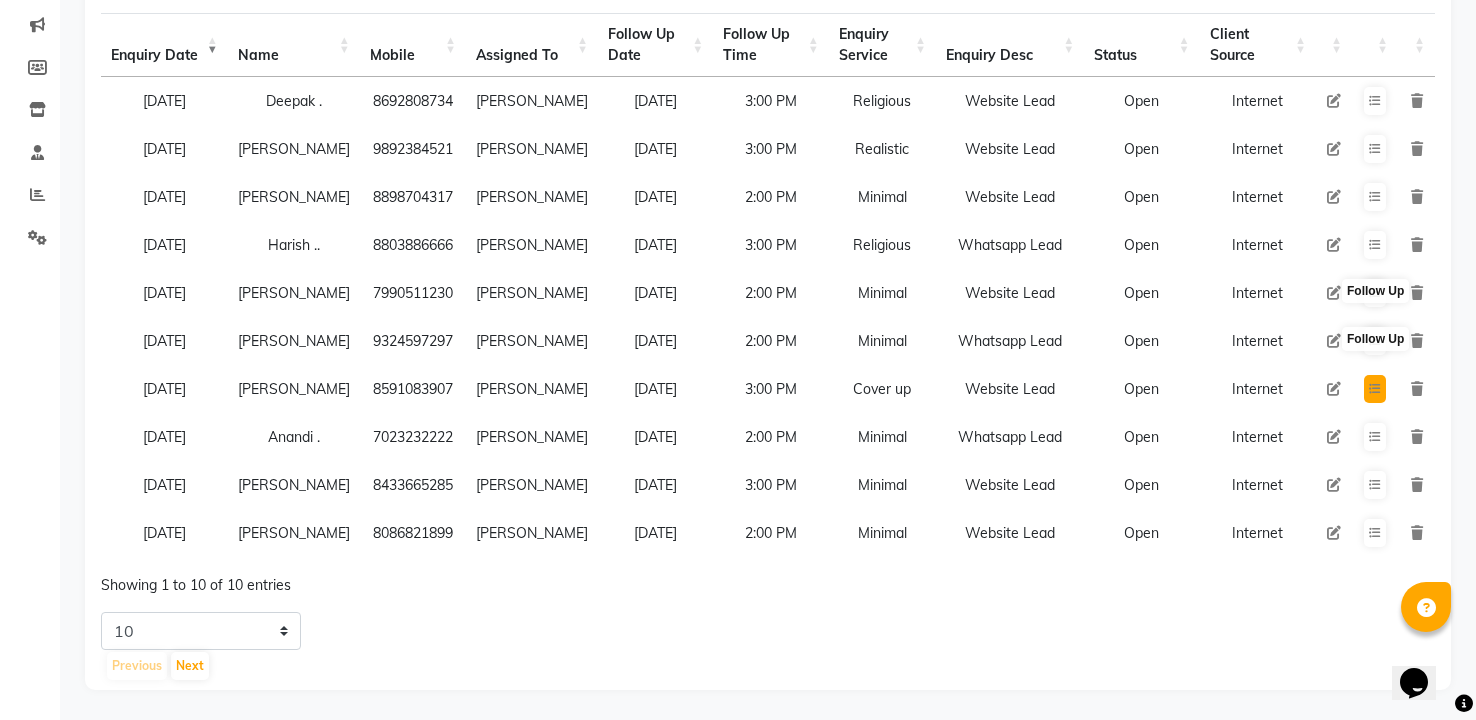 click at bounding box center [1375, 389] 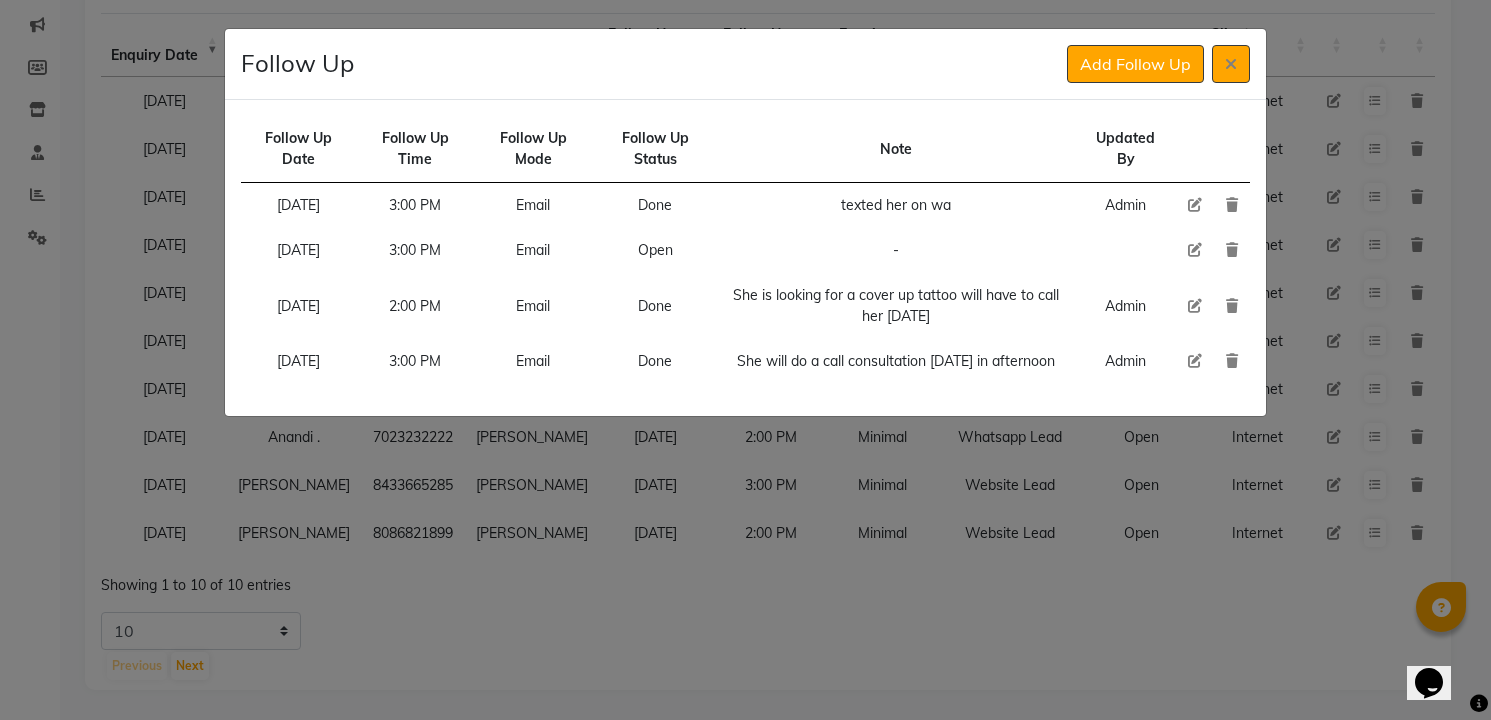 click 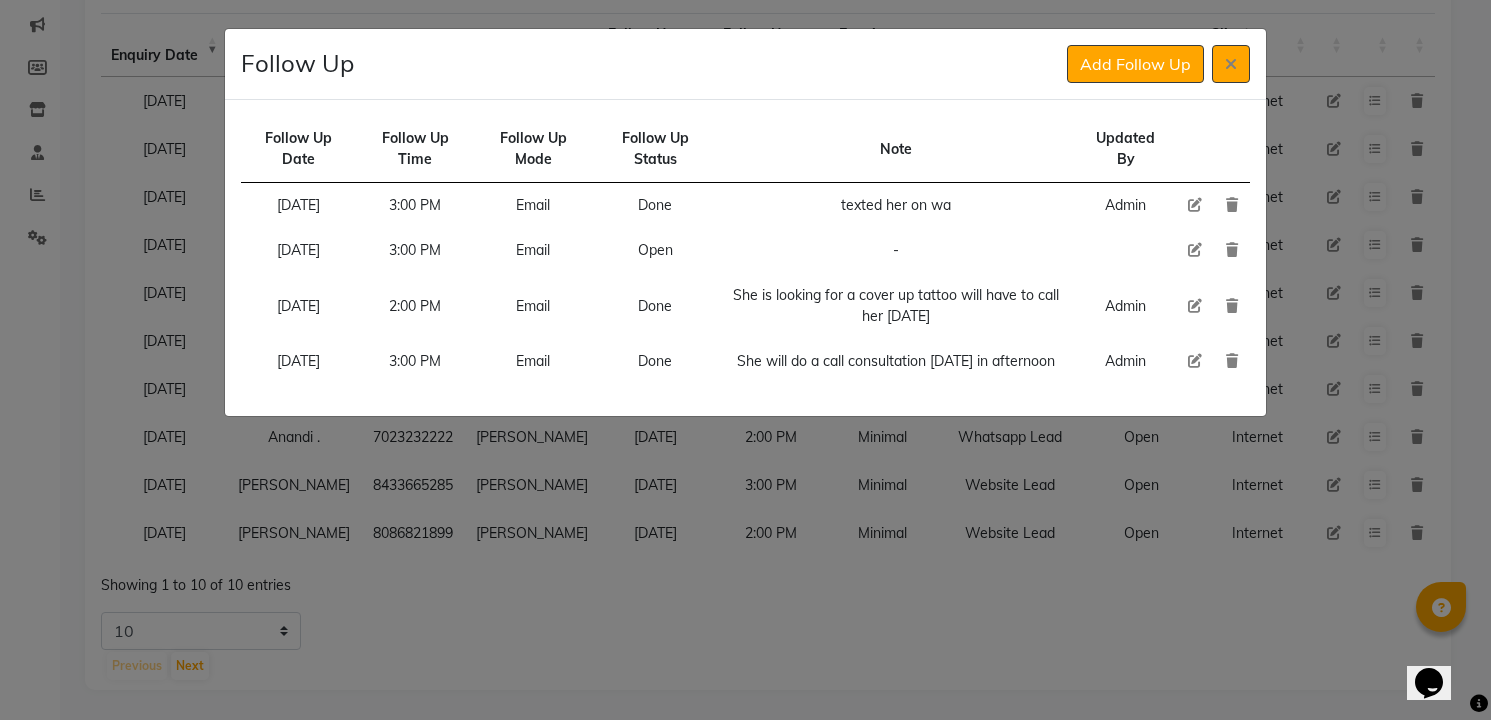 click 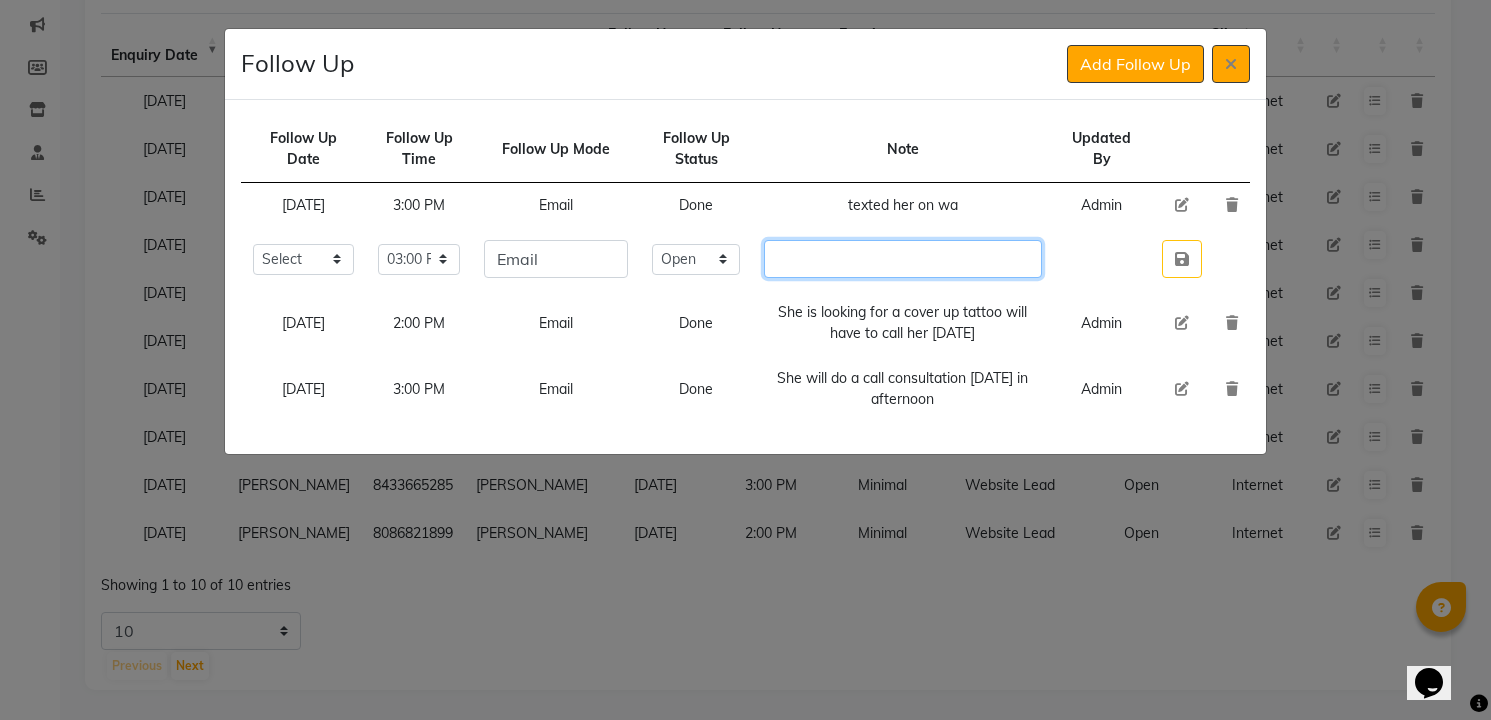 click 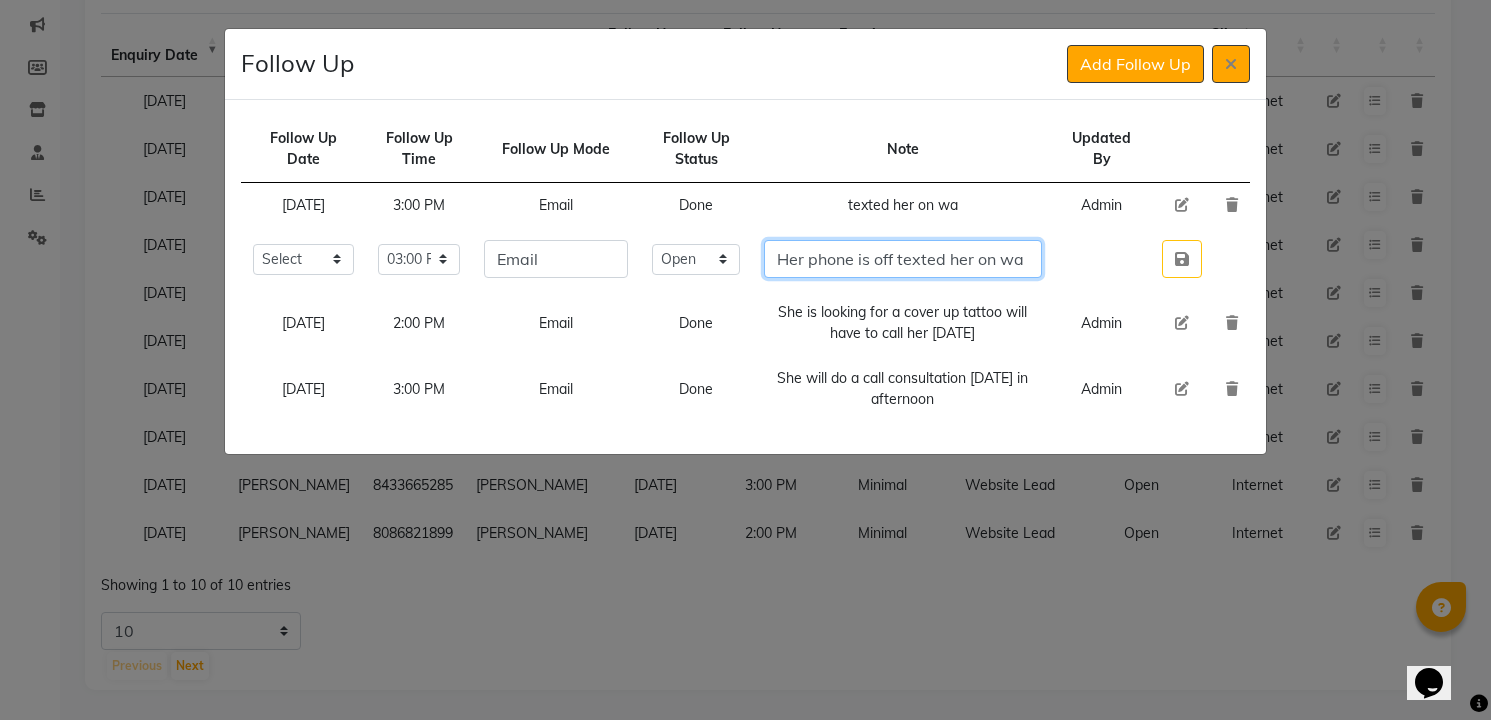 scroll, scrollTop: 0, scrollLeft: 6, axis: horizontal 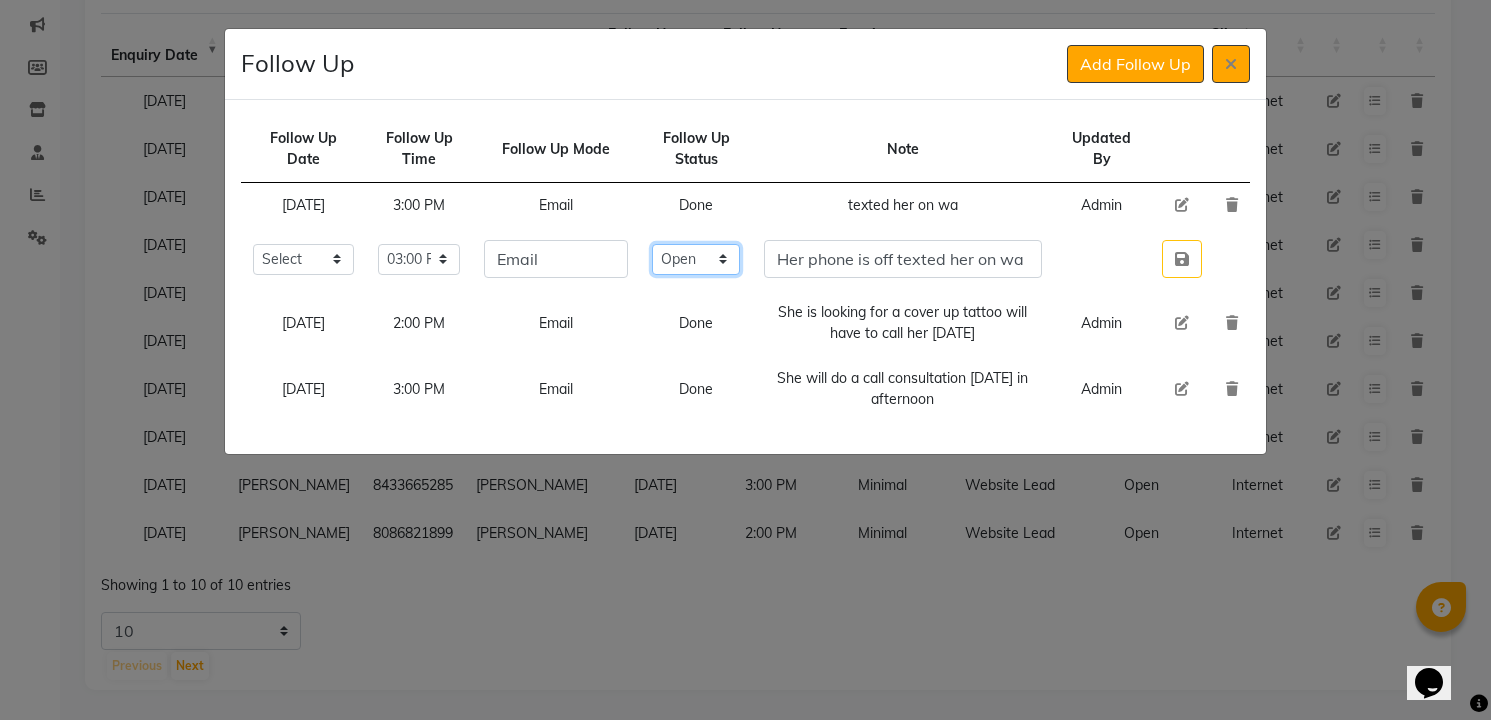 click on "Select Open Pending Done" 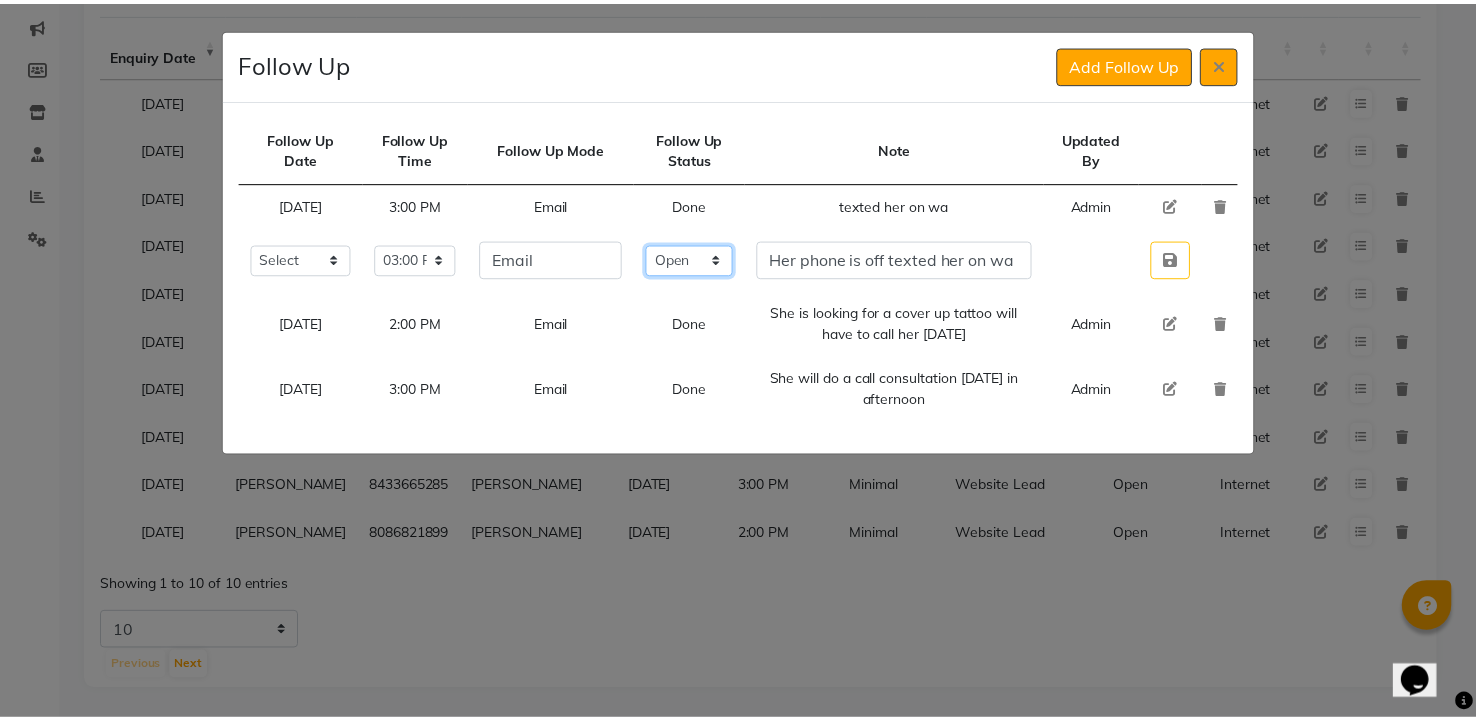 scroll, scrollTop: 0, scrollLeft: 0, axis: both 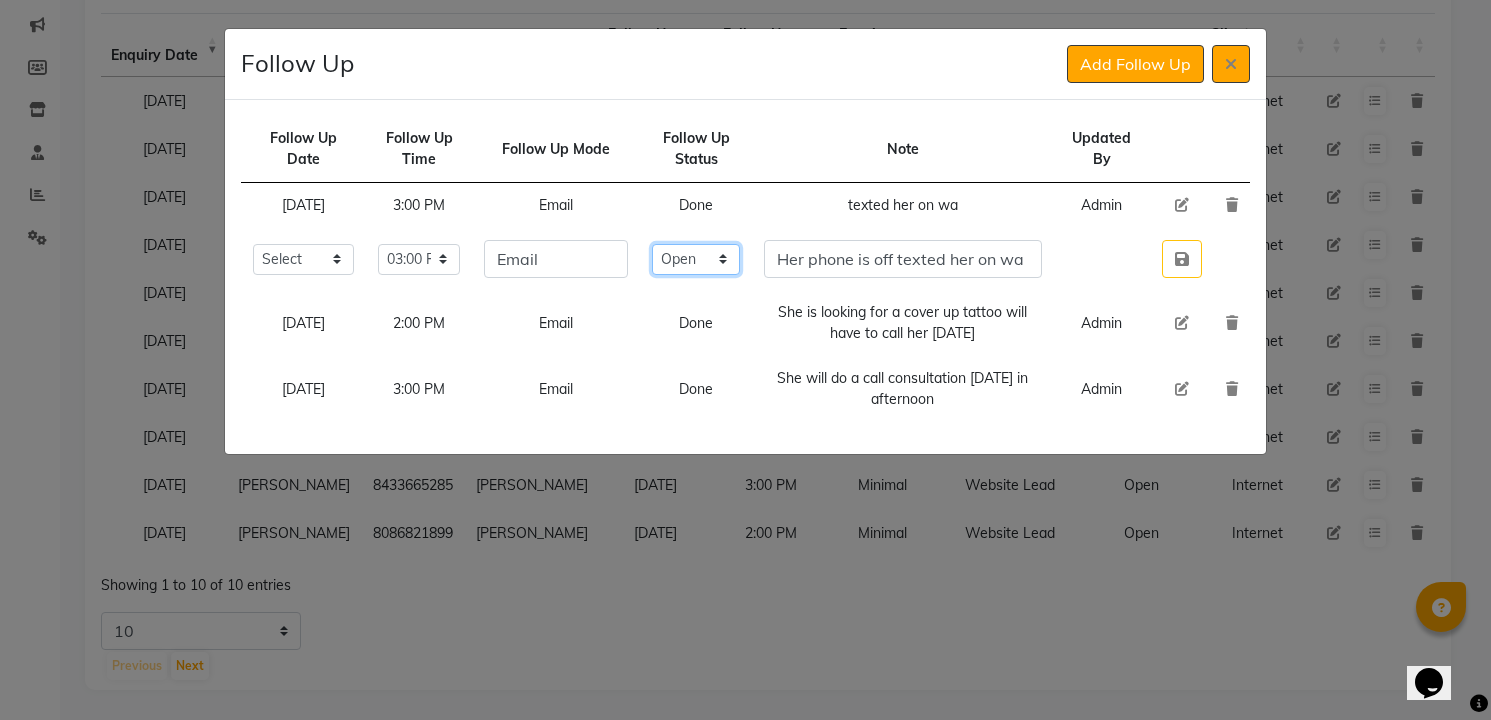 select on "Done" 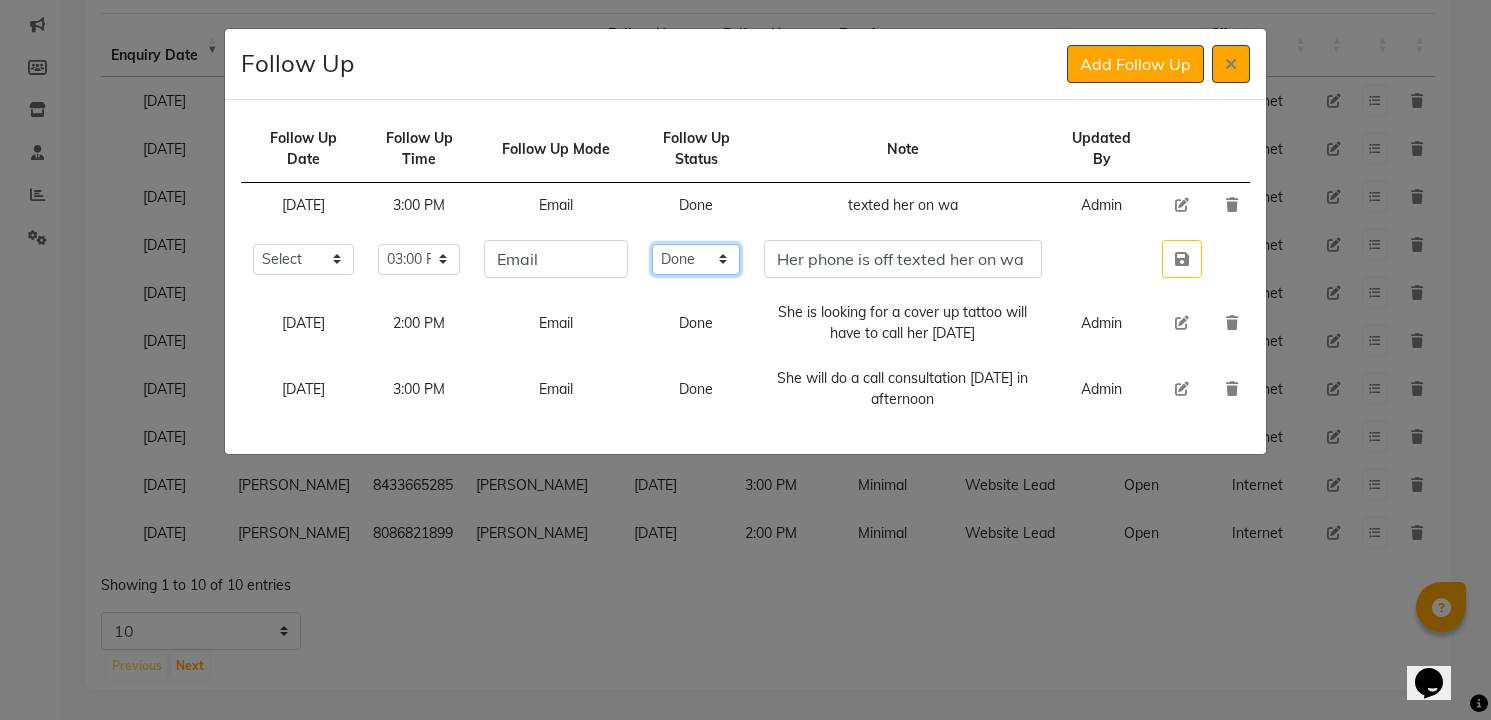 click on "Select Open Pending Done" 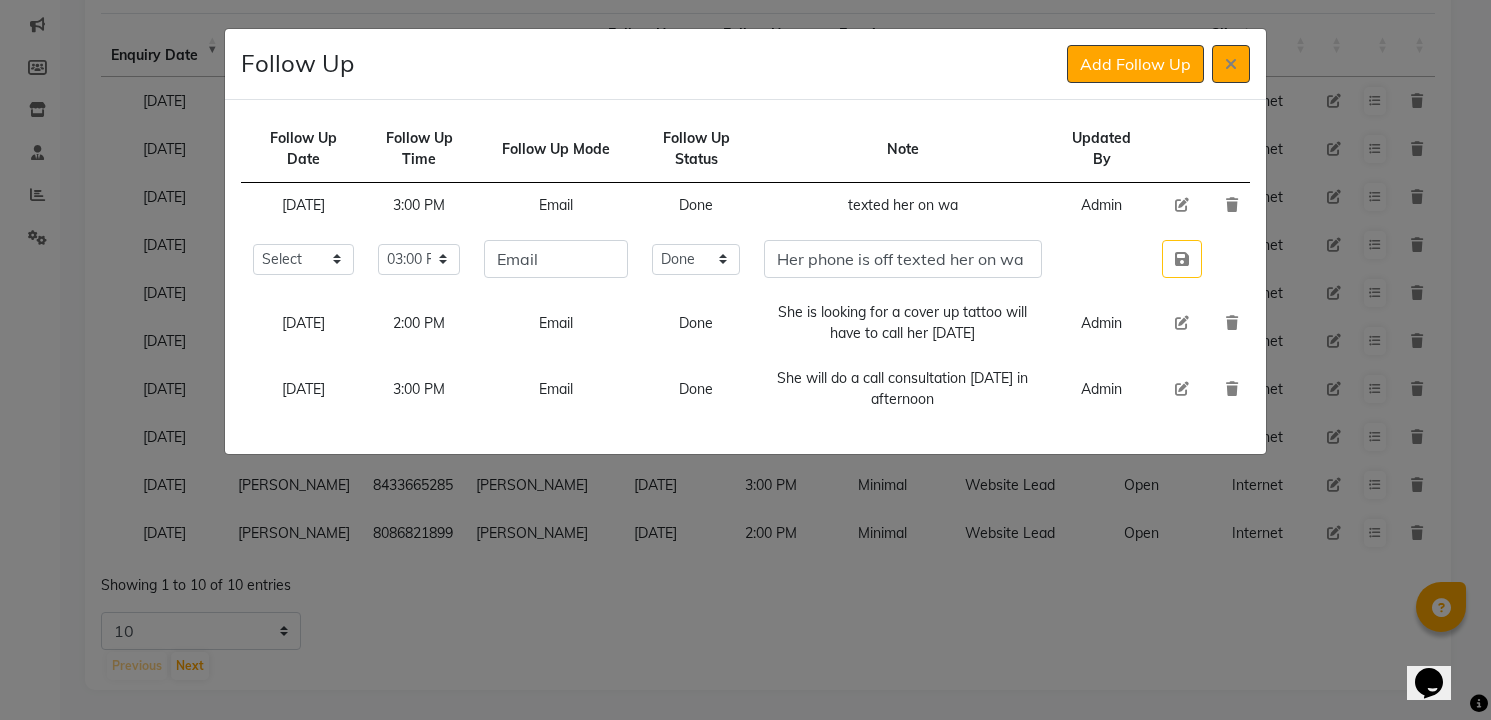 type 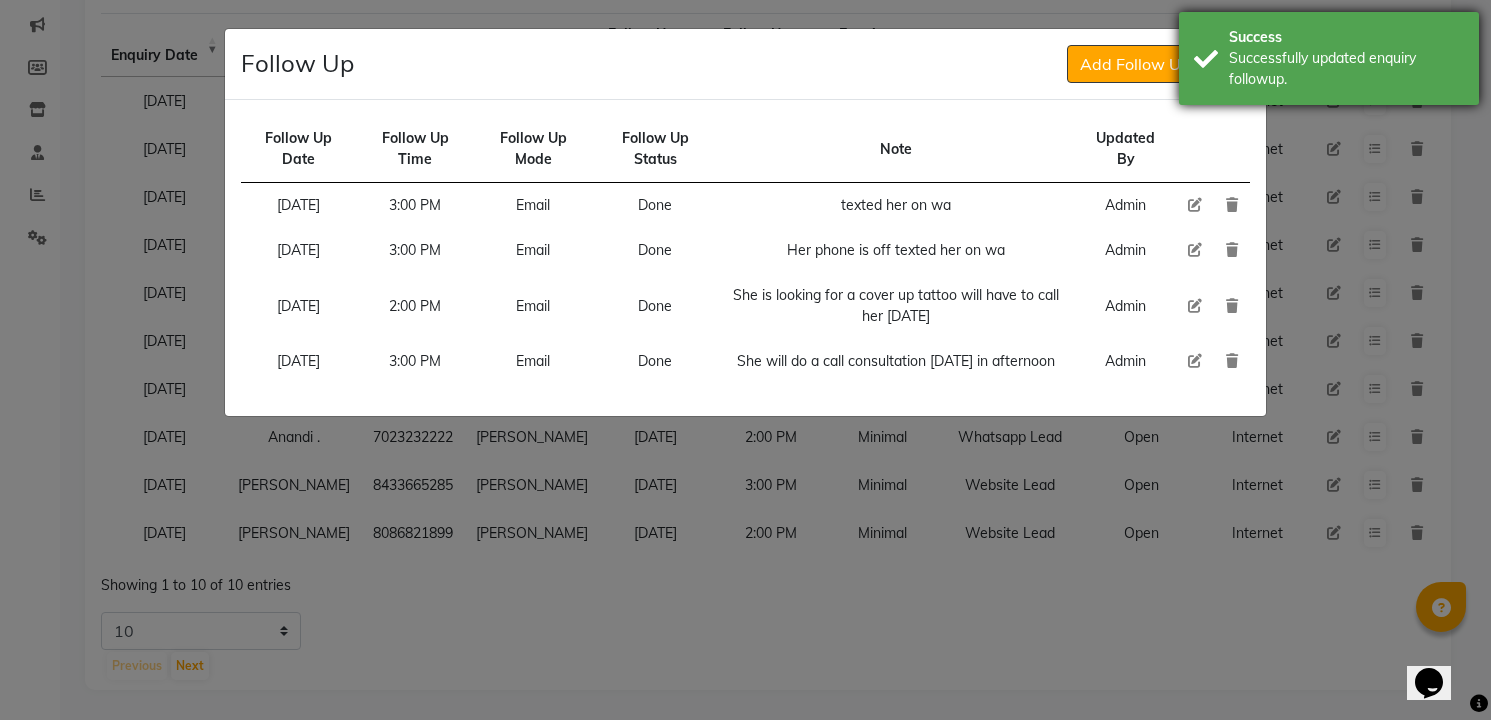 click on "Successfully updated enquiry followup." at bounding box center [1346, 69] 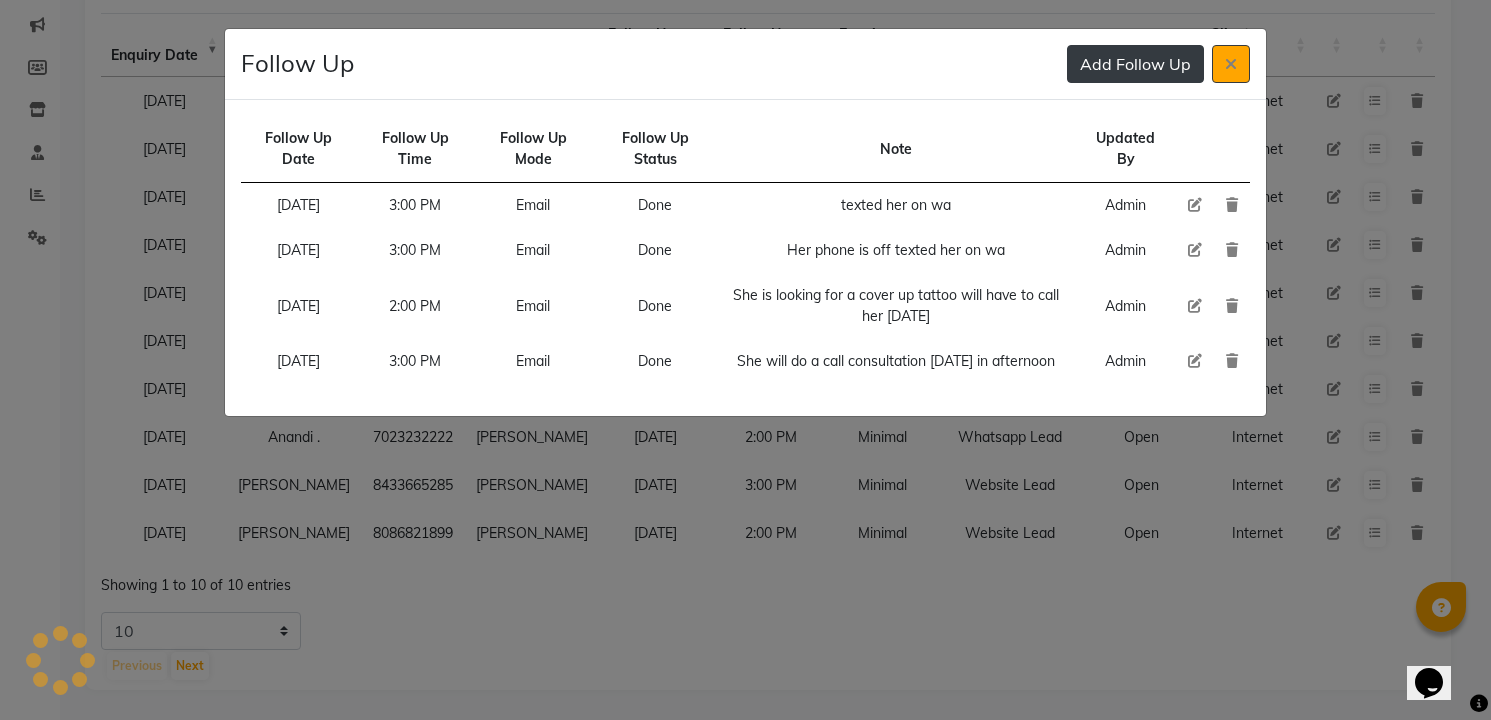 click on "Add Follow Up" 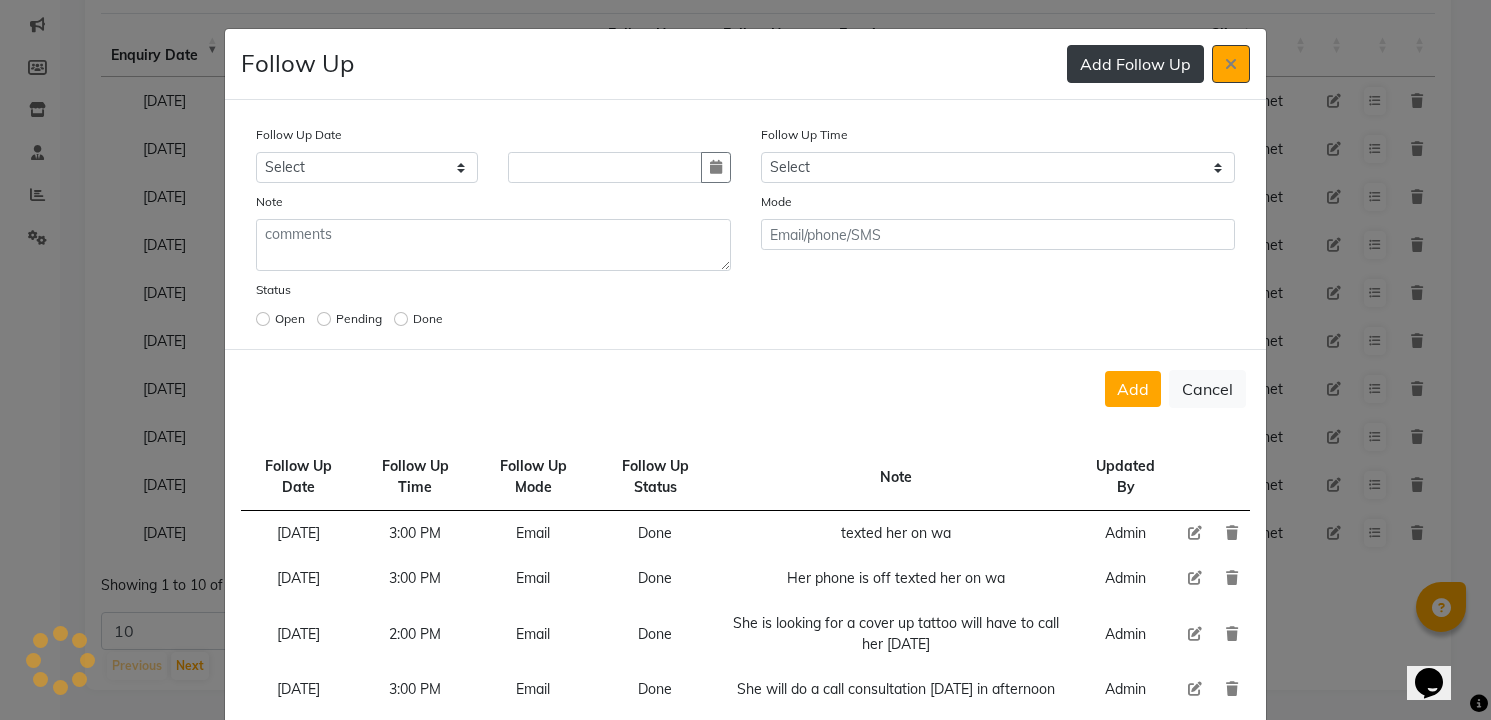 type 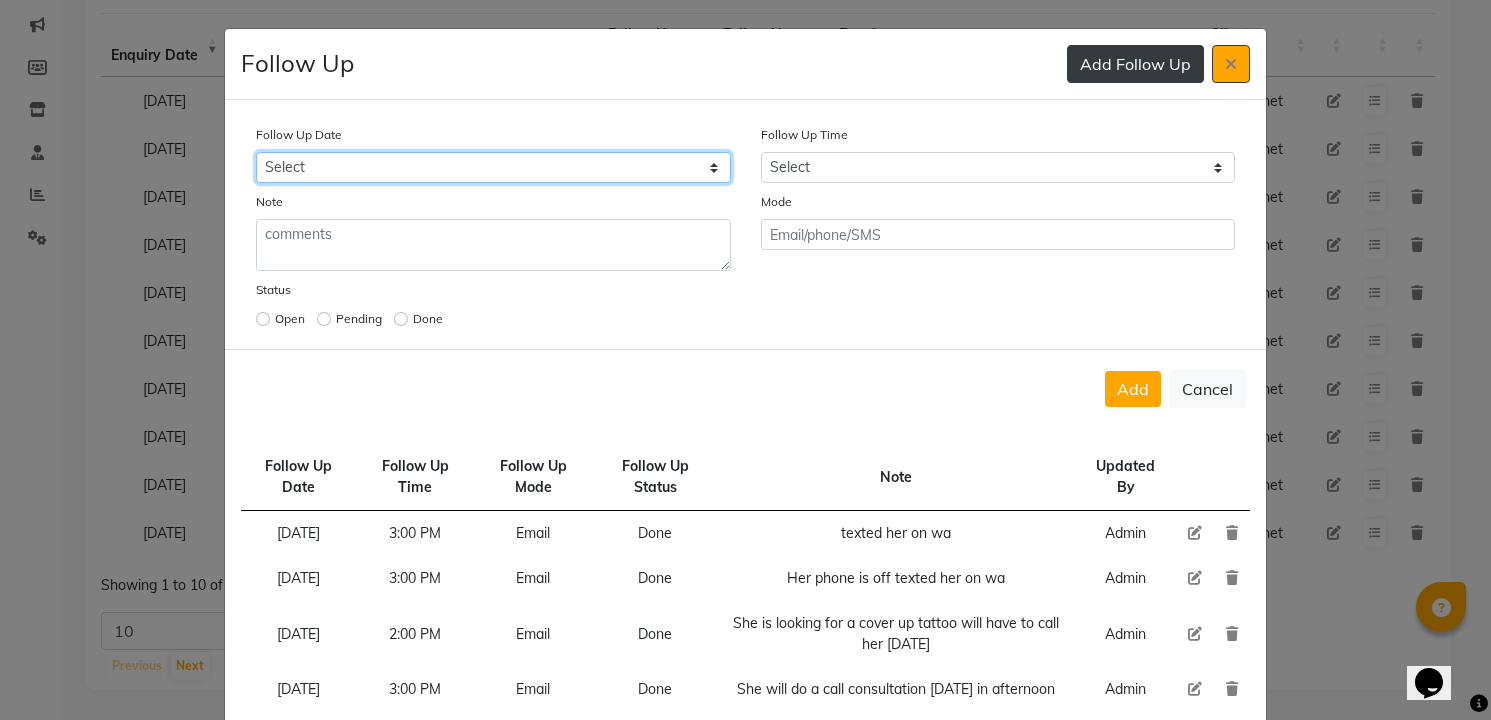 select on "[DATE]" 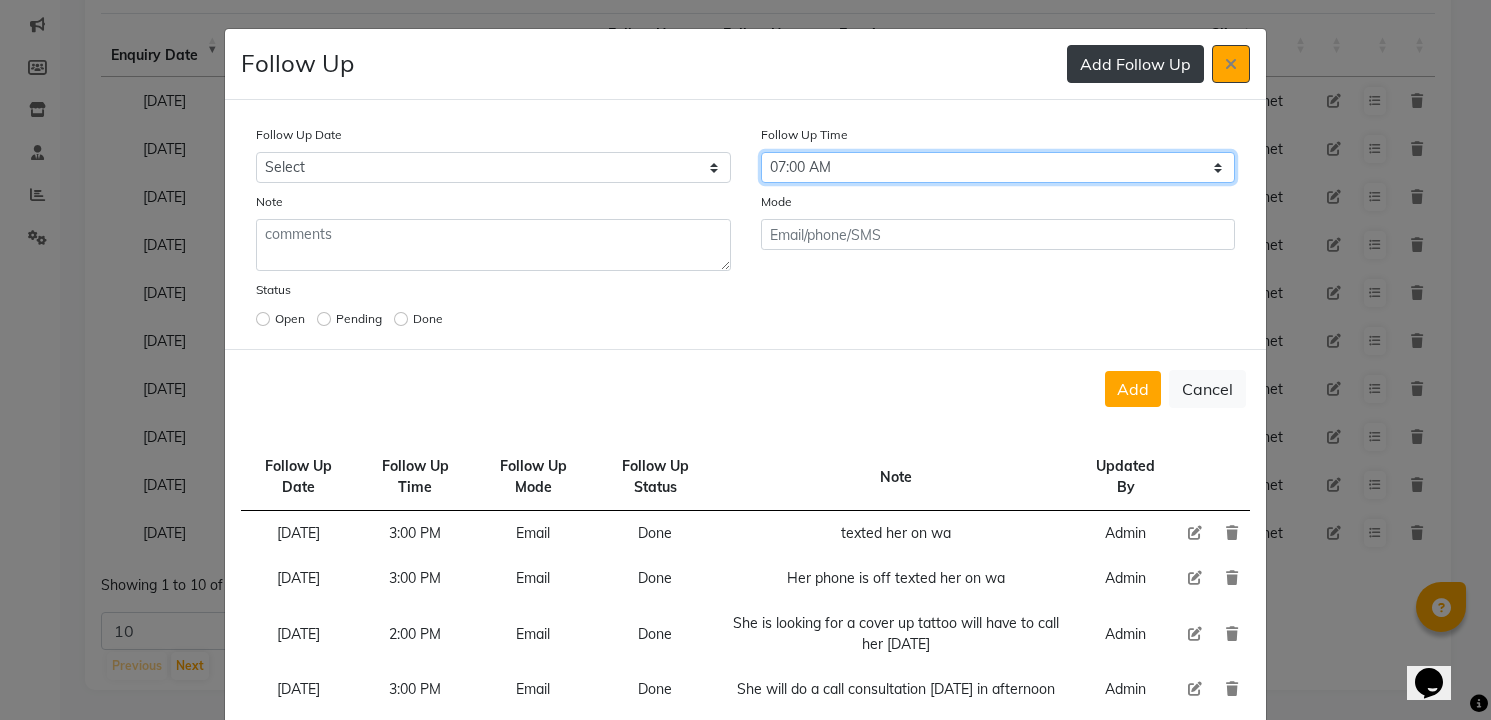select on "840" 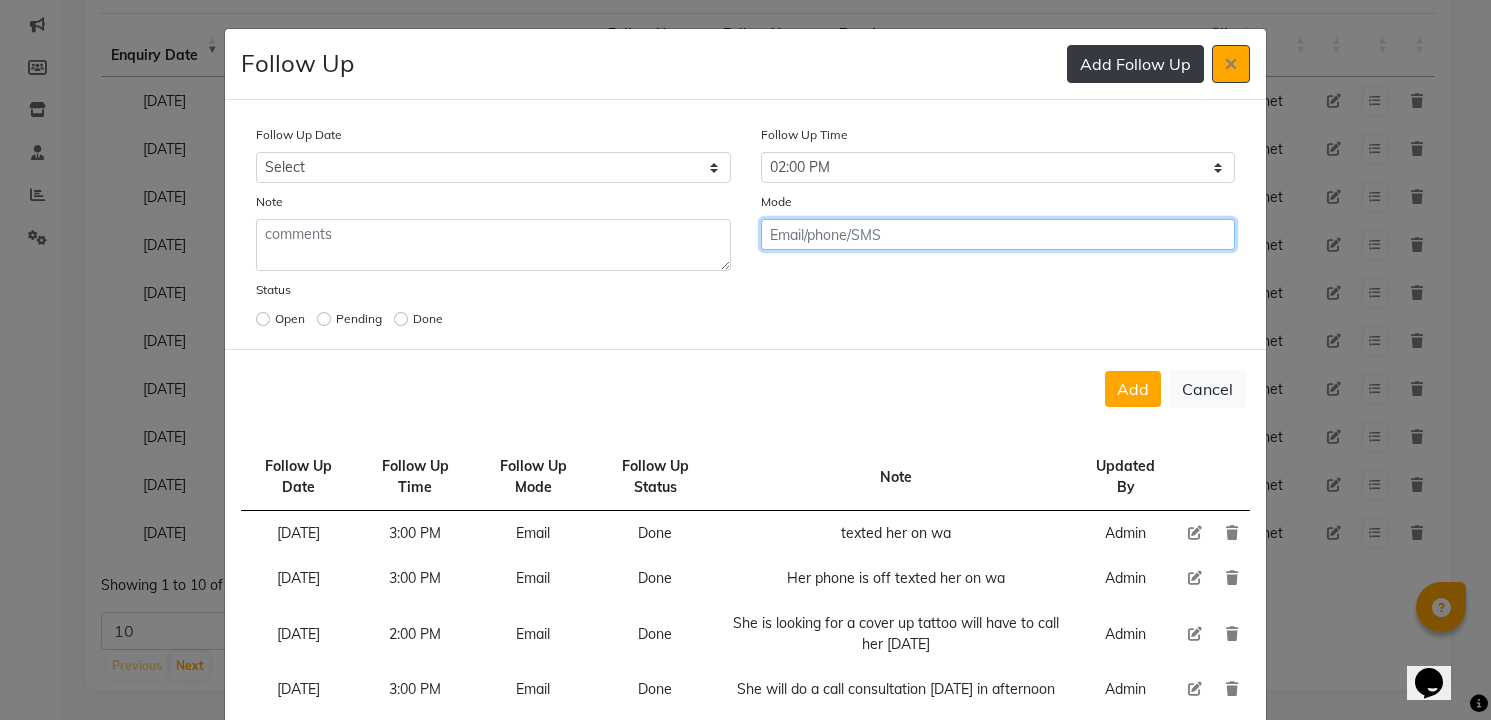 click on "Add" 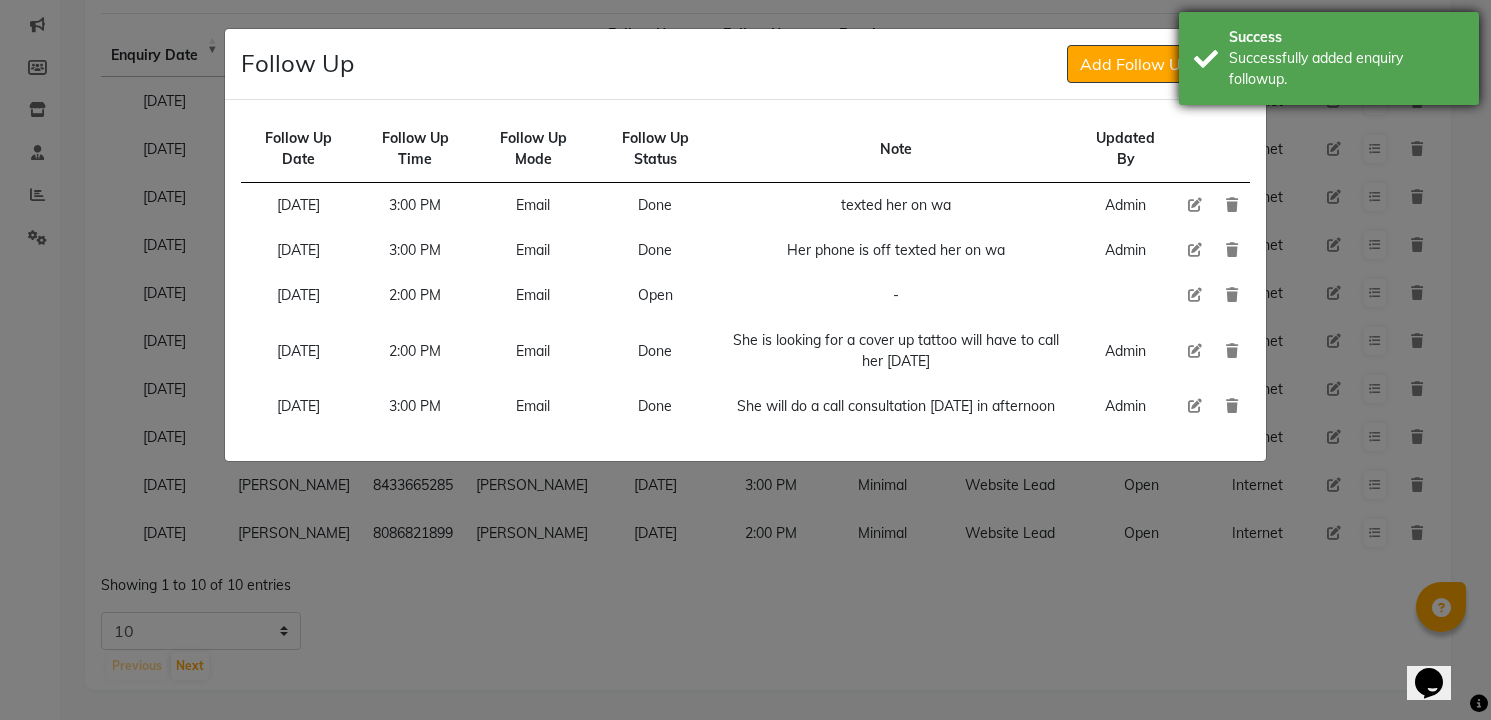 click on "Successfully added enquiry followup." at bounding box center [1346, 69] 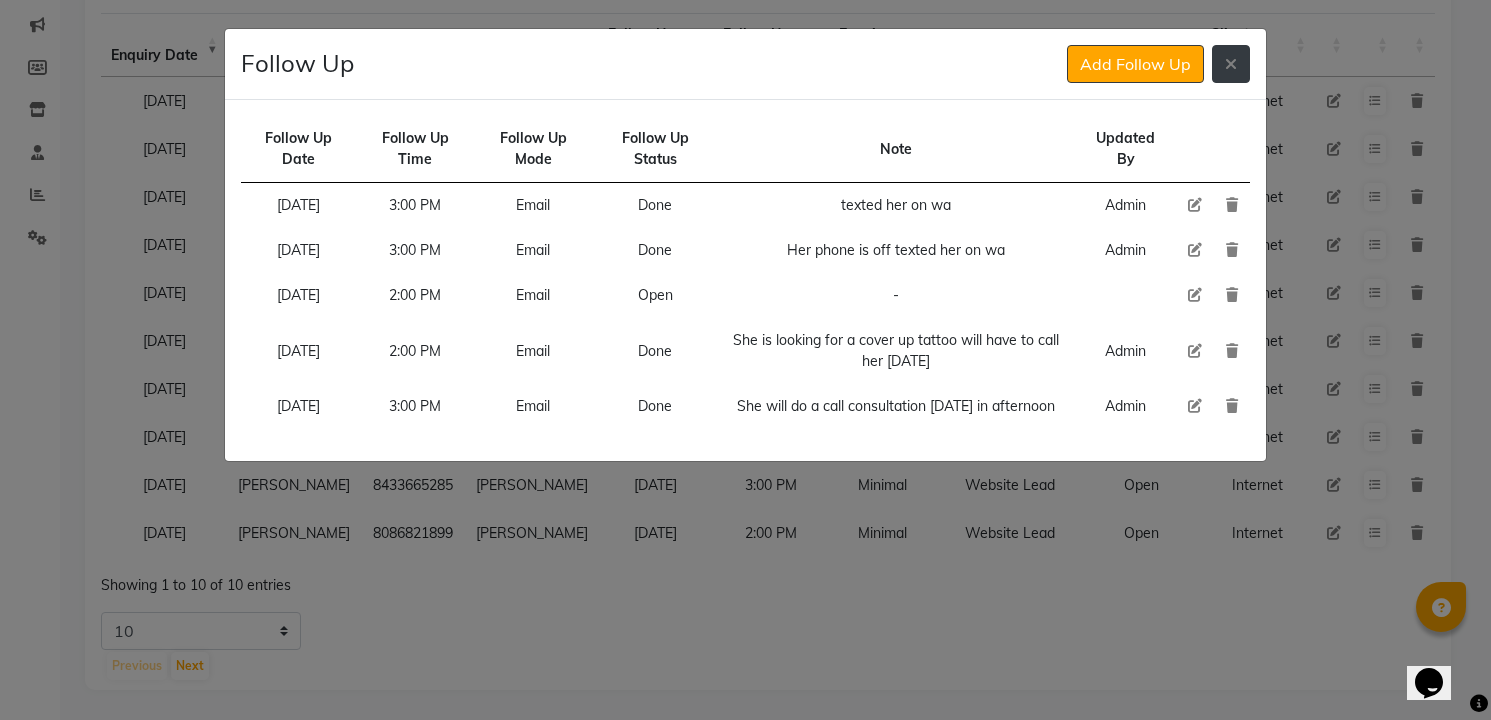 click 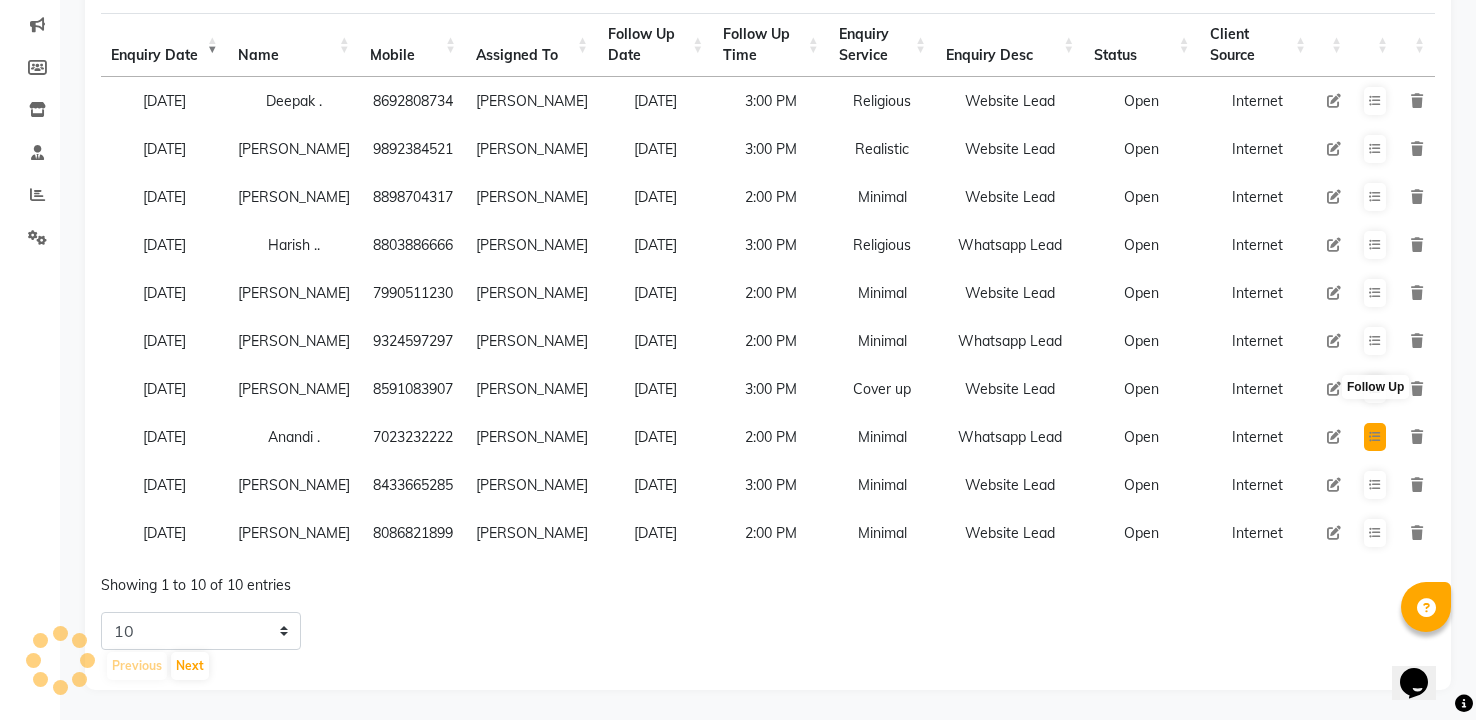 click at bounding box center (1375, 437) 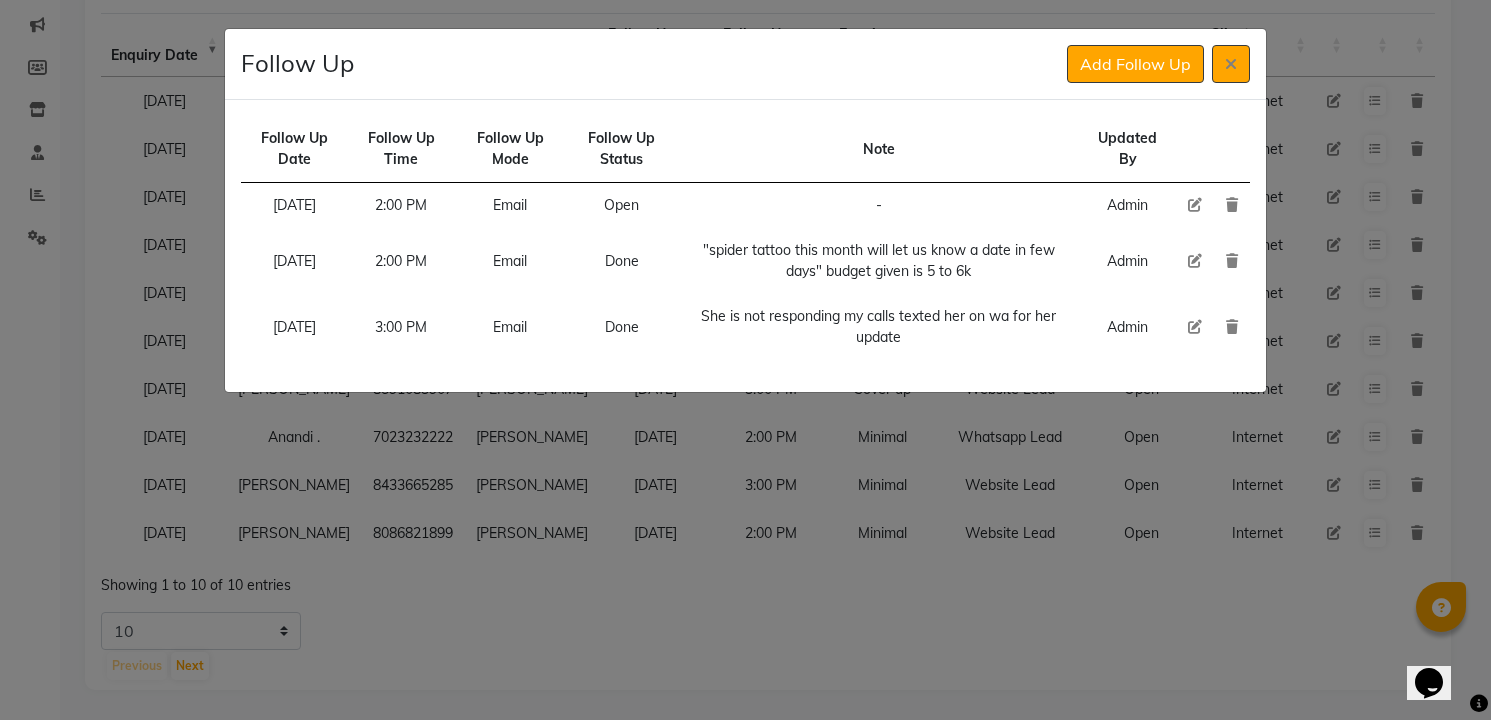 type 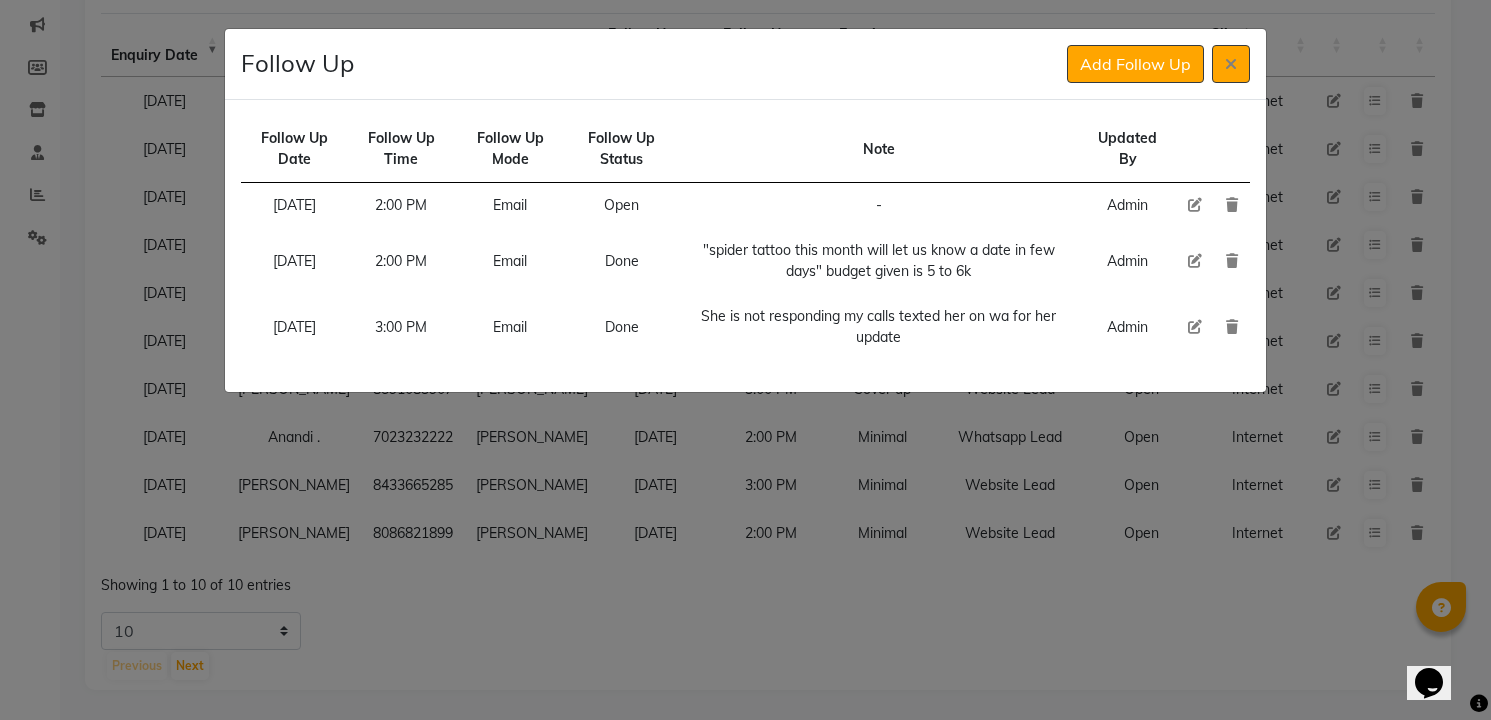 click 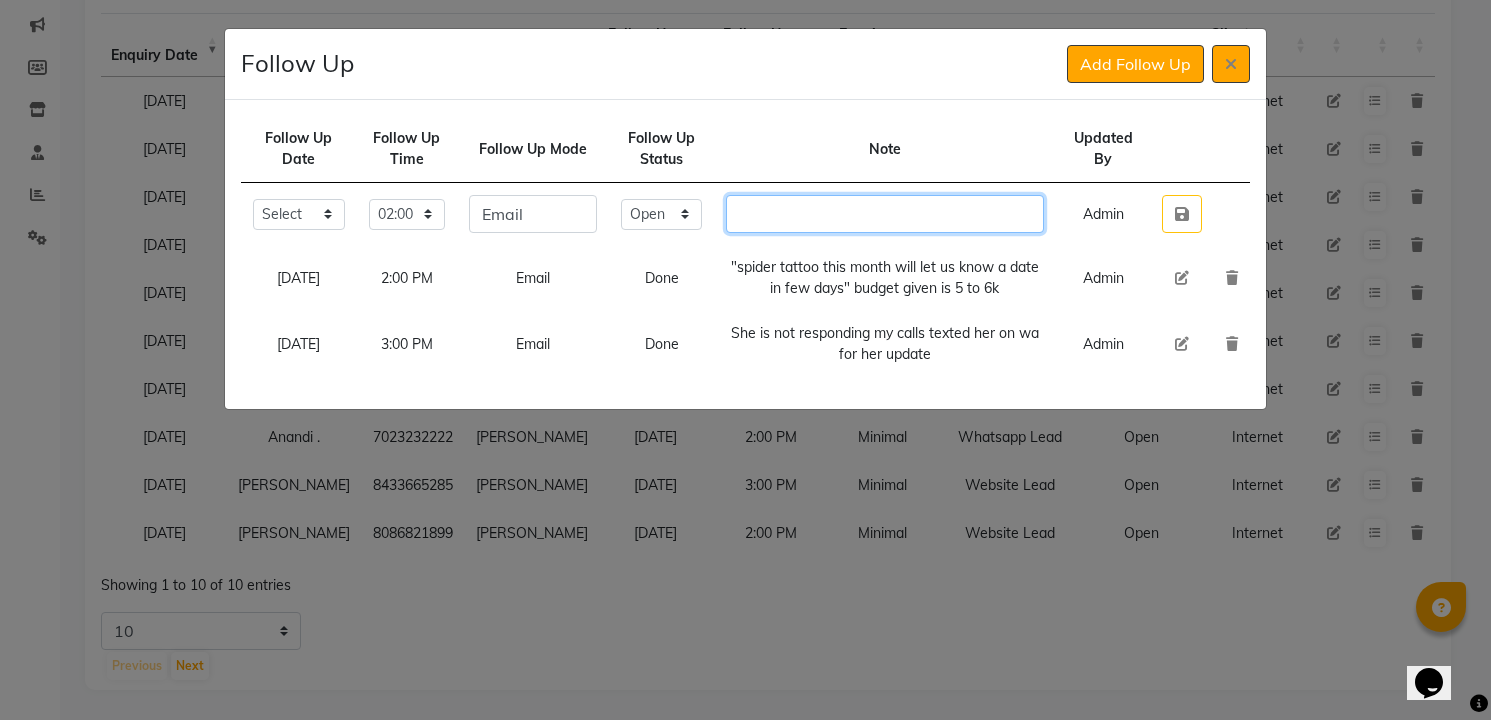 click 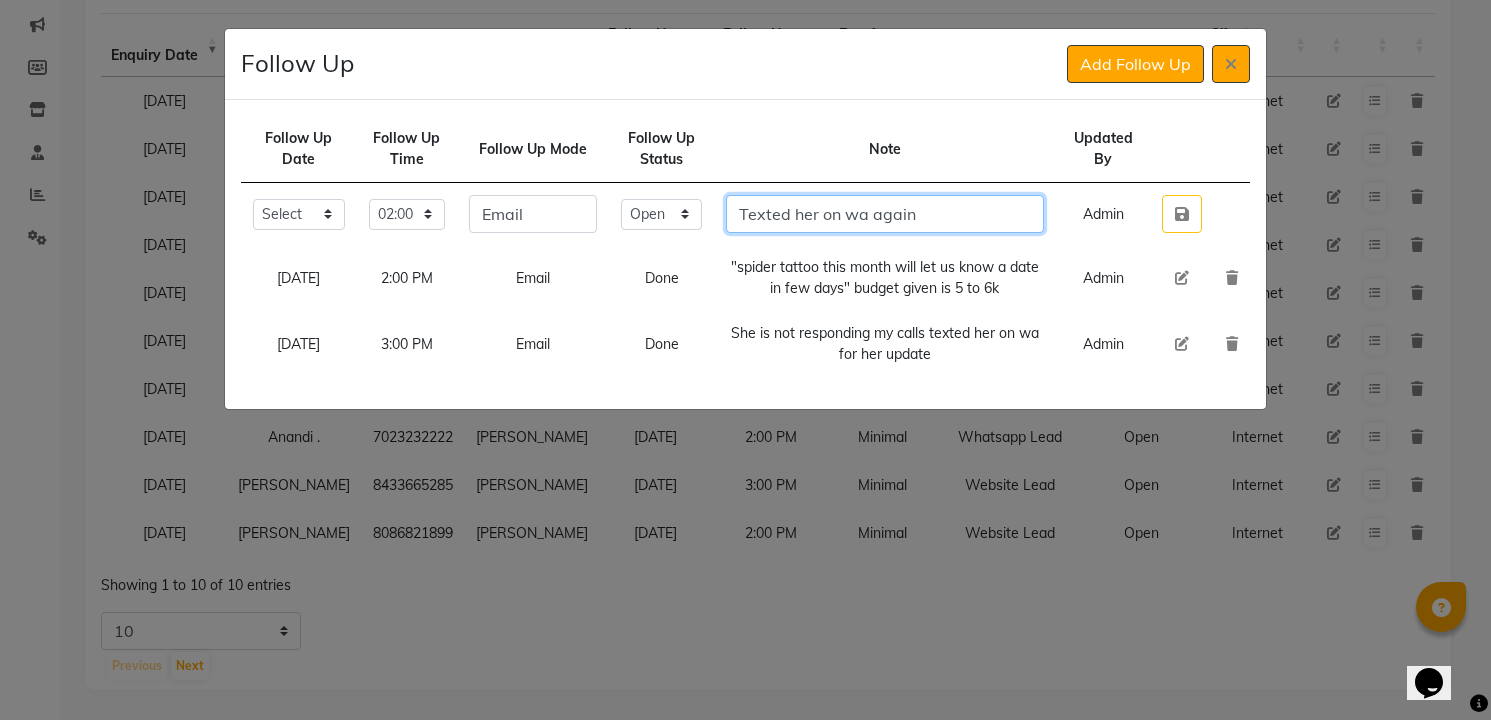 type on "Texted her on wa again" 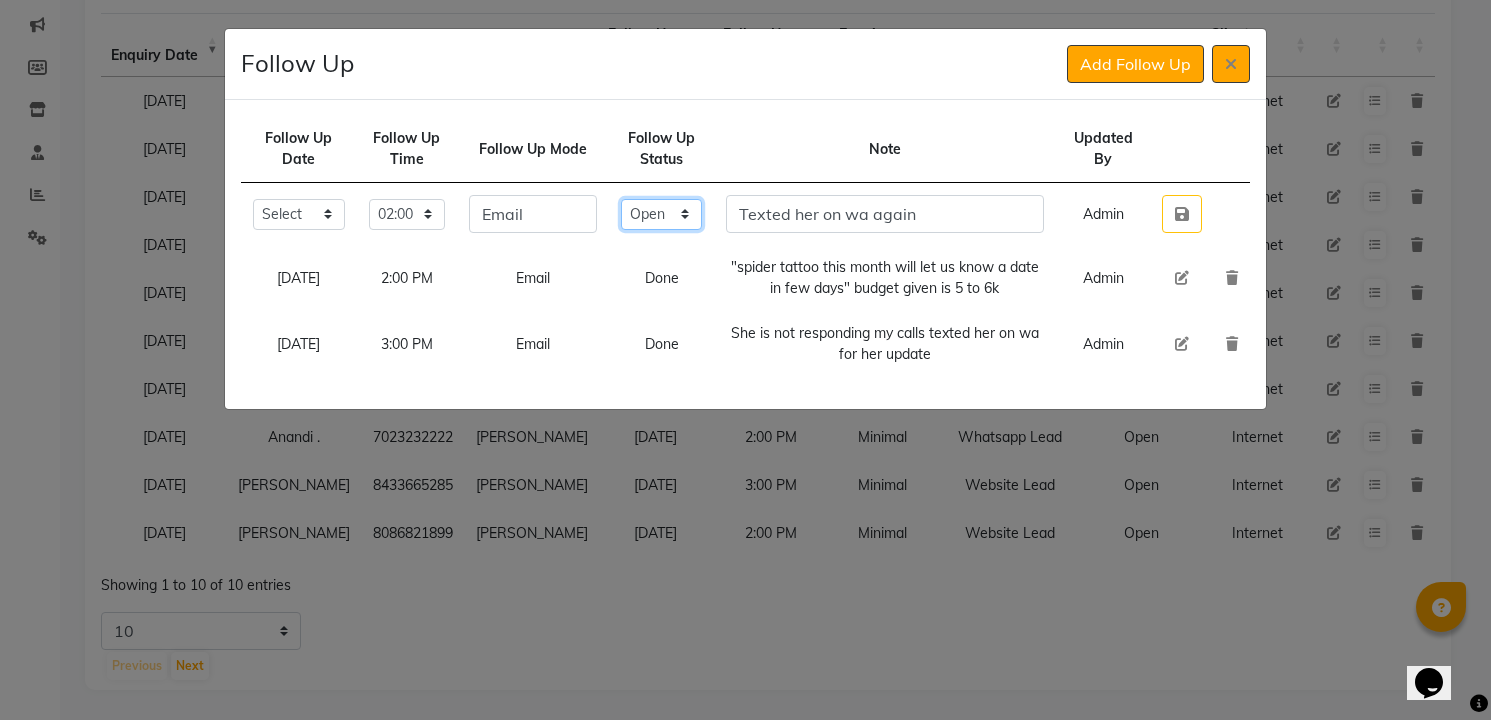 click on "Select Open Pending Done" 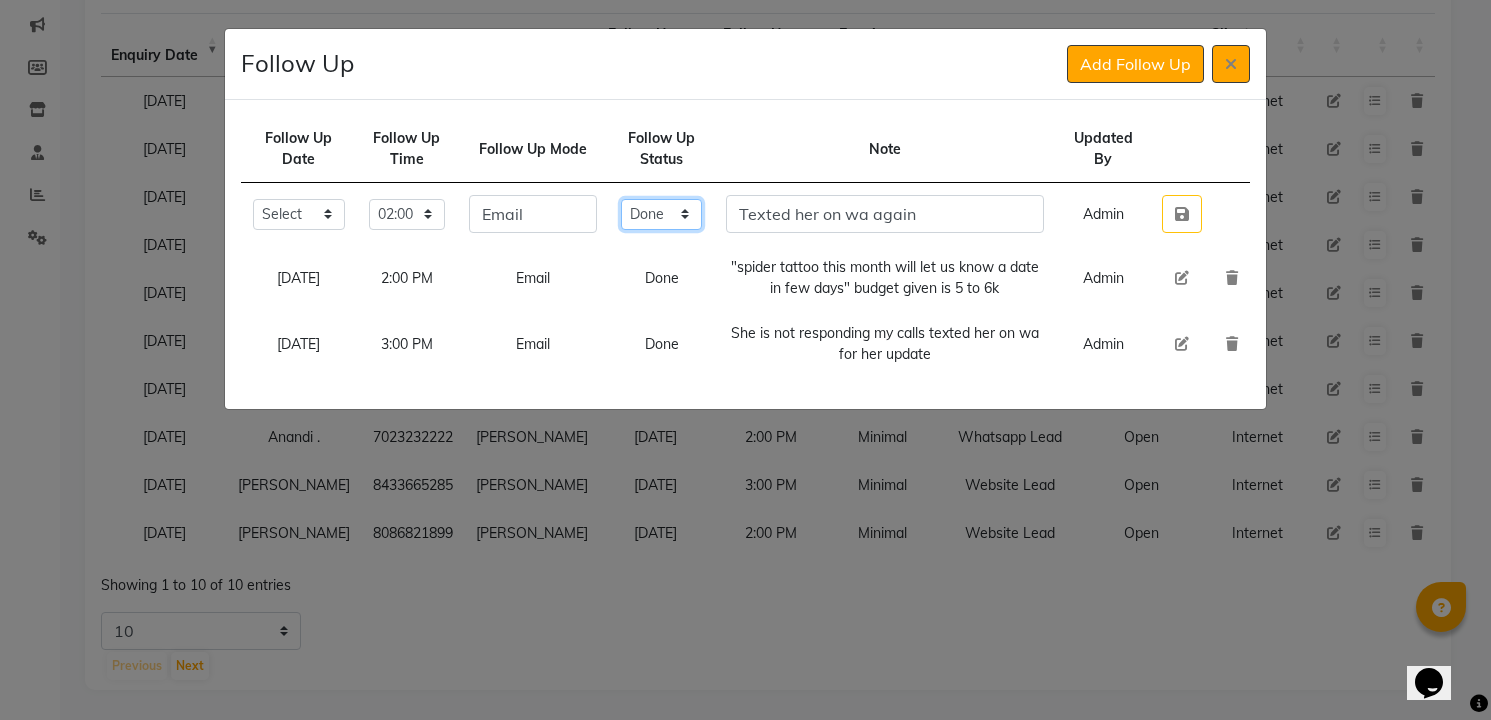 click on "Select Open Pending Done" 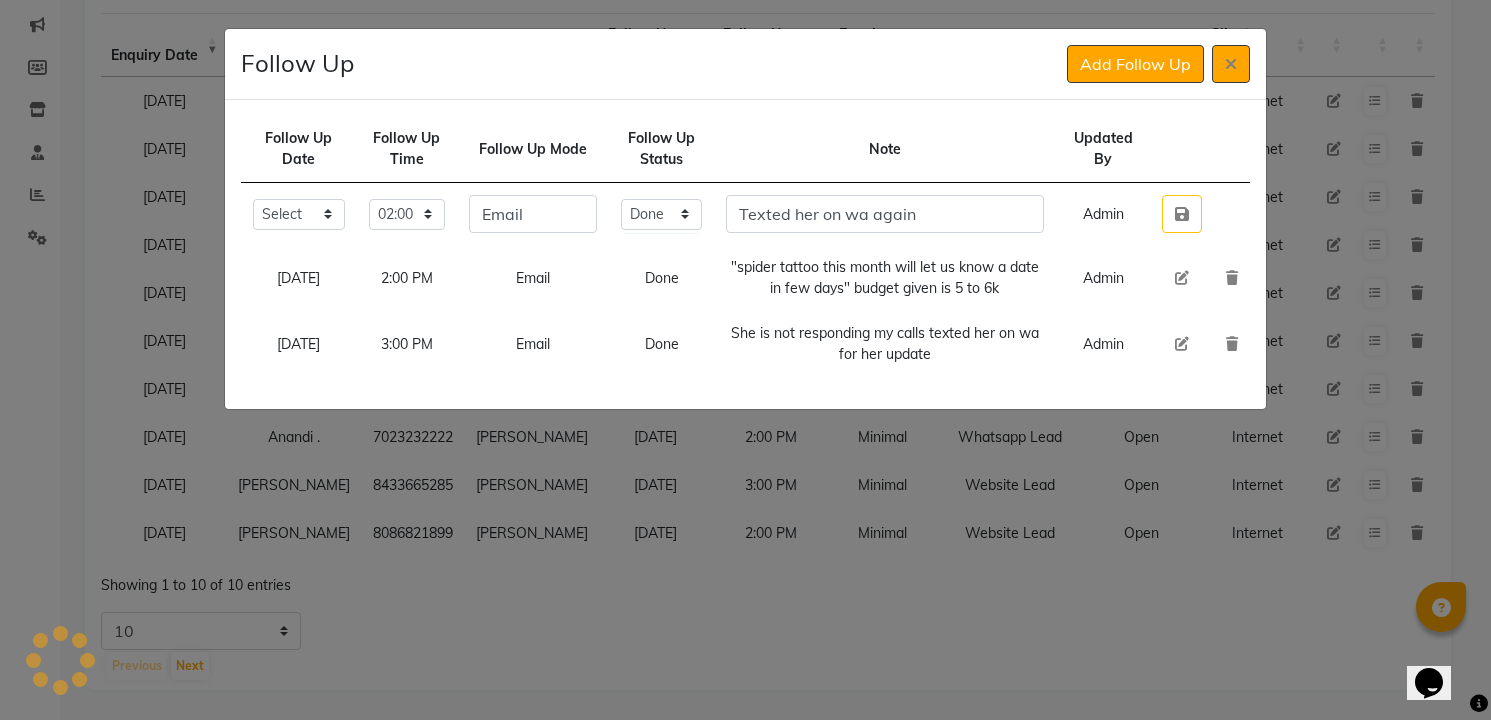 type 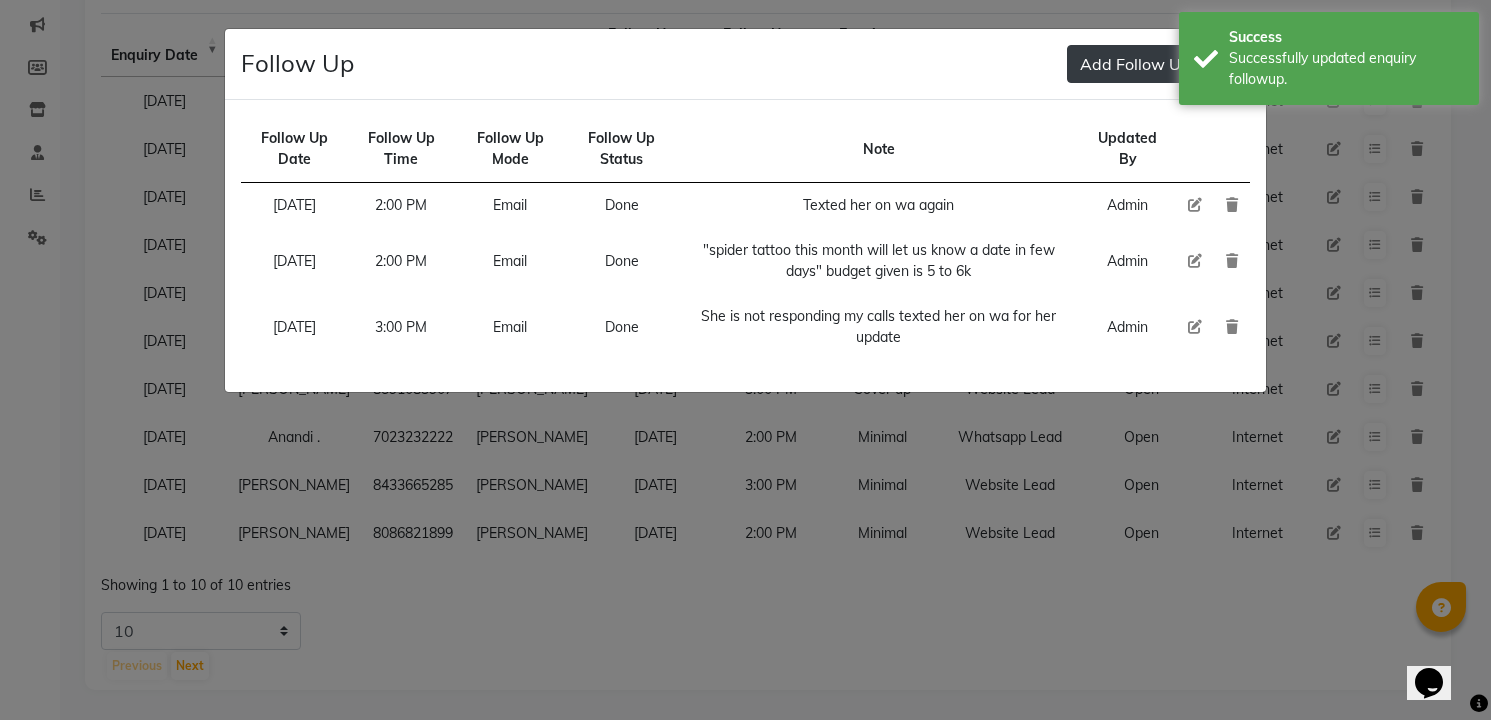 click on "Add Follow Up" 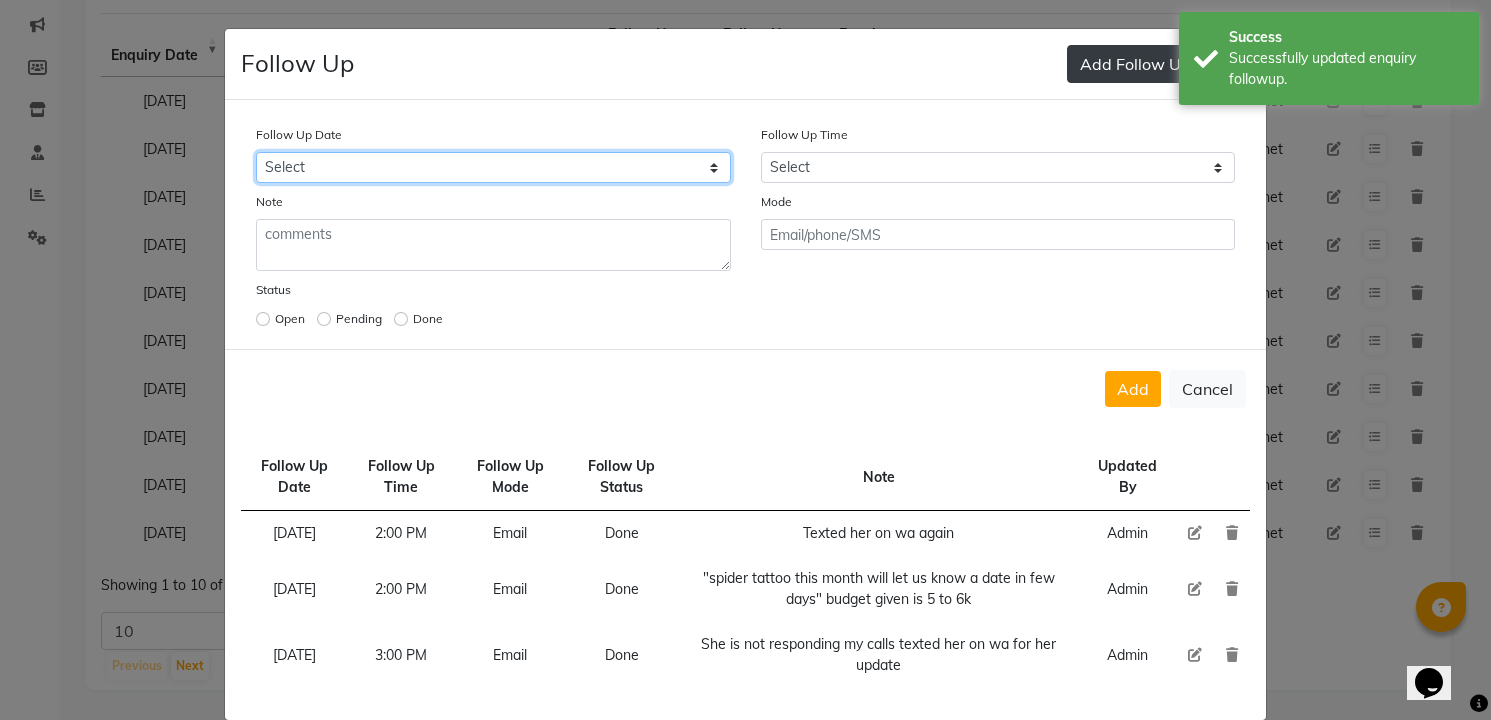 select on "[DATE]" 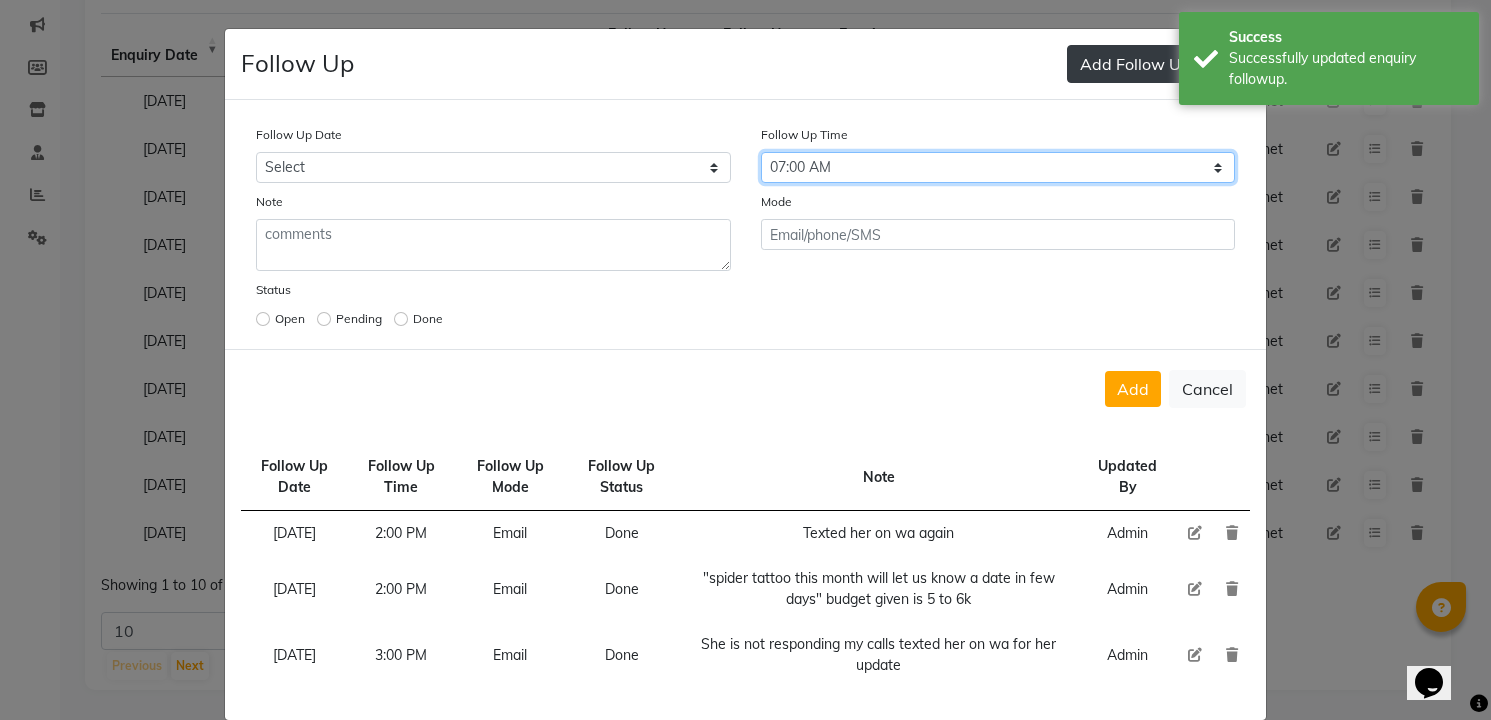 select on "840" 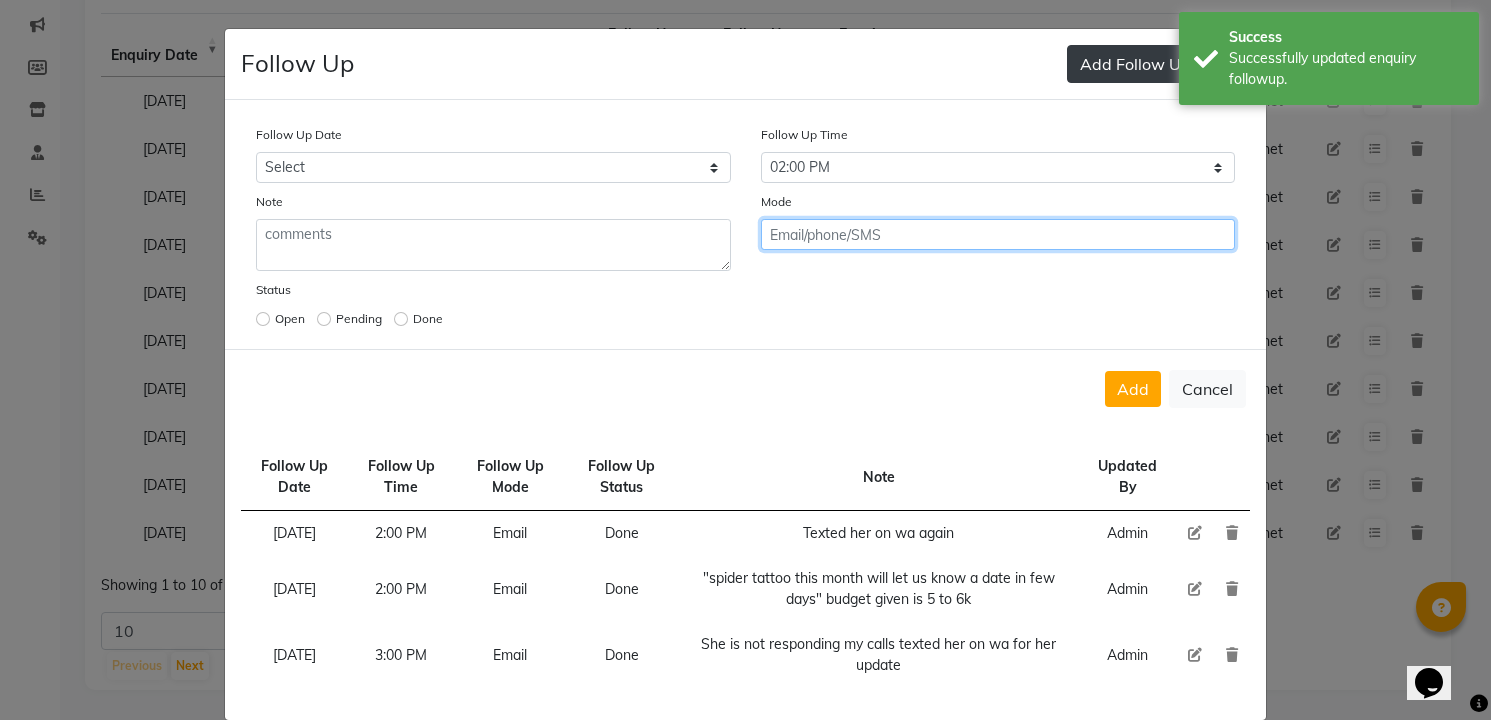 click on "Add" 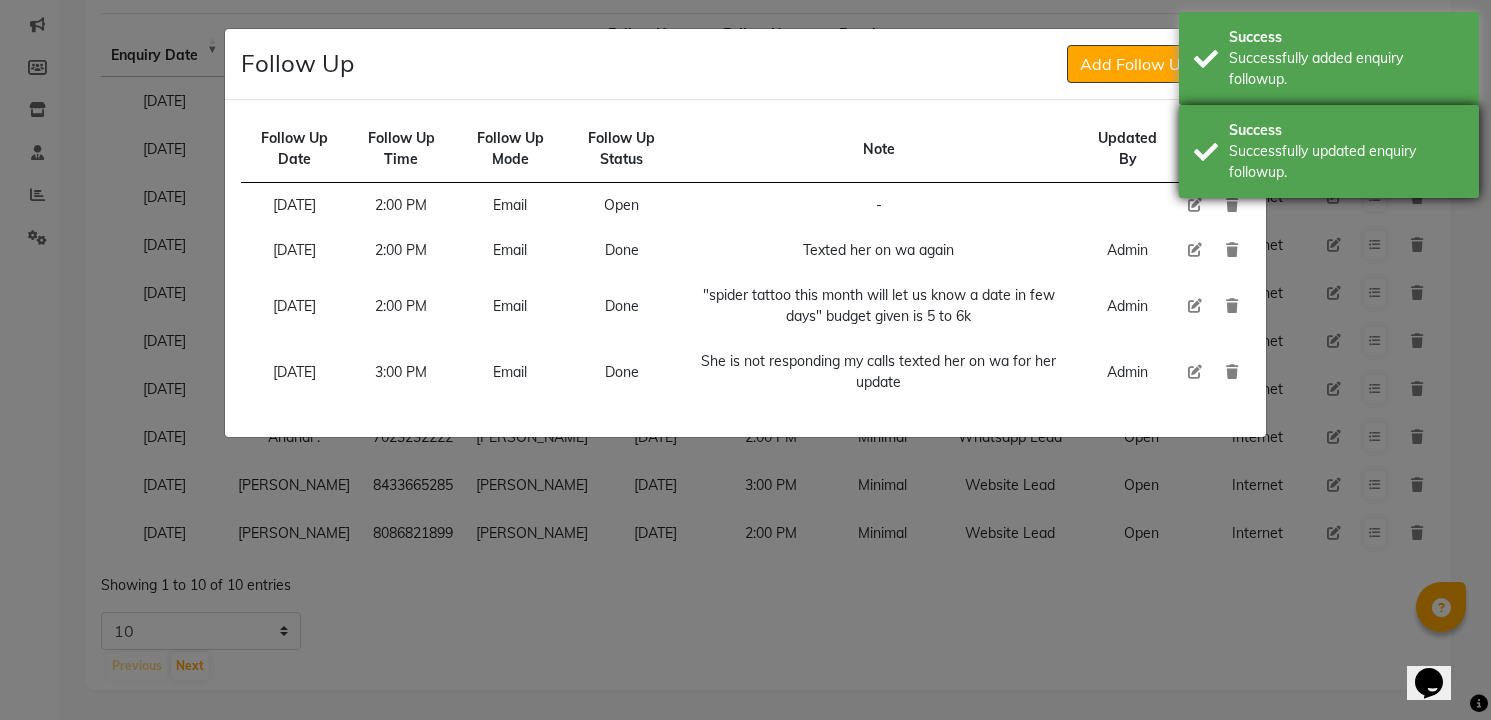 click on "Success   Successfully updated enquiry followup." at bounding box center (1329, 151) 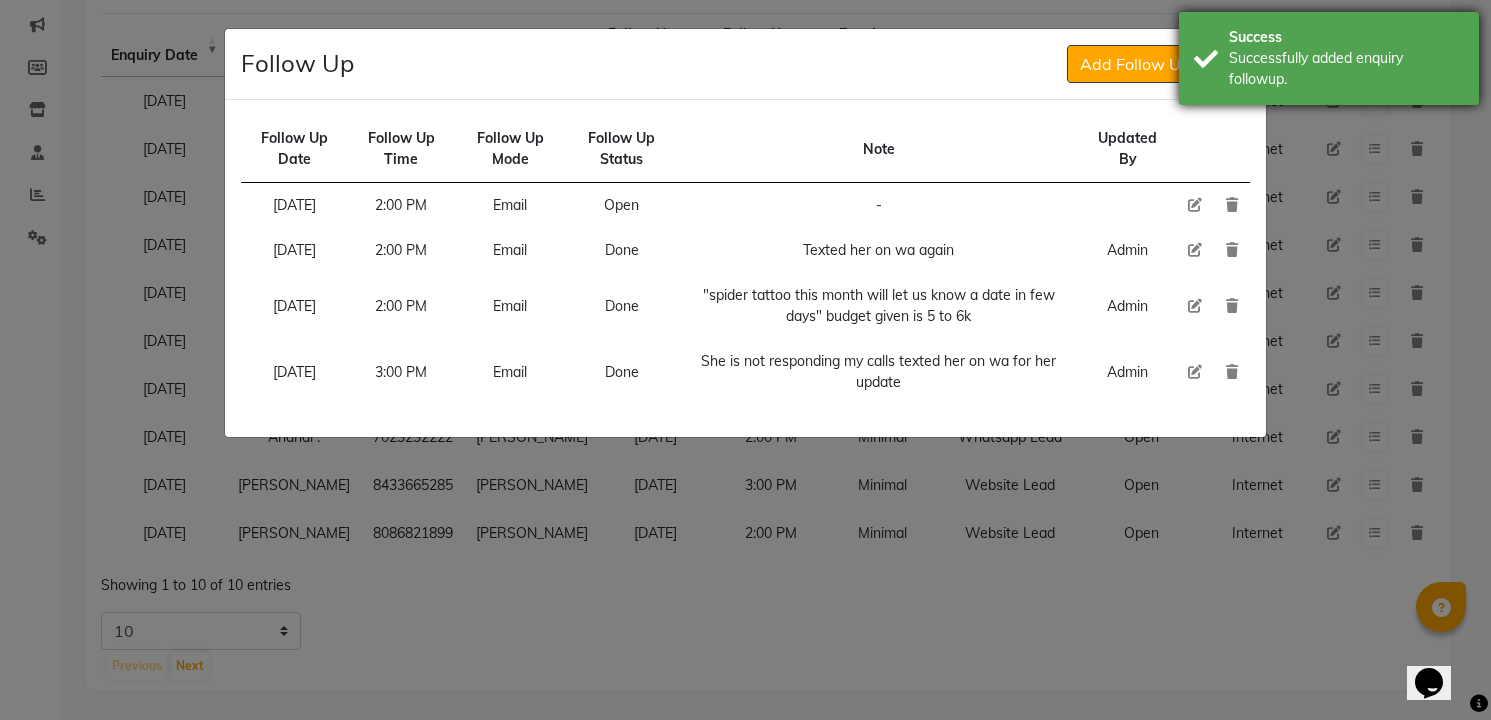 click on "Successfully added enquiry followup." at bounding box center (1346, 69) 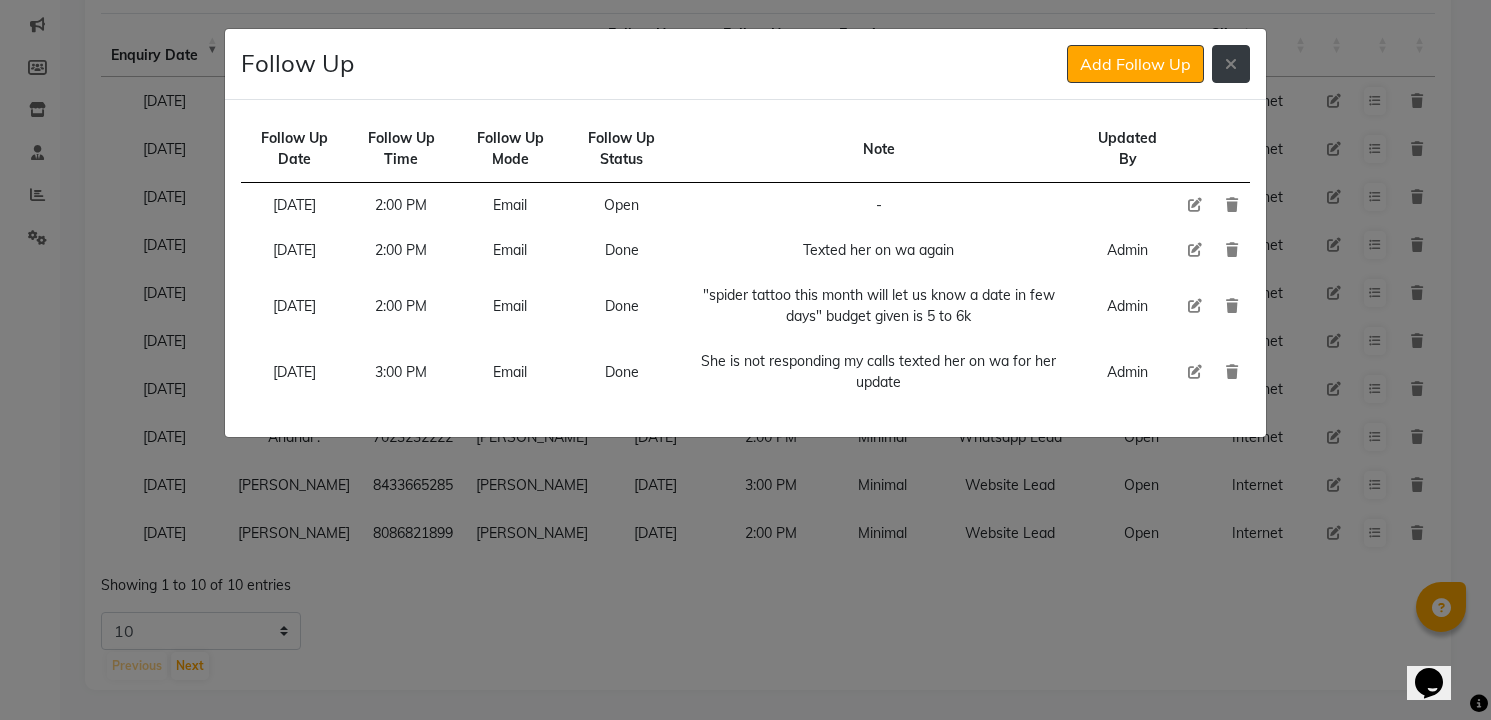 click 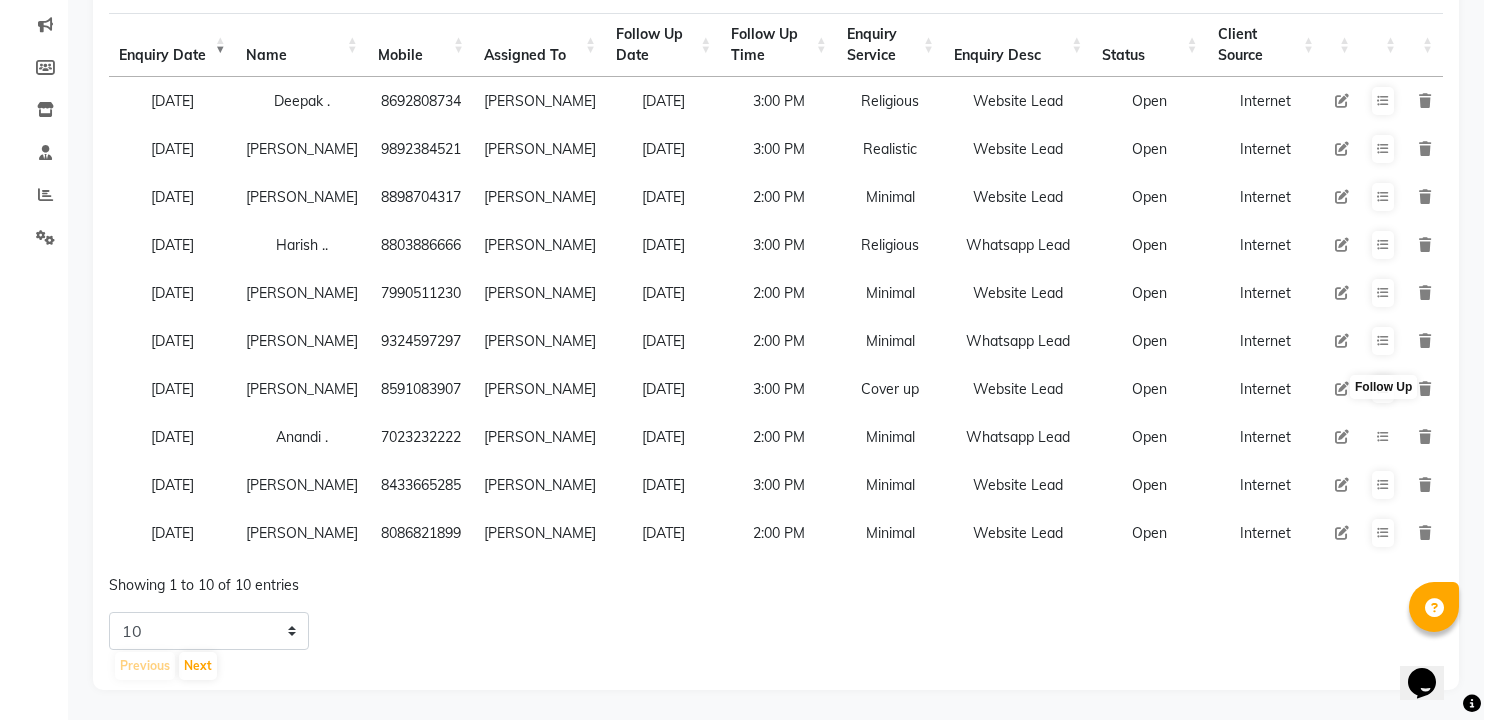 scroll, scrollTop: 293, scrollLeft: 0, axis: vertical 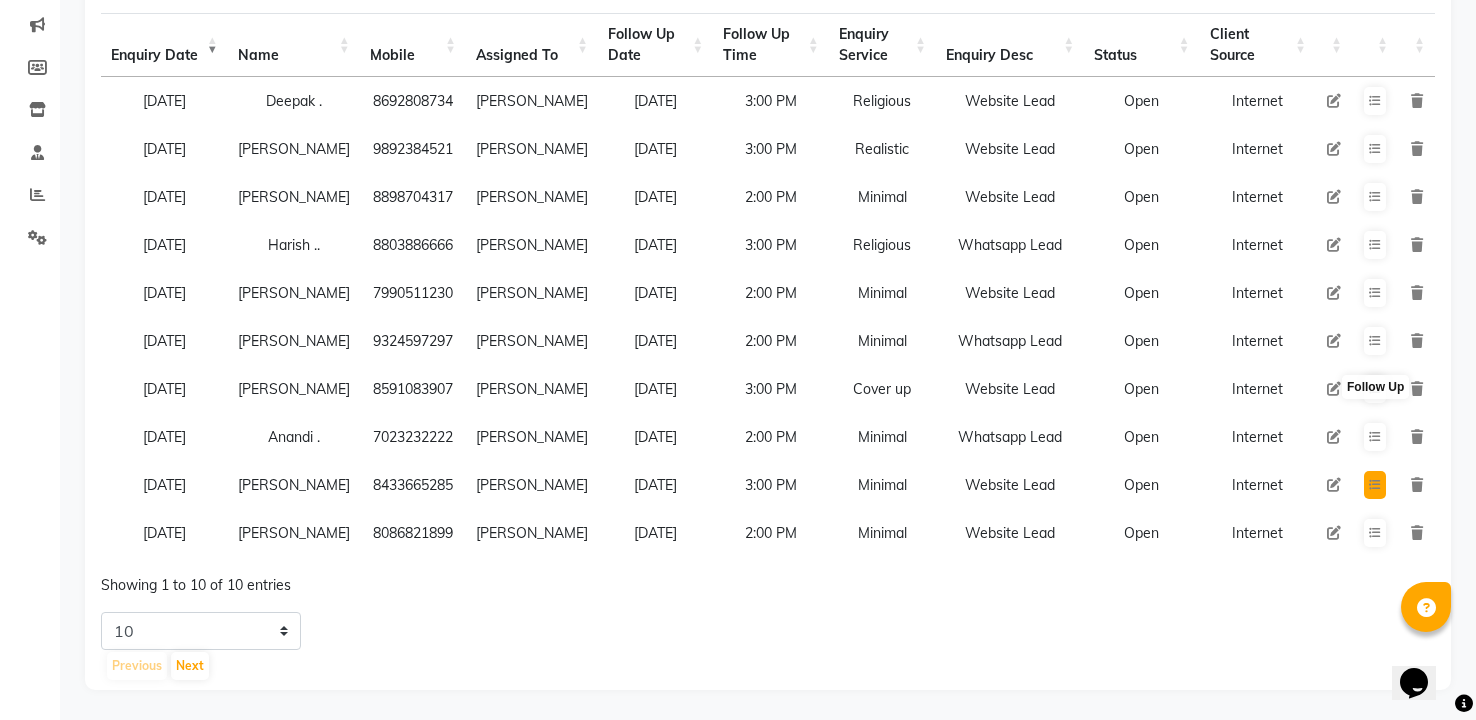 click at bounding box center [1375, 485] 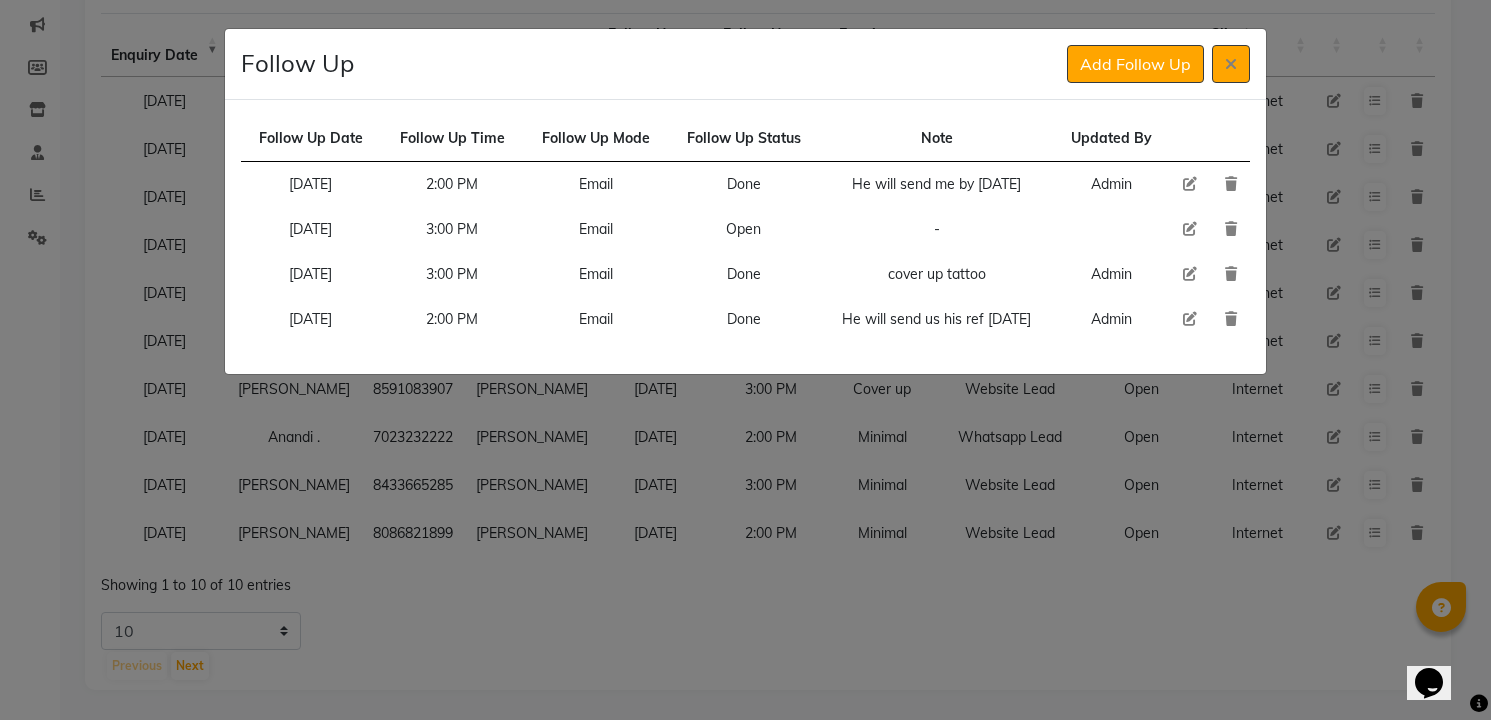 type 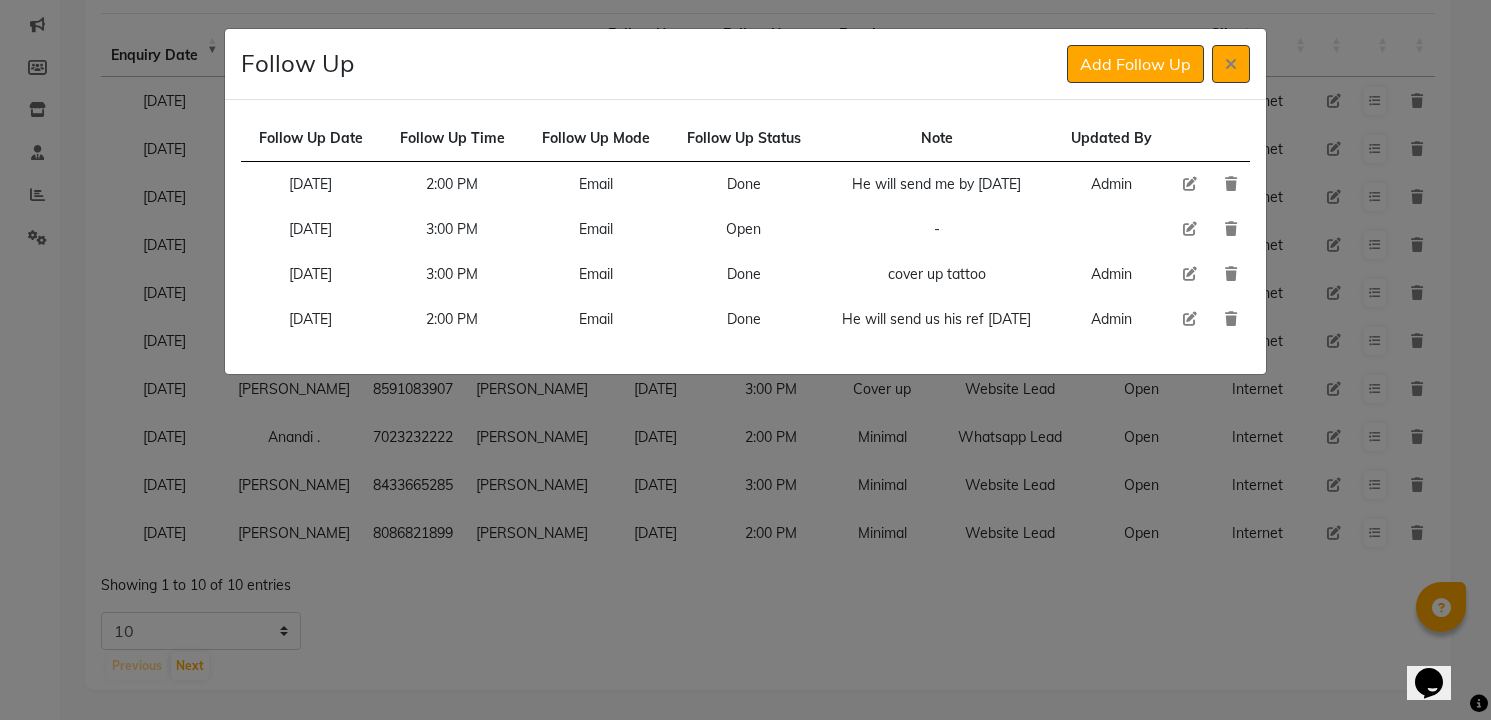 click 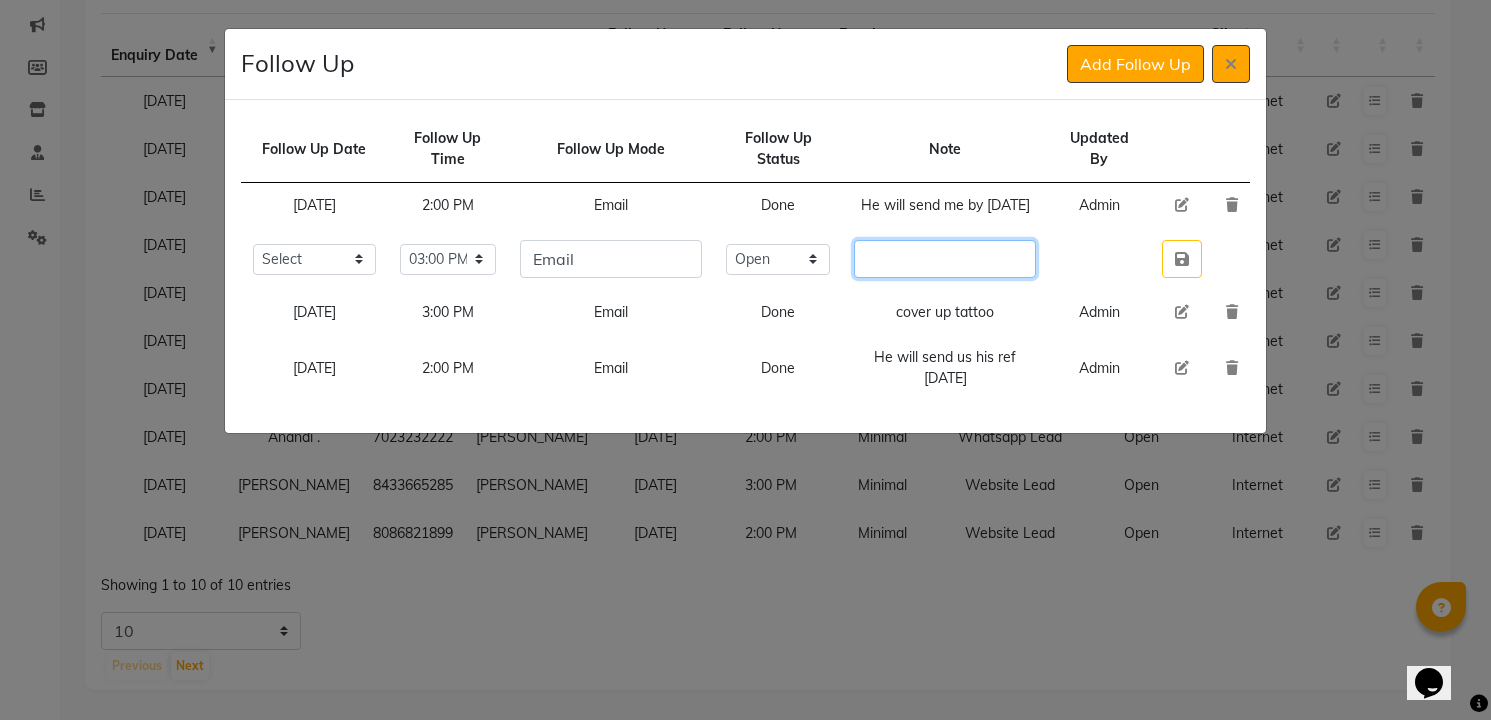 click 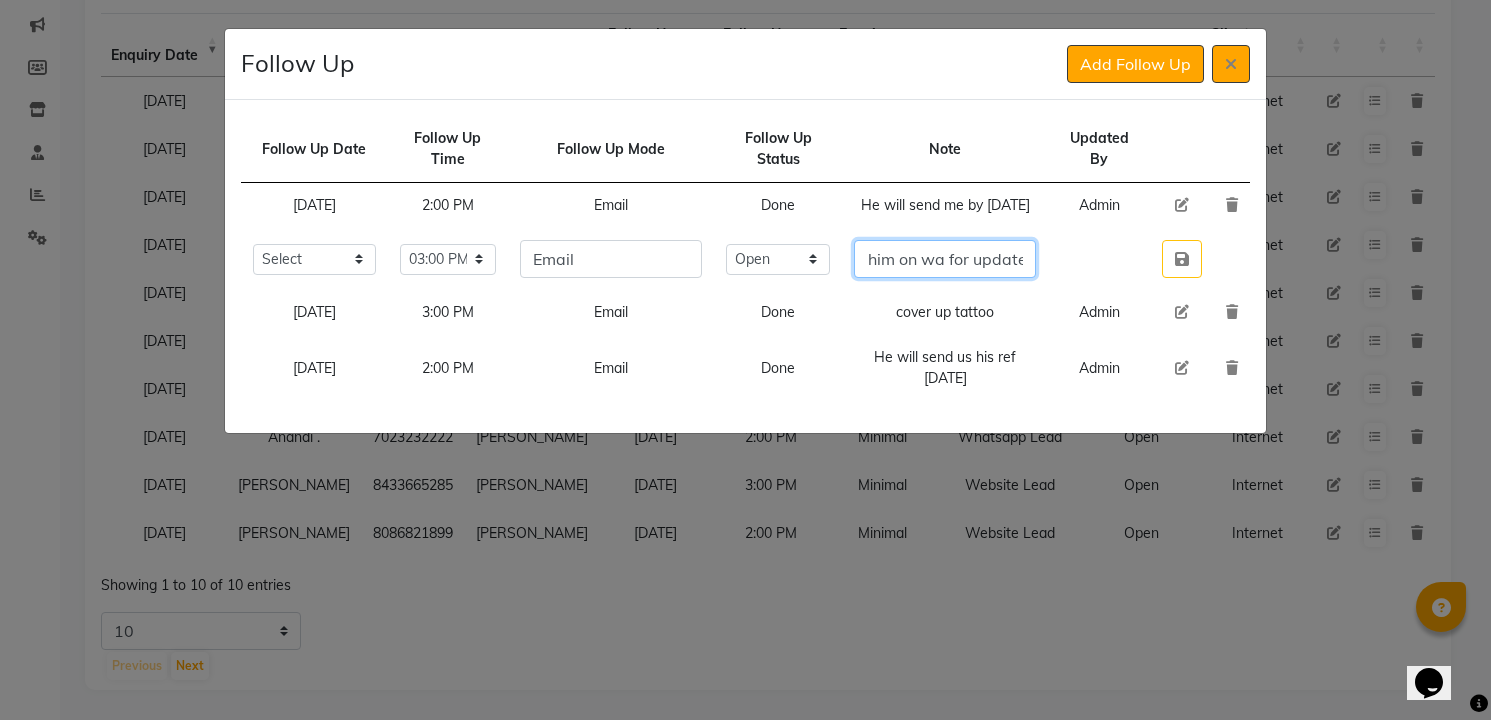 scroll, scrollTop: 0, scrollLeft: 64, axis: horizontal 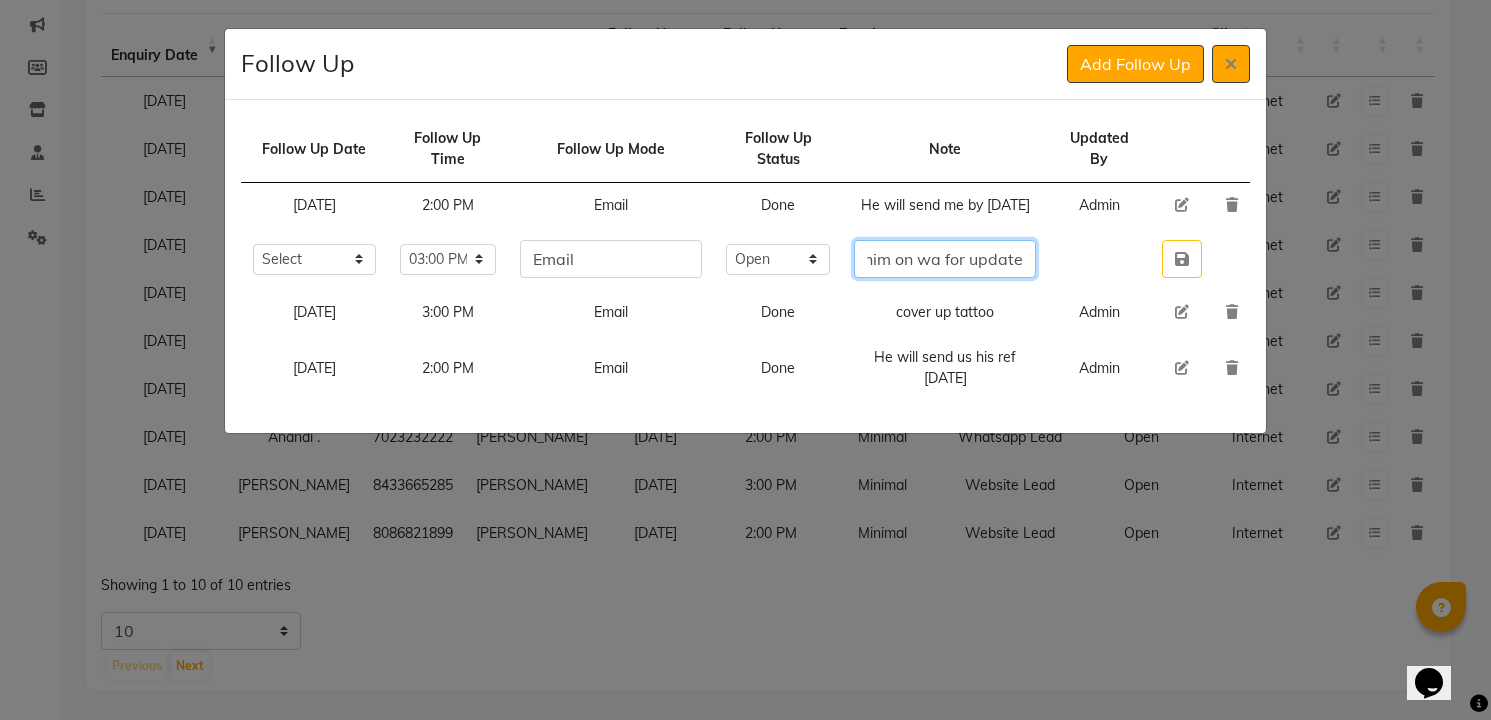 type on "Texted him on wa for update" 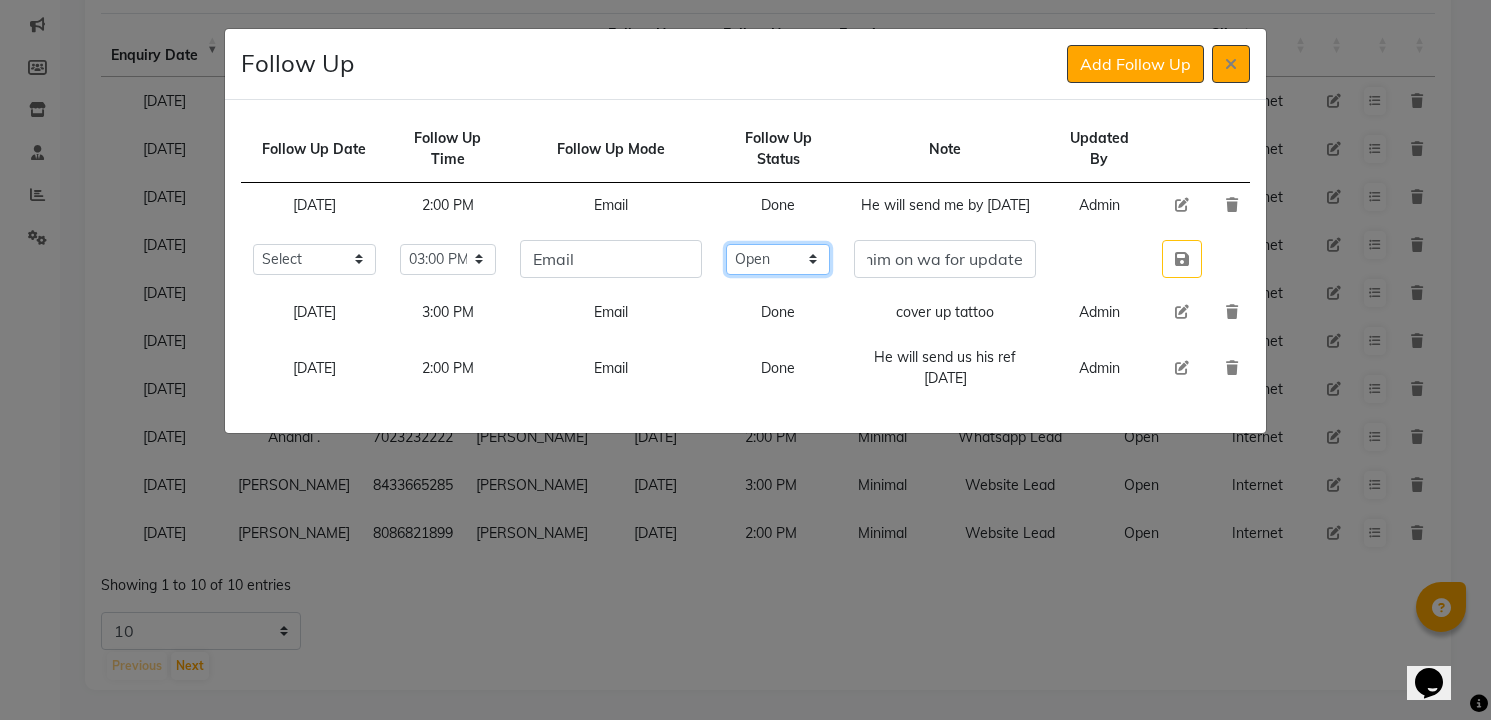 click on "Select Open Pending Done" 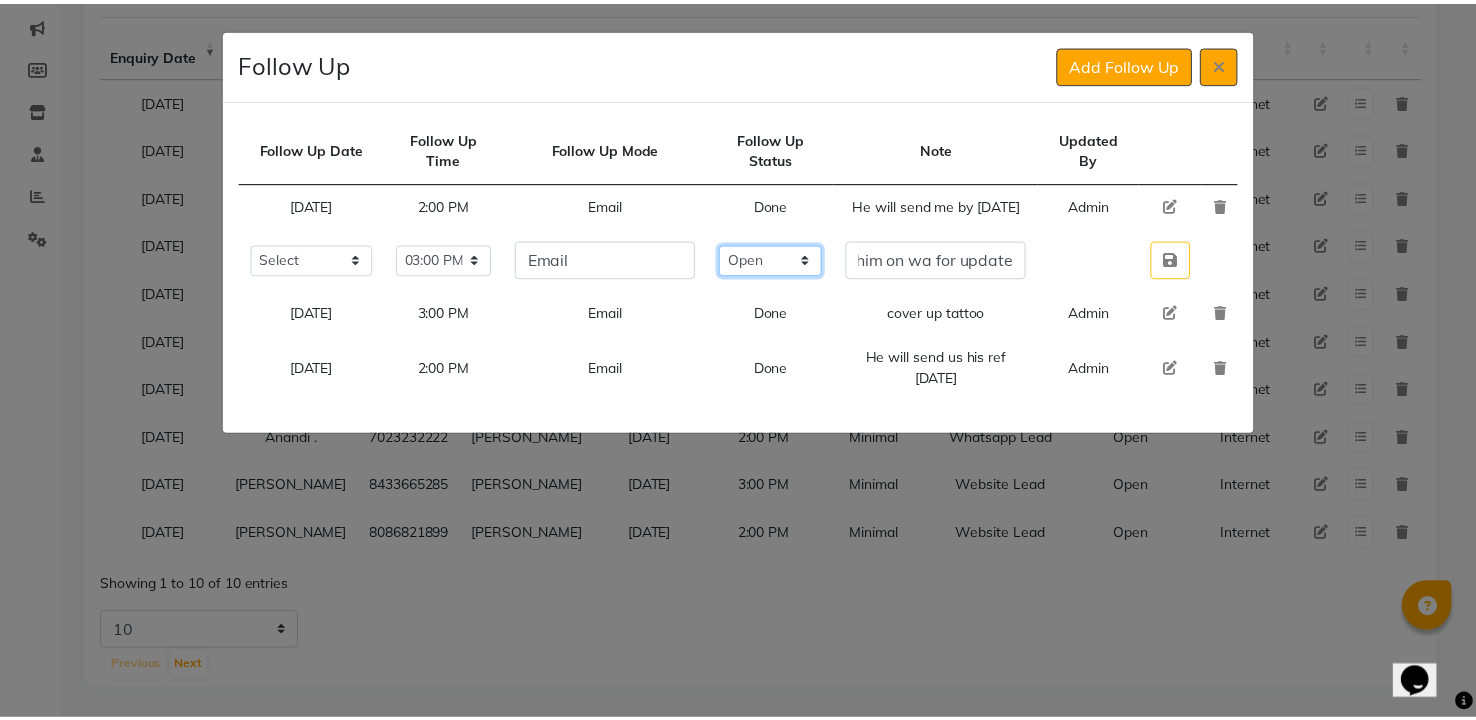 scroll, scrollTop: 0, scrollLeft: 0, axis: both 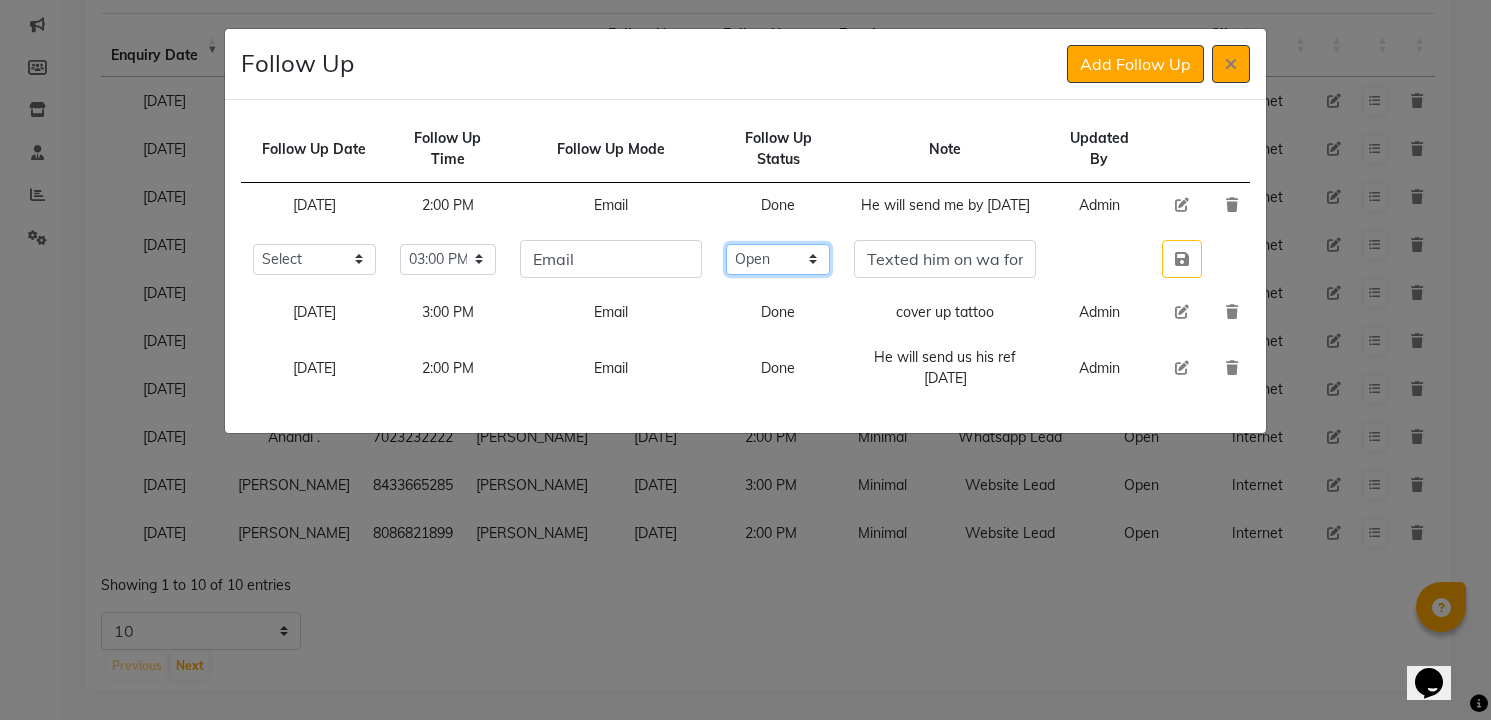 select on "Done" 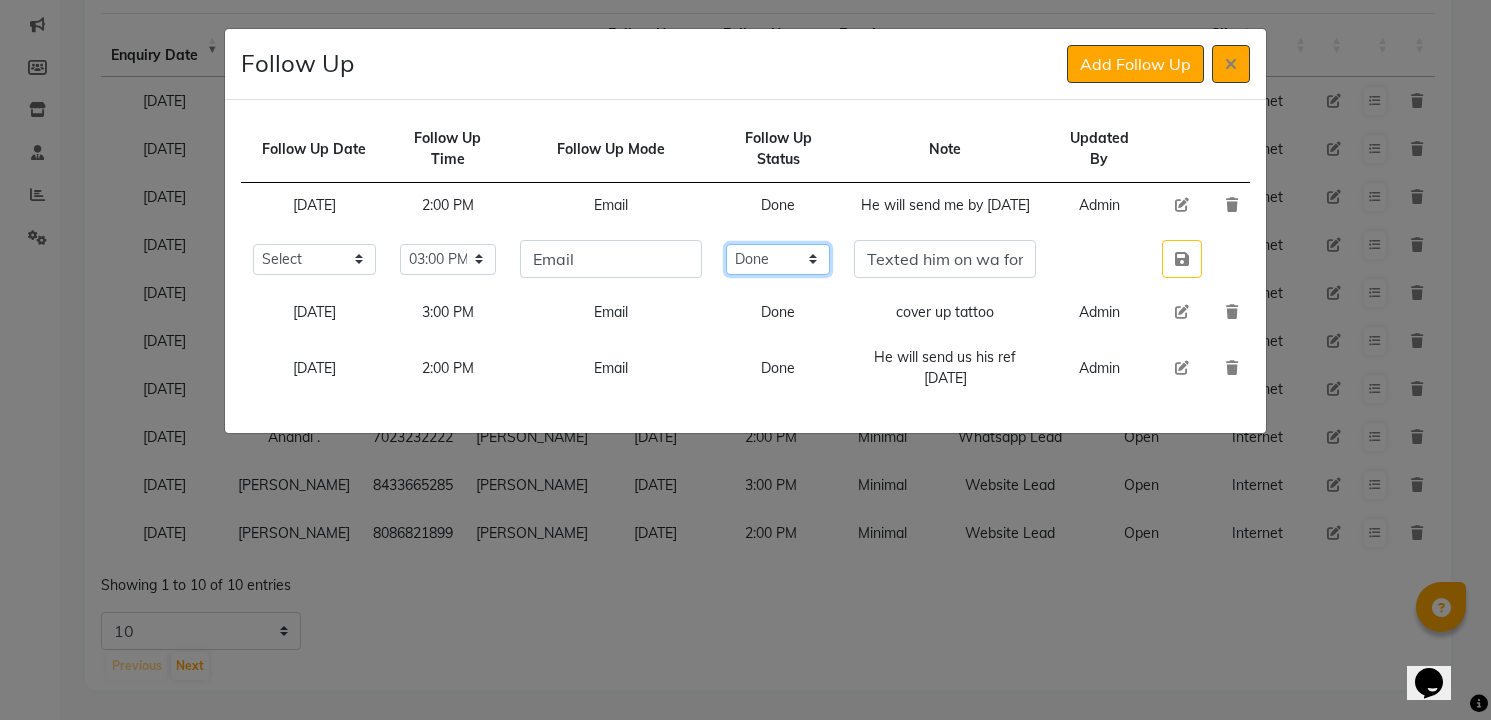 click on "Select Open Pending Done" 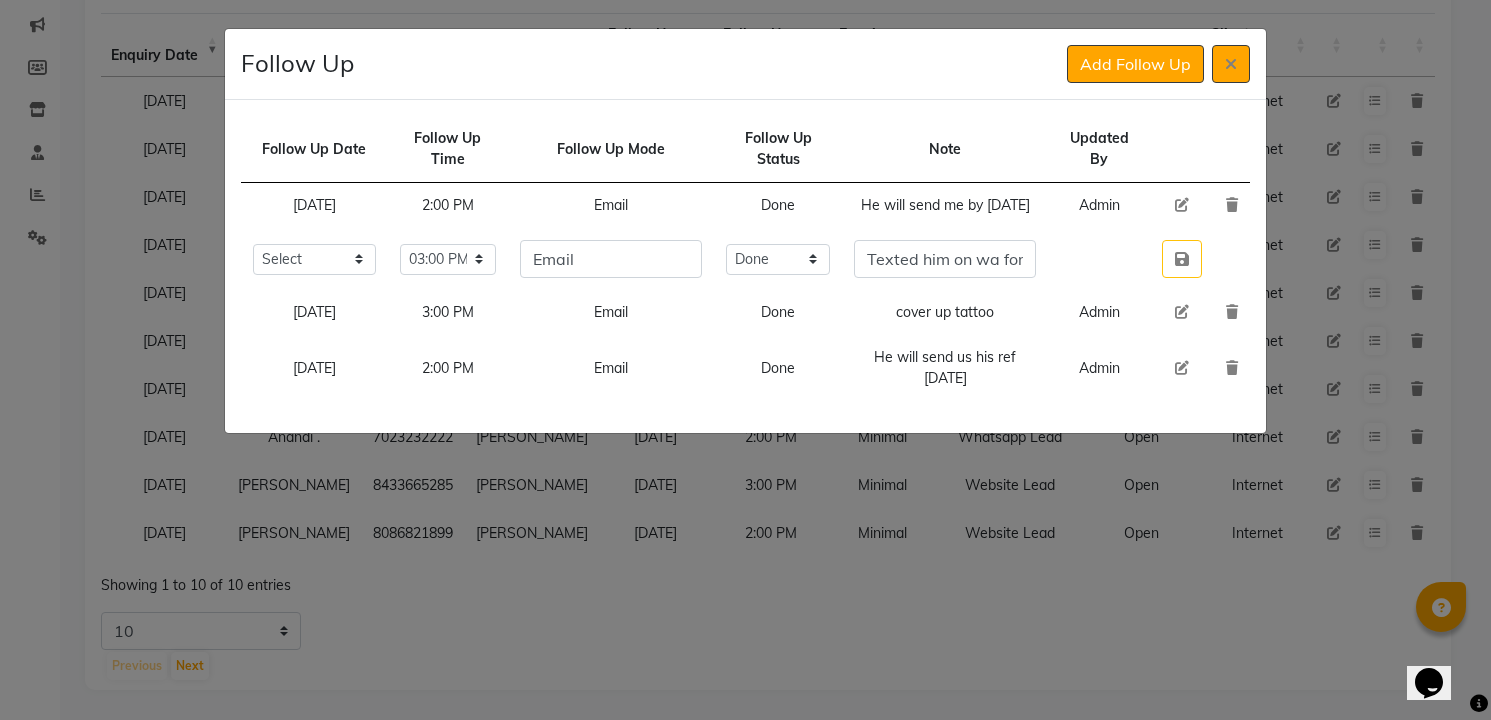 type 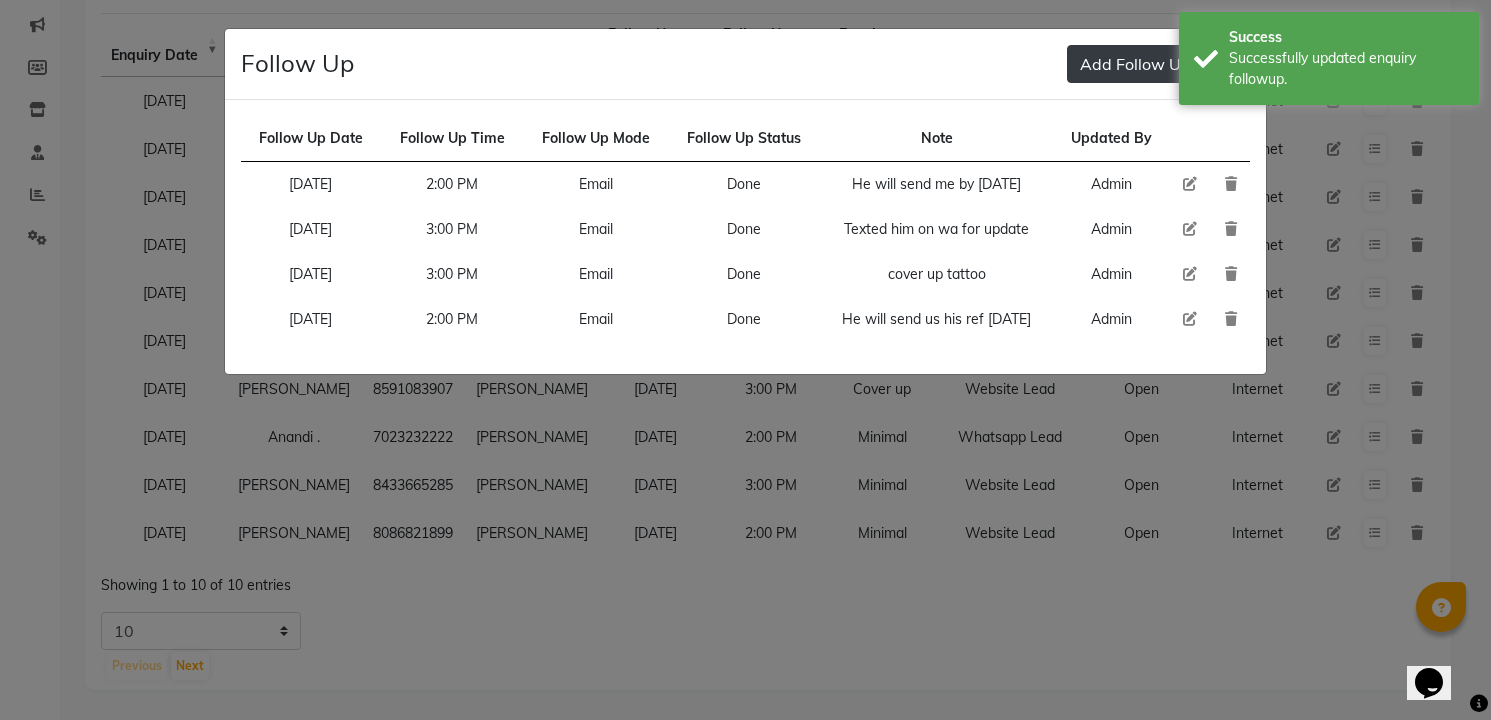 click on "Add Follow Up" 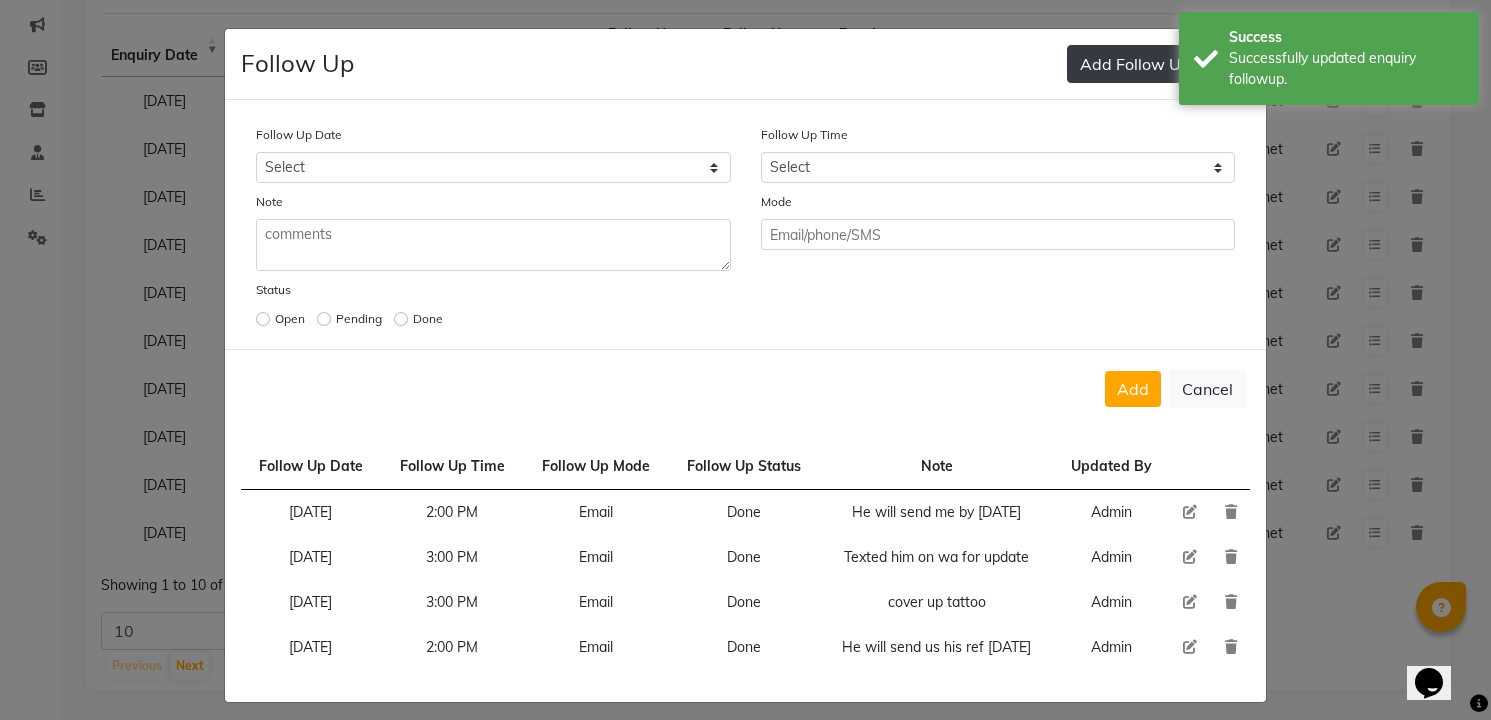 select on "[DATE]" 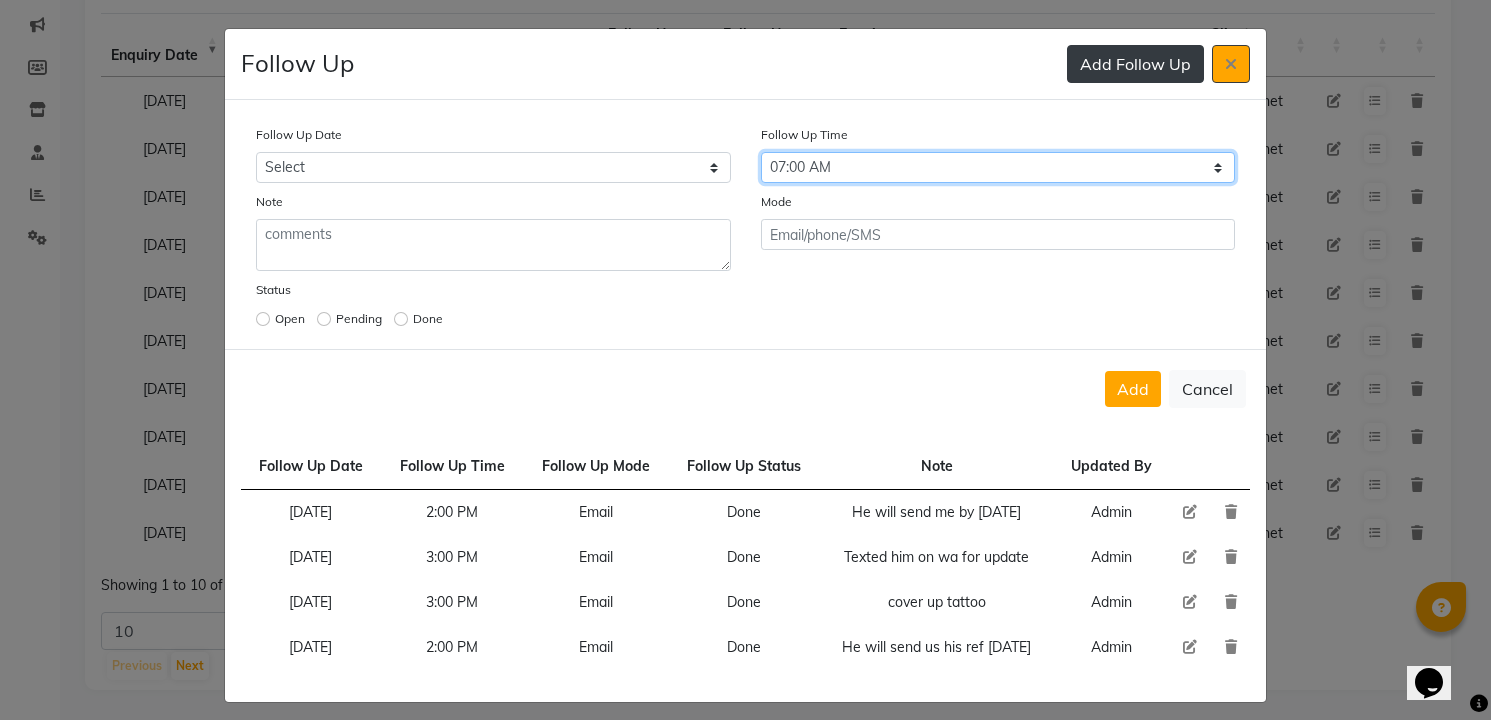 select on "840" 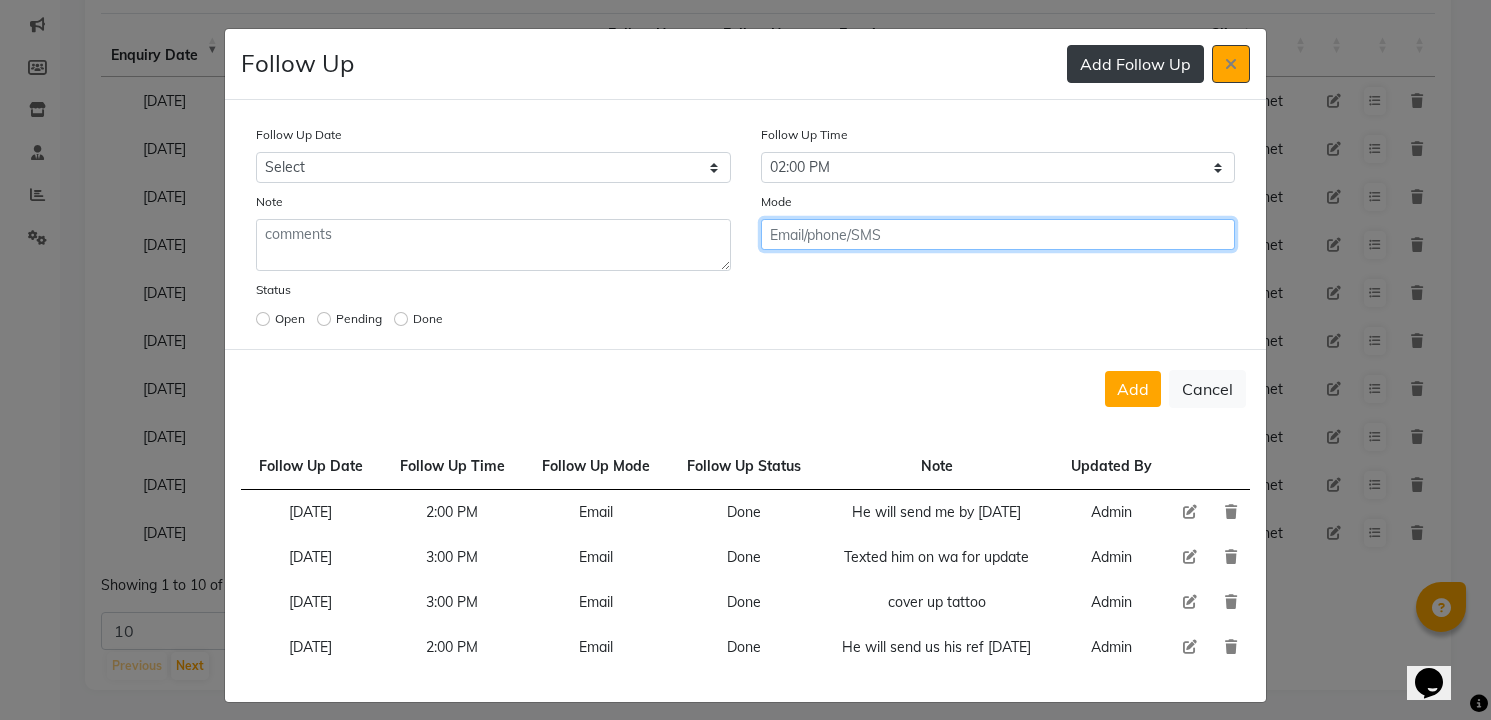 click on "Add" 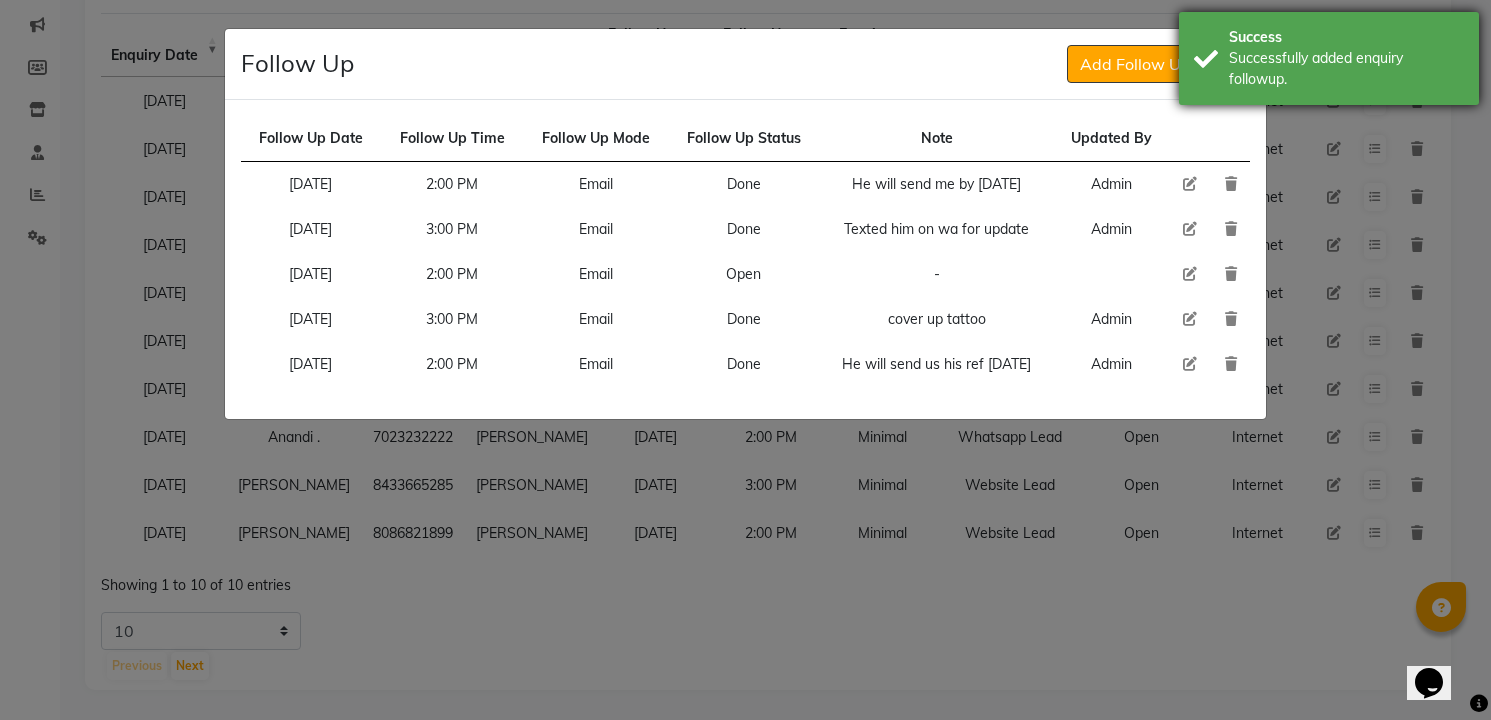 click on "Success   Successfully added enquiry followup." at bounding box center [1329, 58] 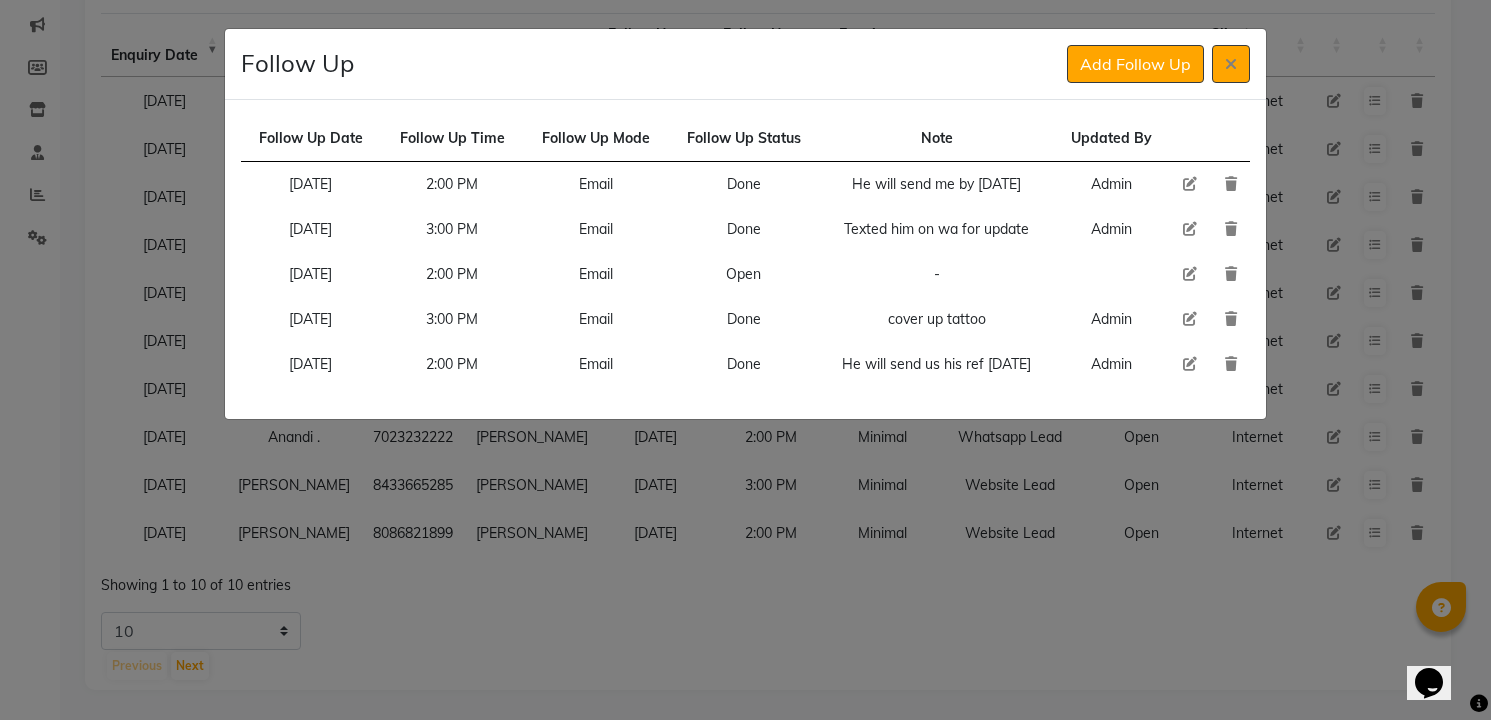 click 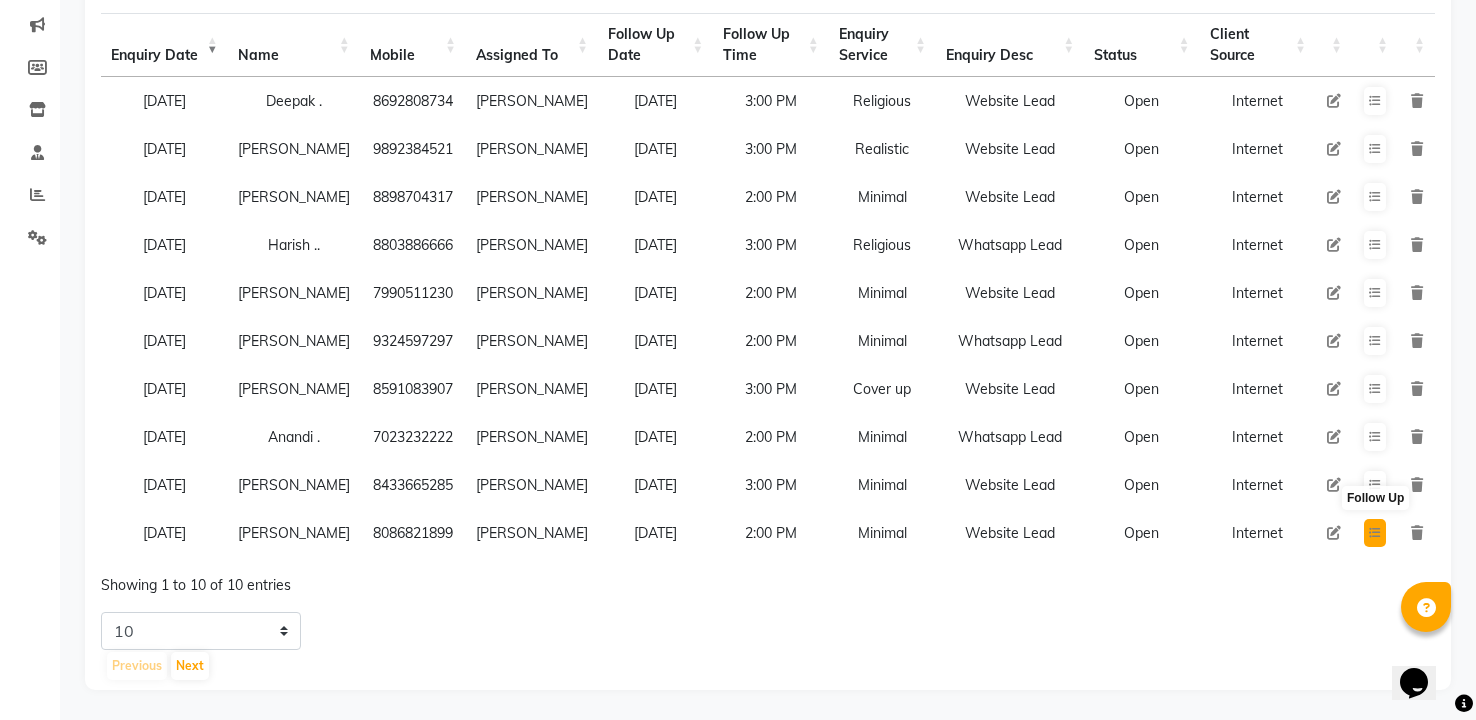 click at bounding box center (1375, 533) 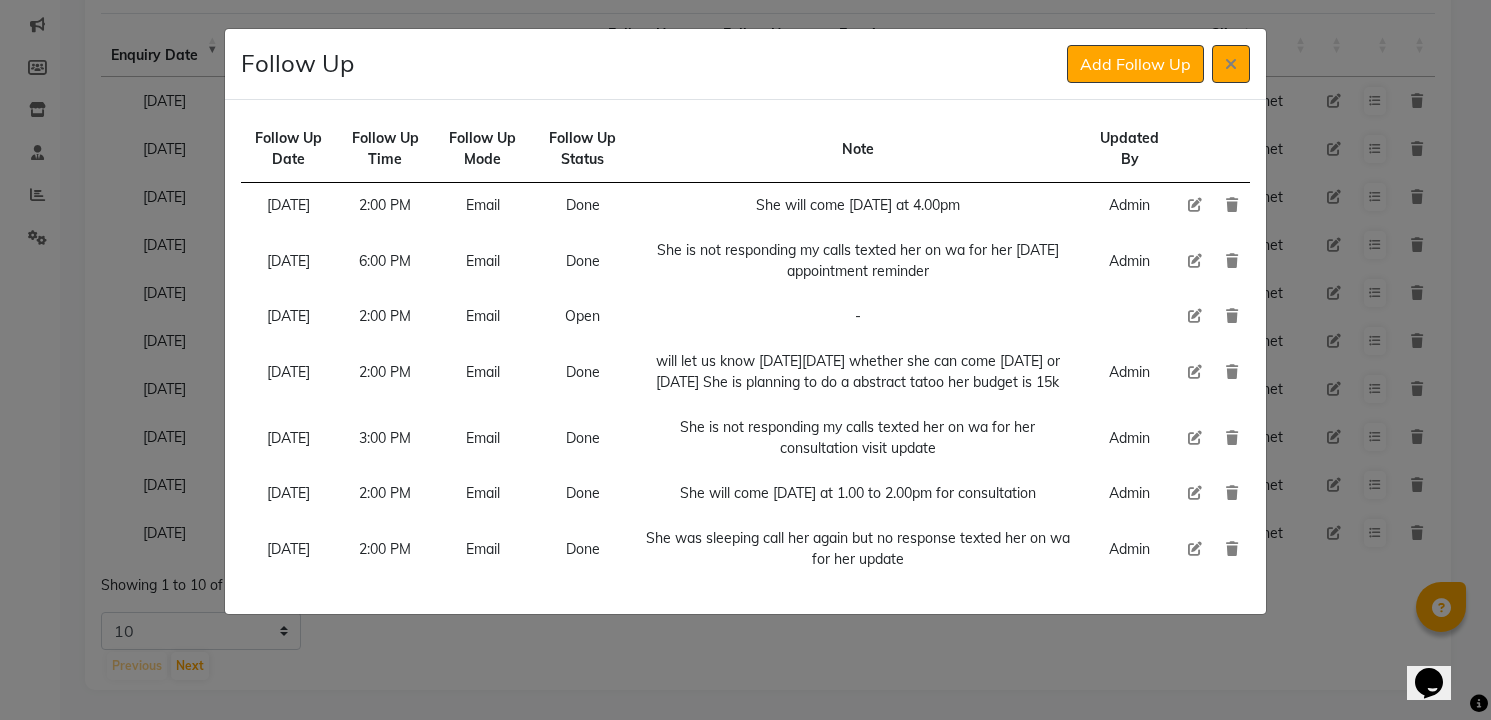 click 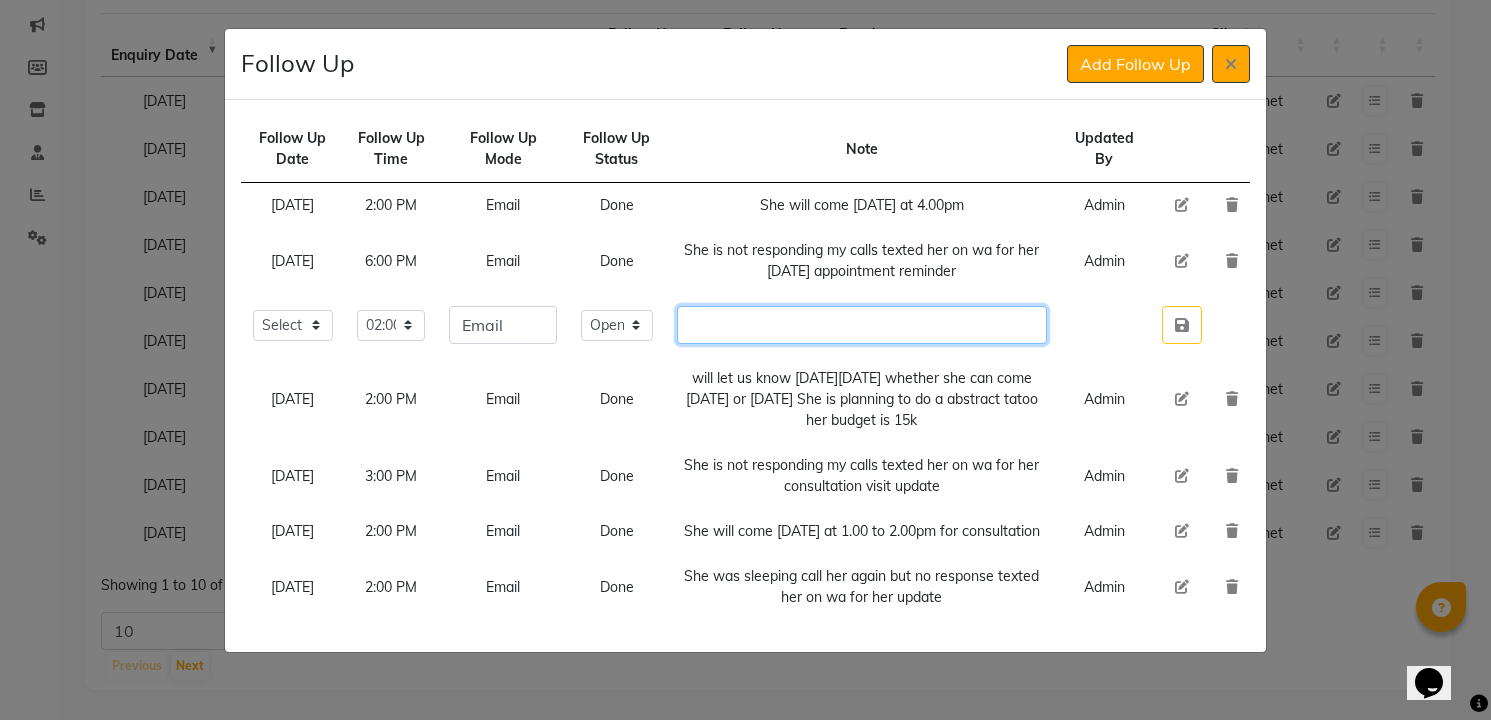click 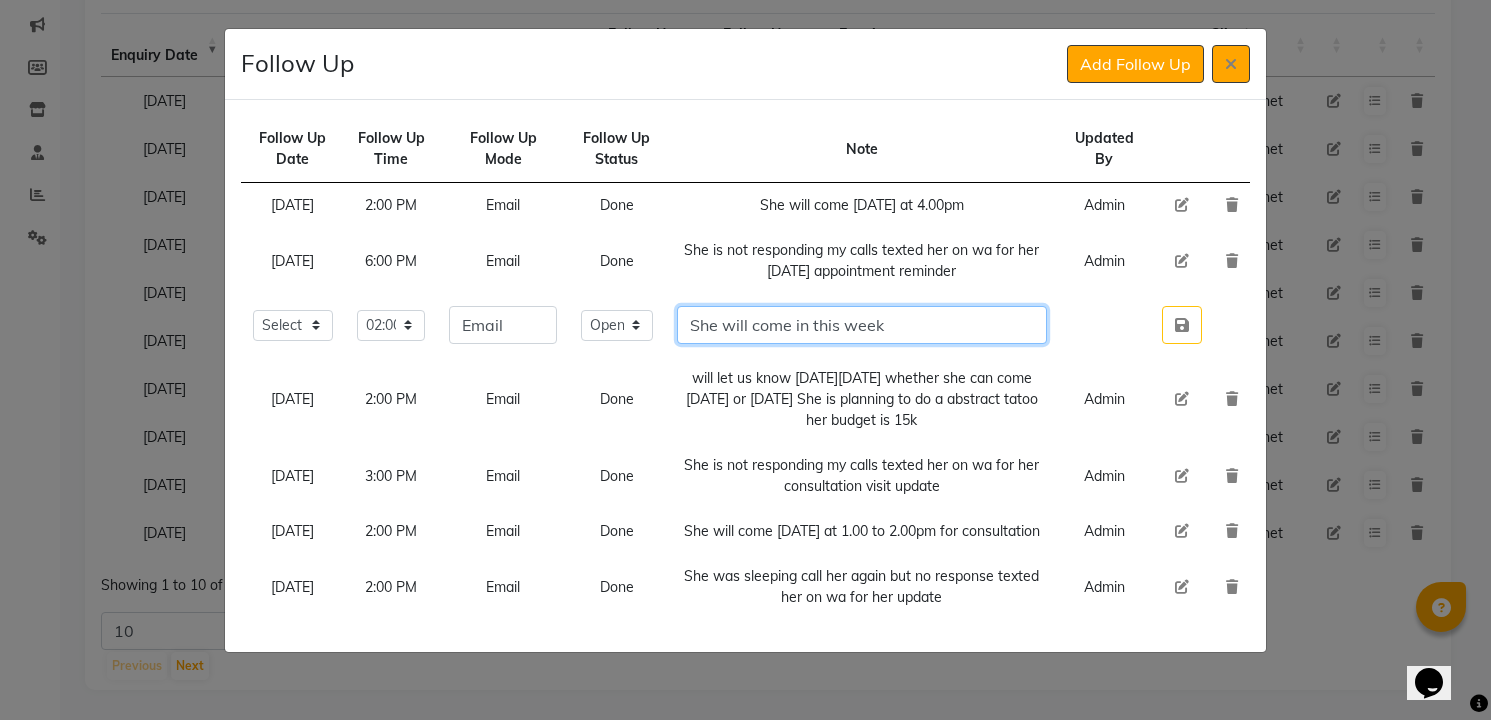 type on "She will come in this week" 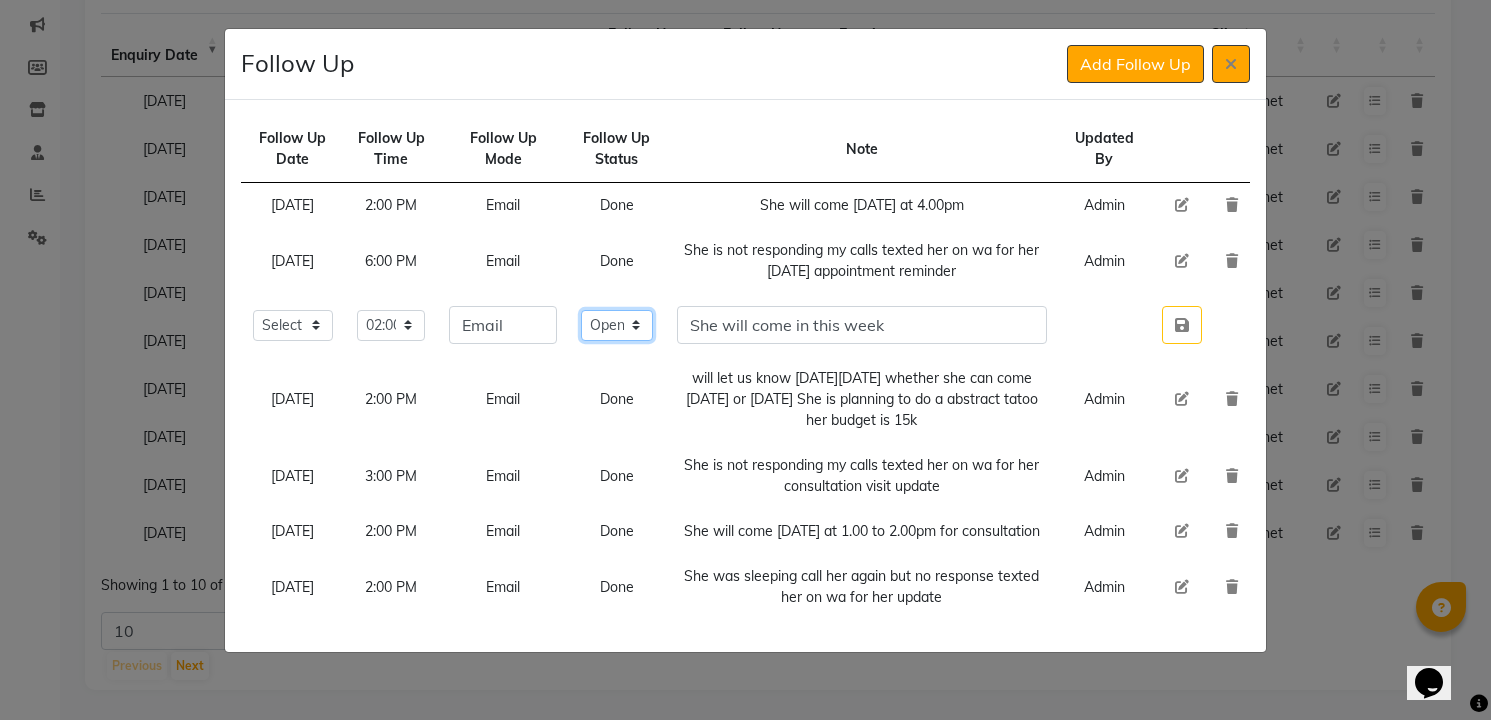 click on "Select Open Pending Done" 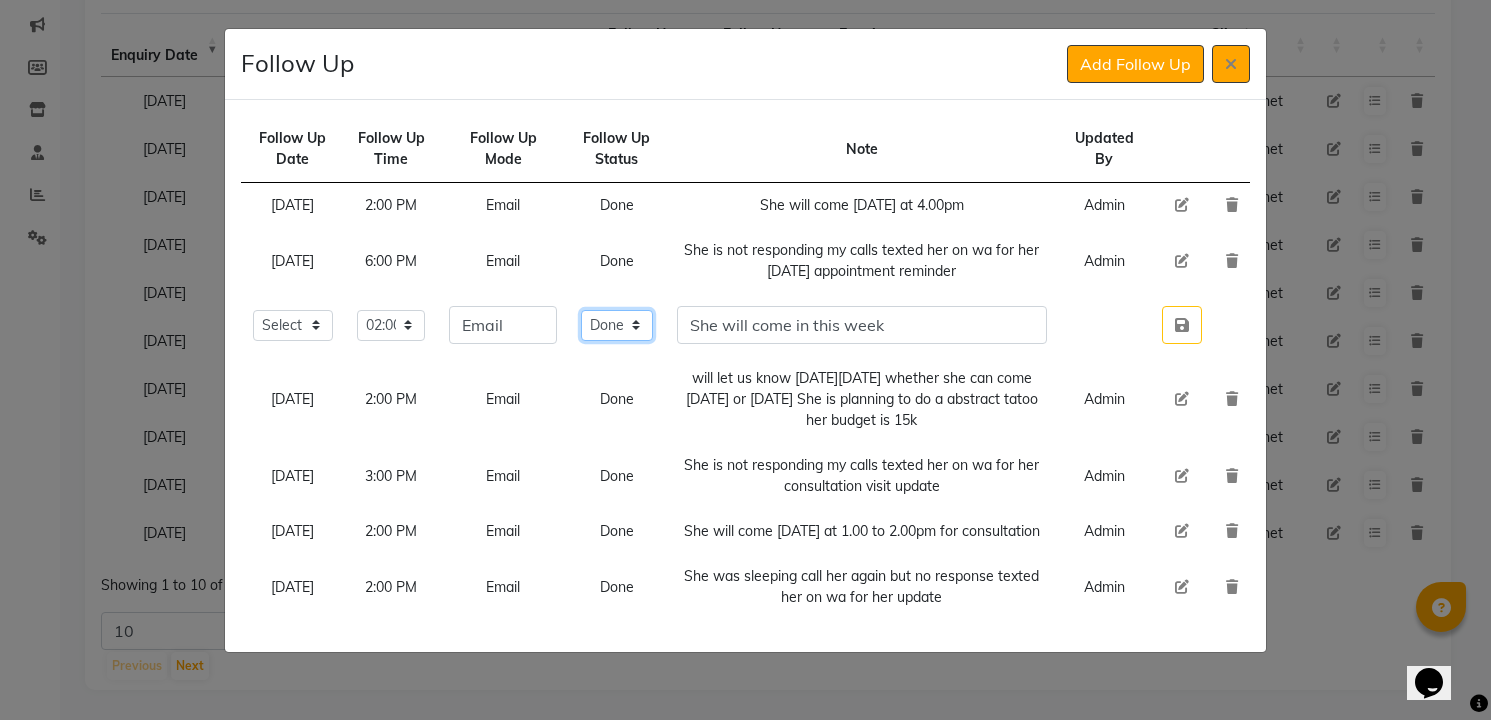 click on "Select Open Pending Done" 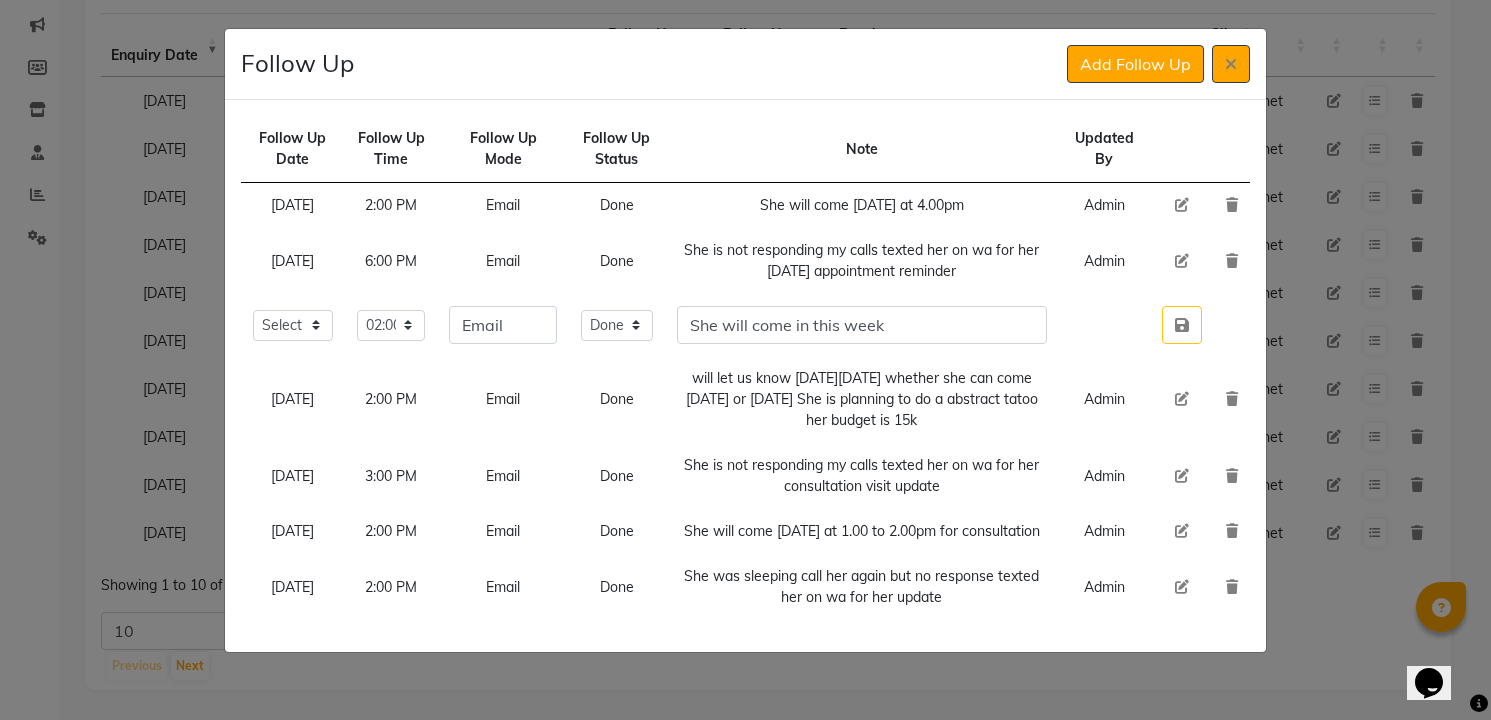 type 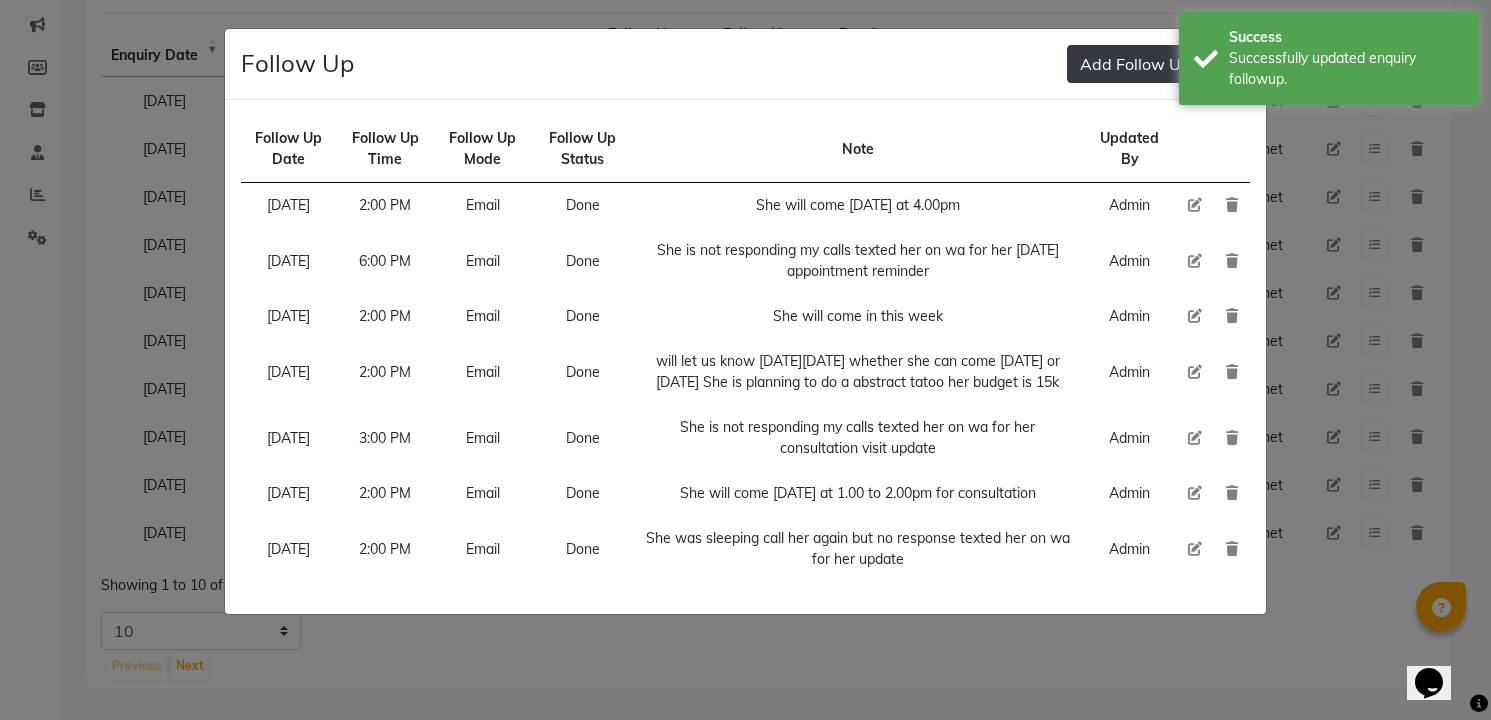 type 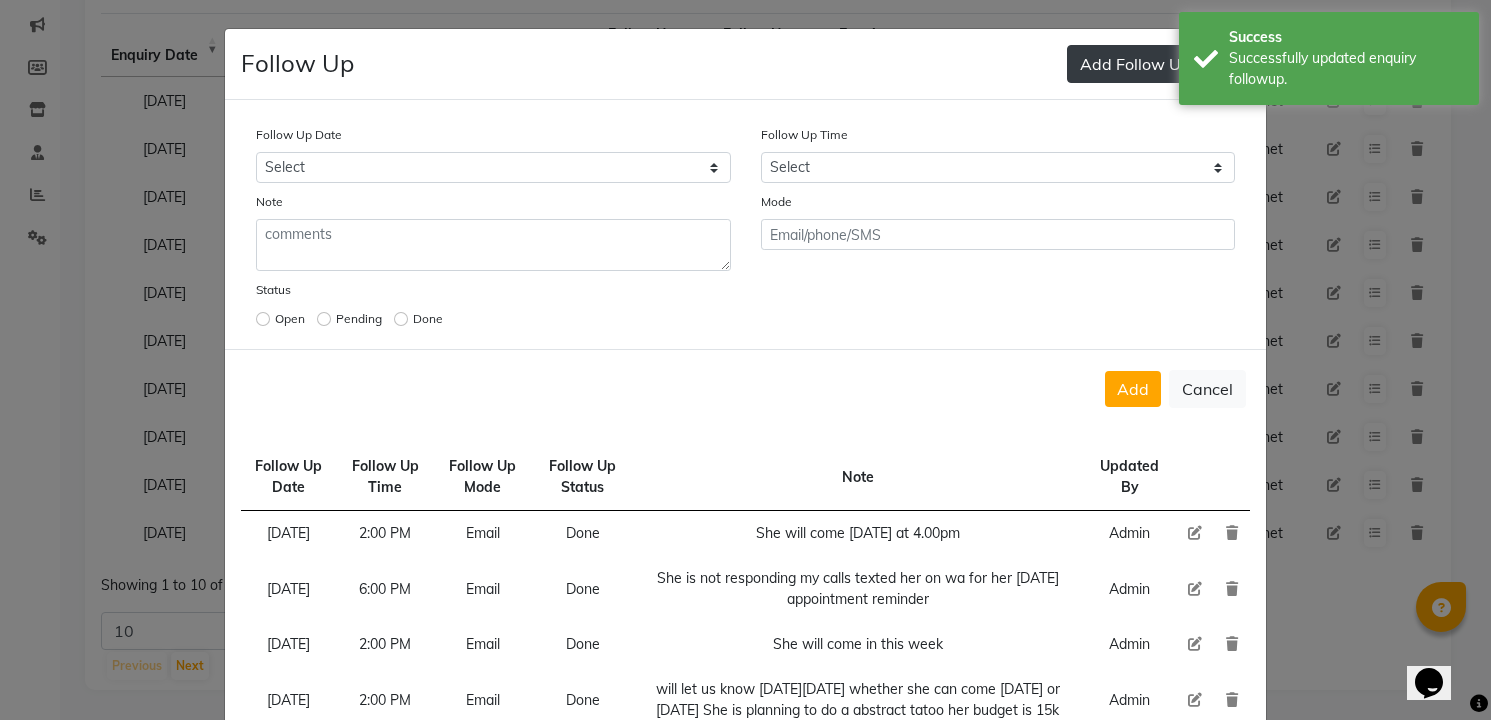 type 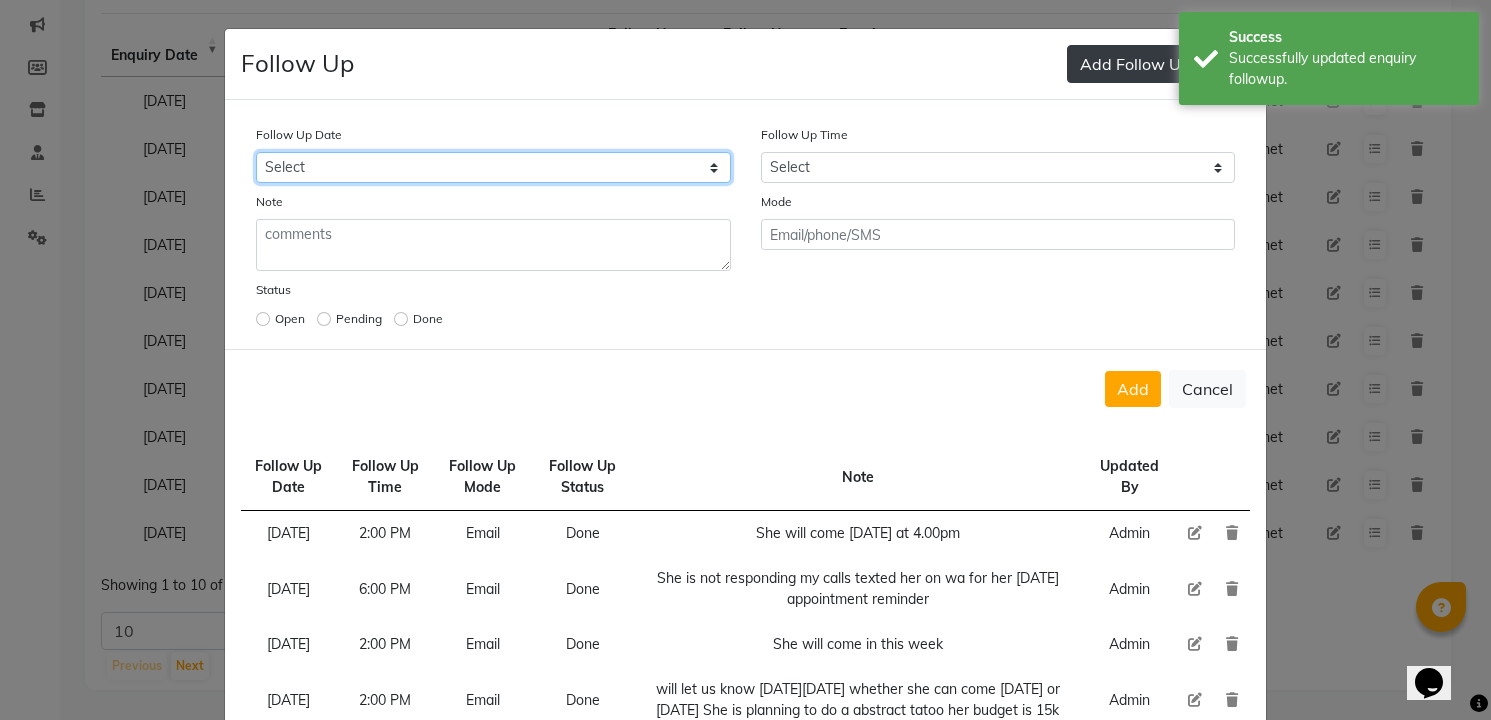 select on "[DATE]" 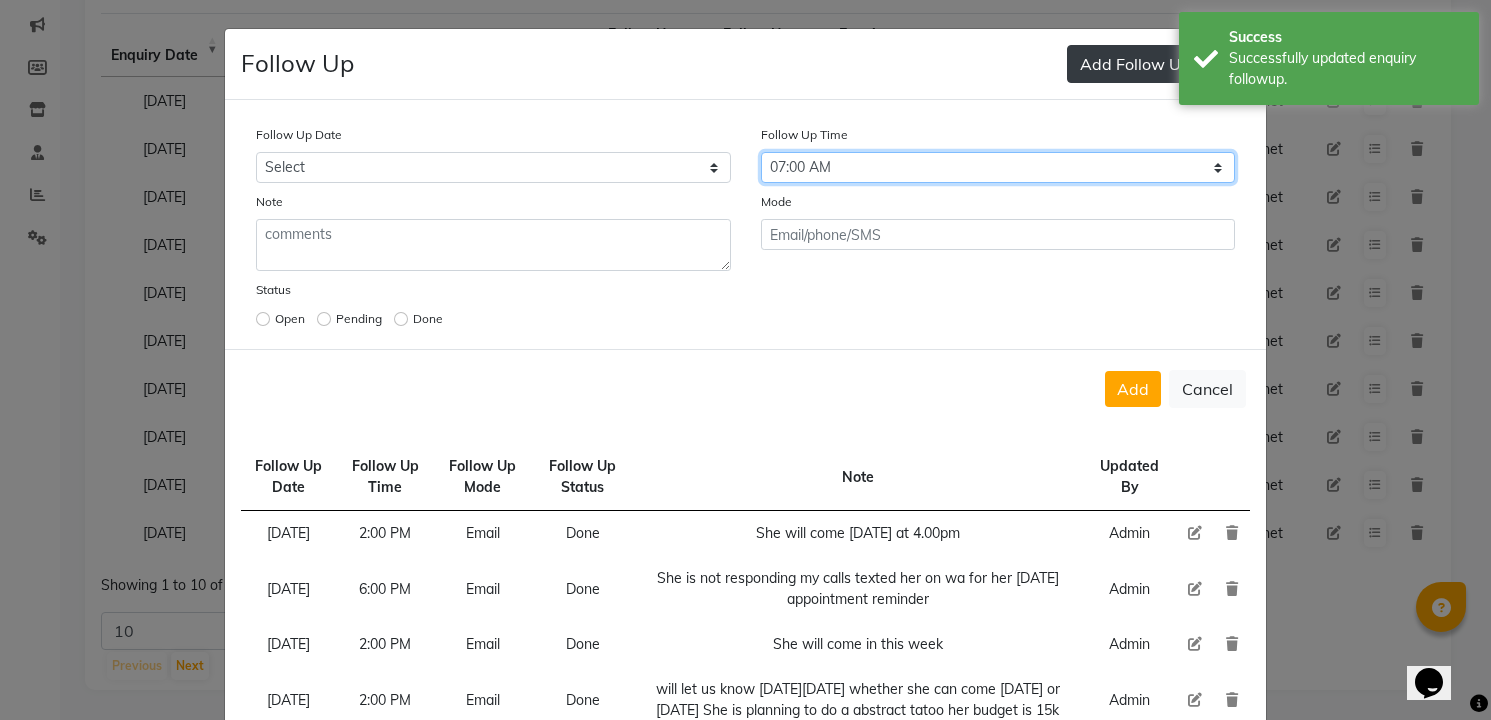 select on "900" 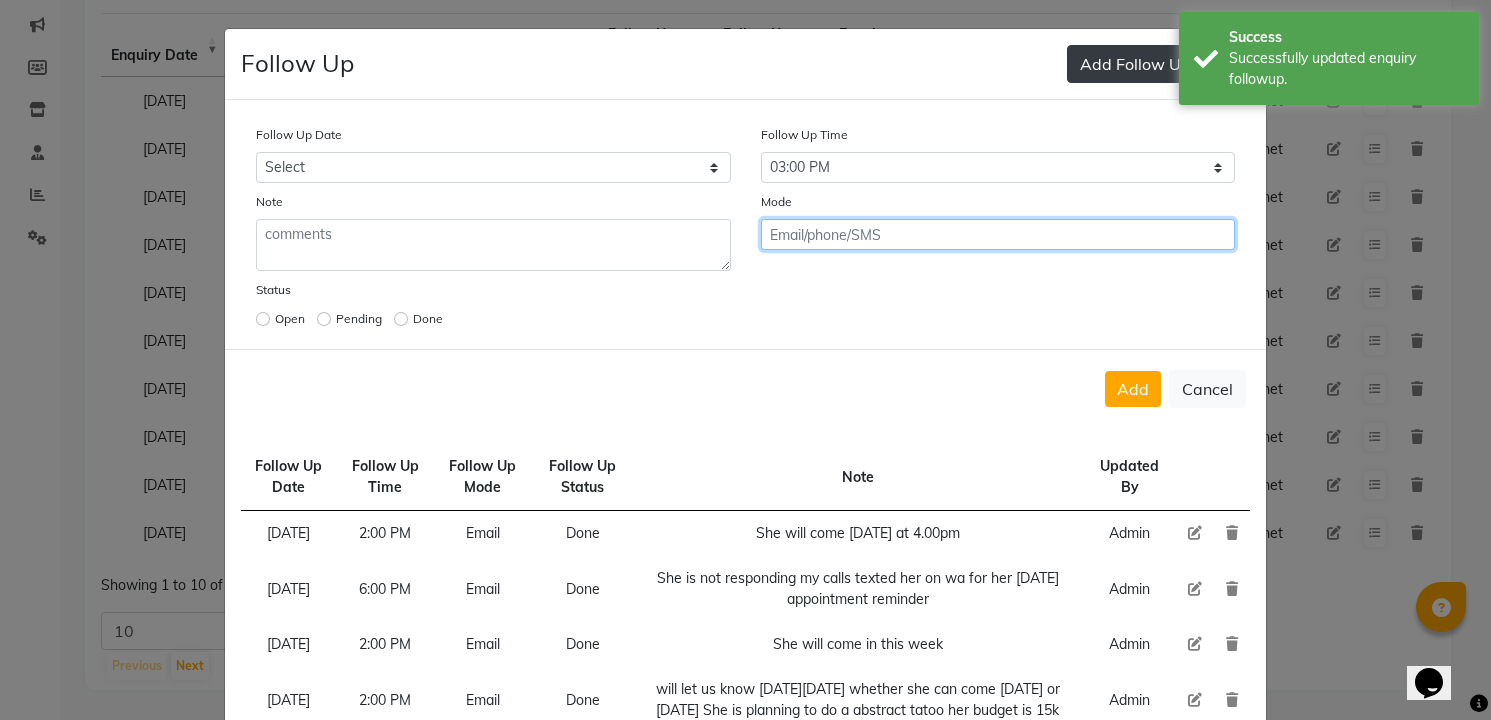 click on "Add" 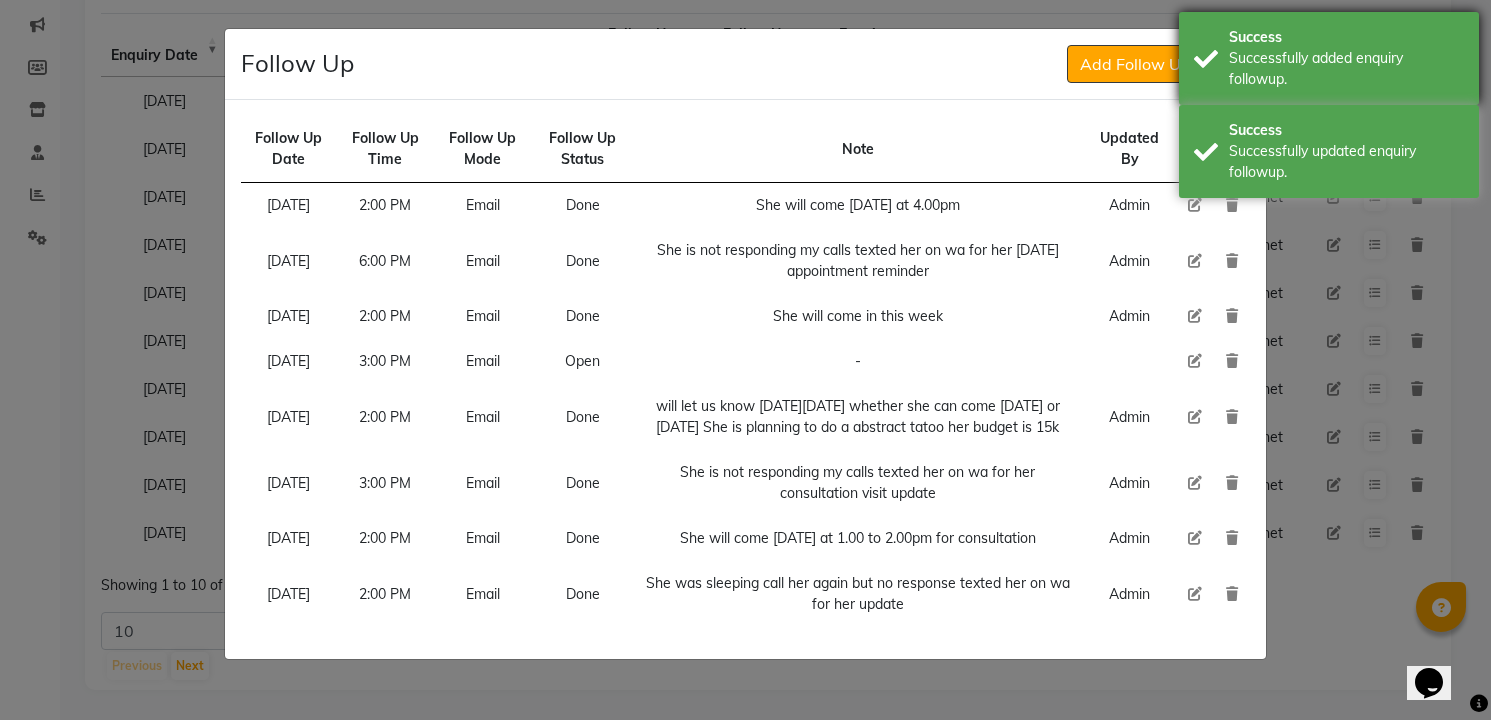 click on "Success   Successfully added enquiry followup." at bounding box center (1329, 58) 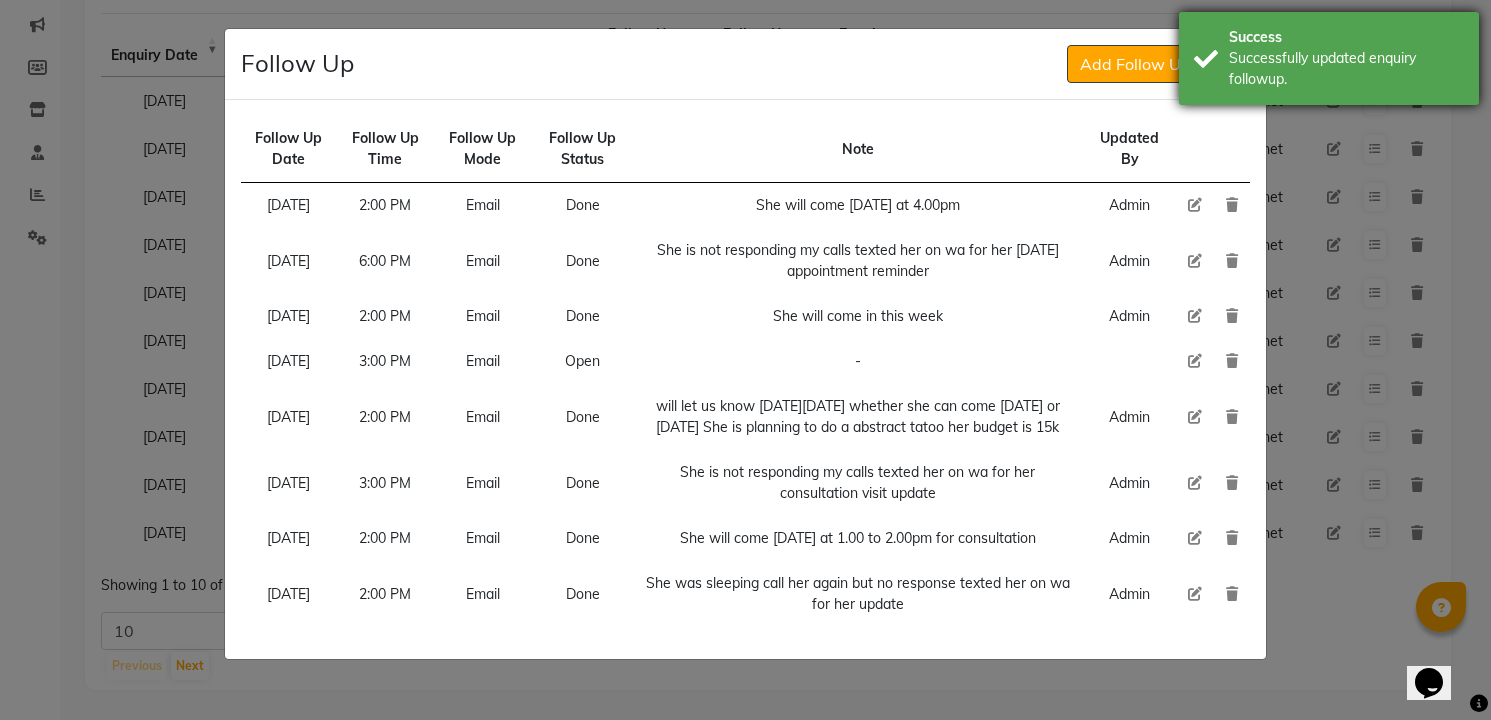 click on "Successfully updated enquiry followup." at bounding box center (1346, 69) 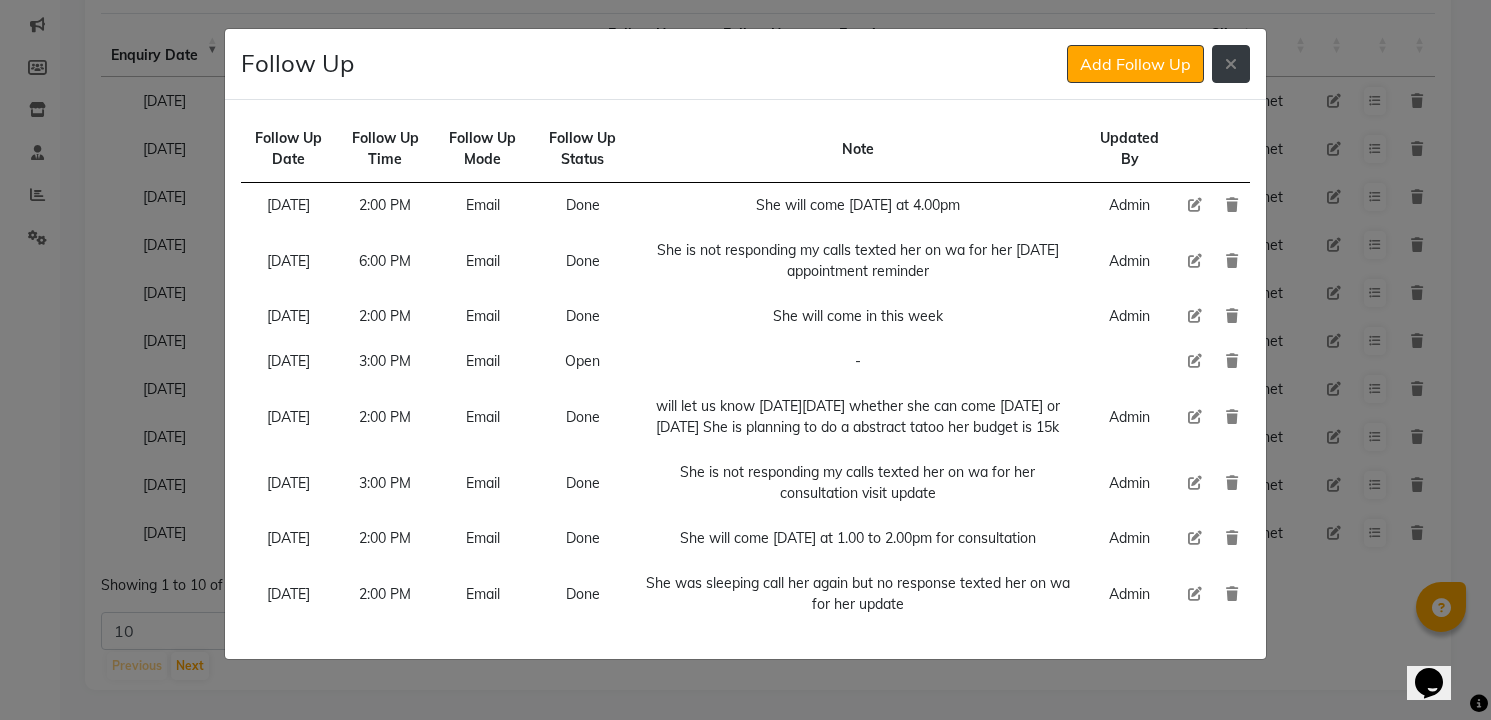 click 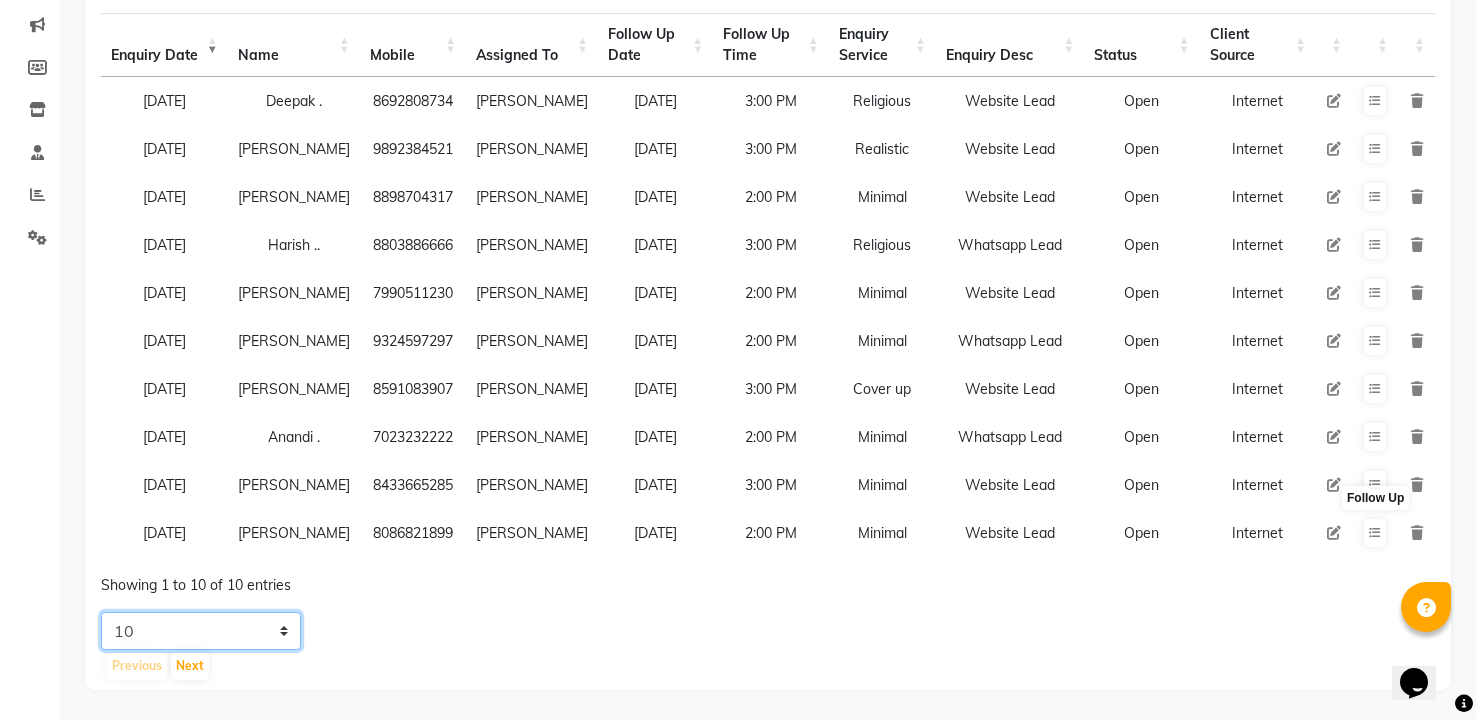 click on "5 10 20 50" 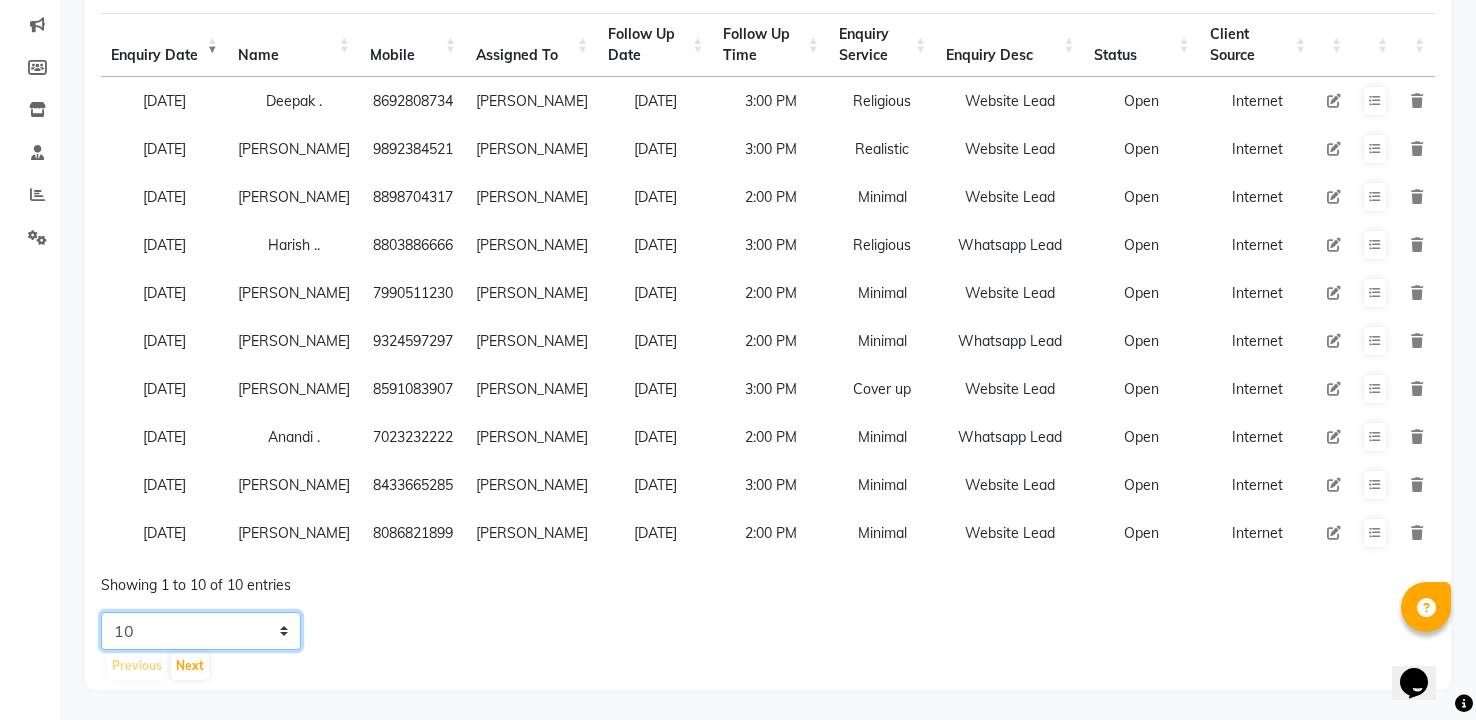 click on "5 10 20 50" 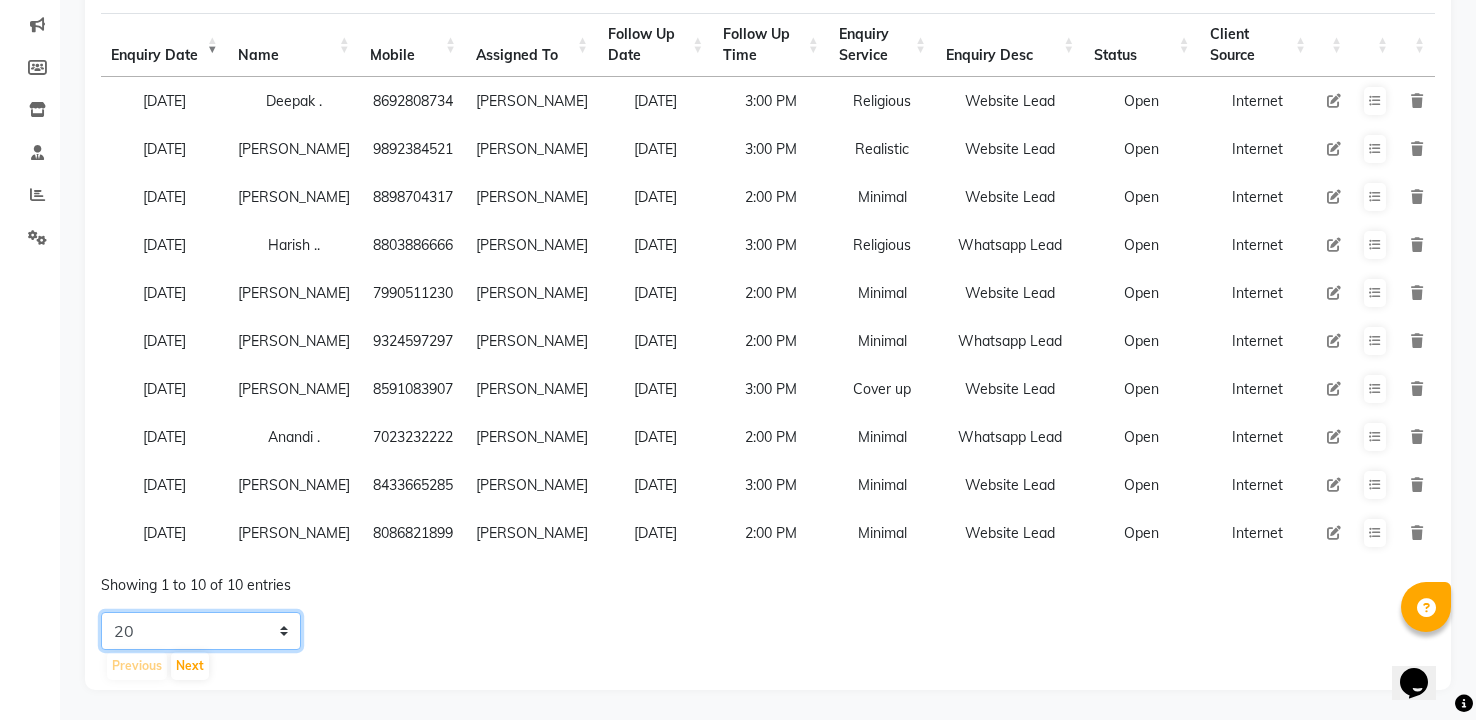 click on "5 10 20 50" 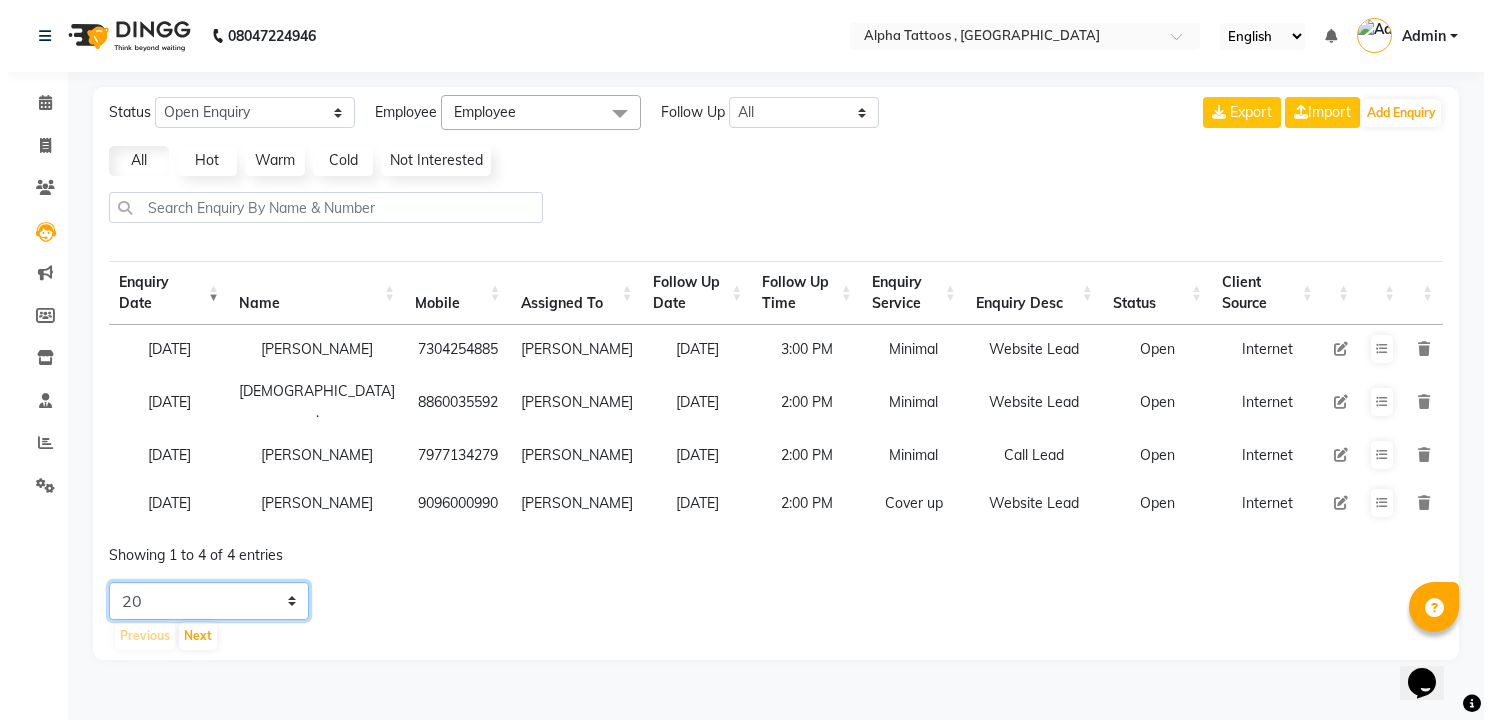 scroll, scrollTop: 0, scrollLeft: 0, axis: both 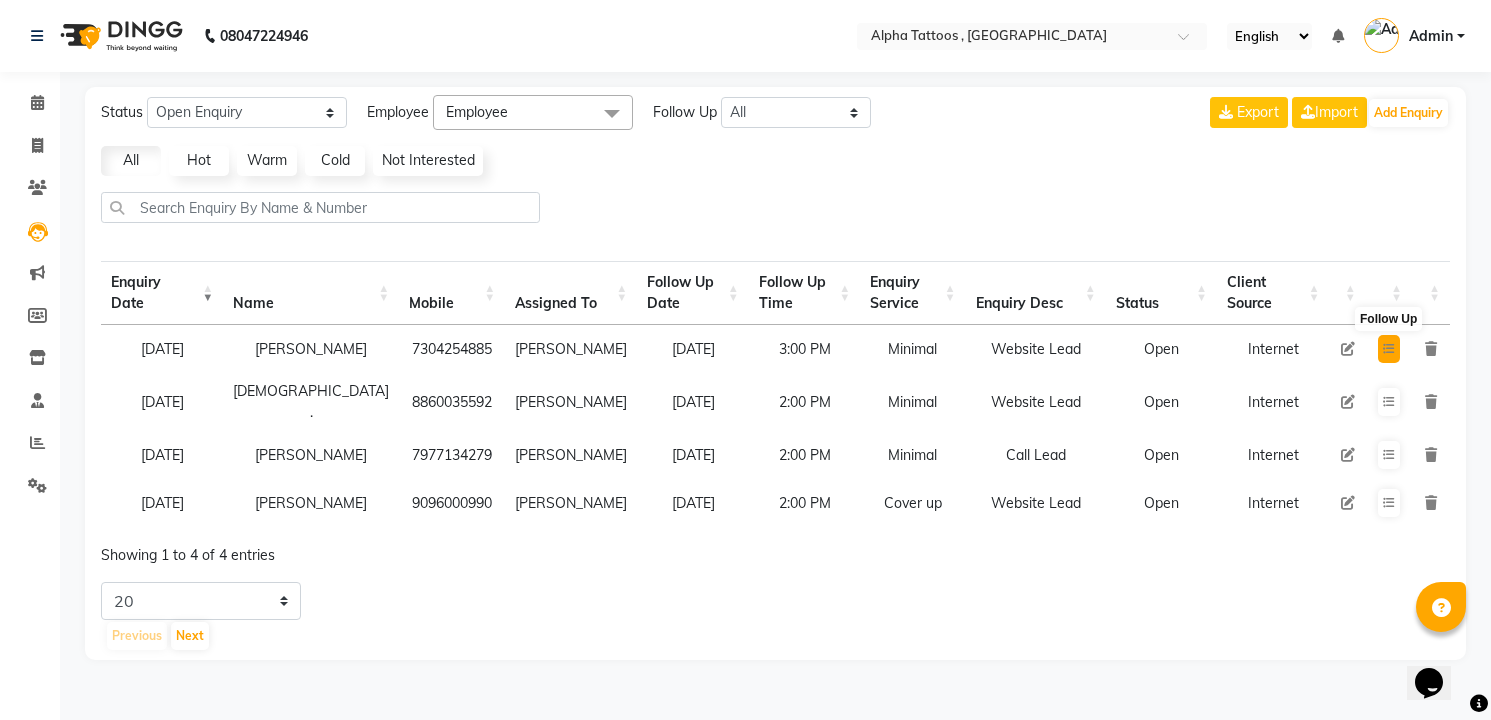click at bounding box center [1389, 349] 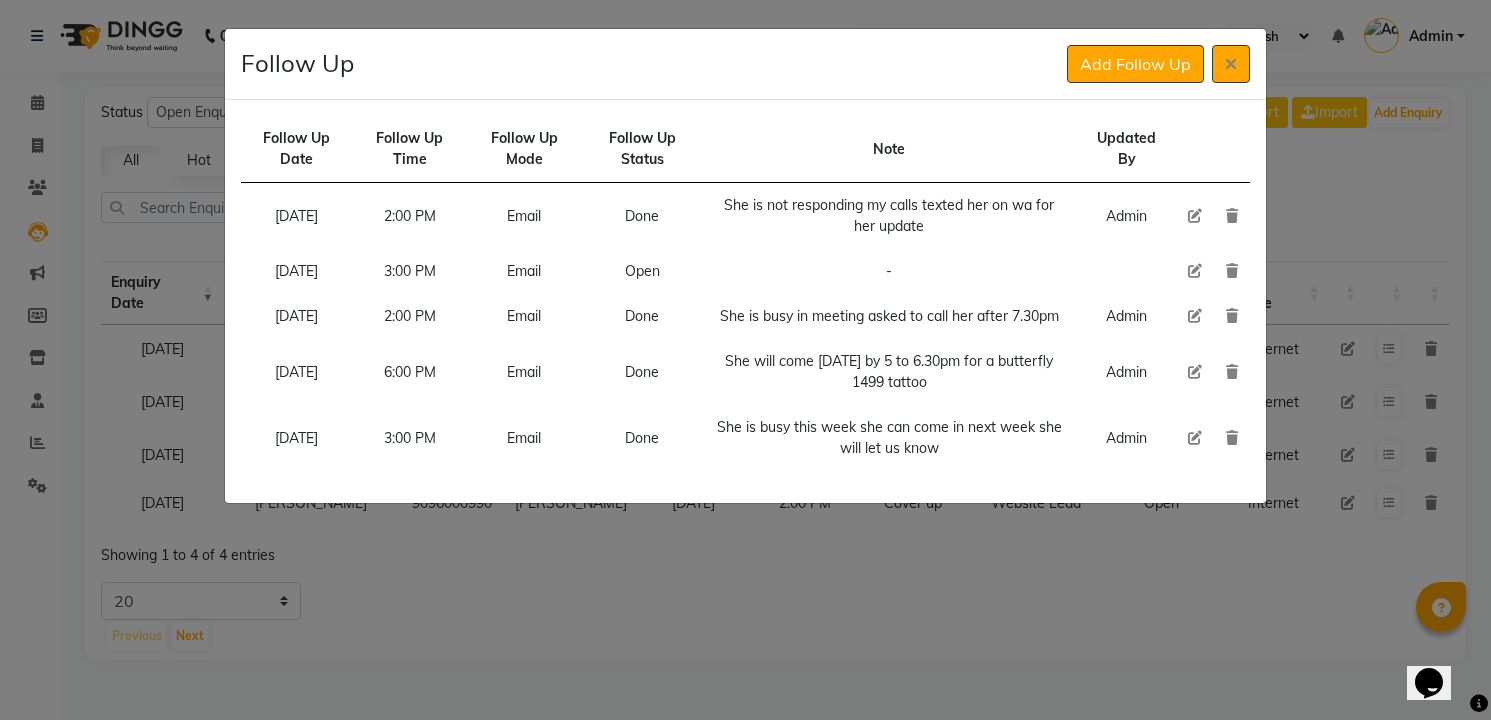 click 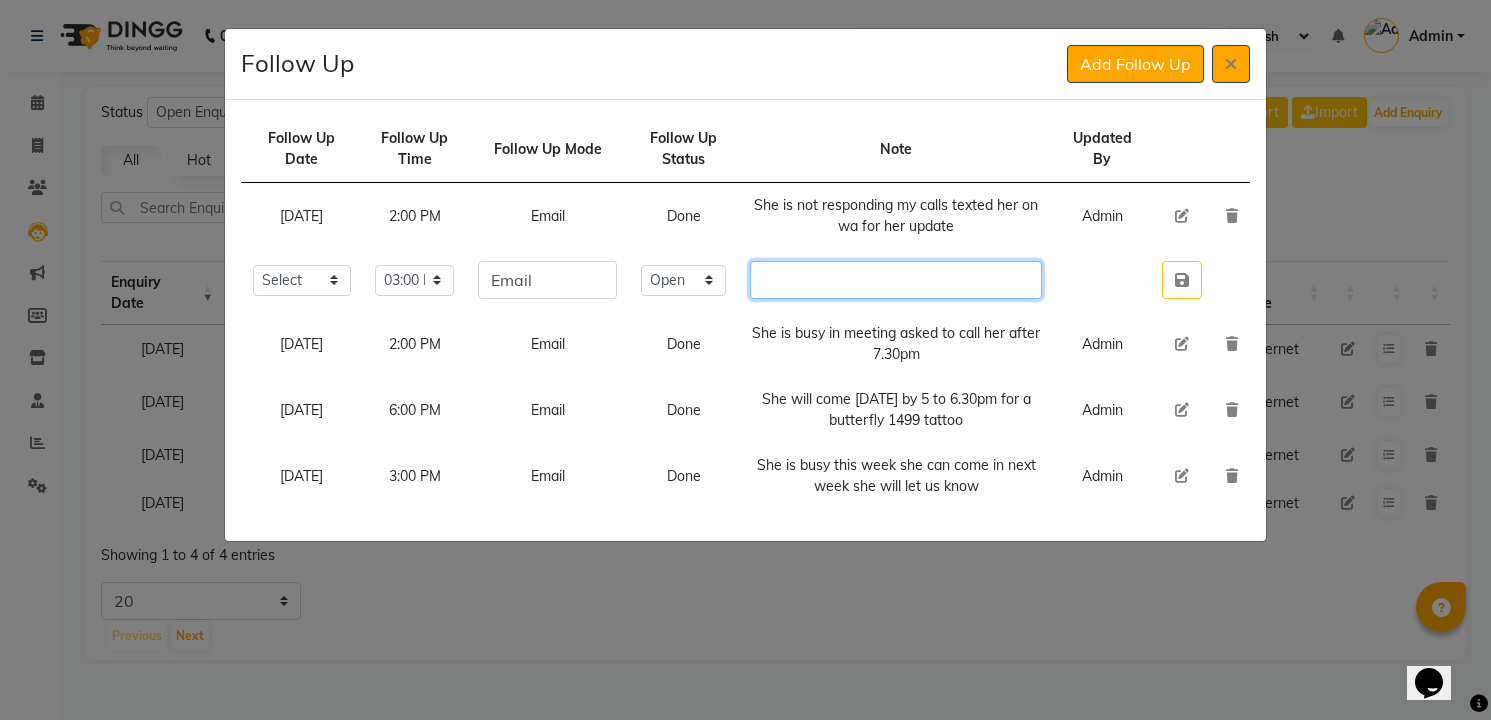 click 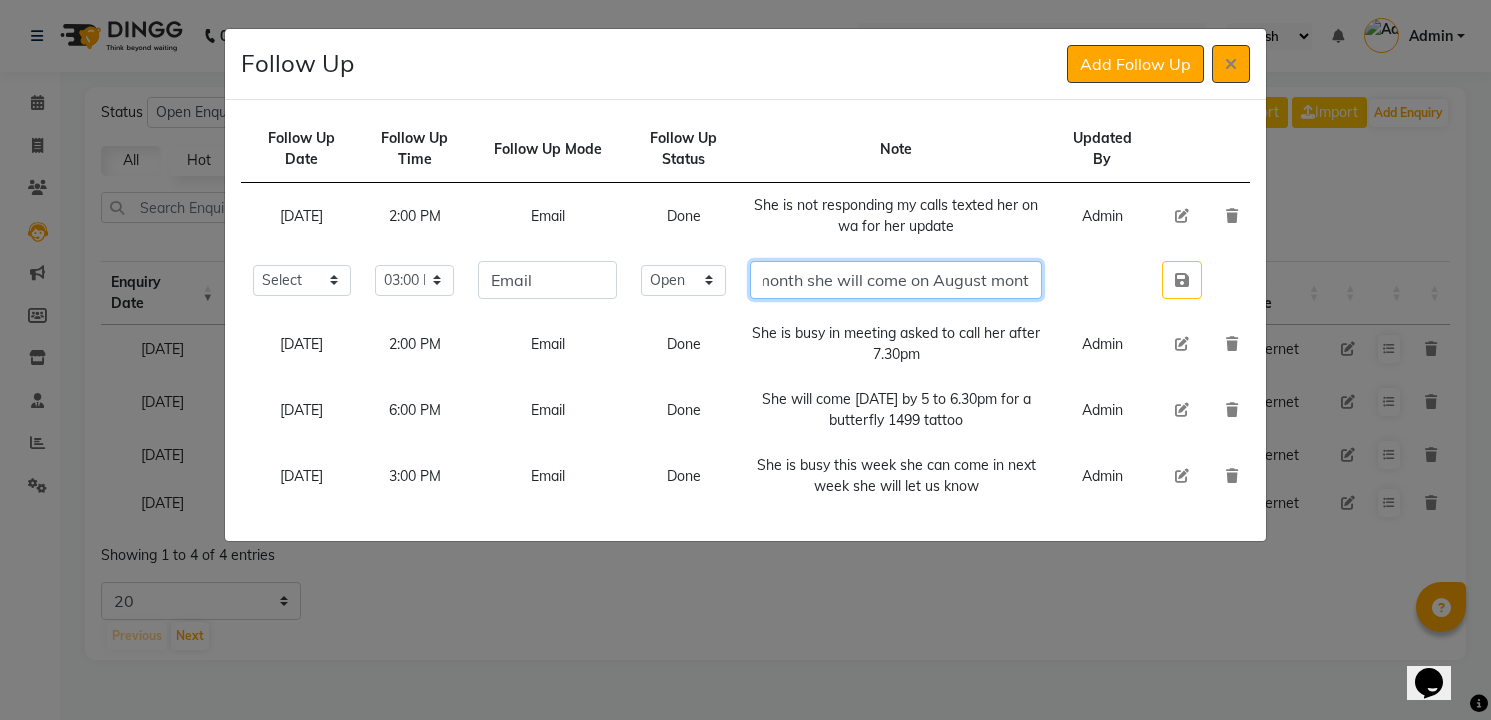 scroll, scrollTop: 0, scrollLeft: 171, axis: horizontal 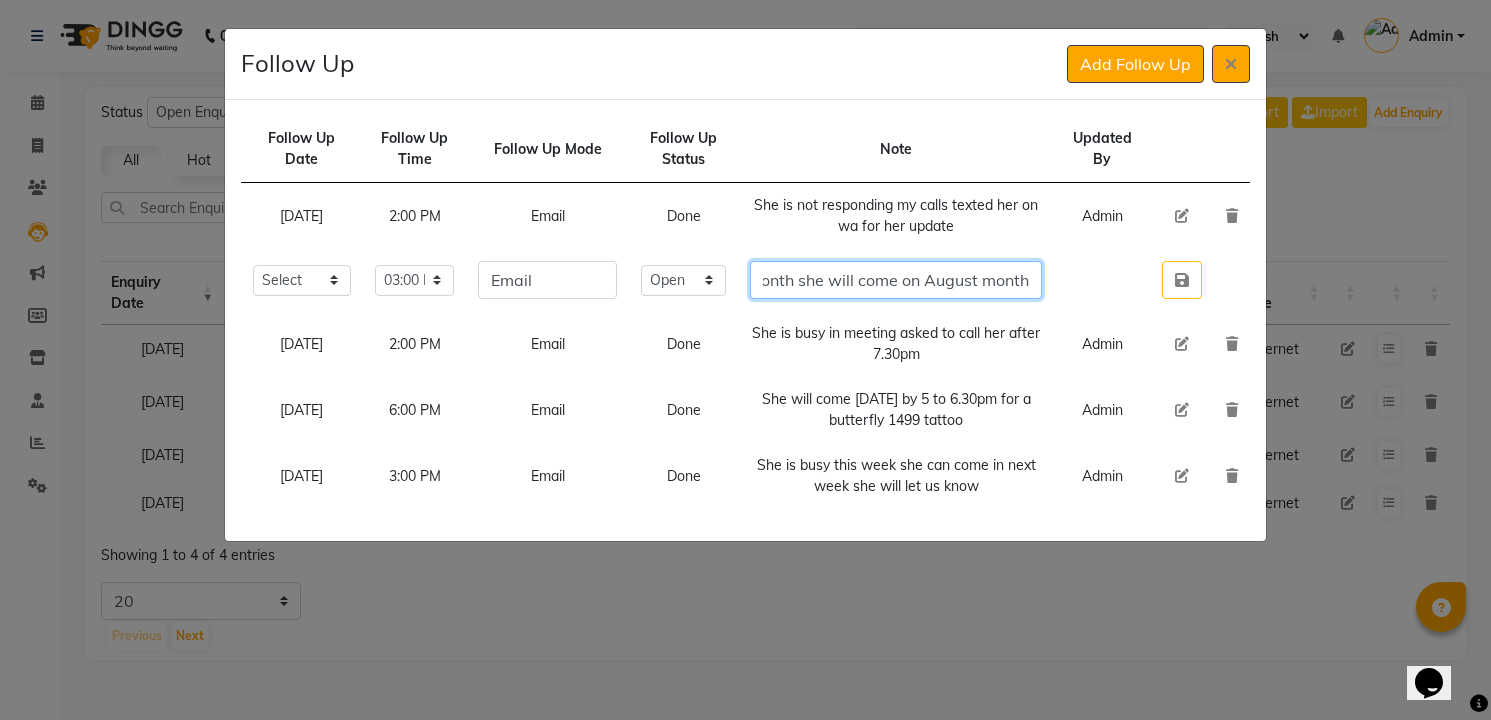 type on "She is busy in this month she will come on August month" 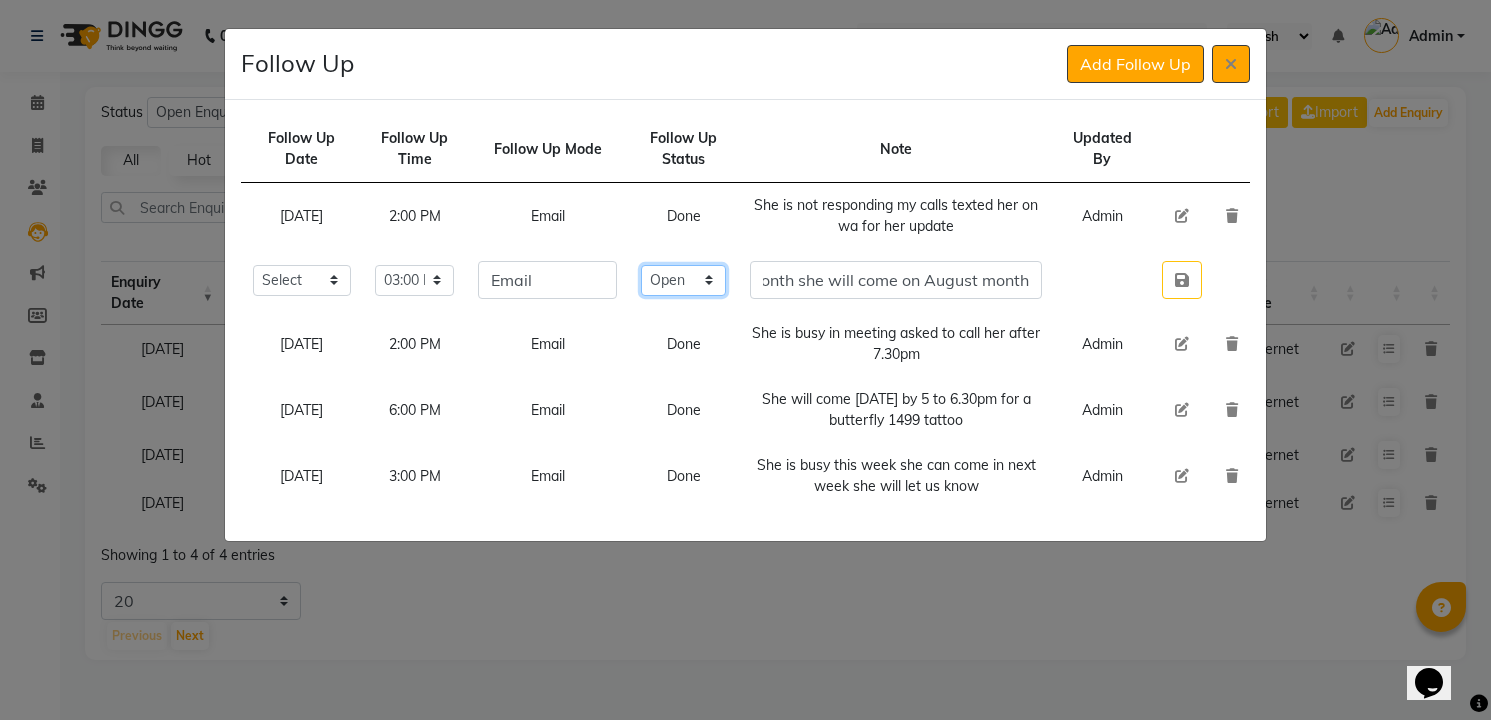 scroll, scrollTop: 0, scrollLeft: 0, axis: both 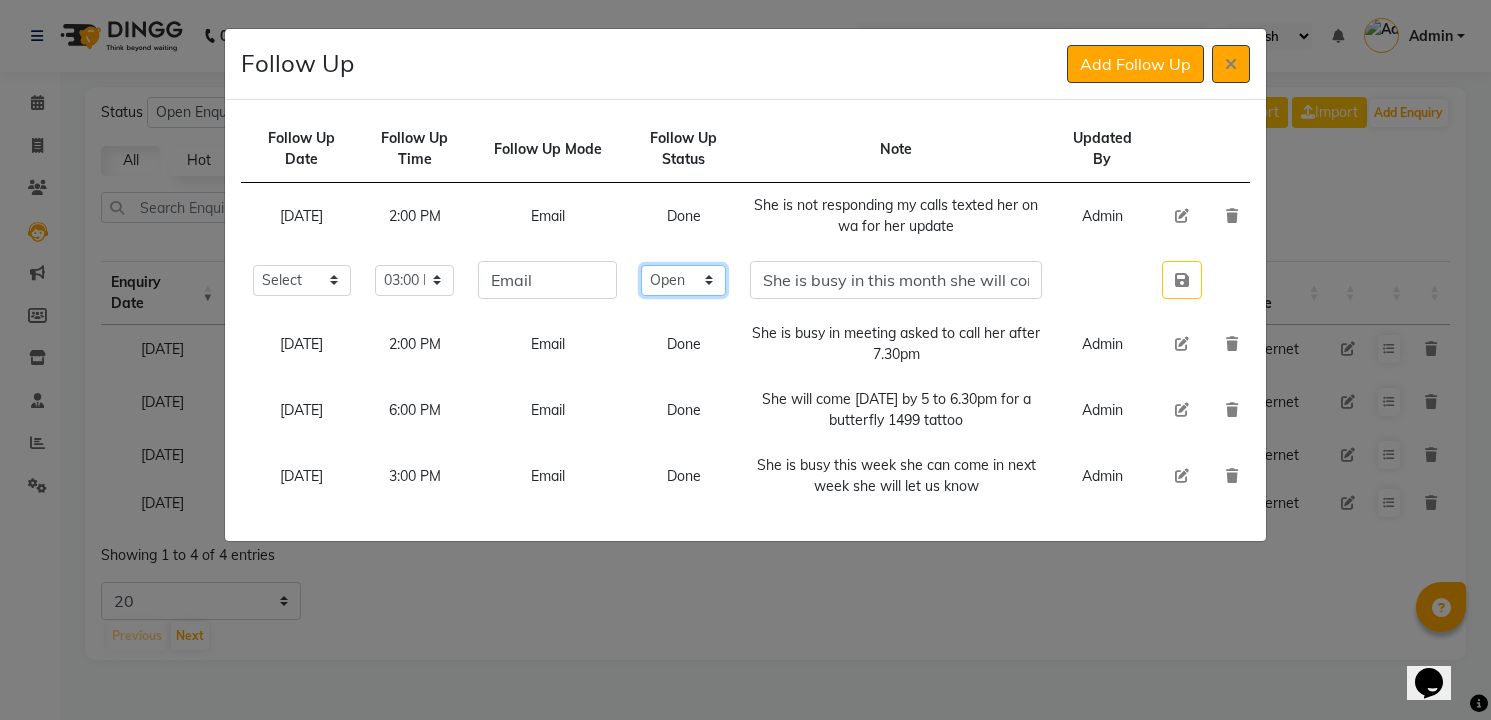 click on "Select Open Pending Done" 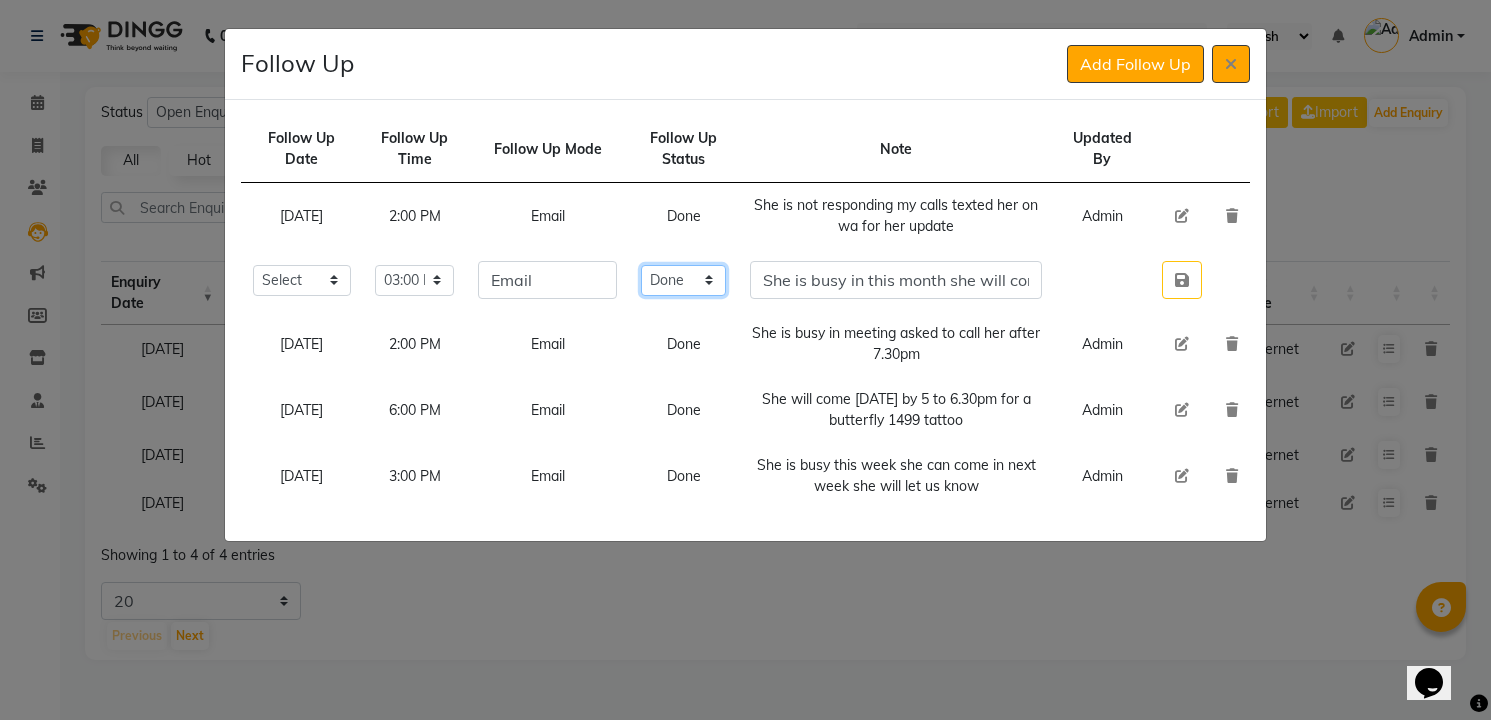 click on "Select Open Pending Done" 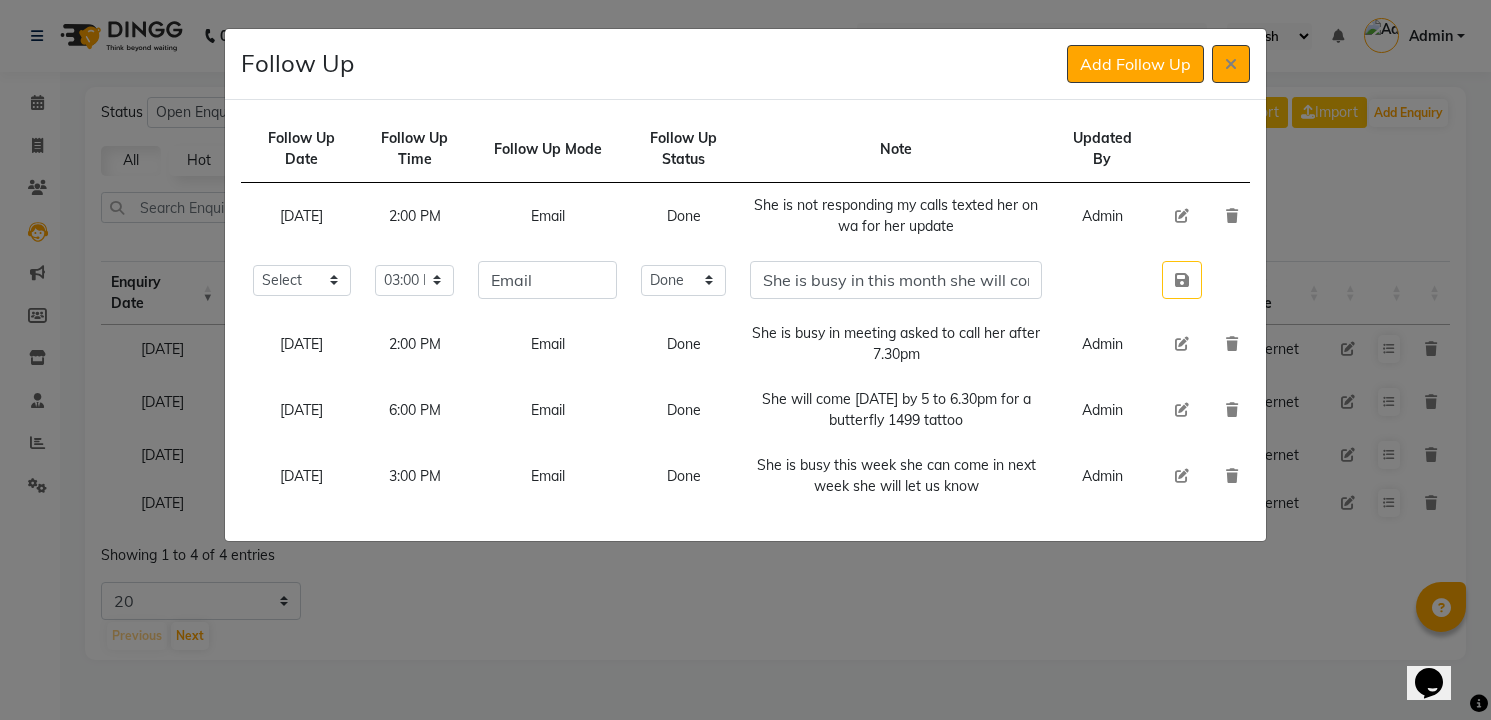 type 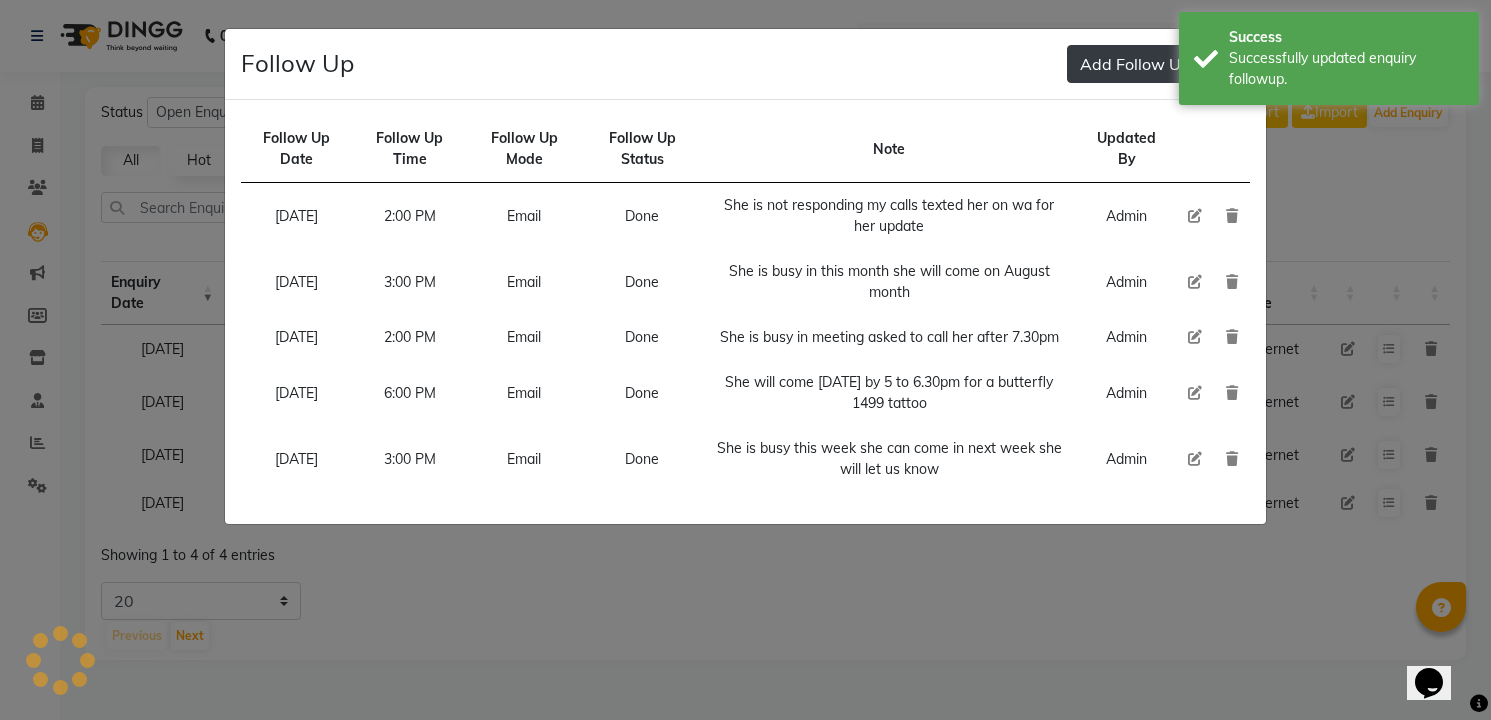type 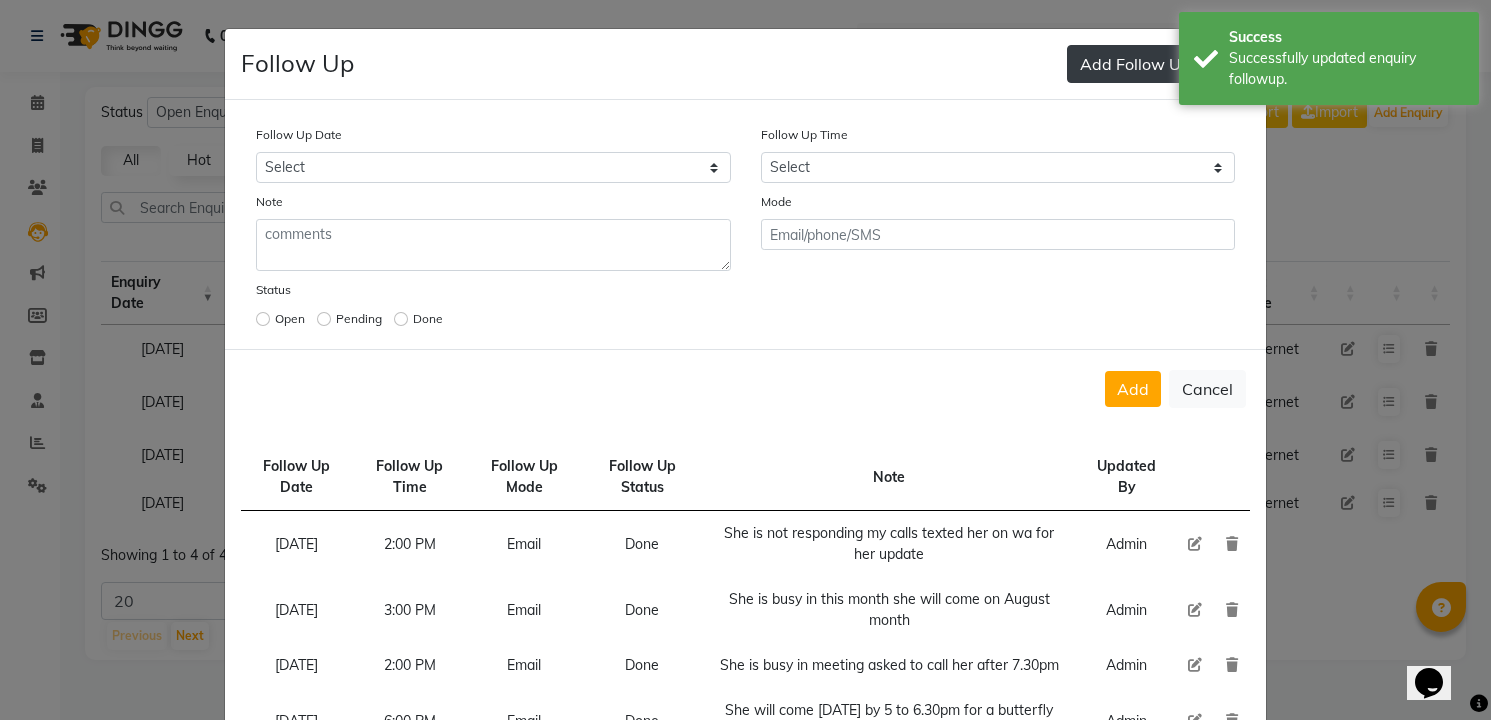 select on "custom_date" 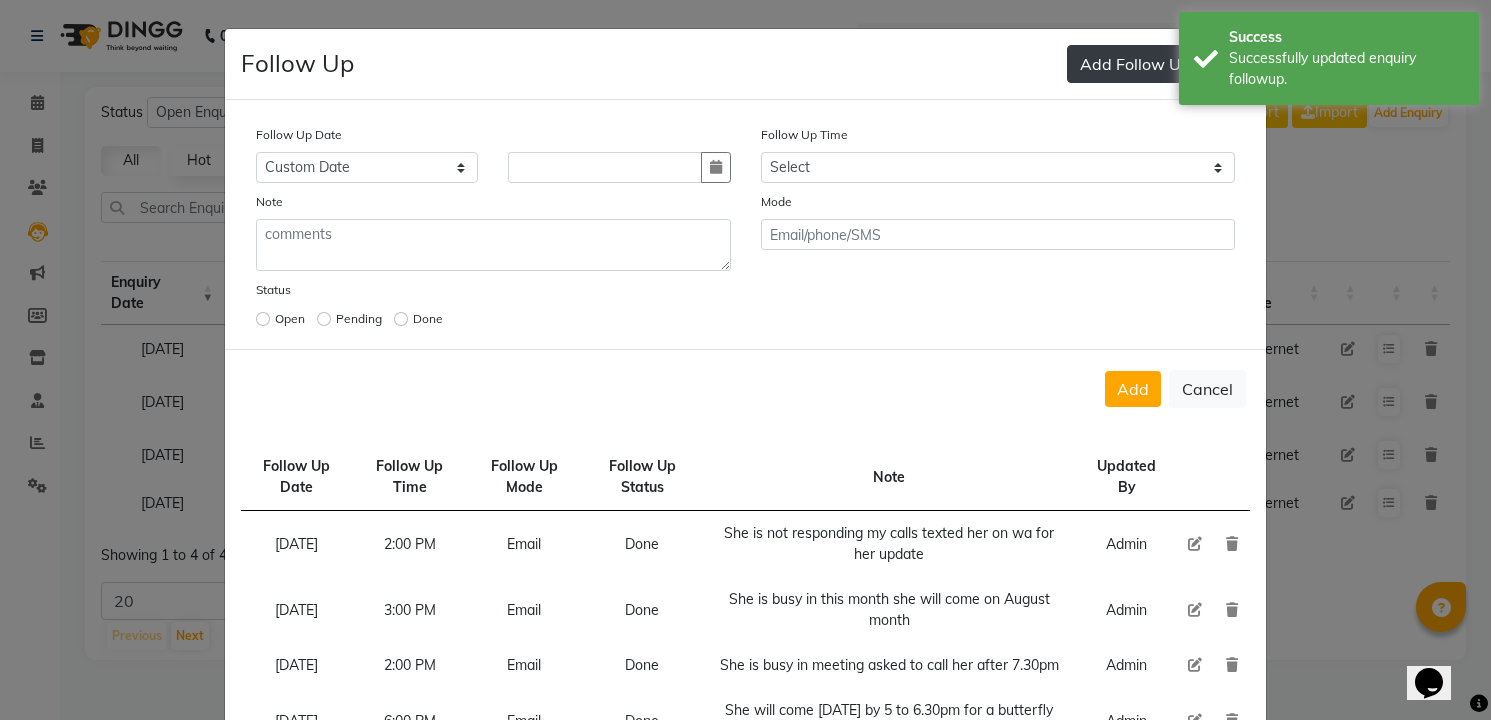 type 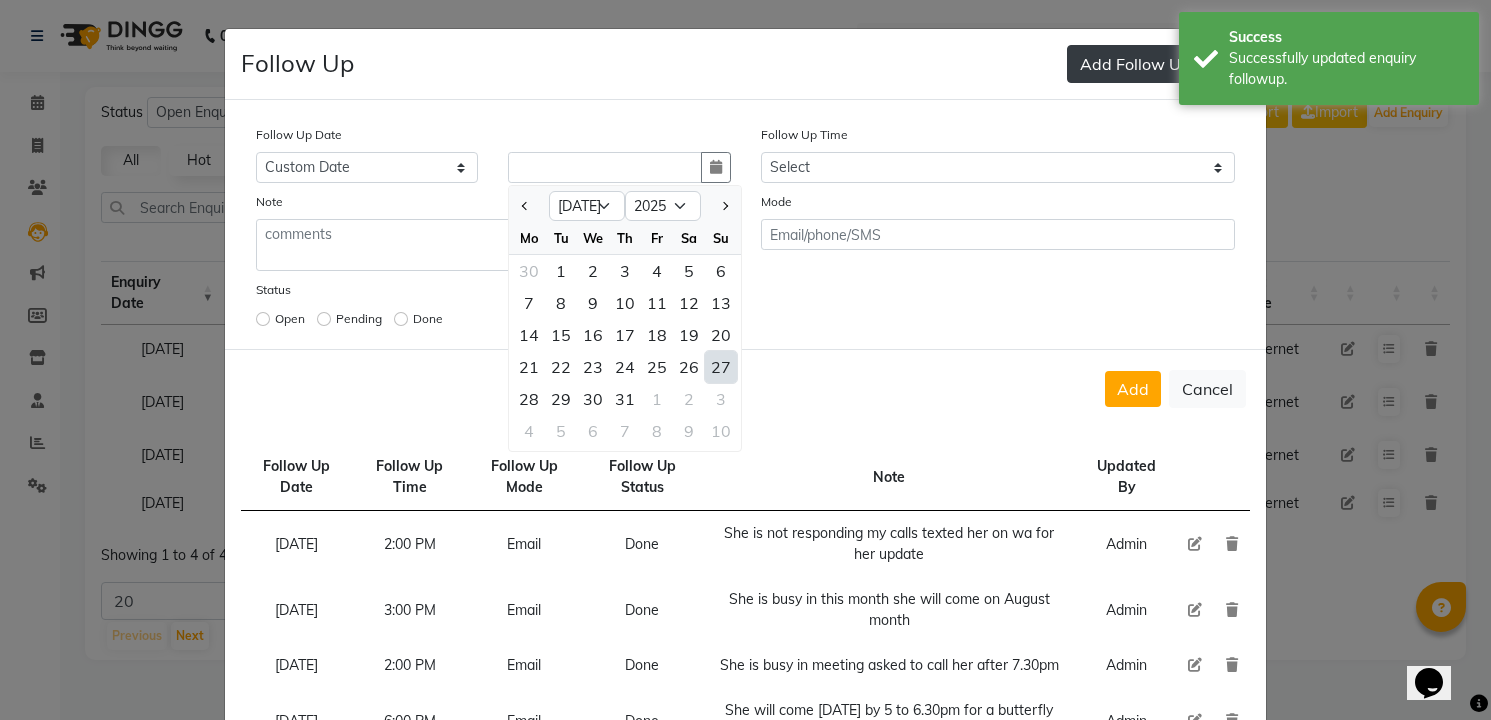 select on "8" 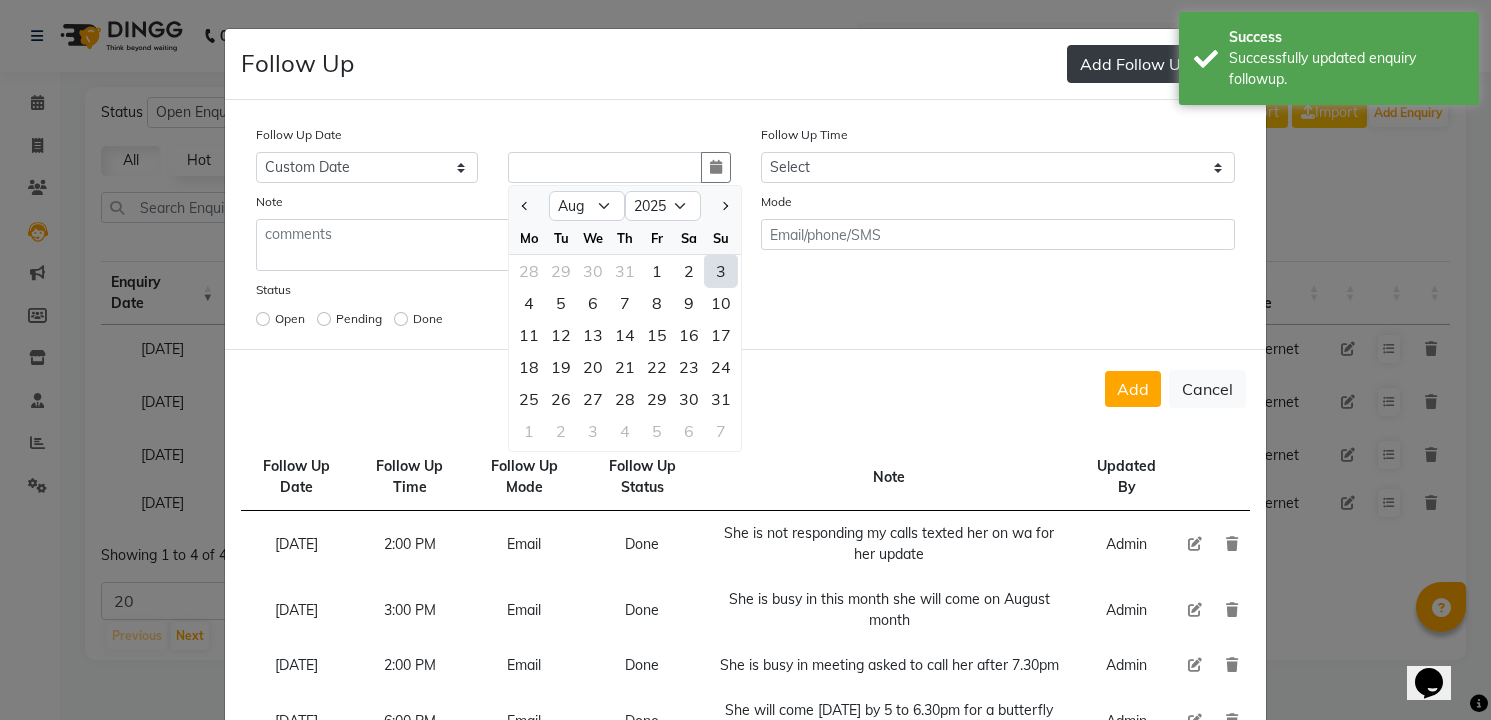 type on "[DATE]" 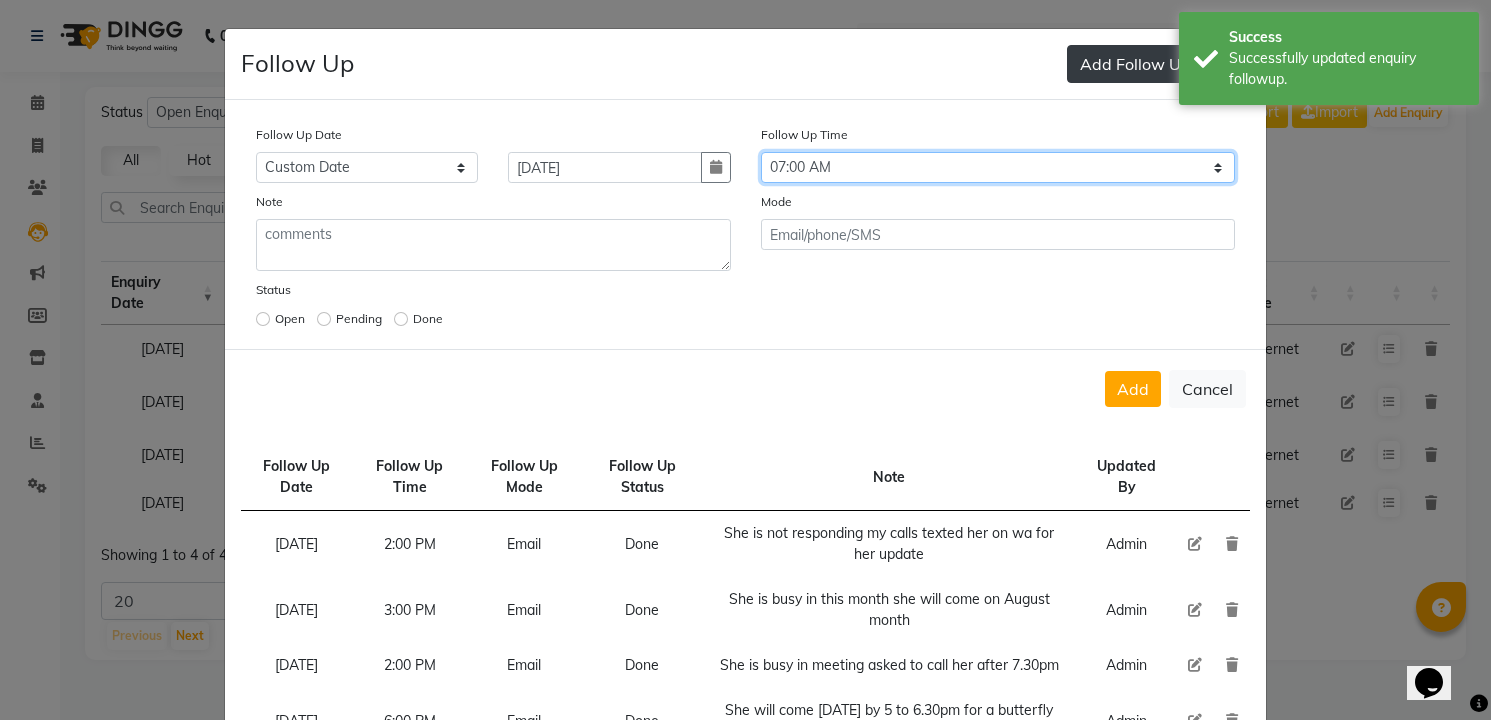 select on "900" 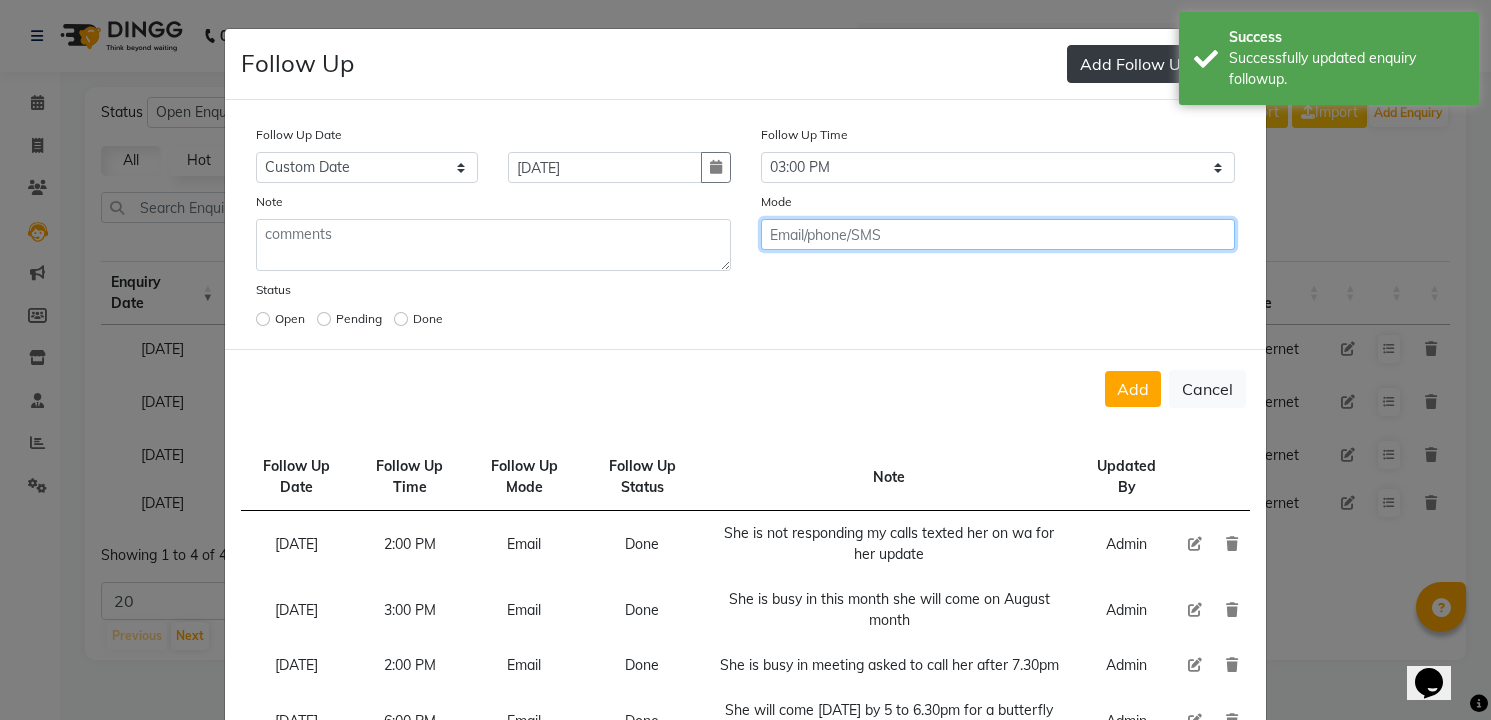click on "Add" 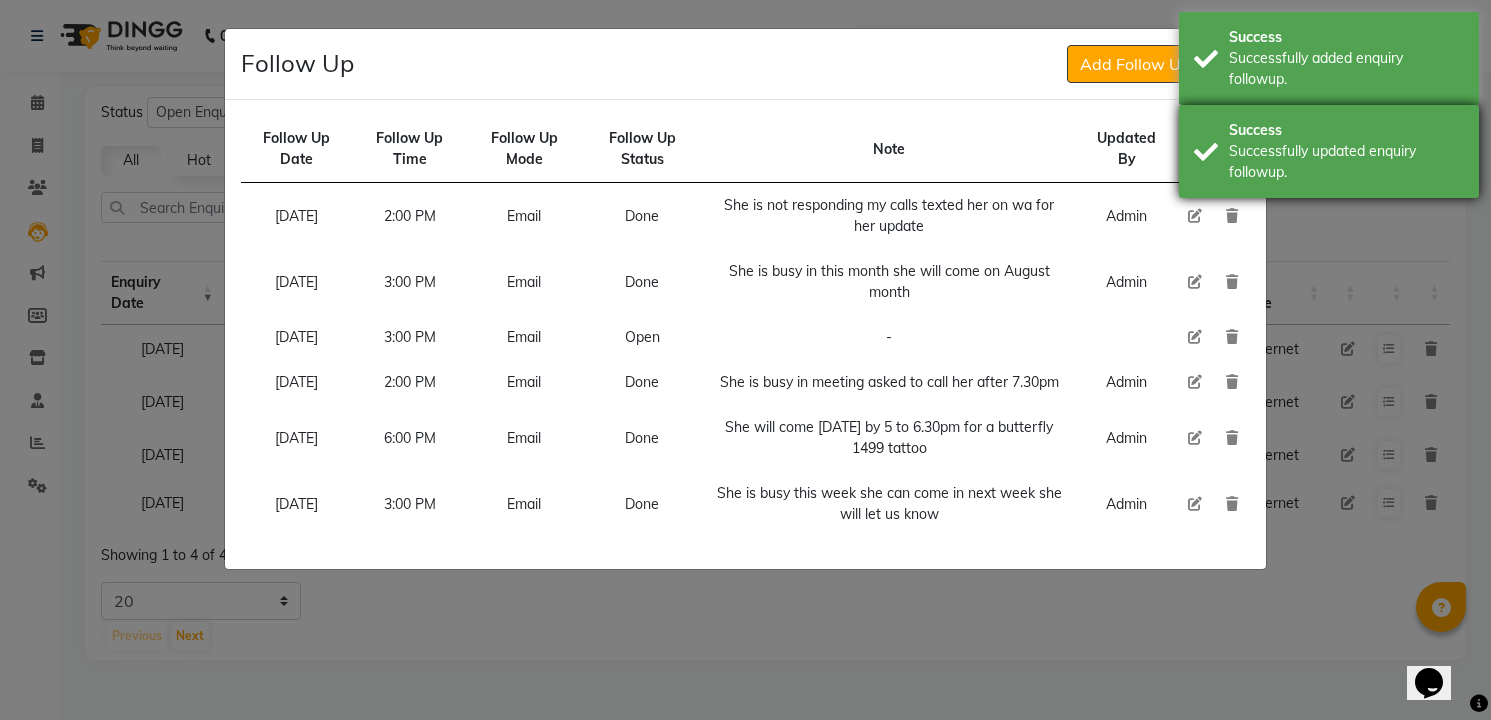 click on "Success   Successfully updated enquiry followup." at bounding box center [1329, 151] 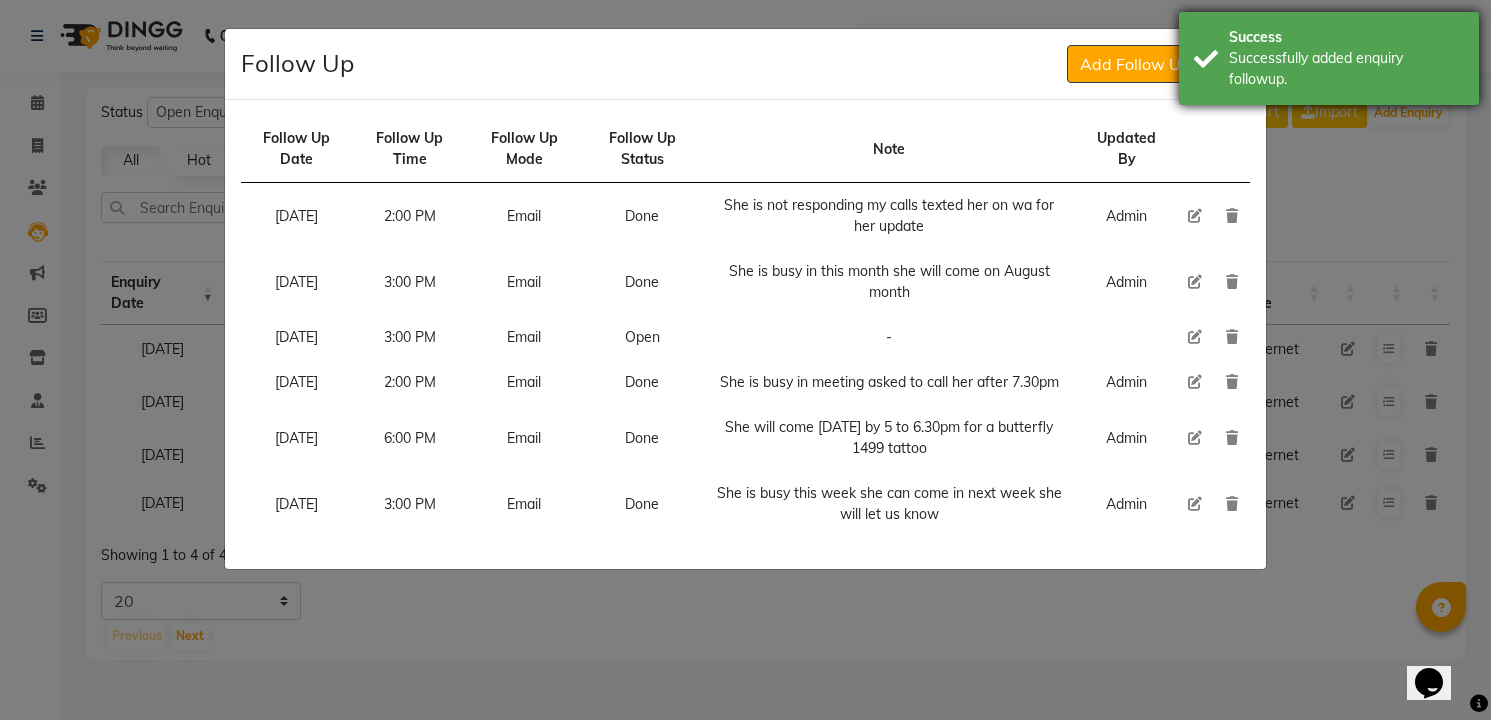click on "Successfully added enquiry followup." at bounding box center [1346, 69] 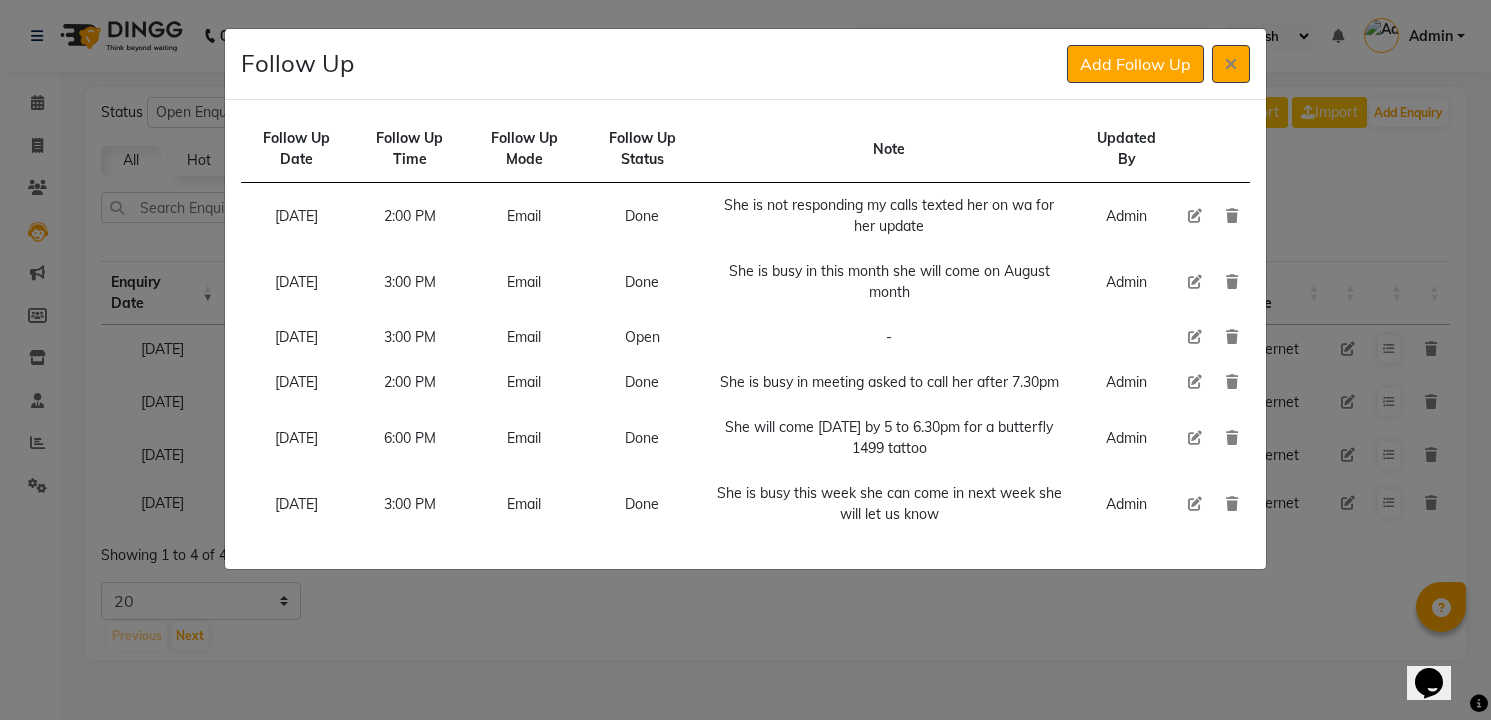 click 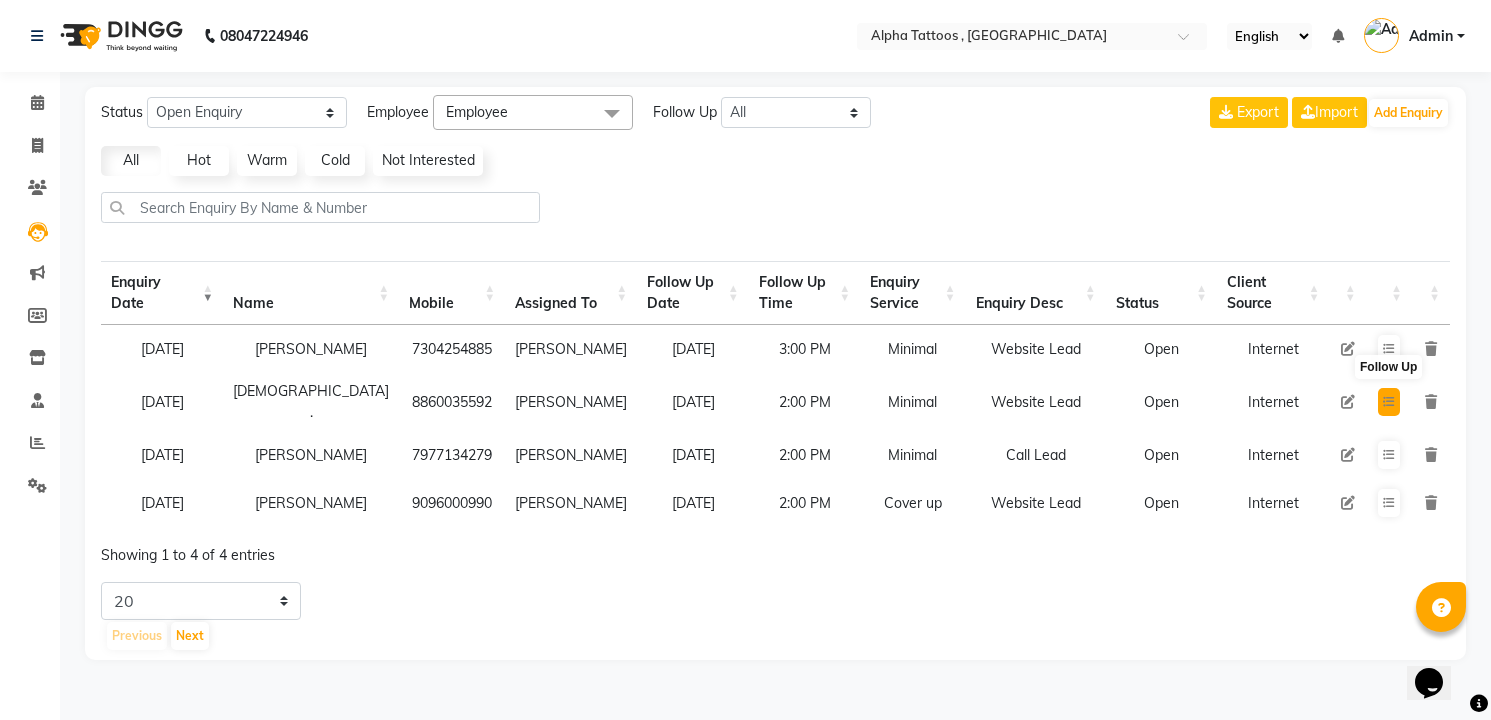 click at bounding box center (1389, 402) 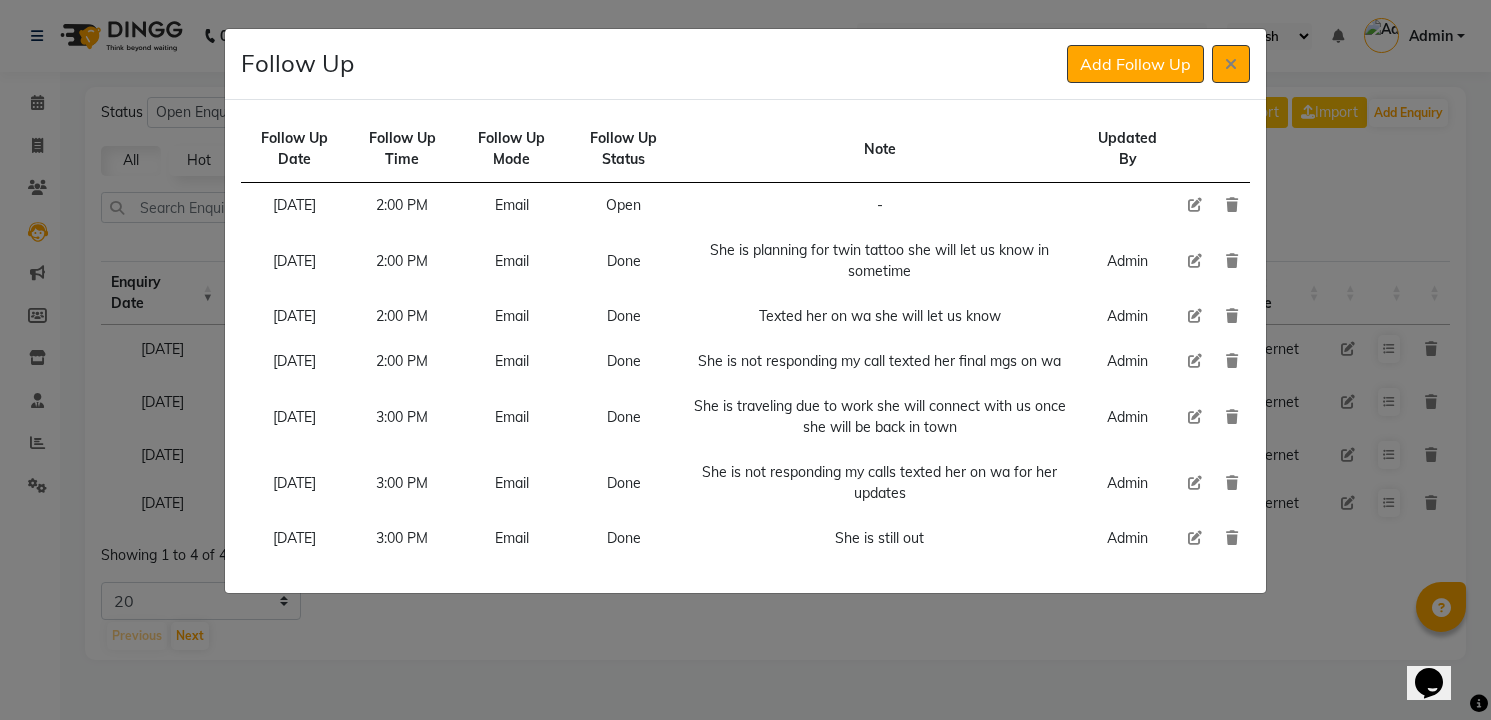 click 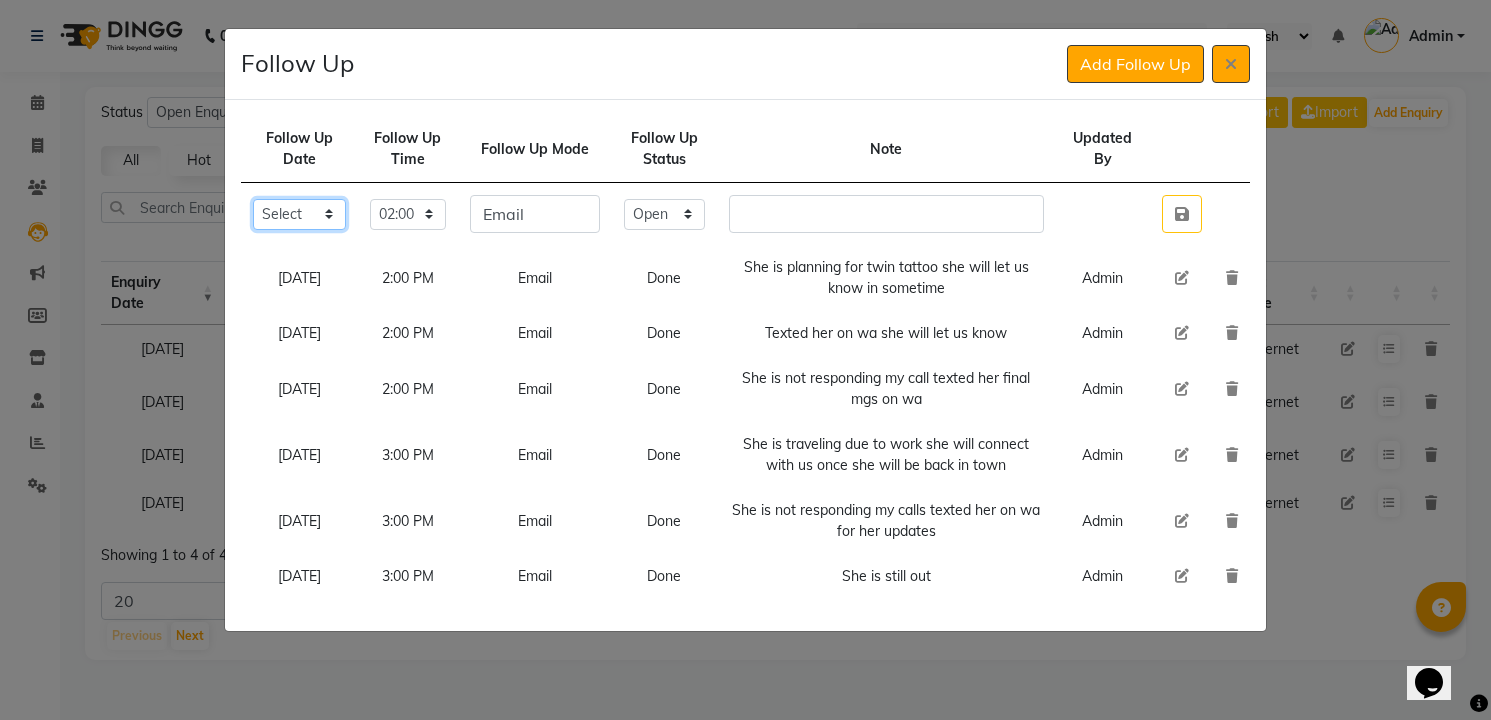 click on "Select [DATE] [DATE] [DATE] ([DATE]) [DATE] ([DATE]) [DATE] ([DATE]) [DATE] ([DATE]) [DATE] ([DATE]) [DATE] ([DATE]) [DATE] ([DATE]) [DATE] ([DATE]) [DATE] ([DATE]) [DATE] ([DATE]) Custom Date" at bounding box center [299, 214] 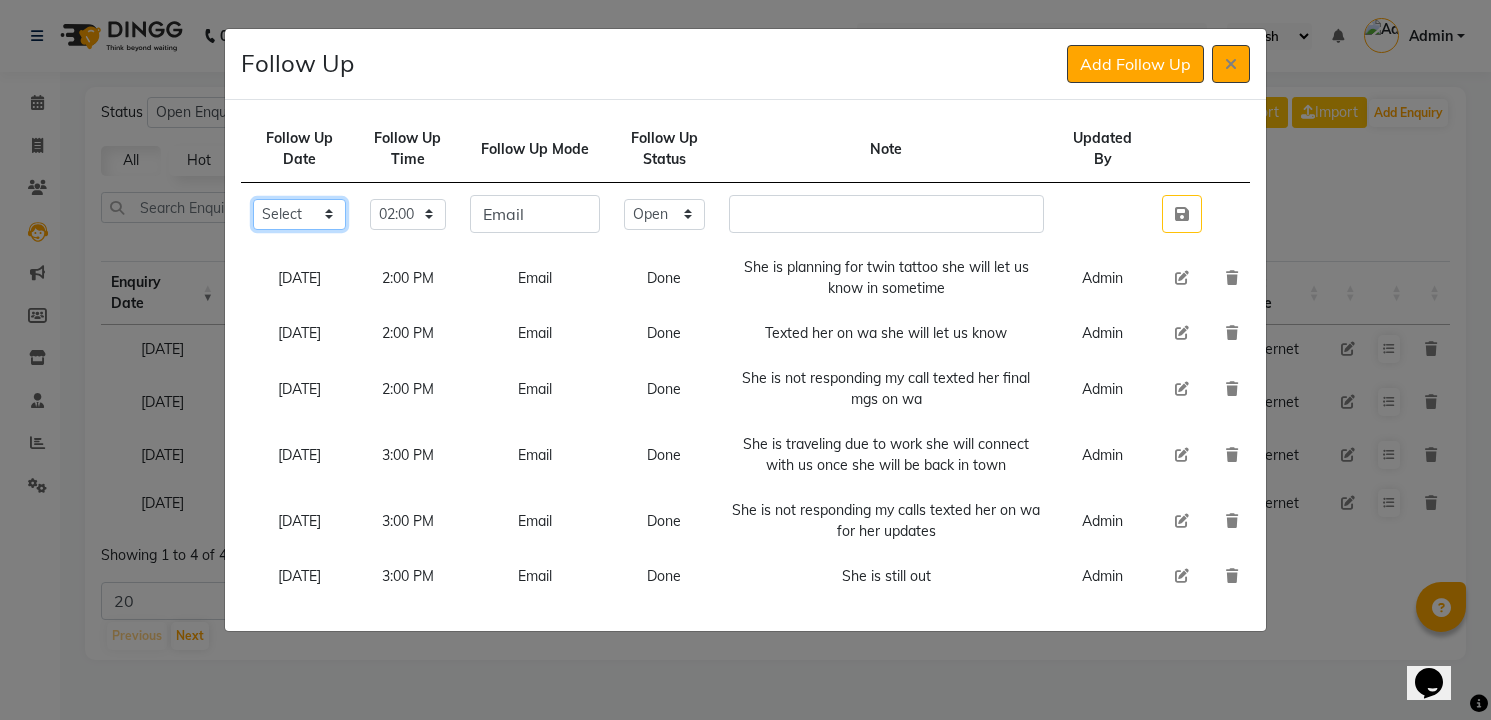 select on "[DATE]" 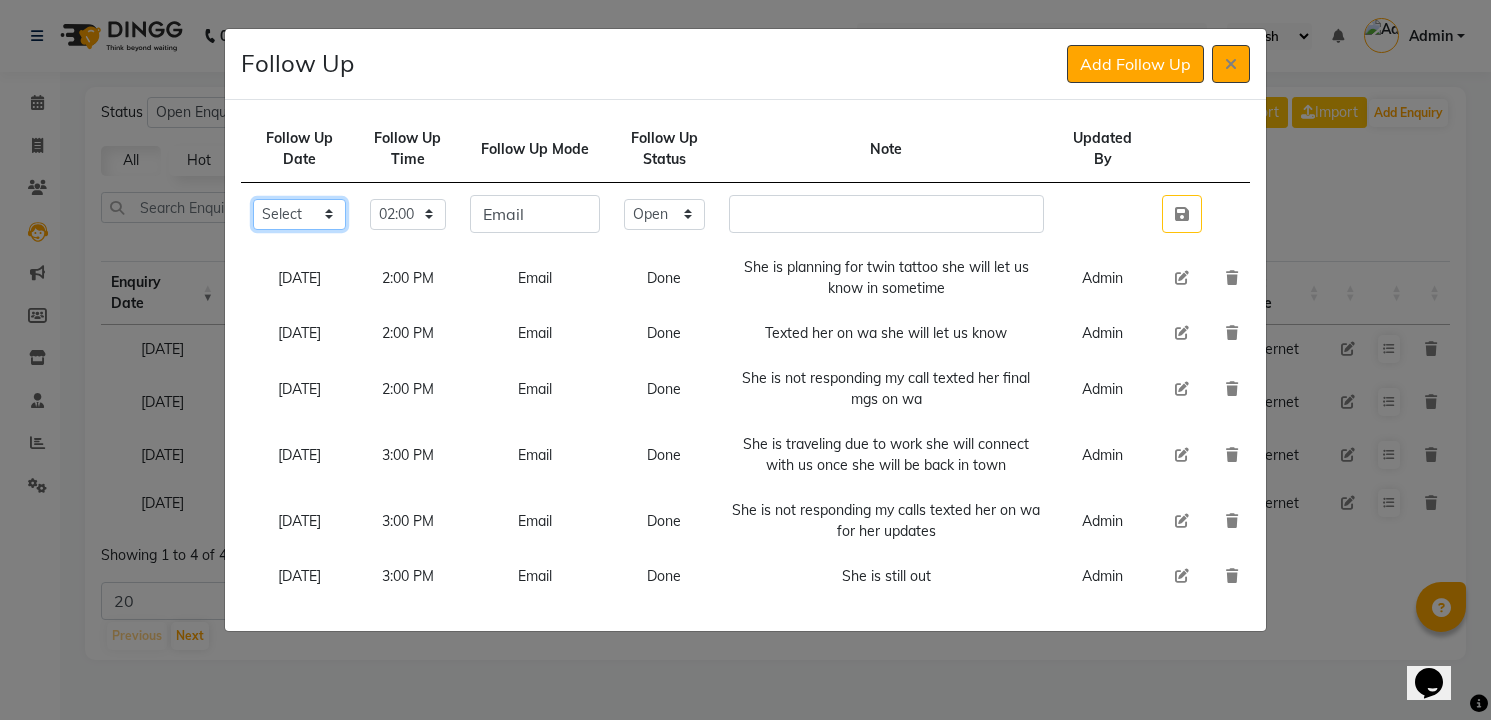click on "Select [DATE] [DATE] [DATE] ([DATE]) [DATE] ([DATE]) [DATE] ([DATE]) [DATE] ([DATE]) [DATE] ([DATE]) [DATE] ([DATE]) [DATE] ([DATE]) [DATE] ([DATE]) [DATE] ([DATE]) [DATE] ([DATE]) Custom Date" at bounding box center (299, 214) 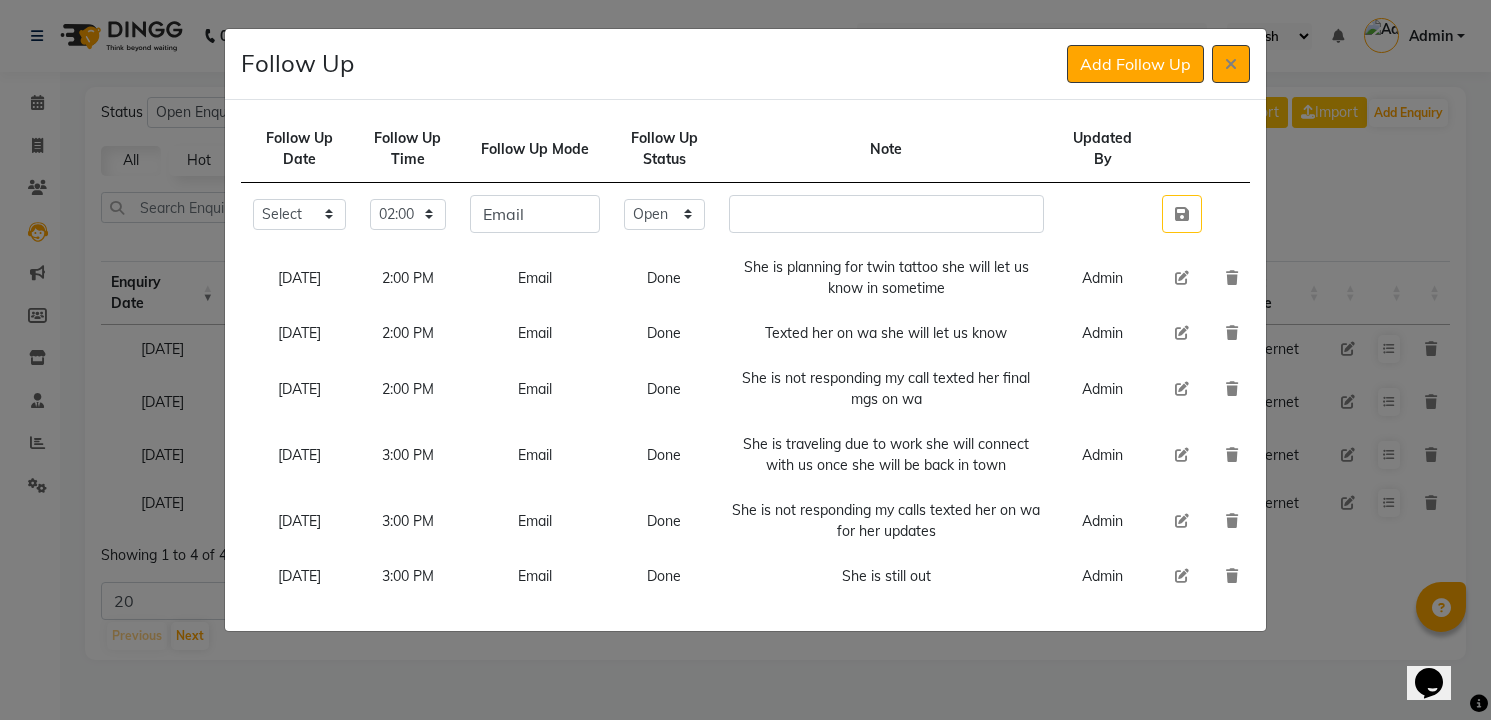 type 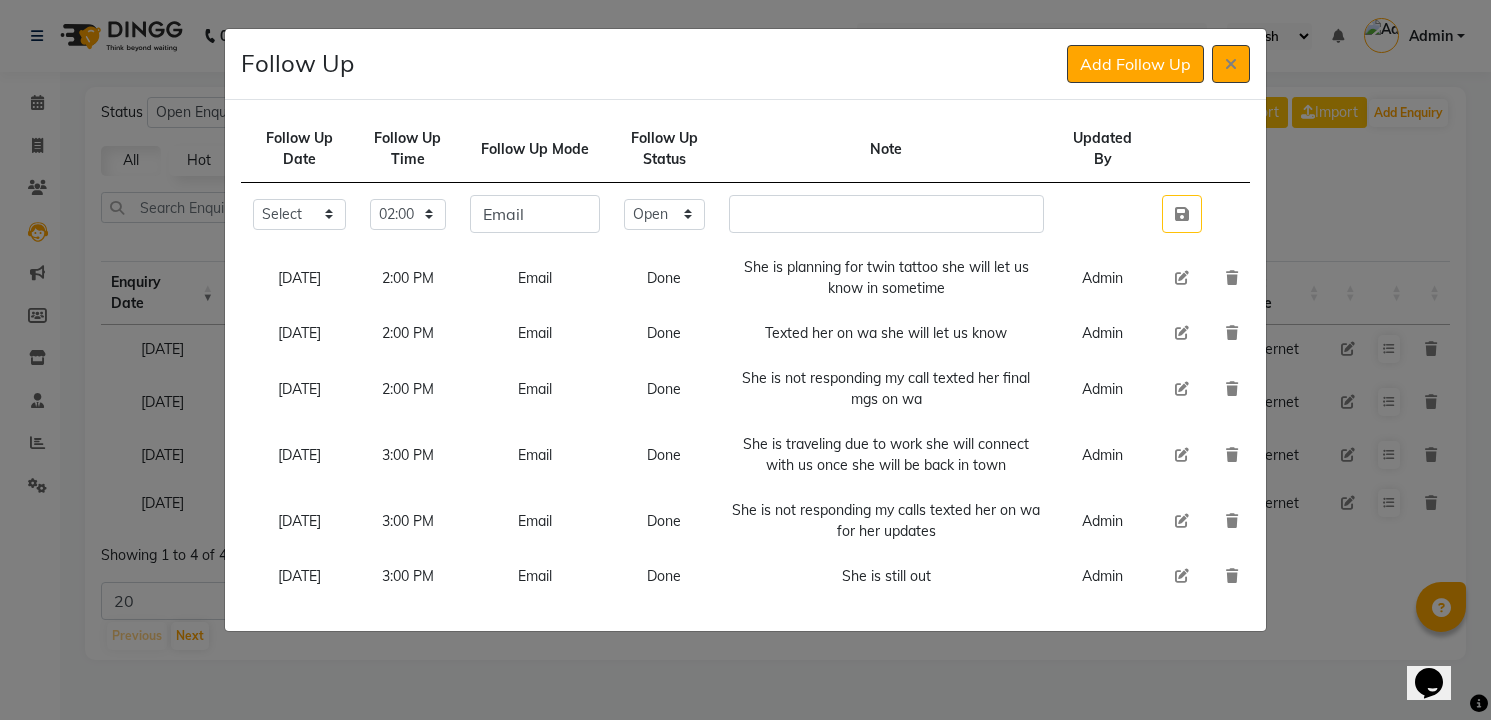 click 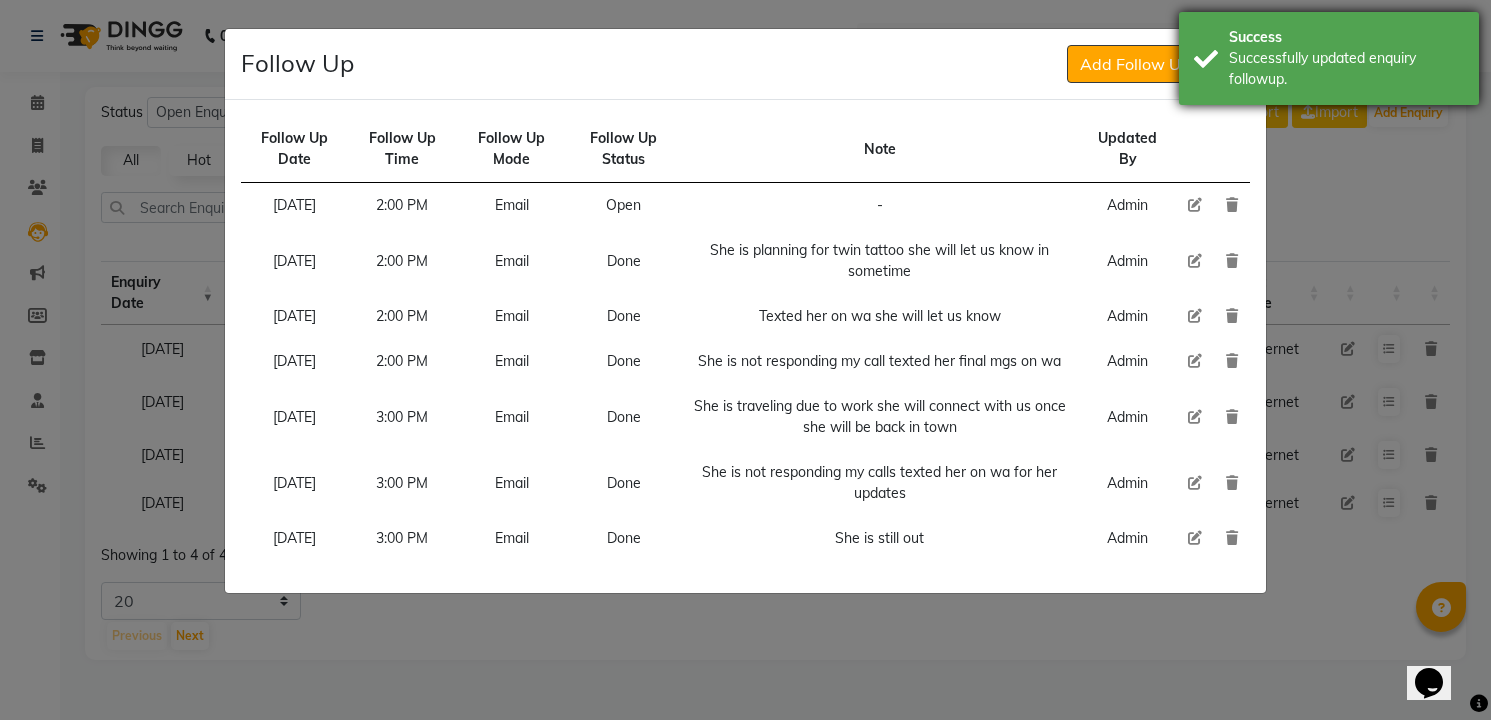 click on "Successfully updated enquiry followup." at bounding box center [1346, 69] 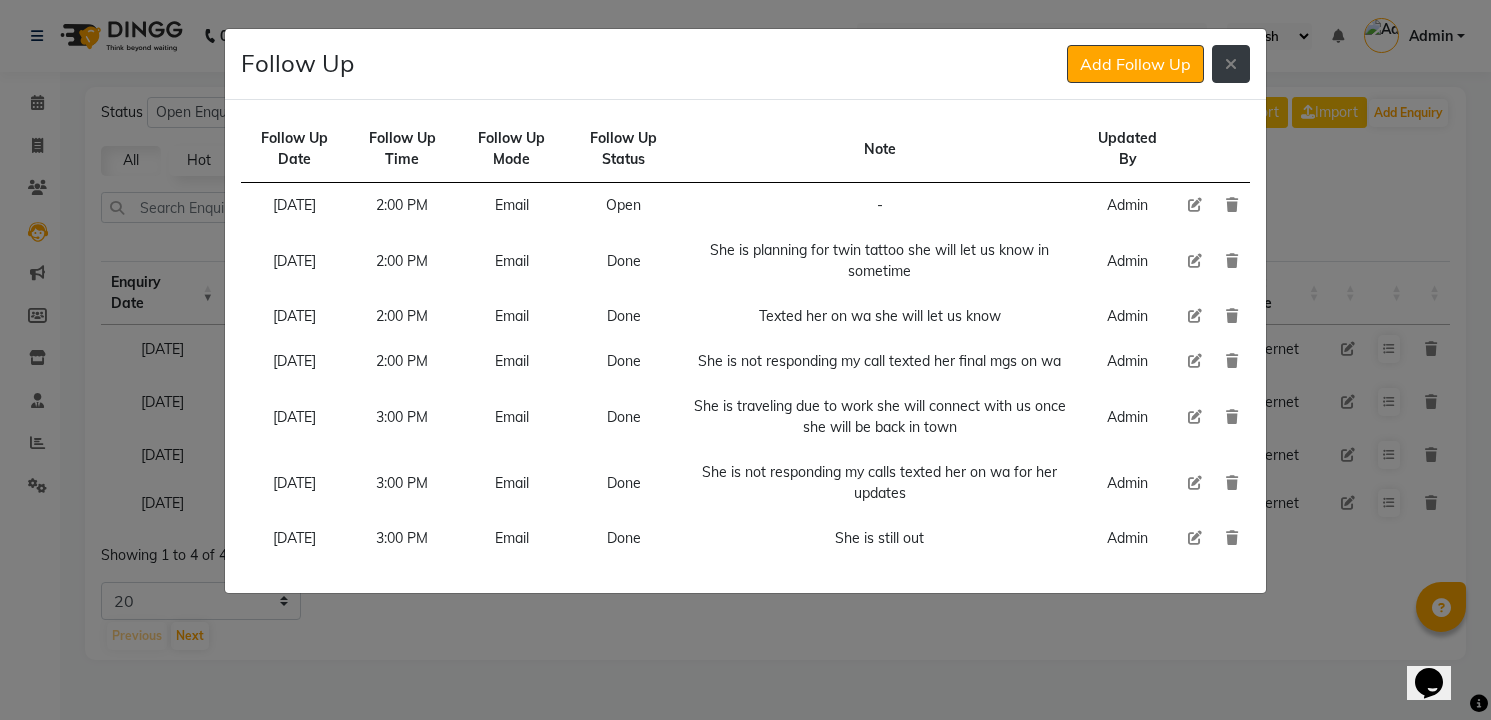 click 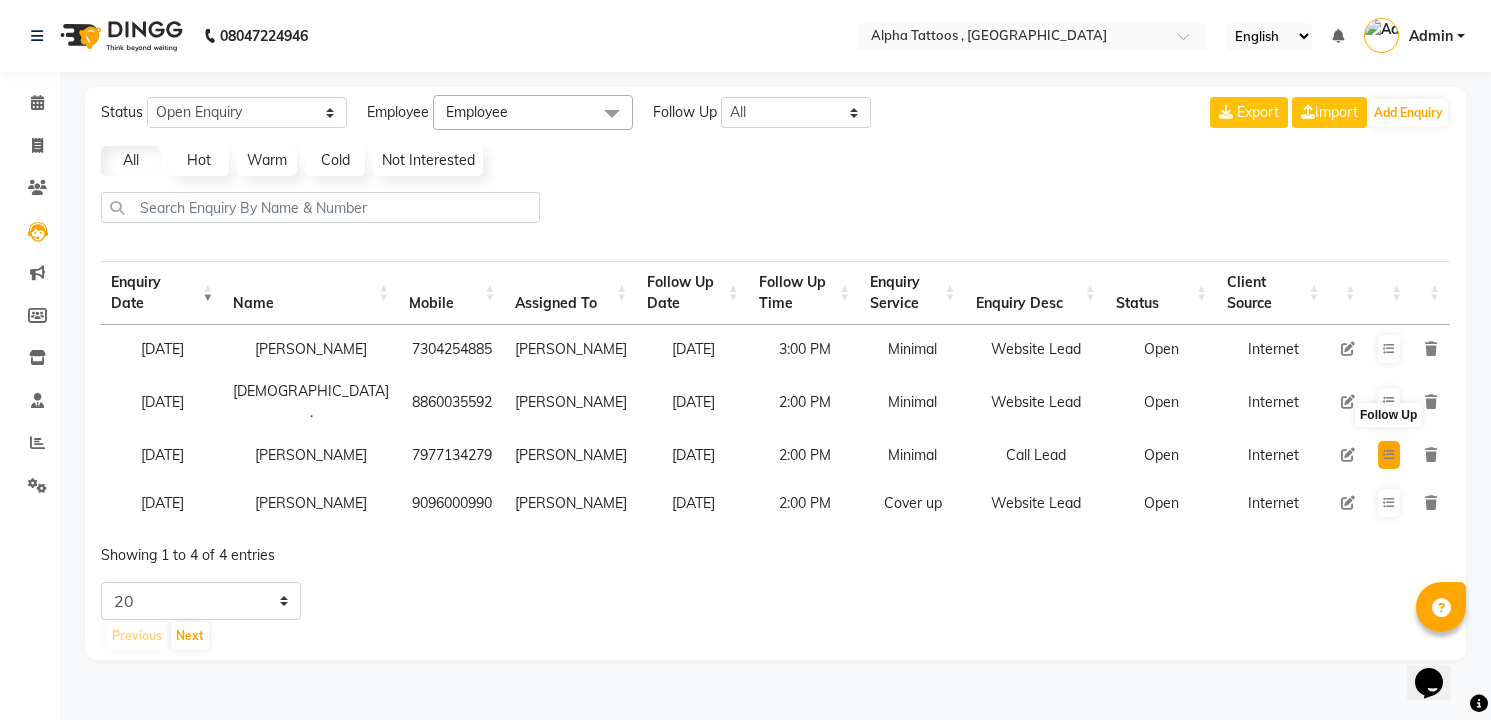 click at bounding box center (1389, 455) 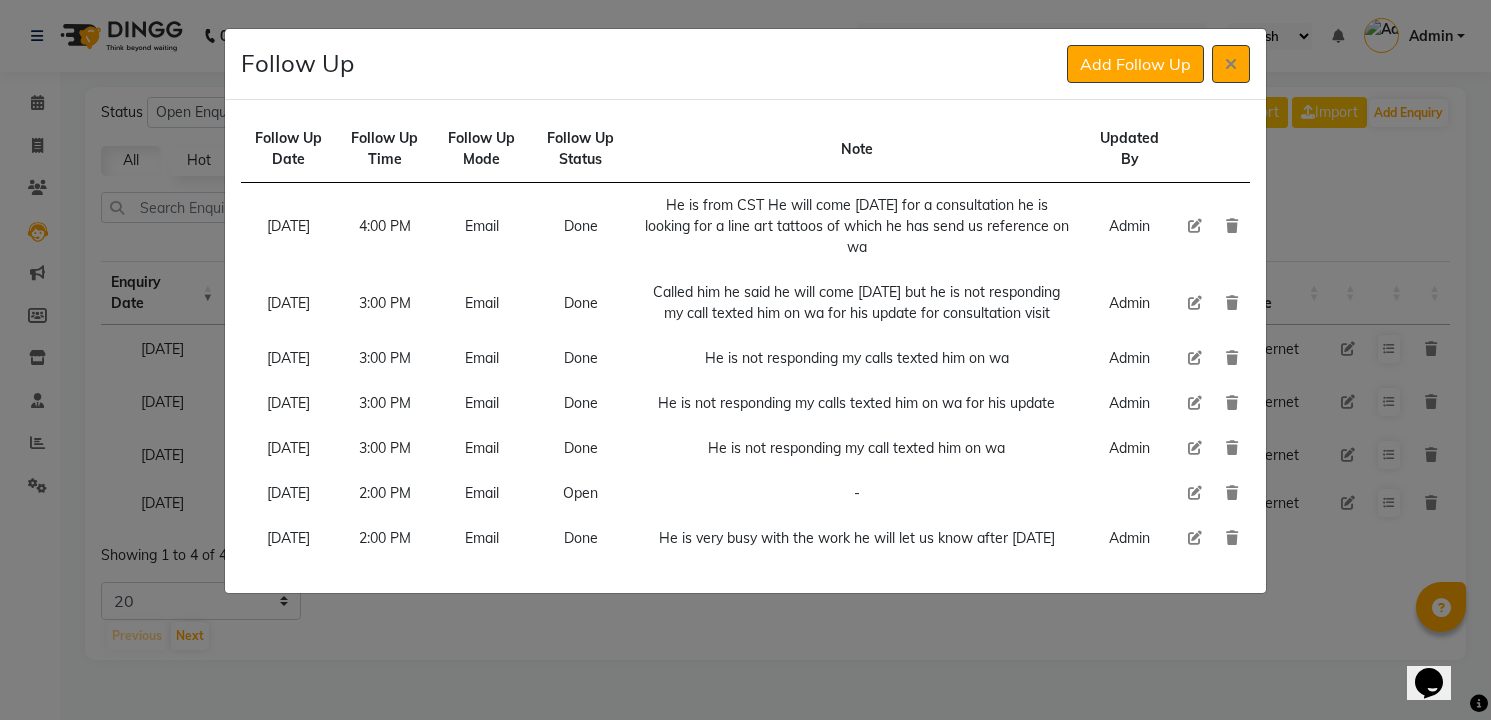 type 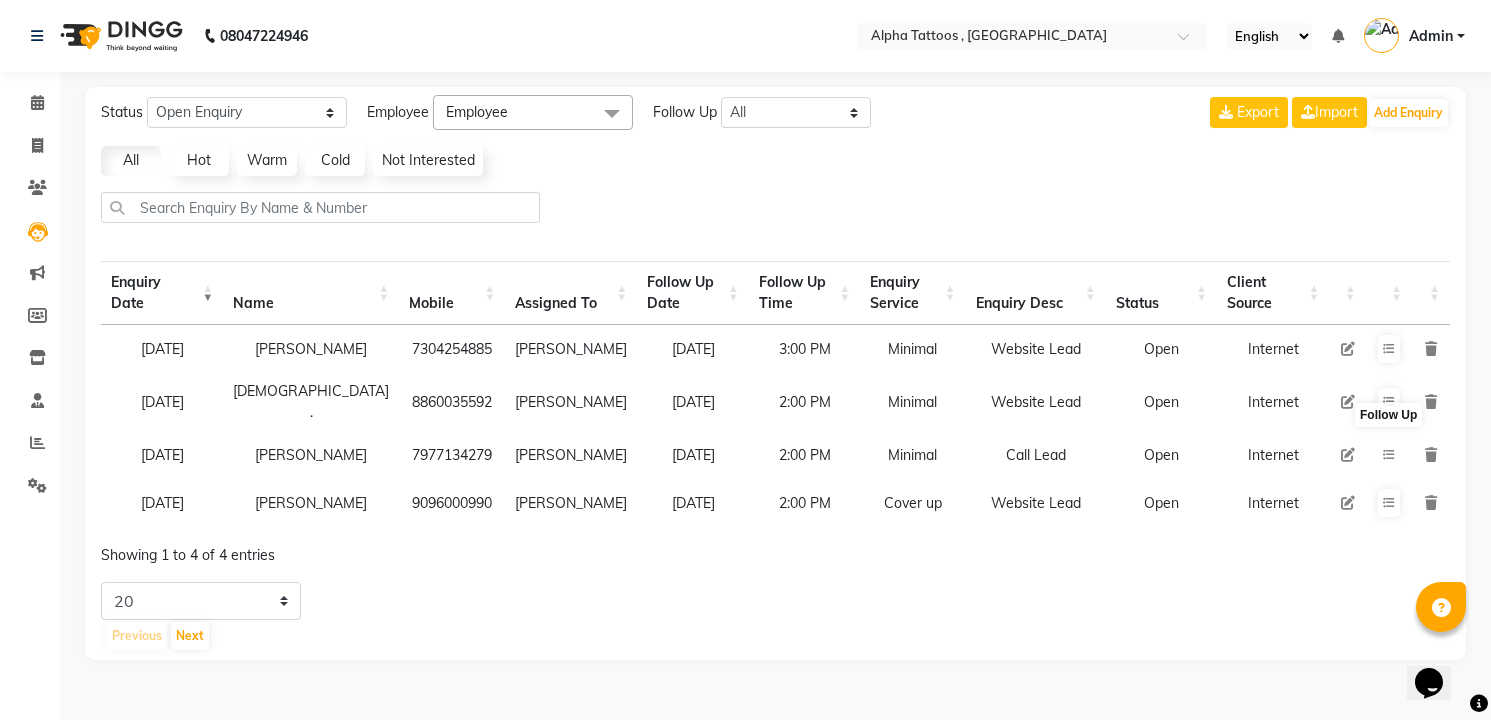 type 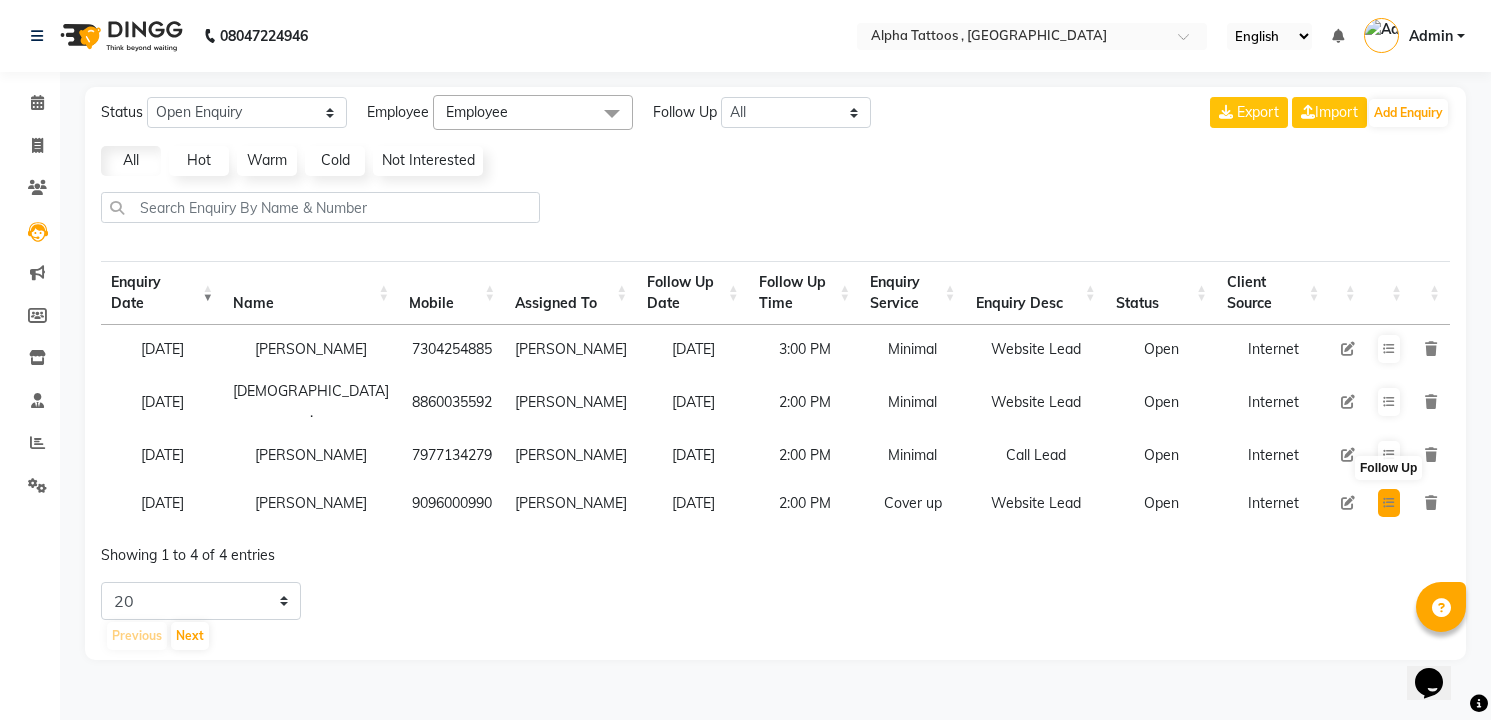 click at bounding box center (1389, 503) 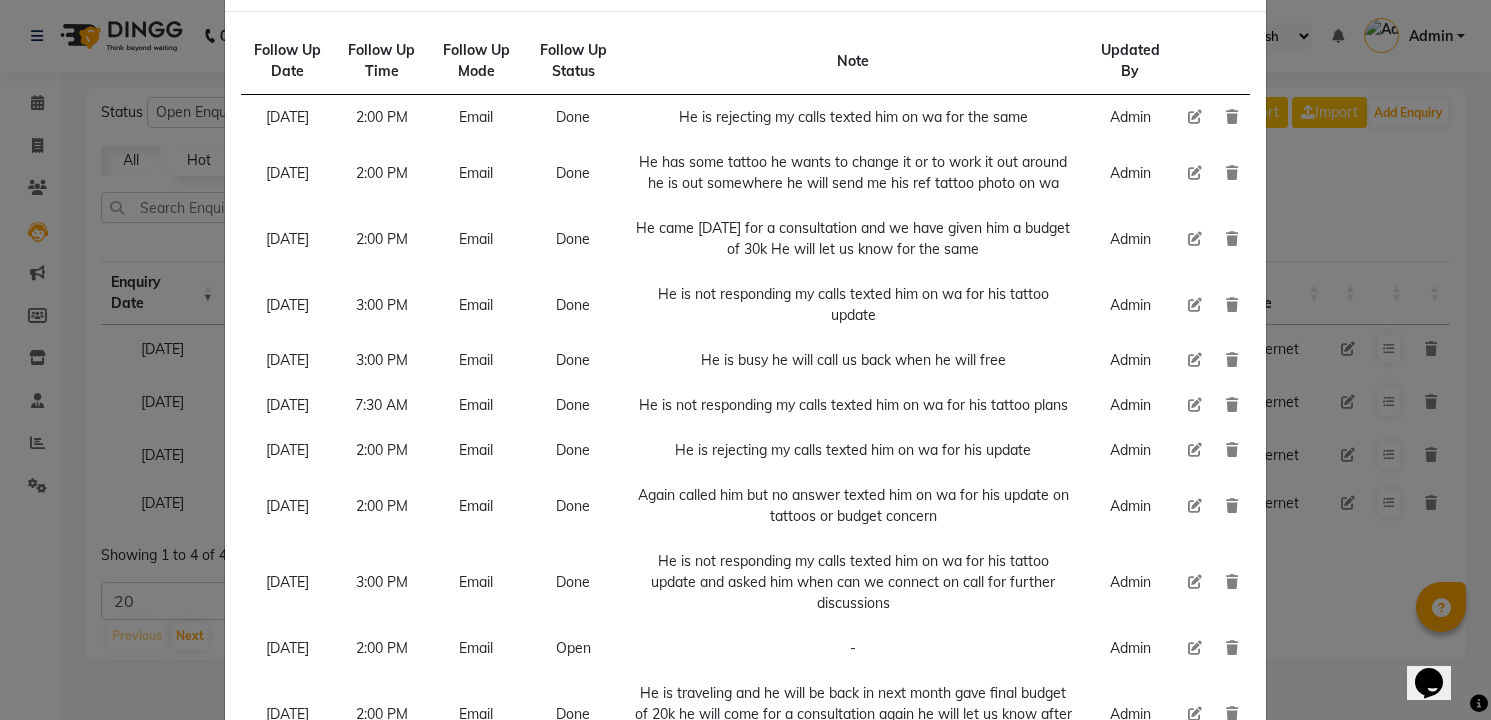 scroll, scrollTop: 0, scrollLeft: 0, axis: both 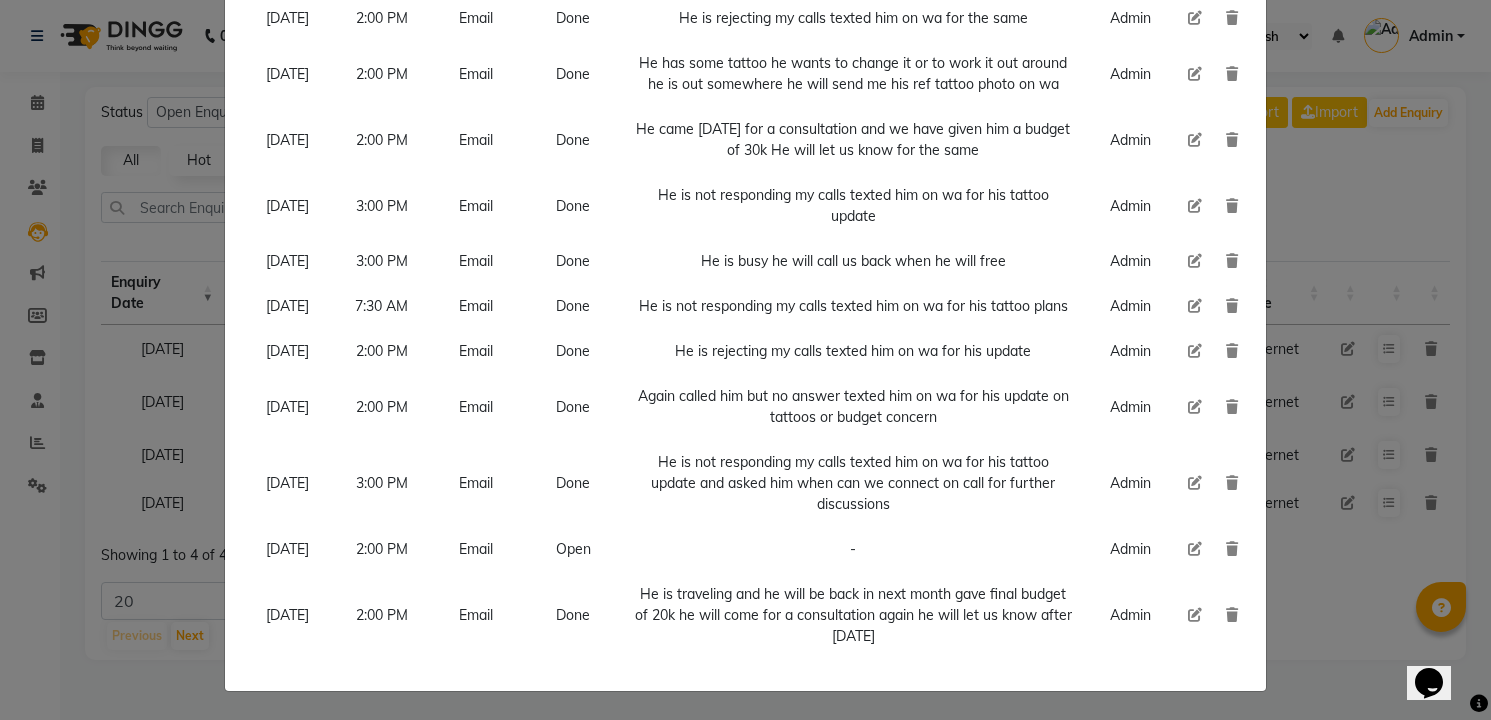 click 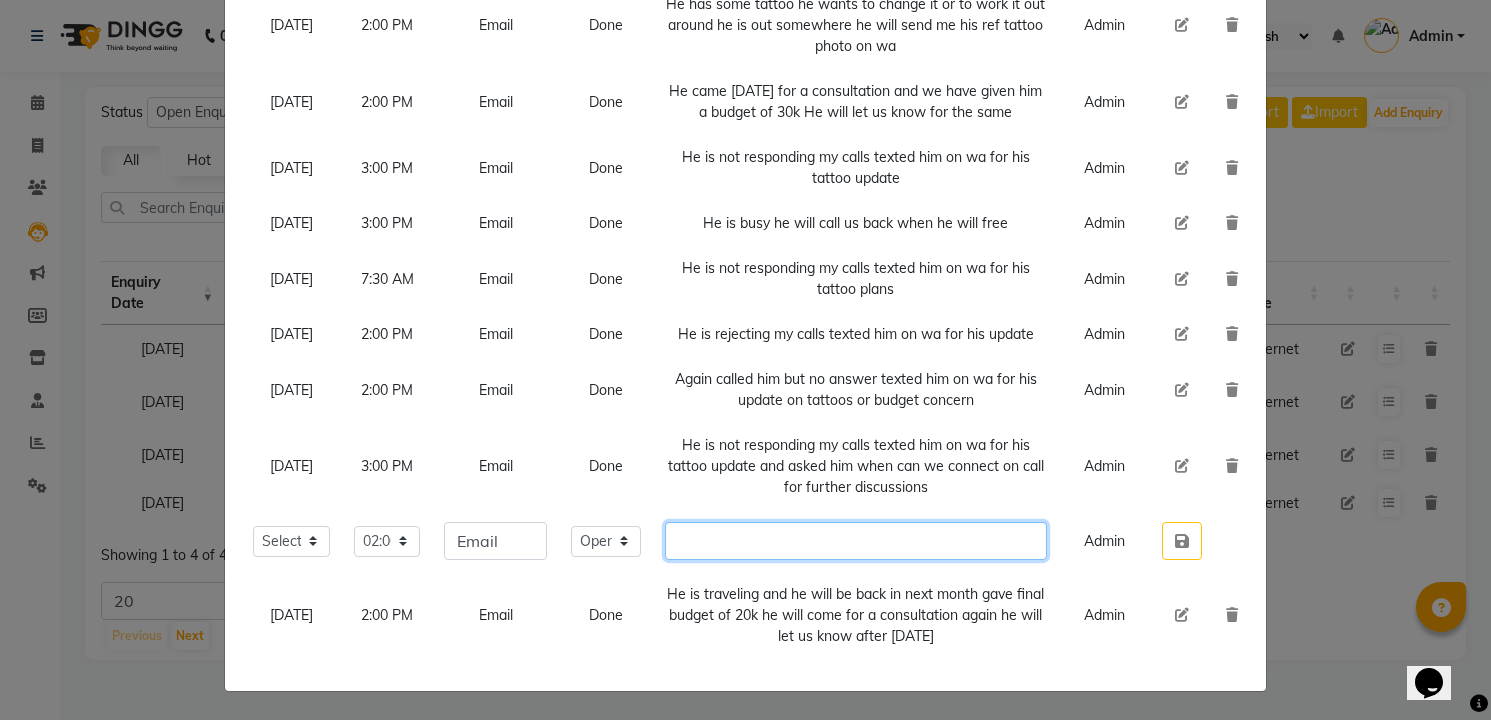 click 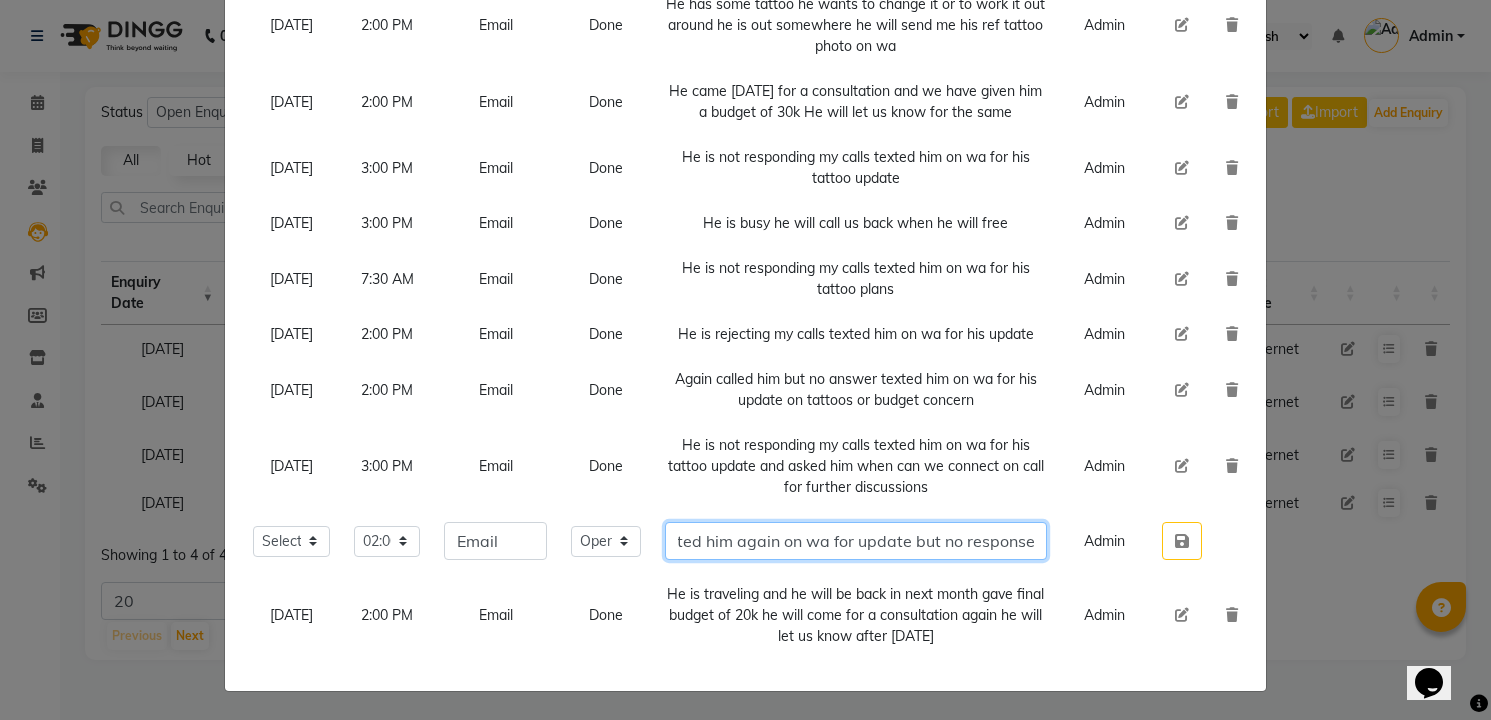 scroll, scrollTop: 0, scrollLeft: 48, axis: horizontal 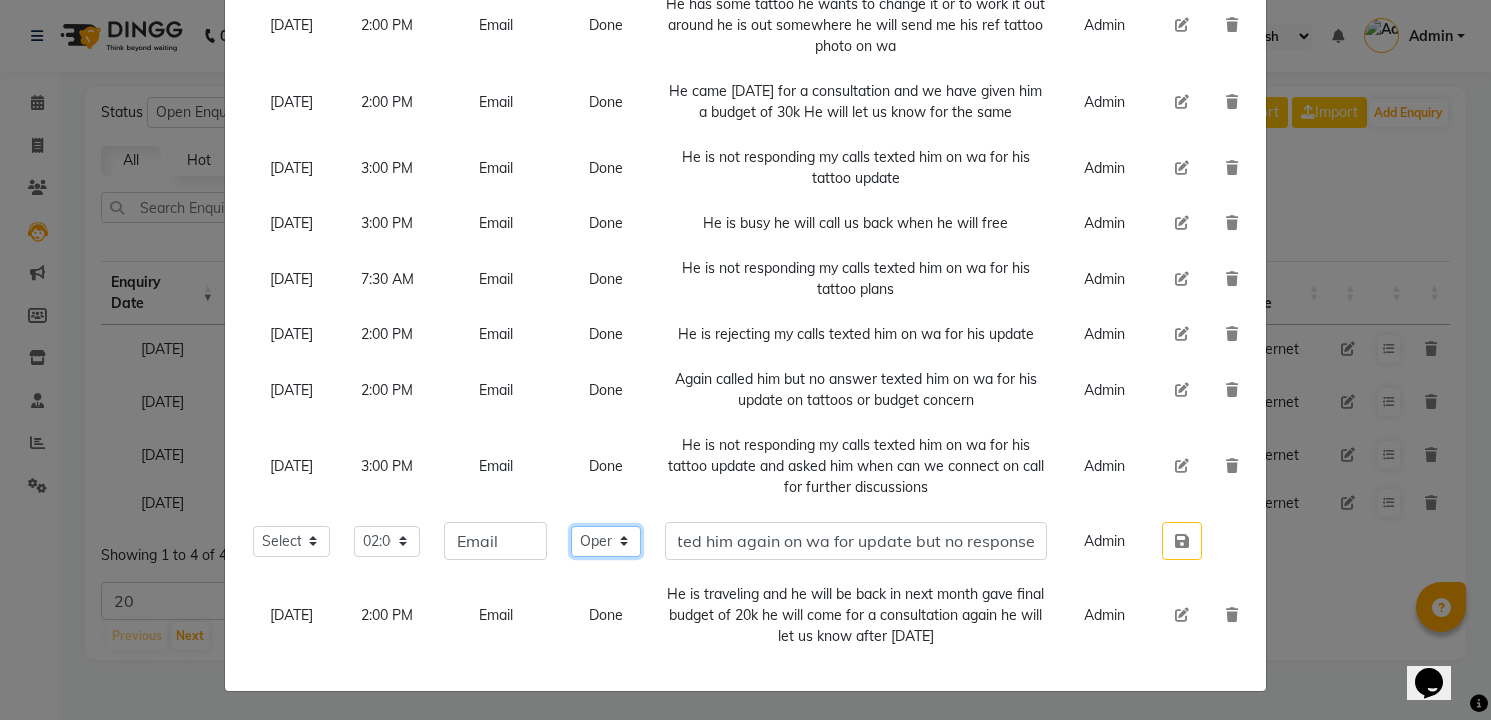 click on "Select Open Pending Done" 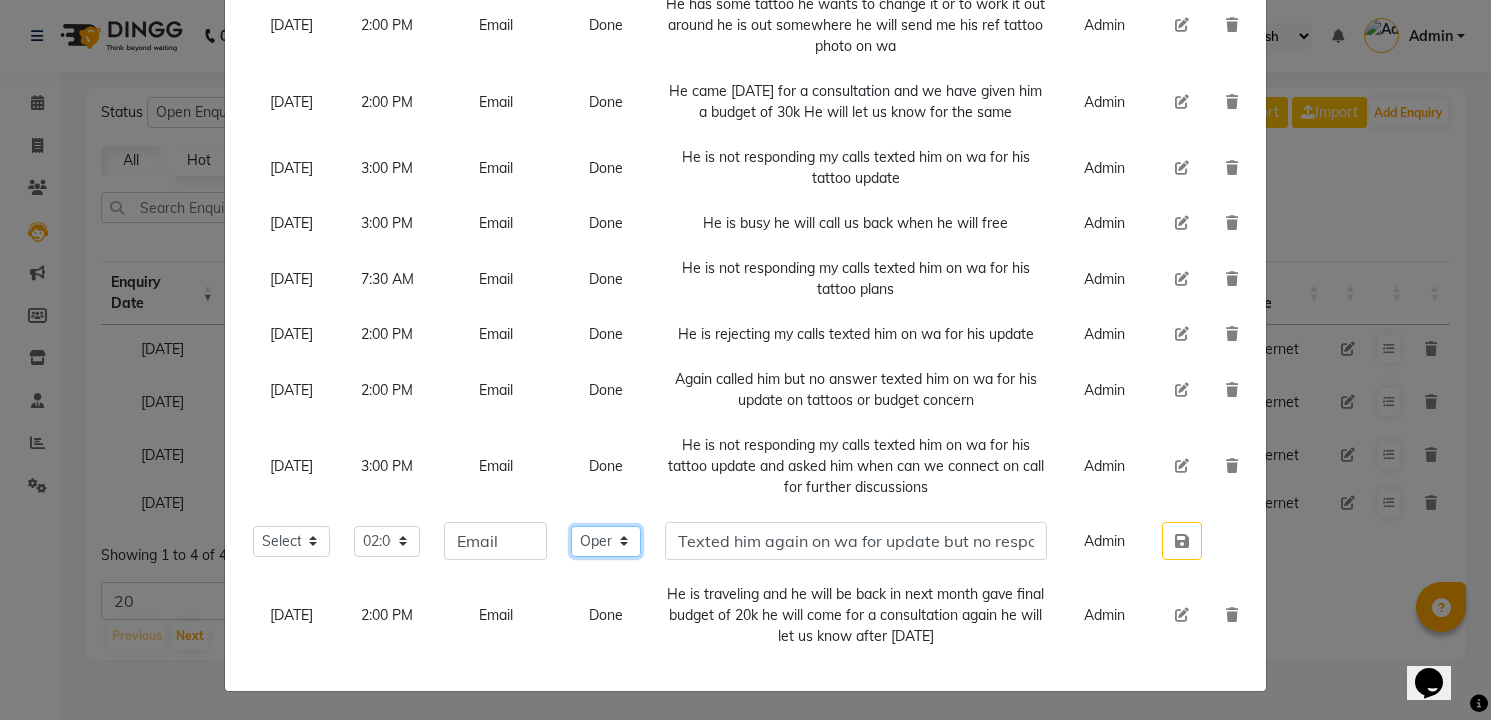 select on "Done" 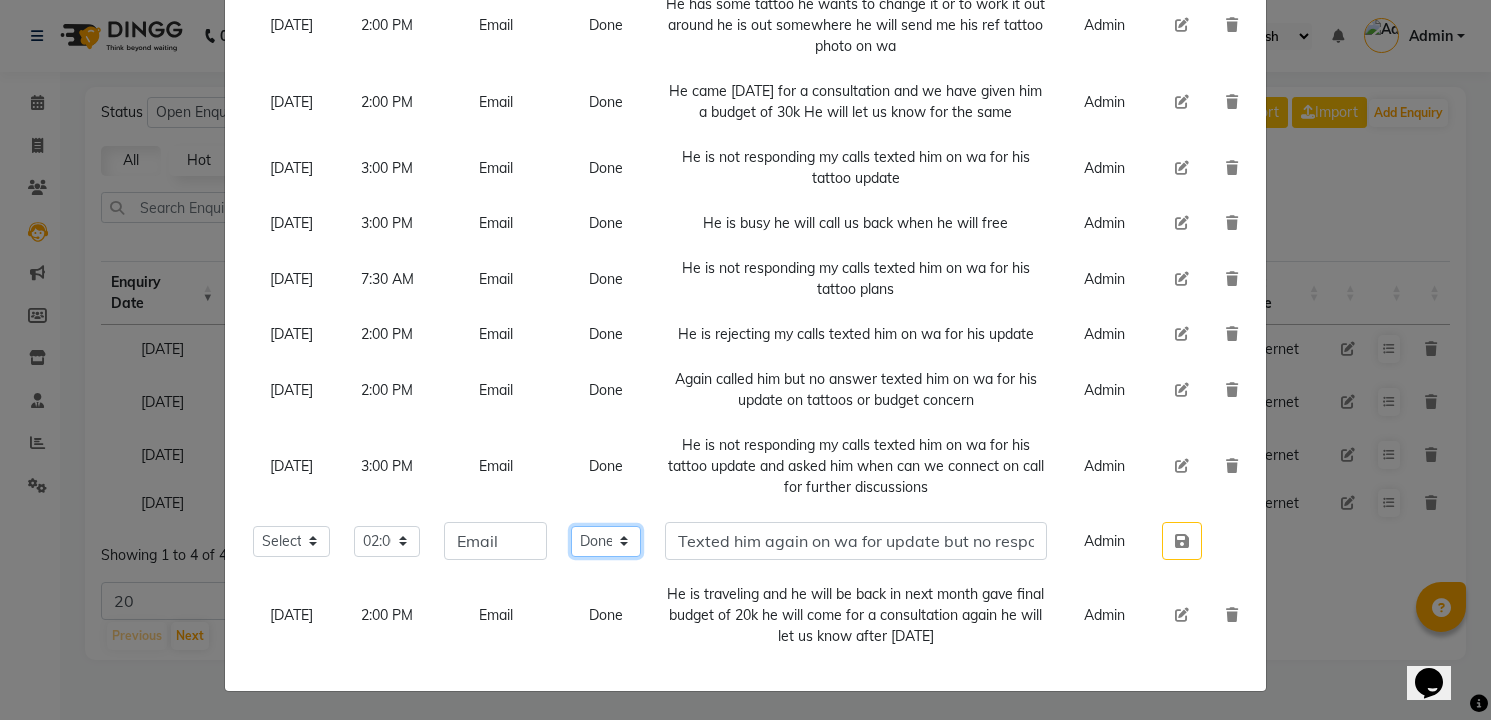 click on "Select Open Pending Done" 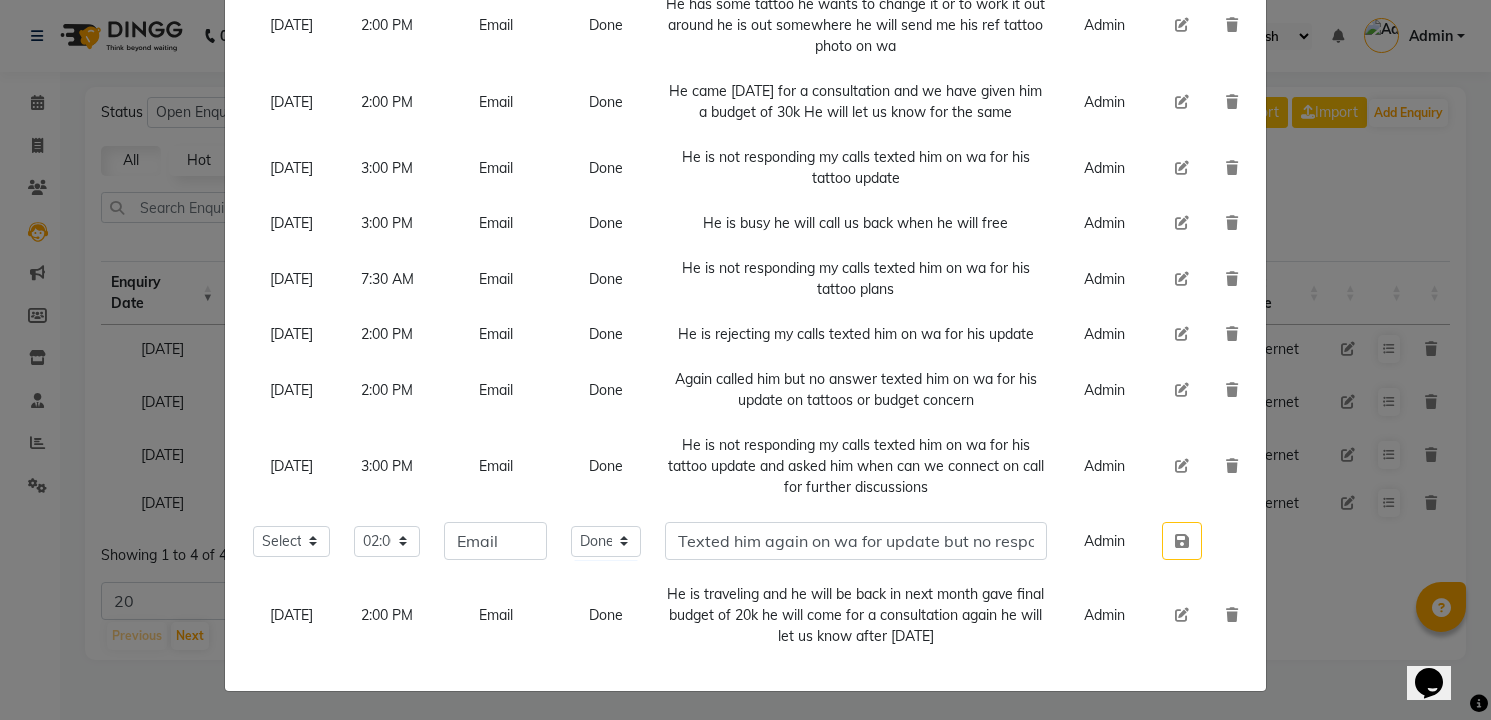 type 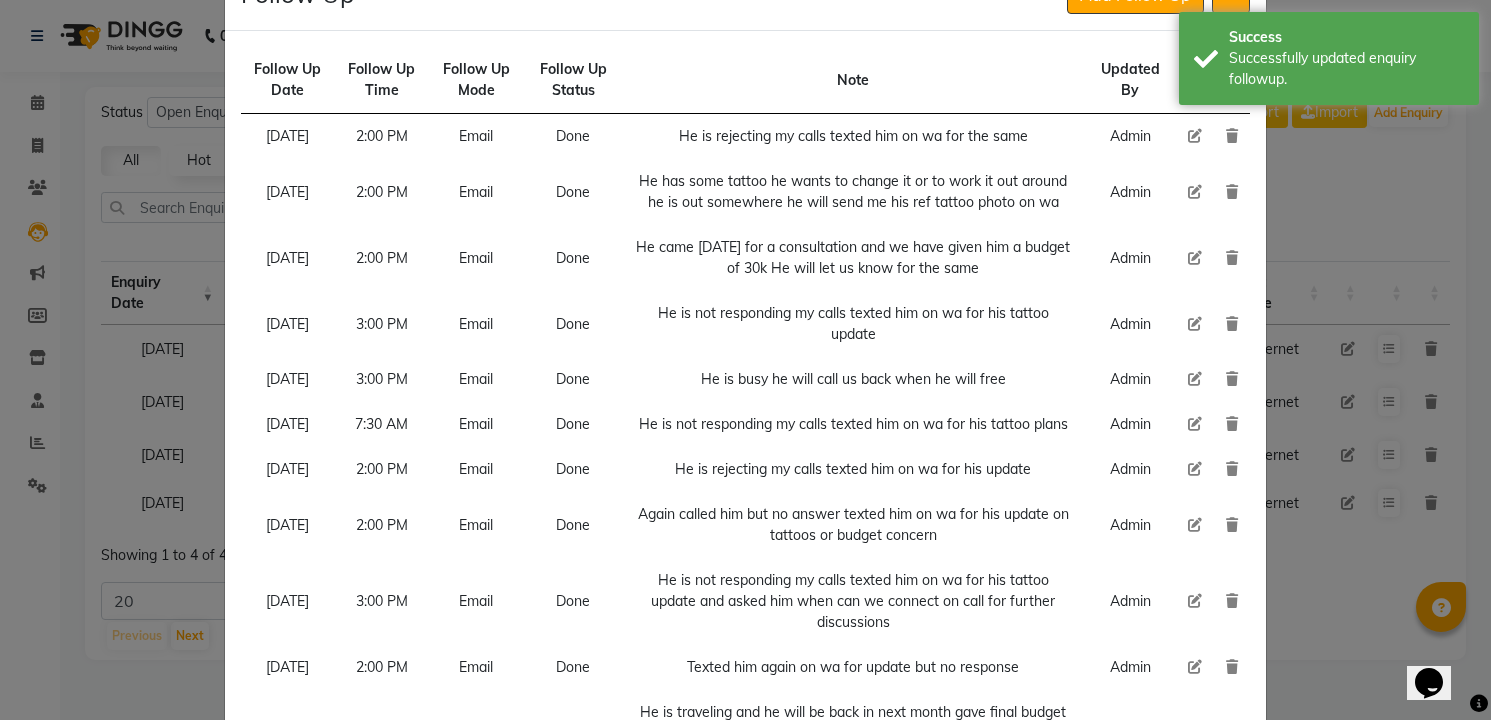 scroll, scrollTop: 0, scrollLeft: 0, axis: both 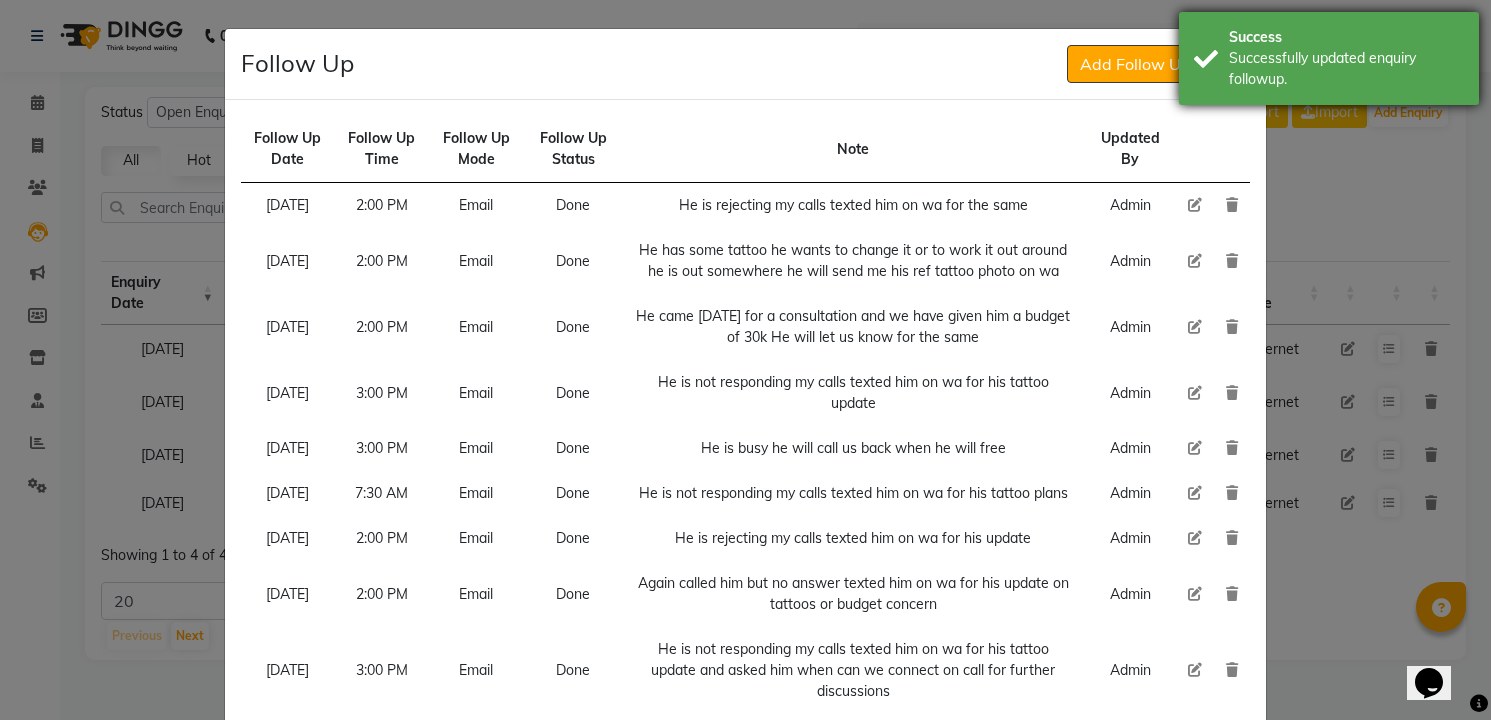 click on "Success   Successfully updated enquiry followup." at bounding box center [1329, 58] 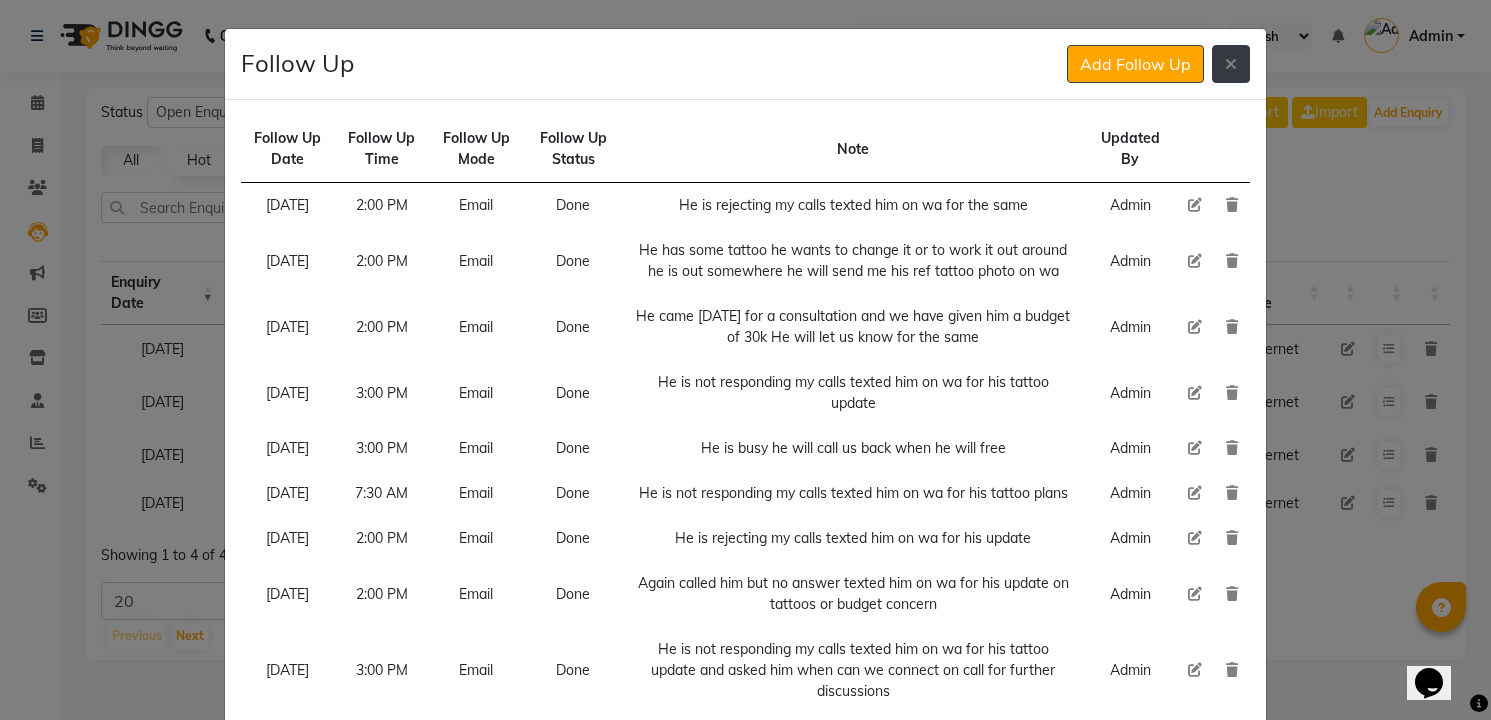 click 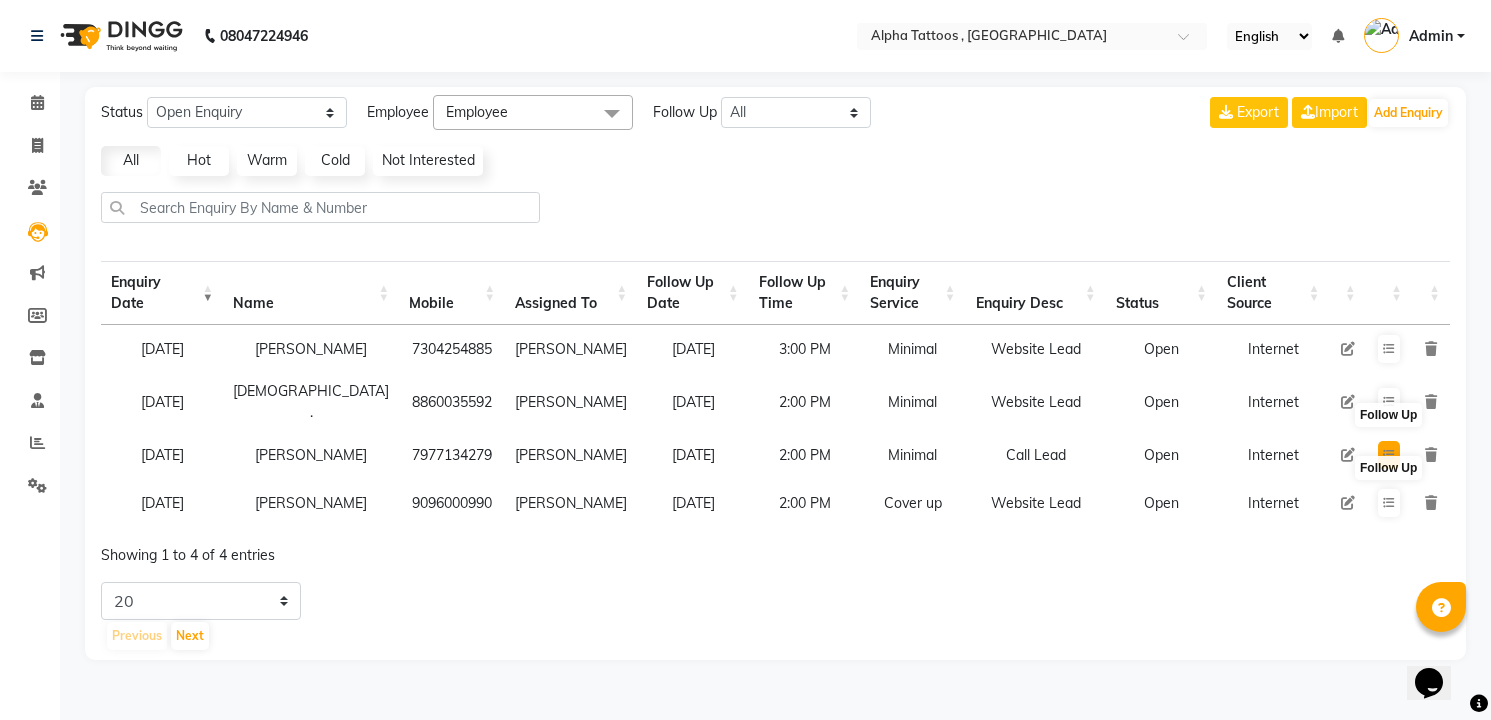 click at bounding box center [1389, 455] 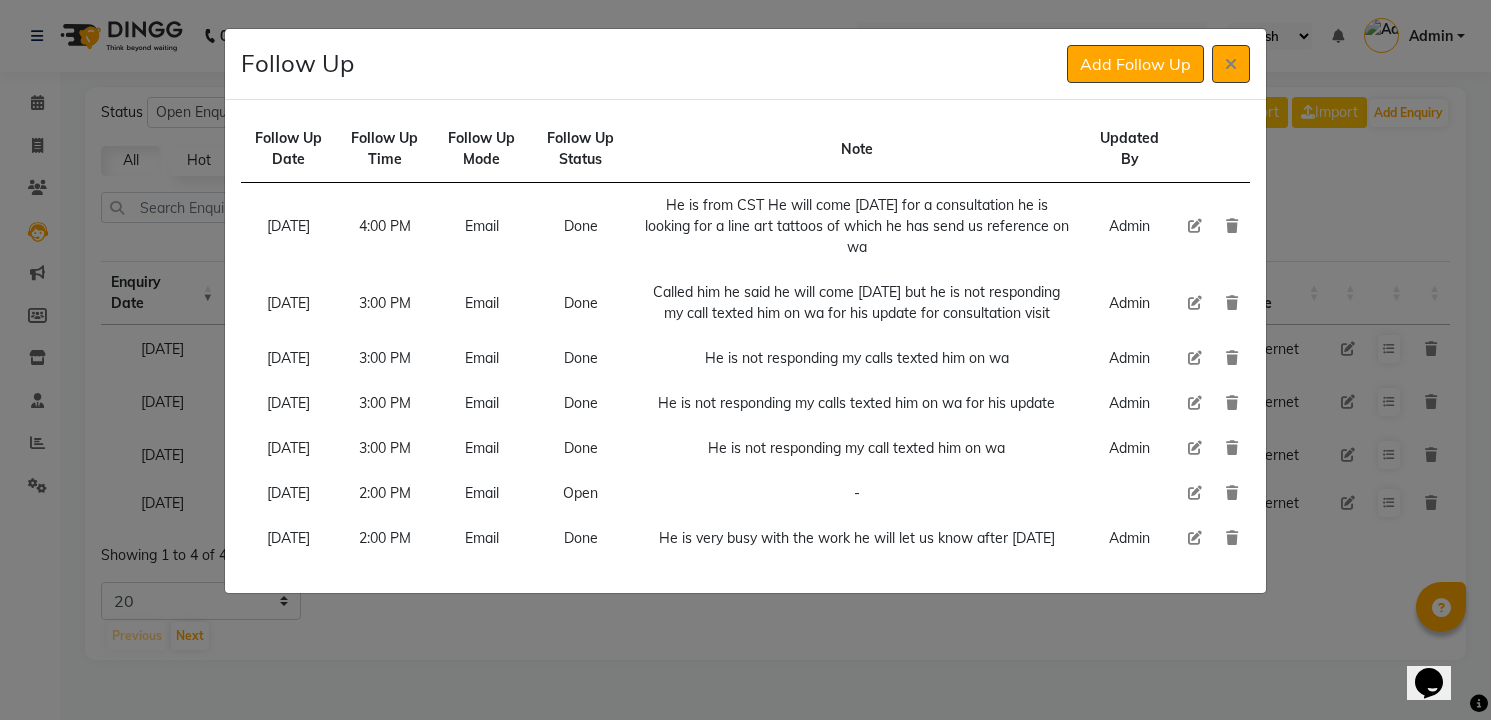 click 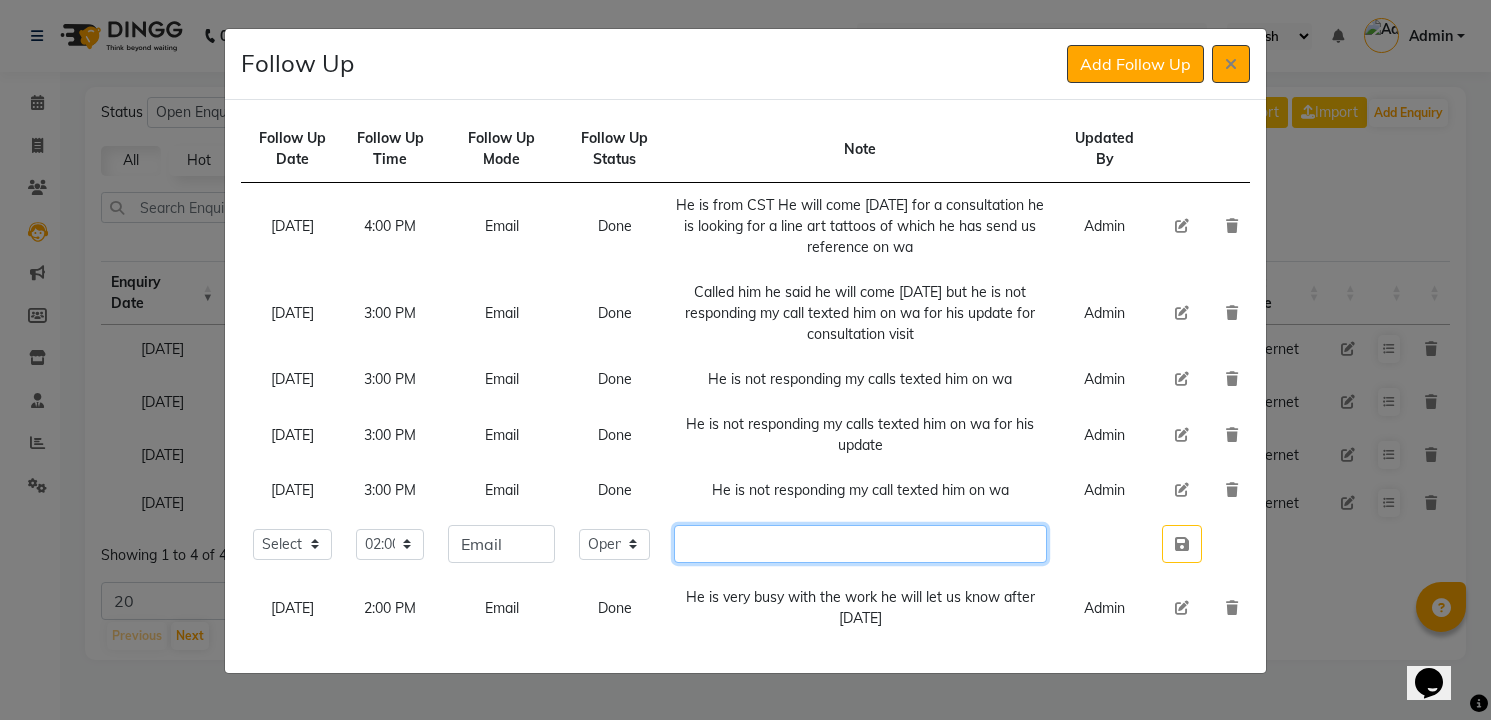 click 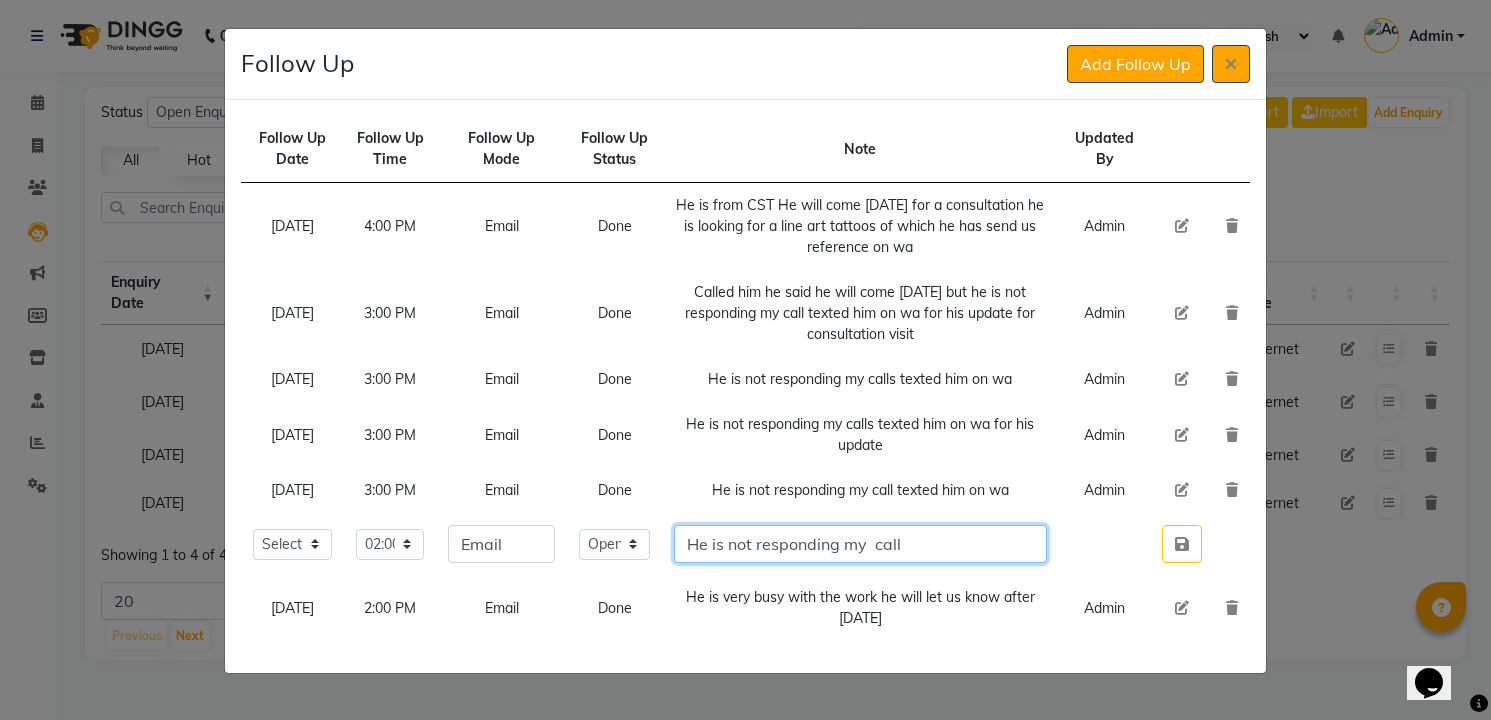 type on "He is not responding my  call" 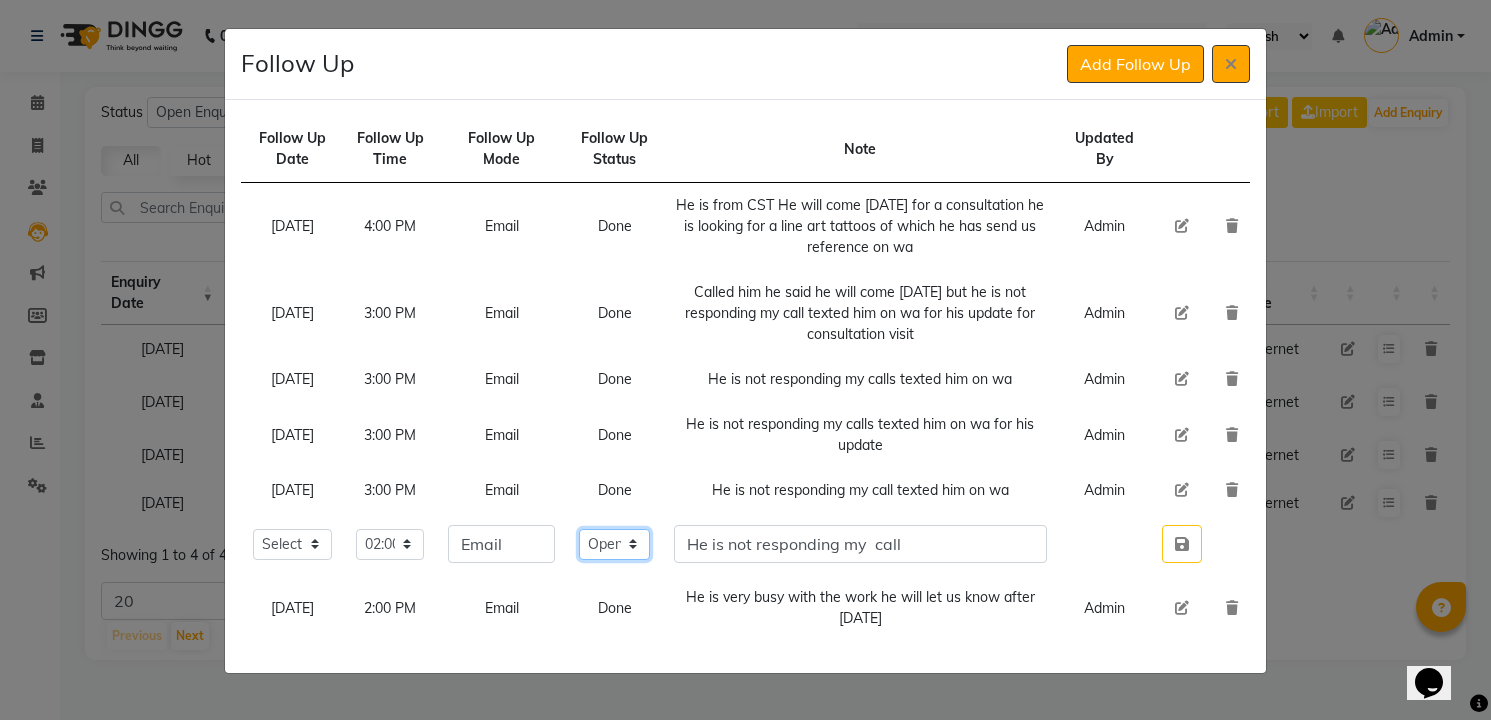 click on "Select Open Pending Done" 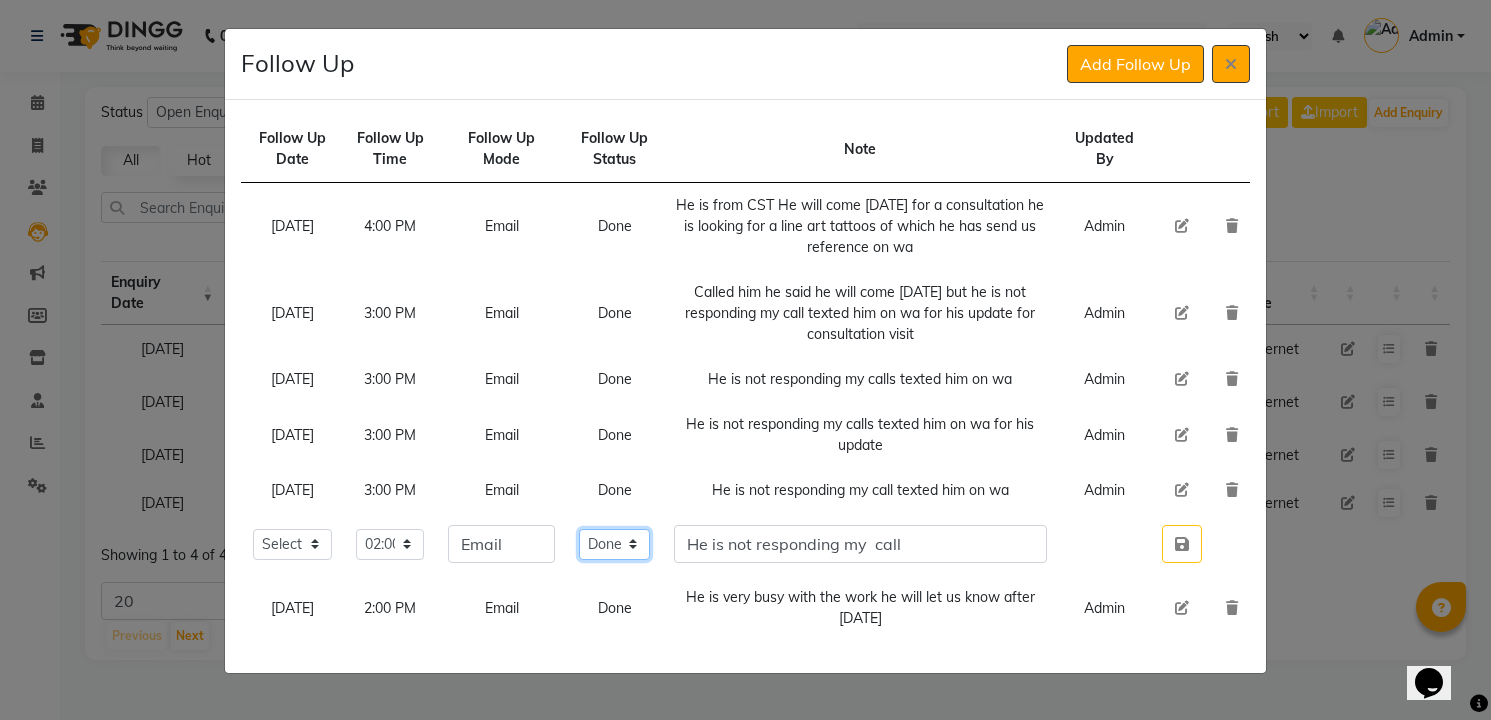 click on "Select Open Pending Done" 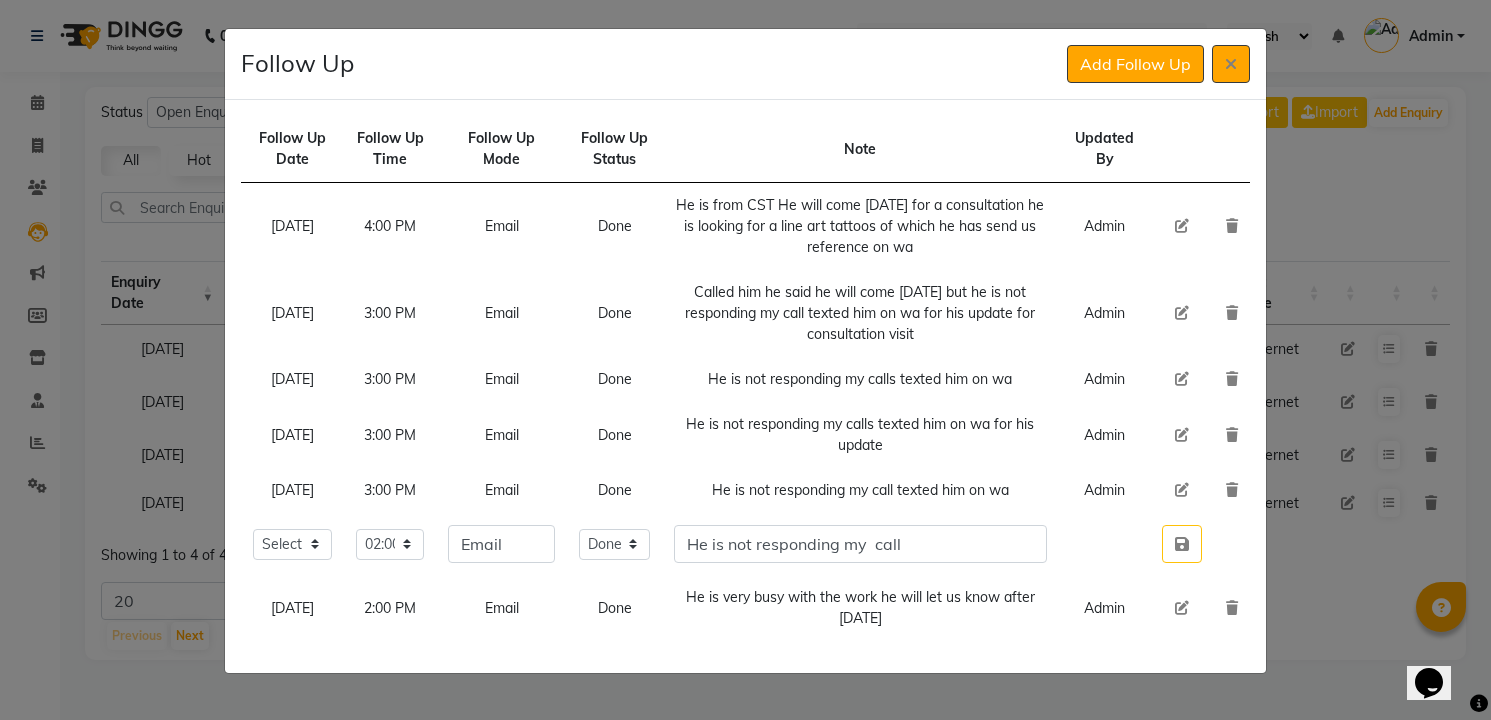 type 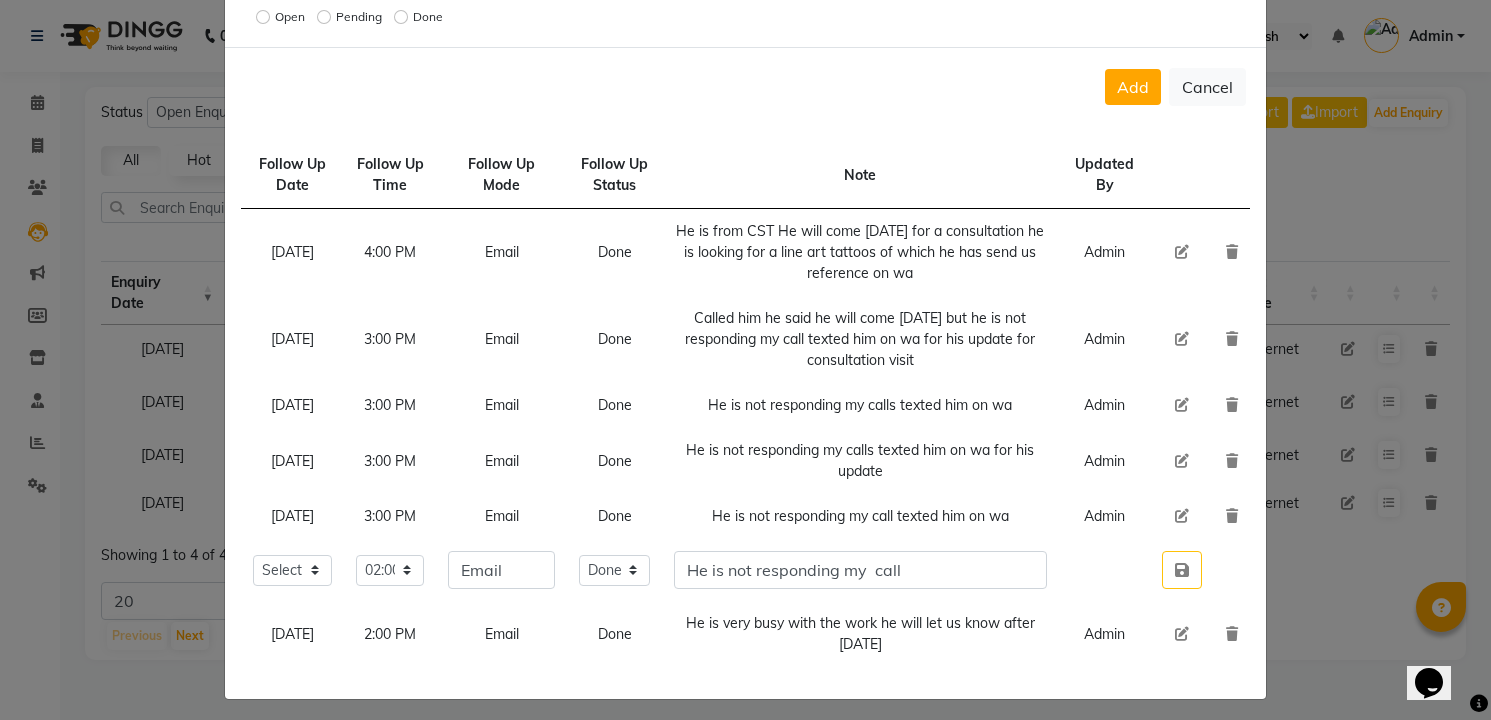 scroll, scrollTop: 310, scrollLeft: 0, axis: vertical 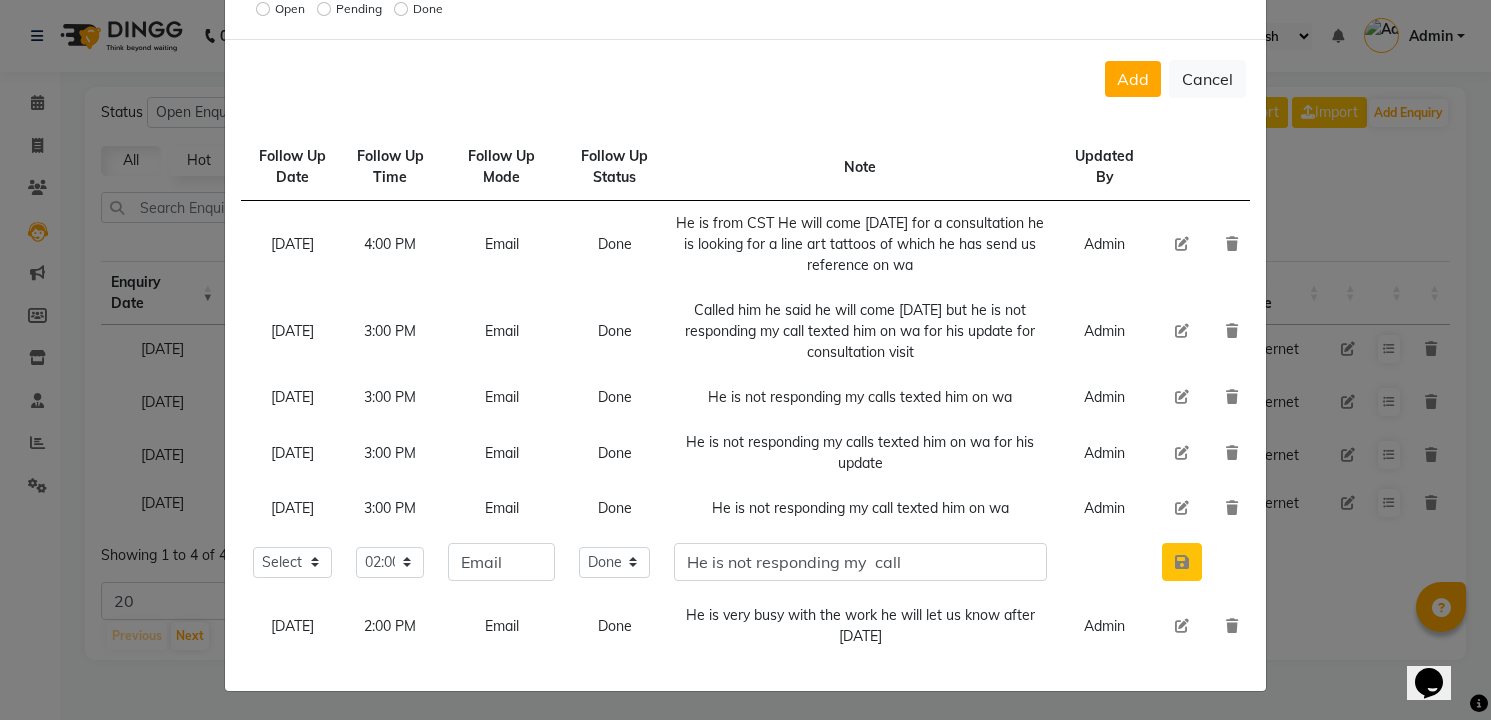 click 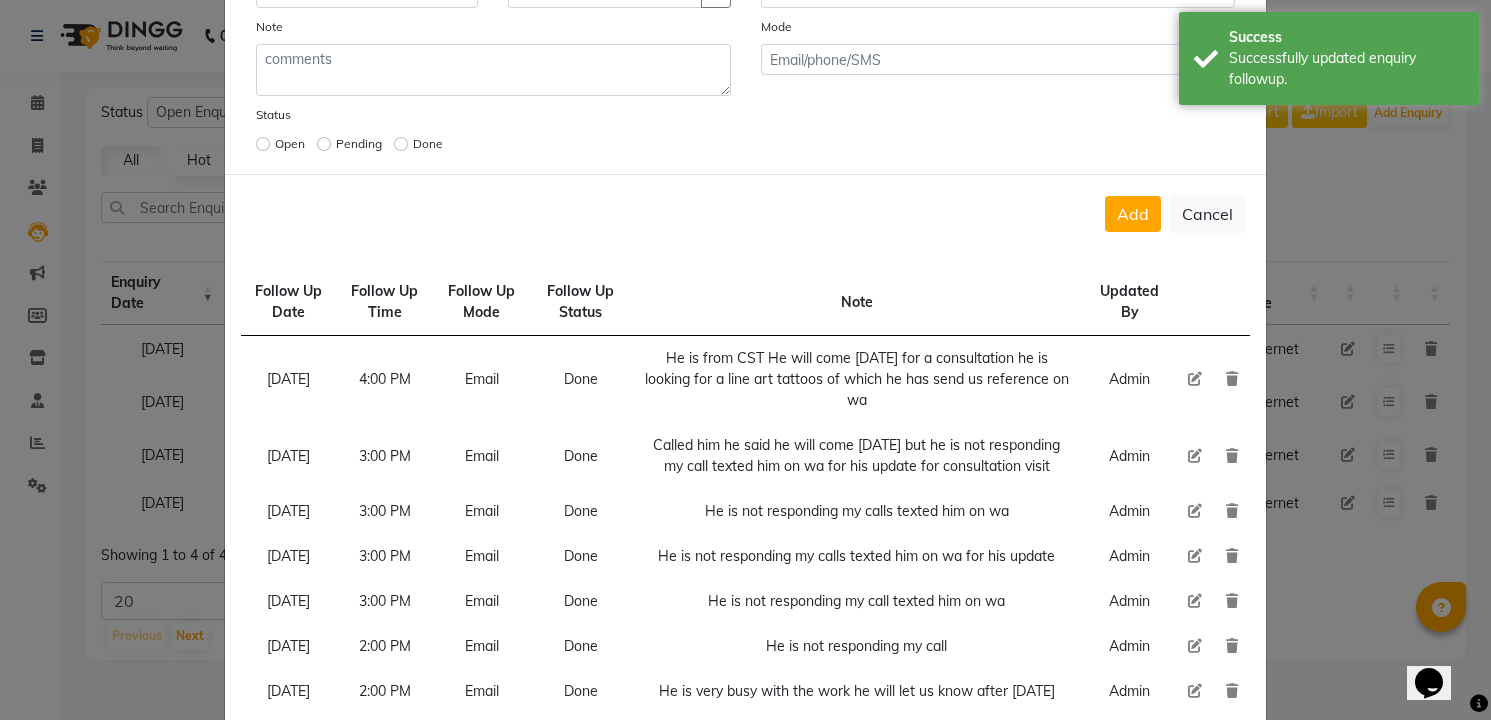 scroll, scrollTop: 0, scrollLeft: 0, axis: both 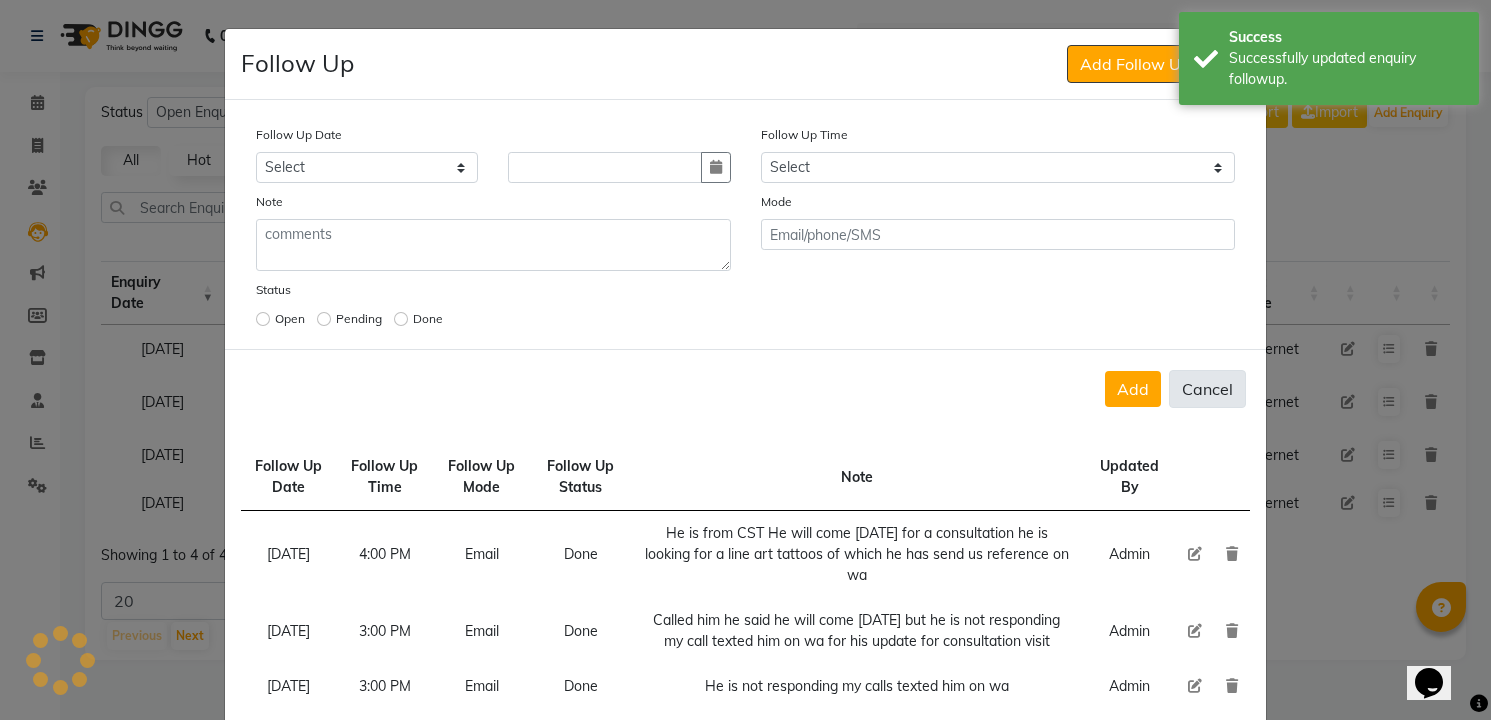 click on "Cancel" 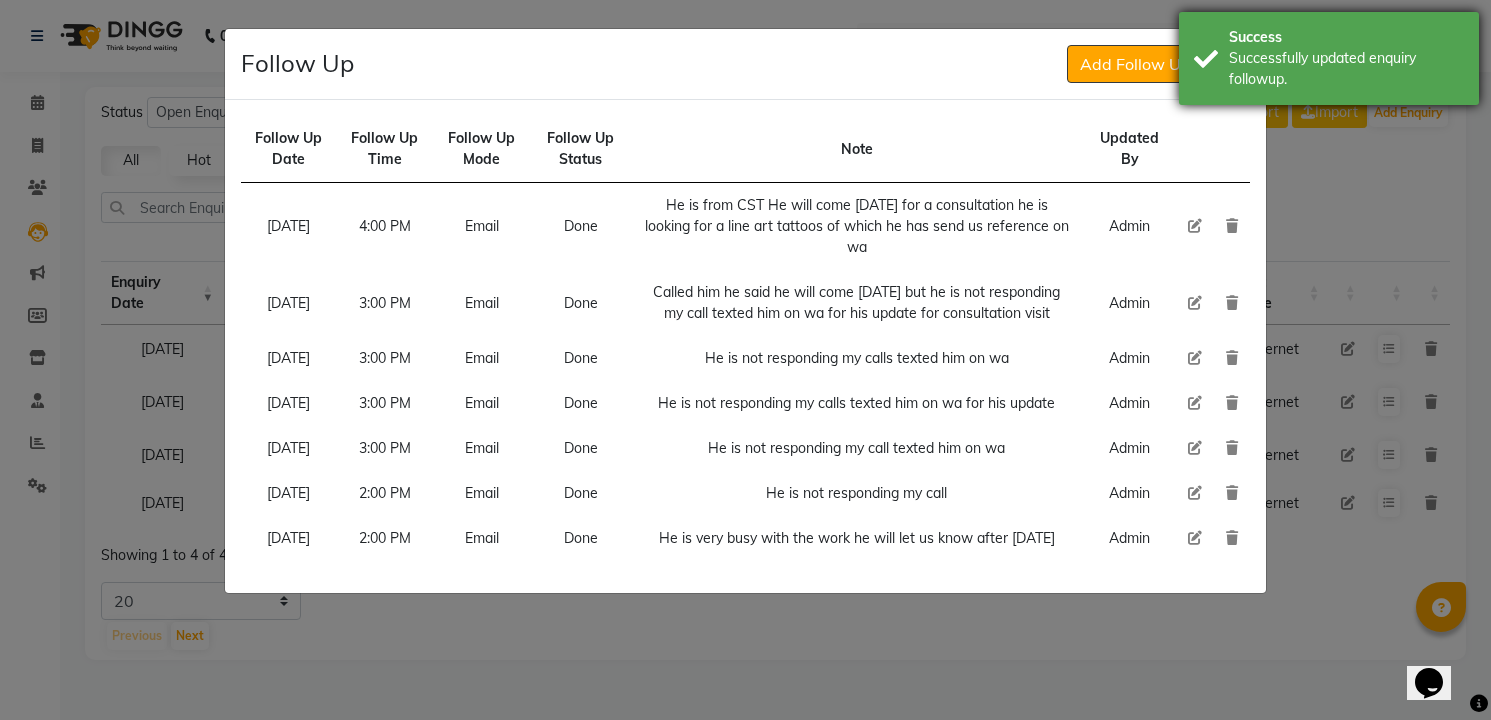 click on "Successfully updated enquiry followup." at bounding box center [1346, 69] 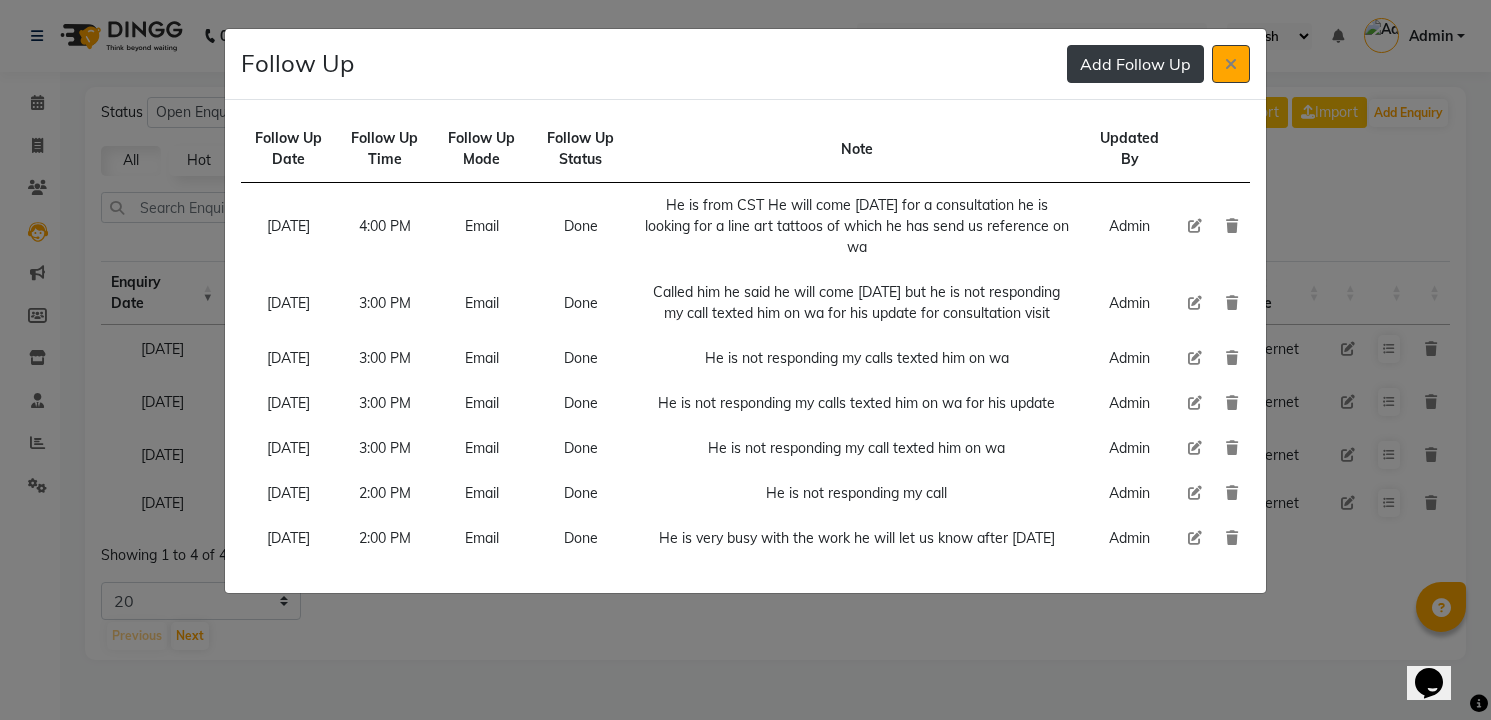 click on "Add Follow Up" 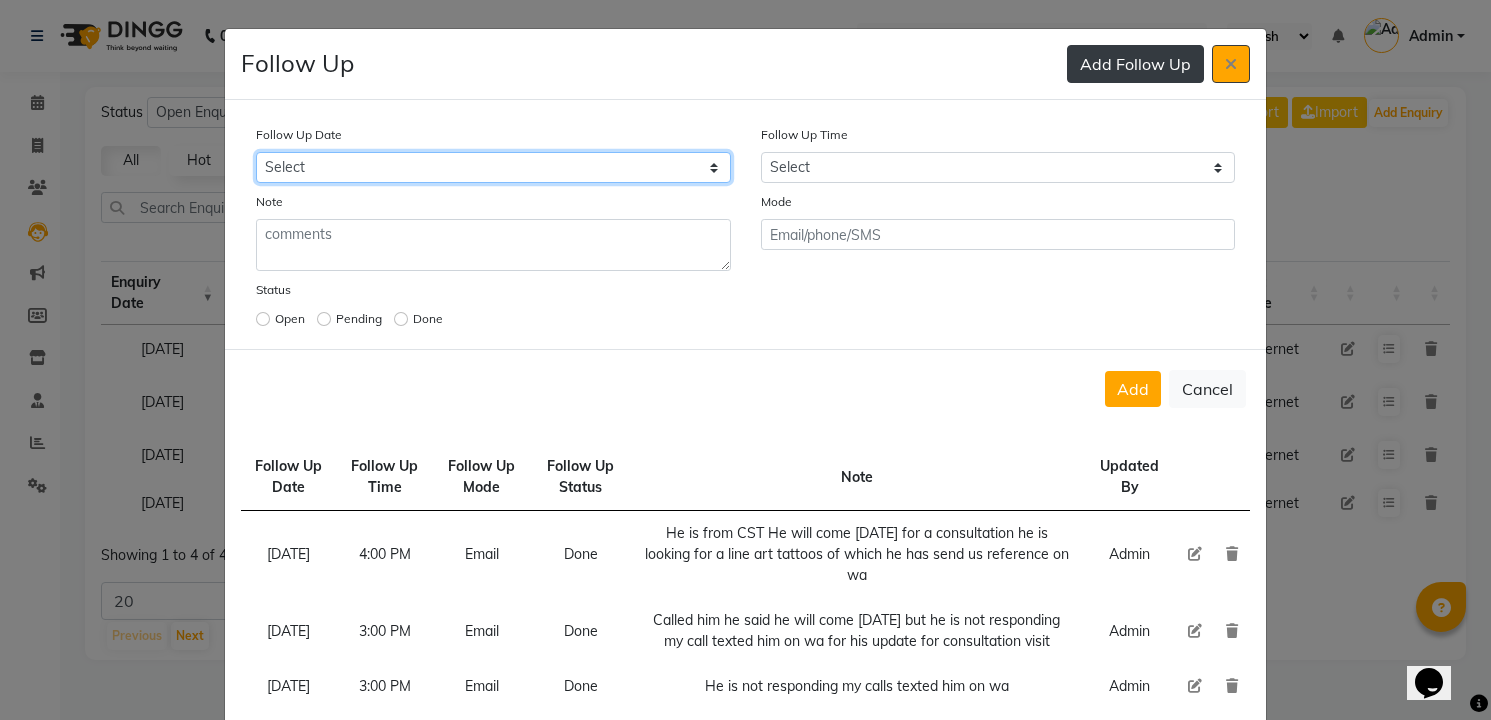 select on "[DATE]" 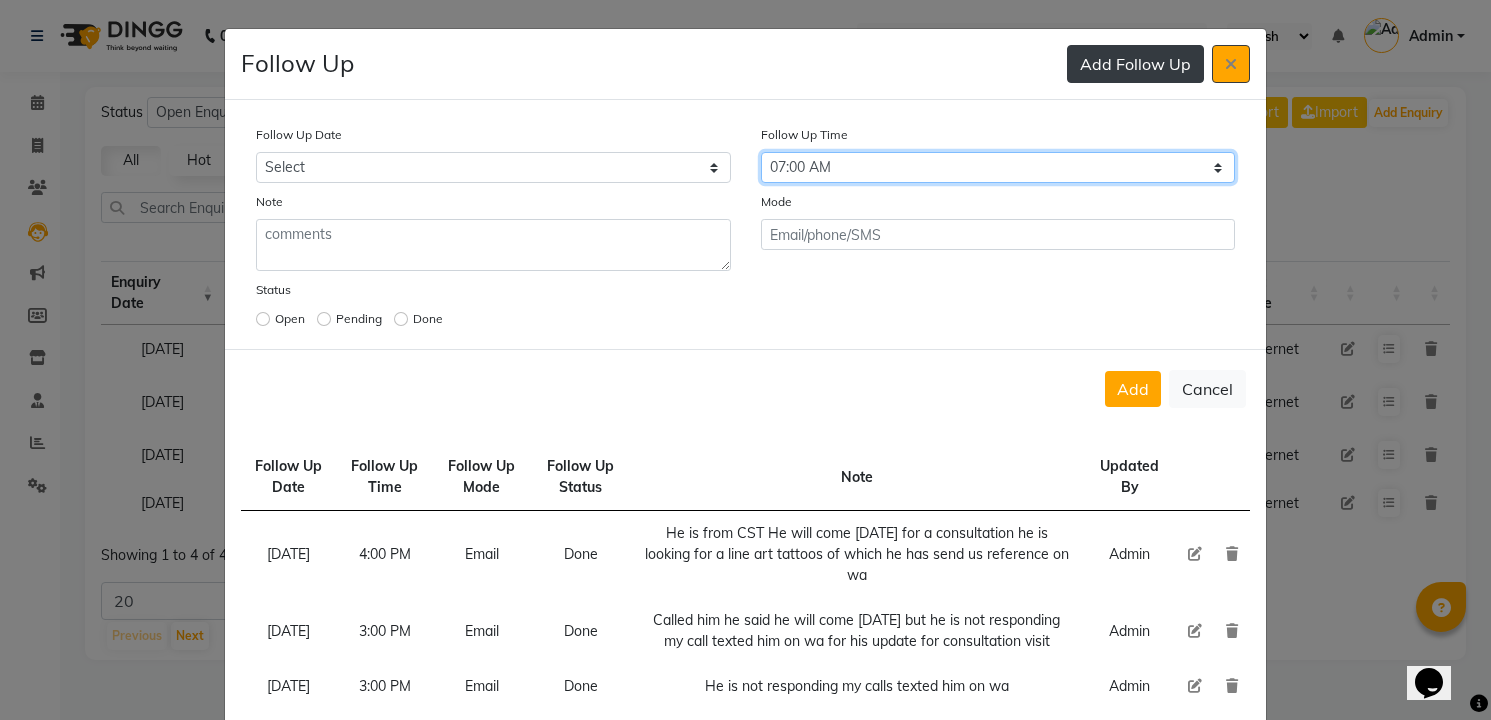 select on "840" 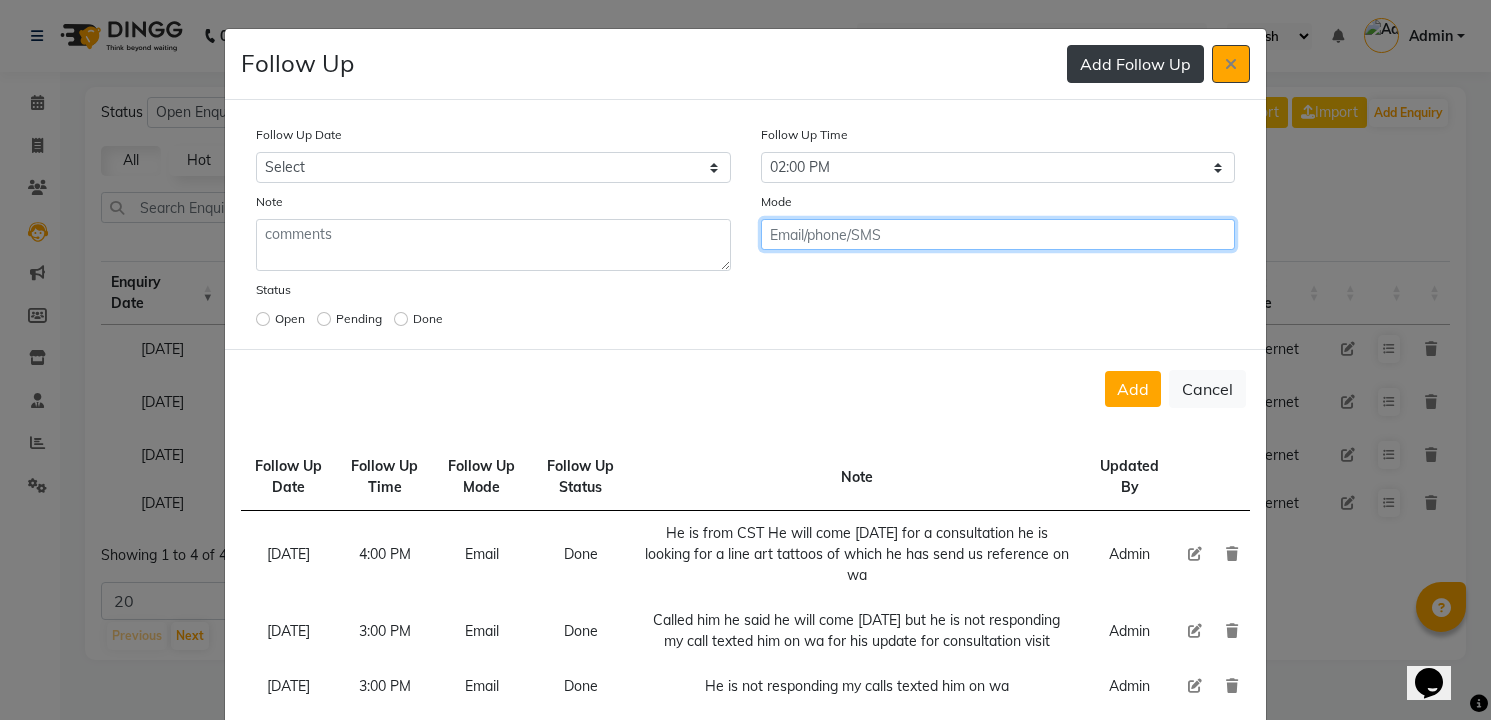 click on "Add" 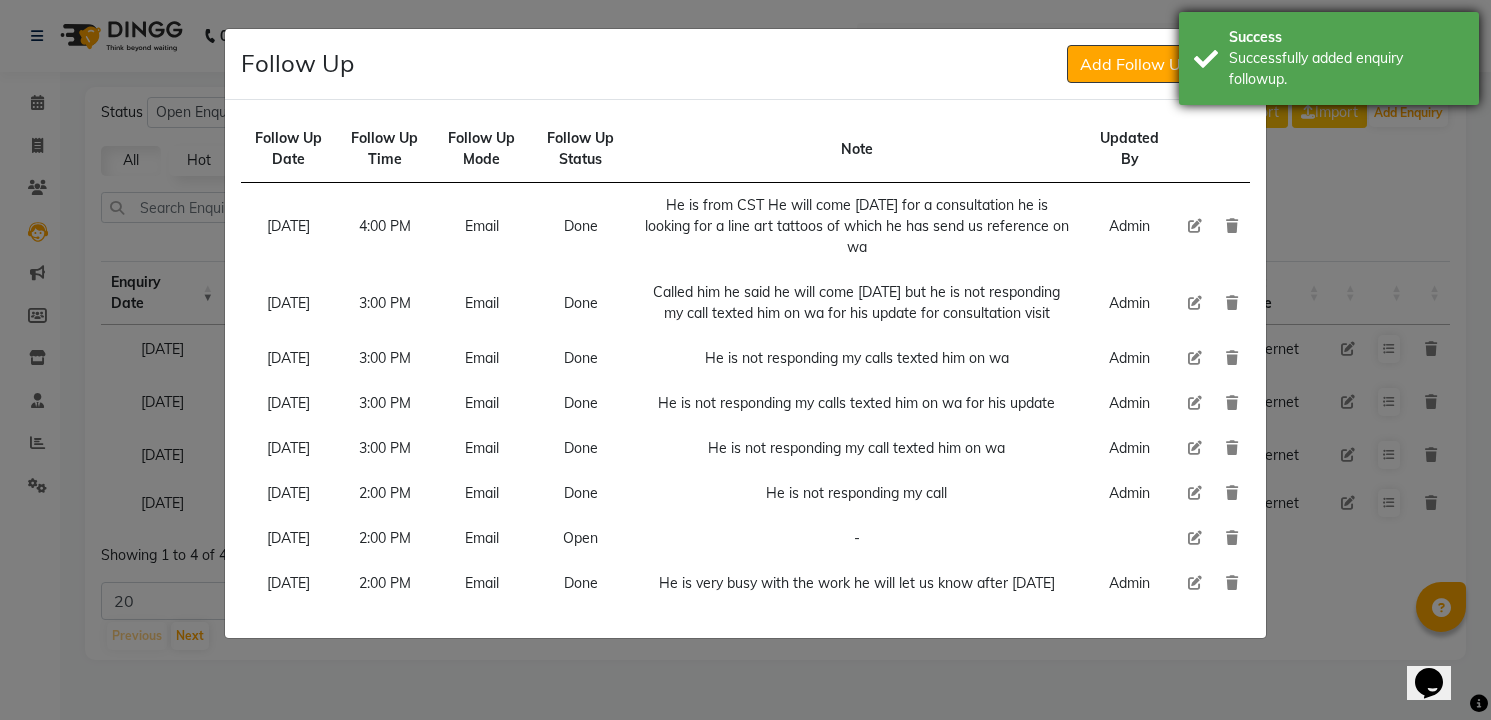 click on "Success   Successfully added enquiry followup." at bounding box center [1329, 58] 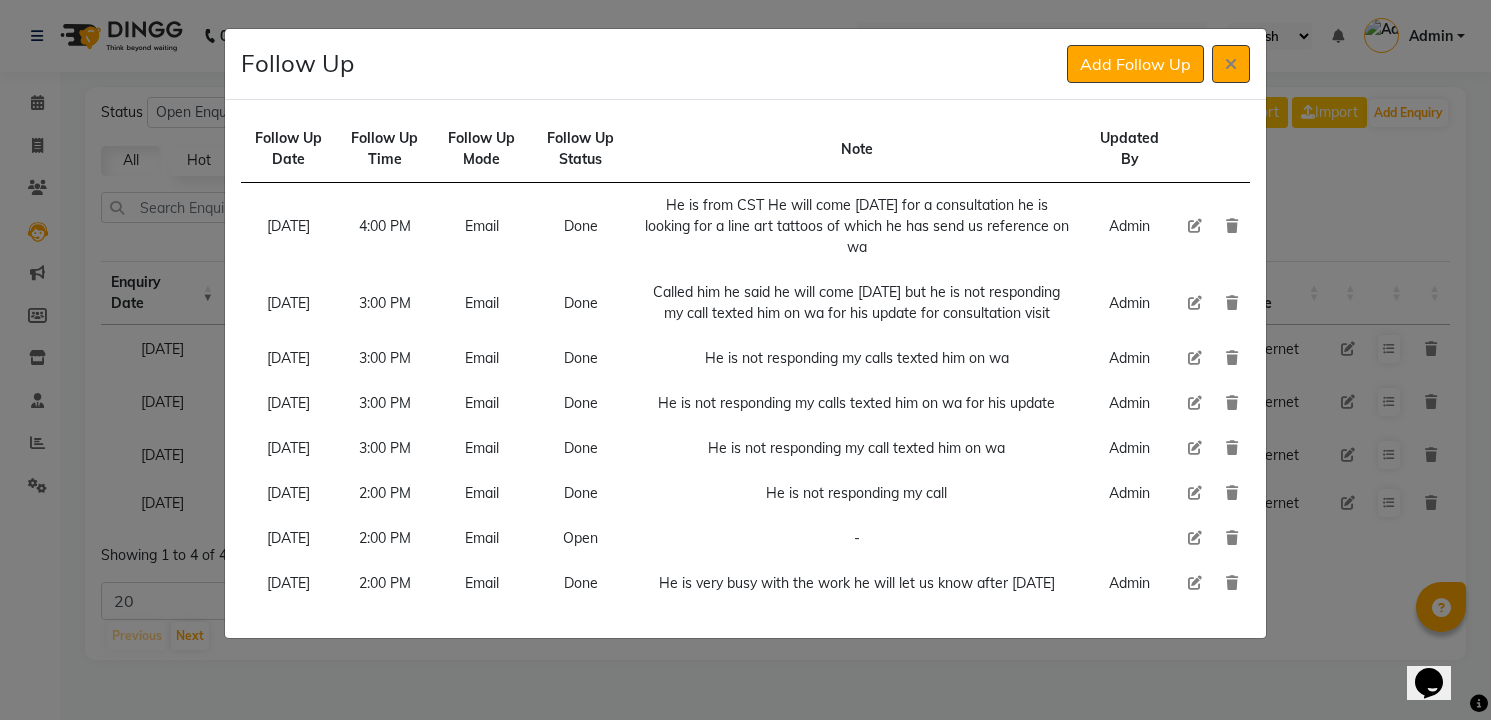 click 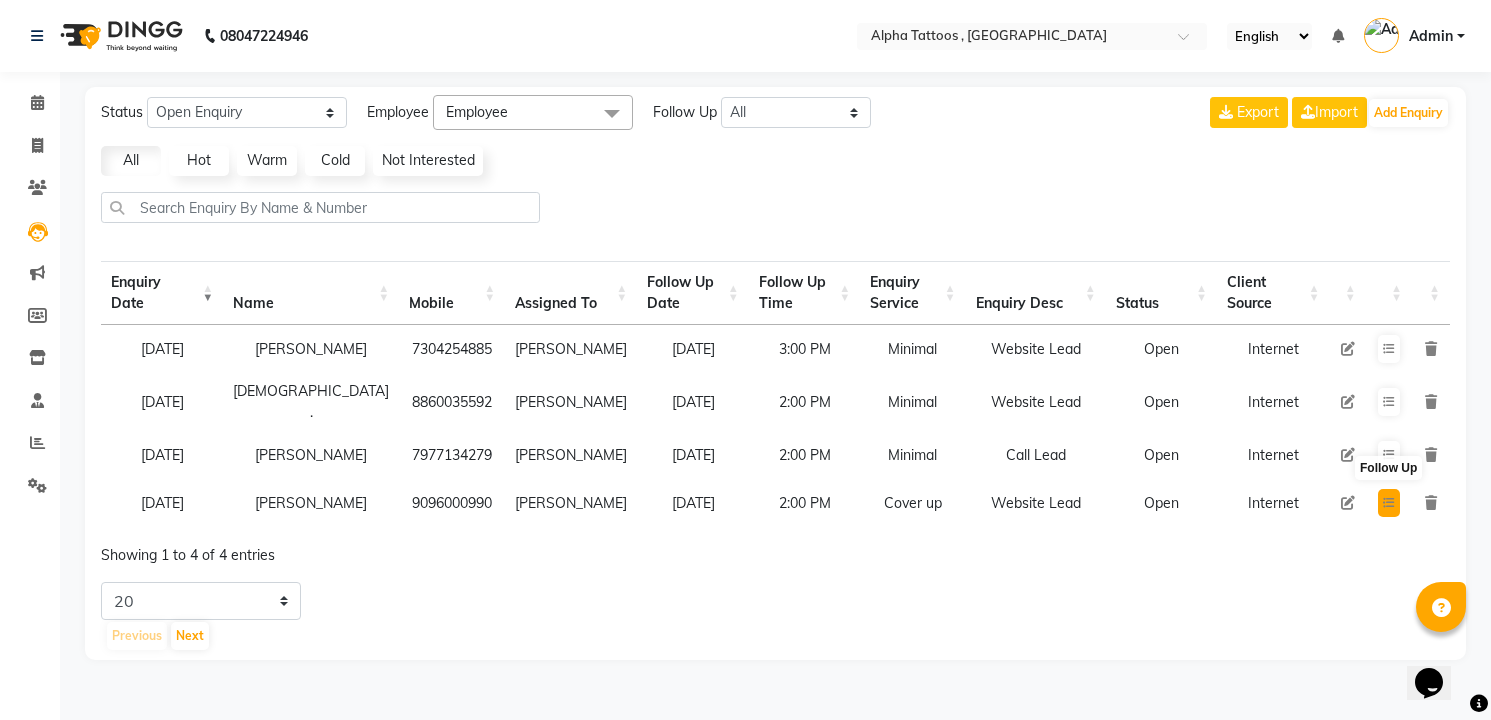 click at bounding box center (1389, 503) 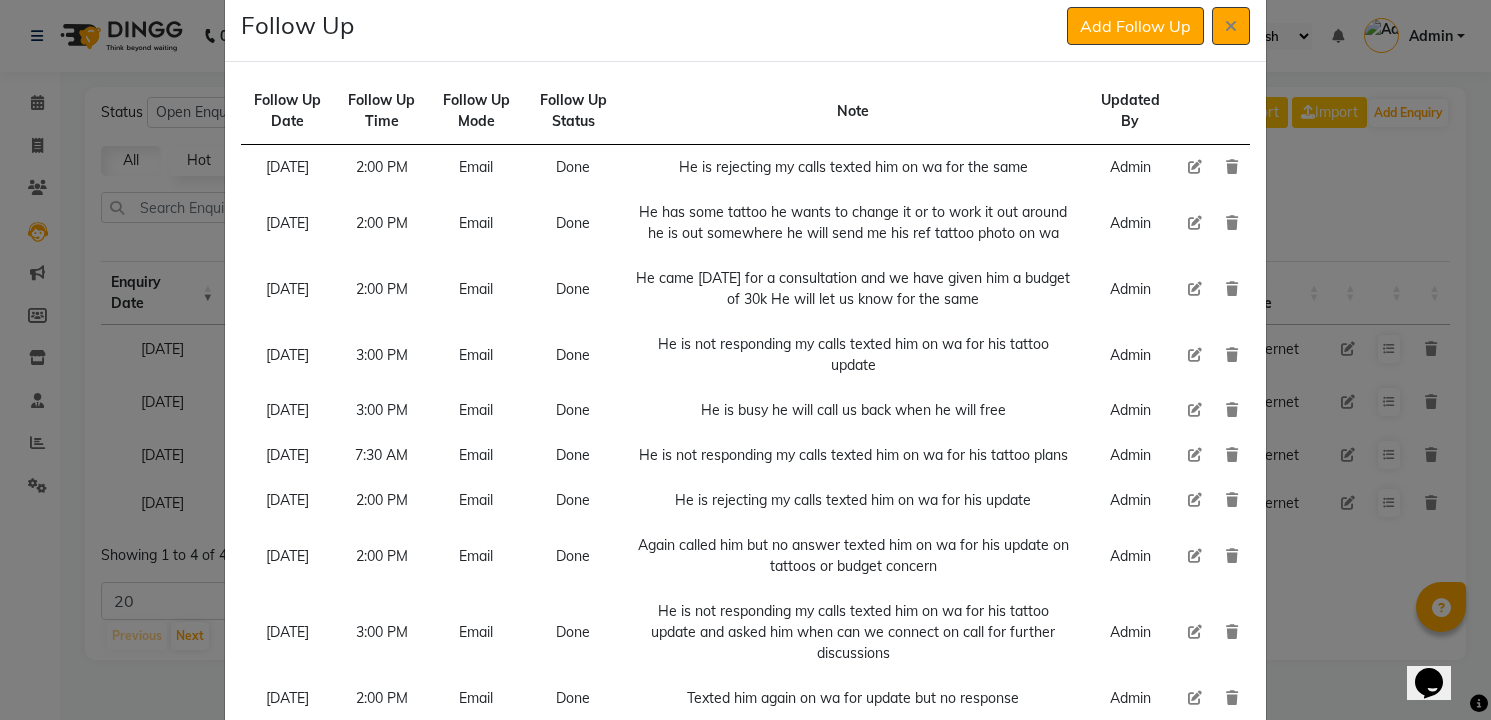 scroll, scrollTop: 0, scrollLeft: 0, axis: both 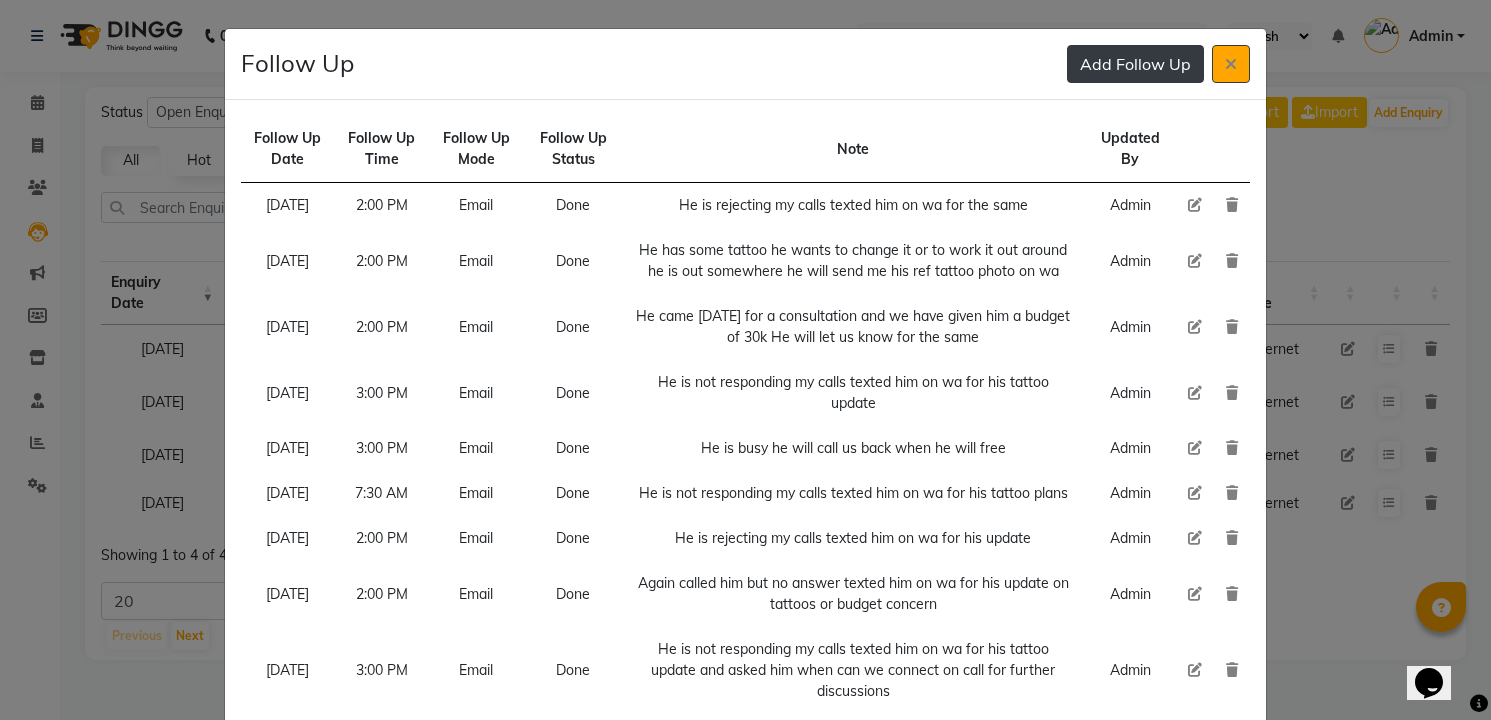 click on "Add Follow Up" 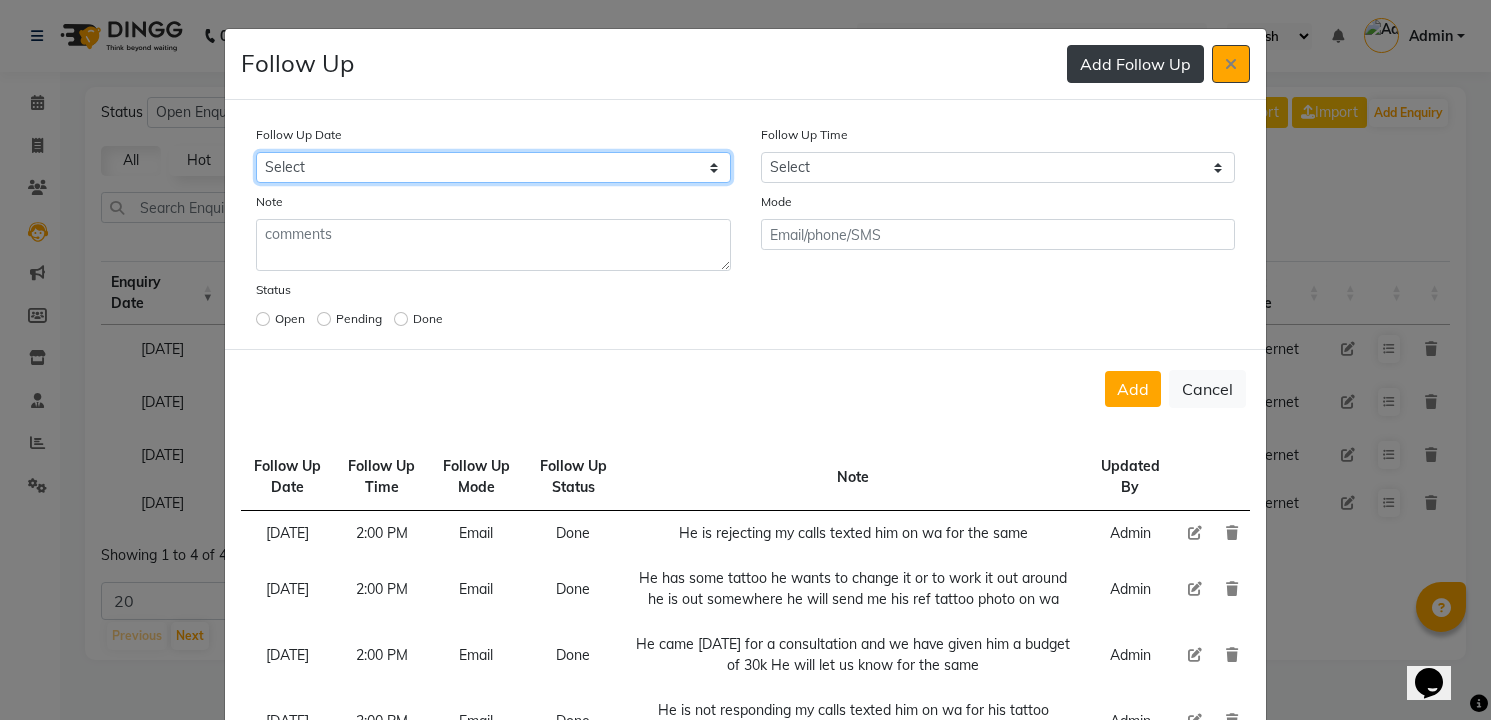 select on "[DATE]" 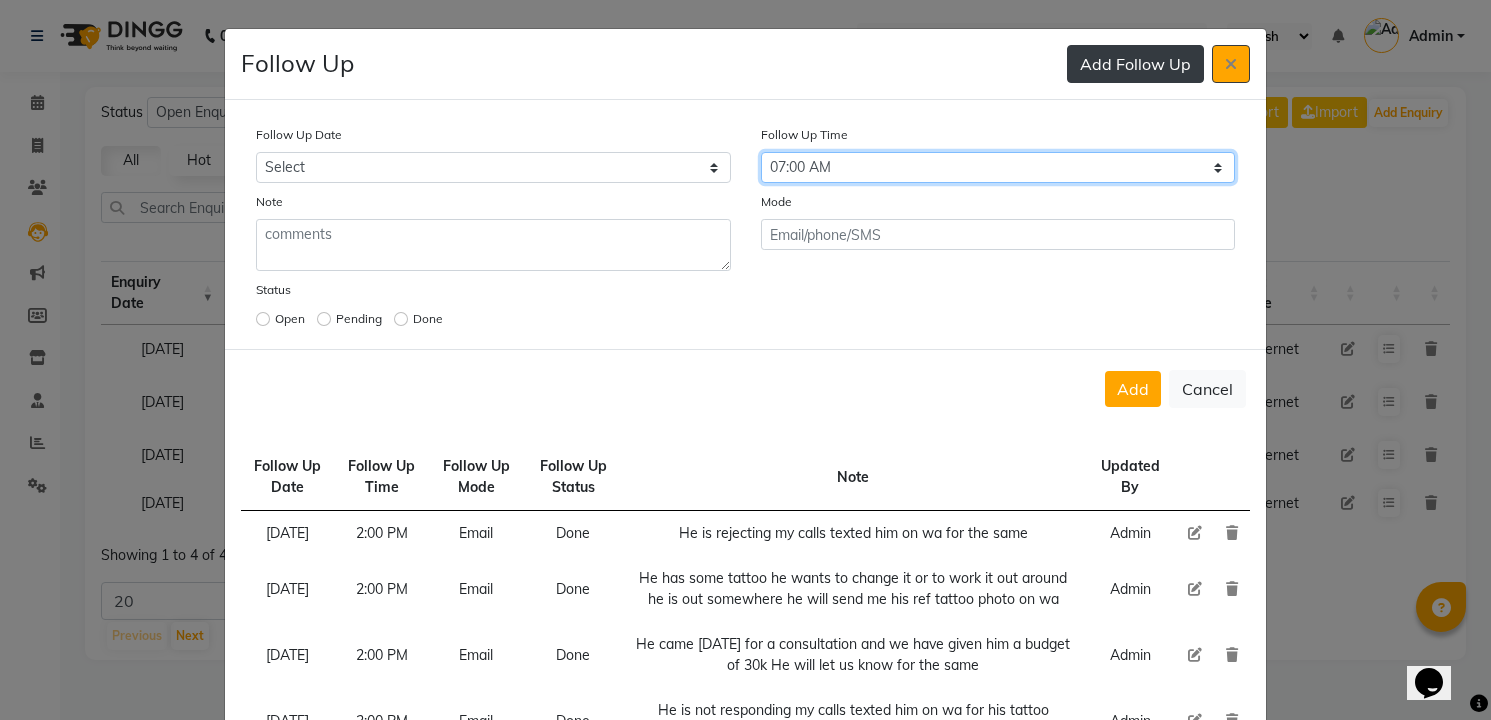select on "900" 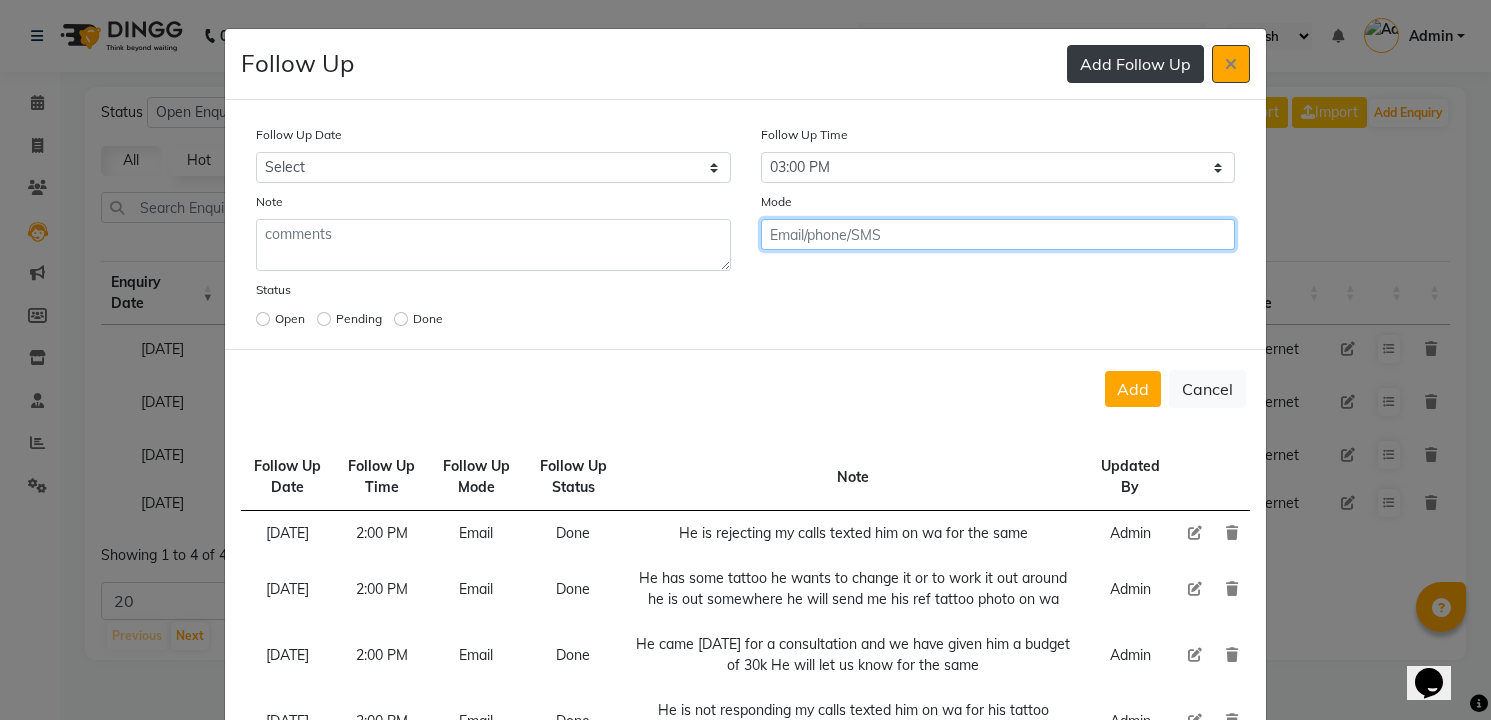 click on "Add" 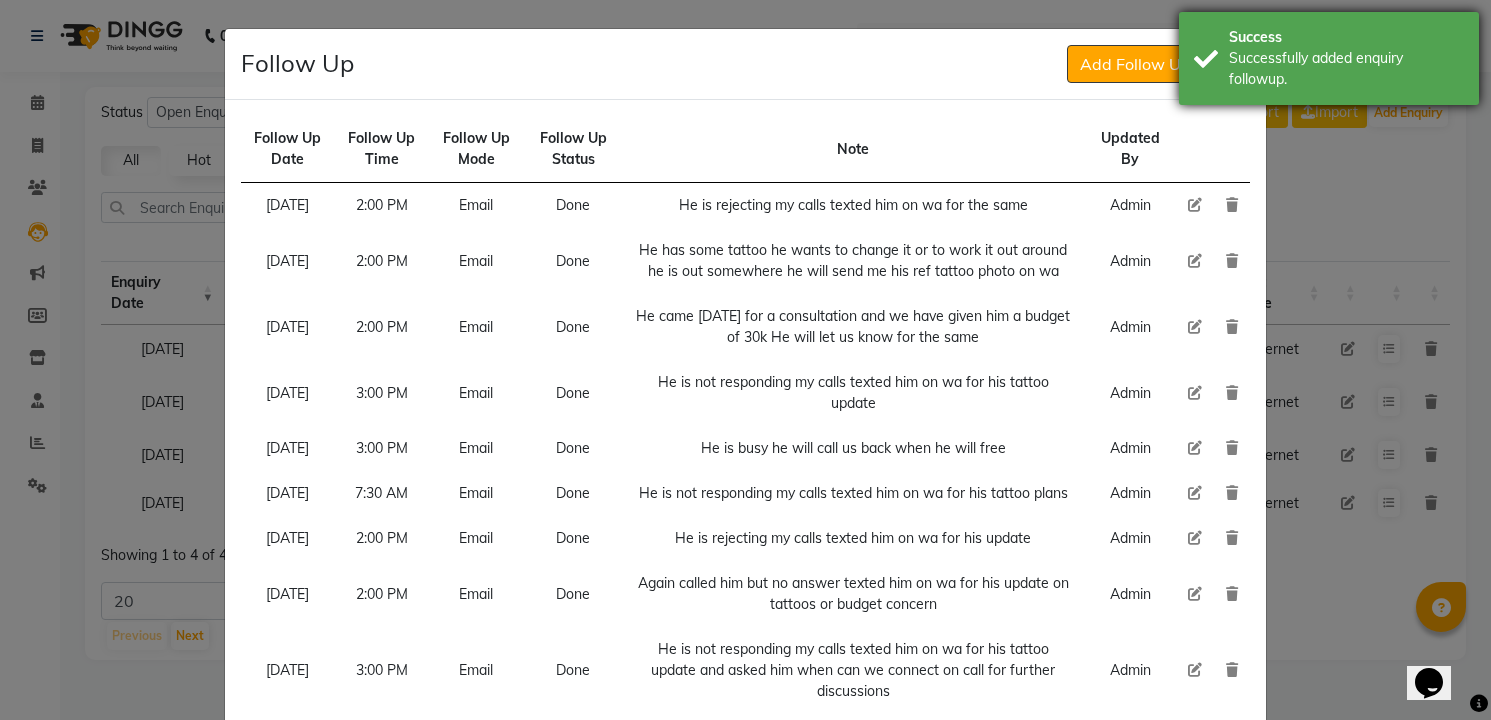 click on "Successfully added enquiry followup." at bounding box center (1346, 69) 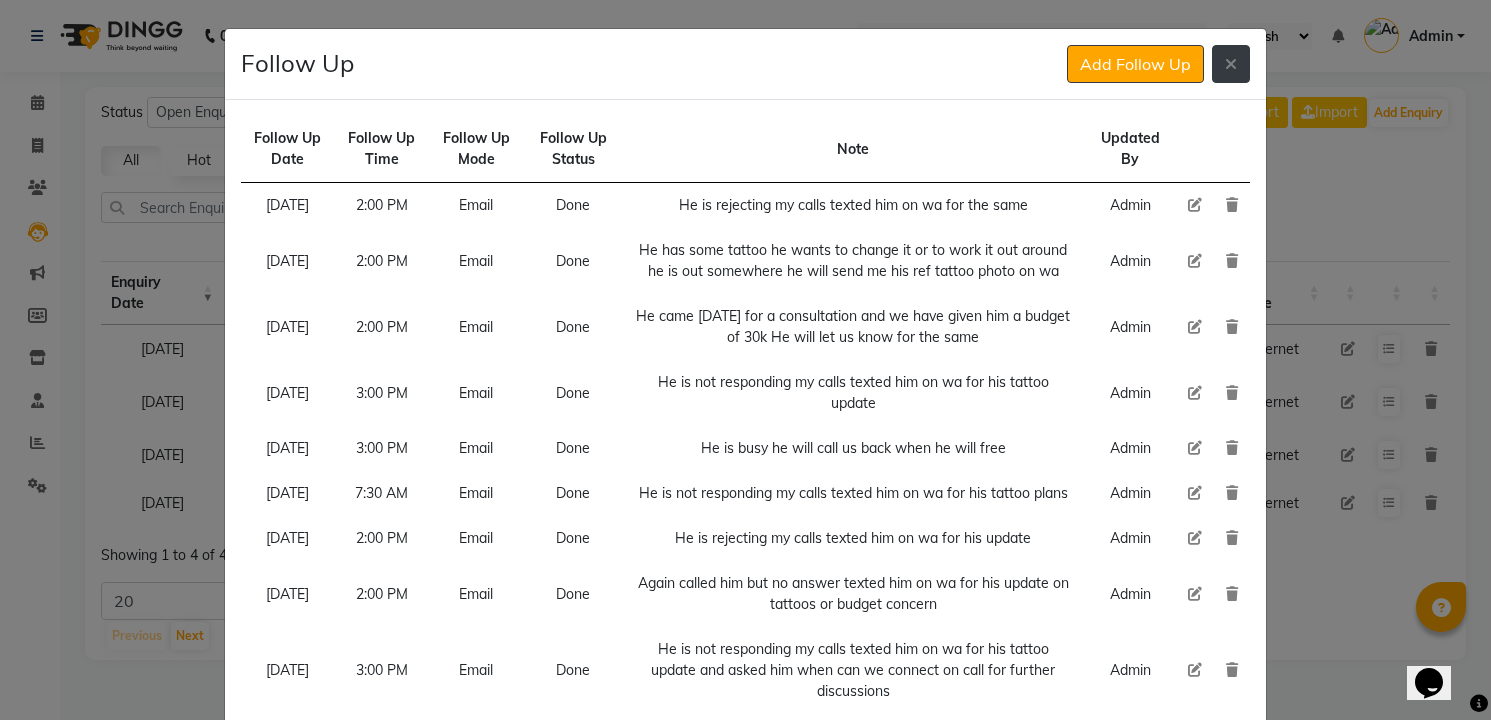 click 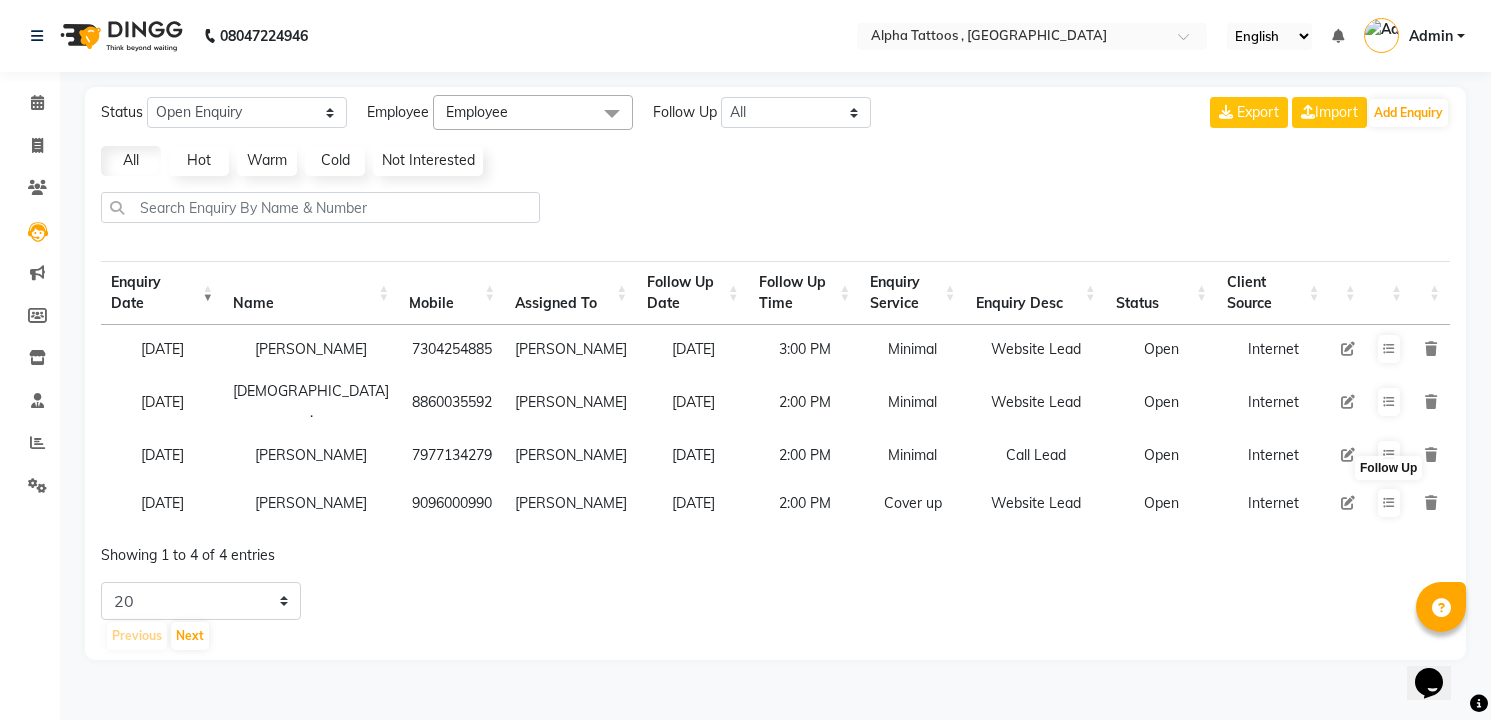 click 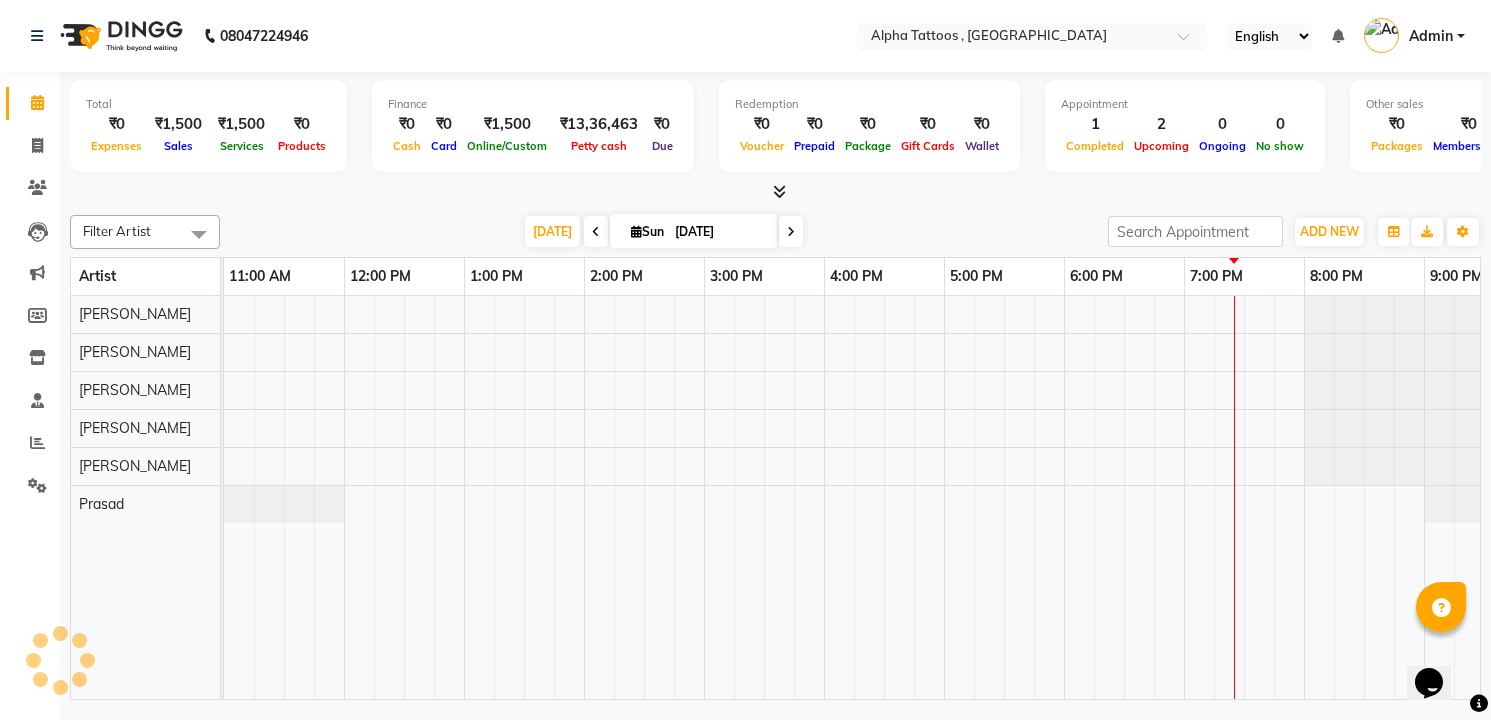 scroll, scrollTop: 0, scrollLeft: 64, axis: horizontal 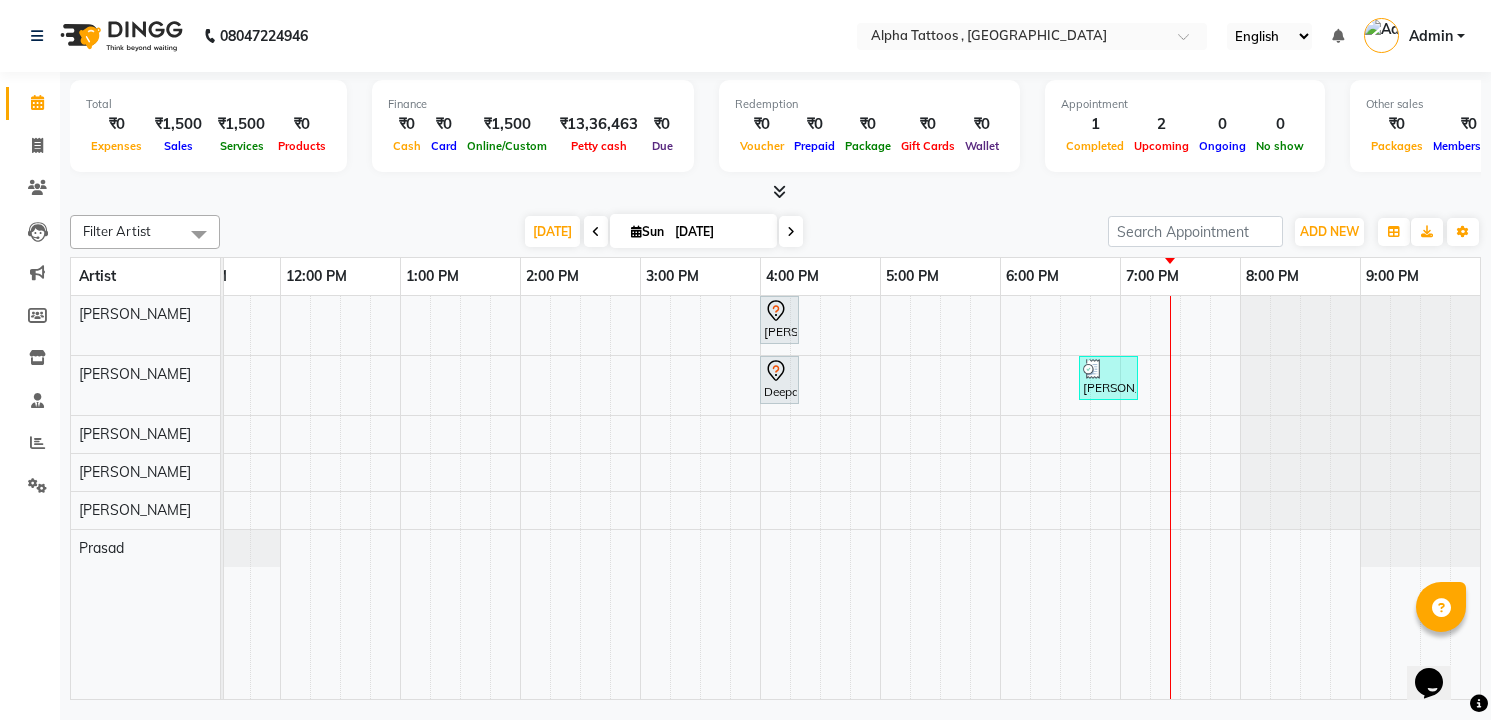 click at bounding box center (791, 231) 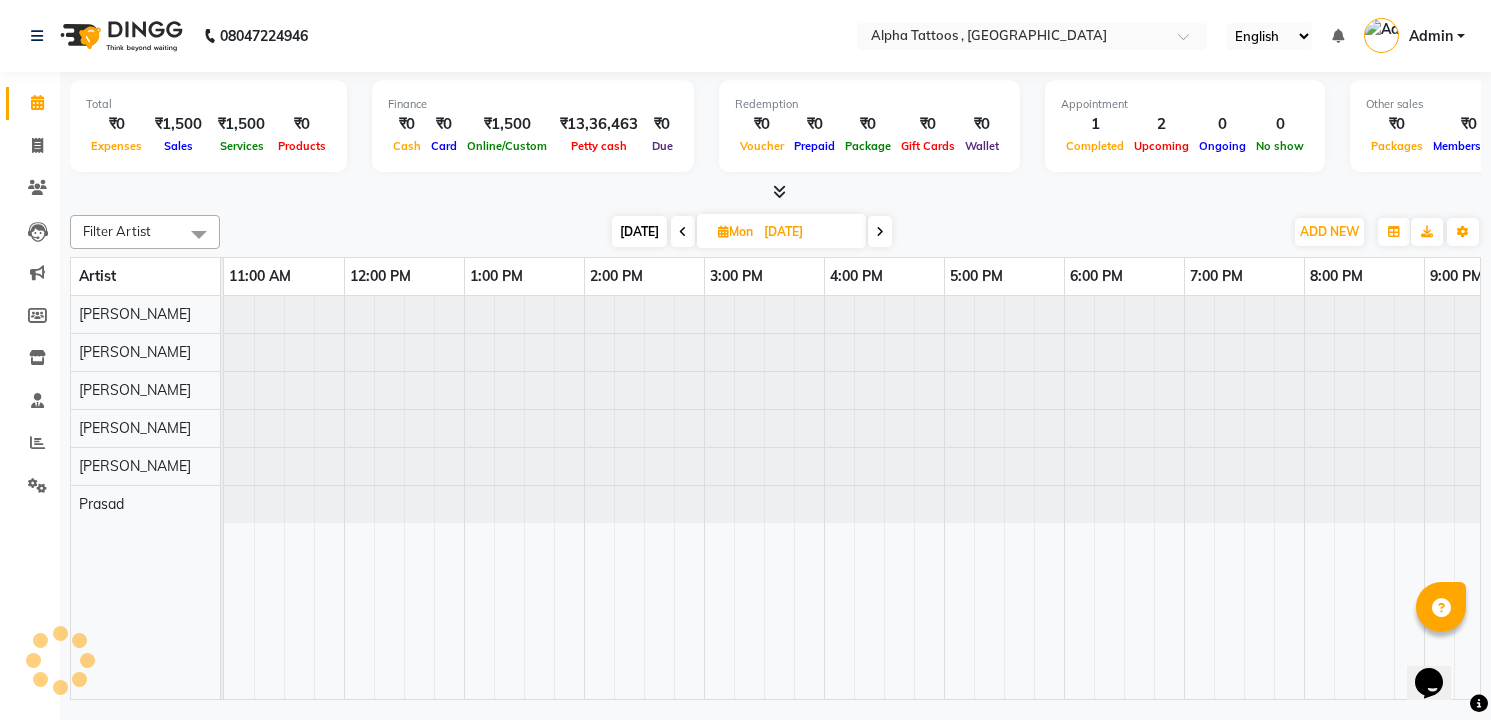 scroll, scrollTop: 0, scrollLeft: 64, axis: horizontal 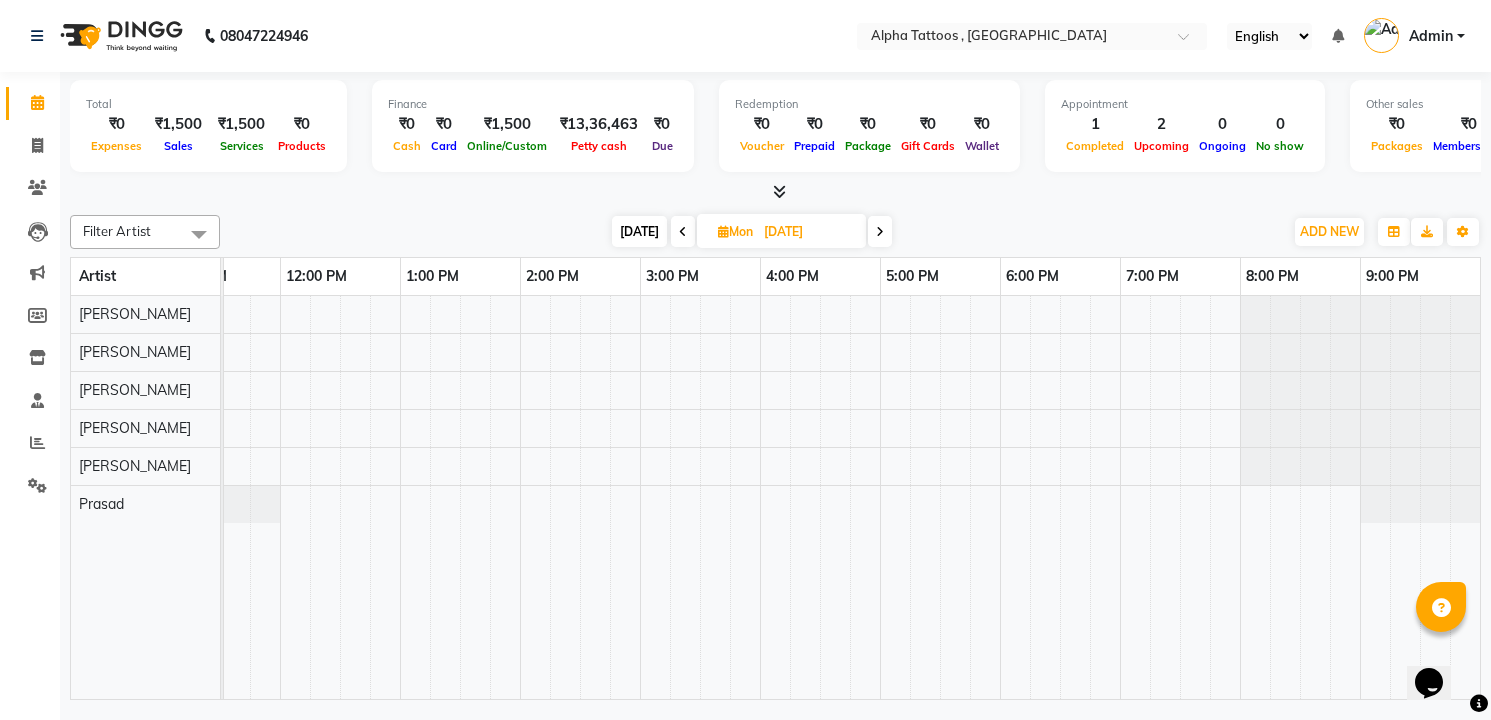 click on "[DATE]" at bounding box center (639, 231) 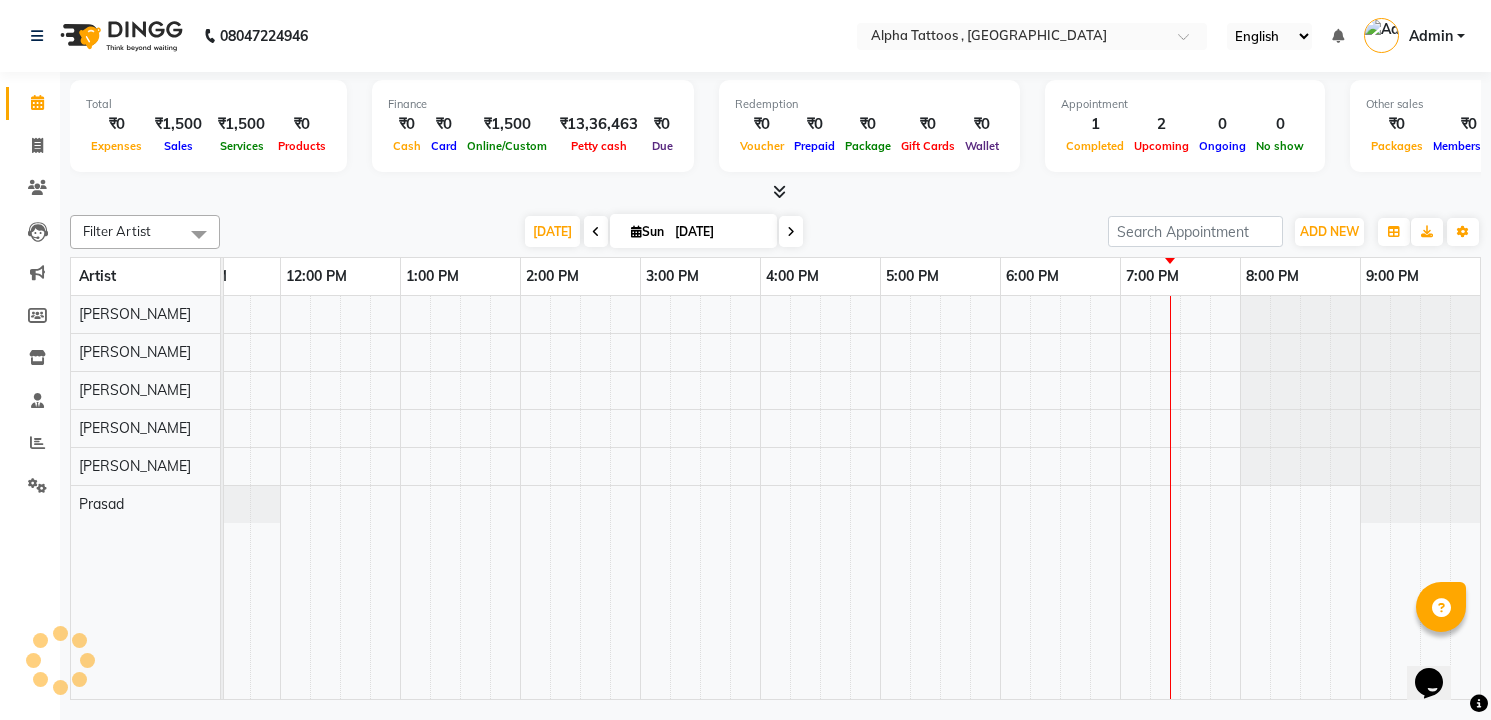 scroll, scrollTop: 0, scrollLeft: 64, axis: horizontal 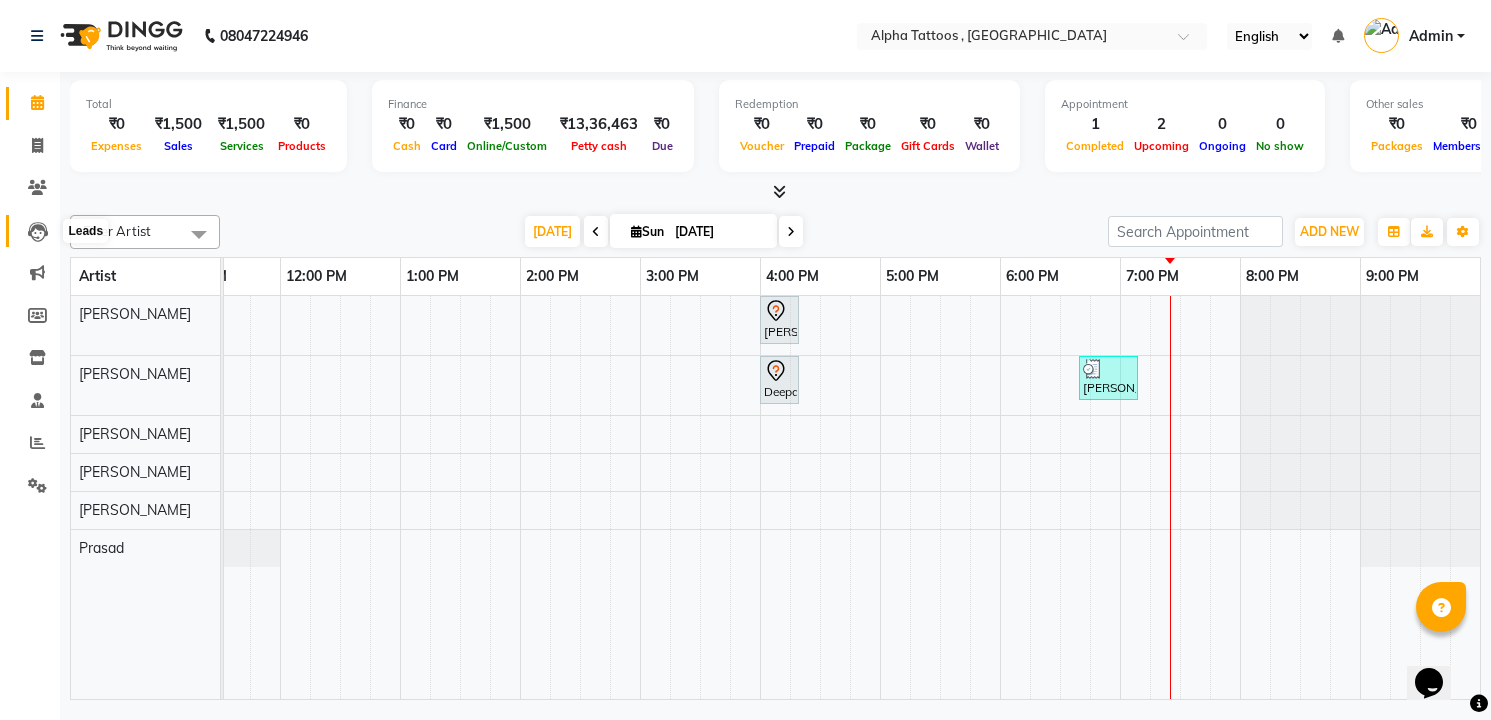 click 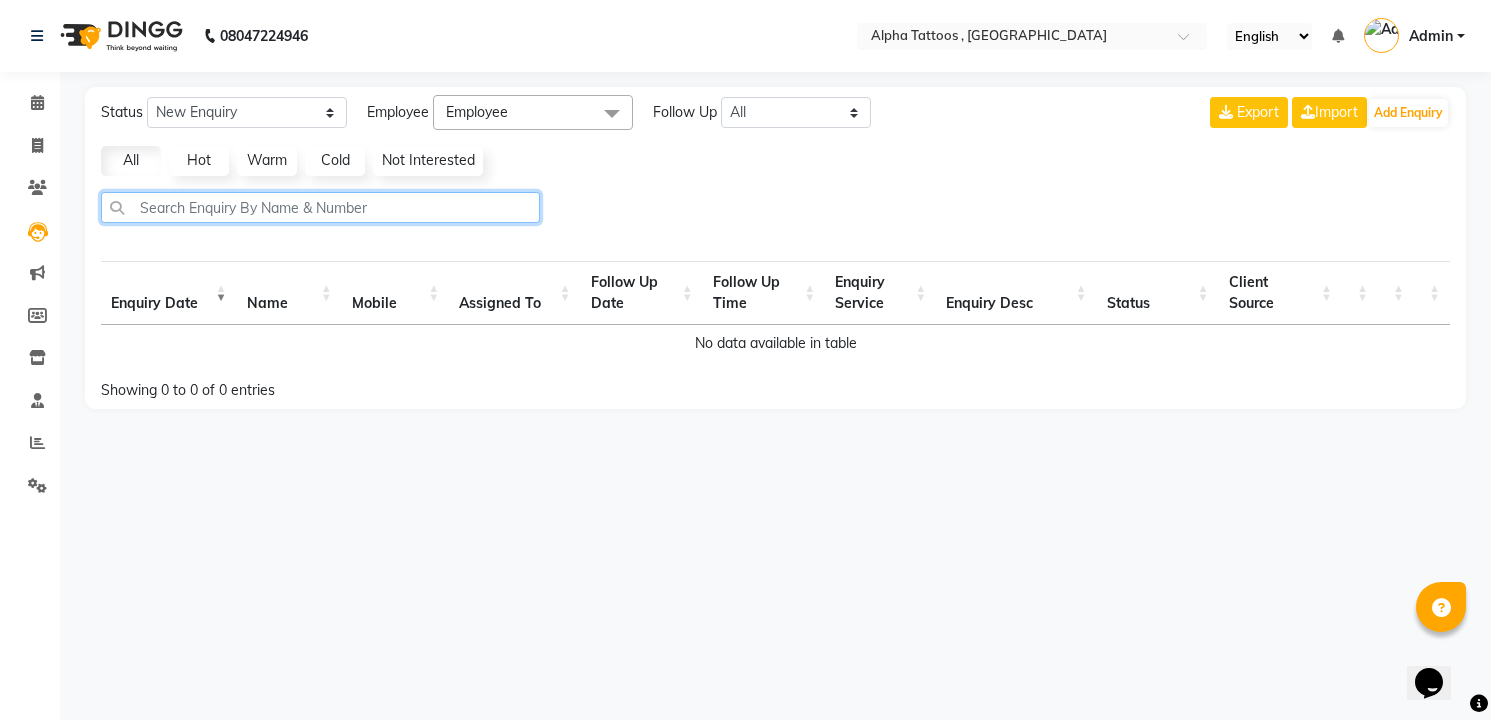 click 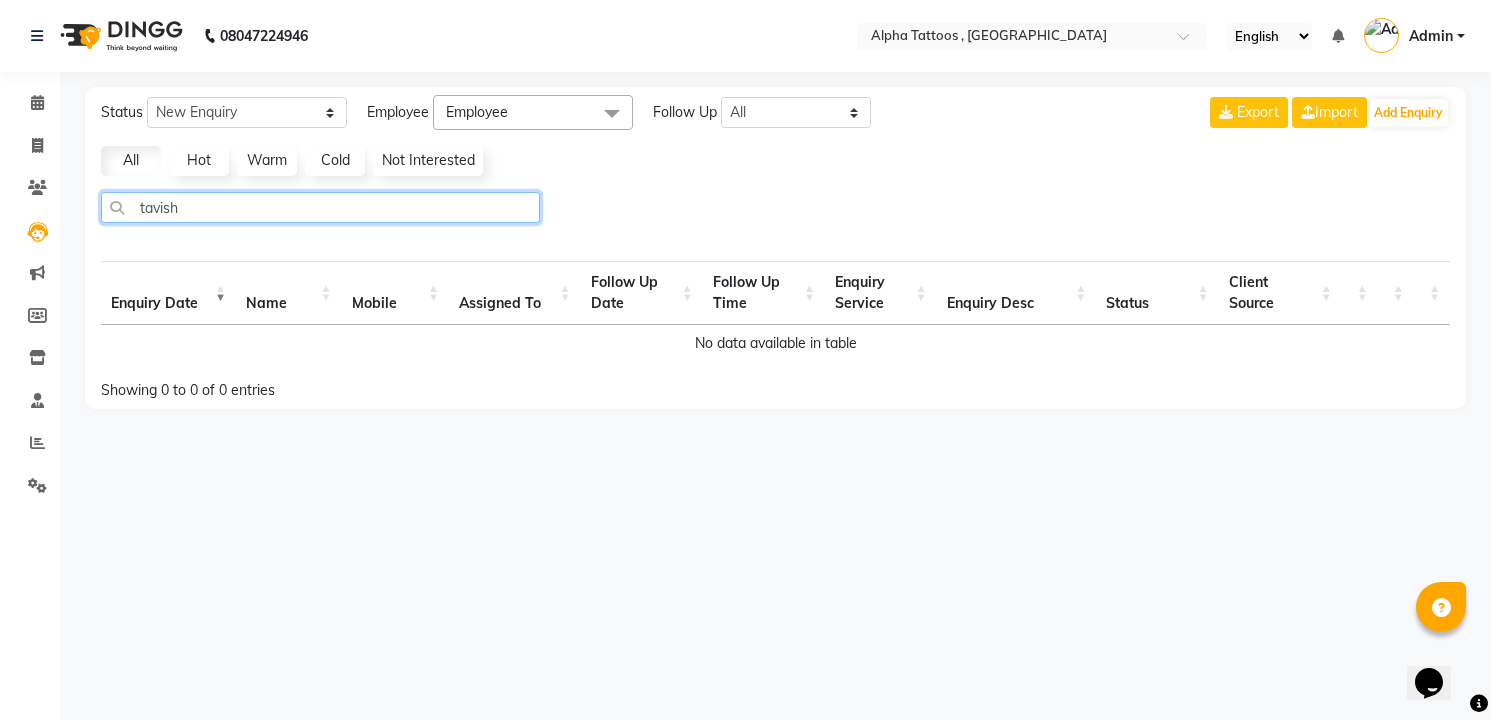 type on "tavish" 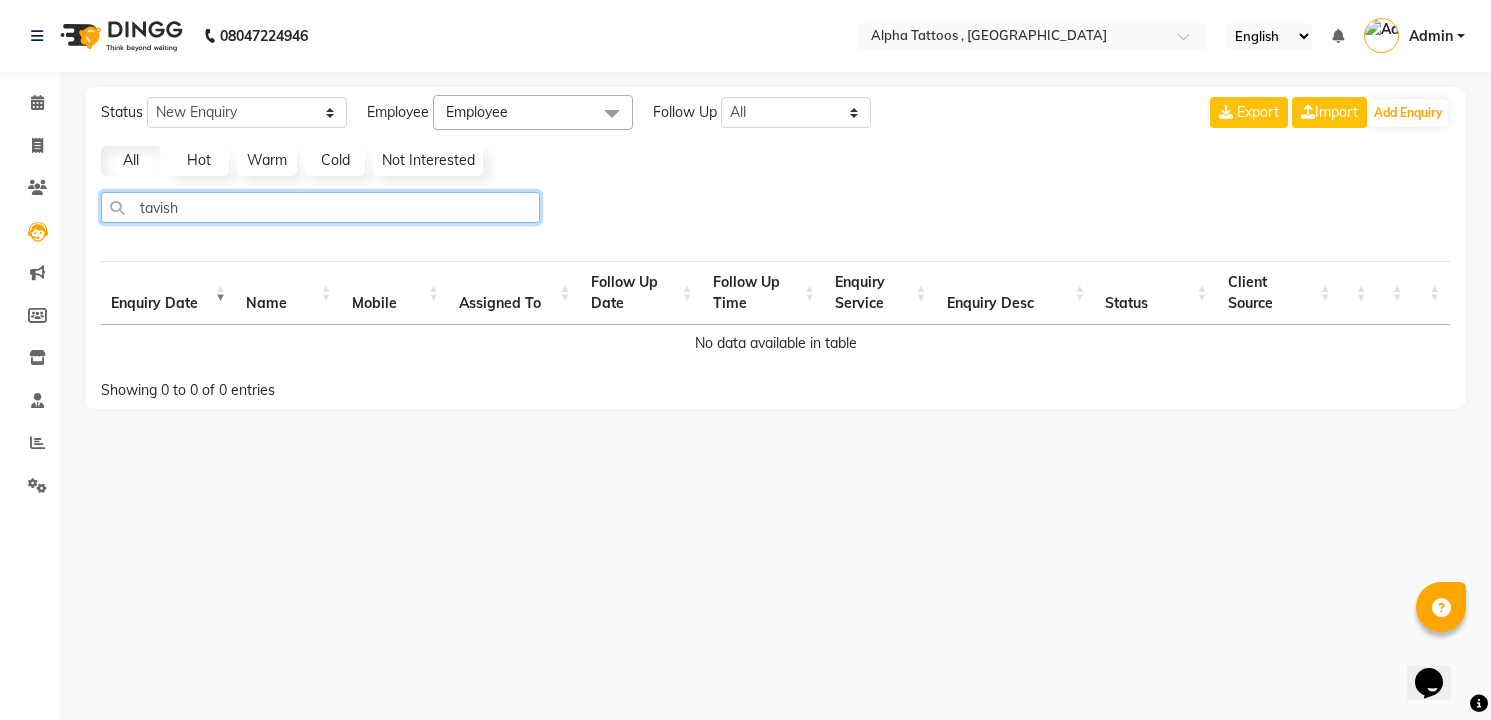 click on "tavish" 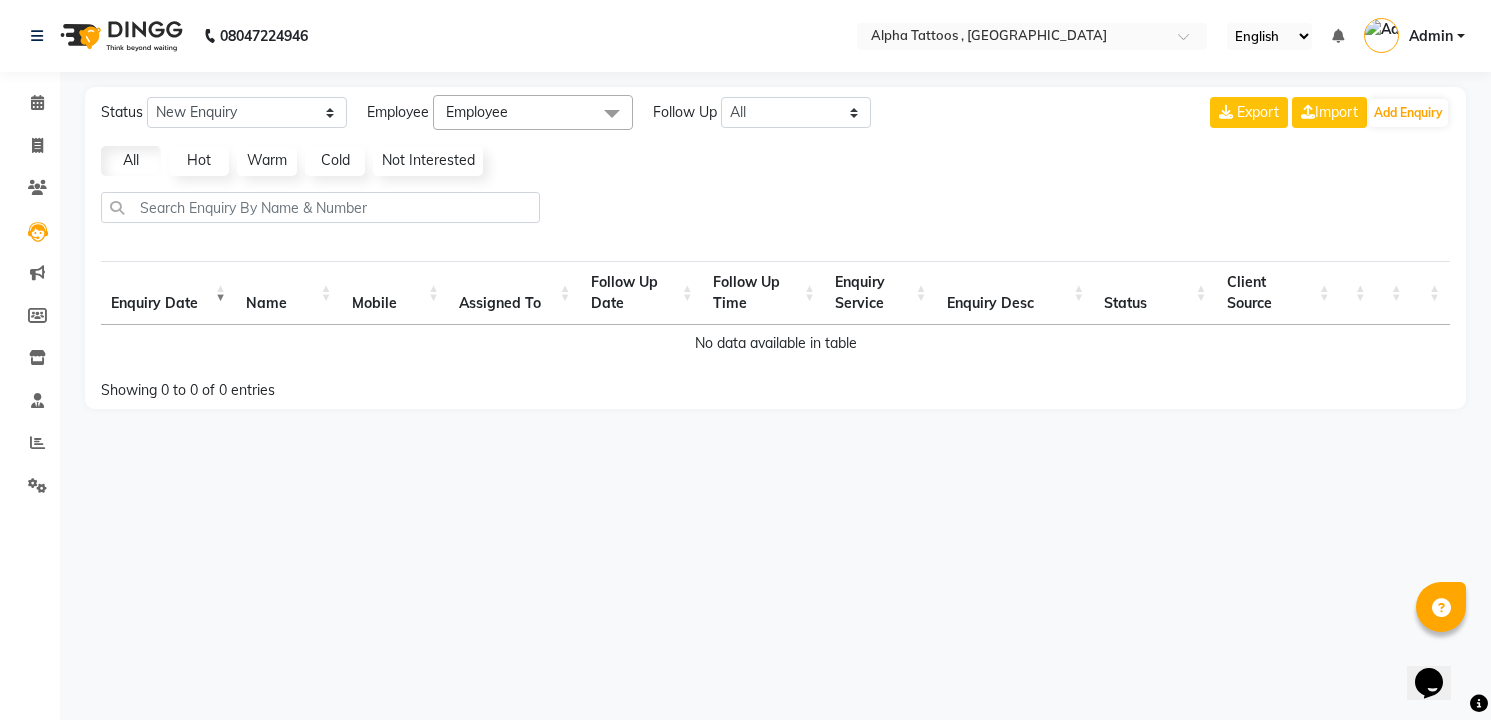 click on "Status New Enquiry Open Enquiry Converted Enquiry  All All New Open Converted Employee Employee Select All [PERSON_NAME] [PERSON_NAME]  [PERSON_NAME] Maverick Fernz [PERSON_NAME] Follow Up All [DATE] [DATE] This Week This Month Custom NONE [DATE] [DATE] MONTH Export  Import  Add Enquiry All Hot Warm Cold  Not Interested  Enquiry Date Name Mobile  Assigned To  Follow Up Date Follow Up Time  Enquiry Service  Enquiry Desc Status Client Source No data available in table Showing 0 to 0 of 0 entries" 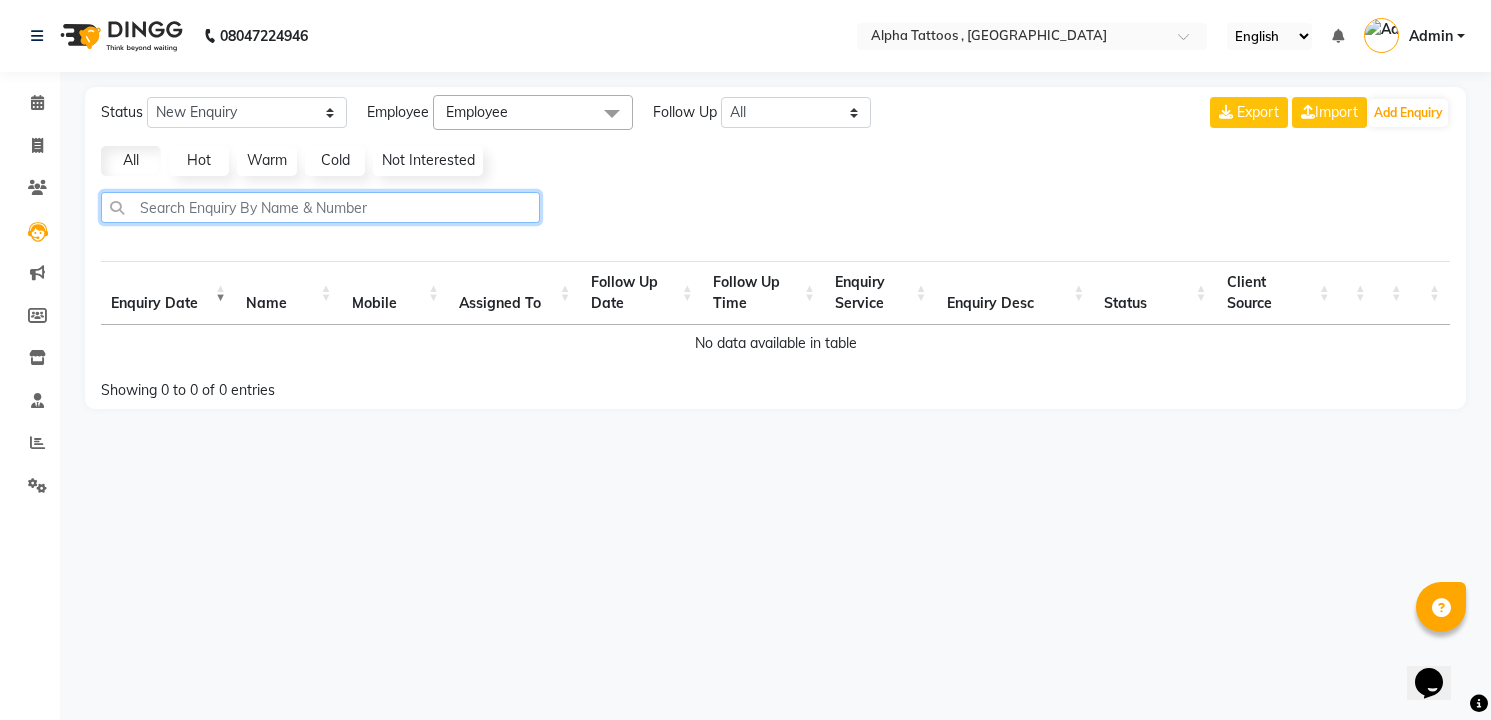 click 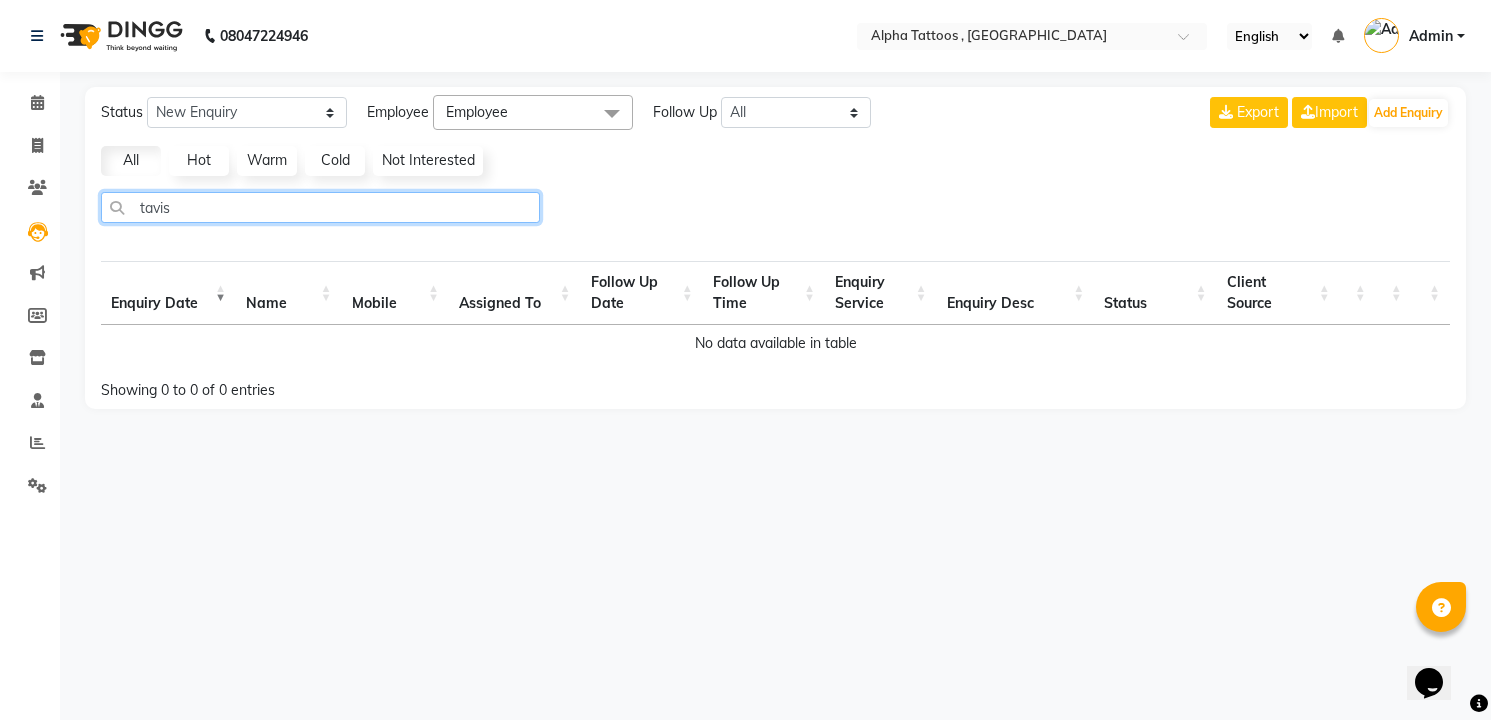 type on "tavish" 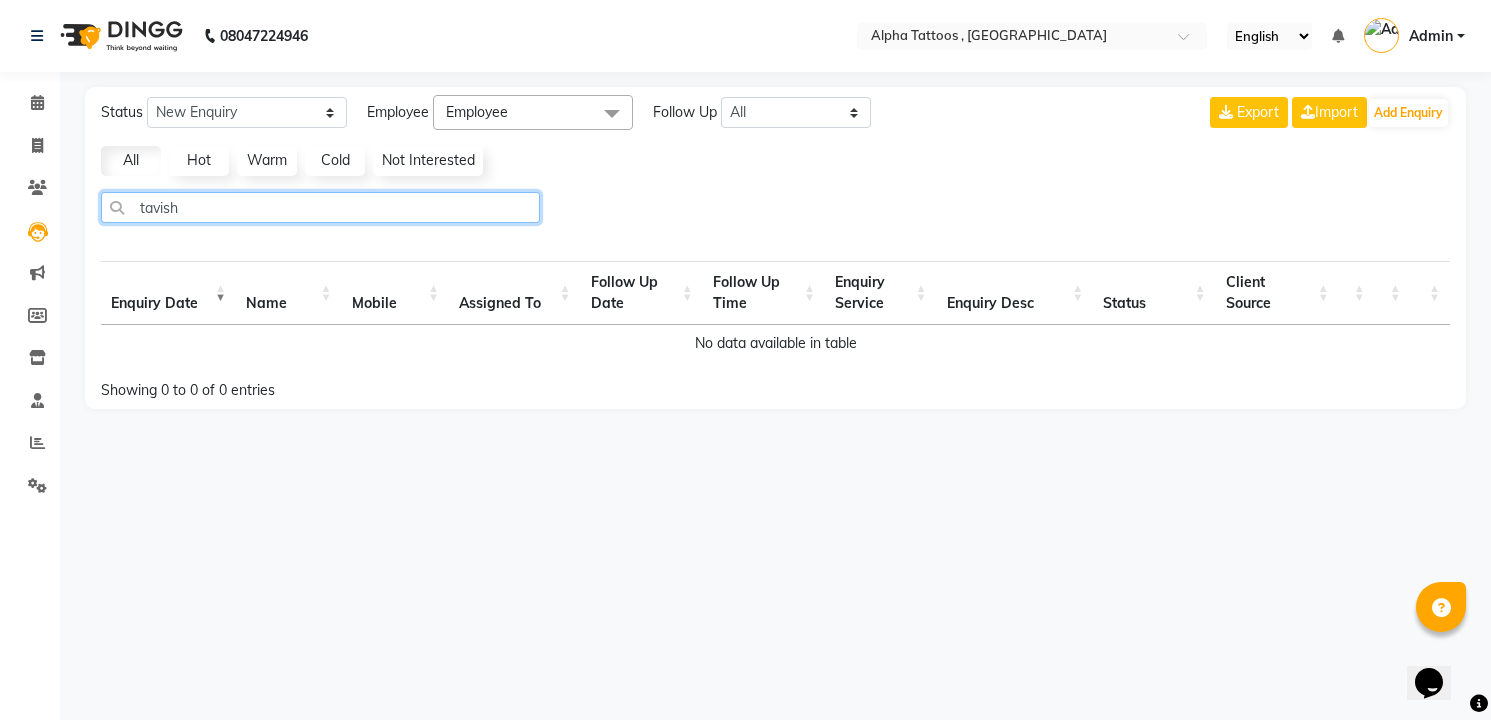 type 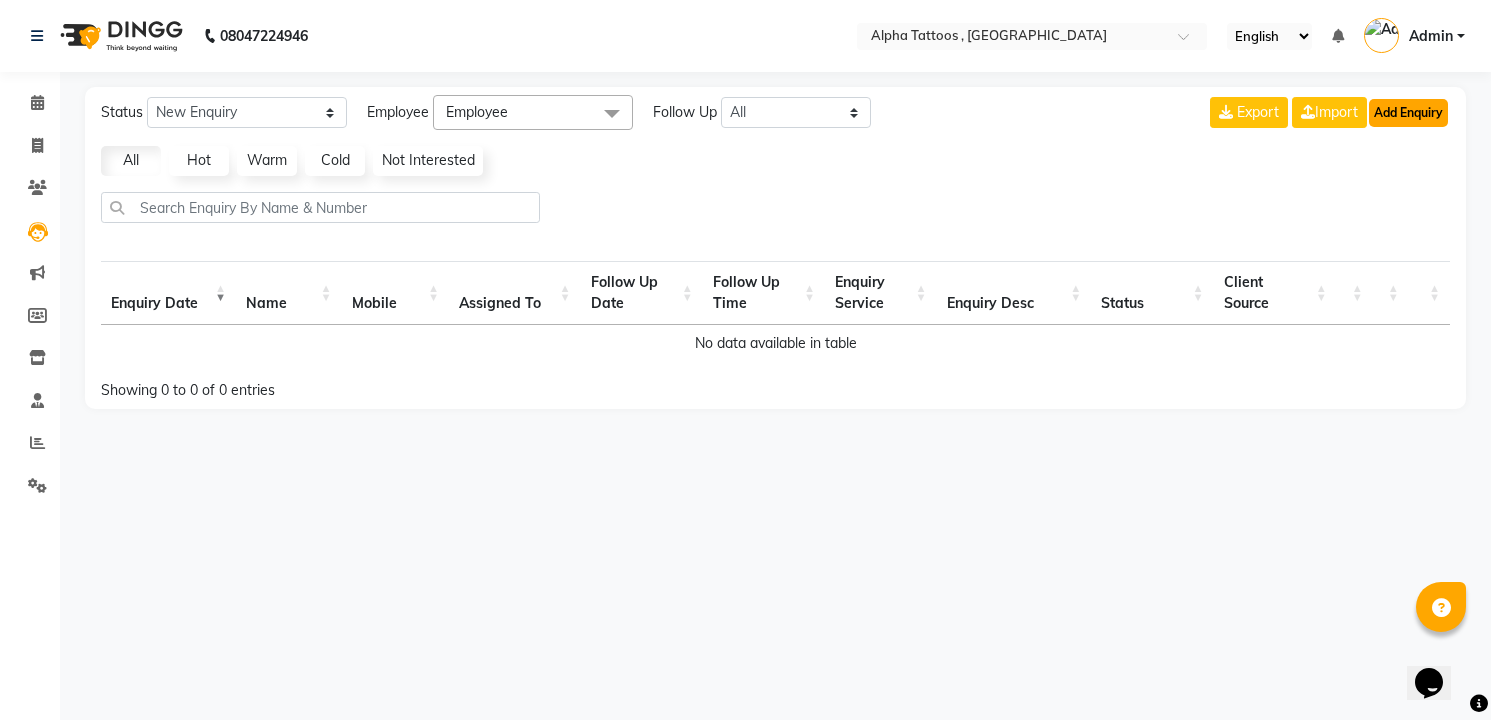 click on "Add Enquiry" 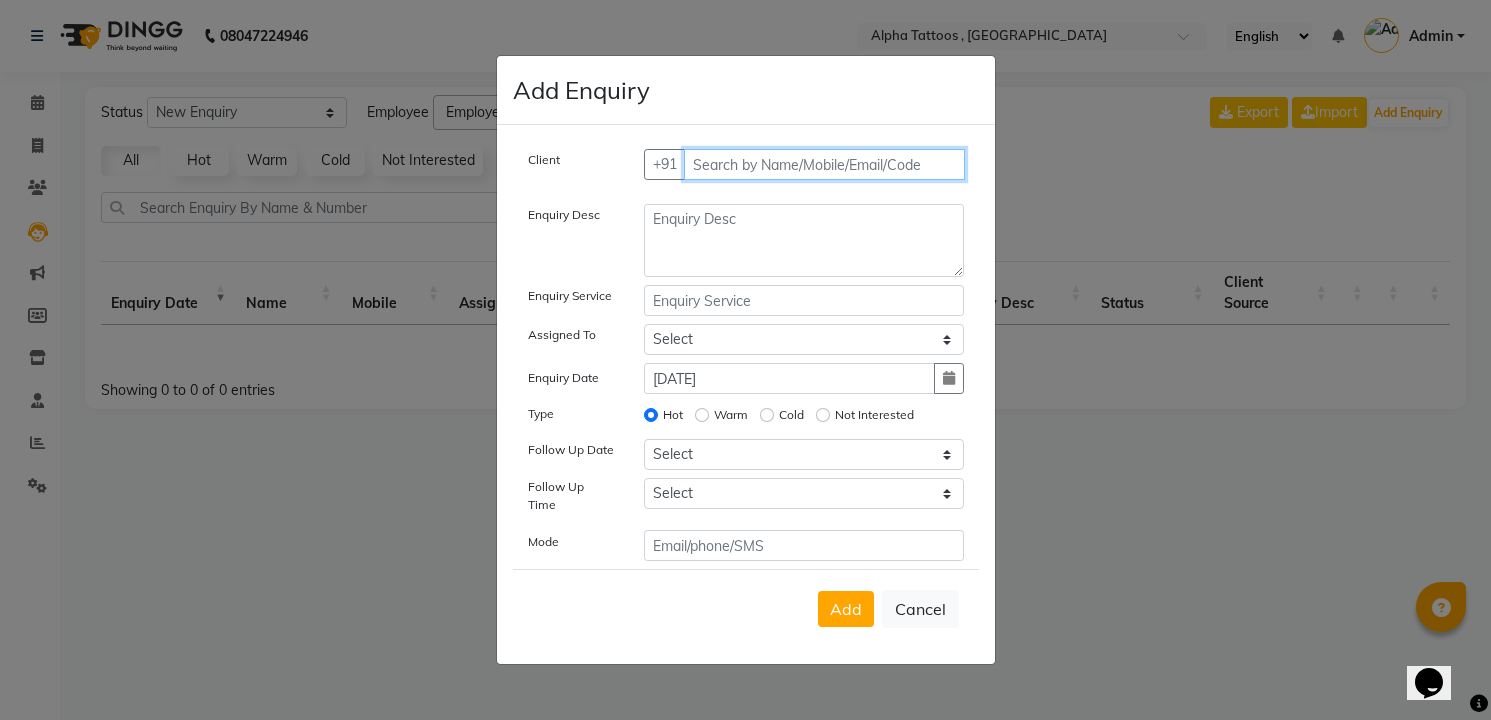 click at bounding box center [824, 164] 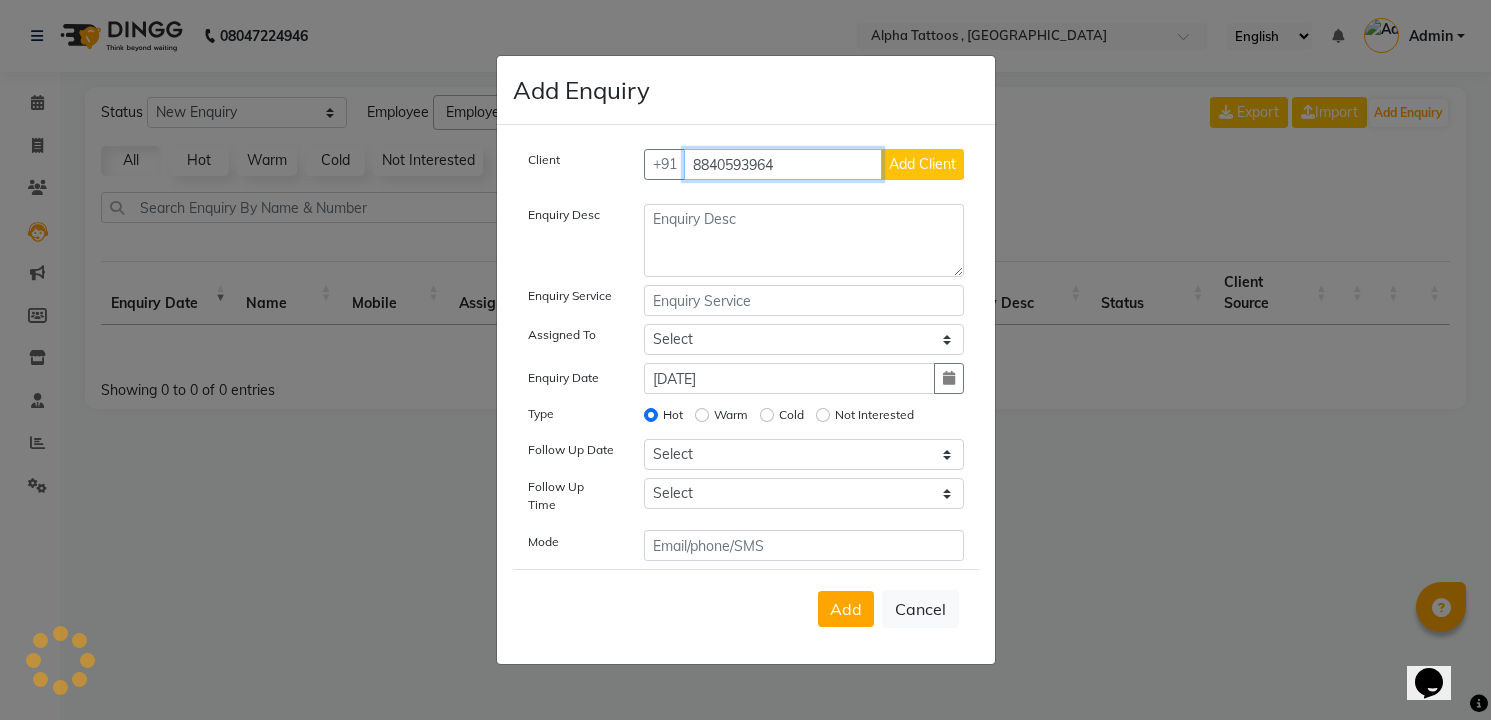 type on "8840593964" 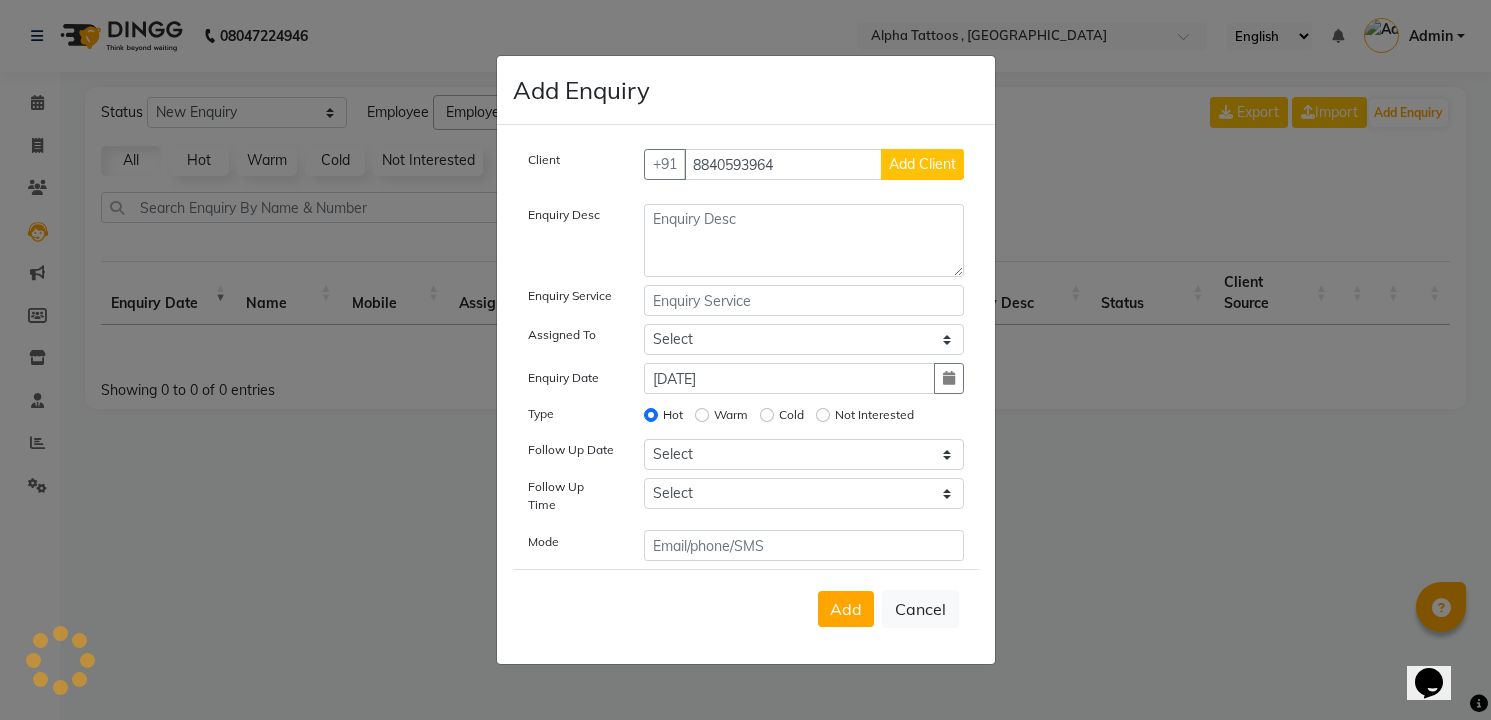type 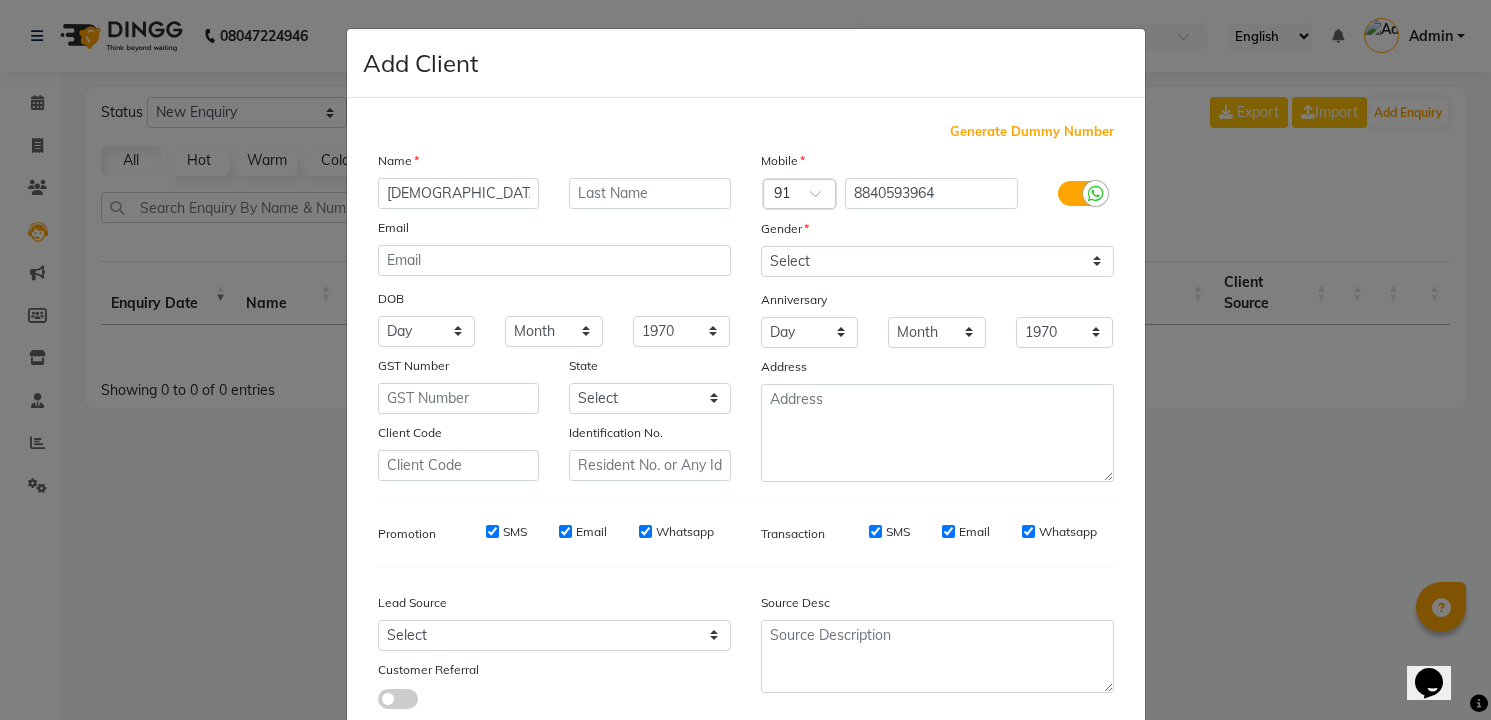 type on "[DEMOGRAPHIC_DATA]" 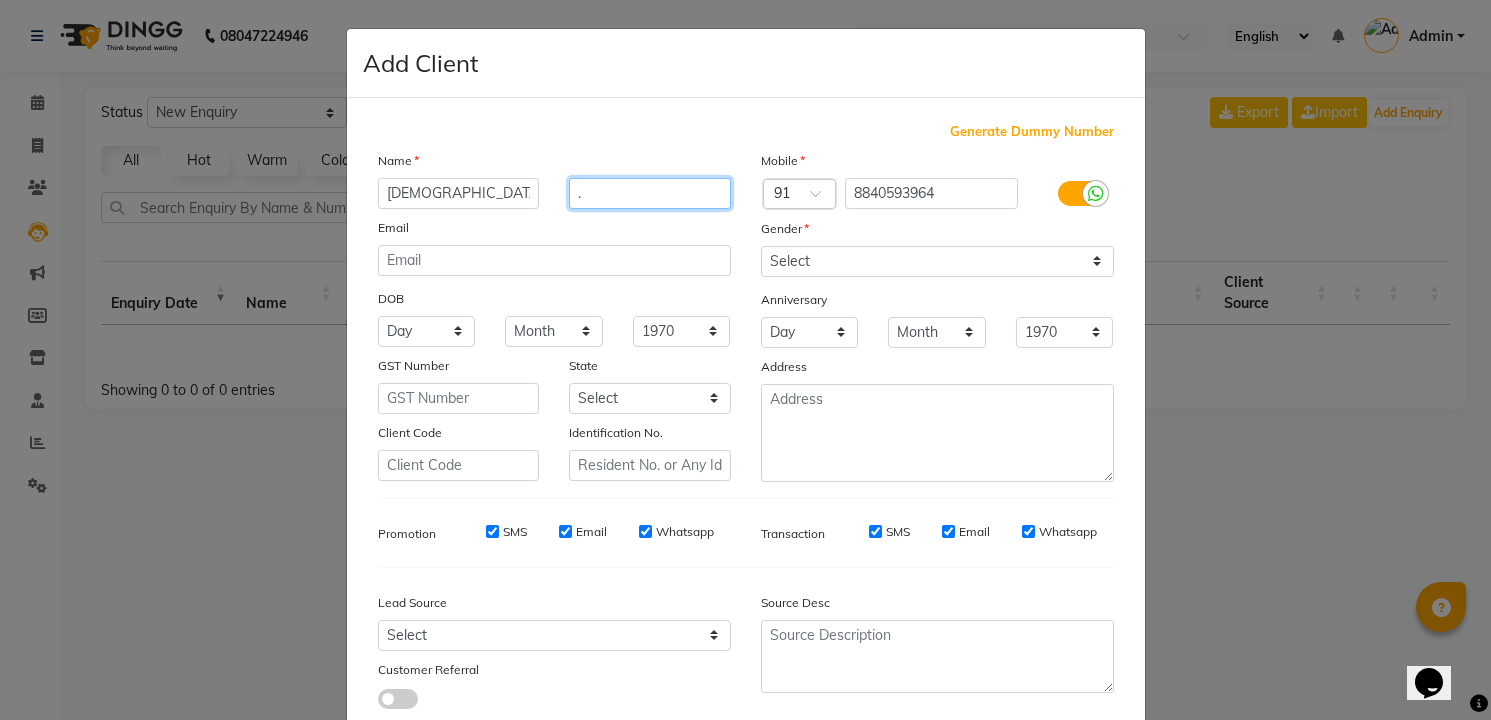 type on "." 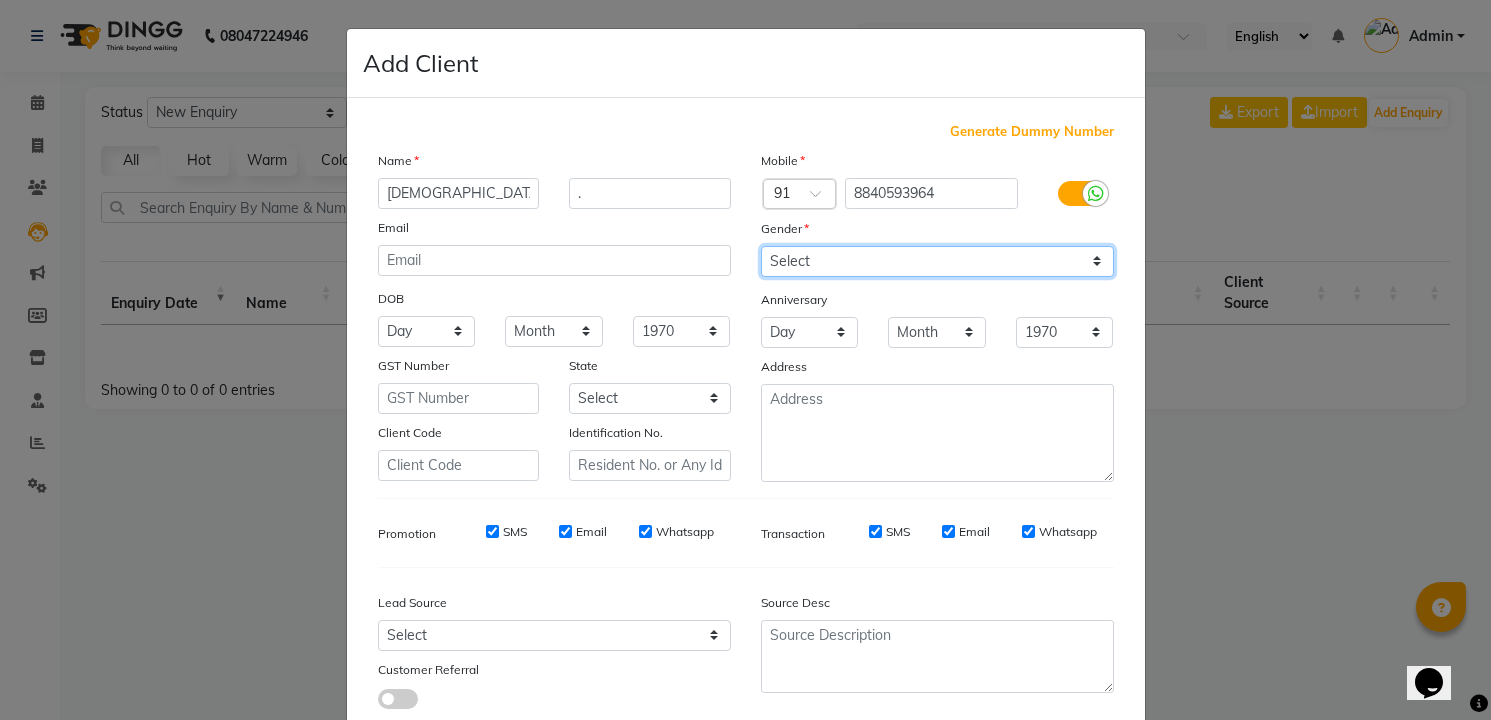 click on "Select [DEMOGRAPHIC_DATA] [DEMOGRAPHIC_DATA] Other Prefer Not To Say" 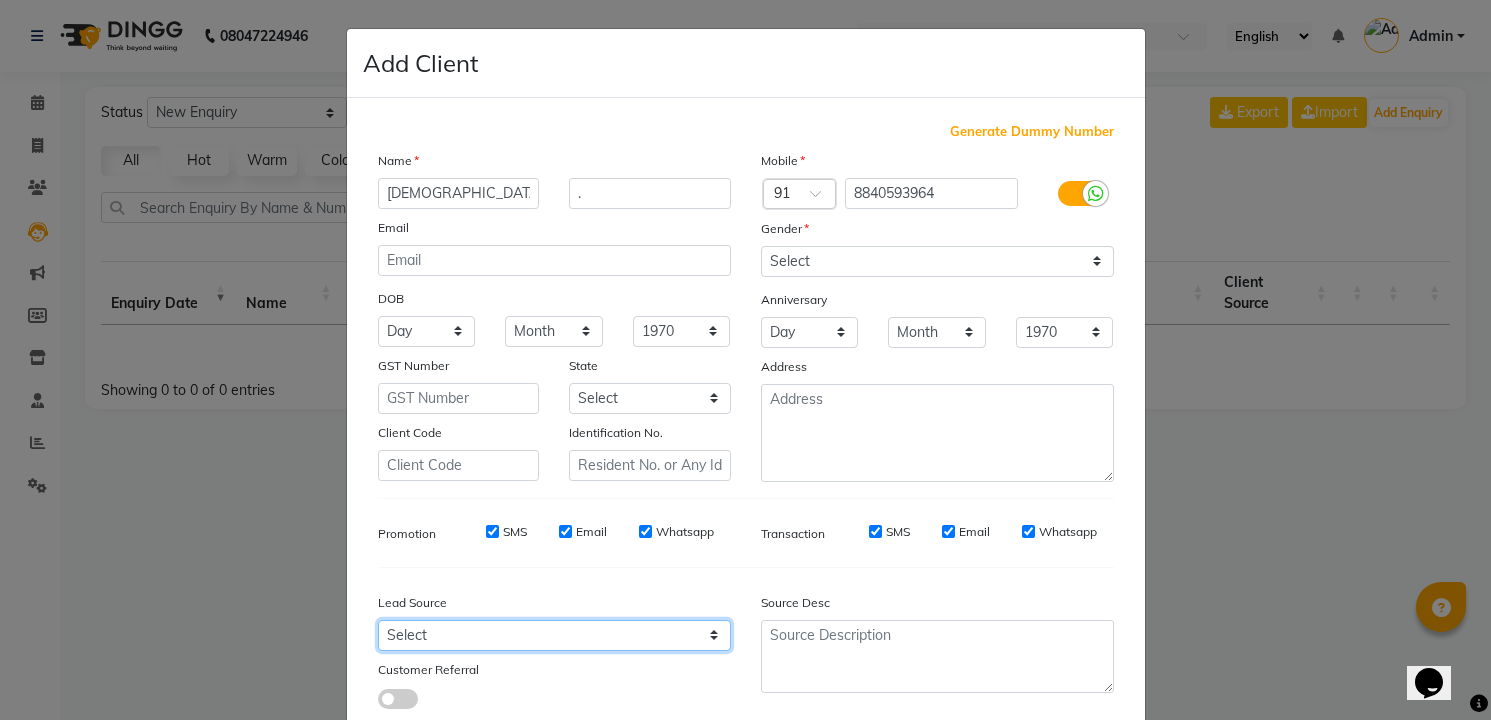 click on "Select Walk-in Referral Internet Friend Word of Mouth Advertisement Facebook JustDial Google Other Instagram  YouTube  WhatsApp" 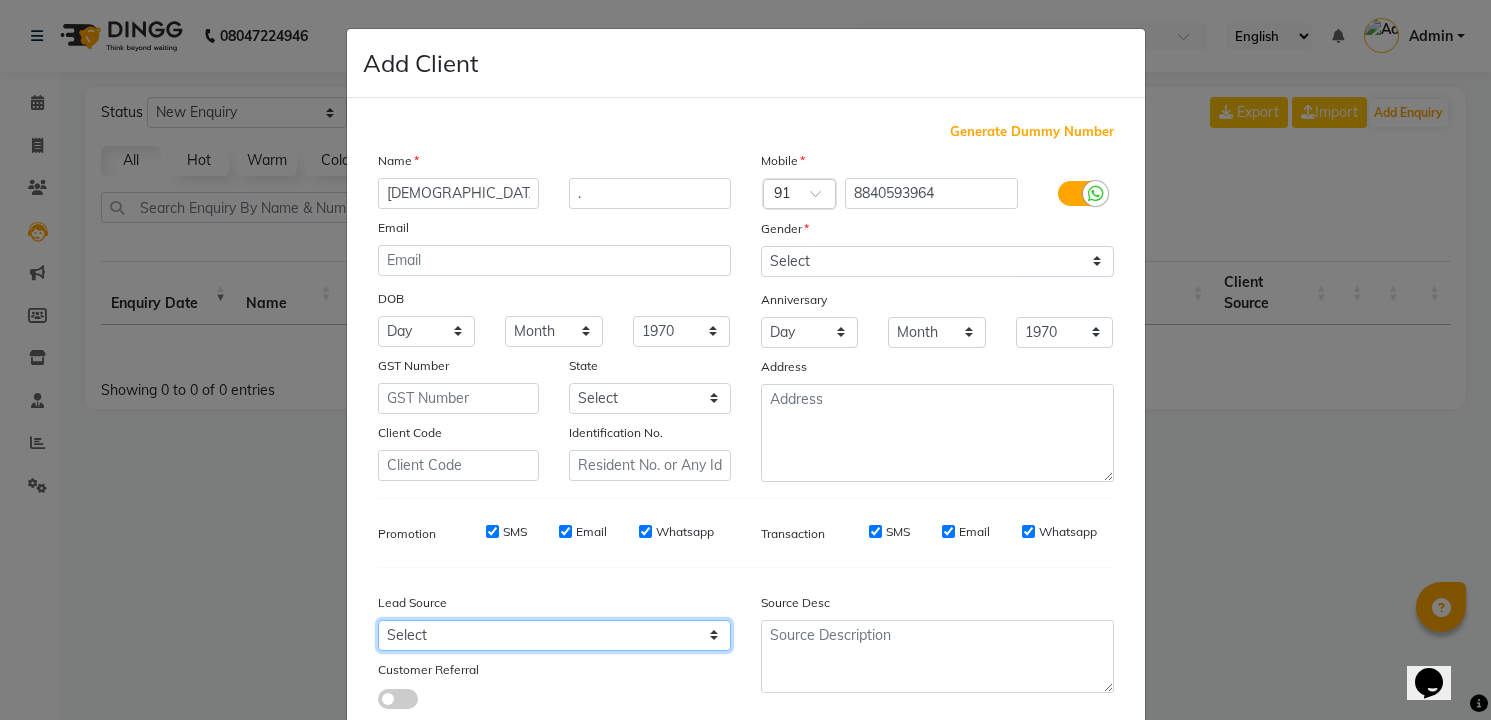 select on "33840" 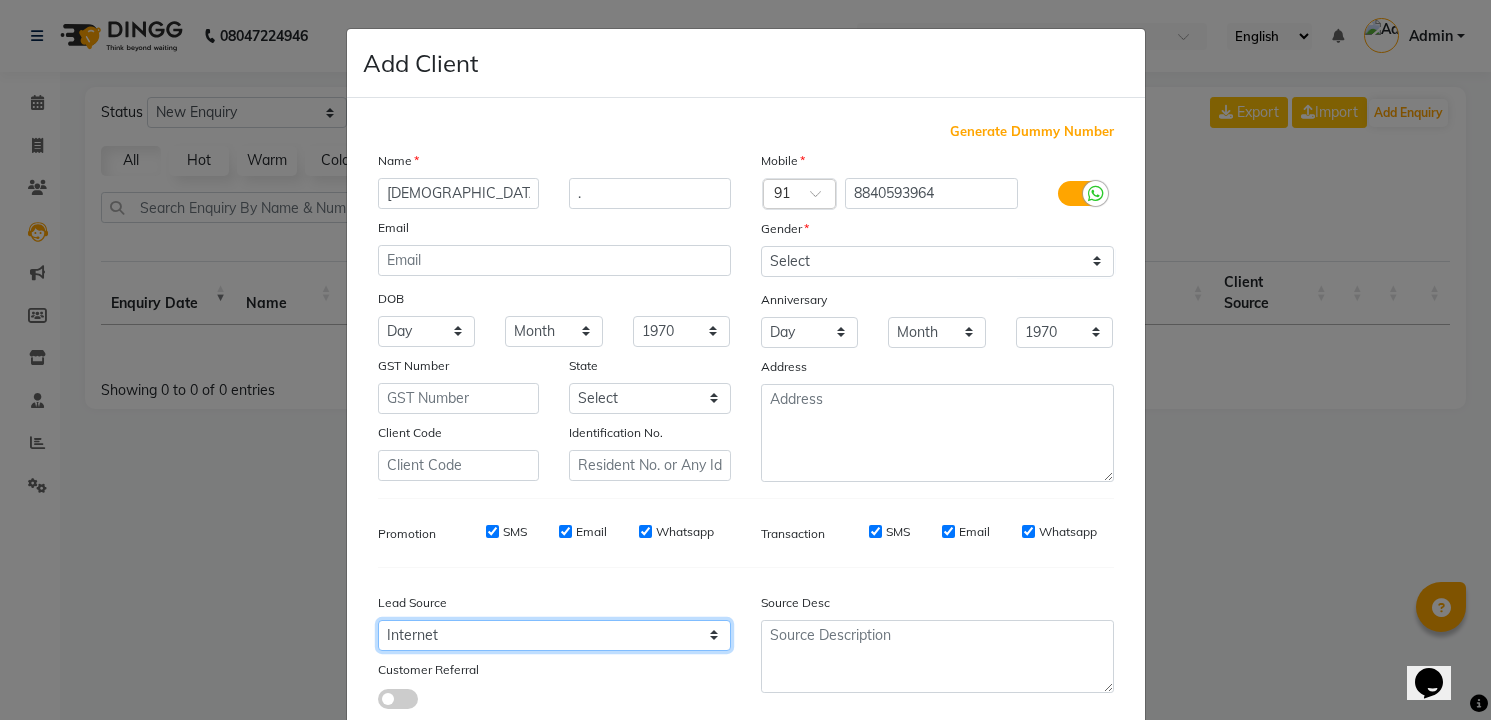 click on "Select Walk-in Referral Internet Friend Word of Mouth Advertisement Facebook JustDial Google Other Instagram  YouTube  WhatsApp" 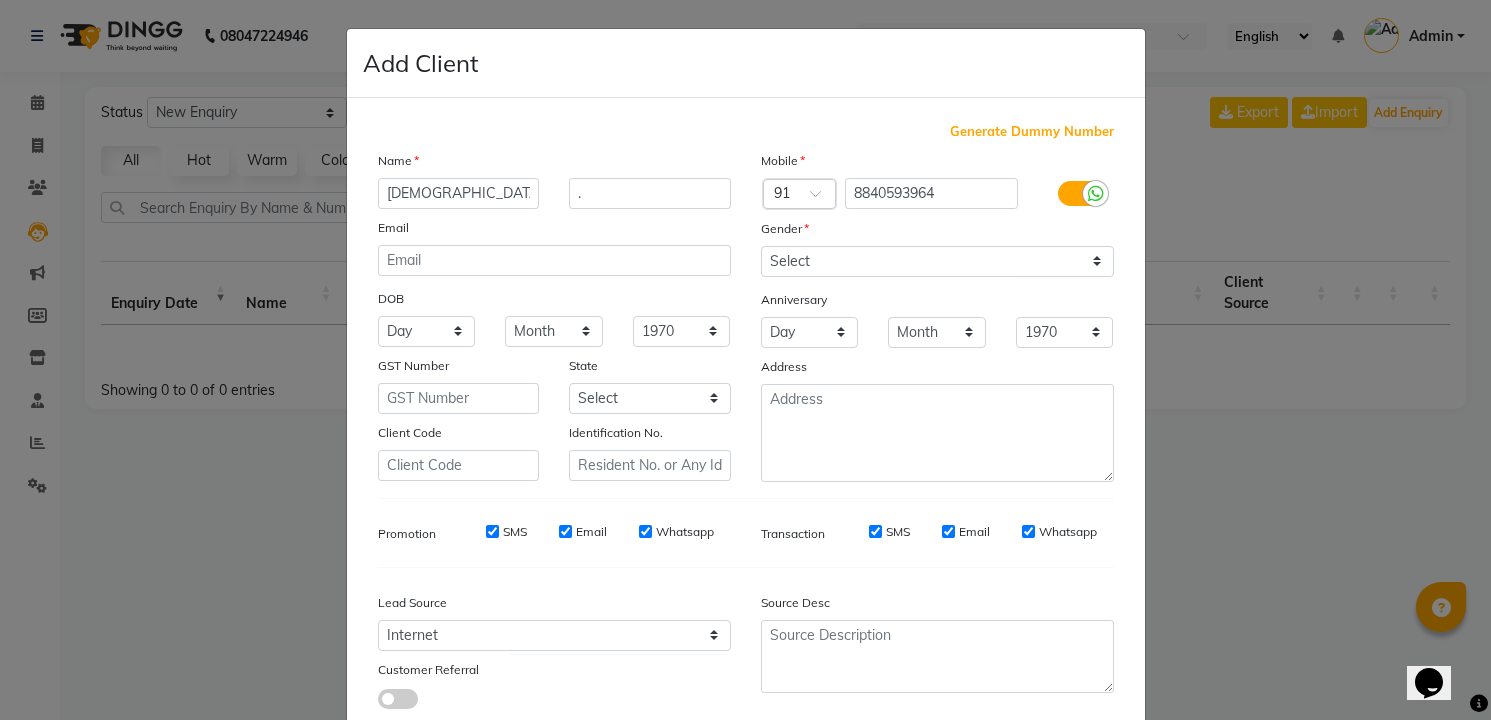 click on "Add" 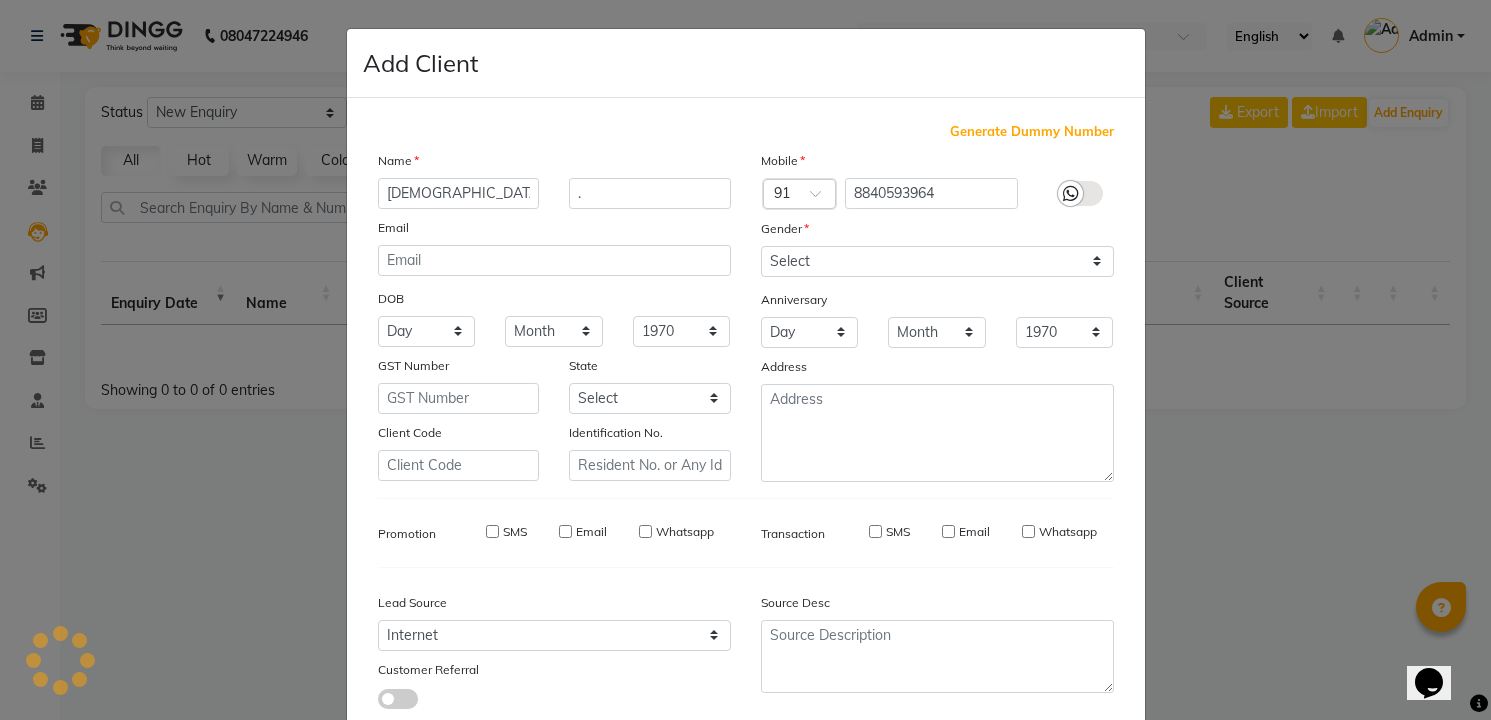 type 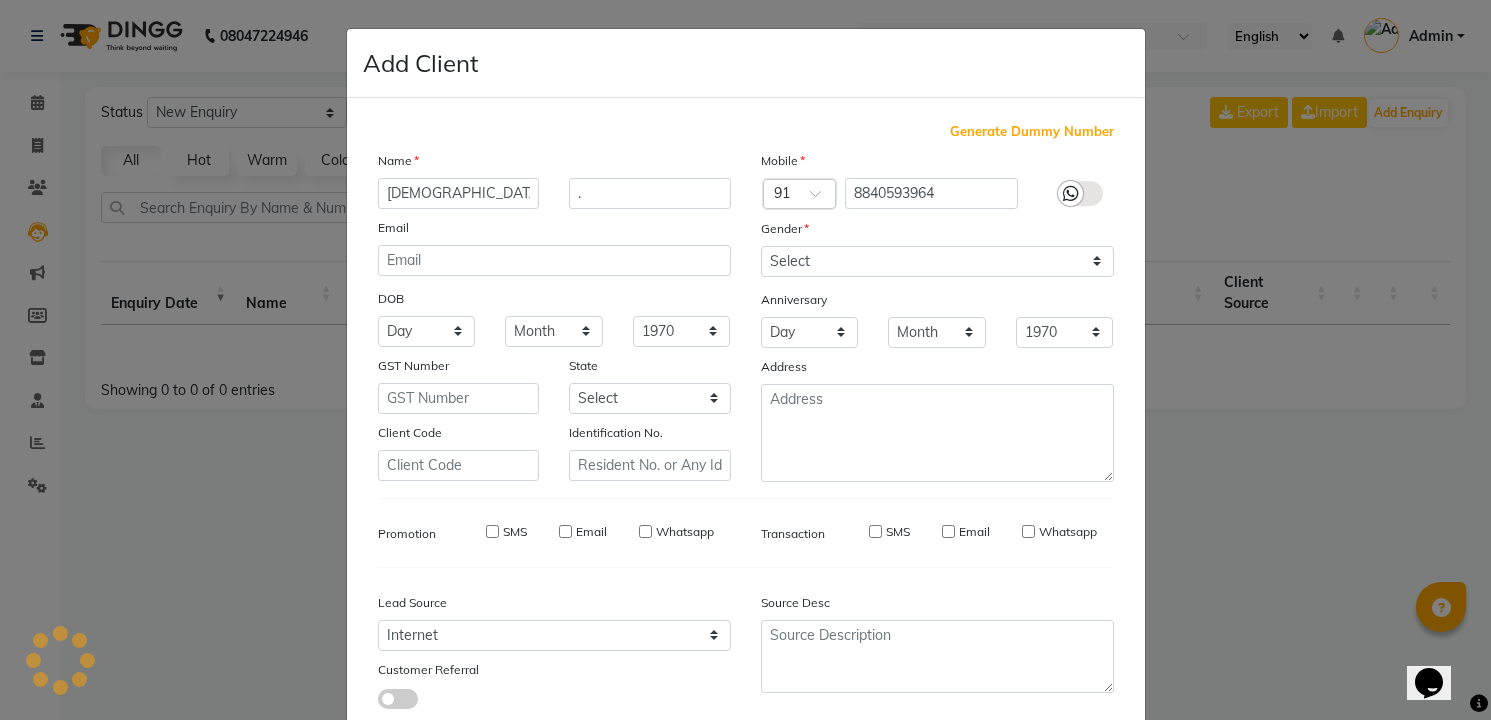 type 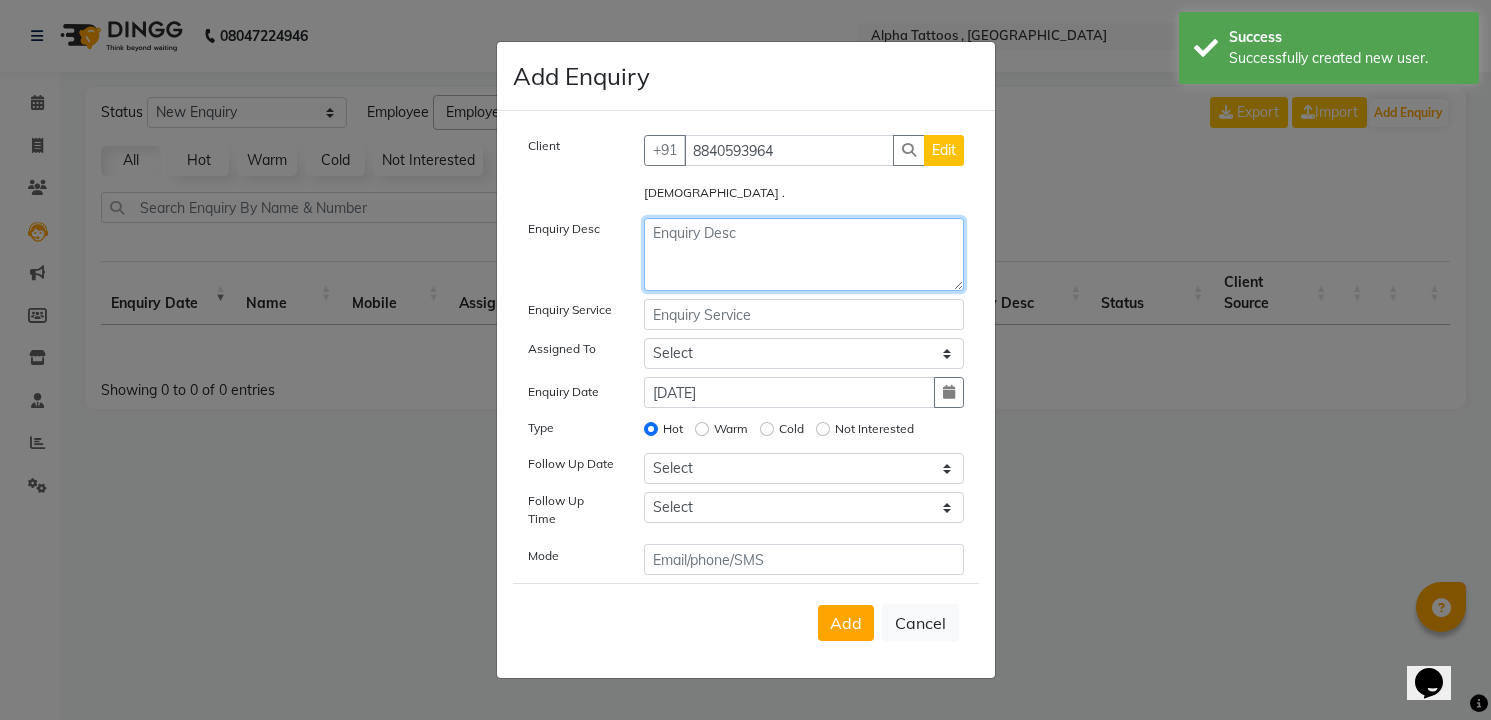 click 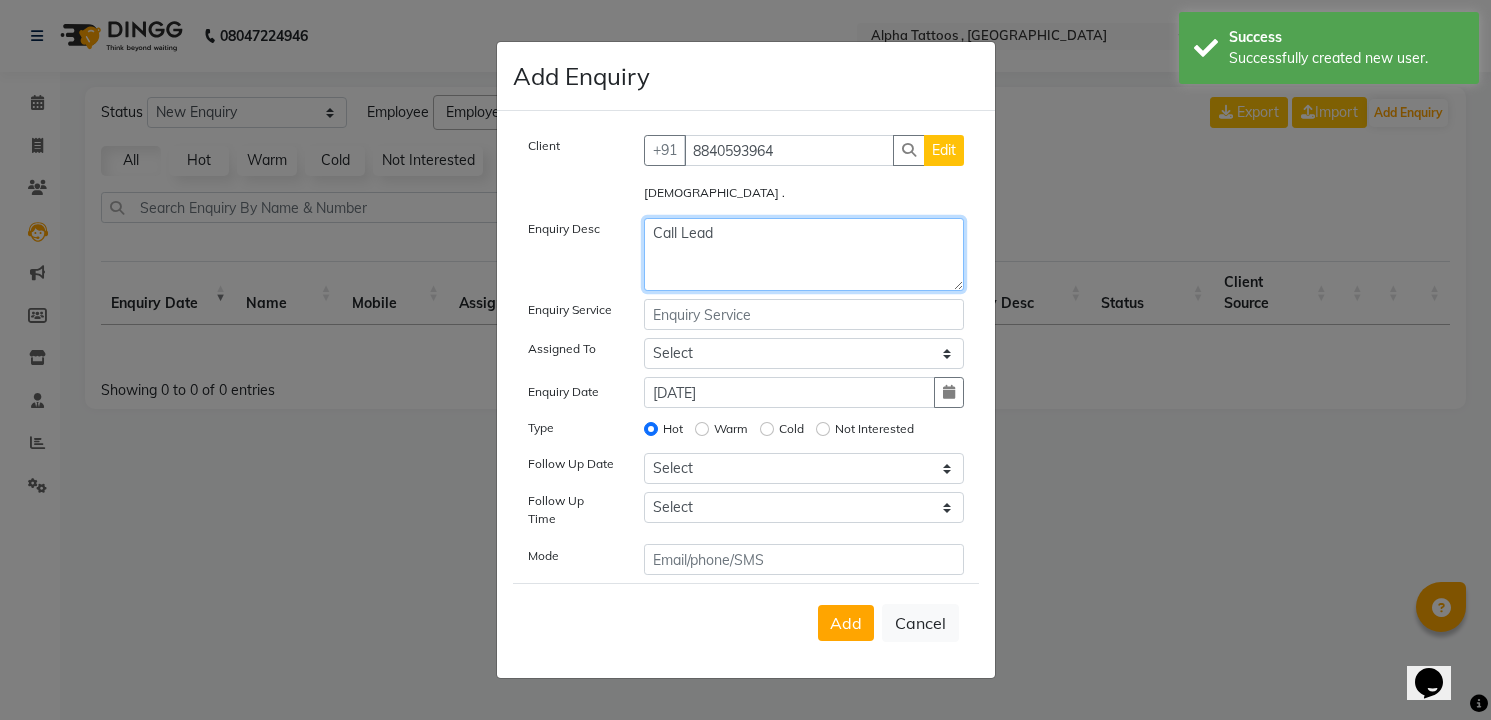 type on "Call Lead" 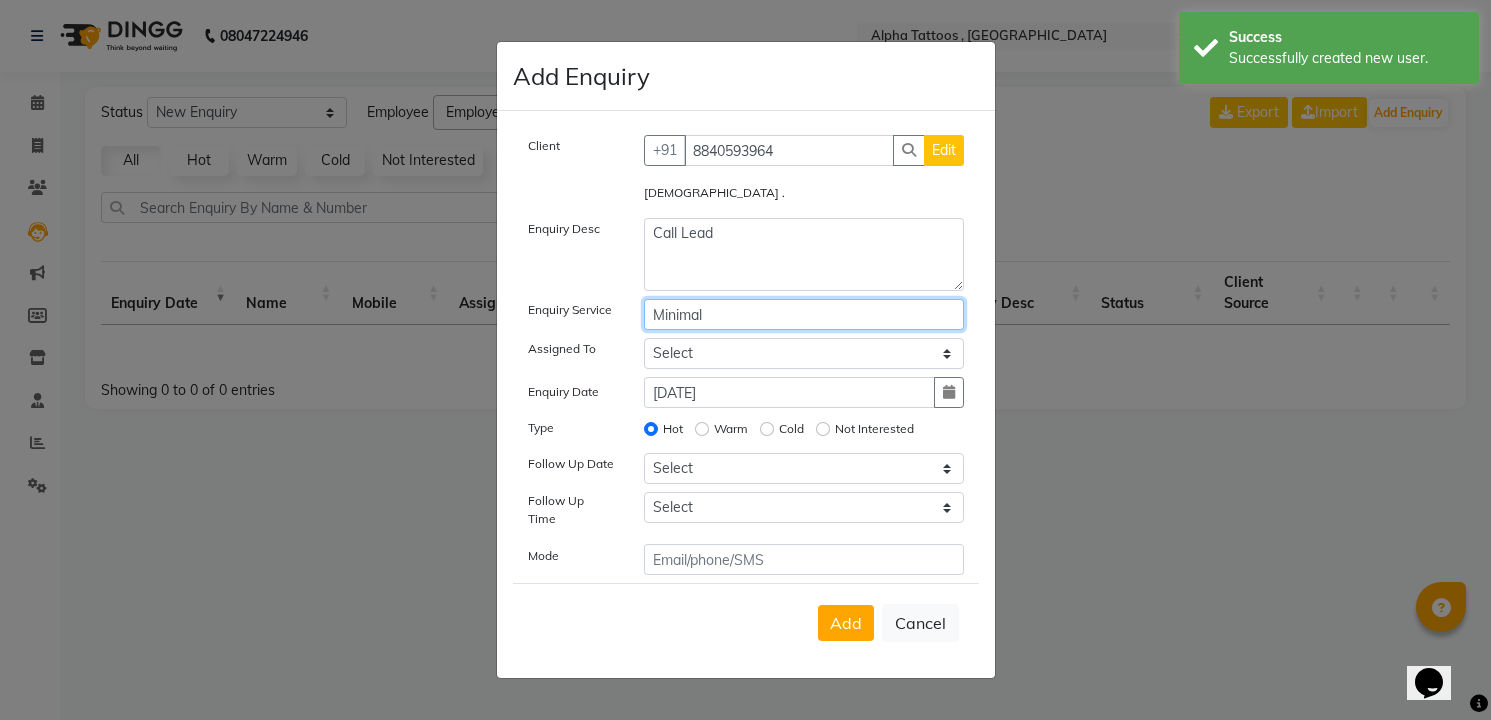 type on "Minimal" 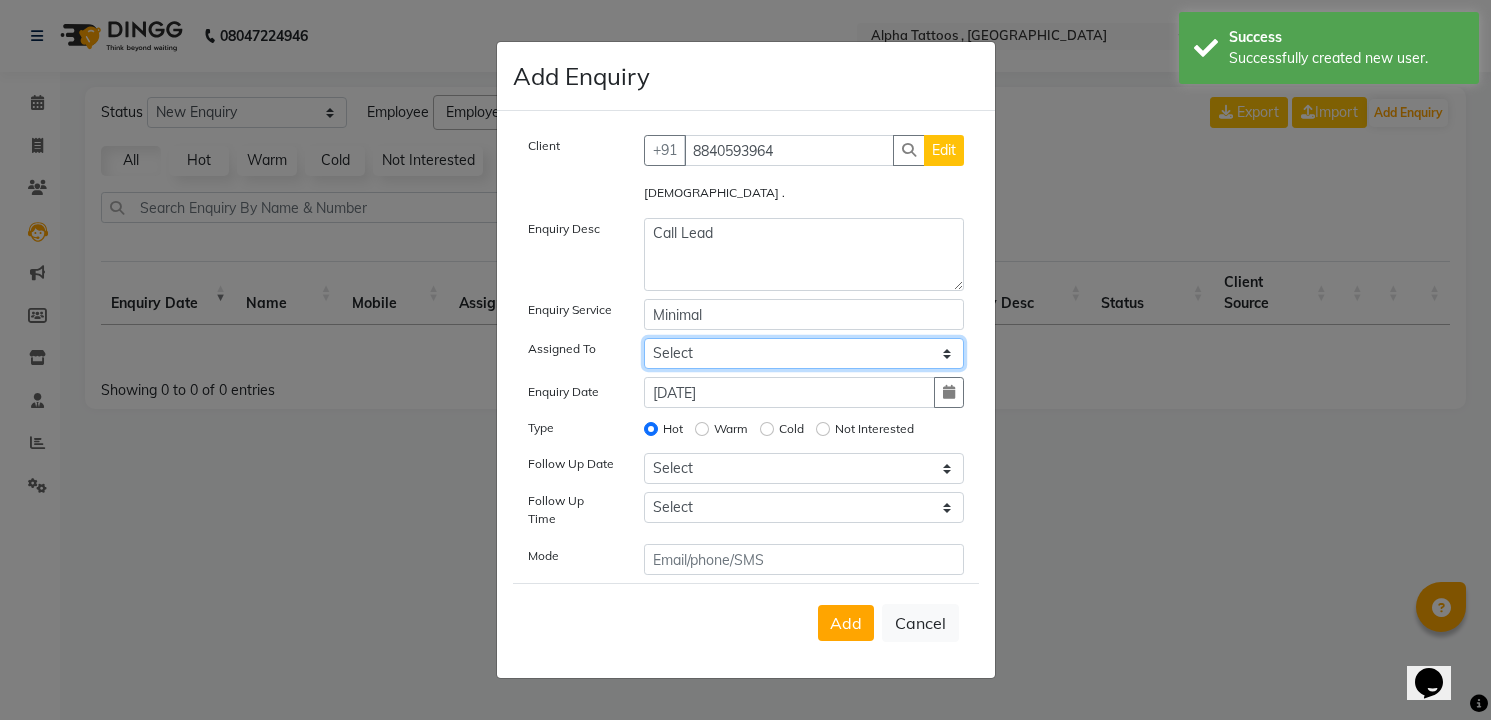 select on "32724" 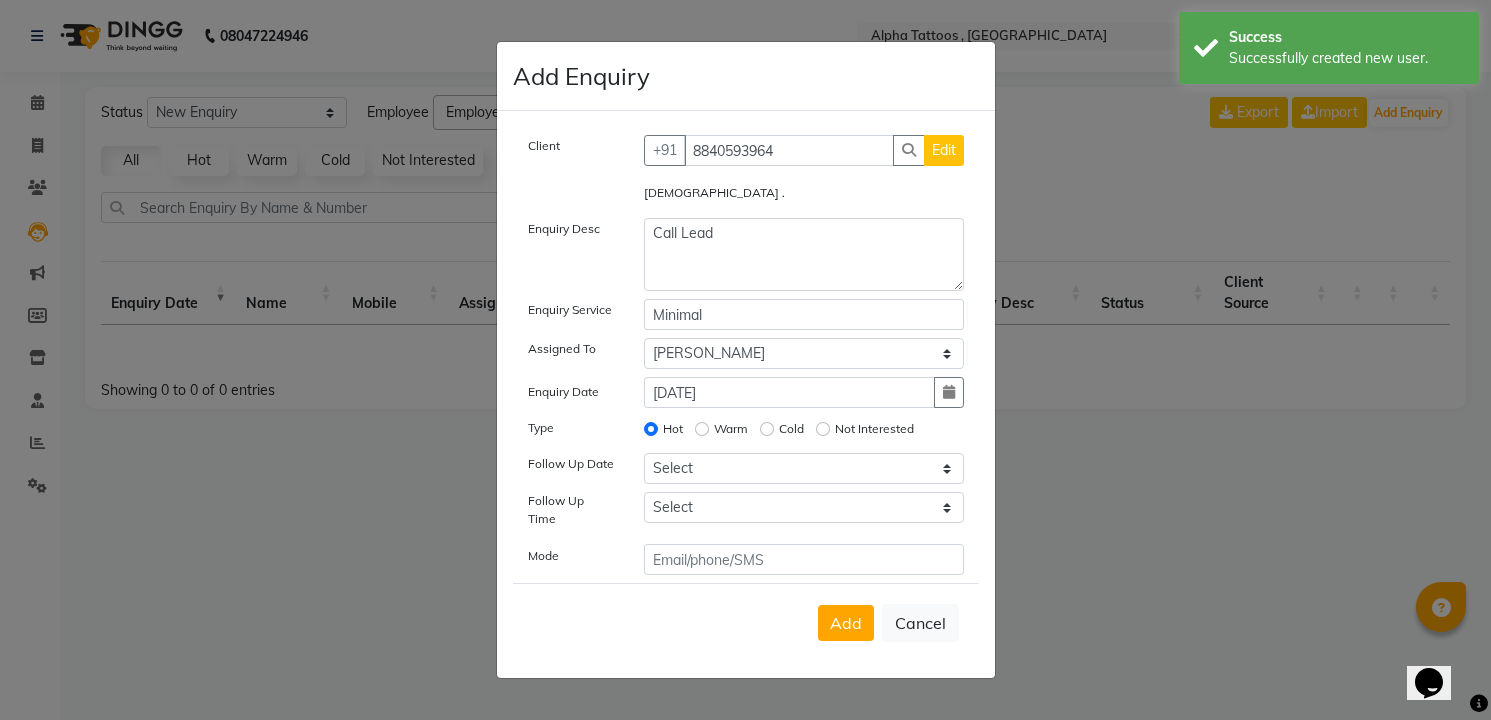type 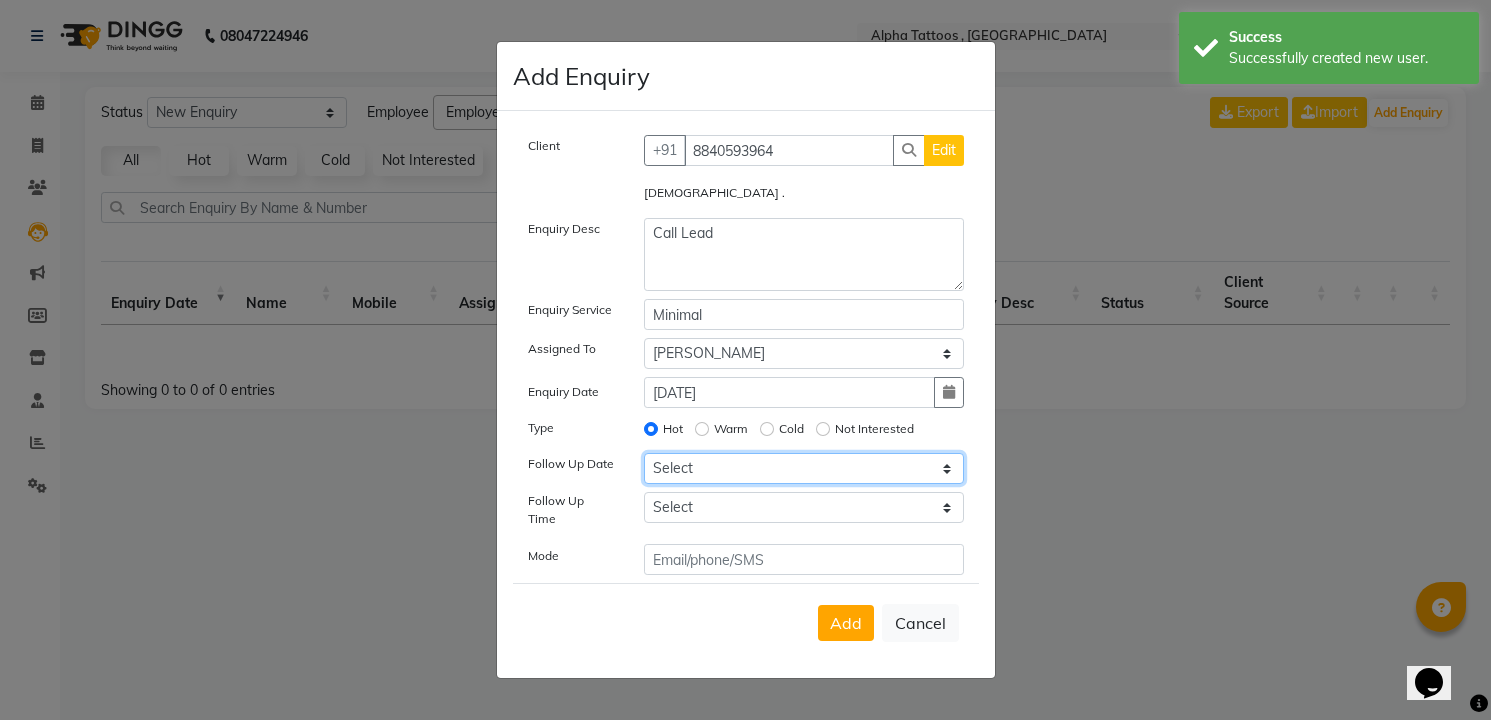 select on "[DATE]" 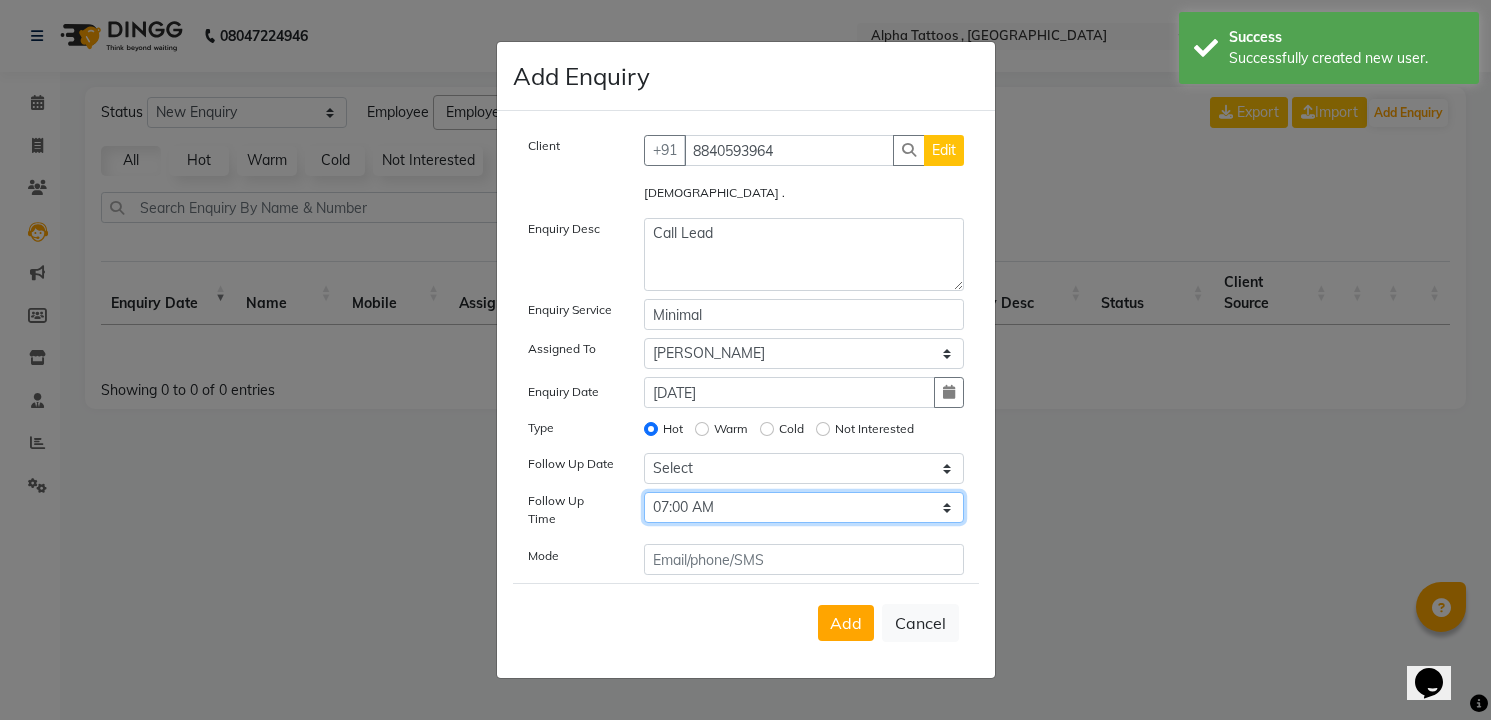 select on "840" 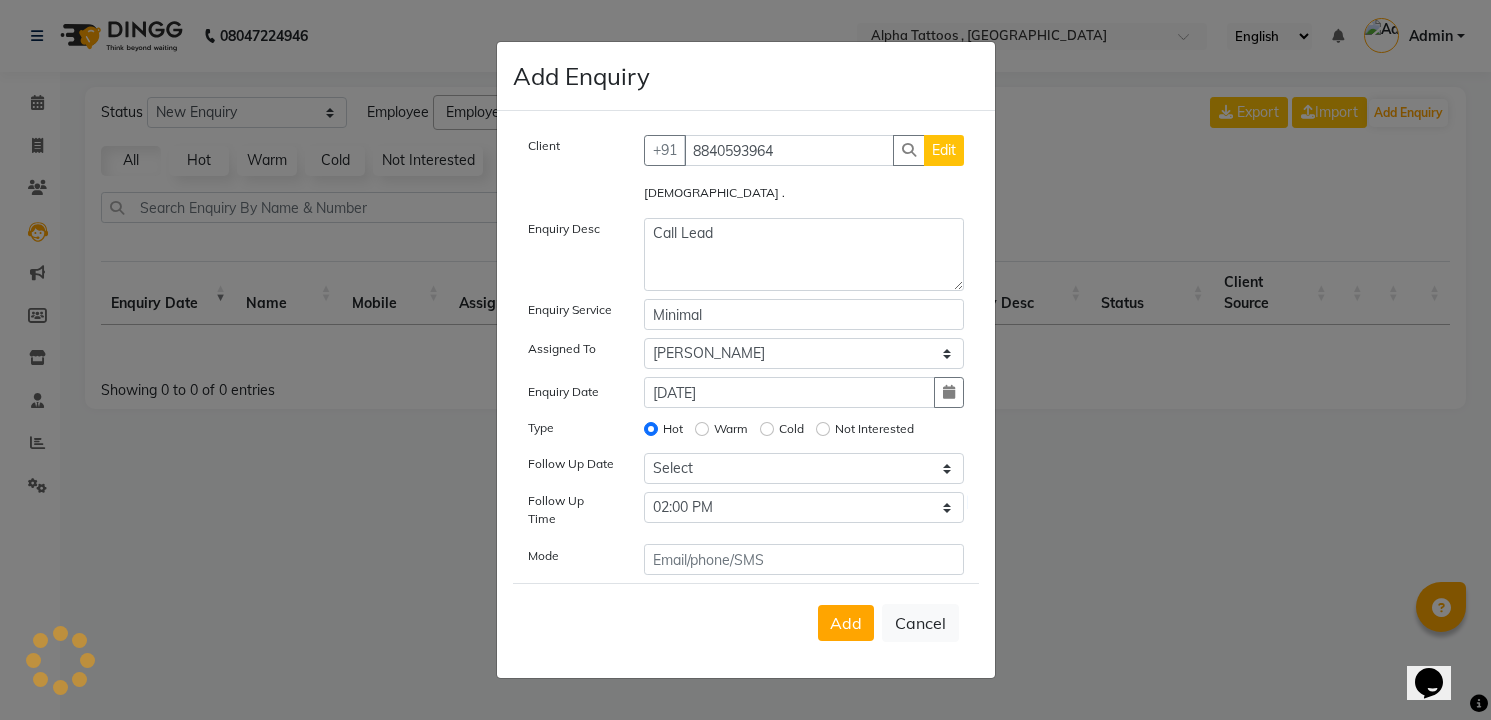 type 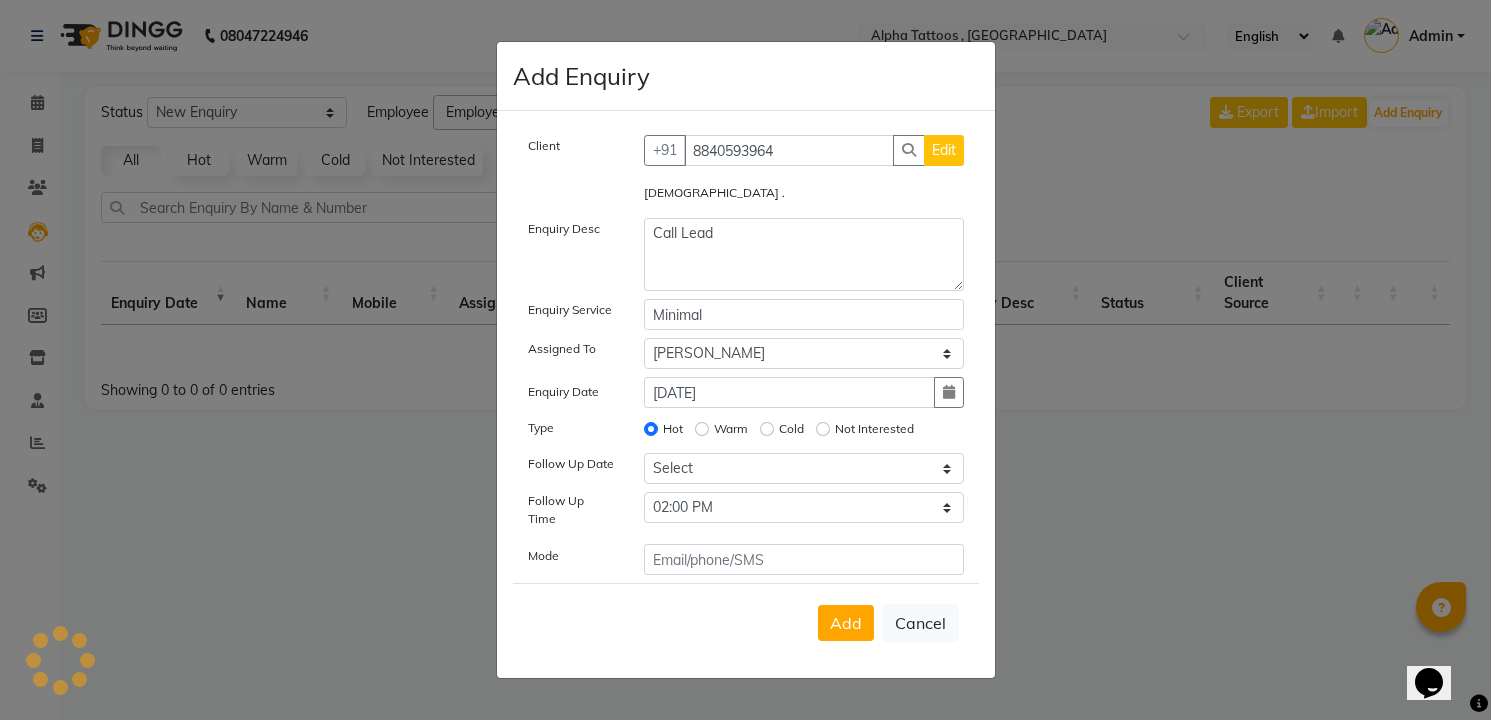 type 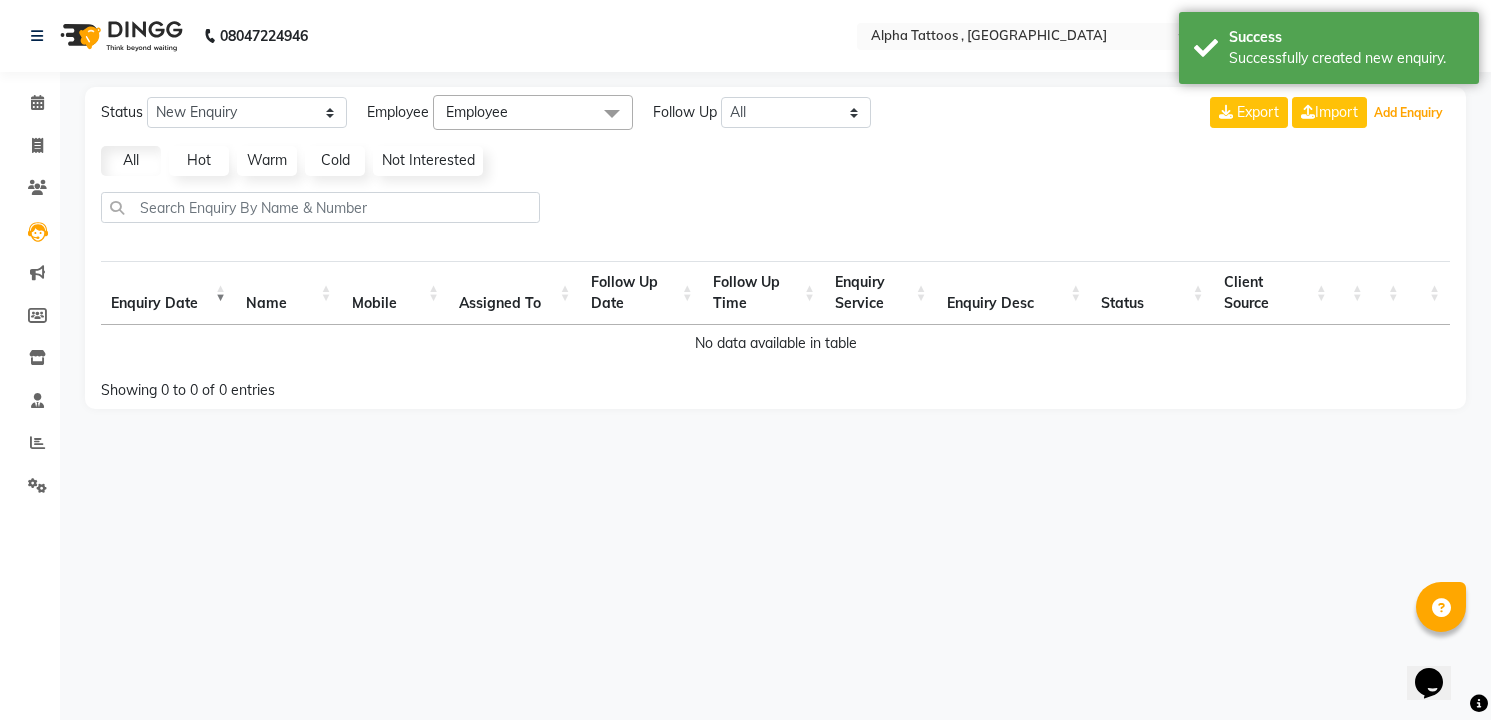 type 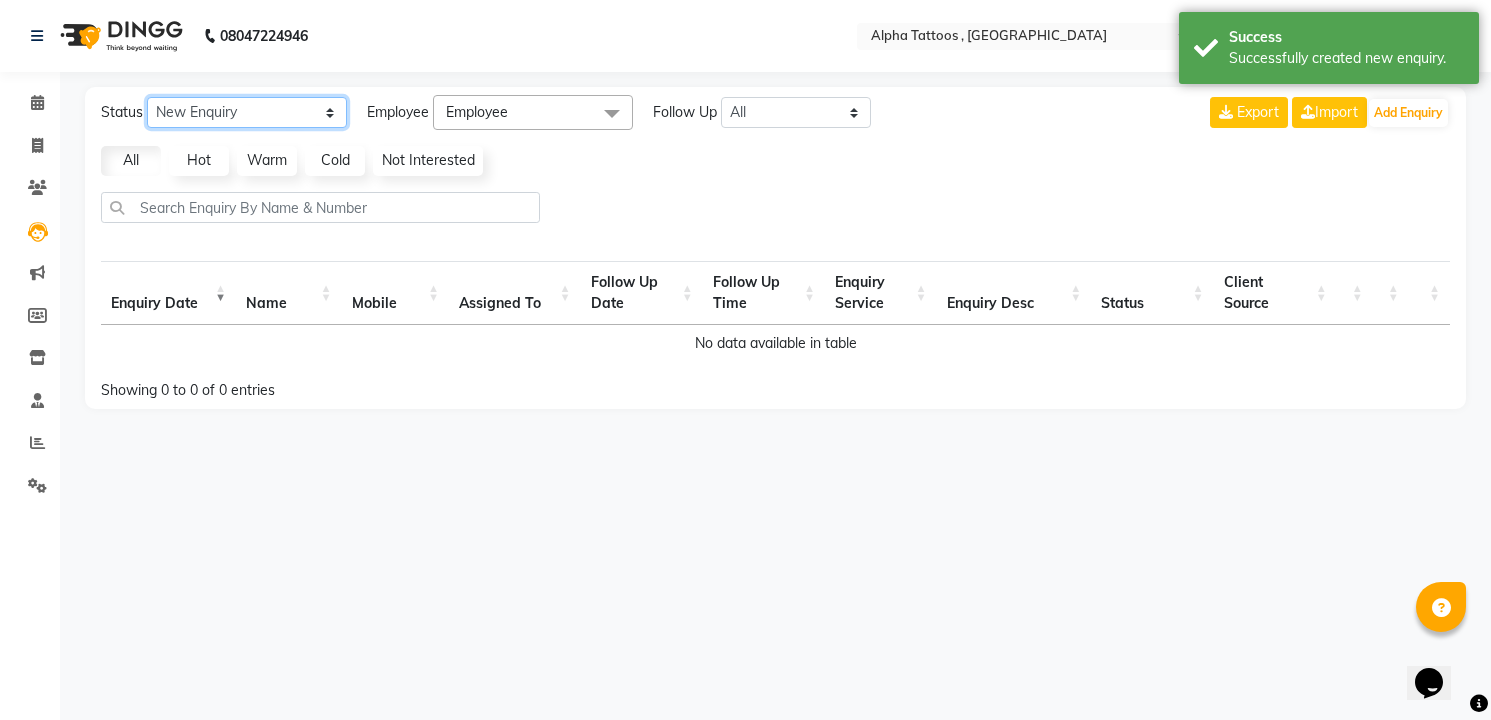 click on "New Enquiry Open Enquiry Converted Enquiry  All" 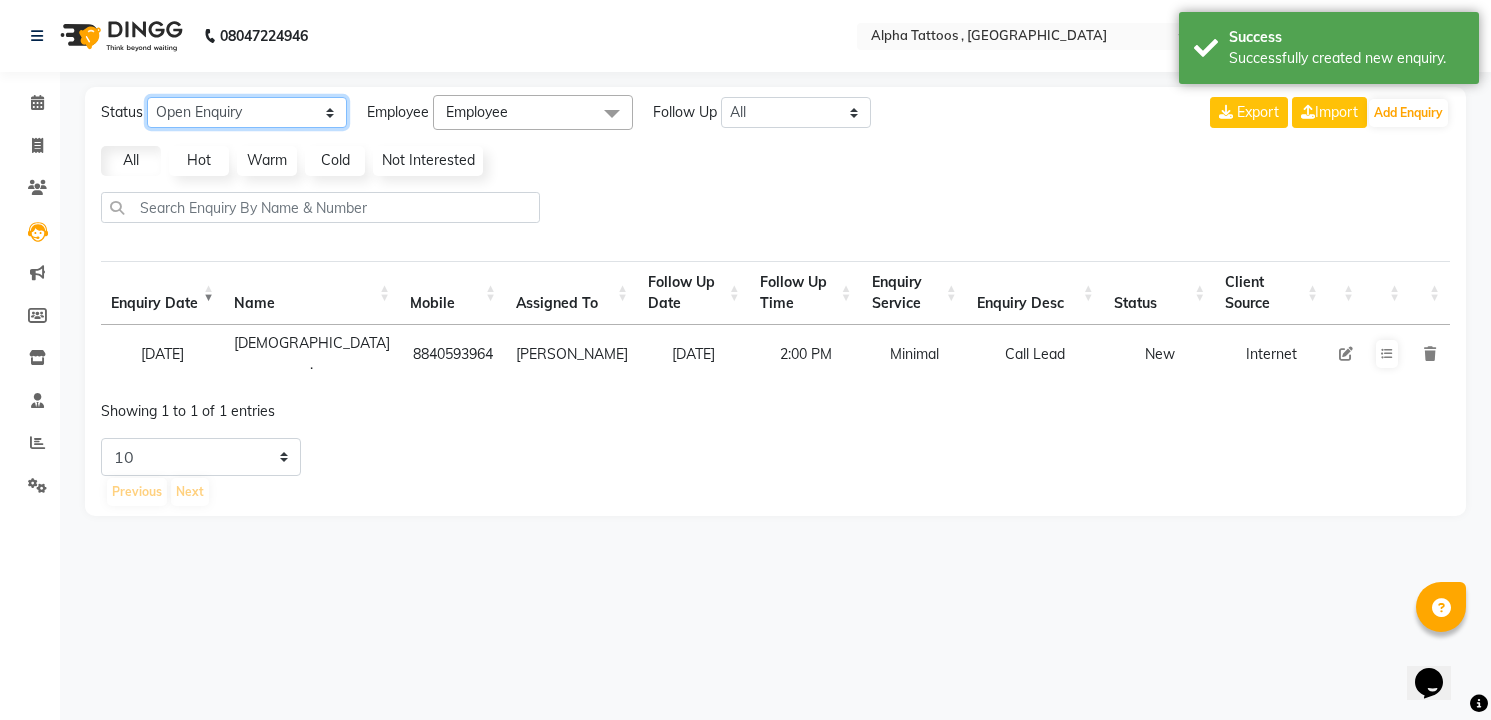 click on "New Enquiry Open Enquiry Converted Enquiry  All" 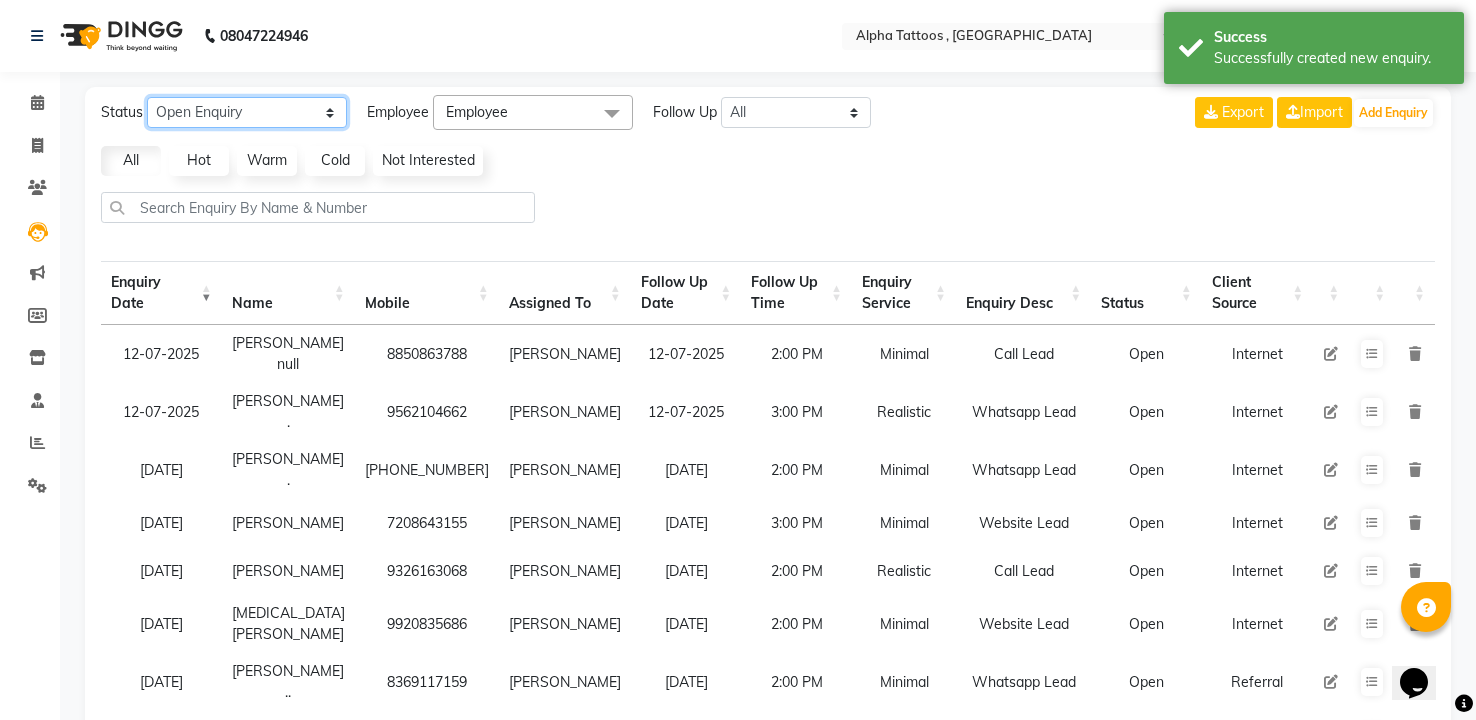 click on "New Enquiry Open Enquiry Converted Enquiry  All" 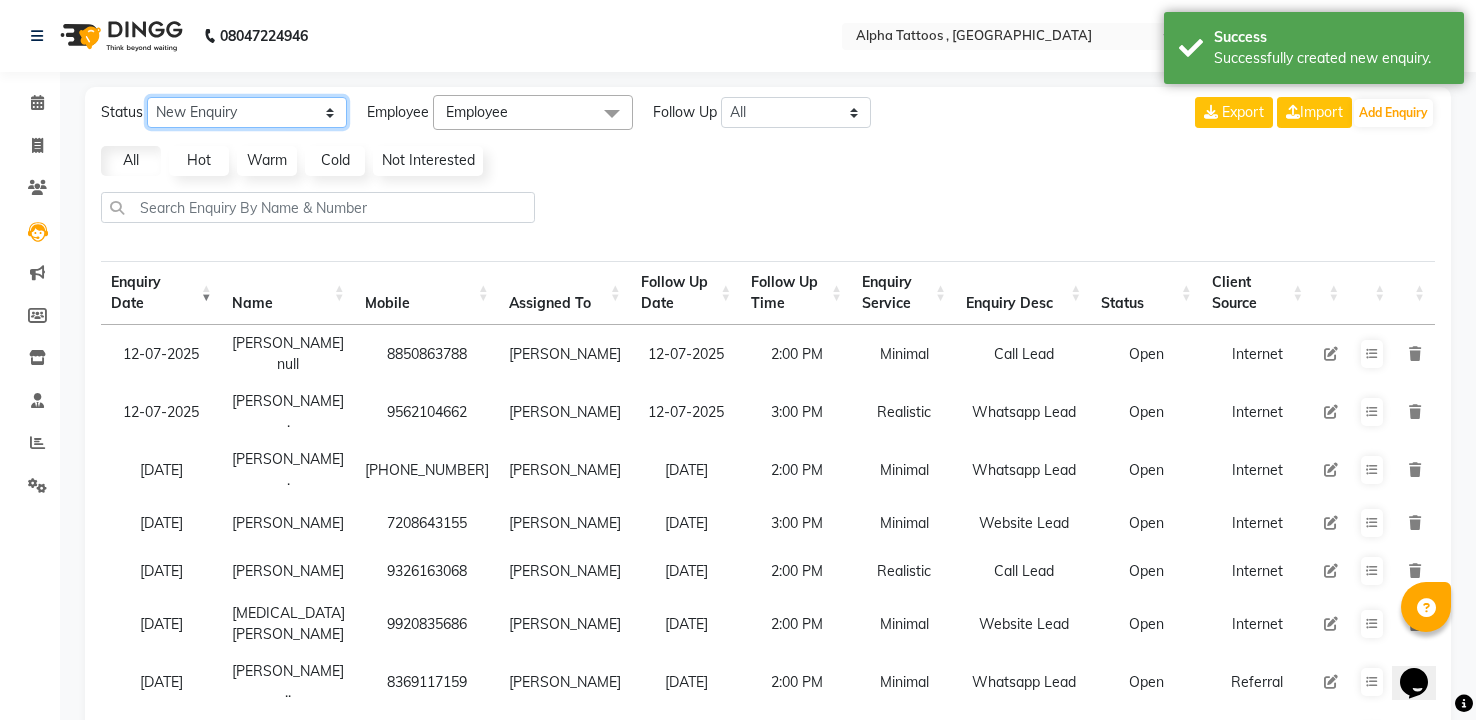 click on "New Enquiry Open Enquiry Converted Enquiry  All" 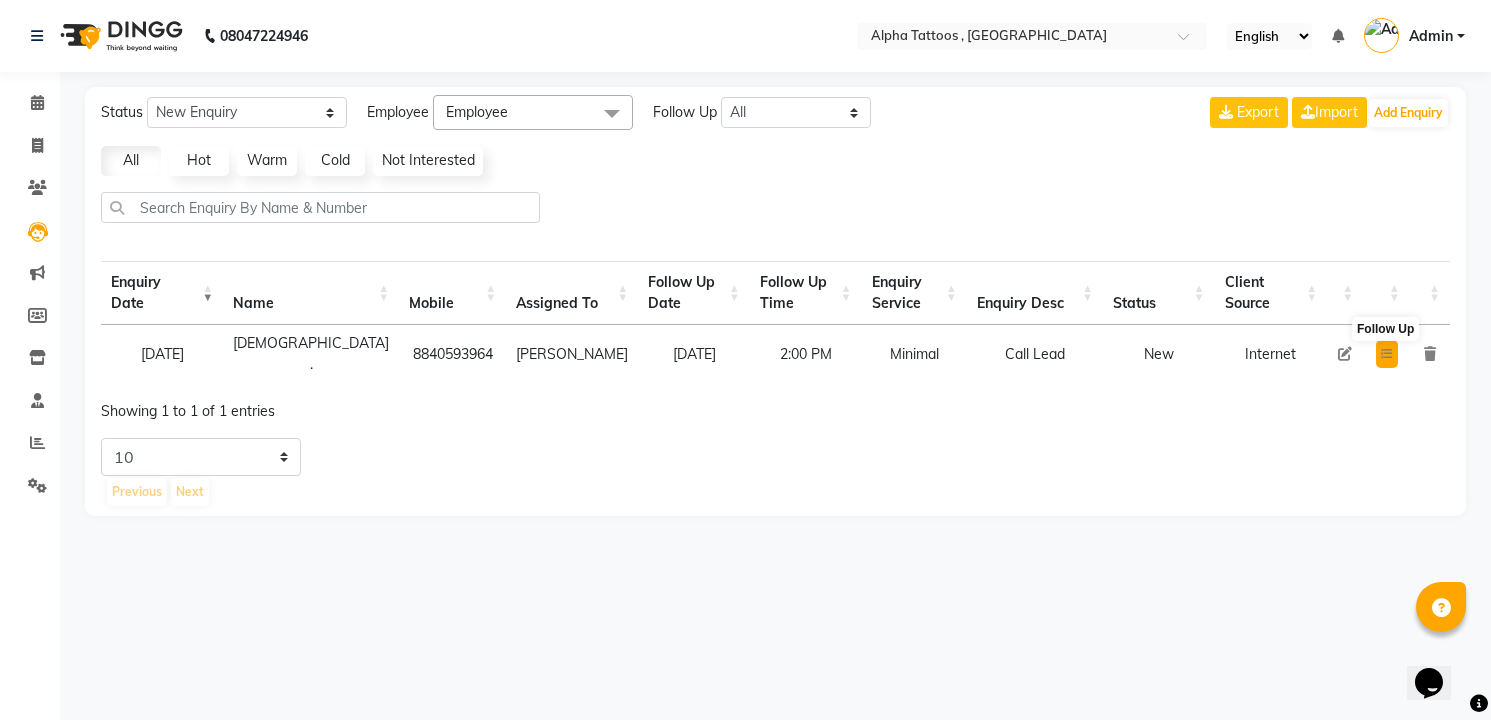 click at bounding box center [1387, 354] 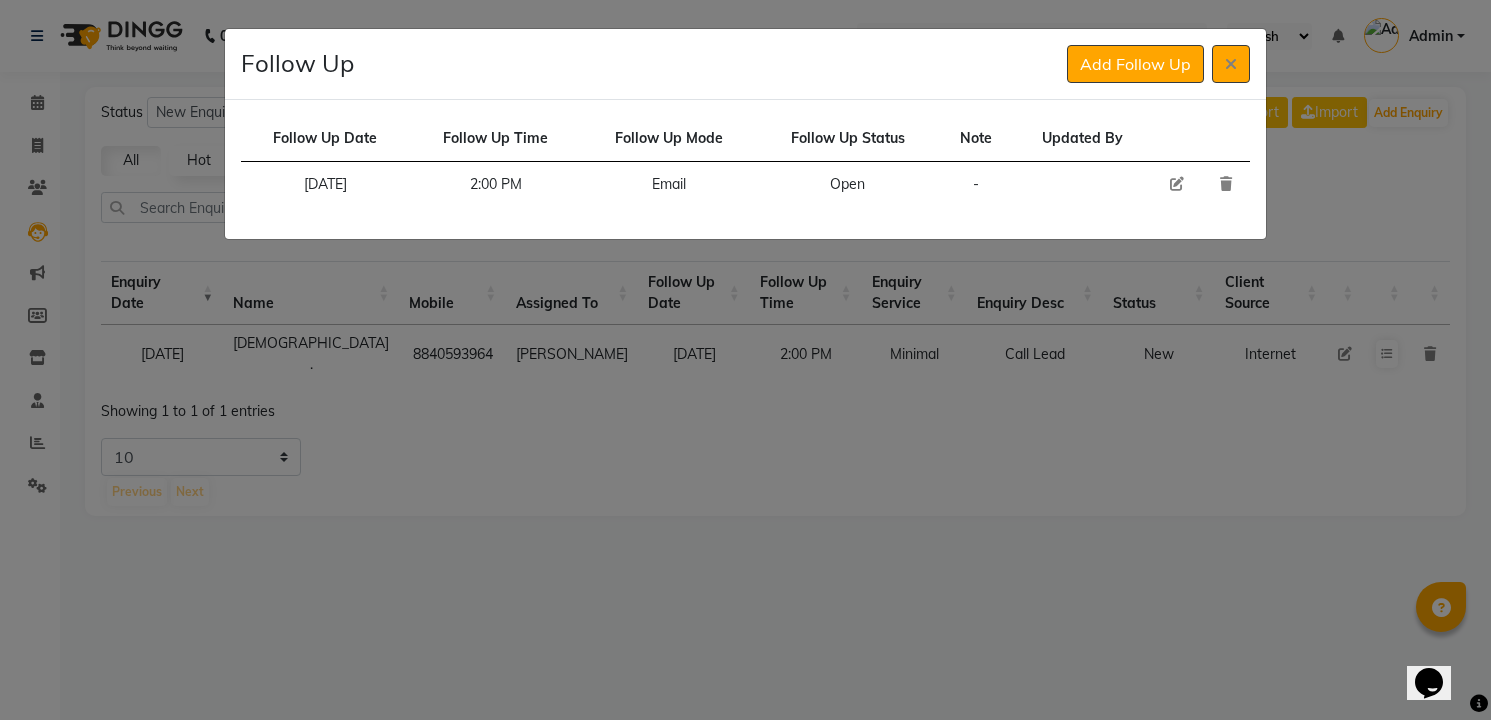 click 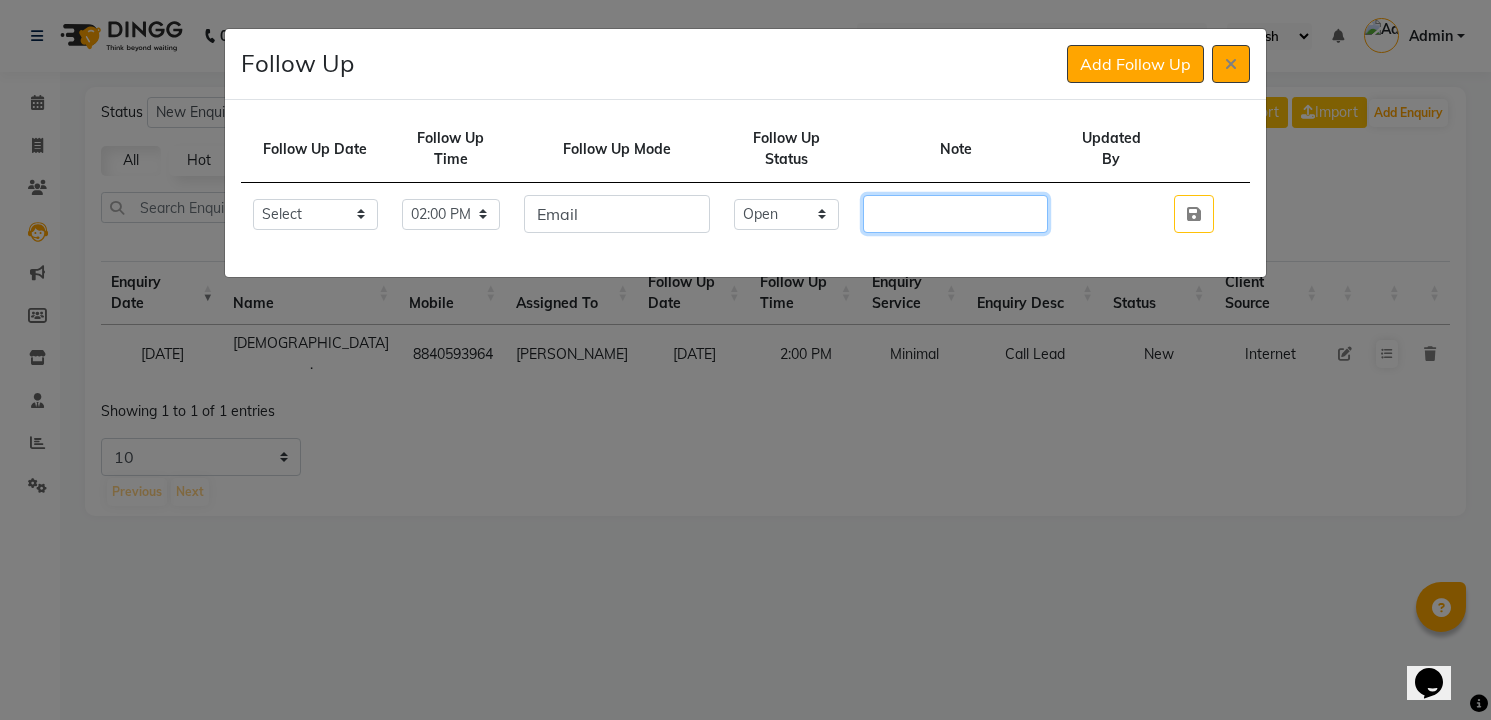 click 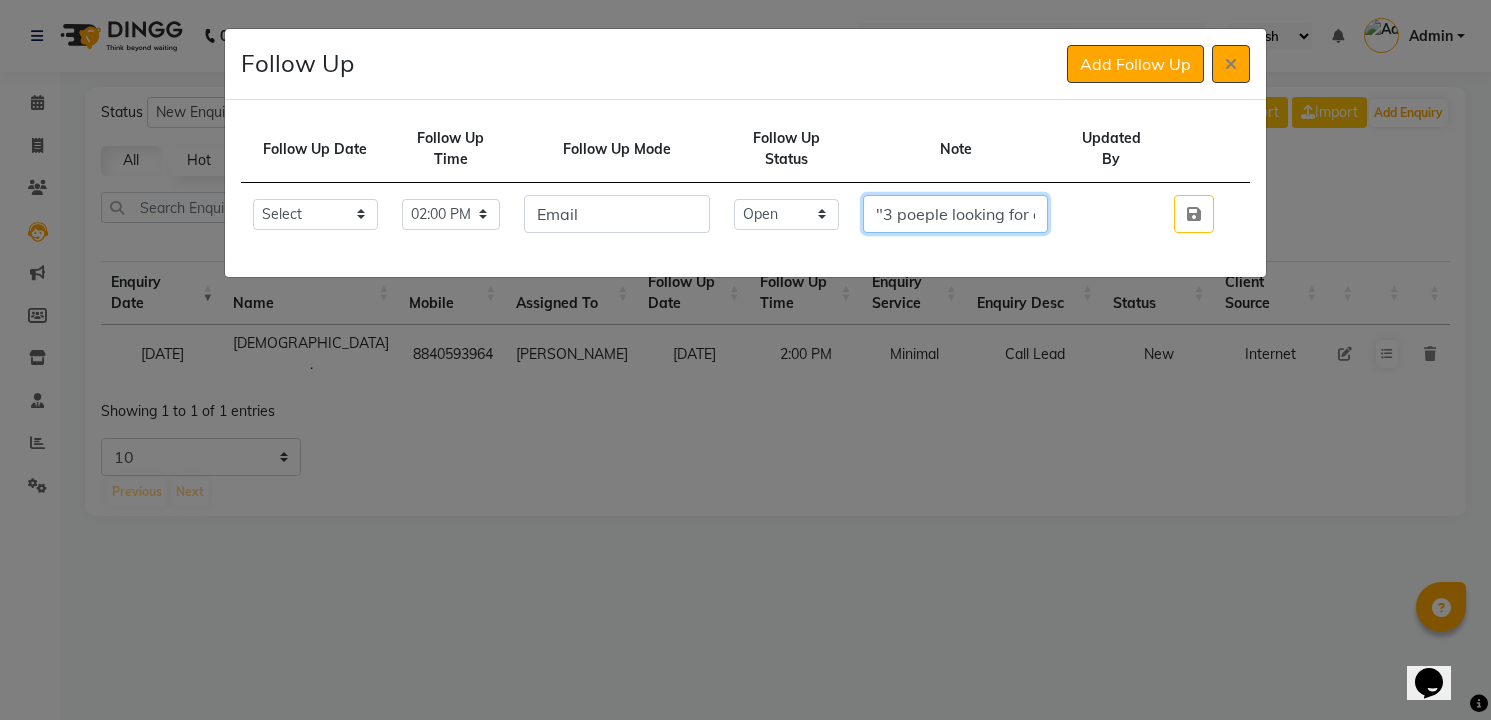 scroll, scrollTop: 0, scrollLeft: 321, axis: horizontal 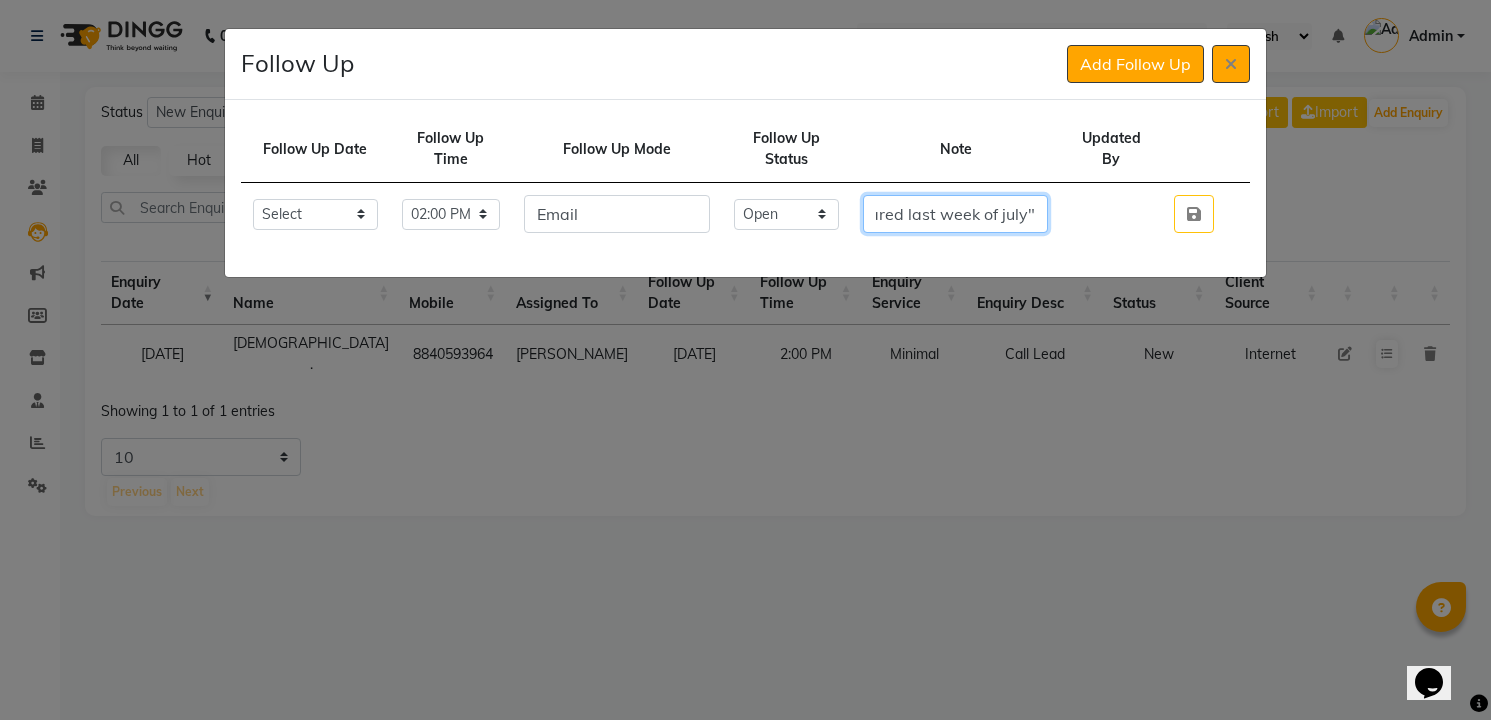 type on ""3 poeple looking for a tattoo refrences shared last week of july"" 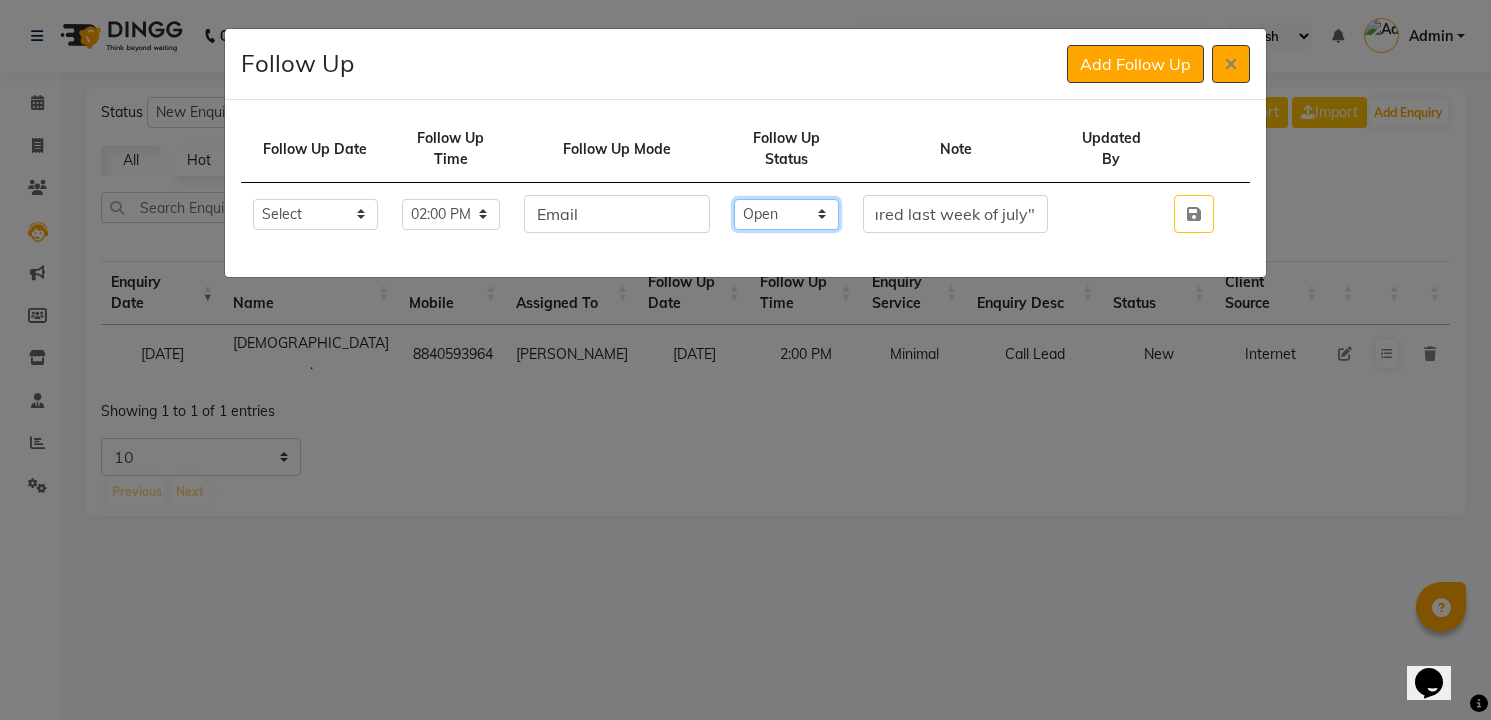 click on "Select Open Pending Done" 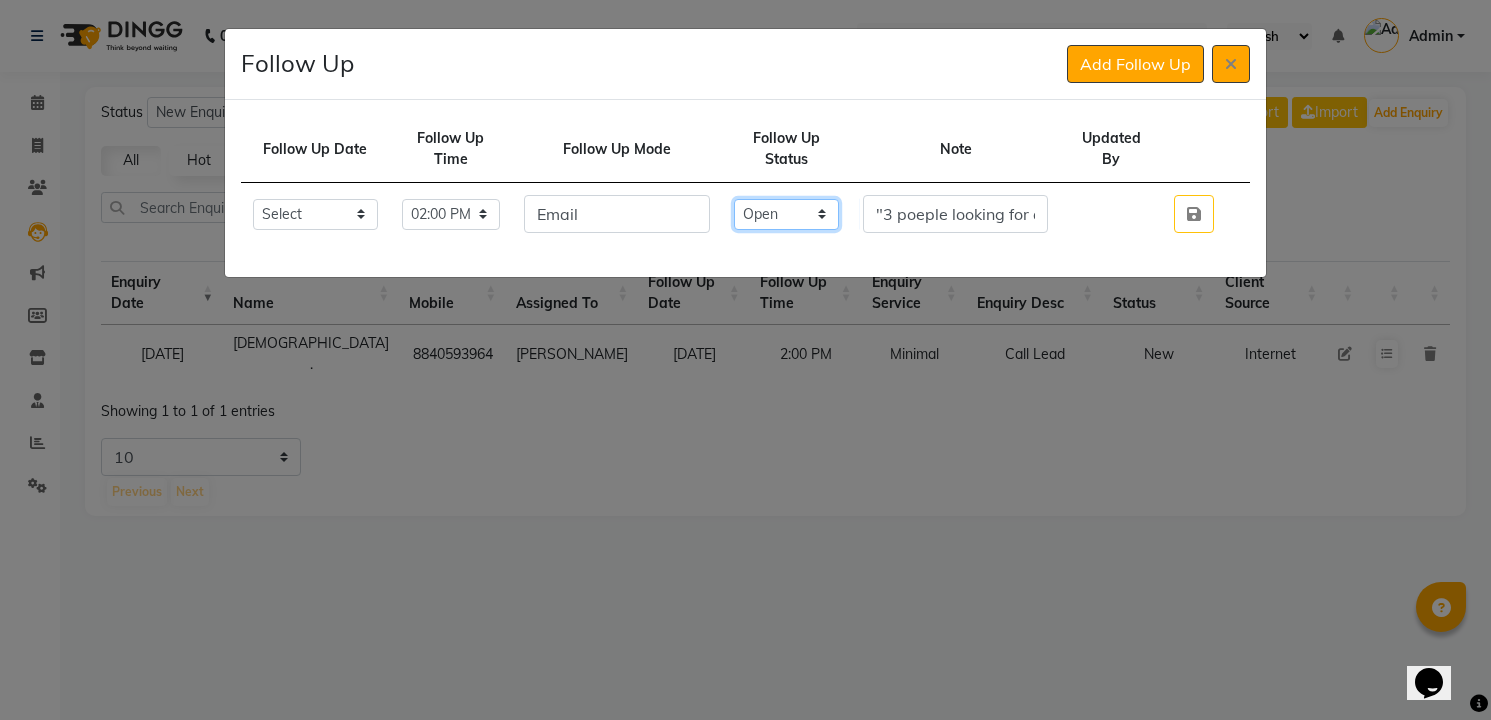 type 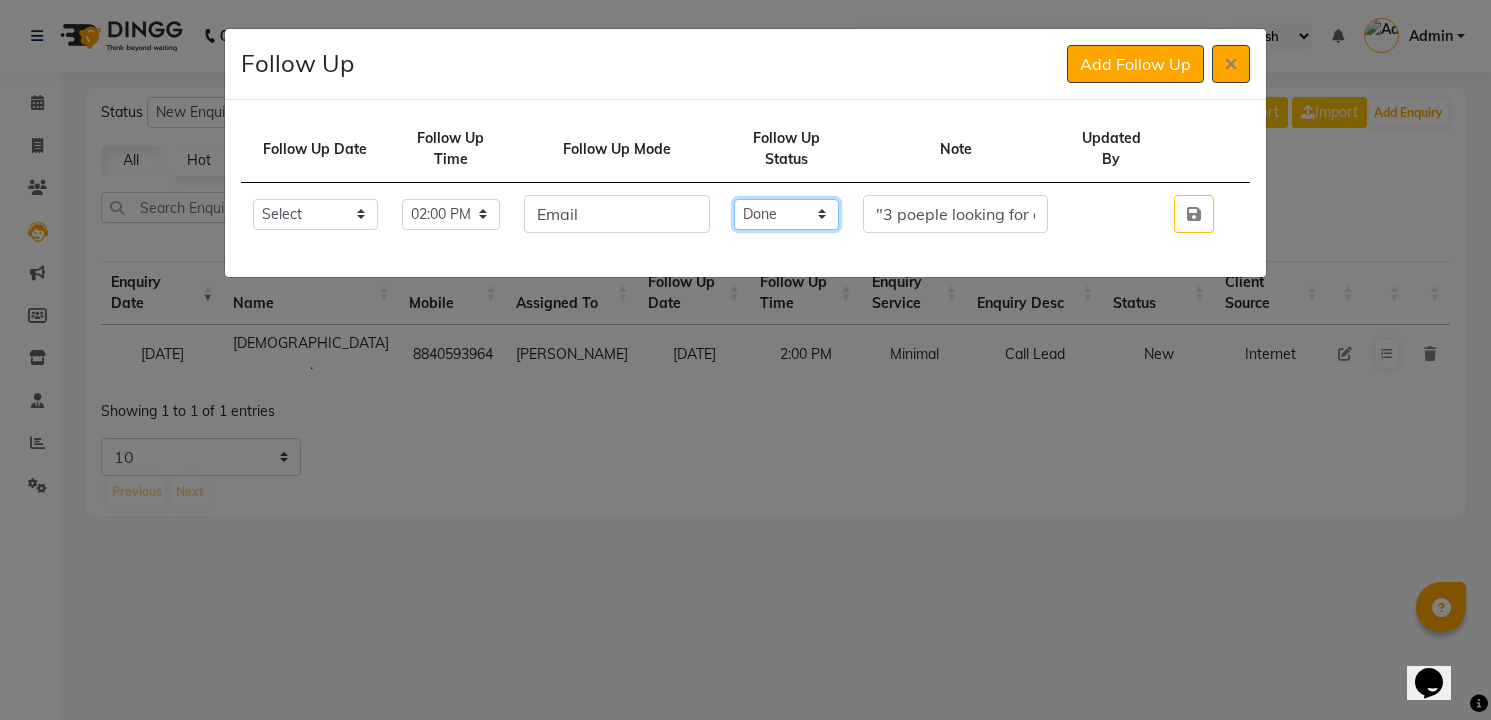 click on "Select Open Pending Done" 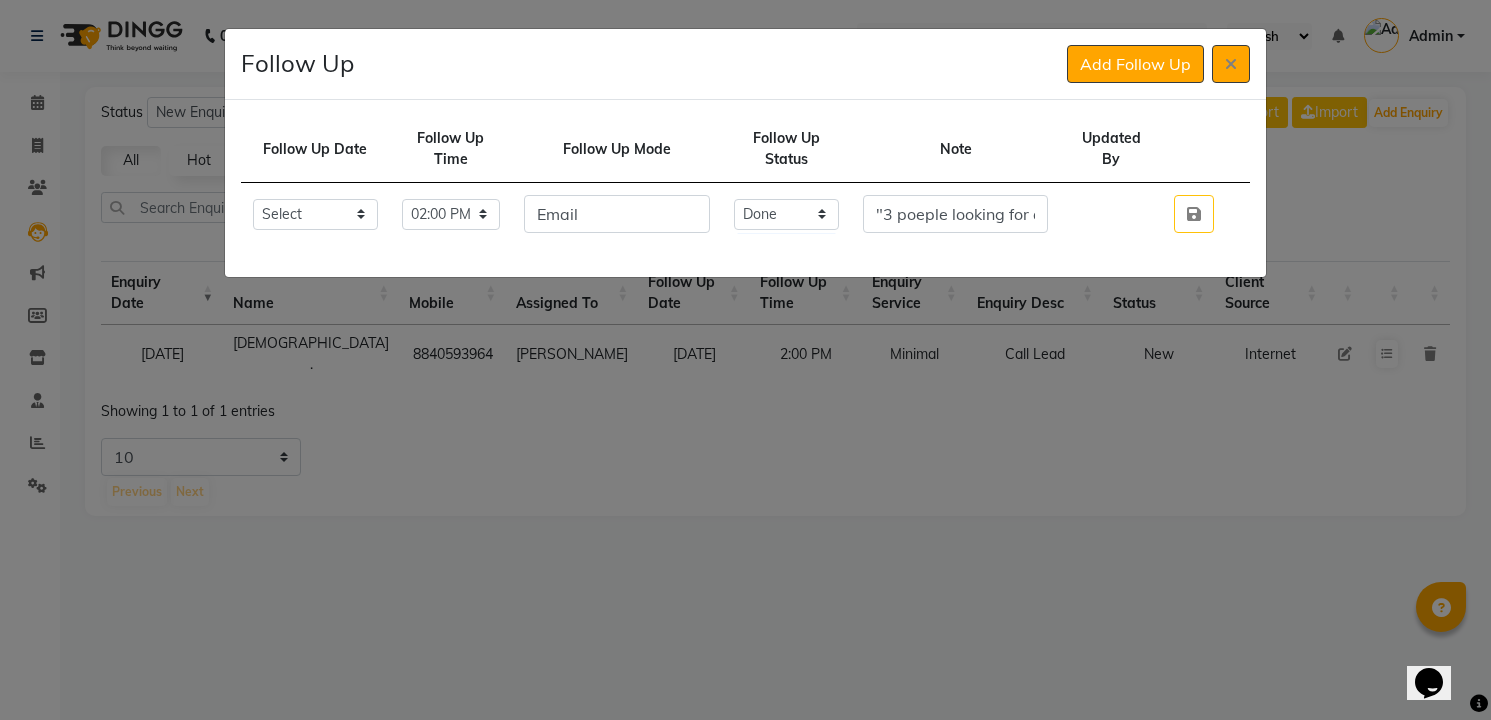 click 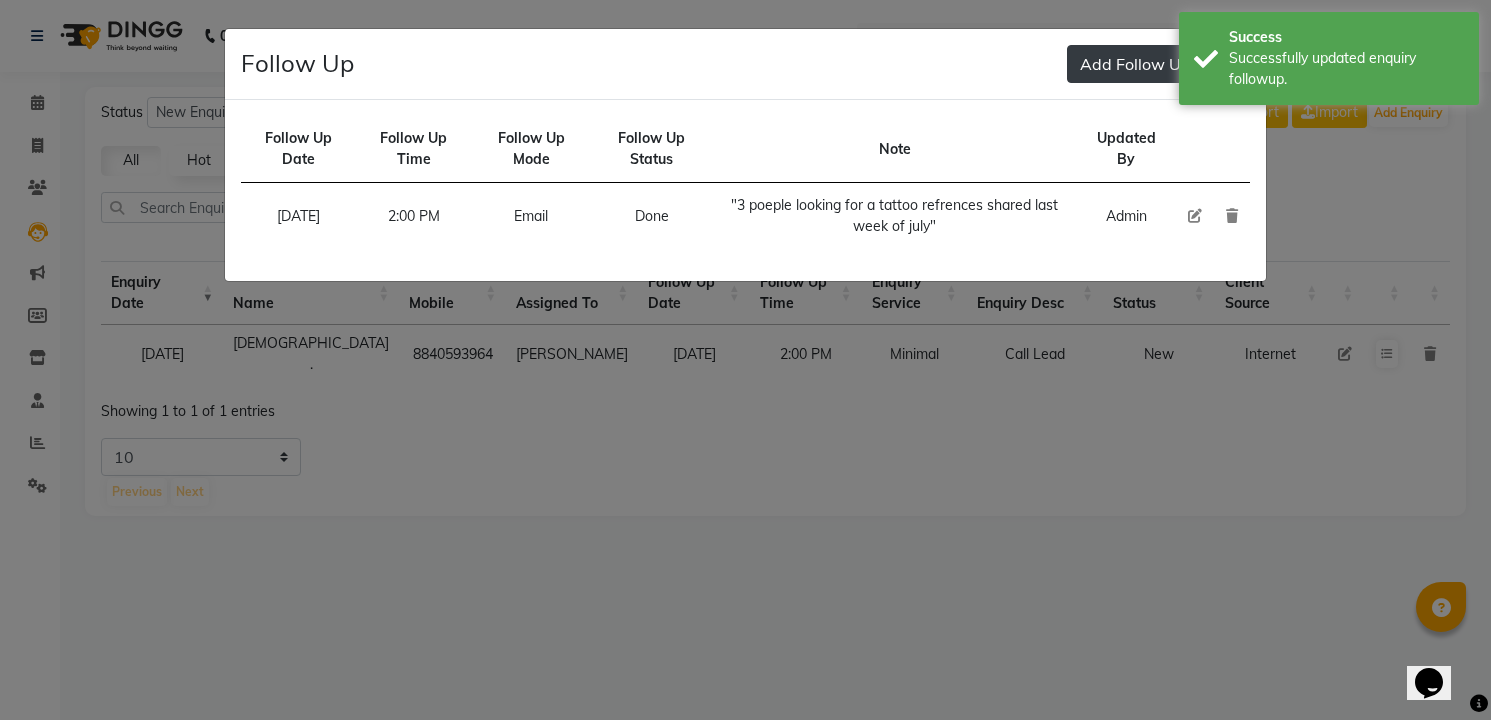 click on "Add Follow Up" 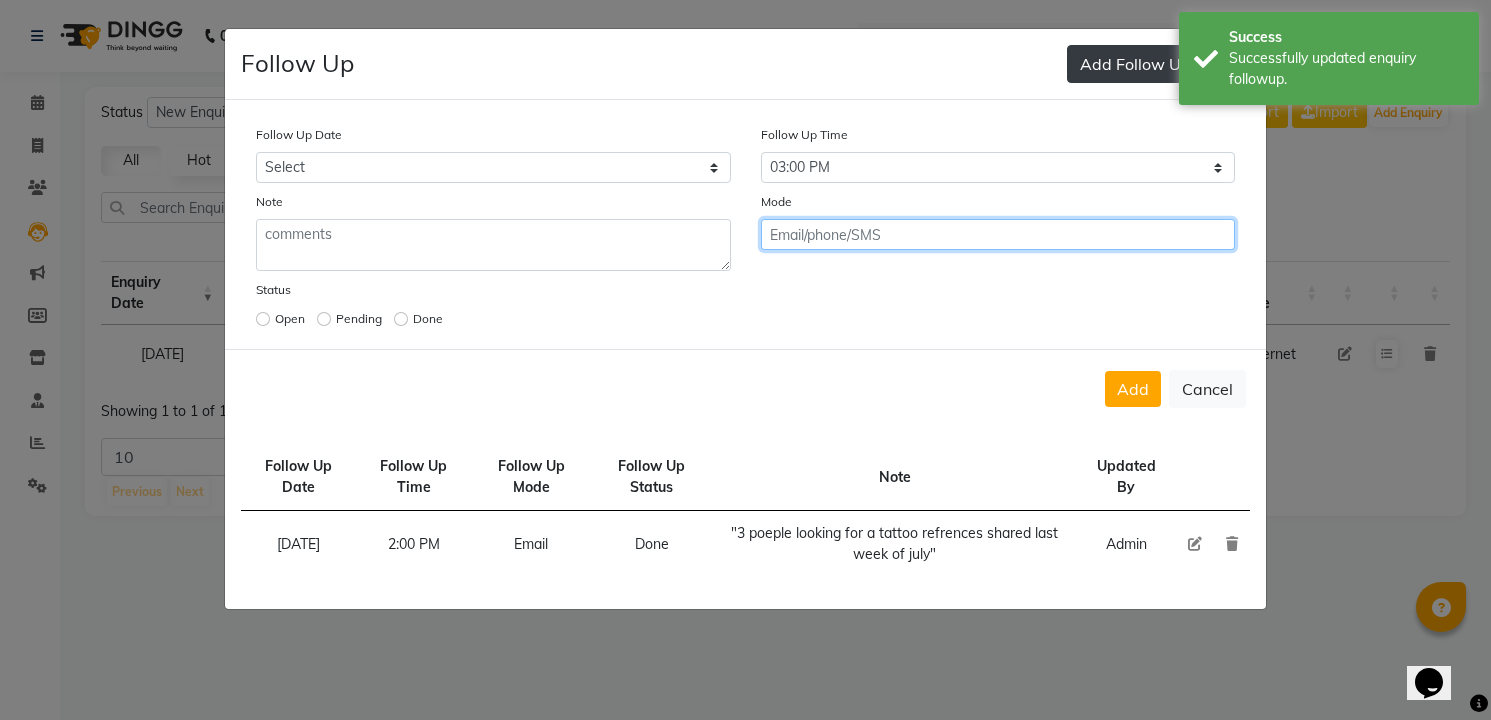click on "Add" 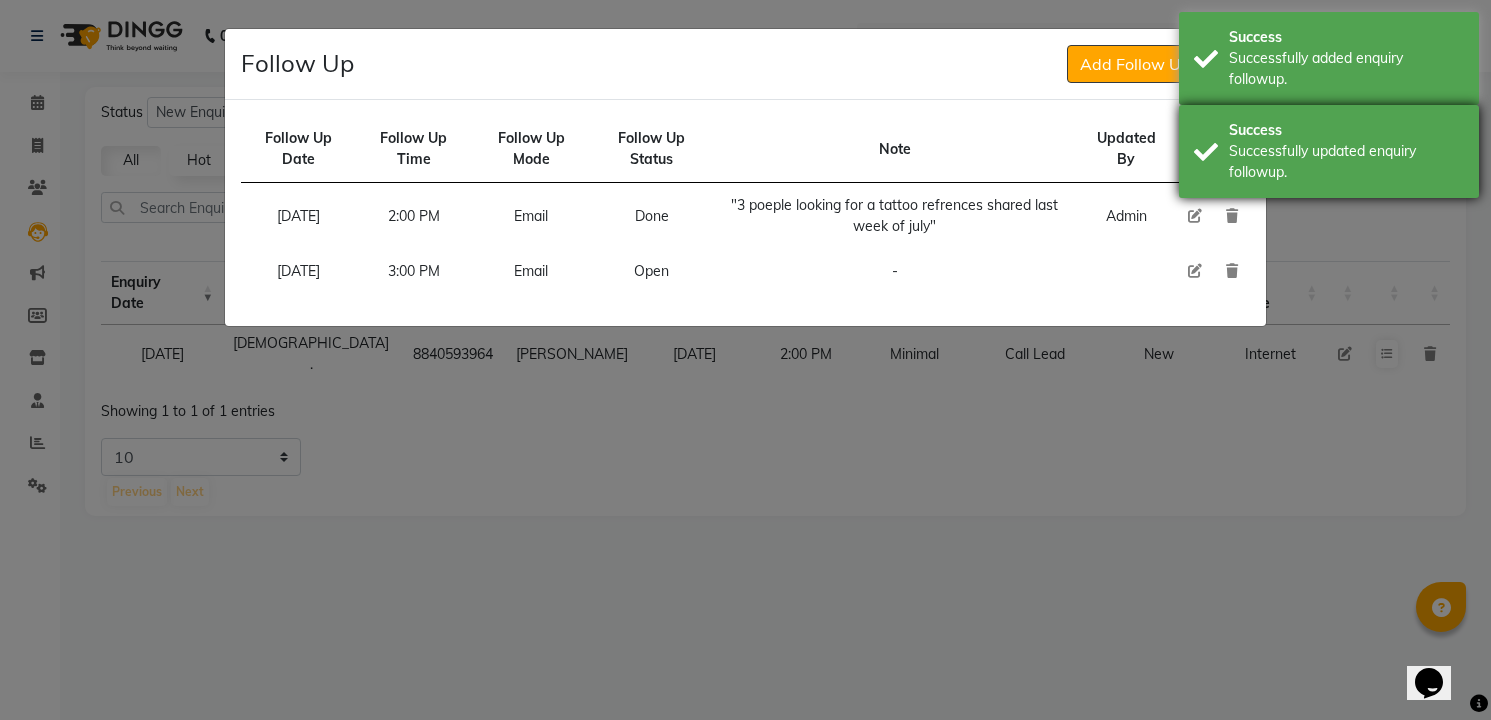 click on "Success" at bounding box center (1346, 130) 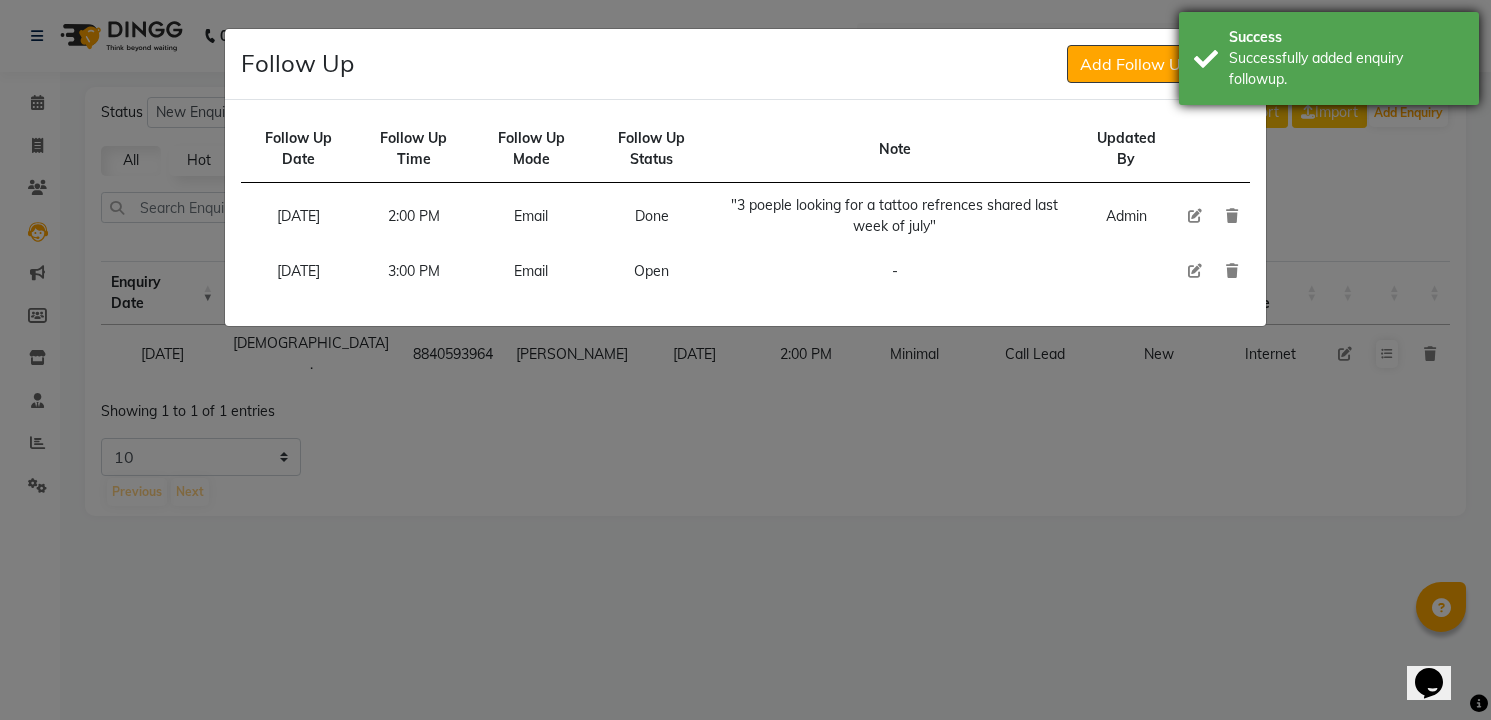 click on "Successfully added enquiry followup." at bounding box center (1346, 69) 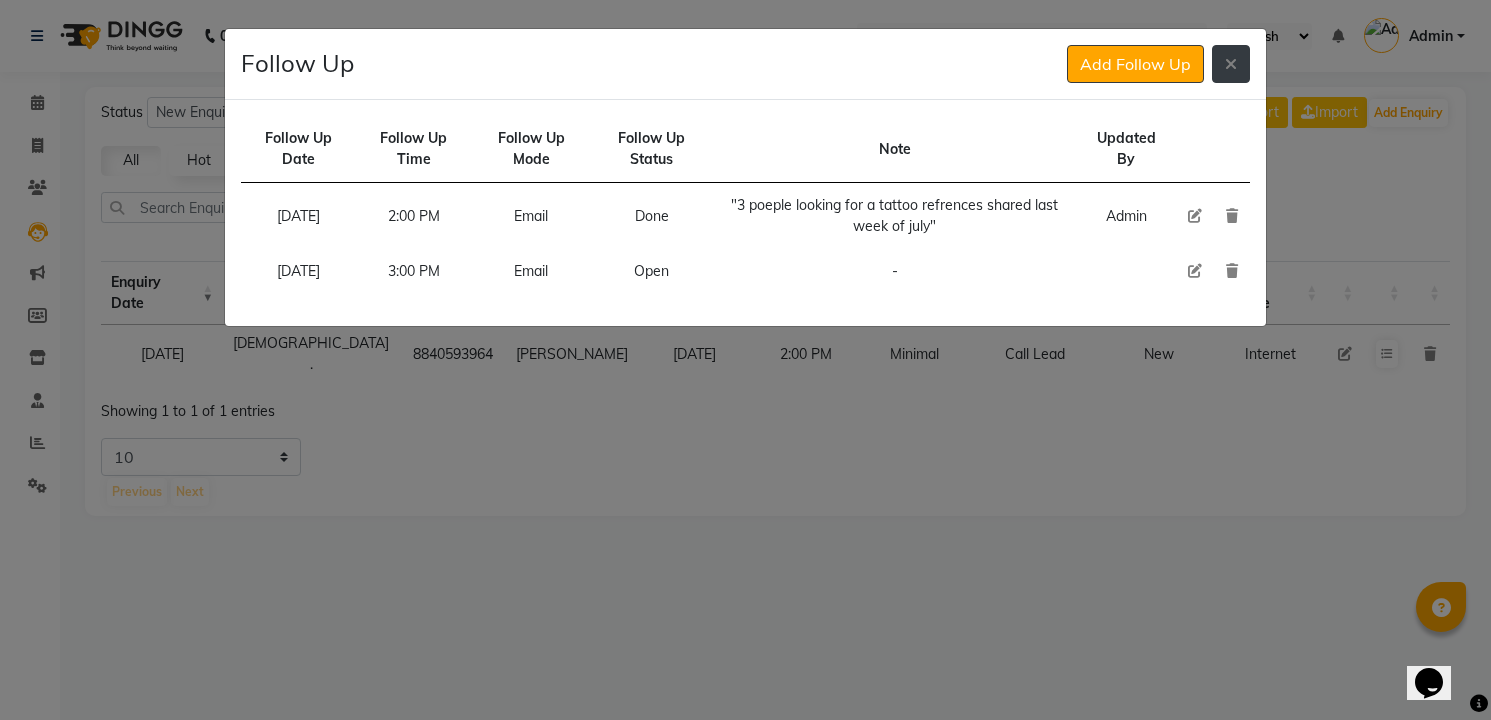 click 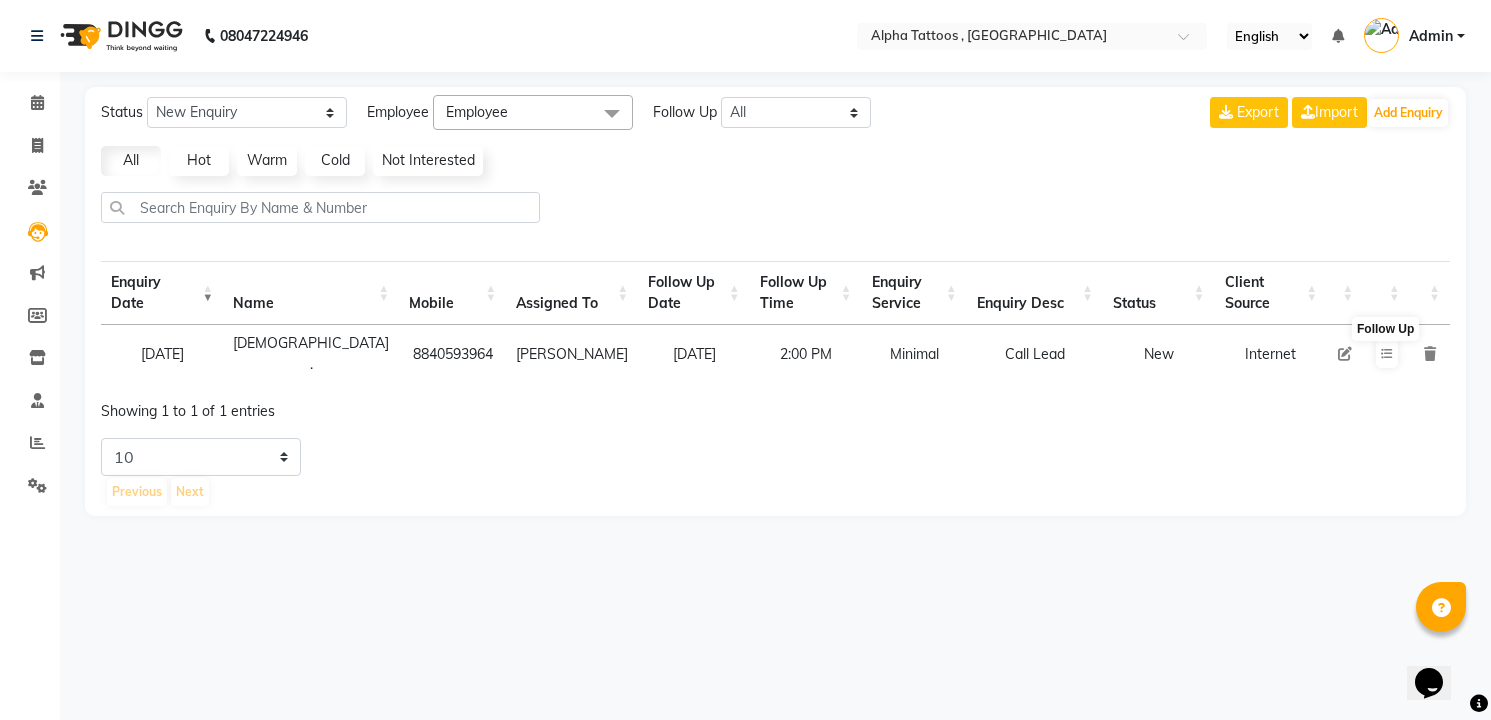 click at bounding box center [1345, 354] 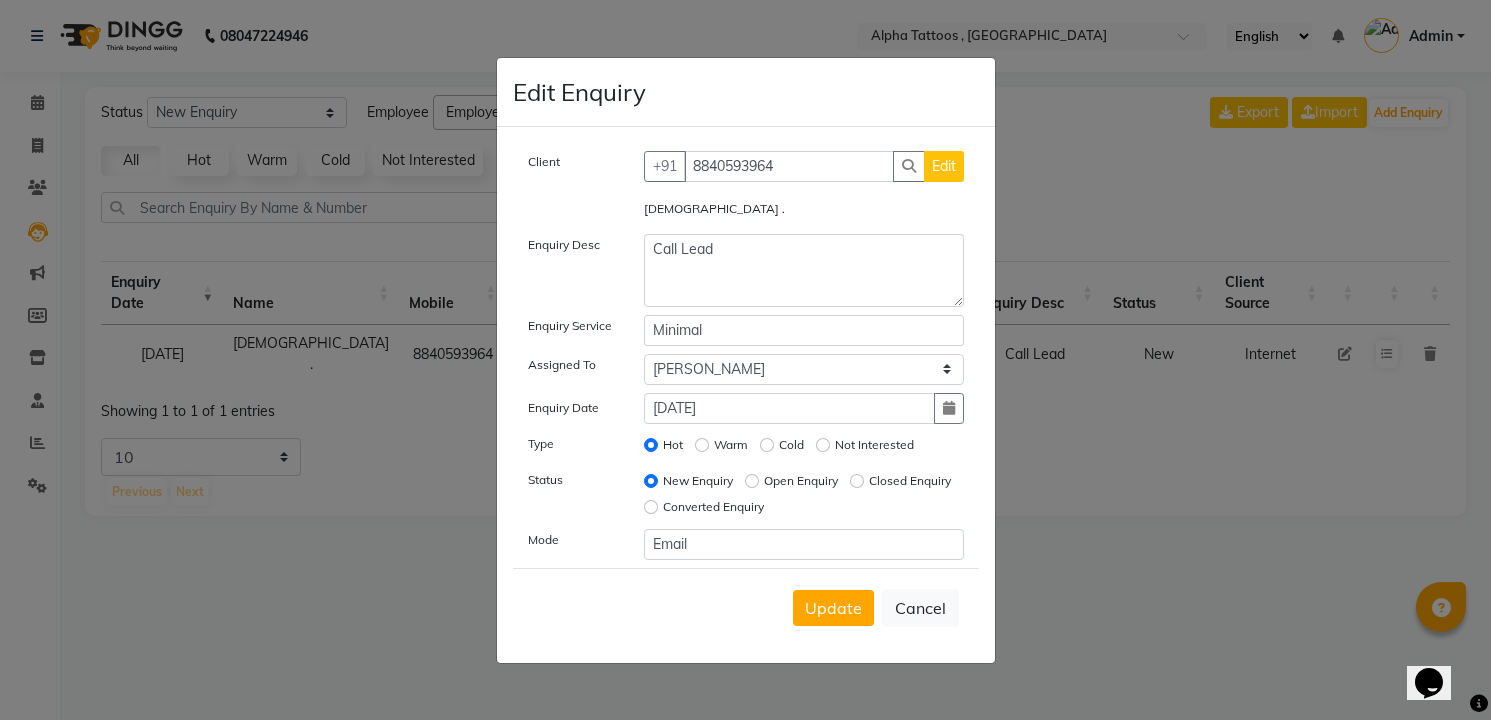 click on "Open Enquiry" 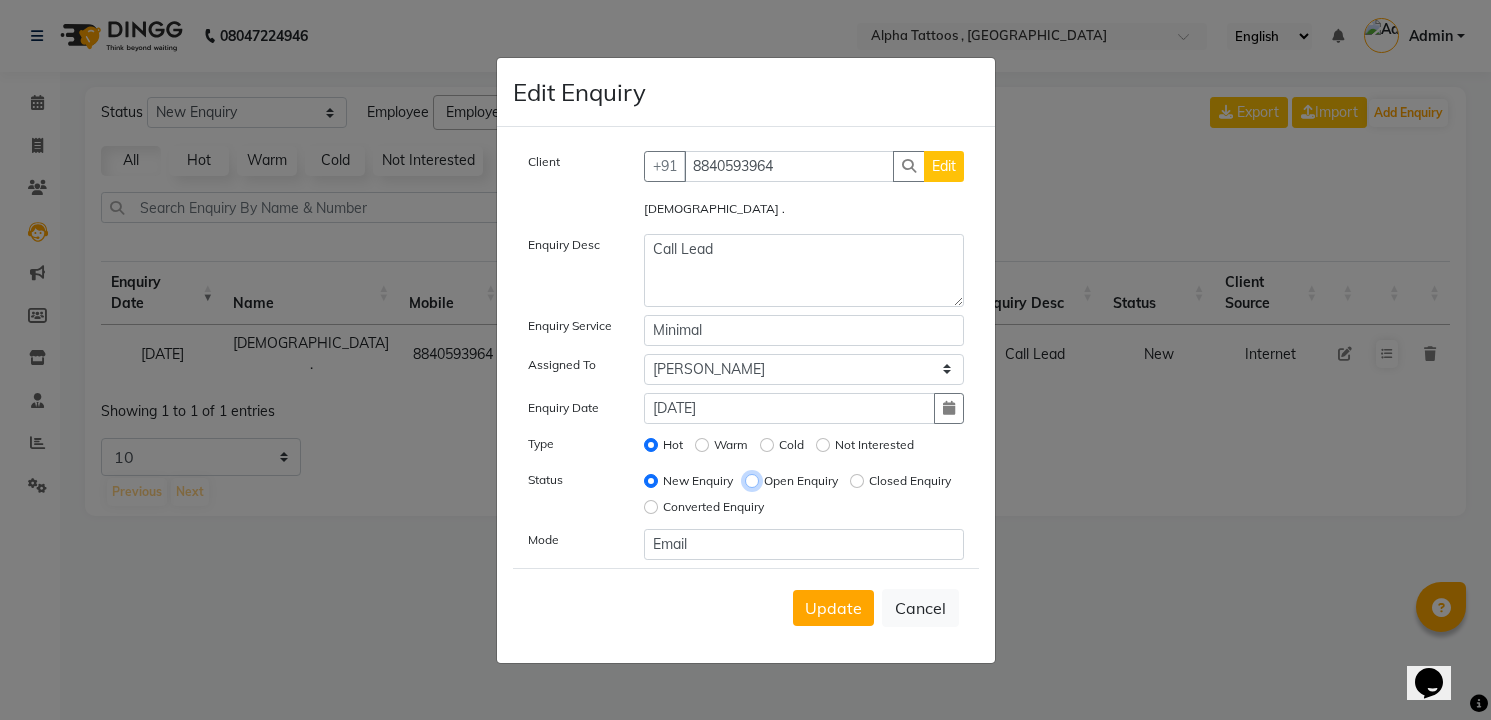 click on "Open Enquiry" at bounding box center [752, 481] 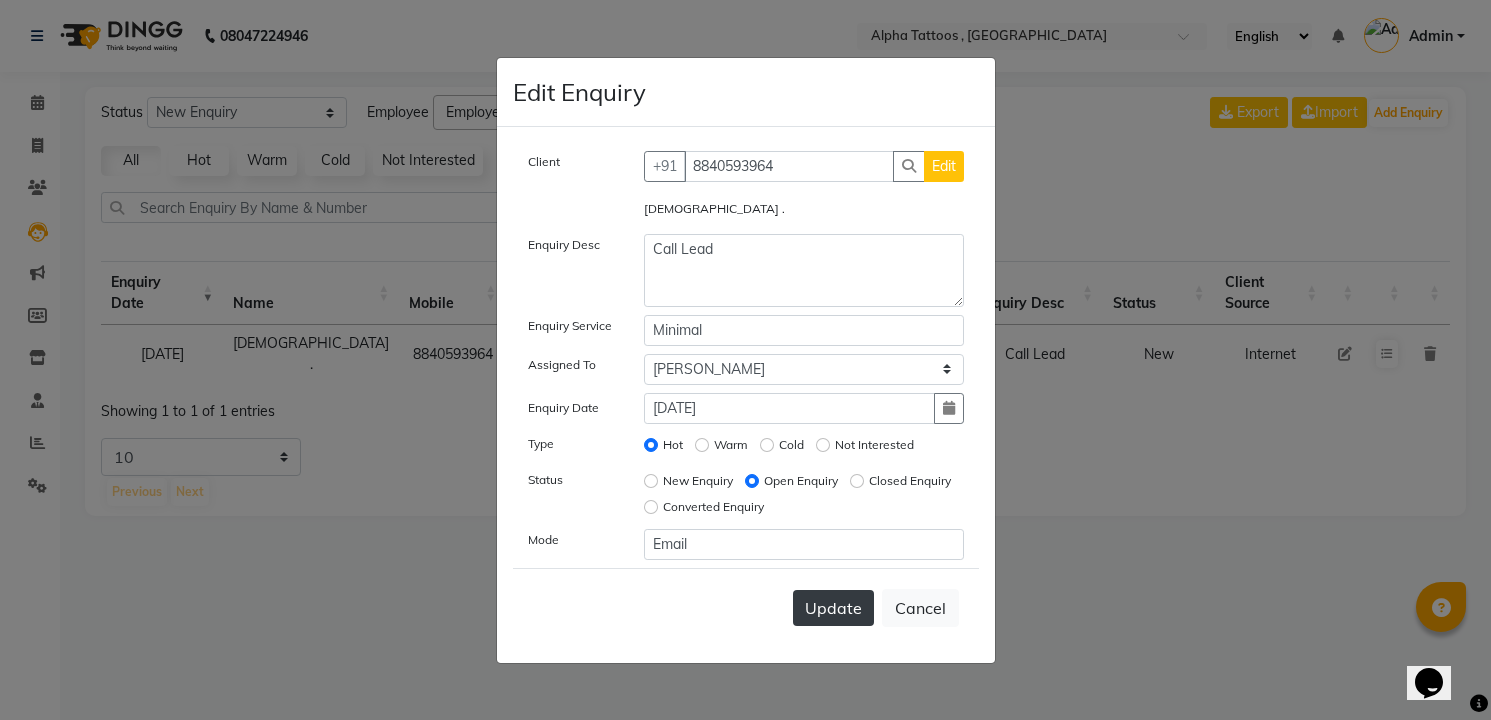 click on "Update" at bounding box center (833, 608) 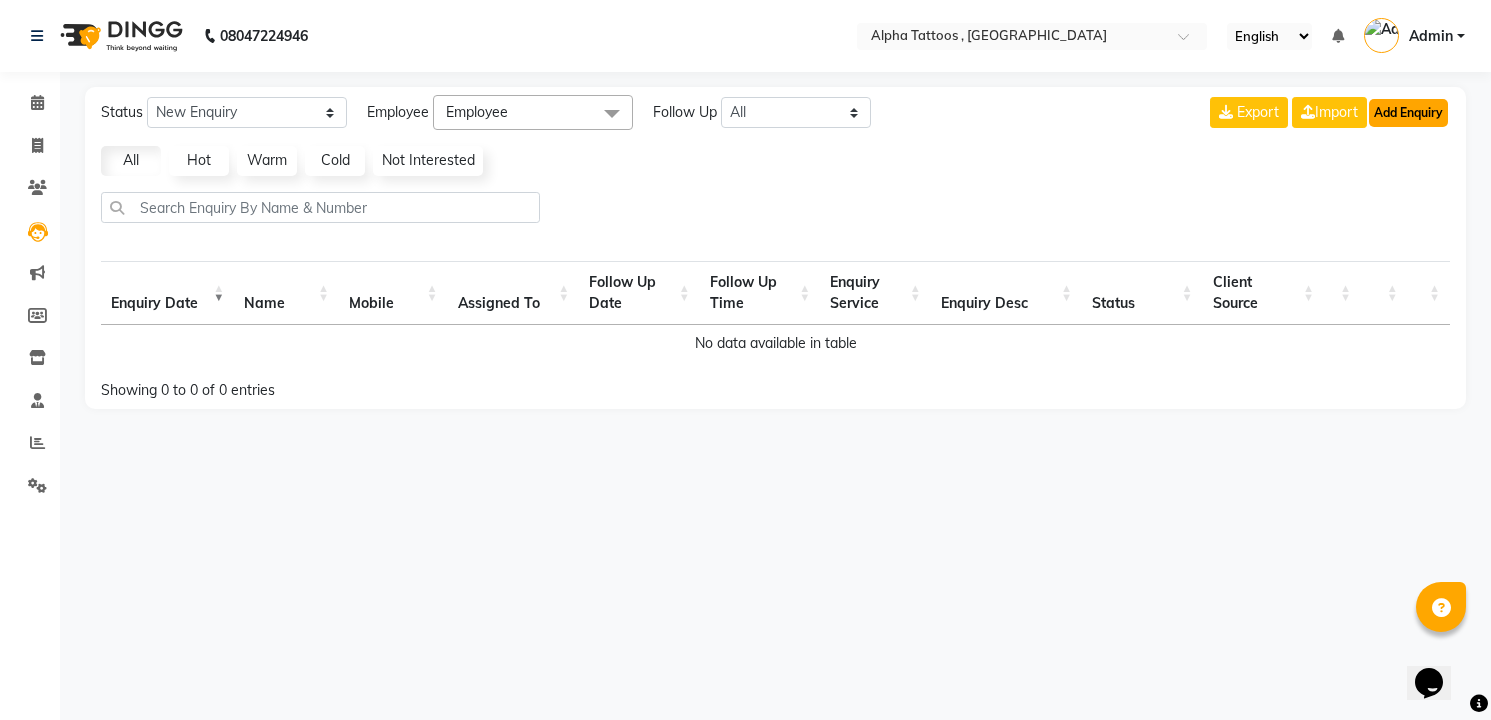 click on "Add Enquiry" 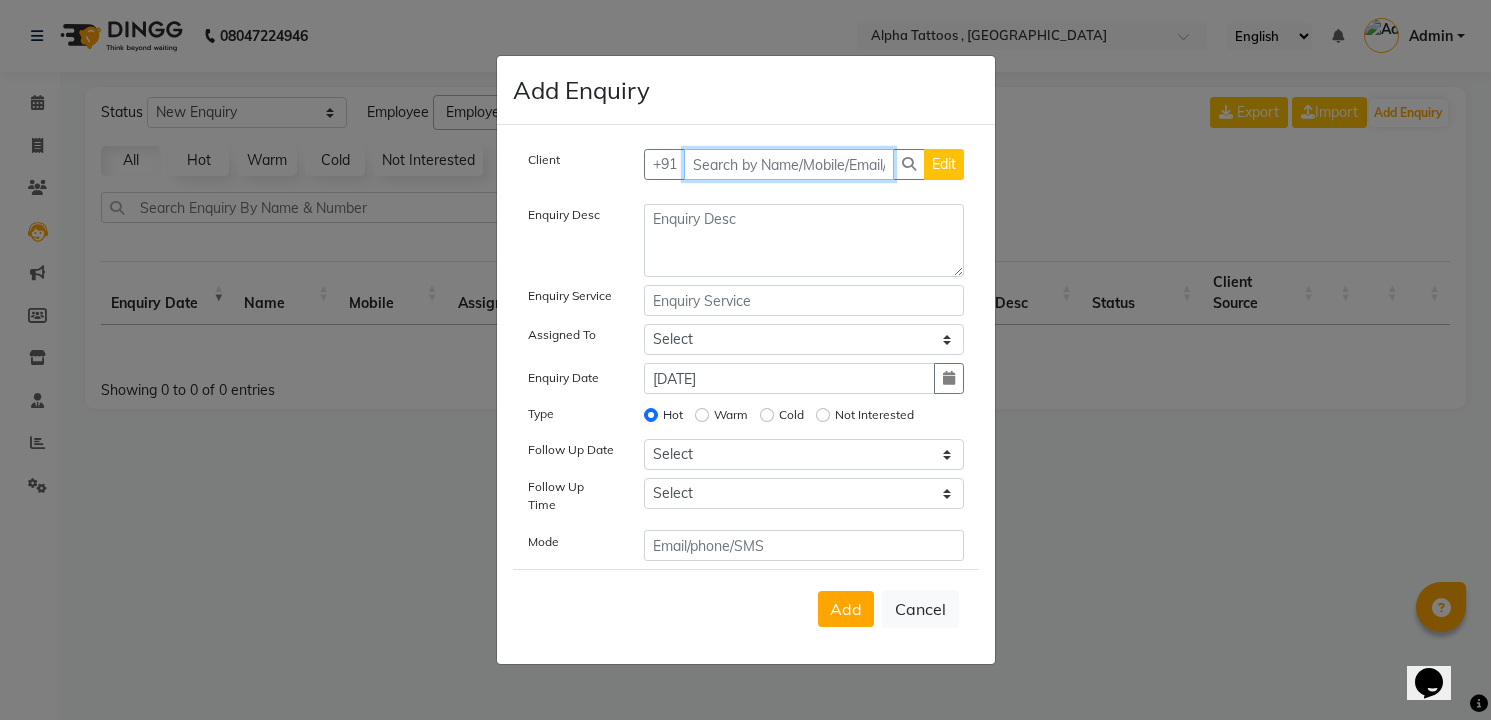 click at bounding box center [789, 164] 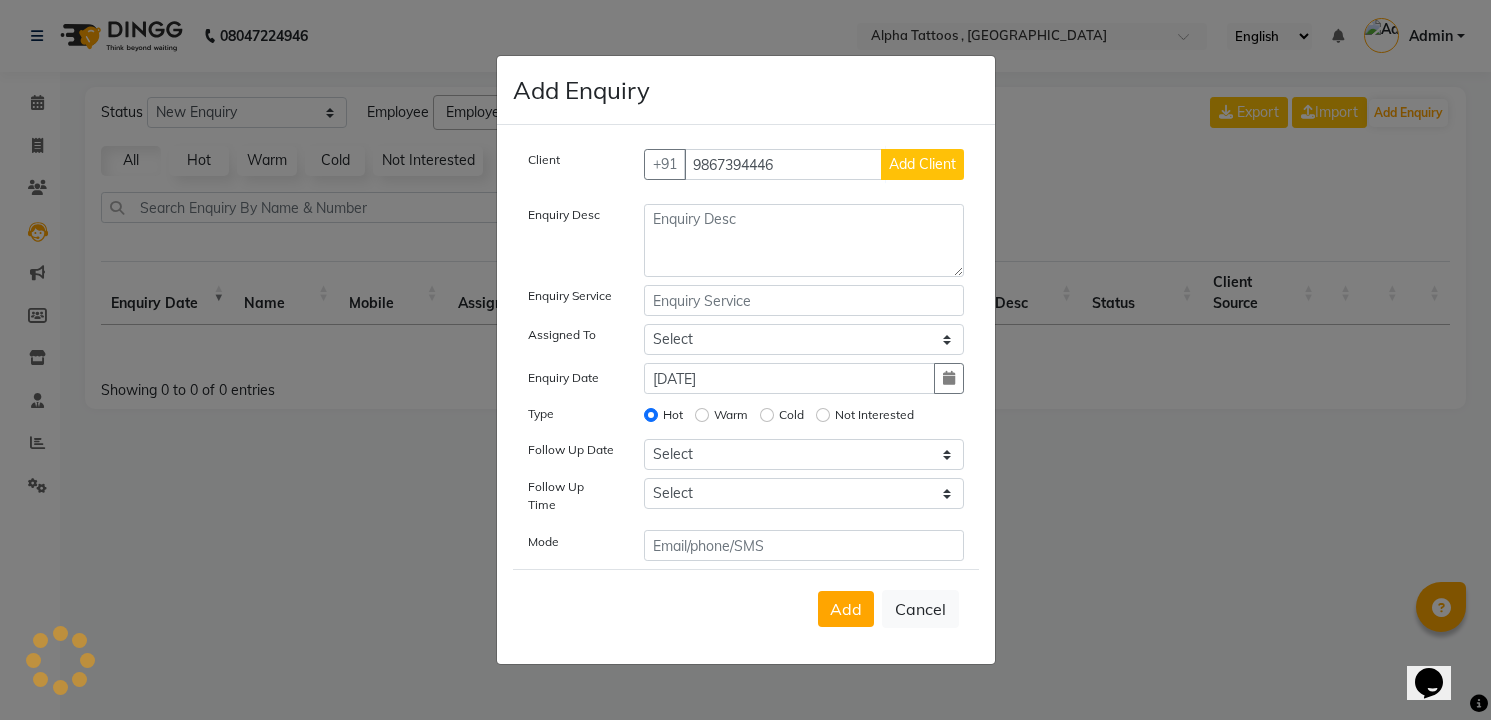 click on "Add Client" 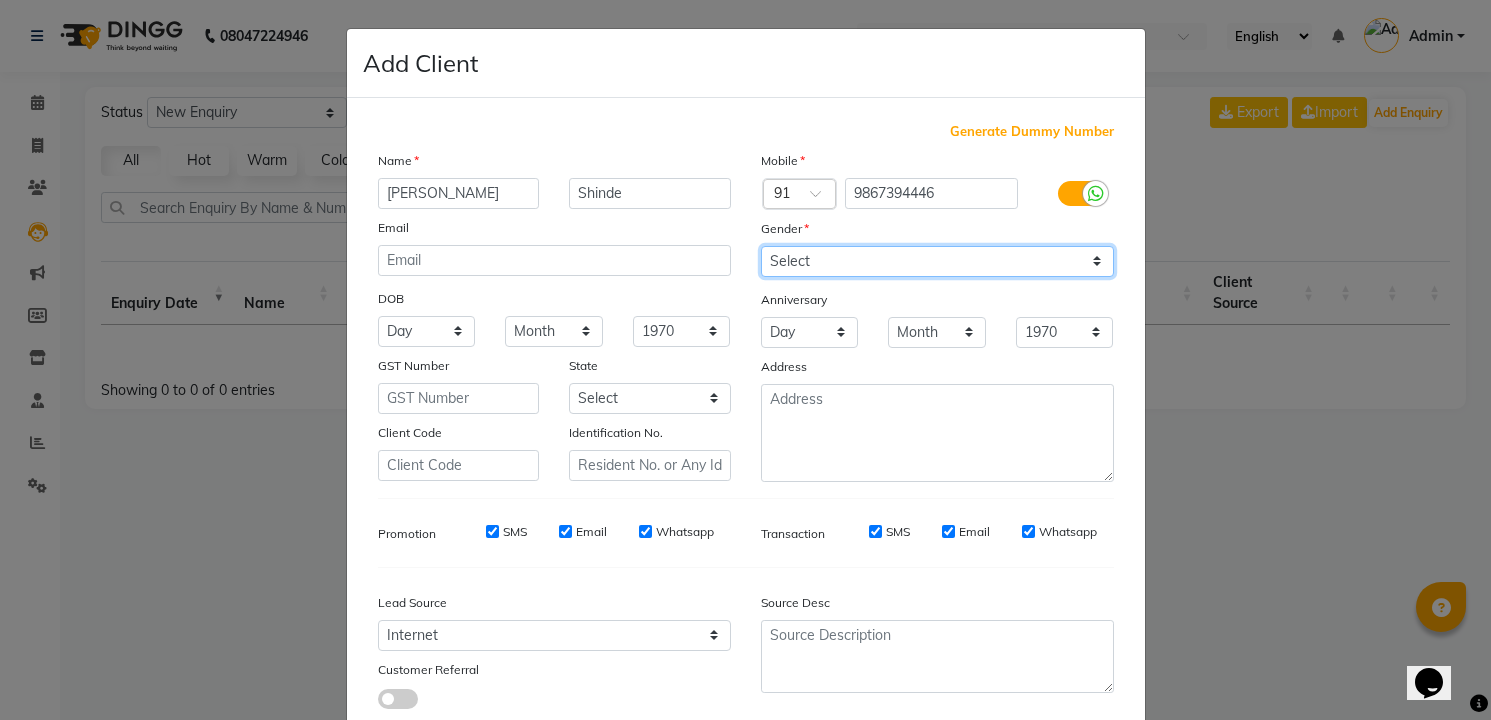 click on "Select [DEMOGRAPHIC_DATA] [DEMOGRAPHIC_DATA] Other Prefer Not To Say" 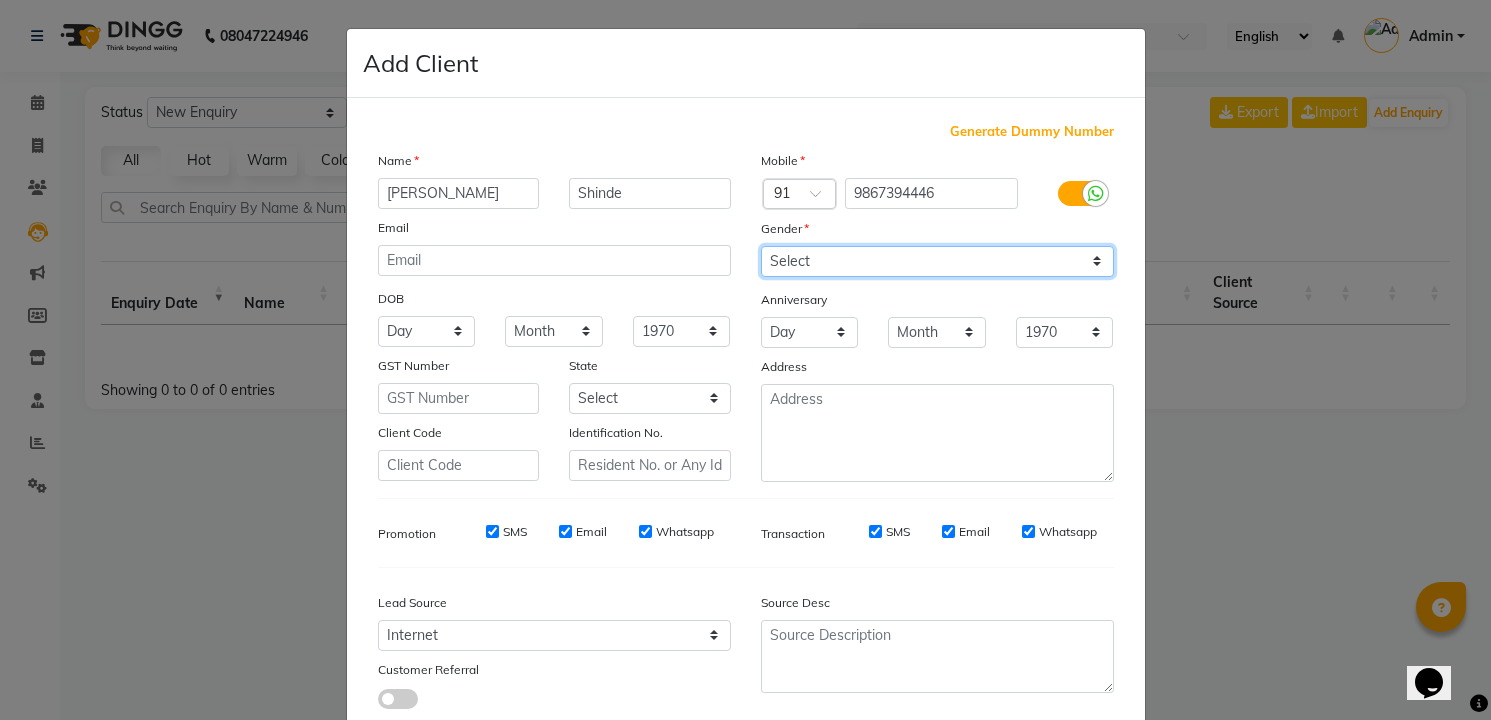 scroll, scrollTop: 129, scrollLeft: 0, axis: vertical 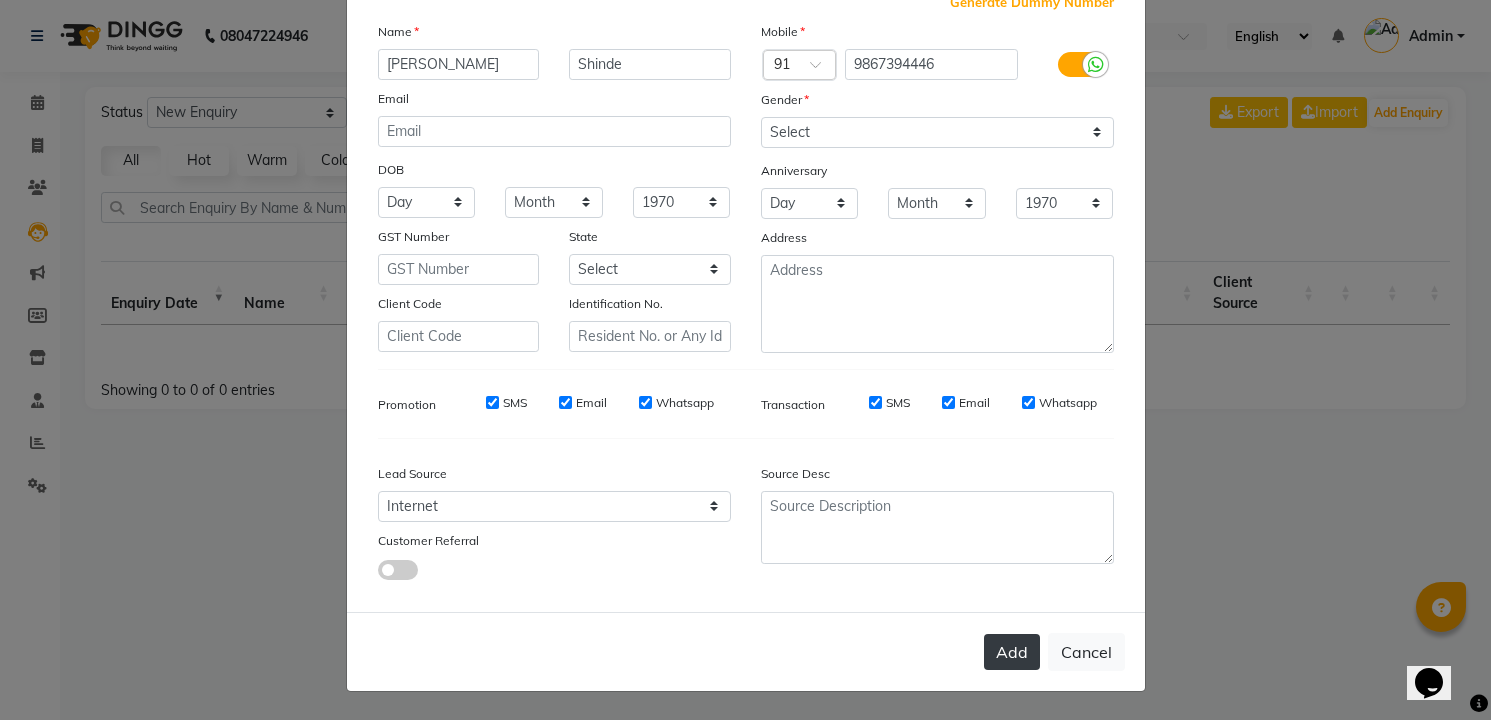 click on "Add" 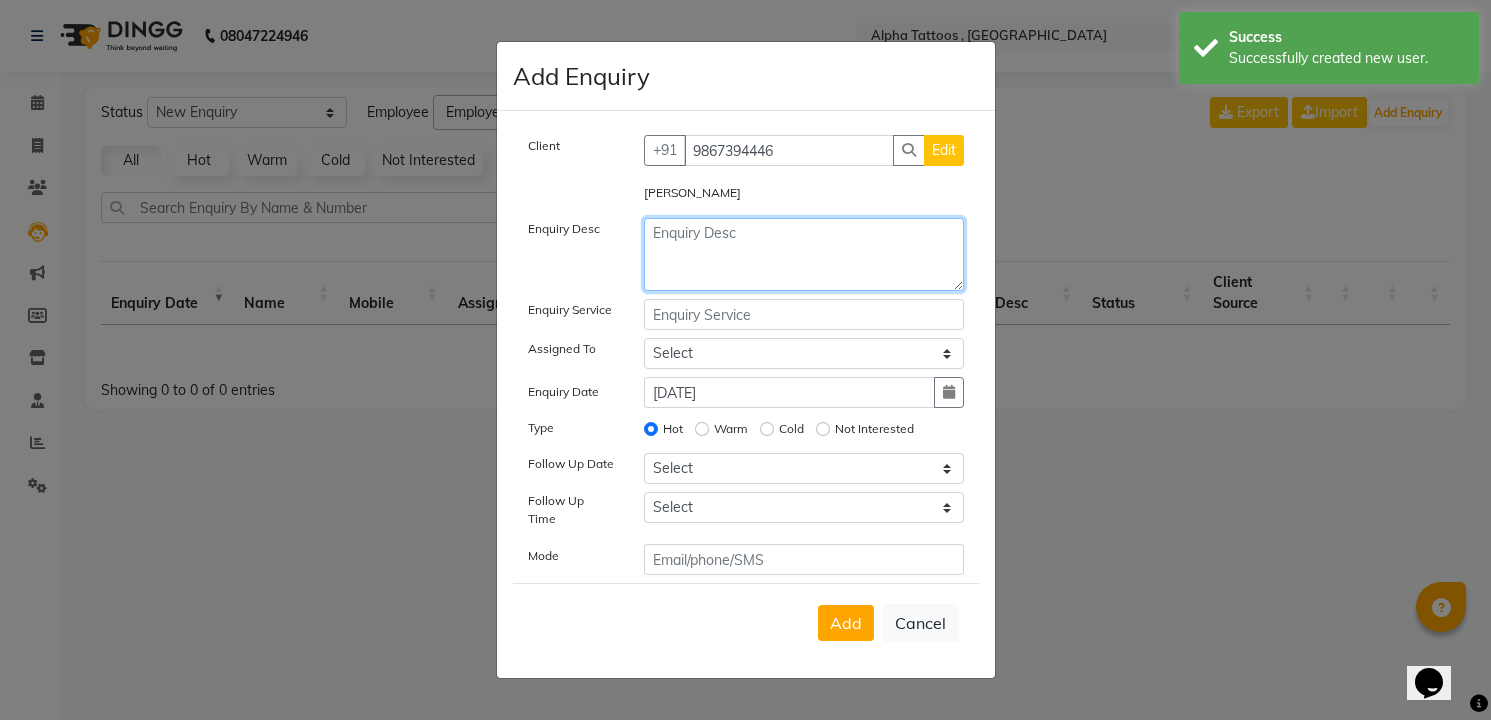 click 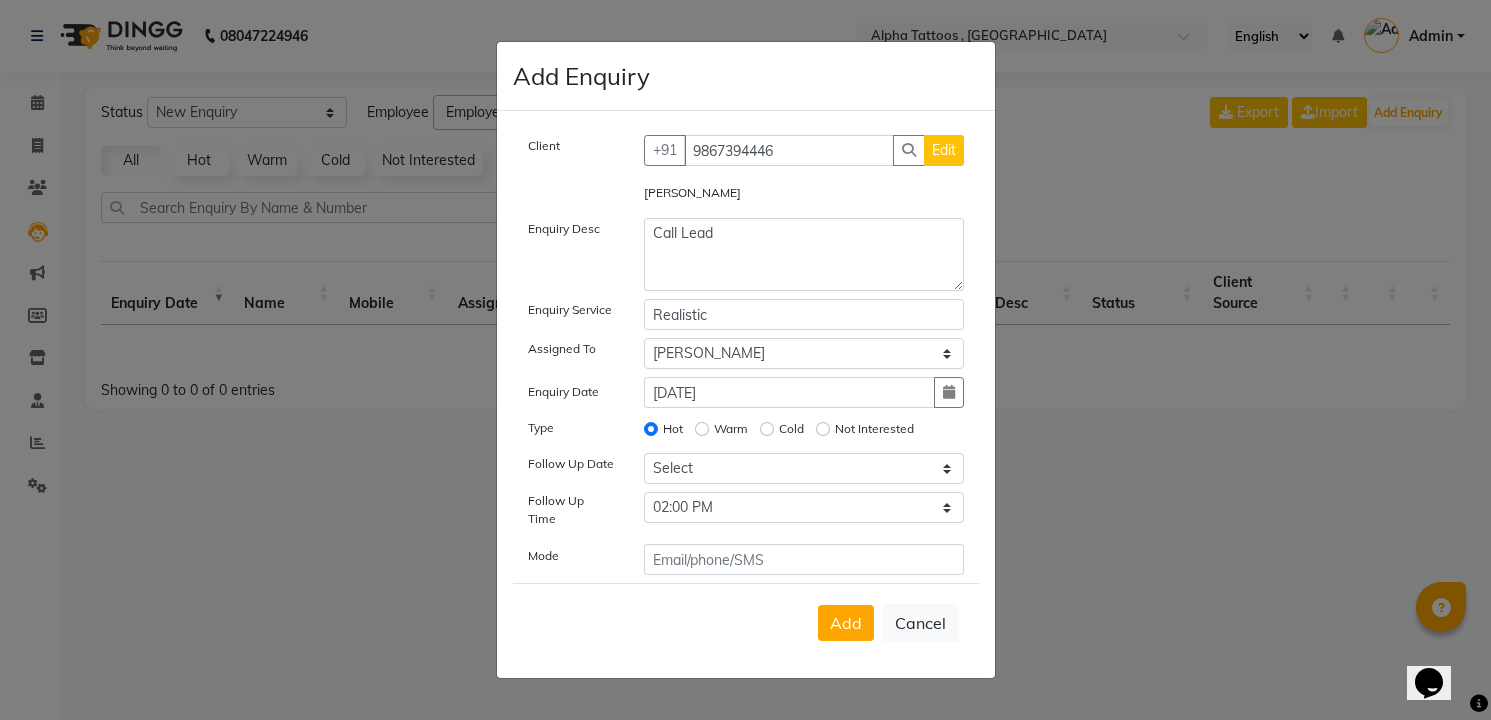 click on "Add" at bounding box center [846, 623] 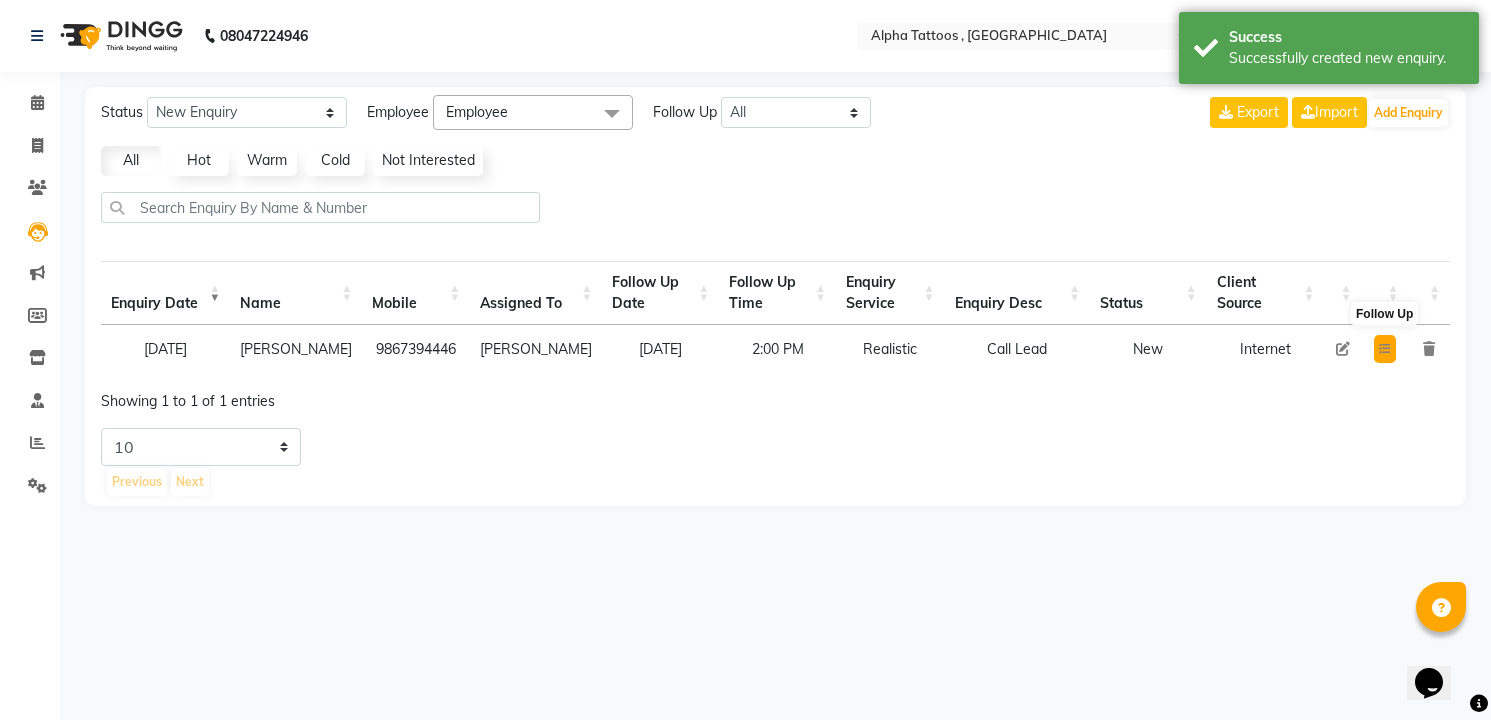 click at bounding box center [1385, 349] 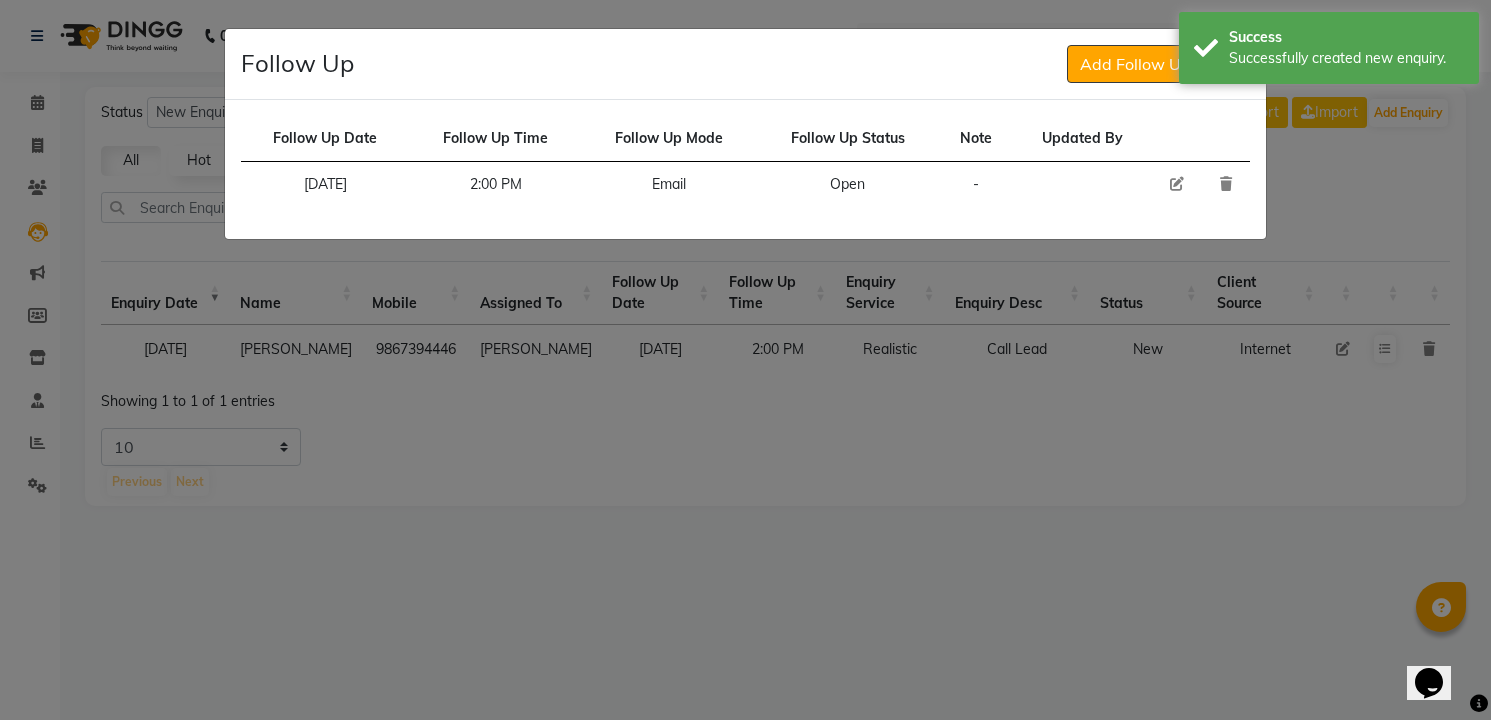 click 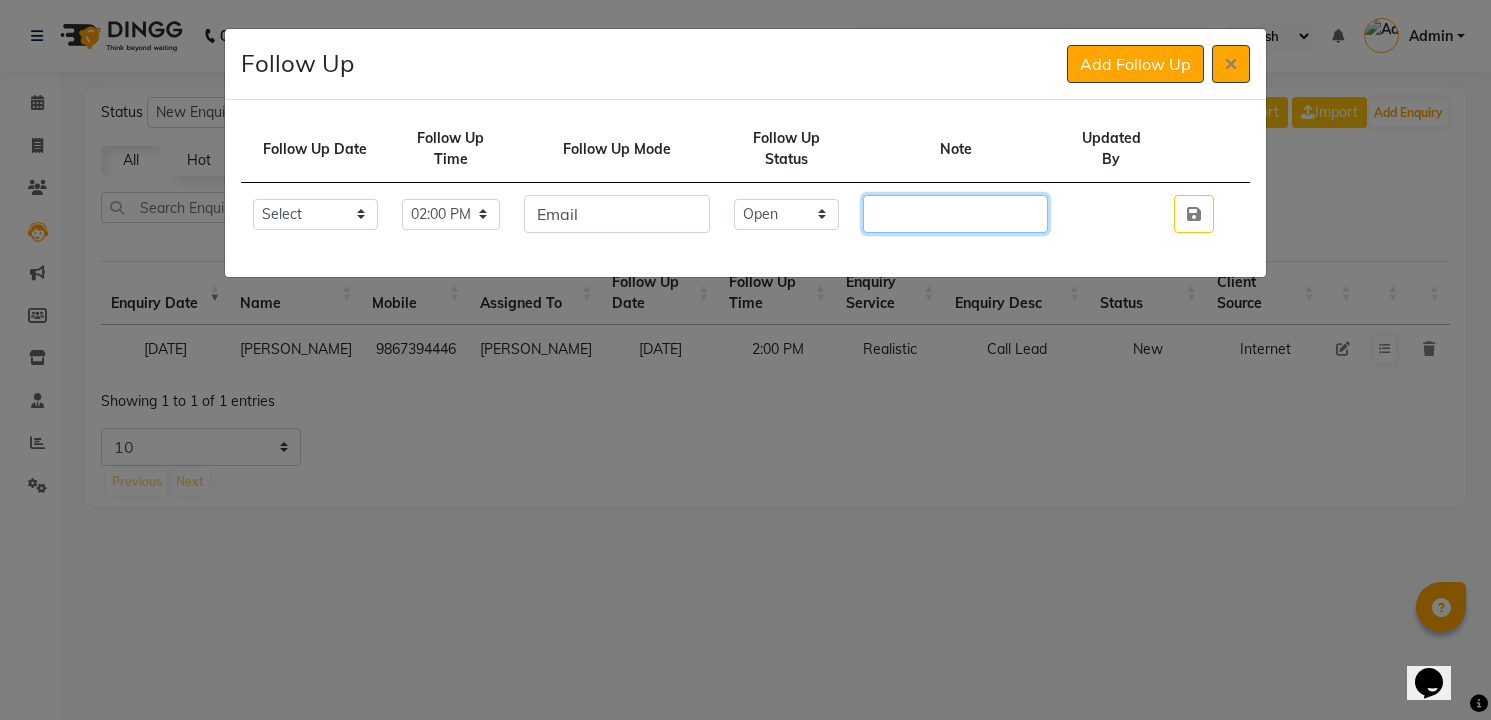 click 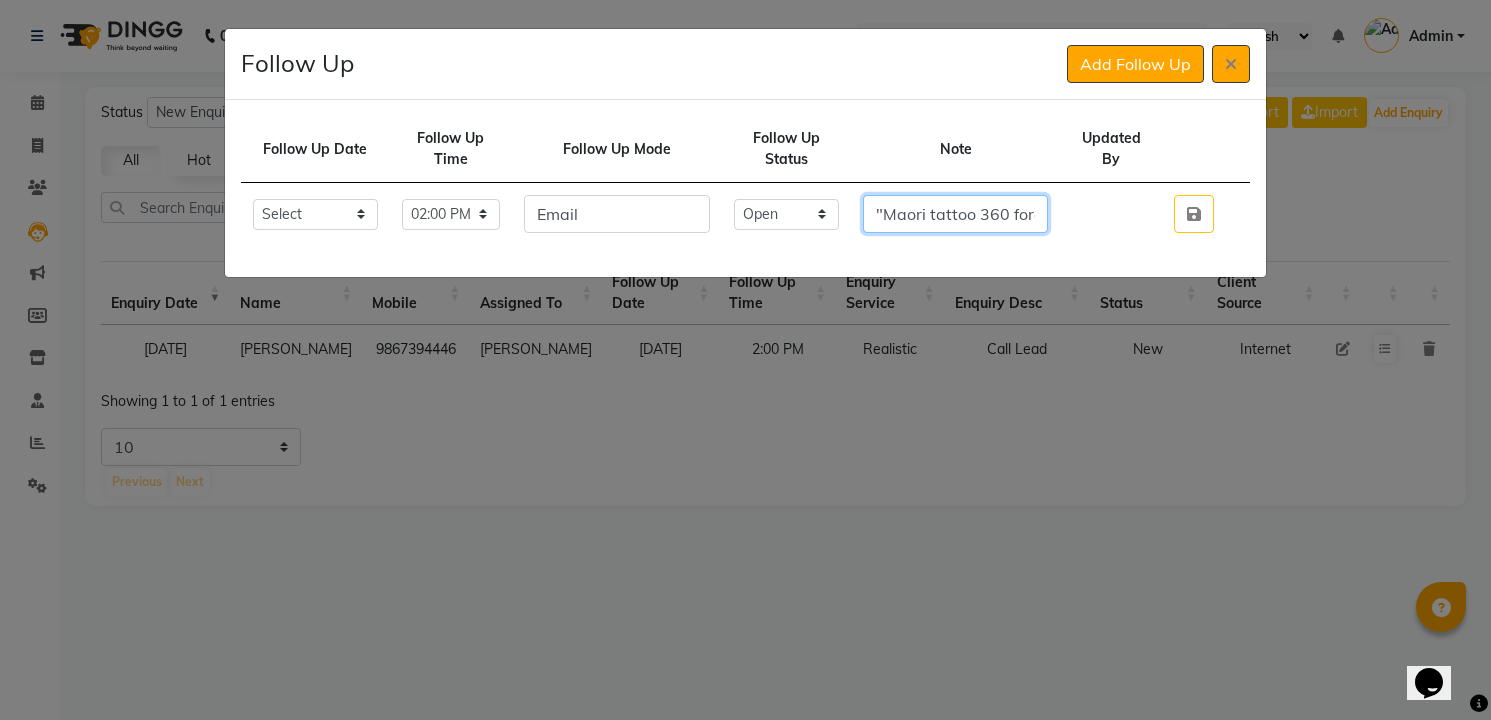 scroll, scrollTop: 0, scrollLeft: 436, axis: horizontal 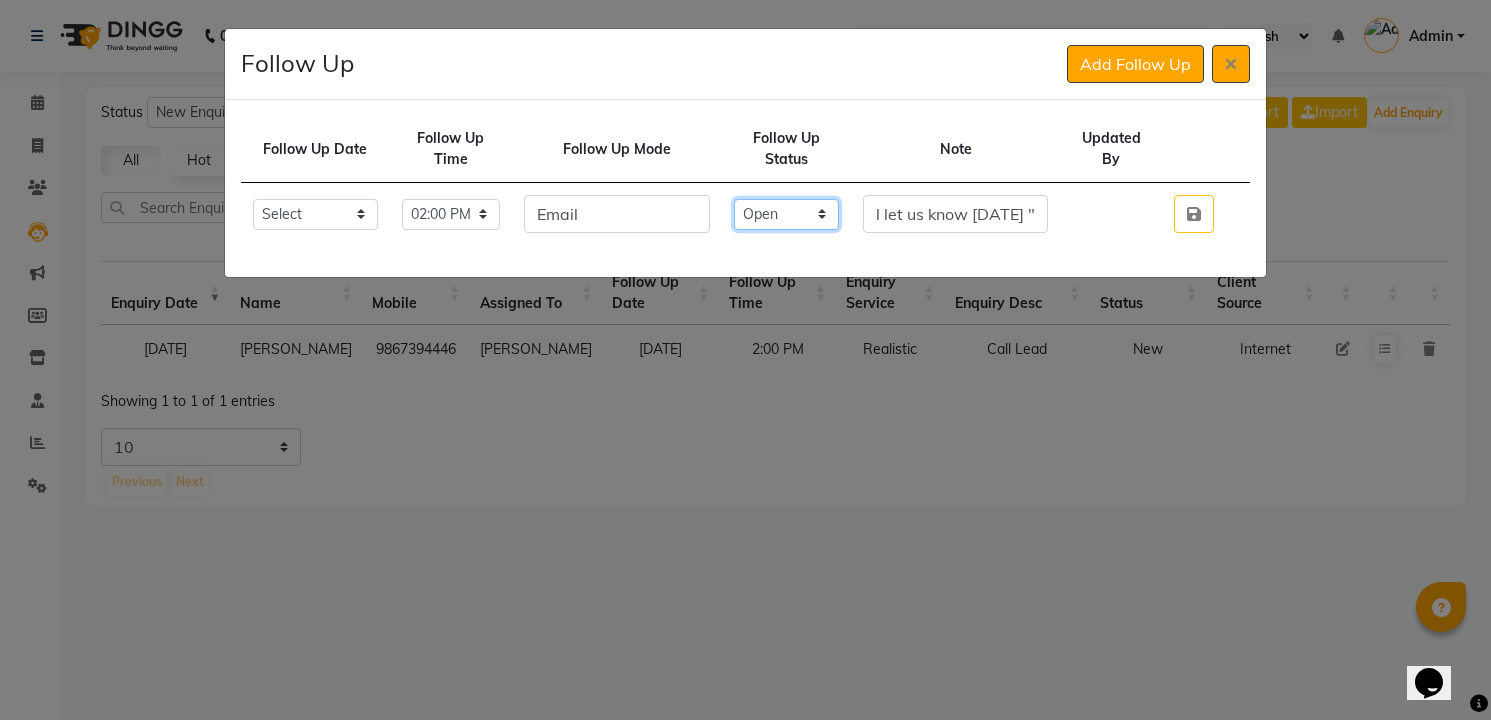 click on "Select Open Pending Done" 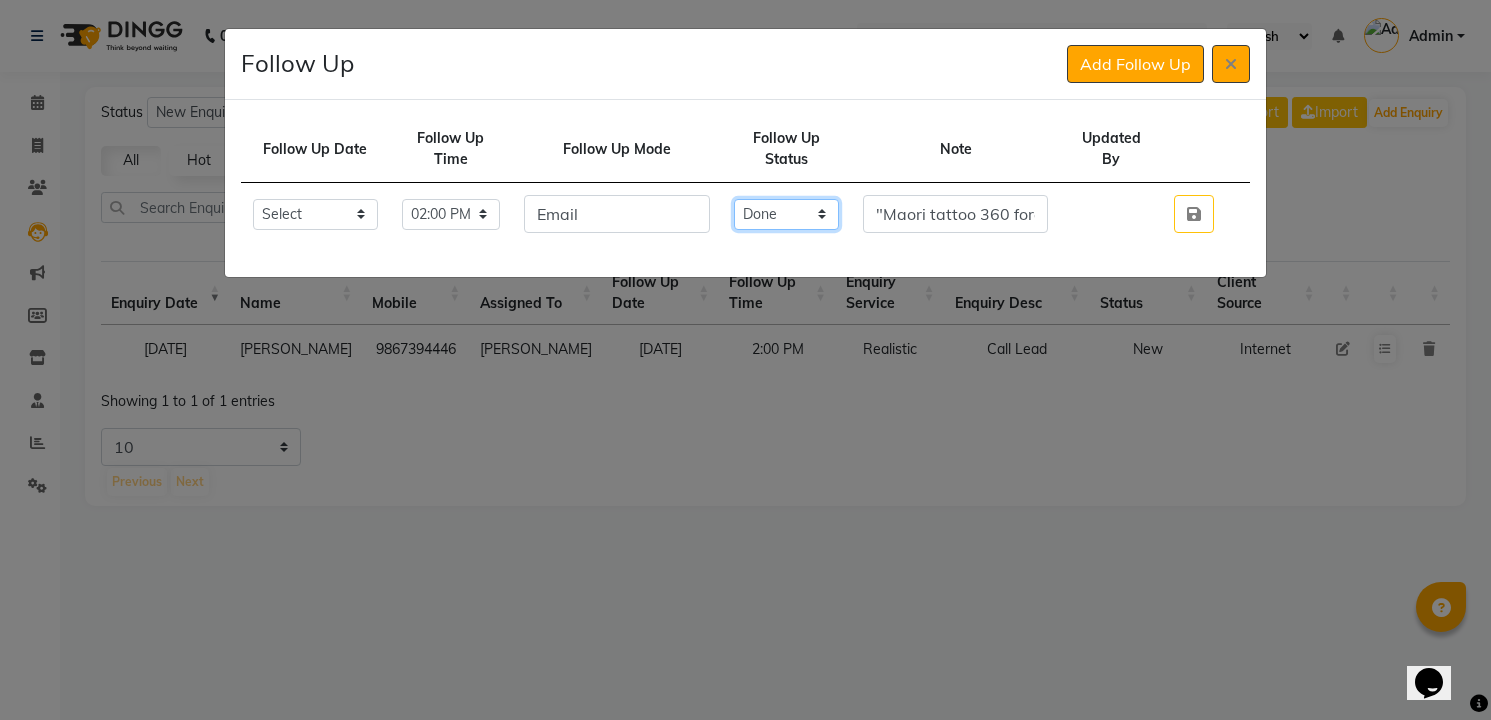 click on "Select Open Pending Done" 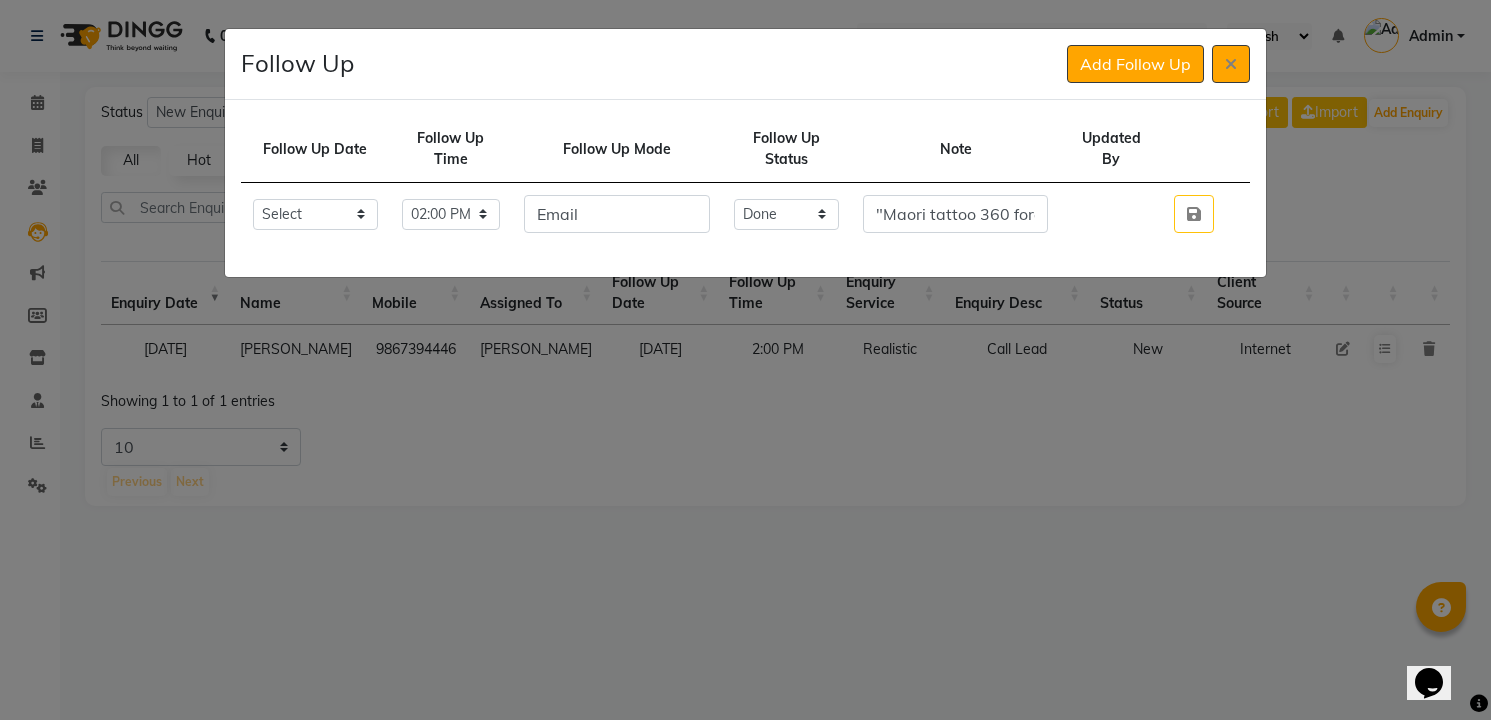 click 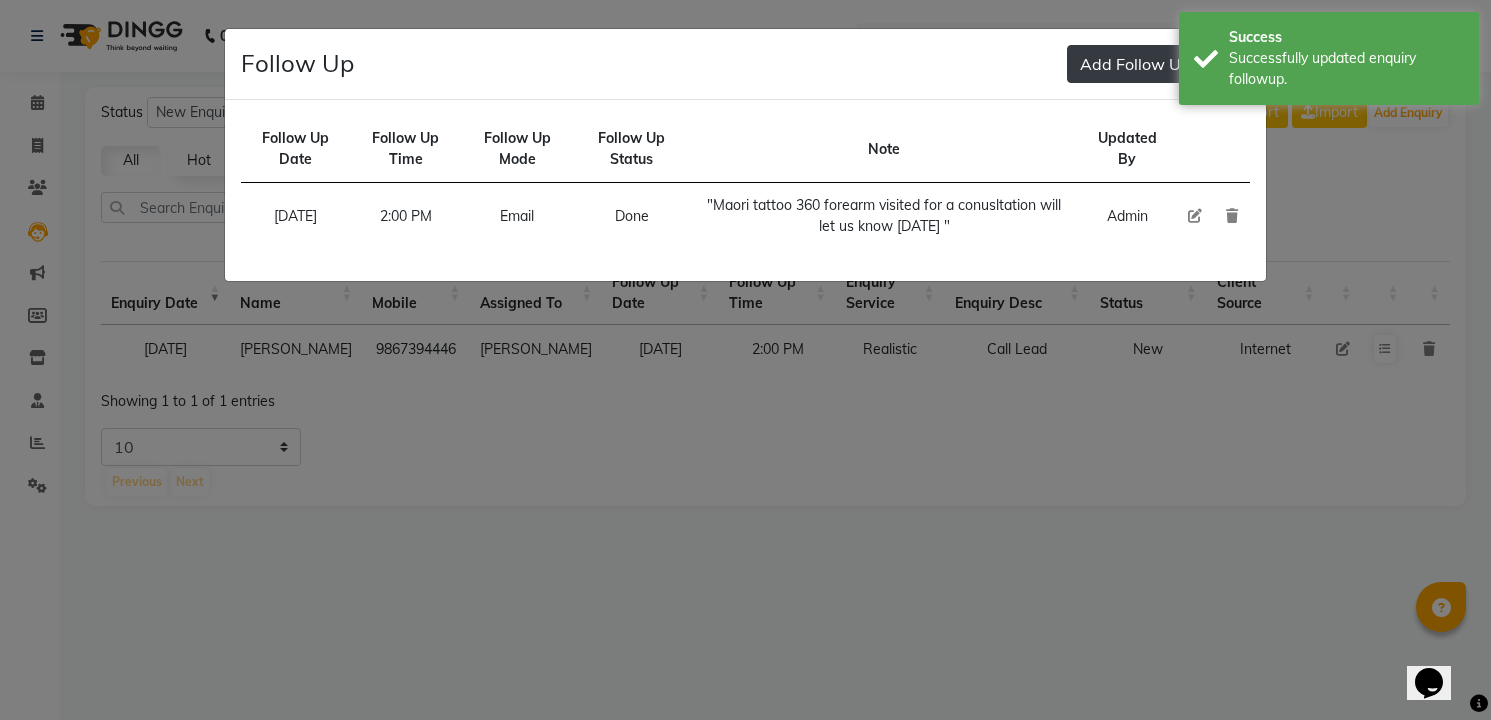 click on "Add Follow Up" 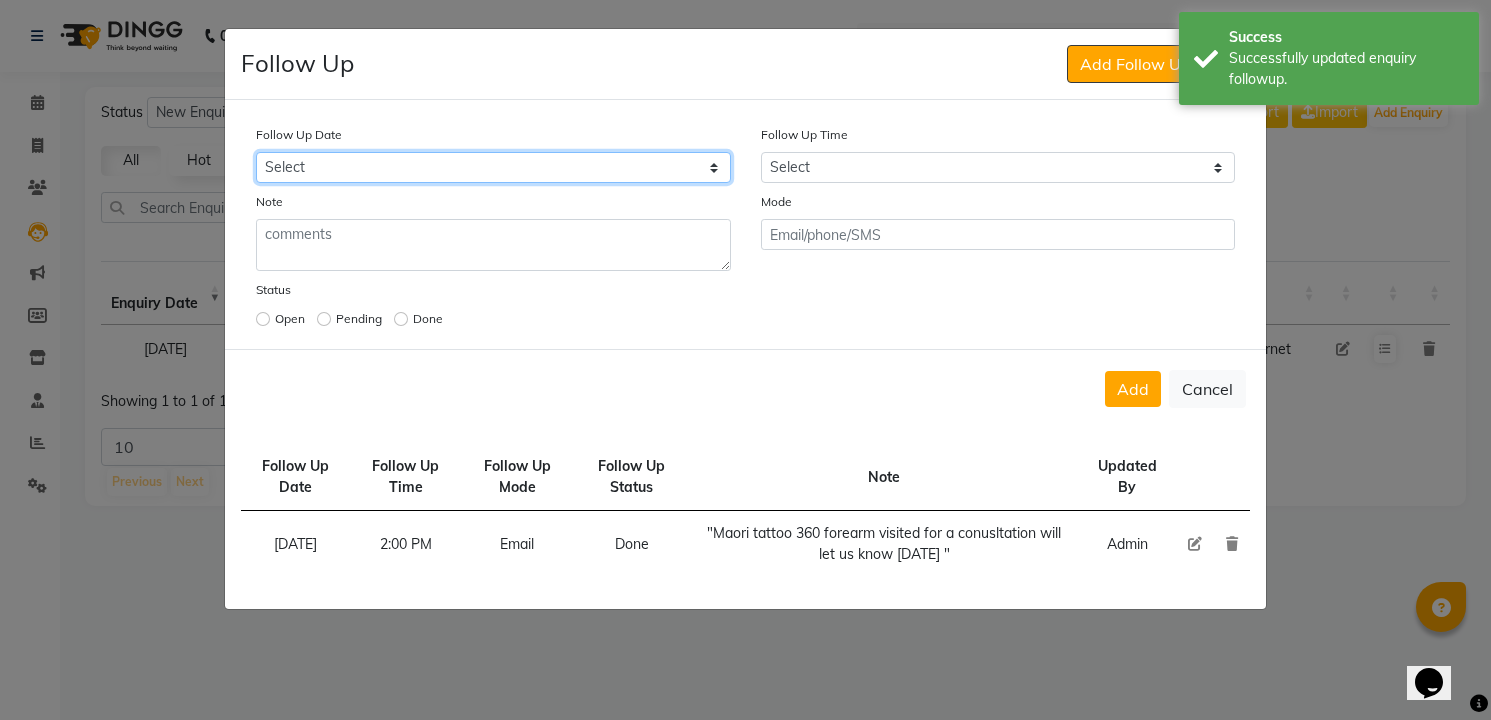 click on "Select [DATE] [DATE] [DATE] ([DATE]) [DATE] ([DATE]) [DATE] ([DATE]) [DATE] ([DATE]) [DATE] ([DATE]) [DATE] ([DATE]) [DATE] ([DATE]) [DATE] ([DATE]) [DATE] ([DATE]) [DATE] ([DATE])  Custom Date" at bounding box center (493, 167) 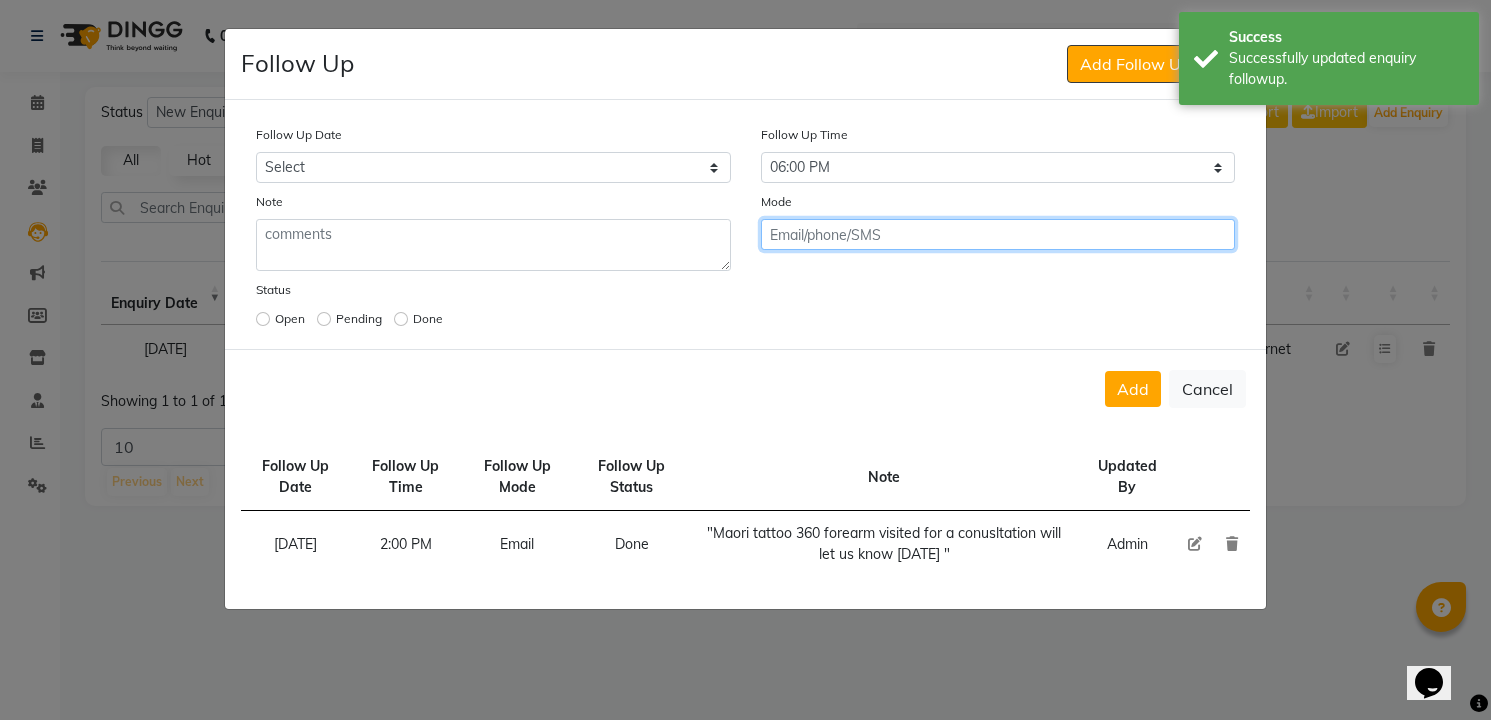 click on "Add" 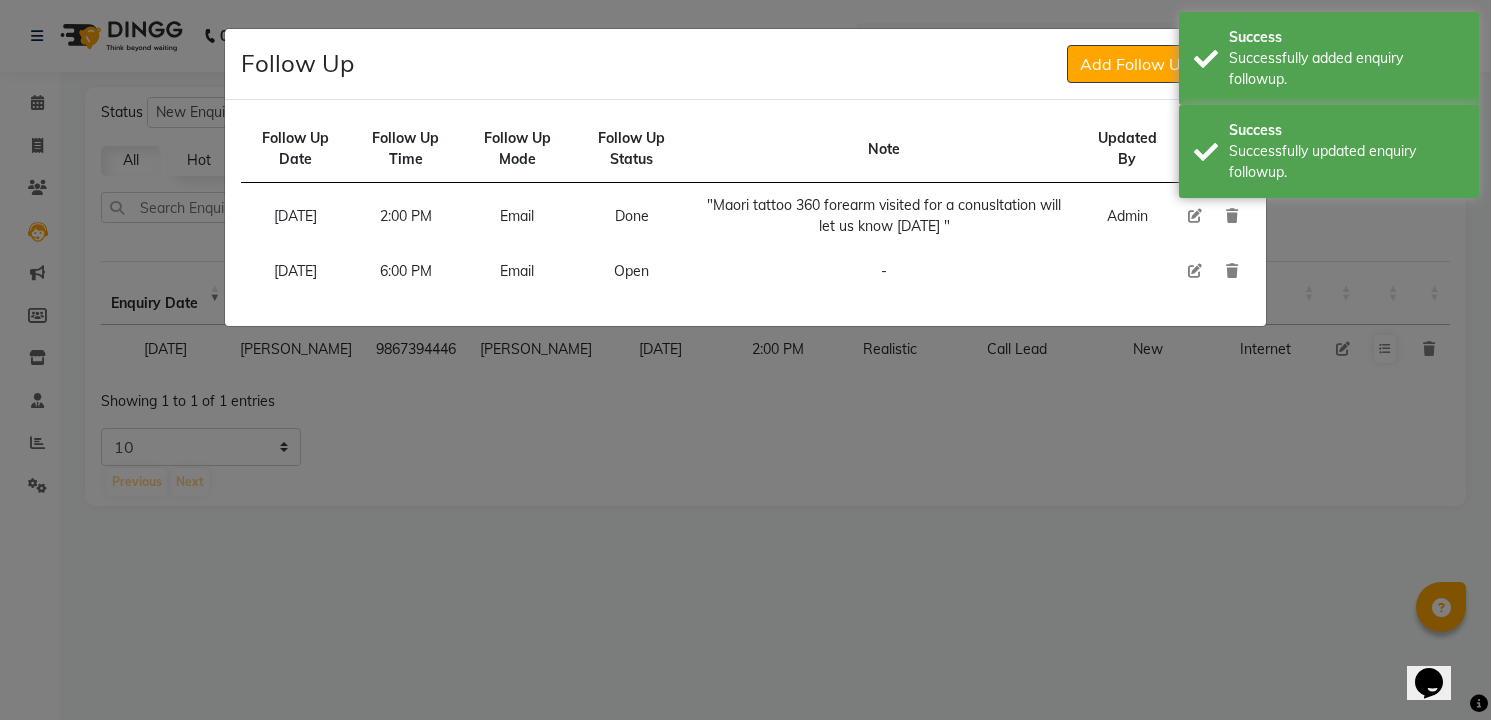 click 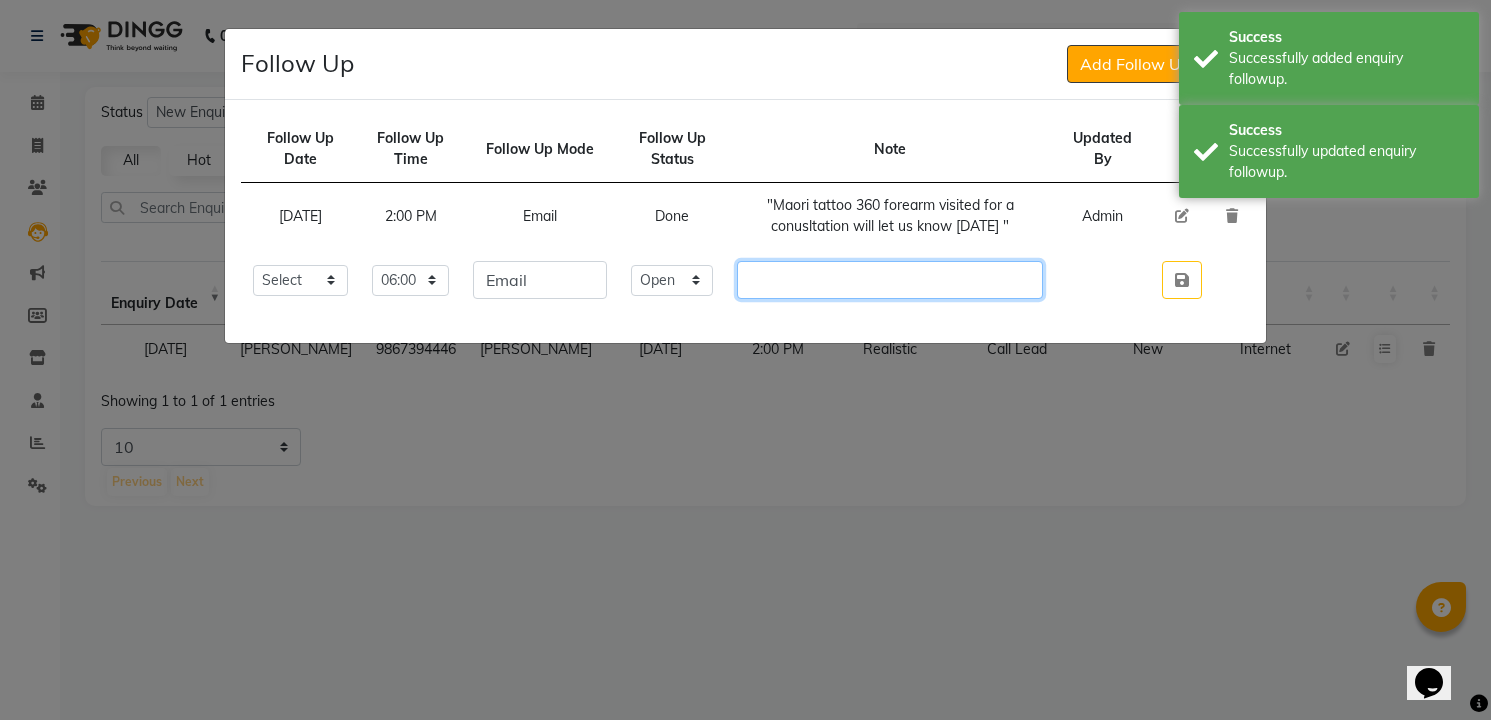 click 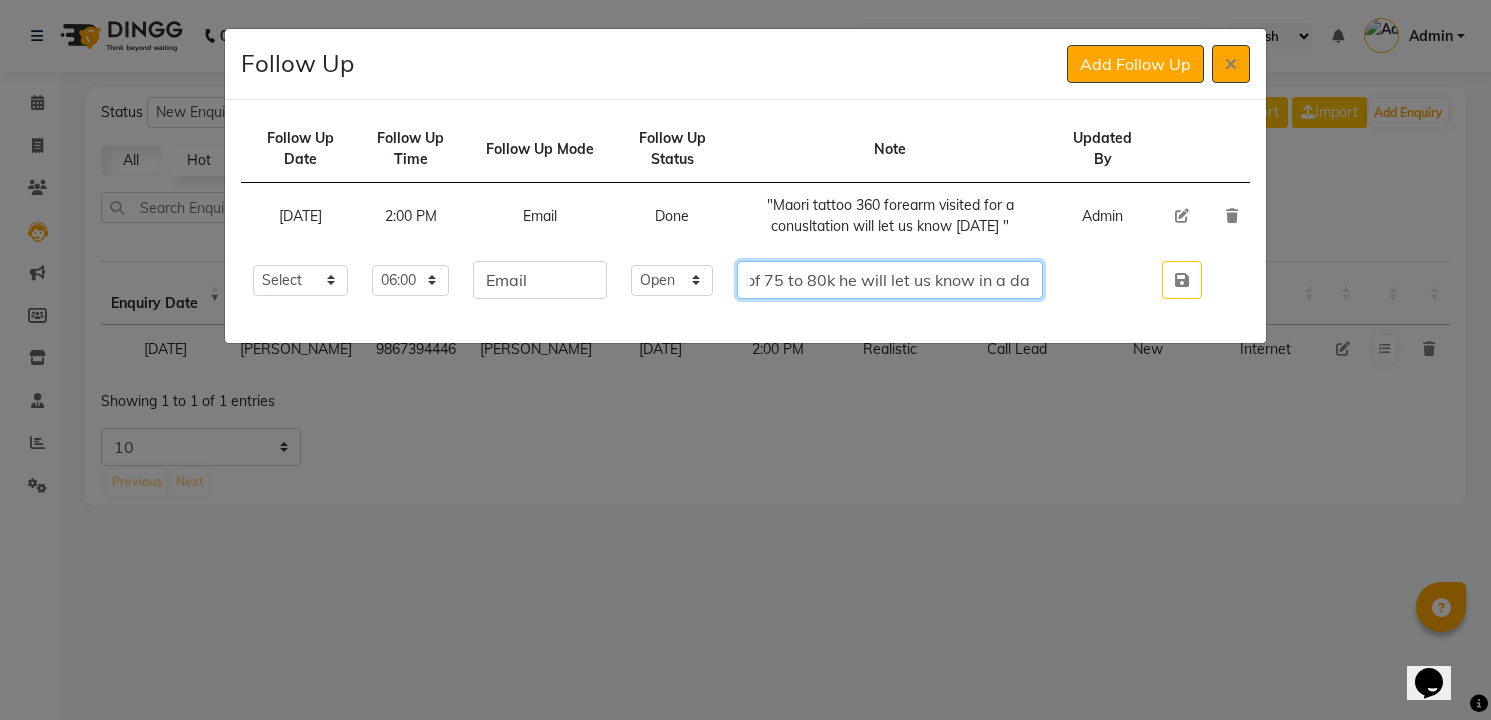 scroll, scrollTop: 0, scrollLeft: 152, axis: horizontal 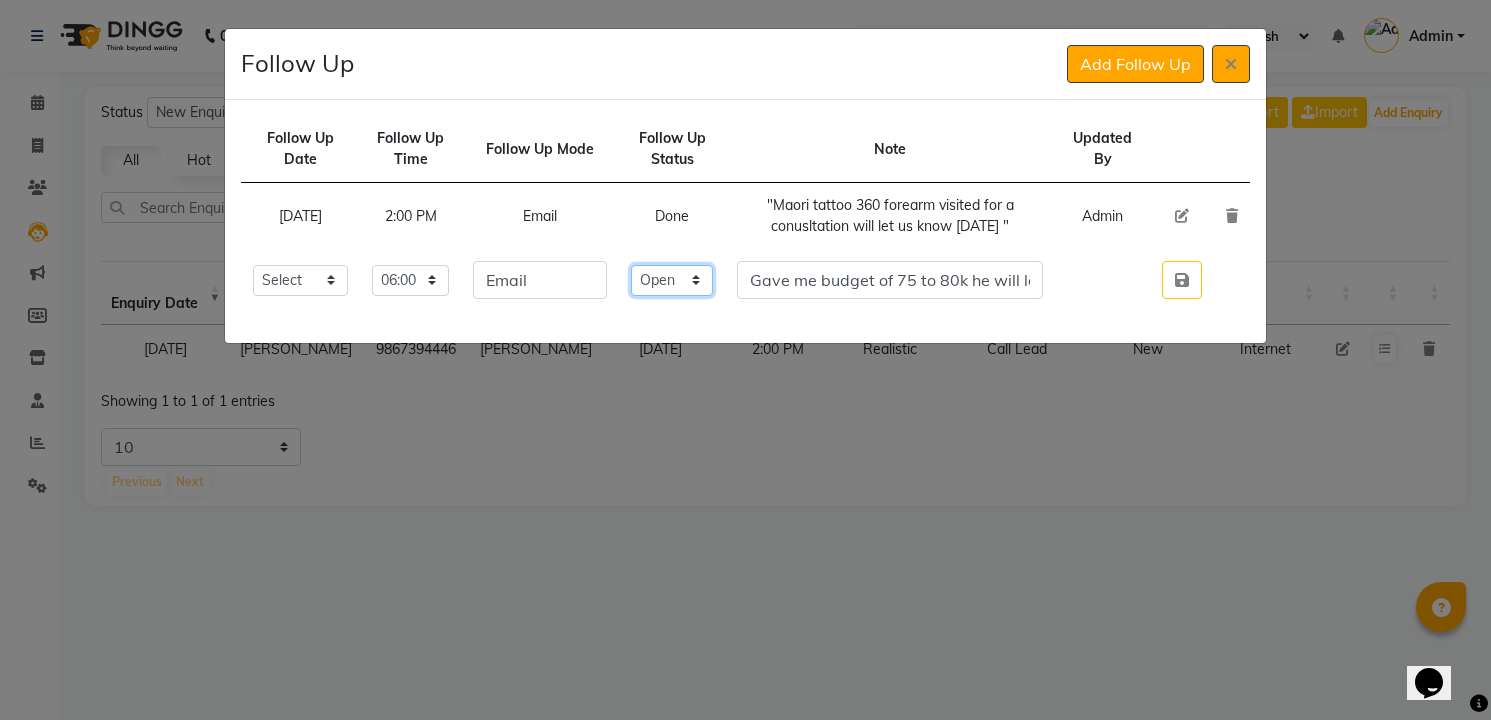 click on "Select Open Pending Done" 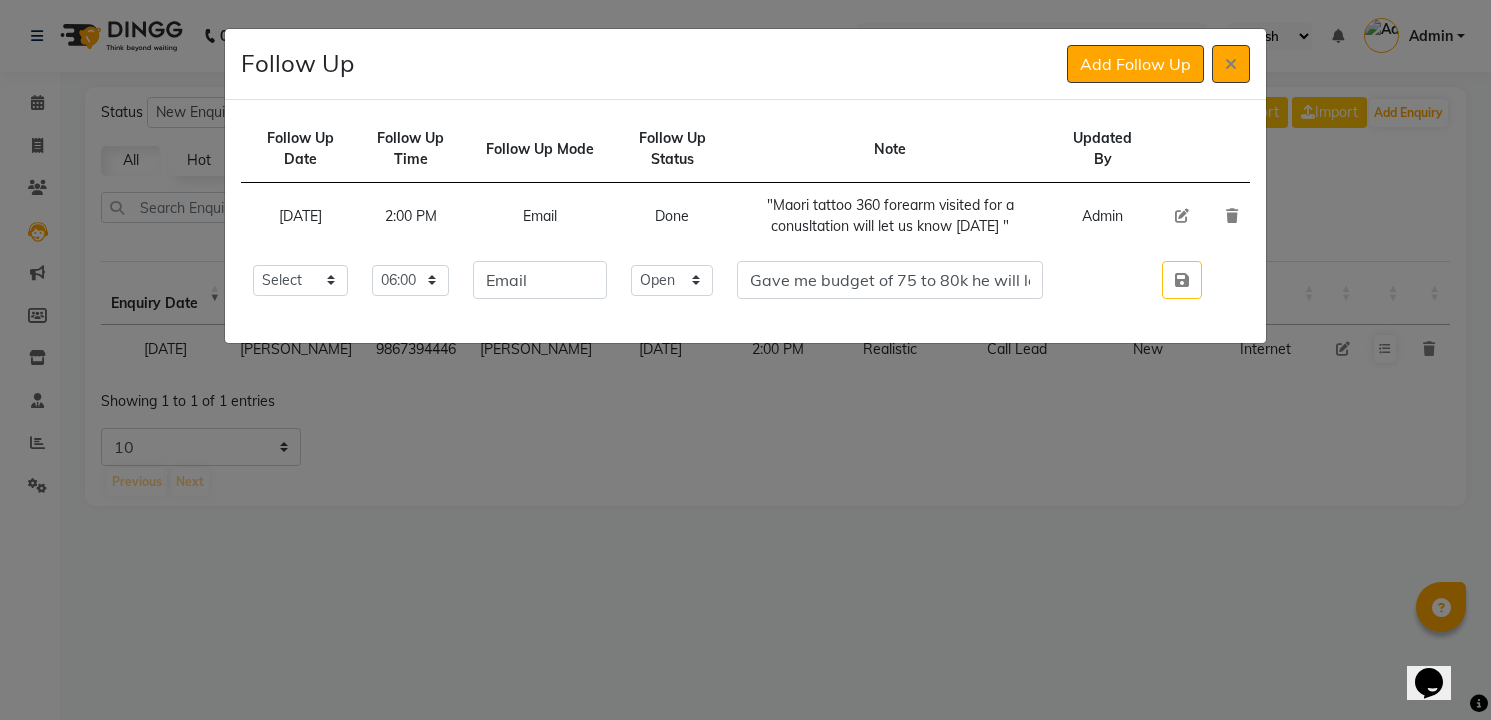 click 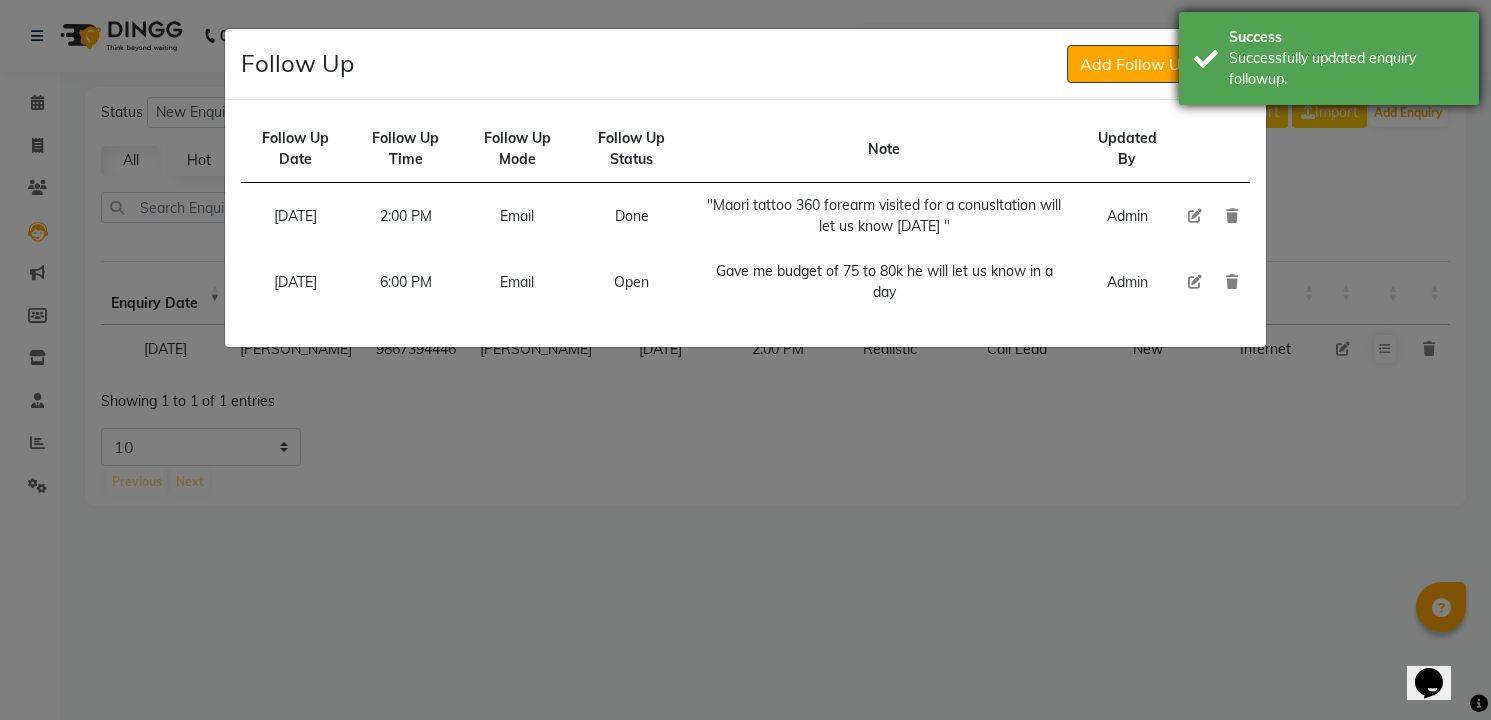 click on "Successfully updated enquiry followup." at bounding box center (1346, 69) 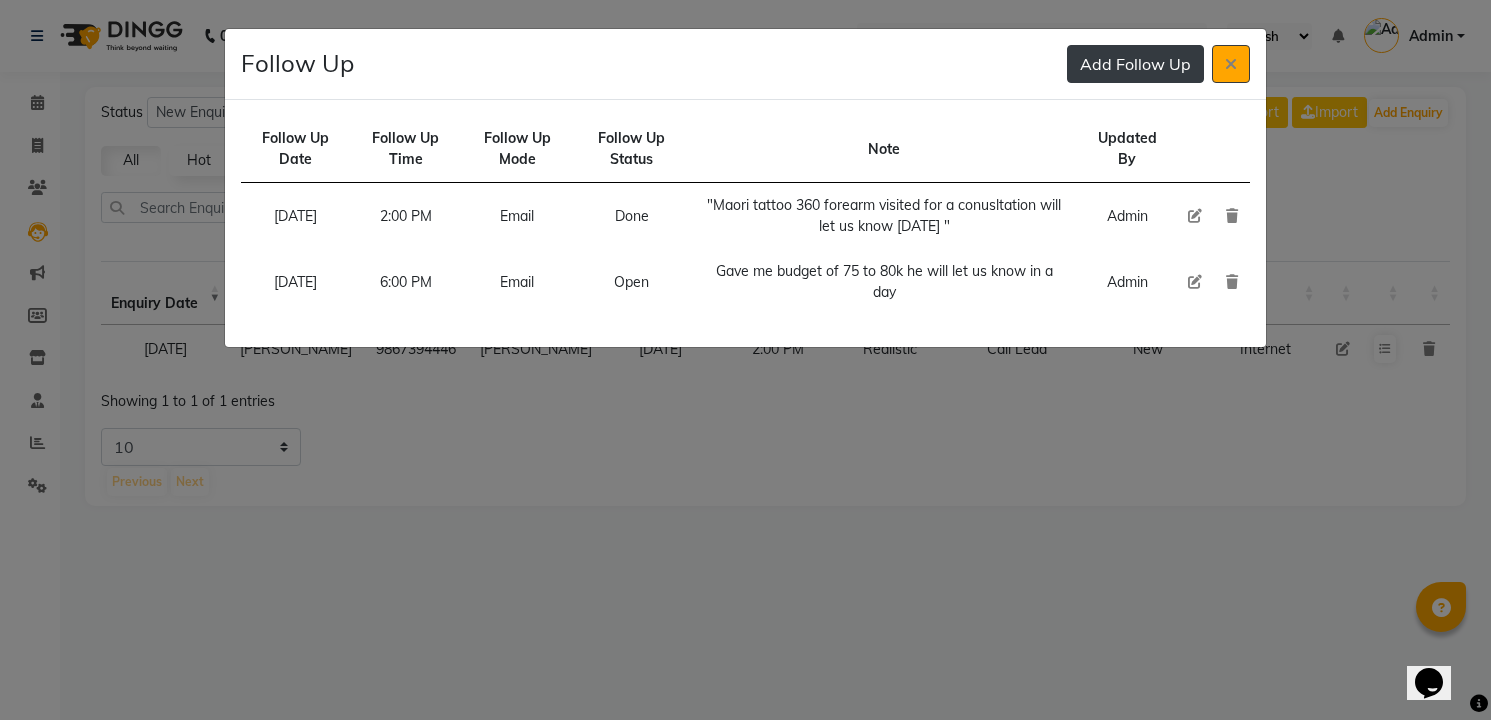 click on "Add Follow Up" 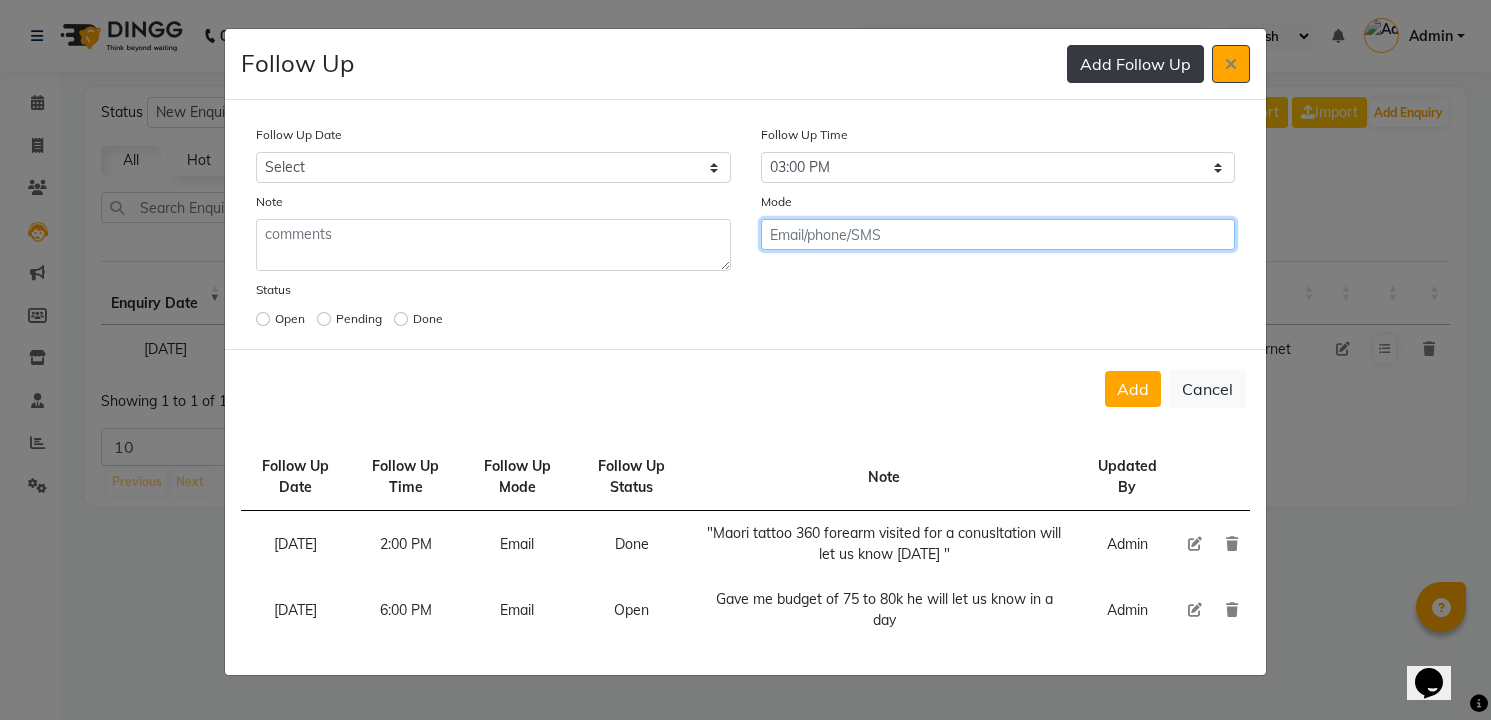 click on "Add" 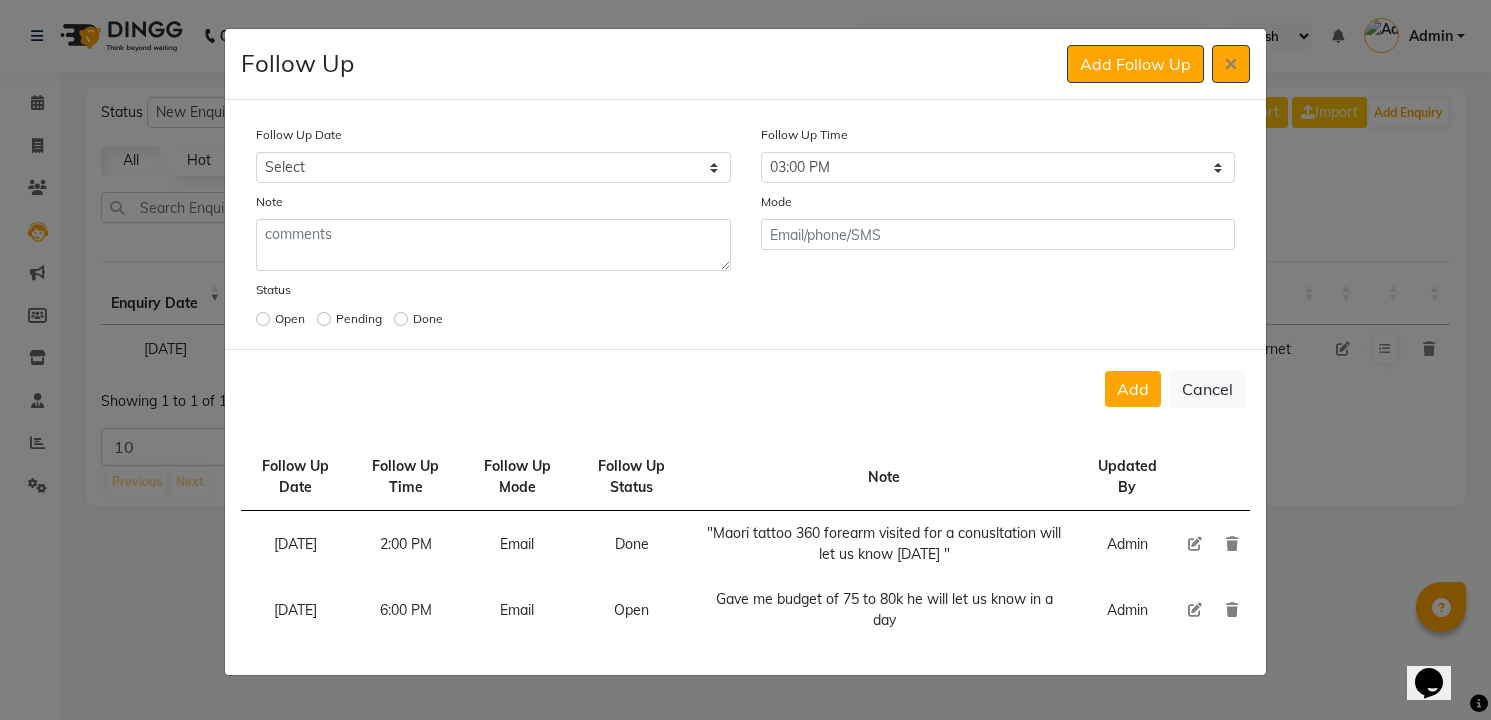 click 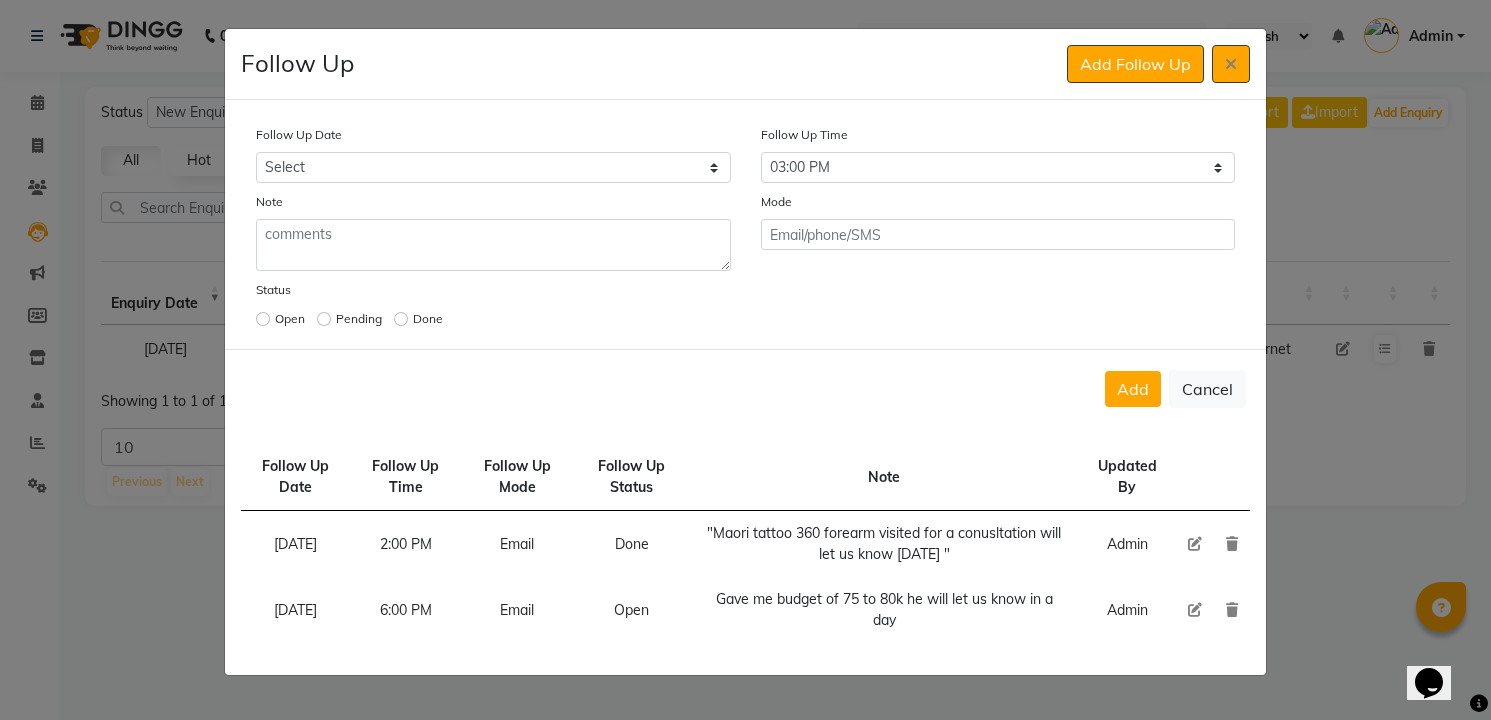 click 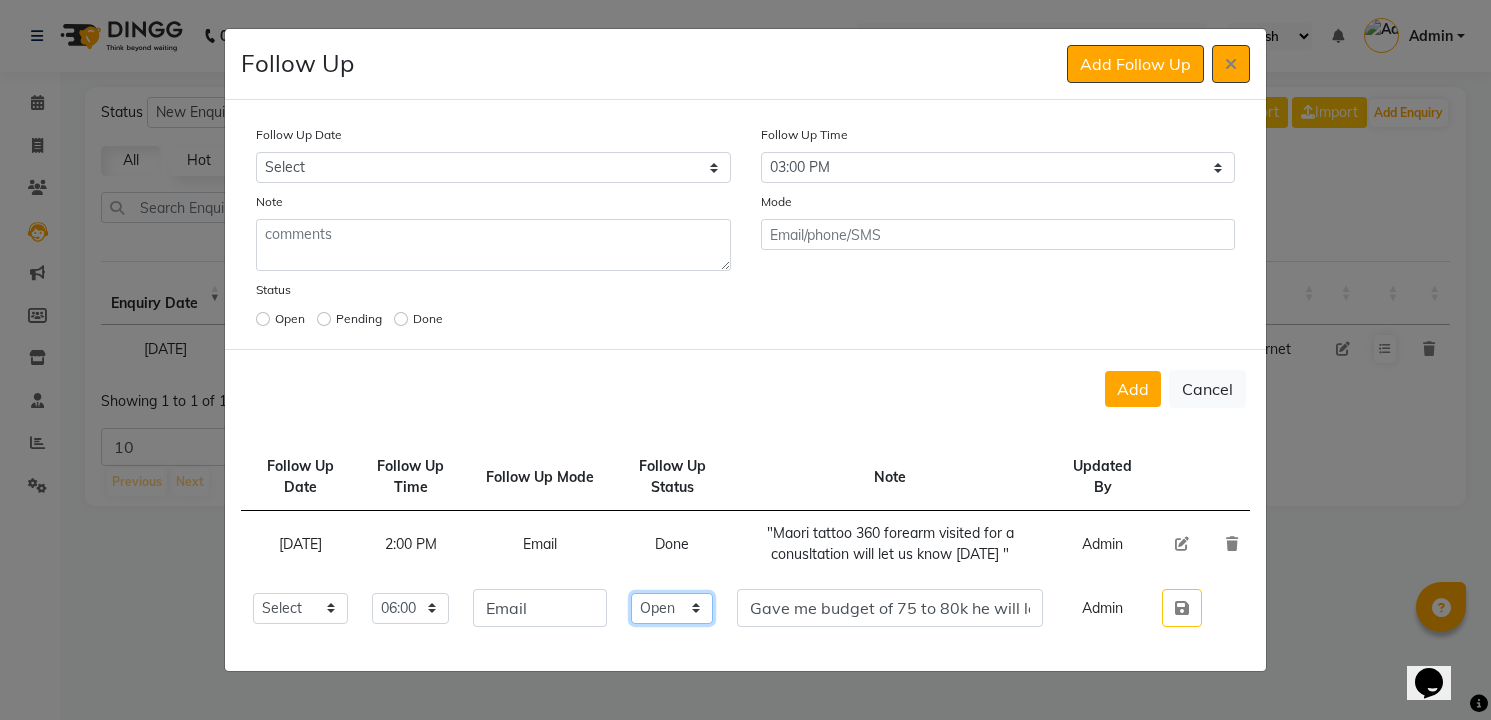 click on "Select Open Pending Done" 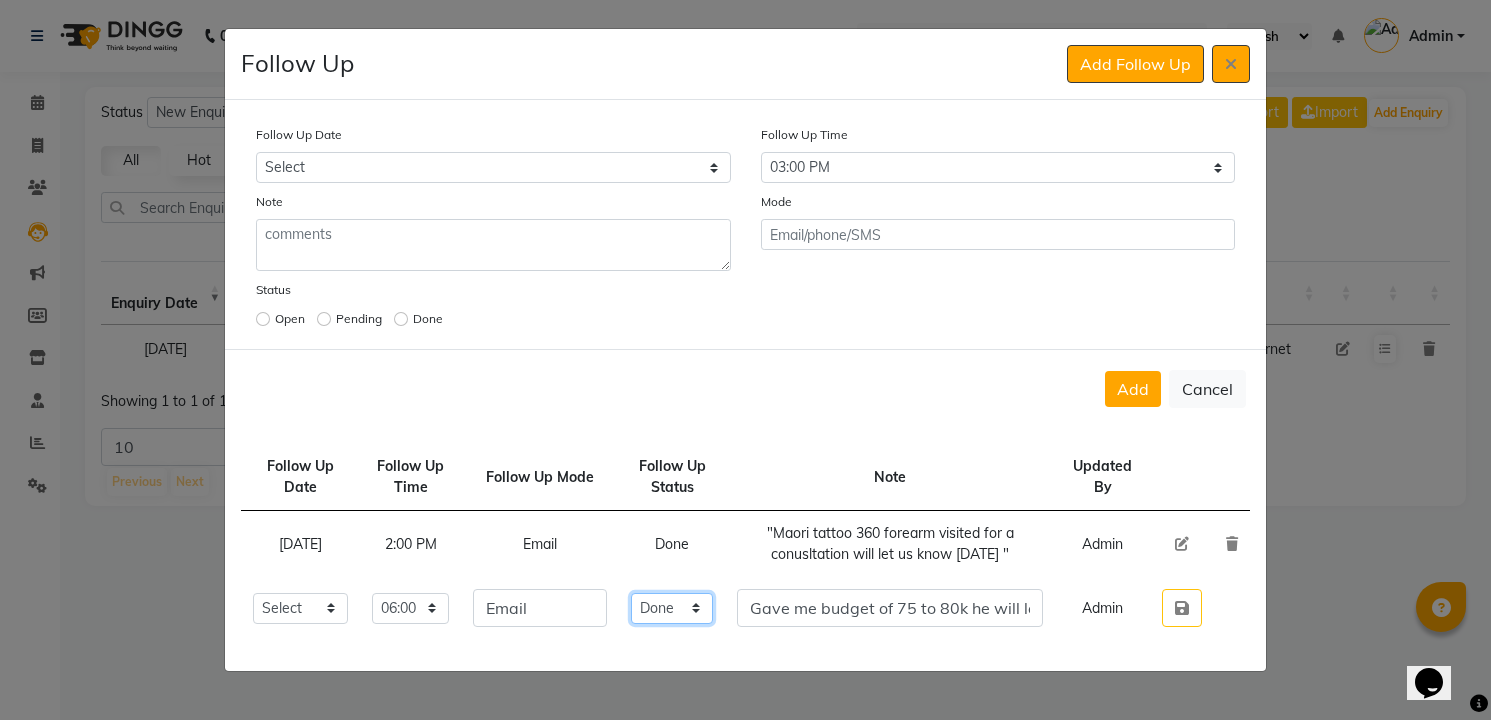 click on "Select Open Pending Done" 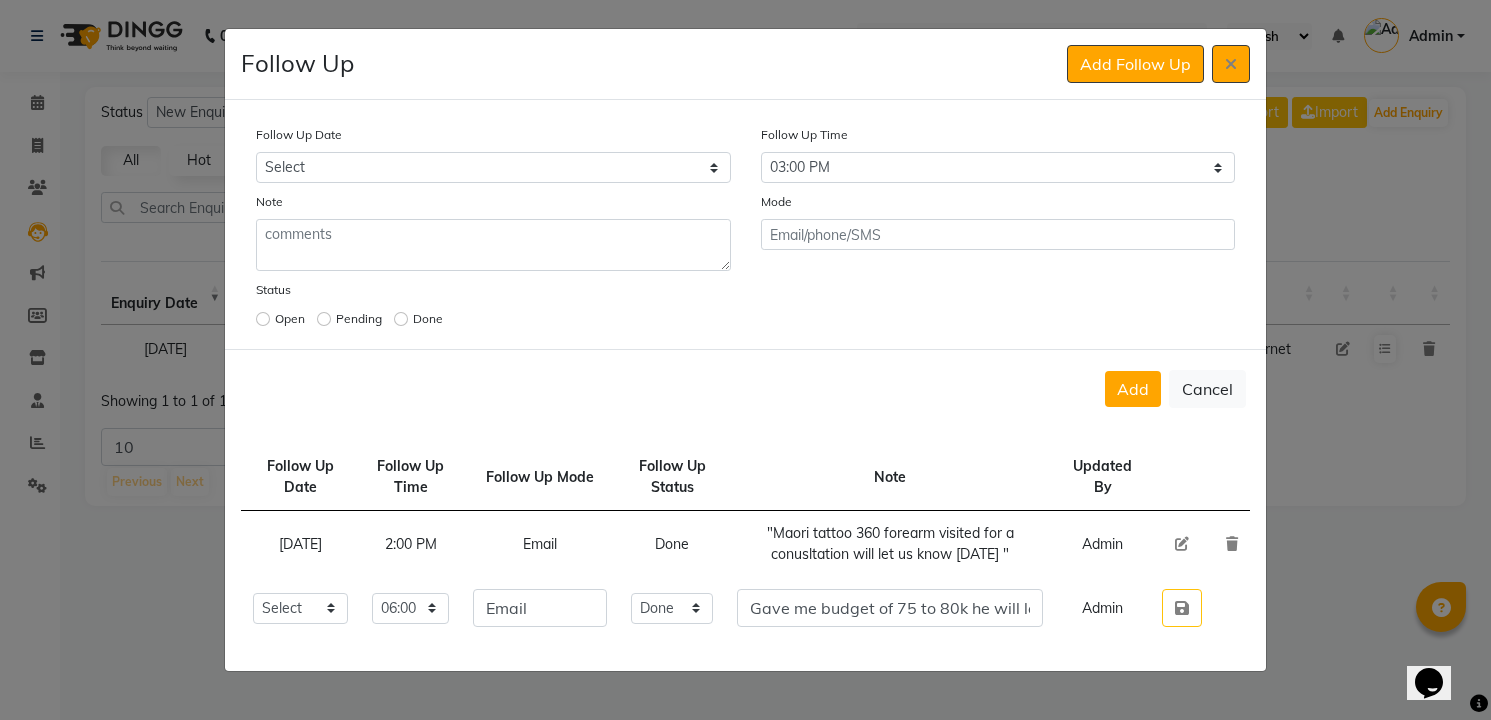 click 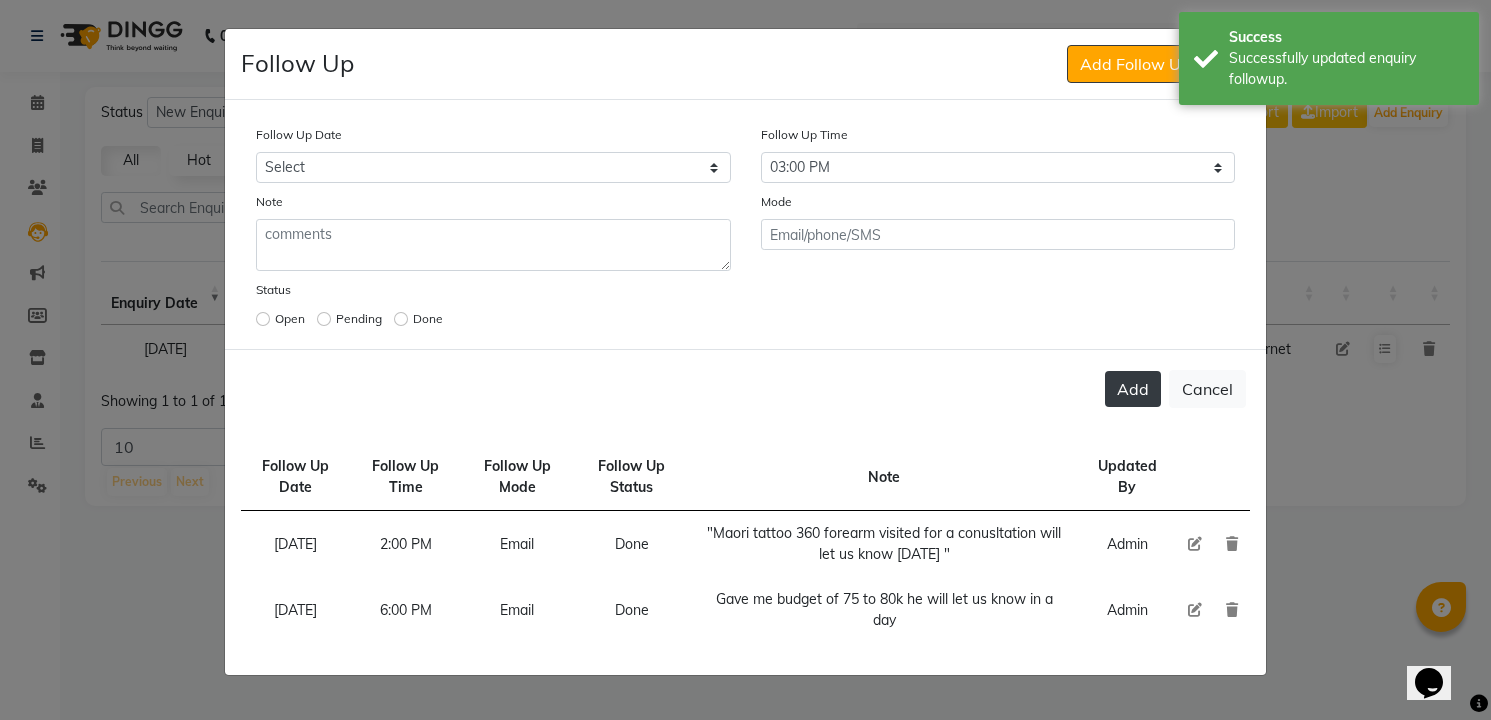 click on "Add" 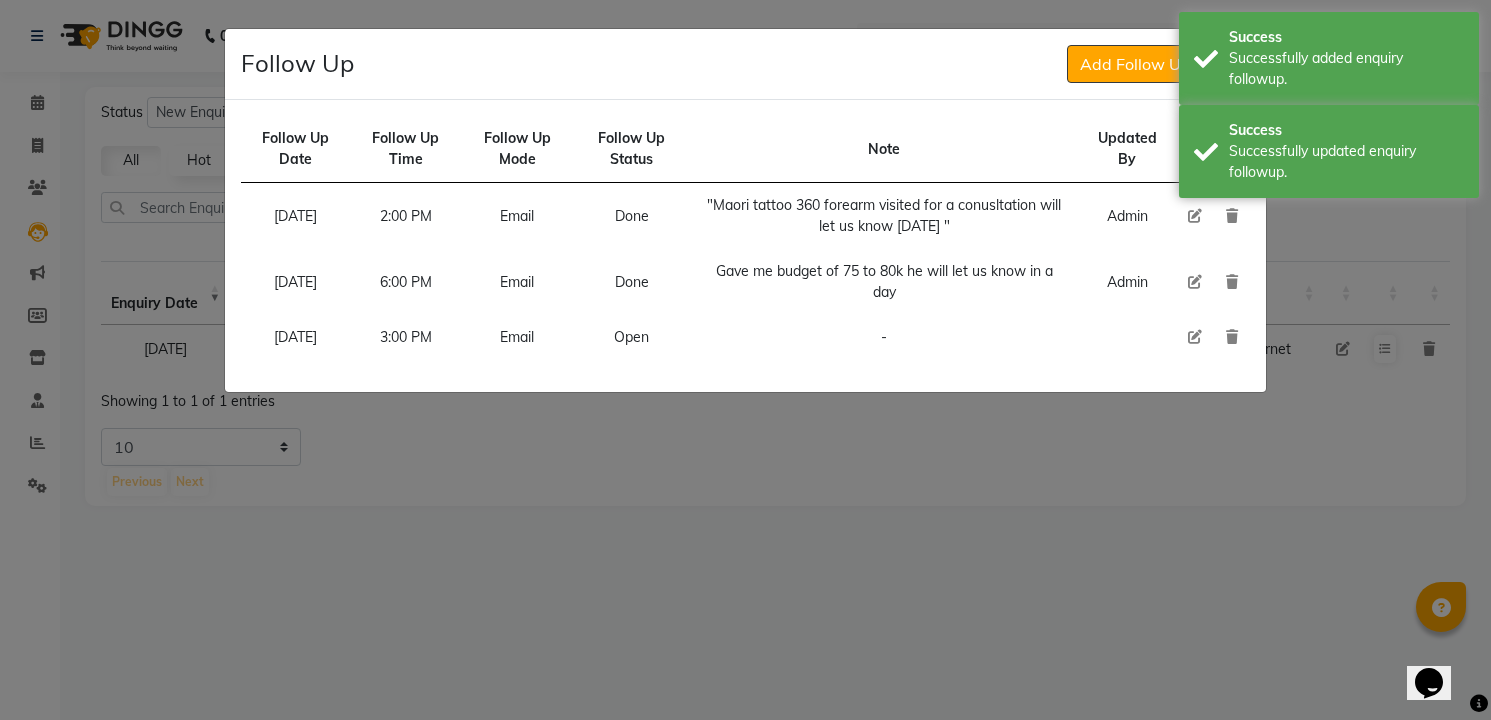 click on "Follow Up Add Follow Up Follow Up Date Follow Up Time Follow Up Mode Follow Up Status Note Updated By  [DATE]   2:00 PM  Email Done "Maori tattoo 360 forearm  visited for a conusltation  will let us know [DATE] " Admin  [DATE]   6:00 PM  Email Done Gave me budget of 75 to 80k he will let us know in a day Admin  [DATE]   3:00 PM  Email Open -" 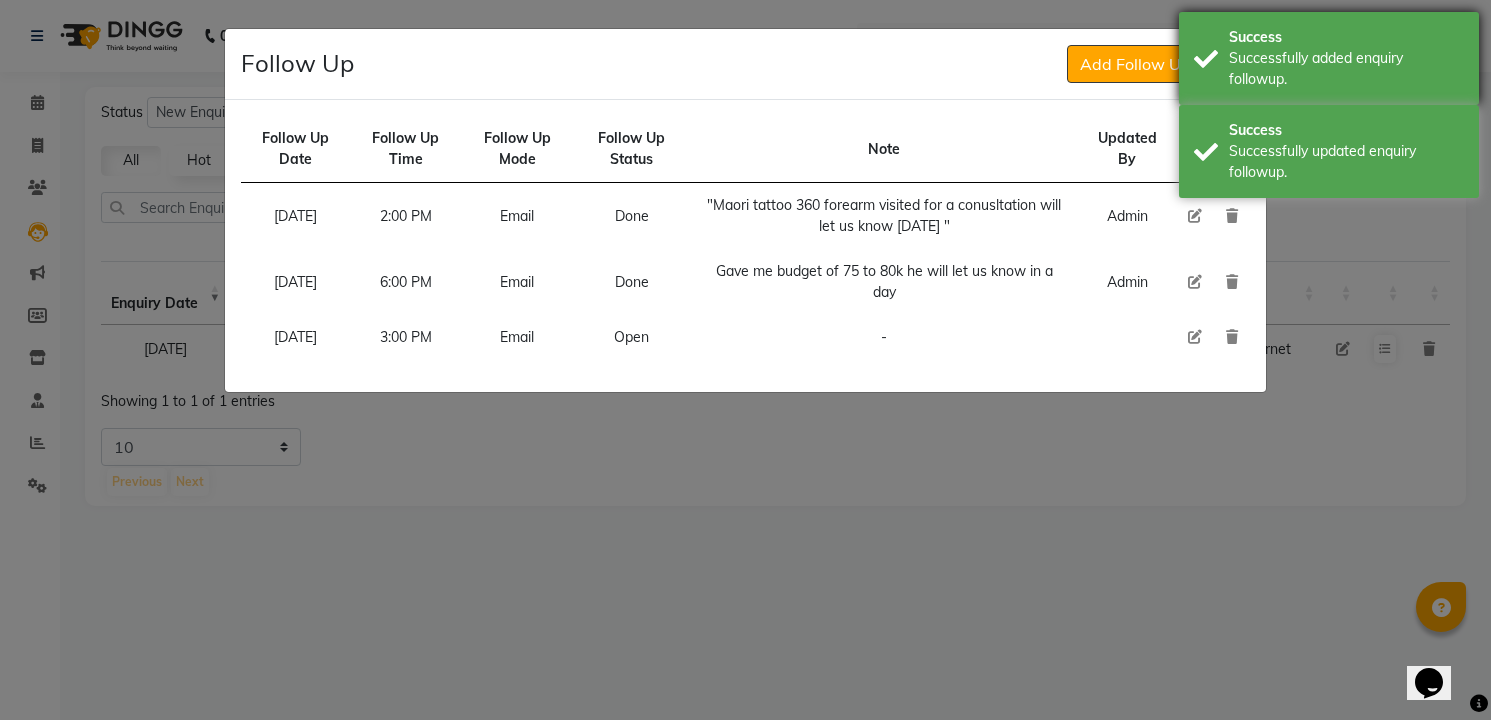 click on "Successfully added enquiry followup." at bounding box center [1346, 69] 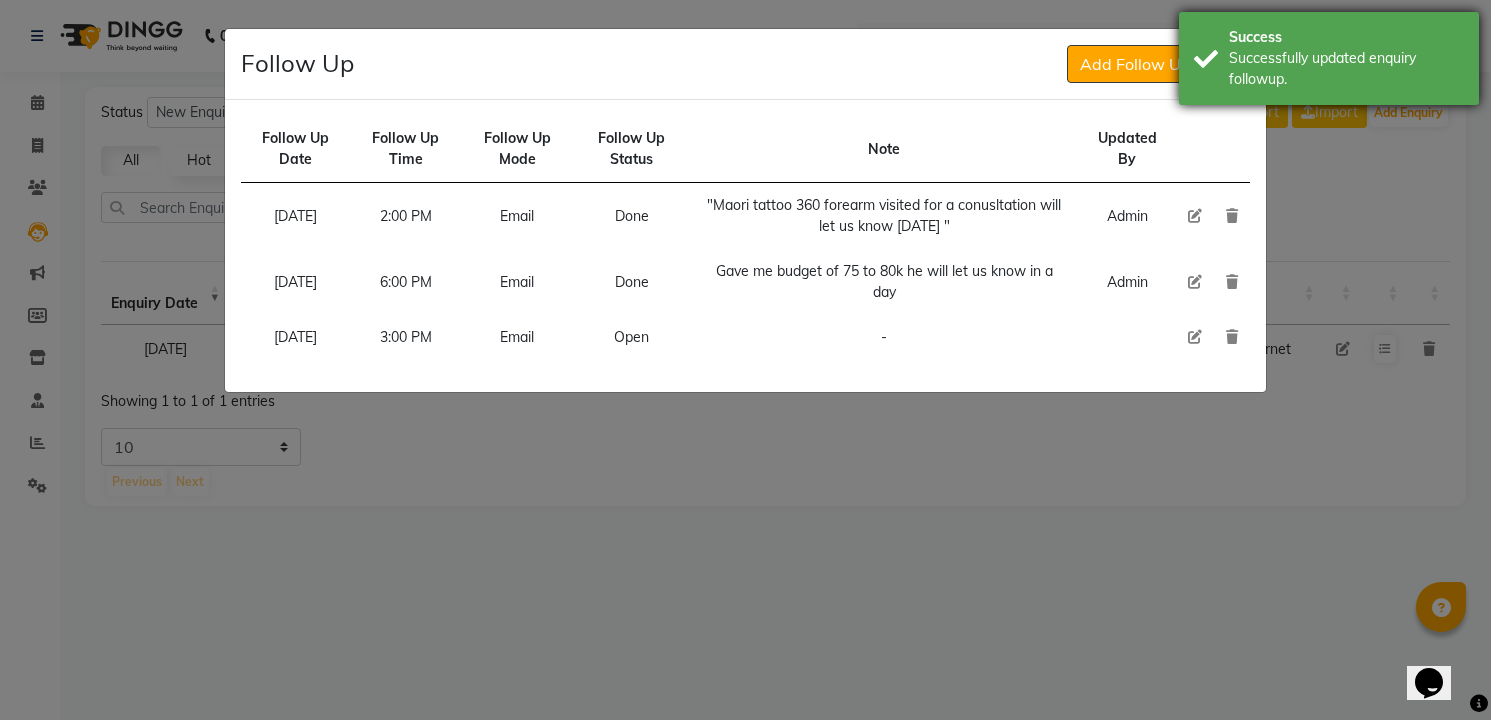 click on "Successfully updated enquiry followup." at bounding box center (1346, 69) 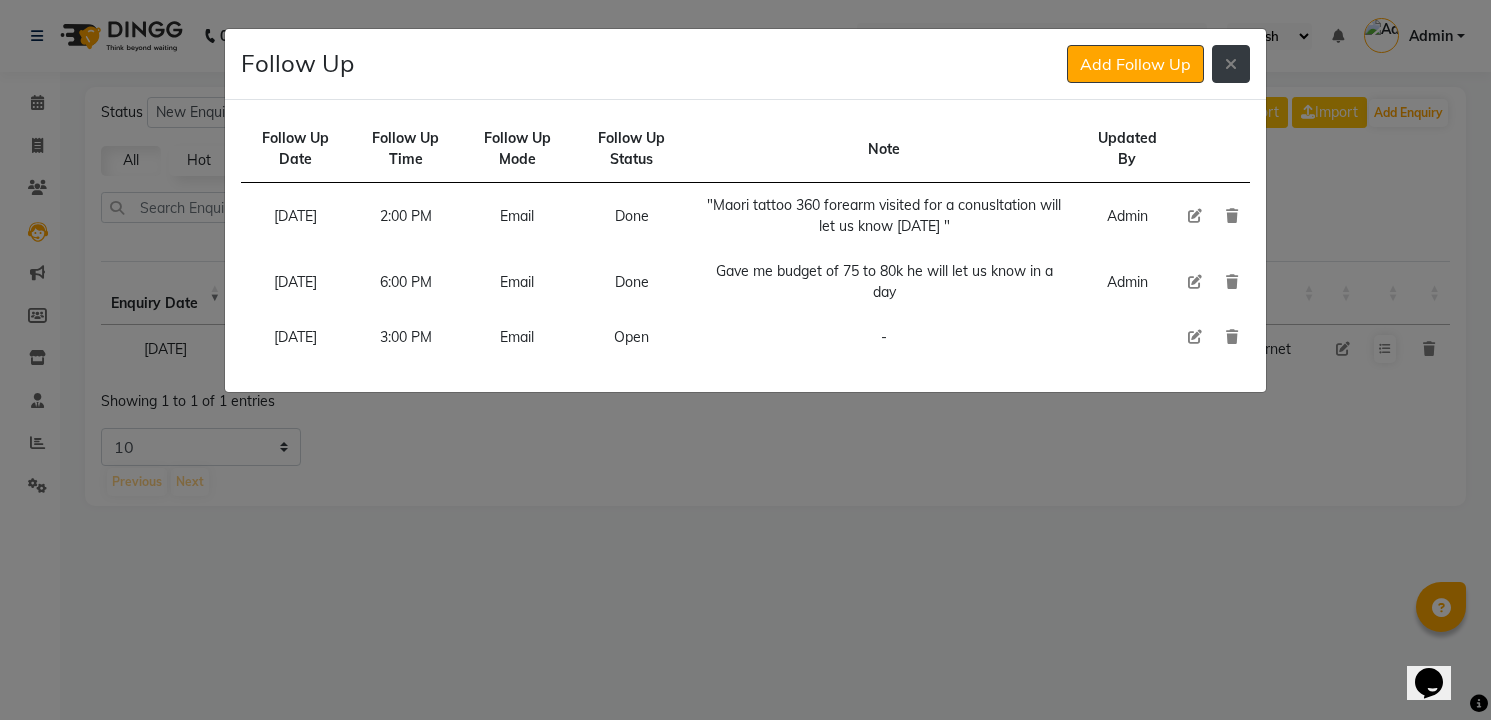 click 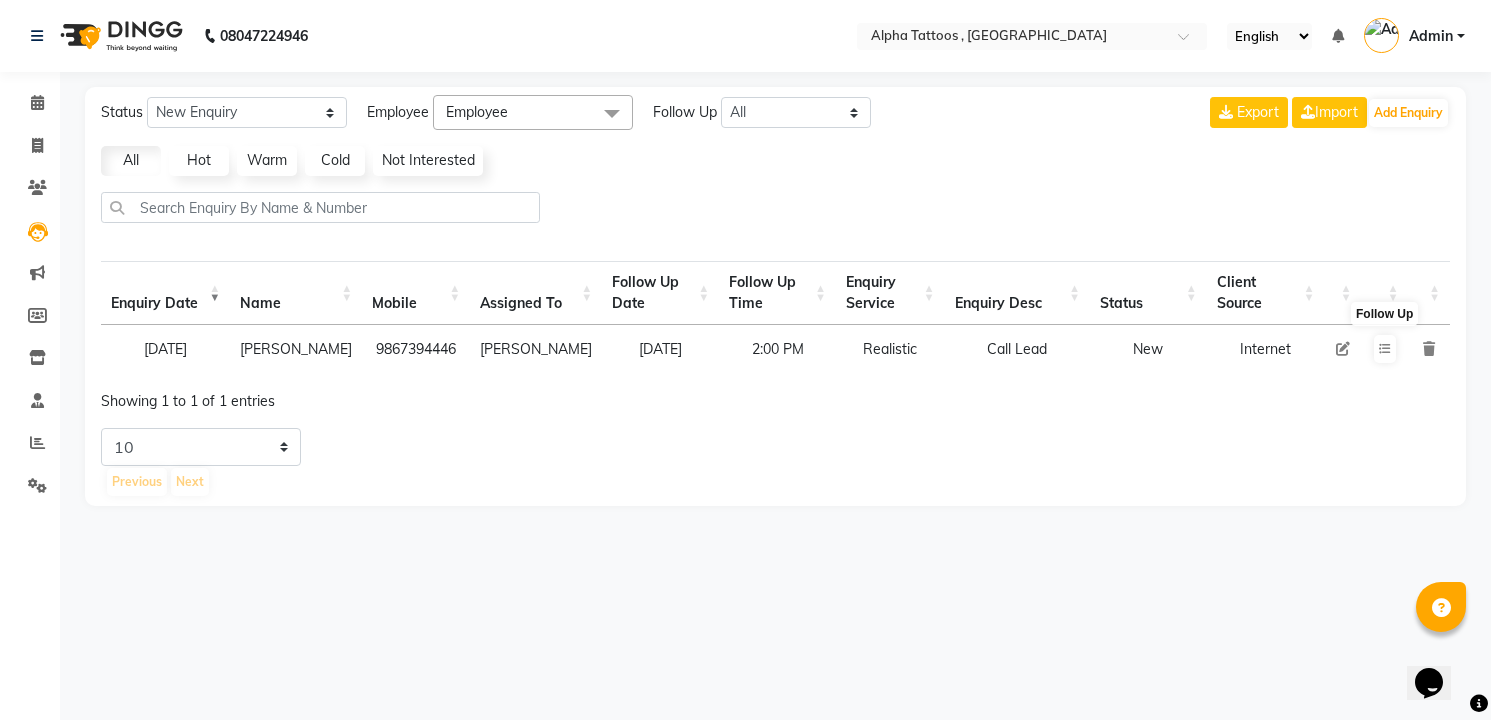 click at bounding box center [1343, 349] 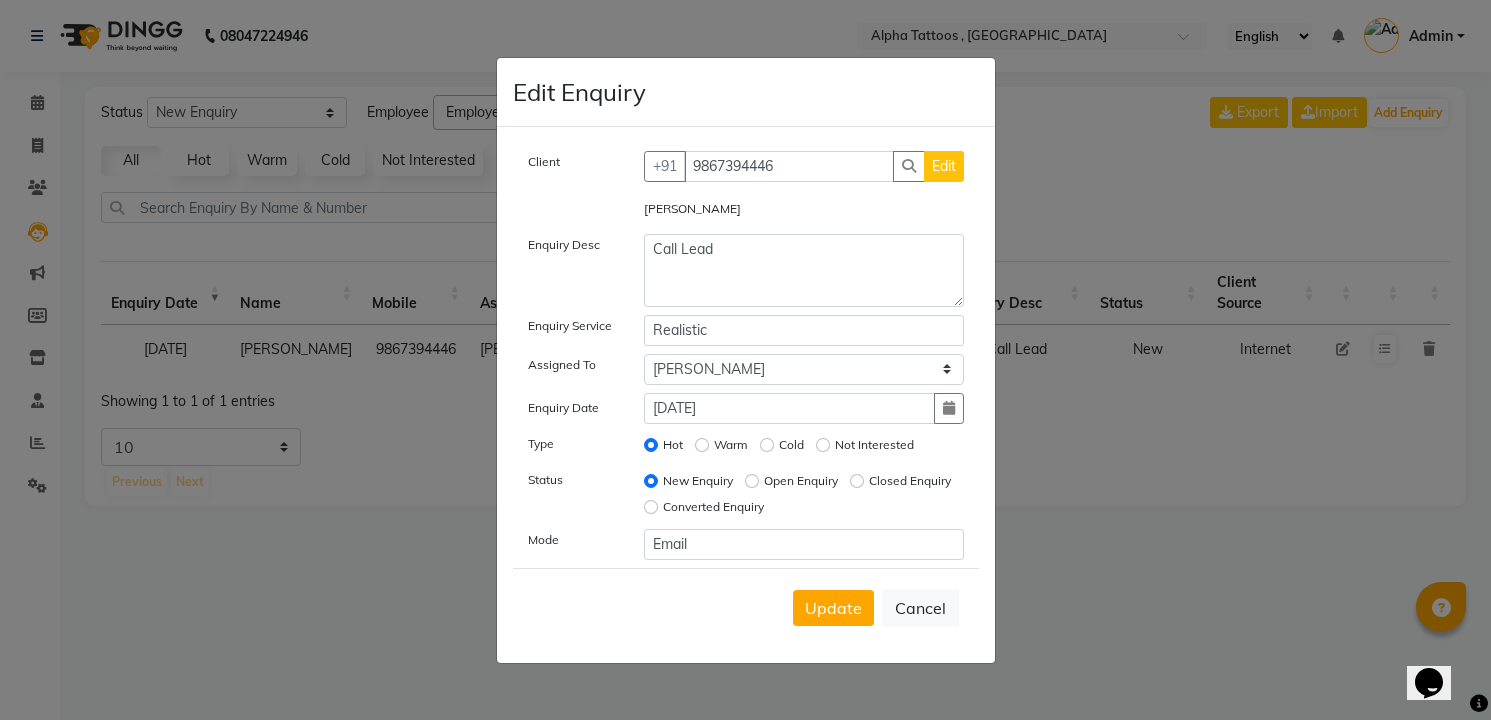 click on "Open Enquiry" 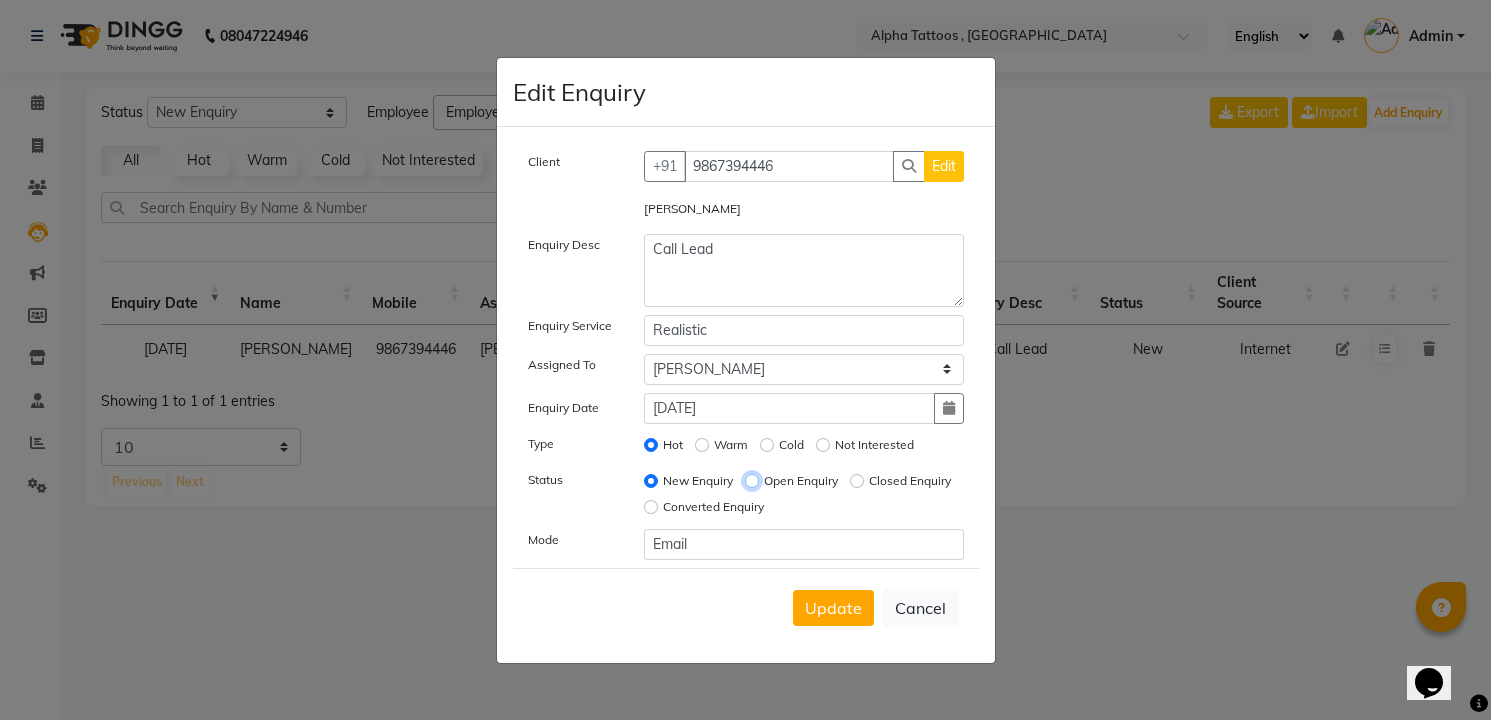 click on "Open Enquiry" at bounding box center (752, 481) 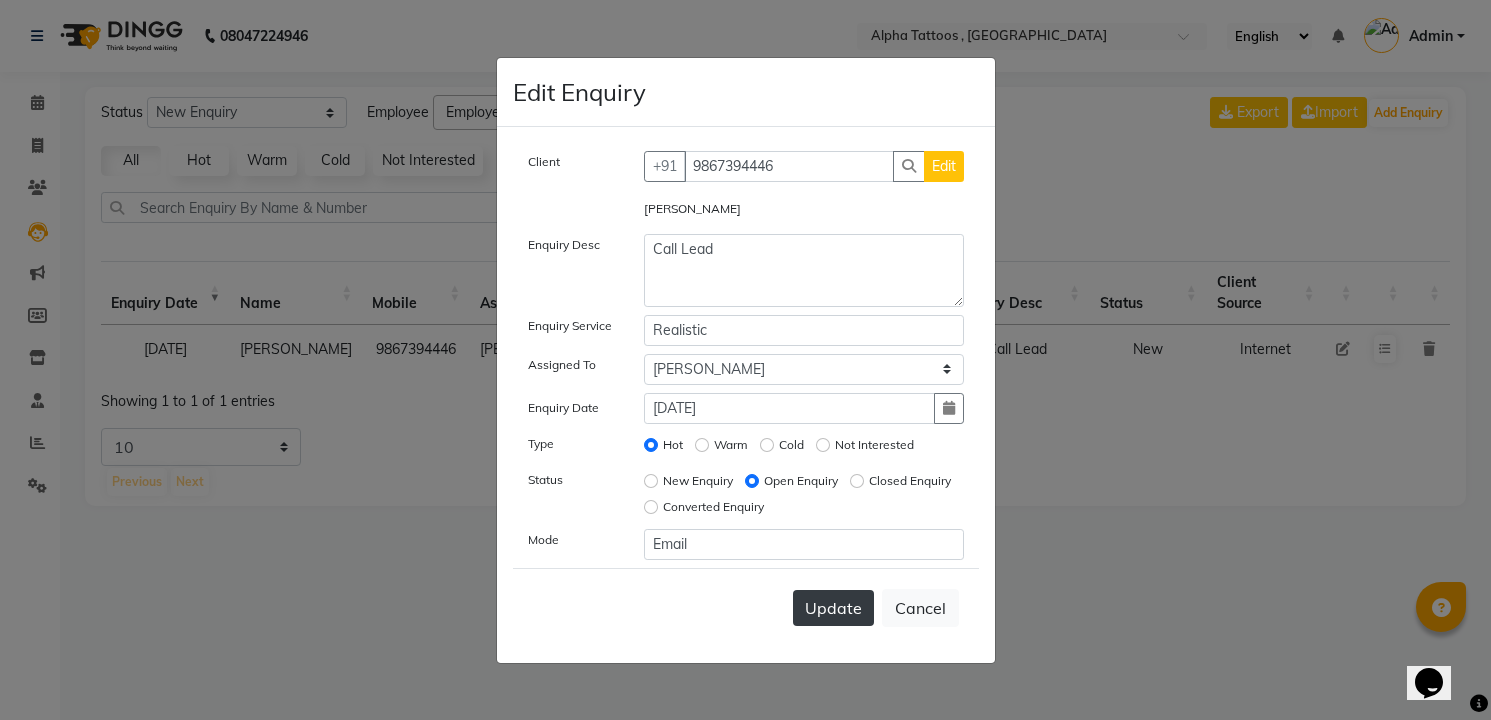 click on "Update" at bounding box center (833, 608) 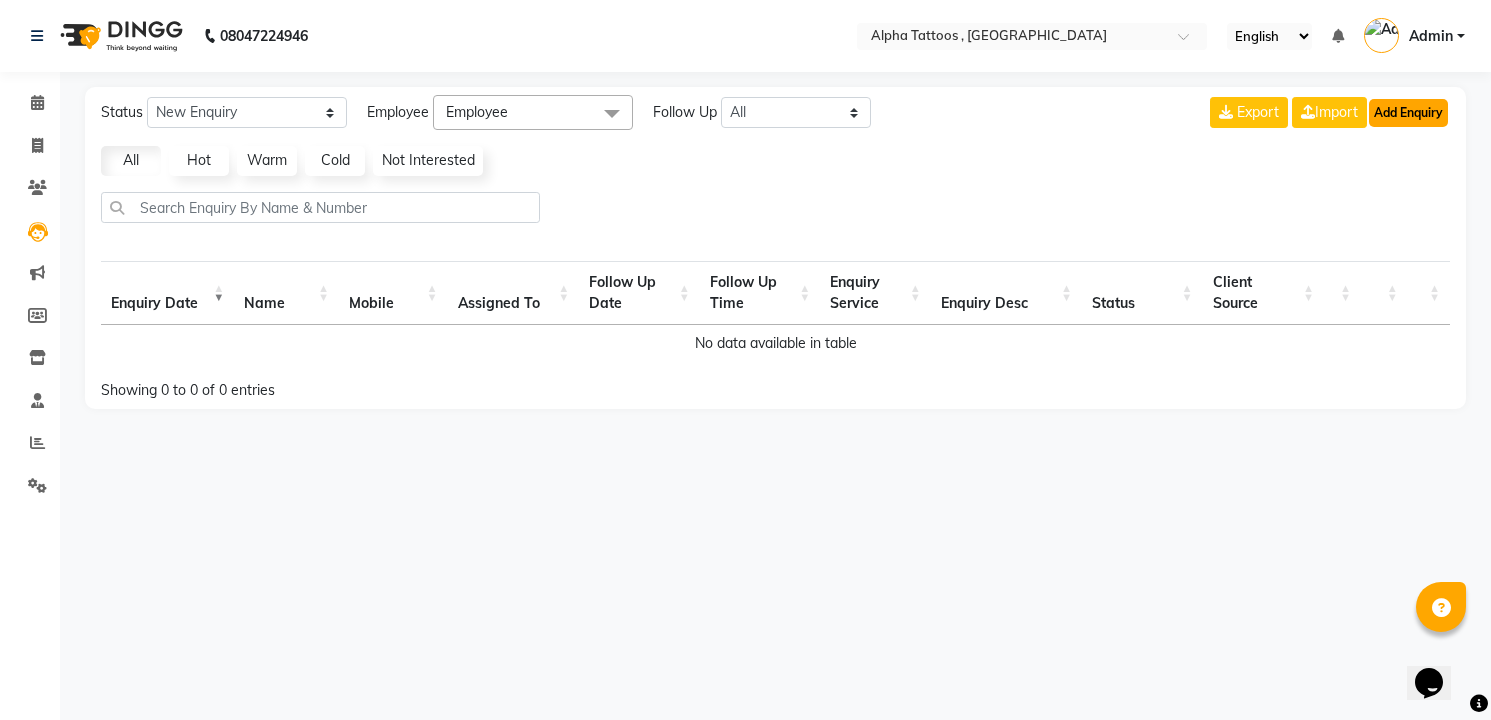 click on "Add Enquiry" 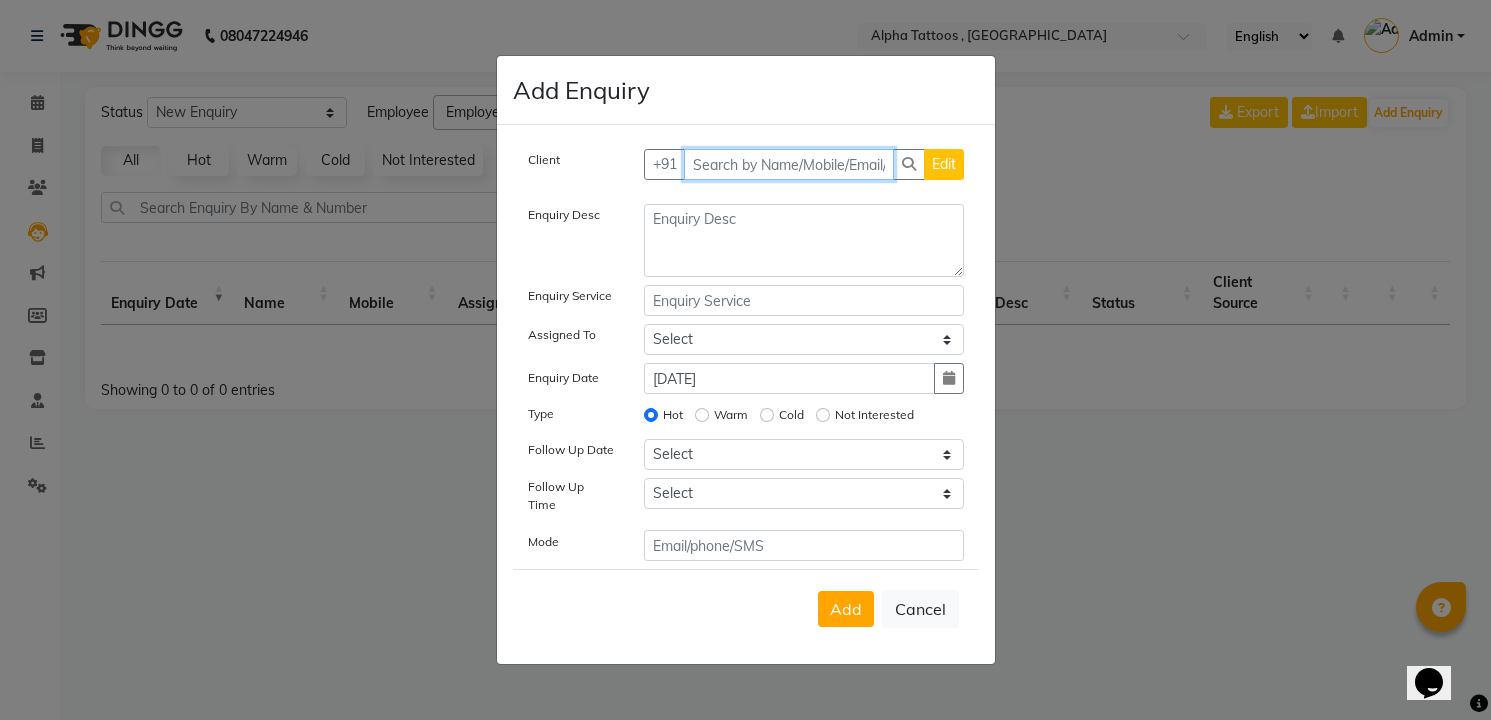 click at bounding box center [789, 164] 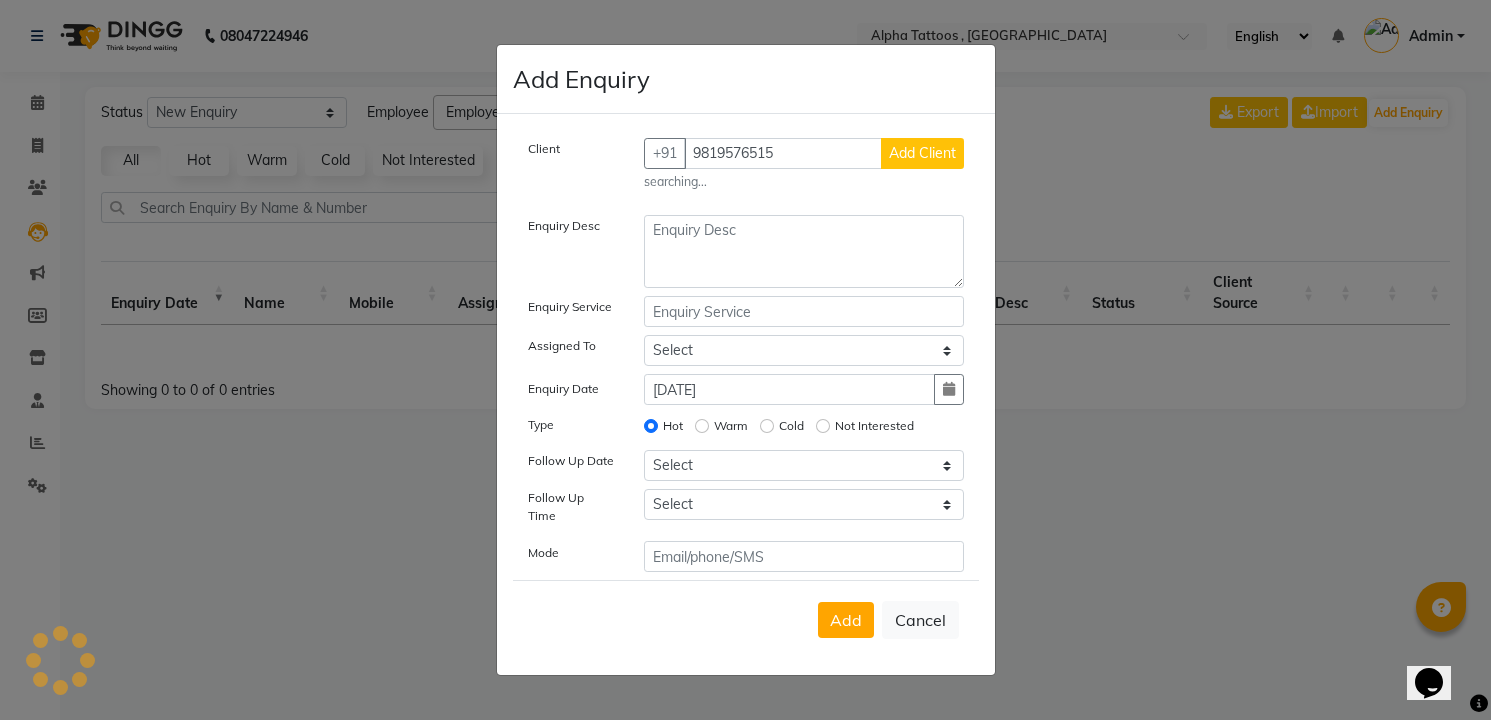 click on "Add Client" 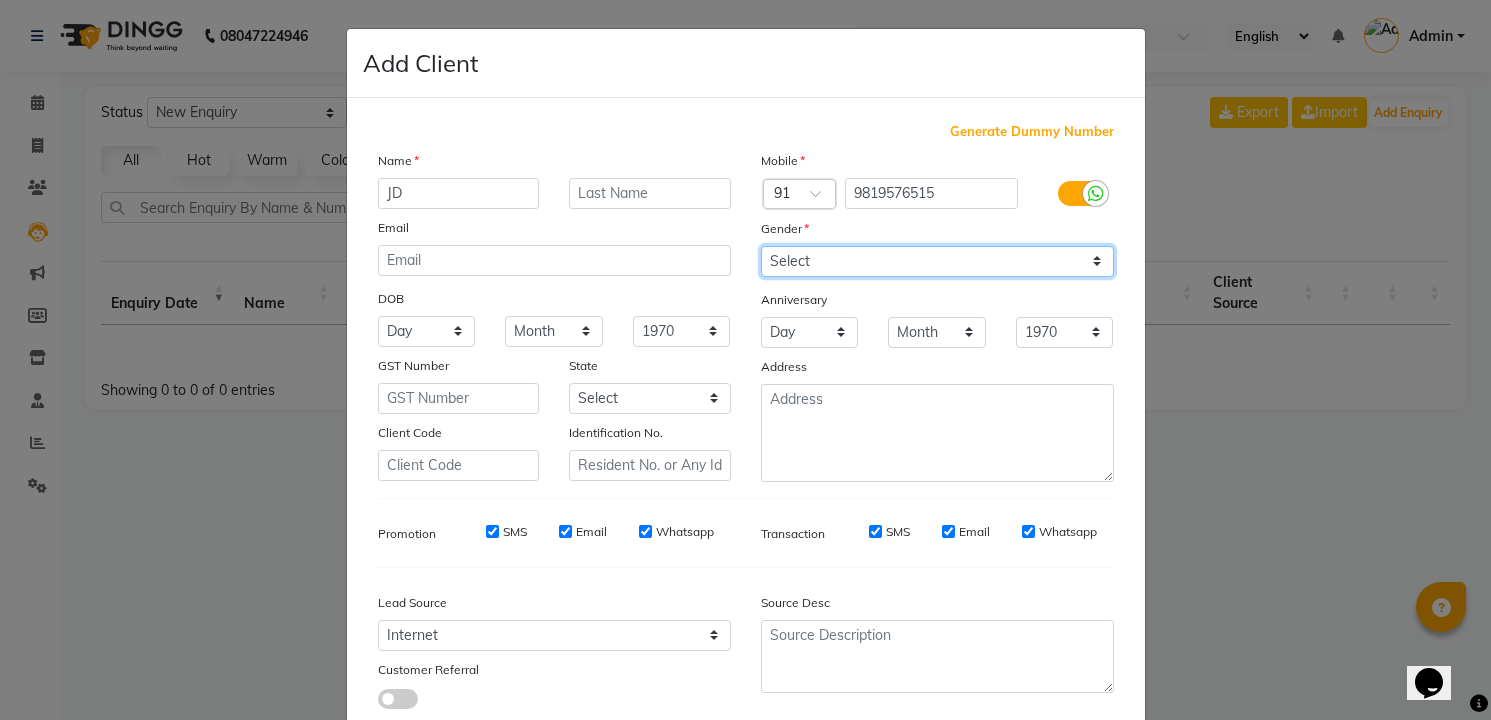 click on "Select [DEMOGRAPHIC_DATA] [DEMOGRAPHIC_DATA] Other Prefer Not To Say" 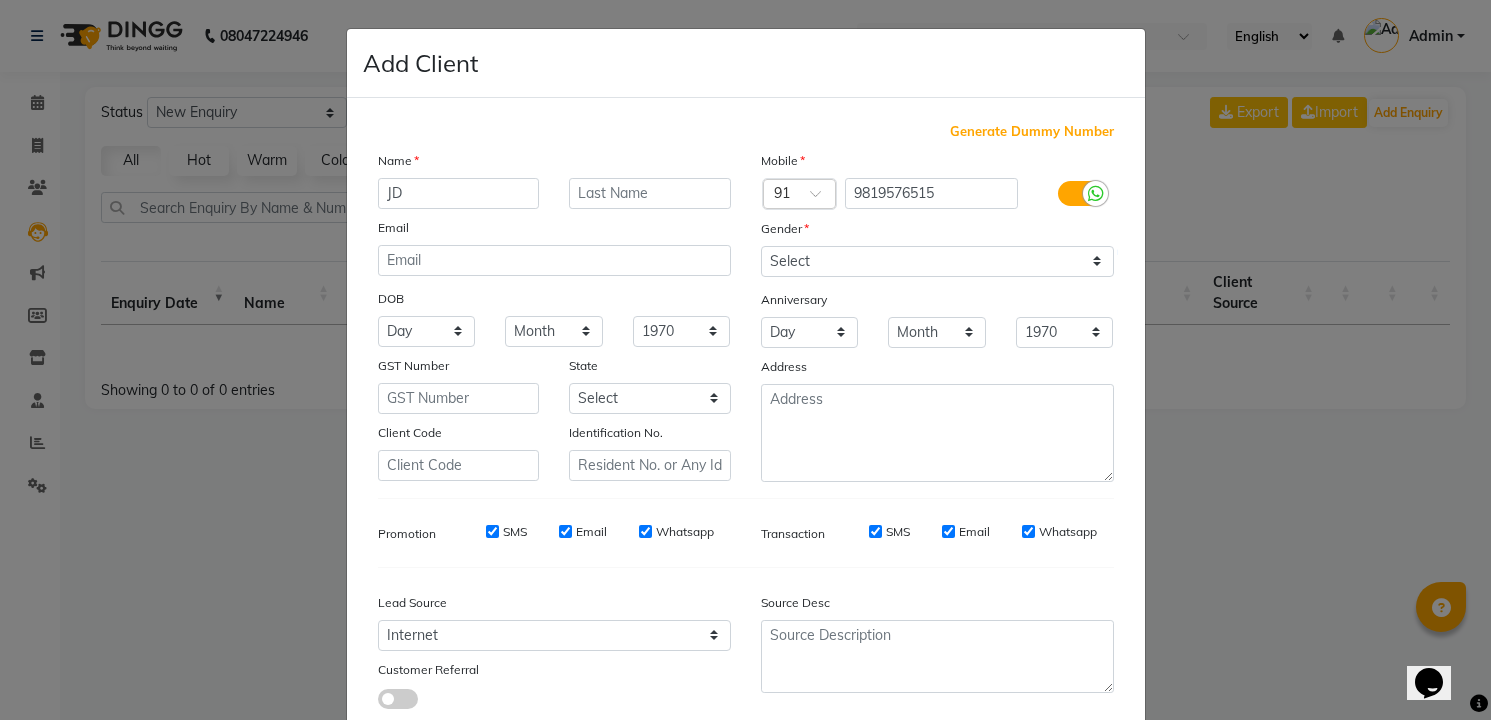 click on "Add" 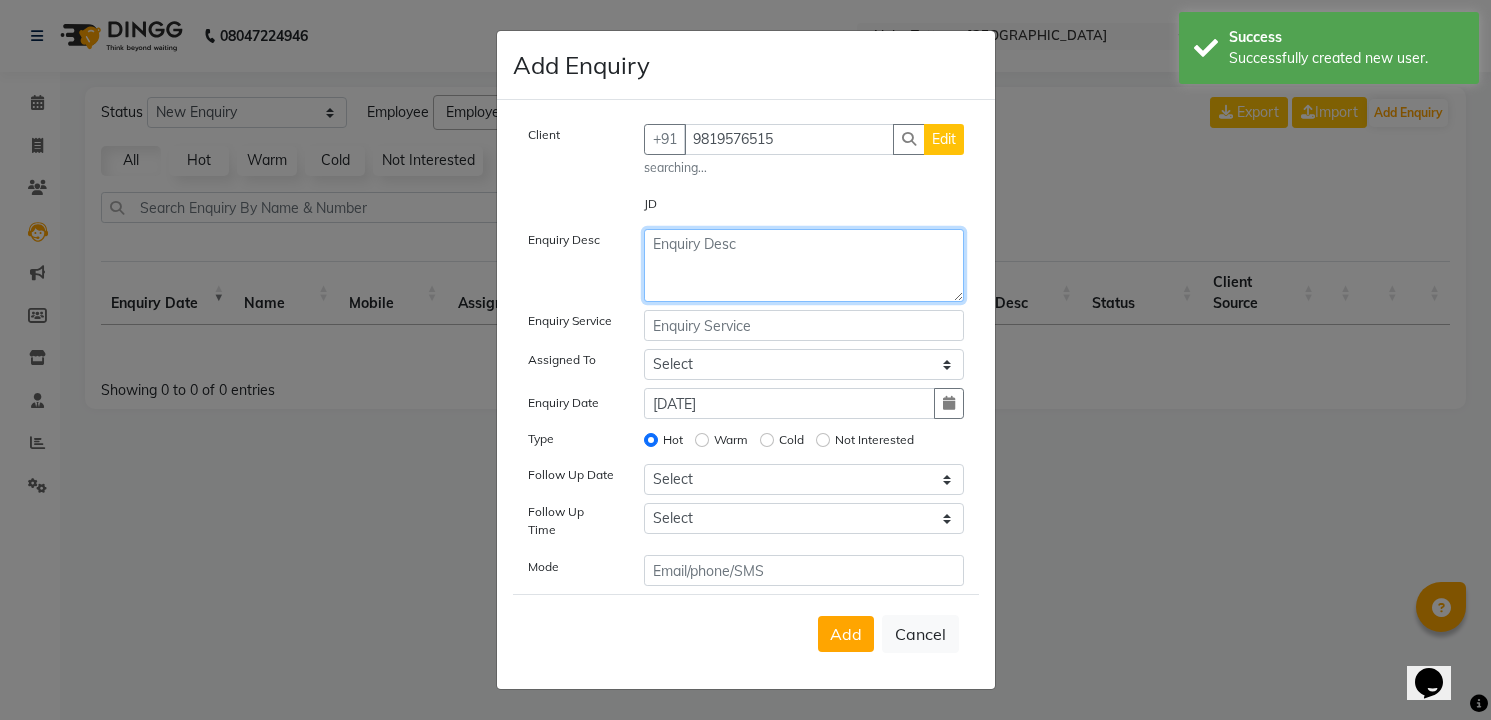 click 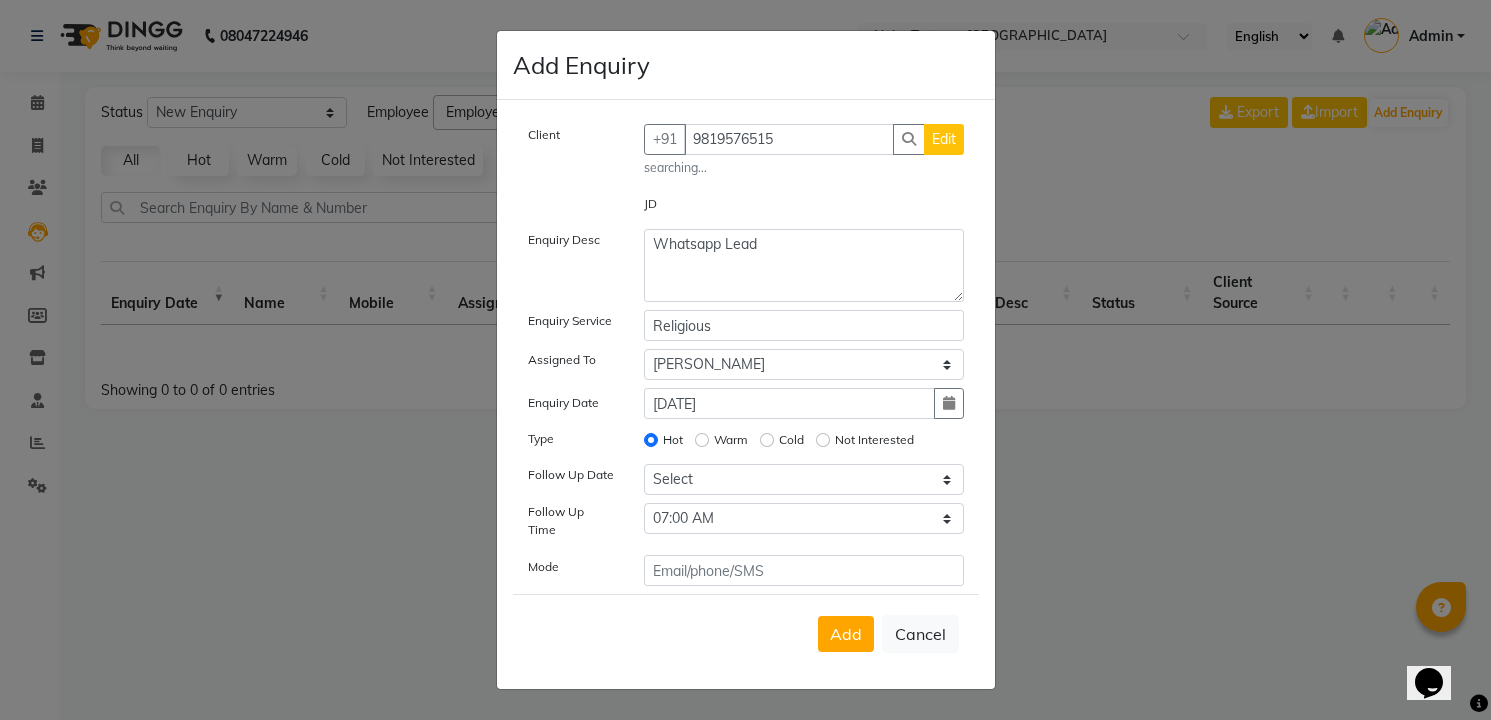click on "Add" at bounding box center (846, 634) 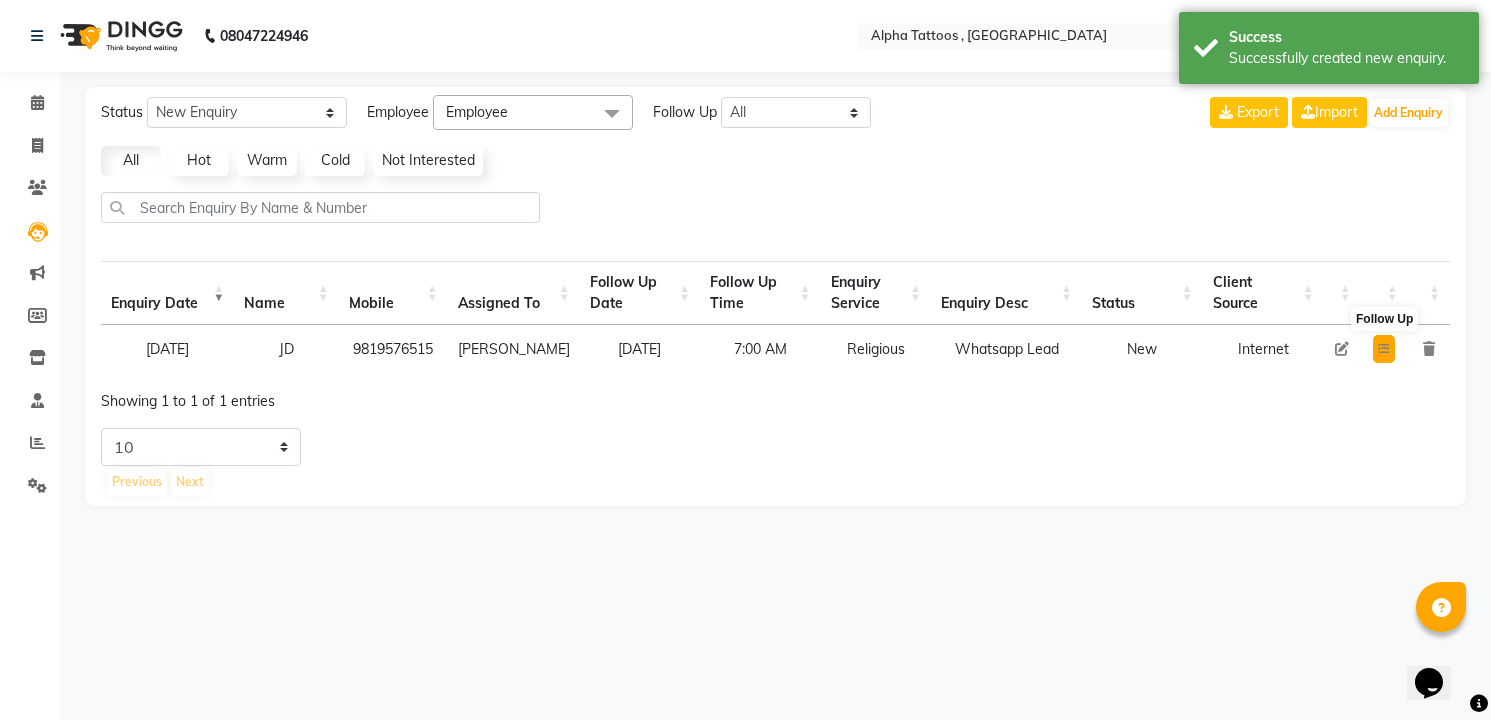 click at bounding box center (1384, 349) 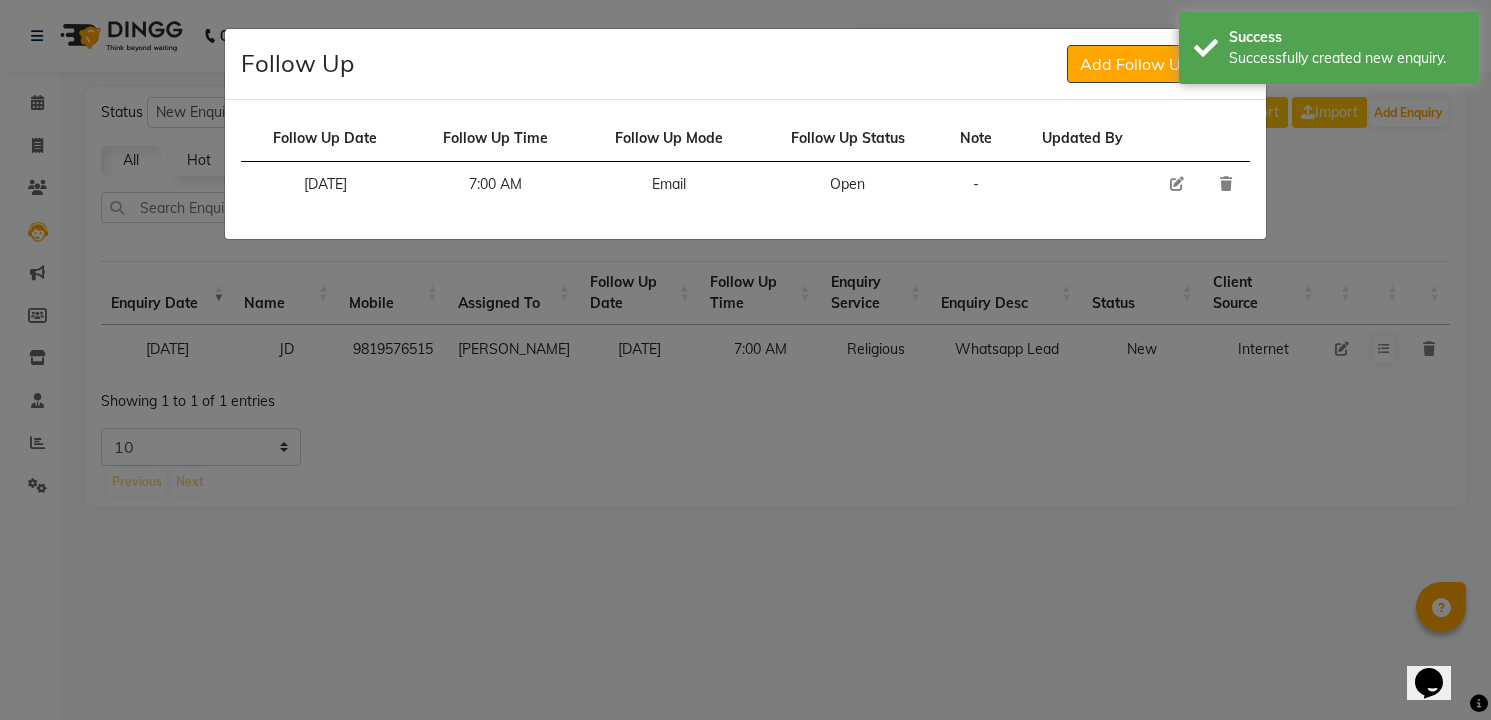 click 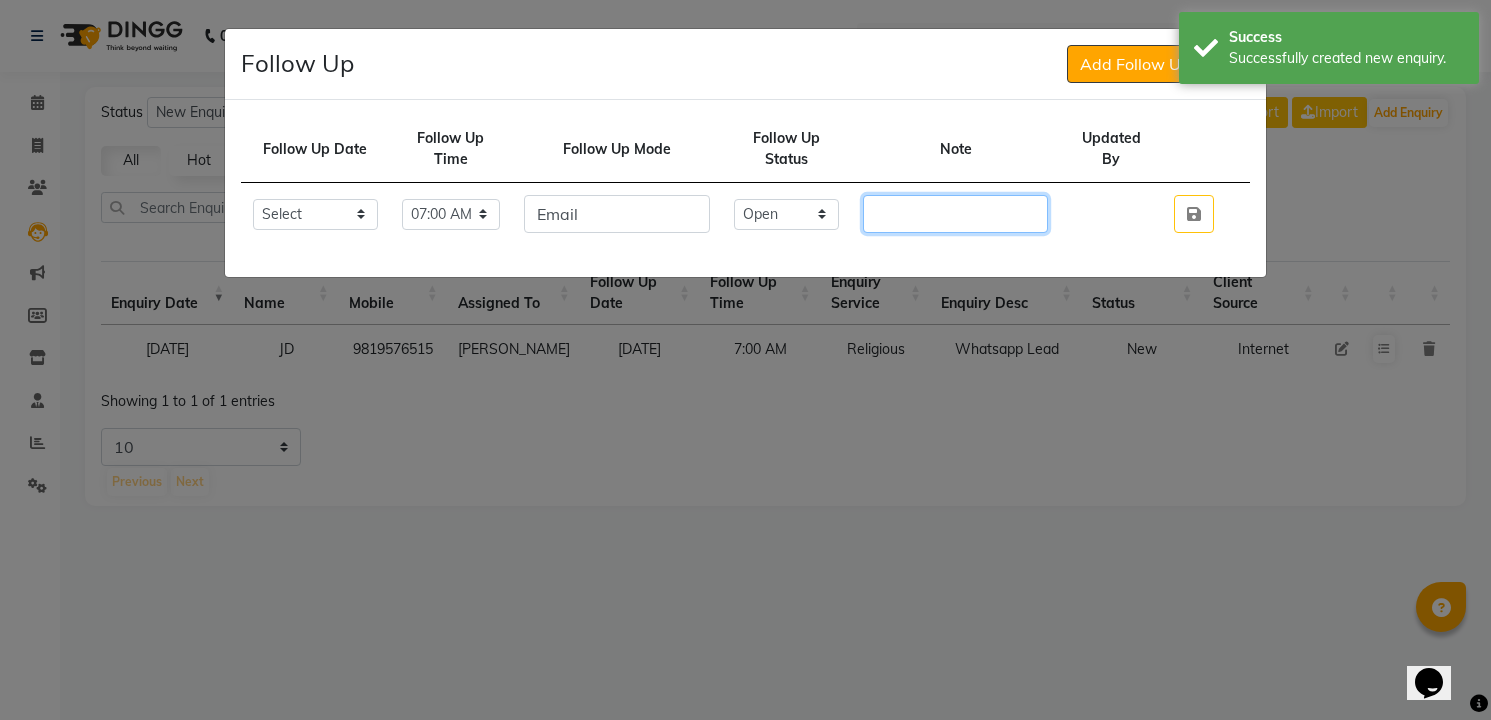 click 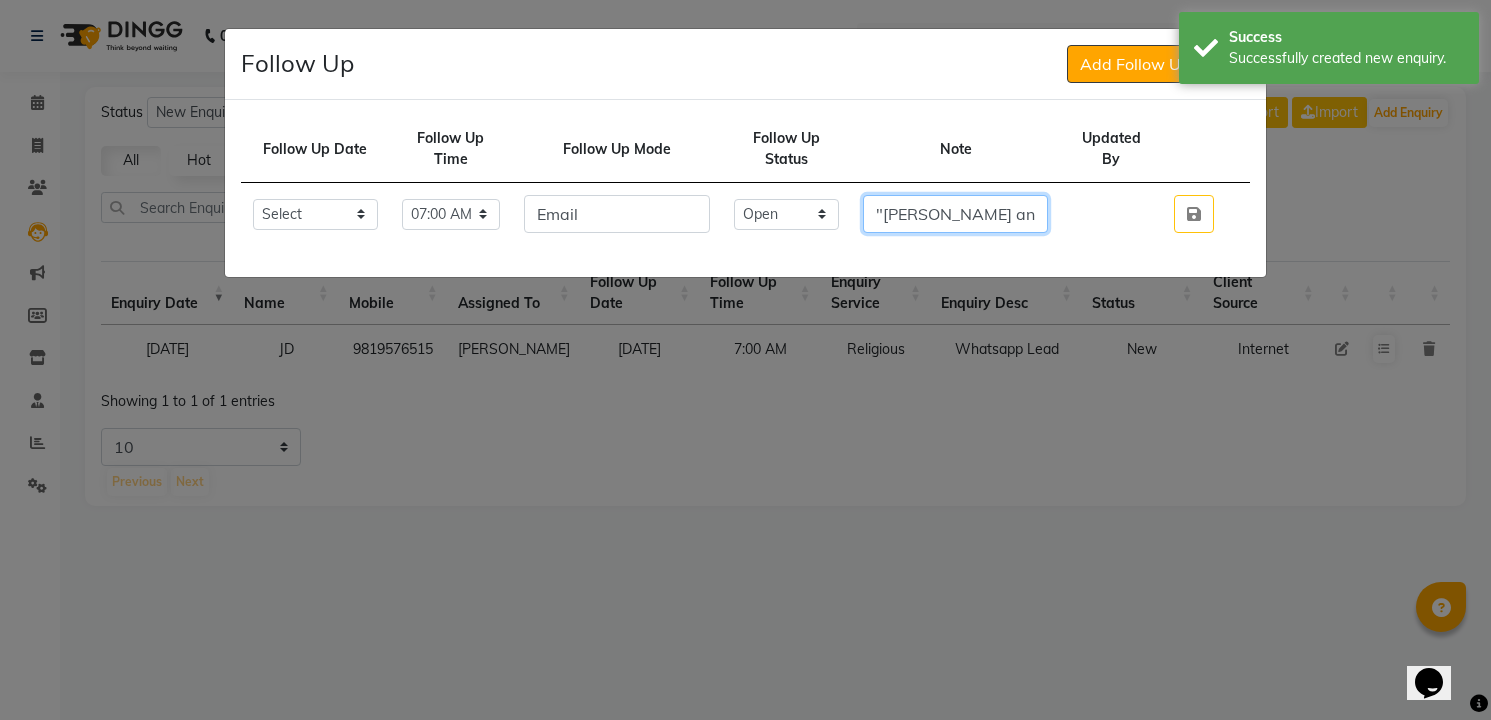 scroll, scrollTop: 0, scrollLeft: 827, axis: horizontal 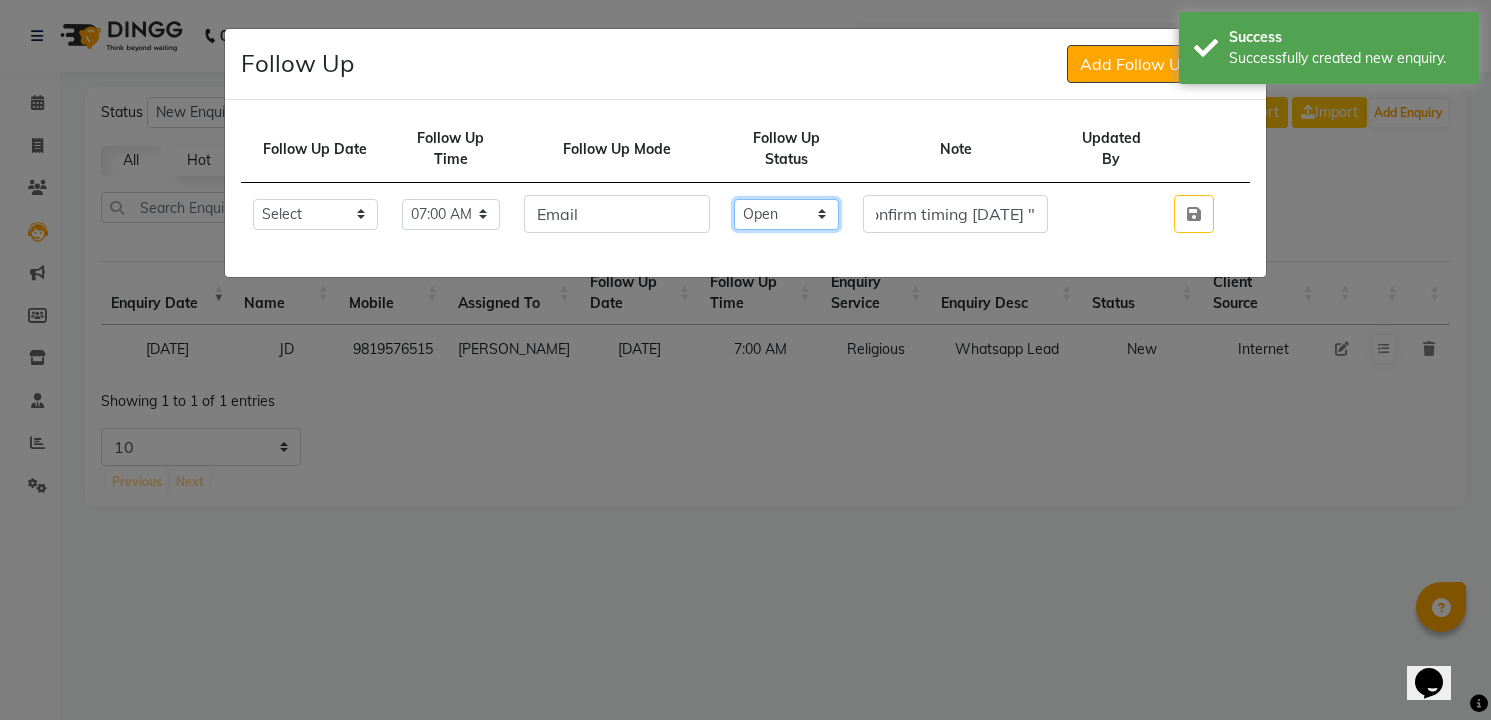 click on "Select Open Pending Done" 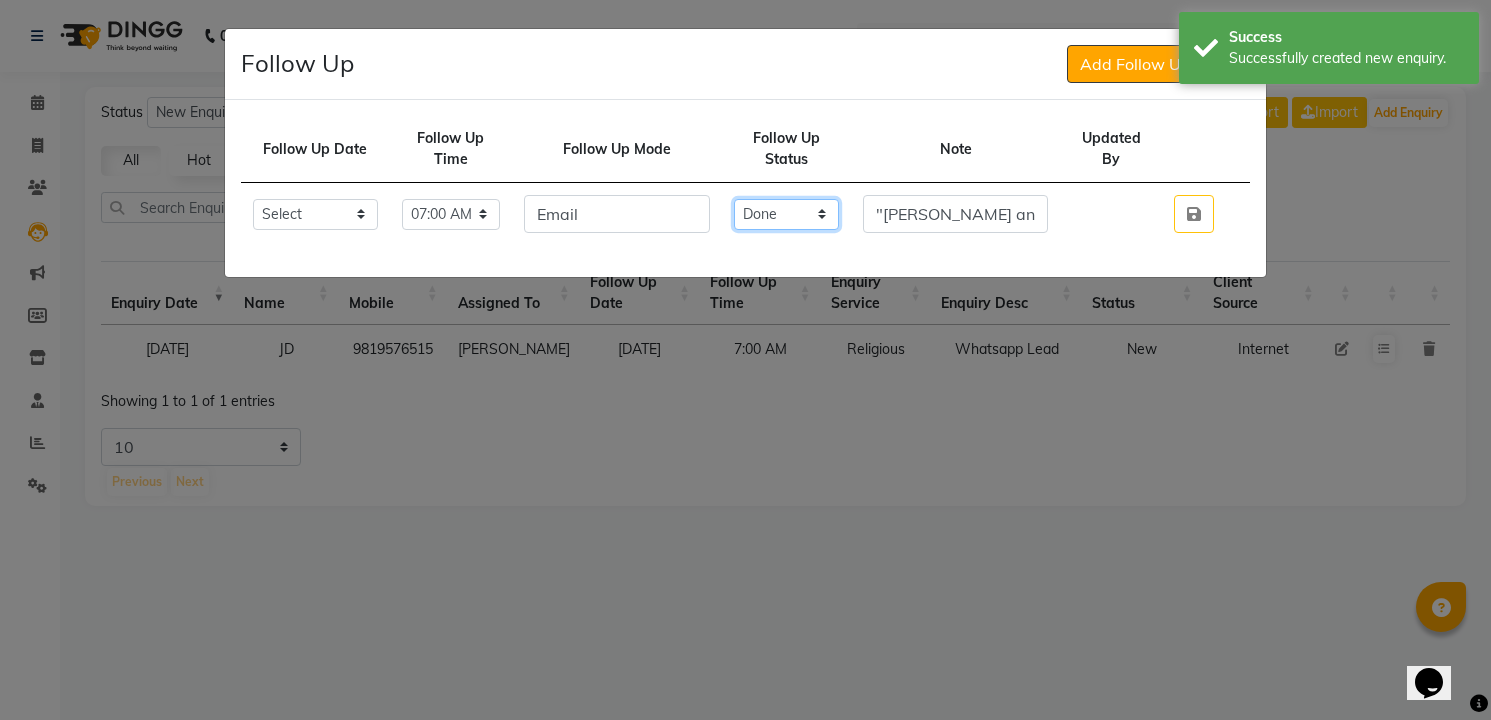 click on "Select Open Pending Done" 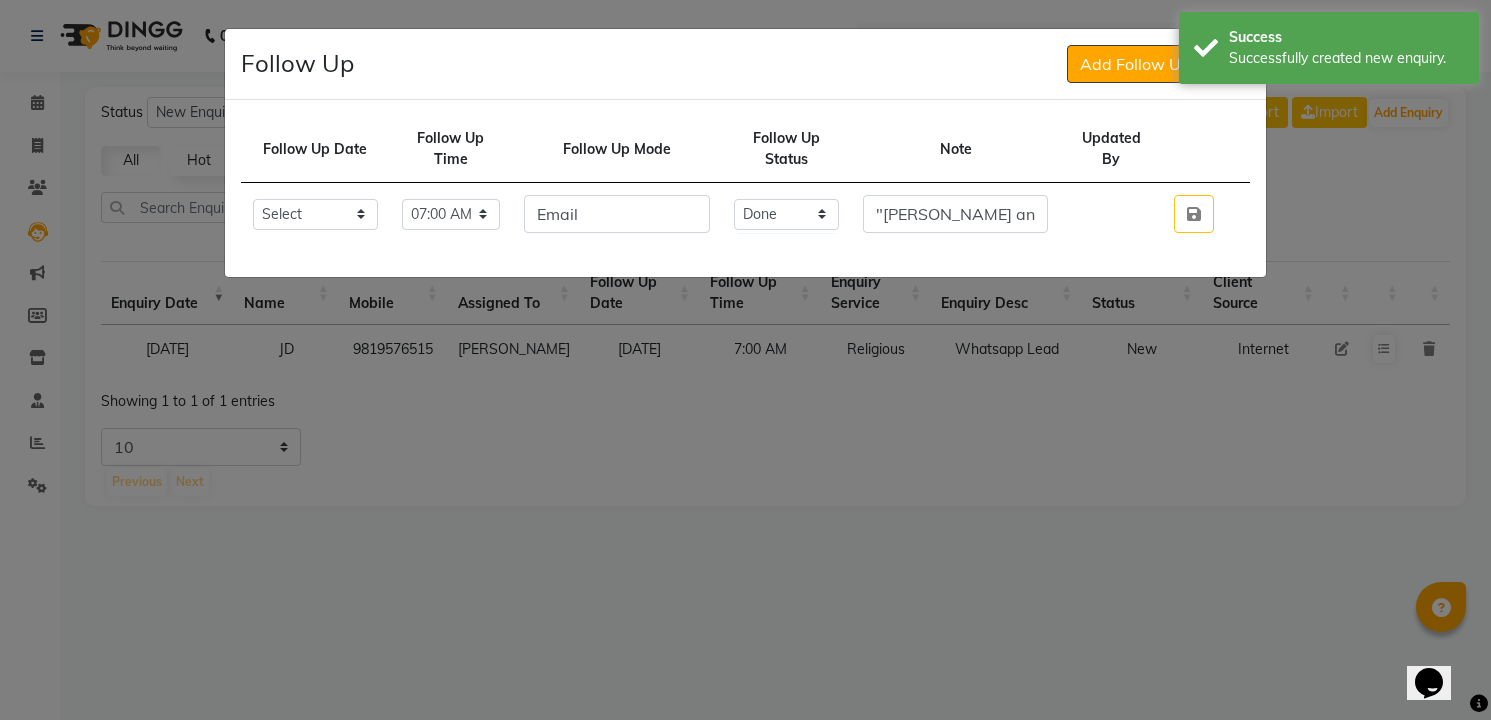 click 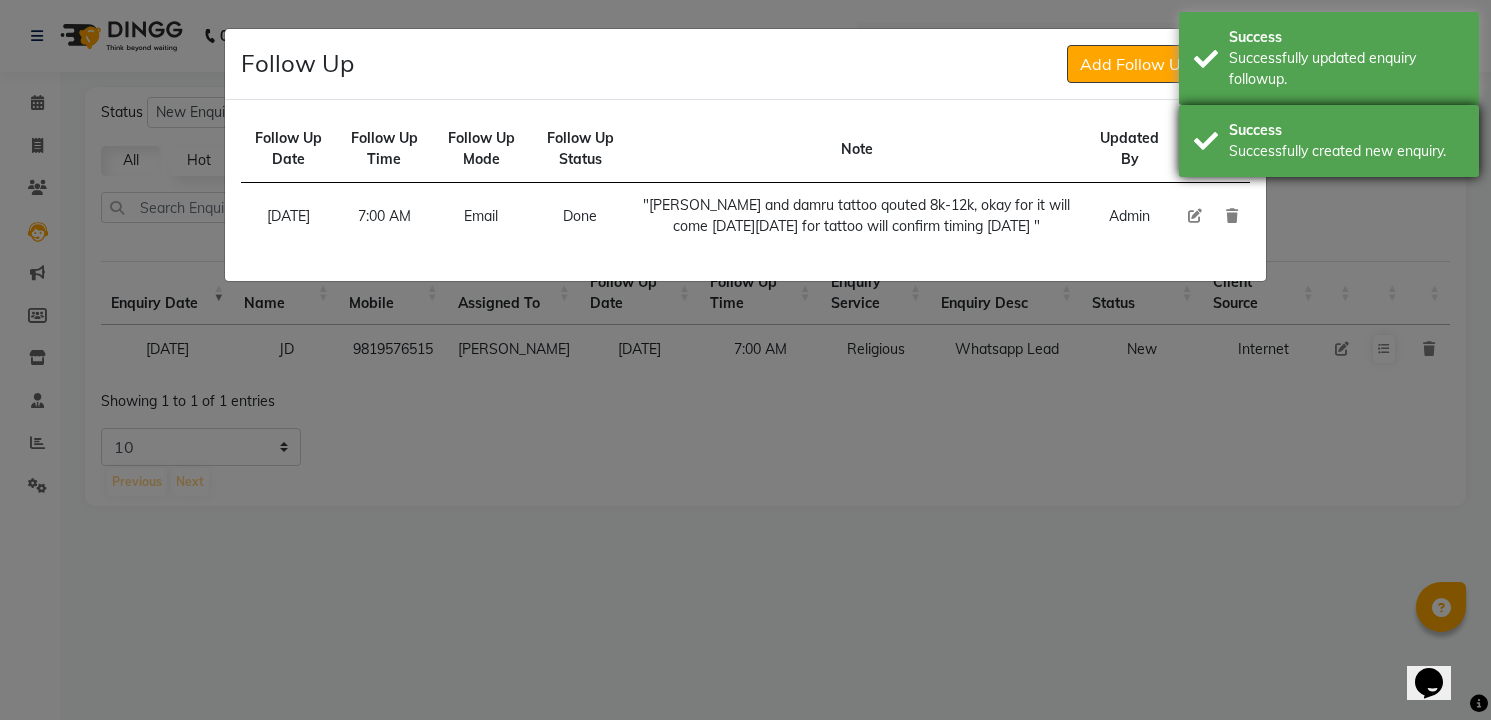 click on "Success" at bounding box center (1346, 130) 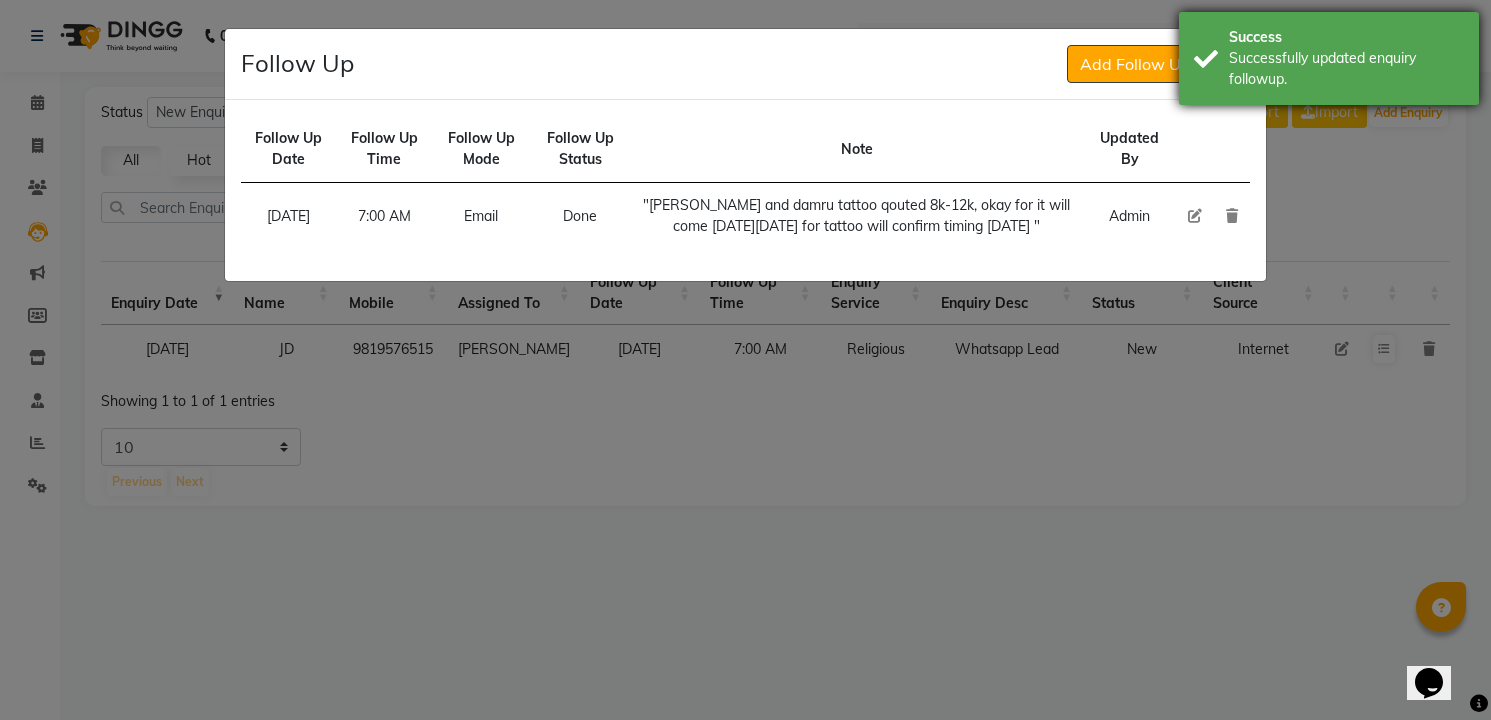 click on "Successfully updated enquiry followup." at bounding box center [1346, 69] 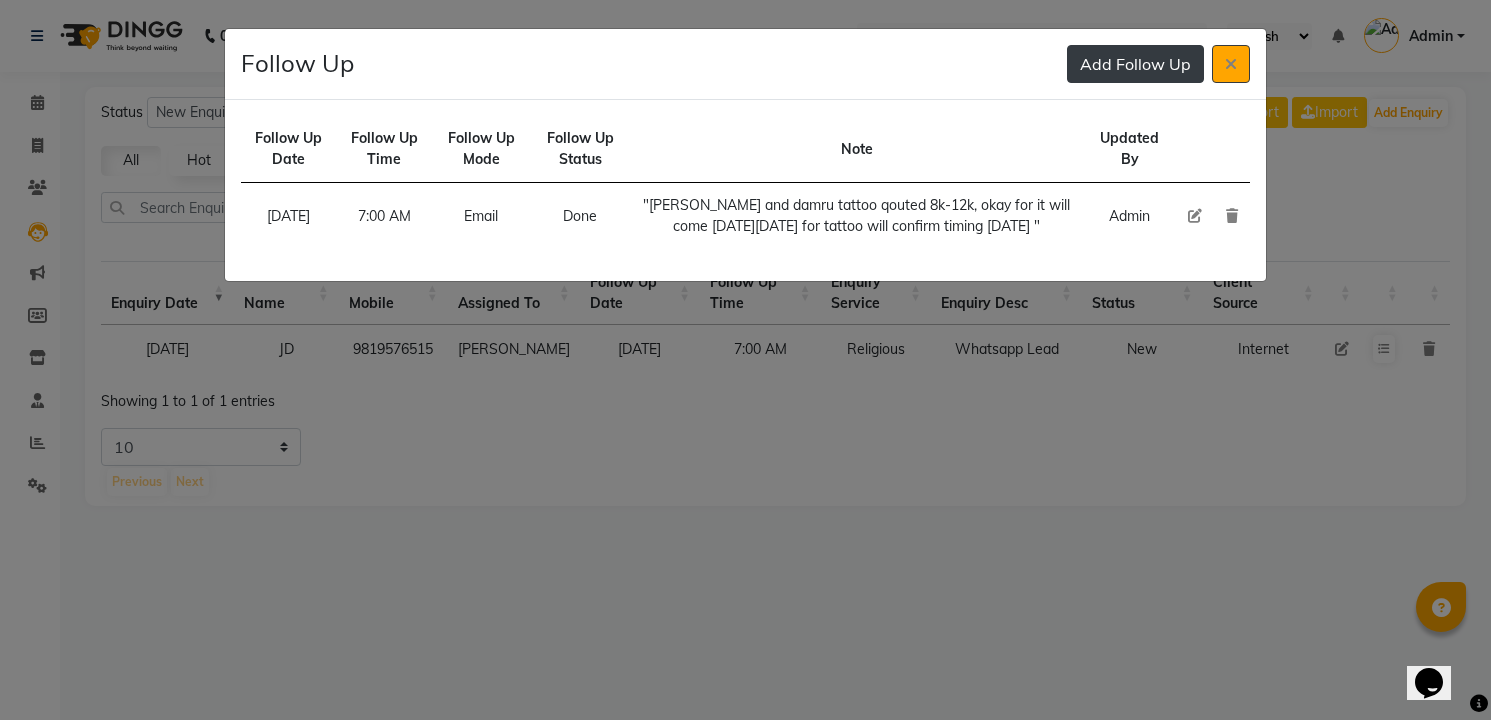 click on "Add Follow Up" 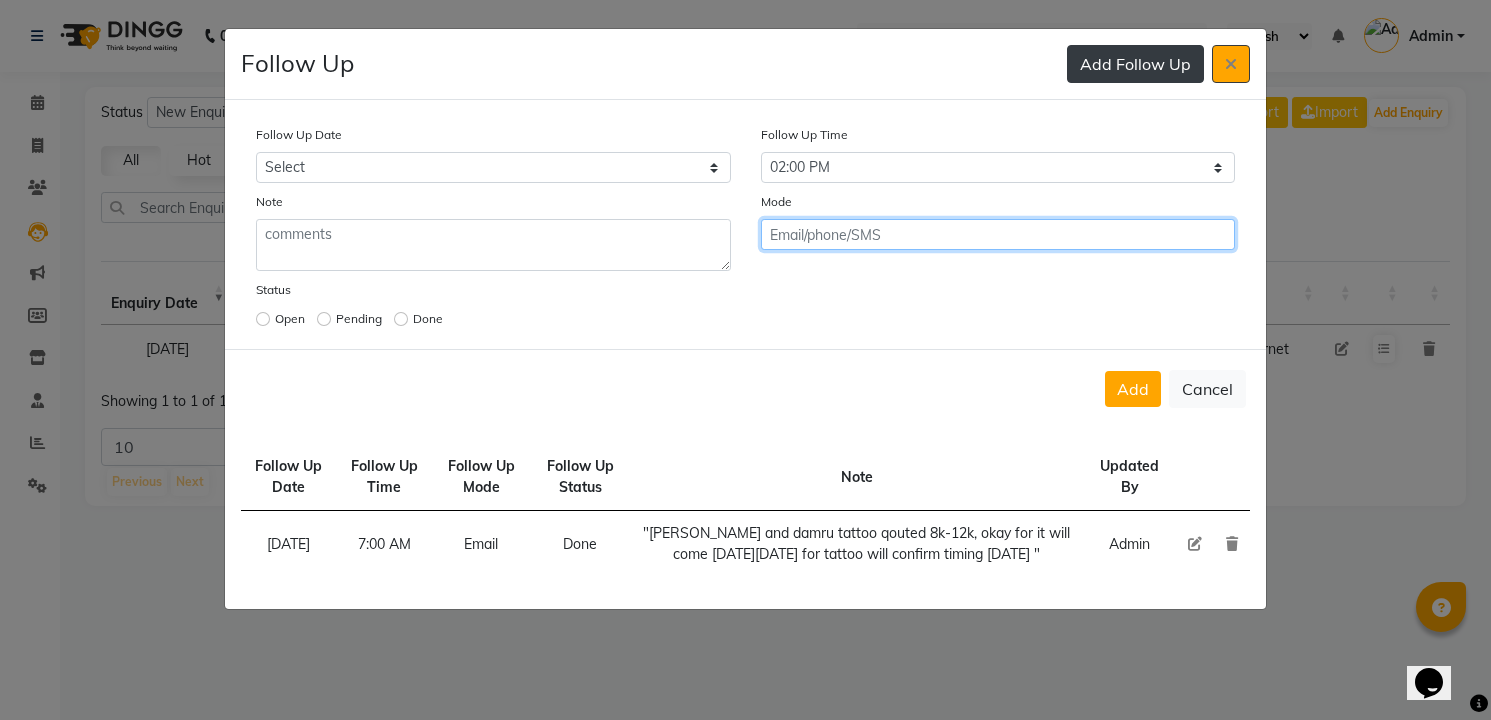 click on "Add" 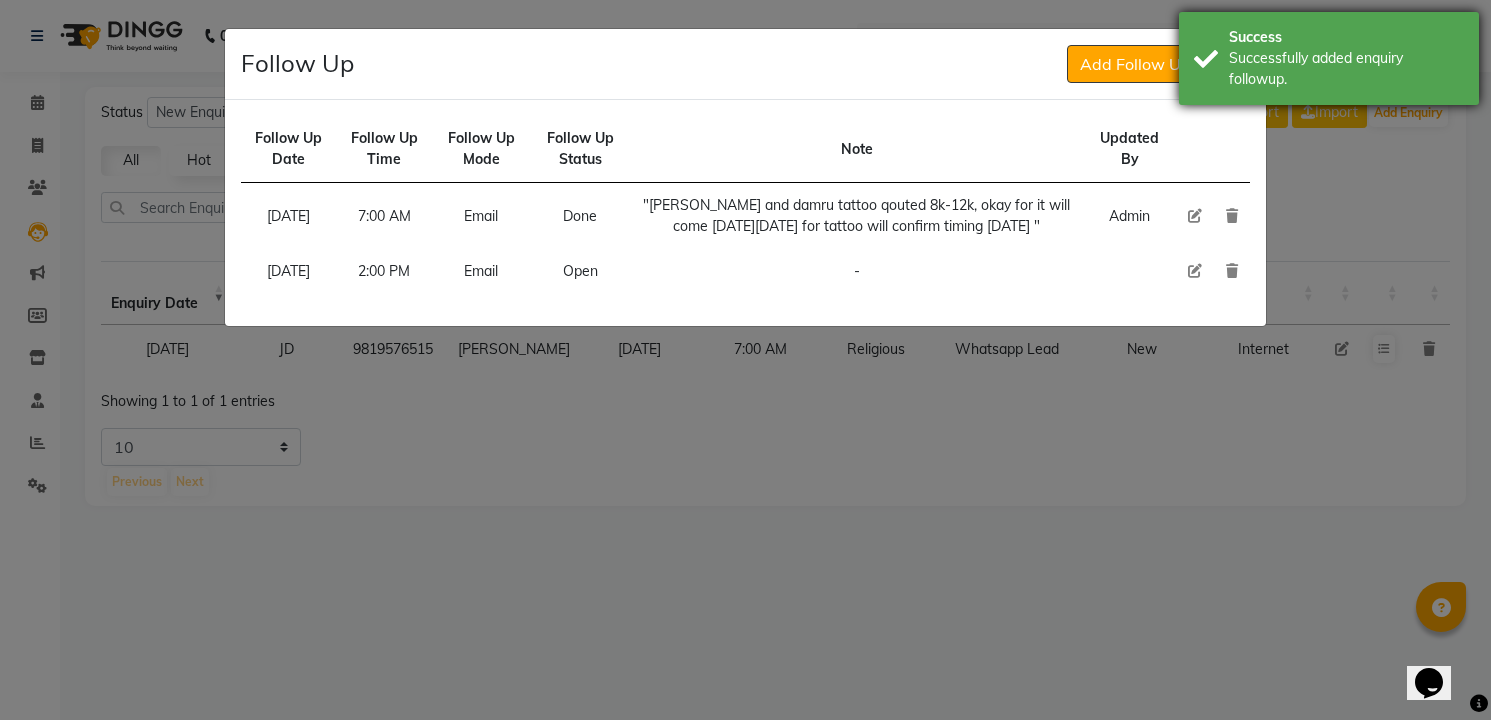 click on "Success   Successfully added enquiry followup." at bounding box center (1329, 58) 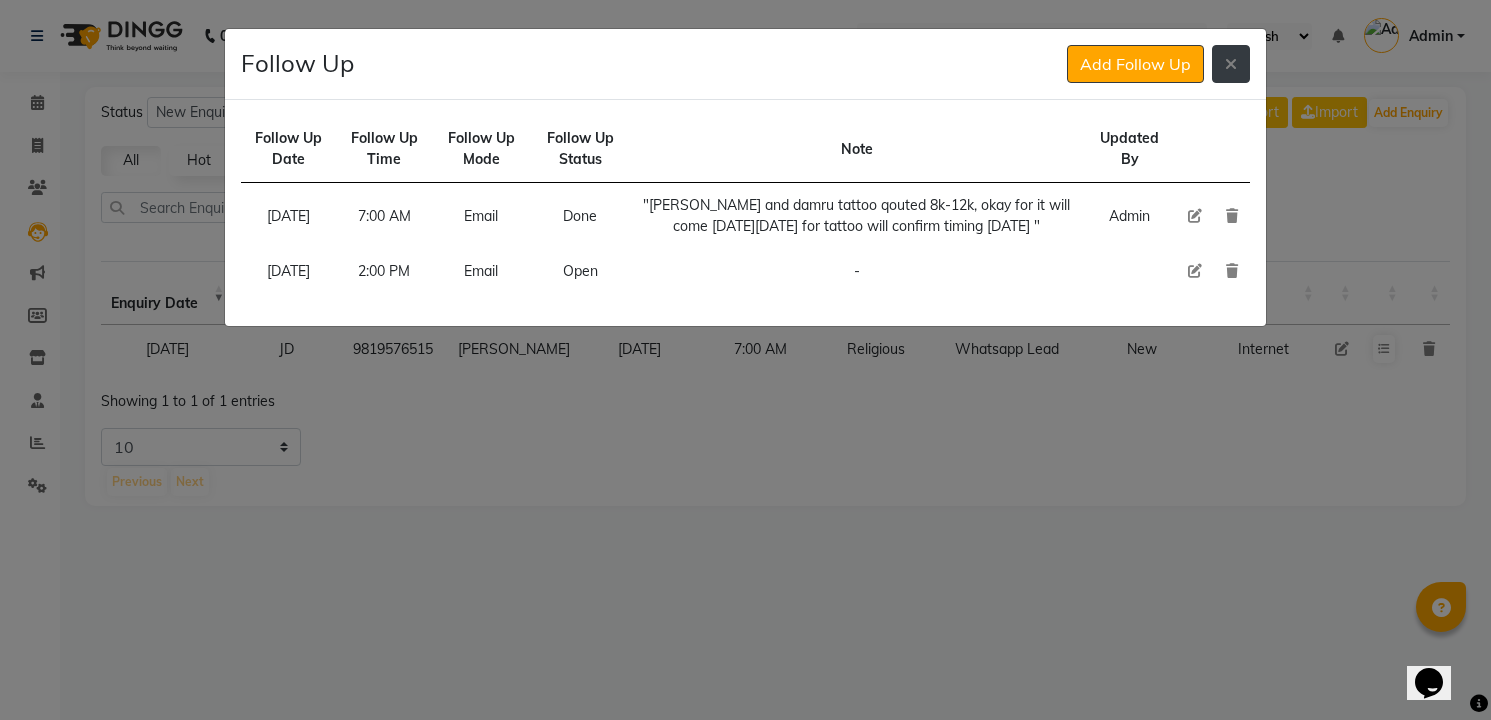 click 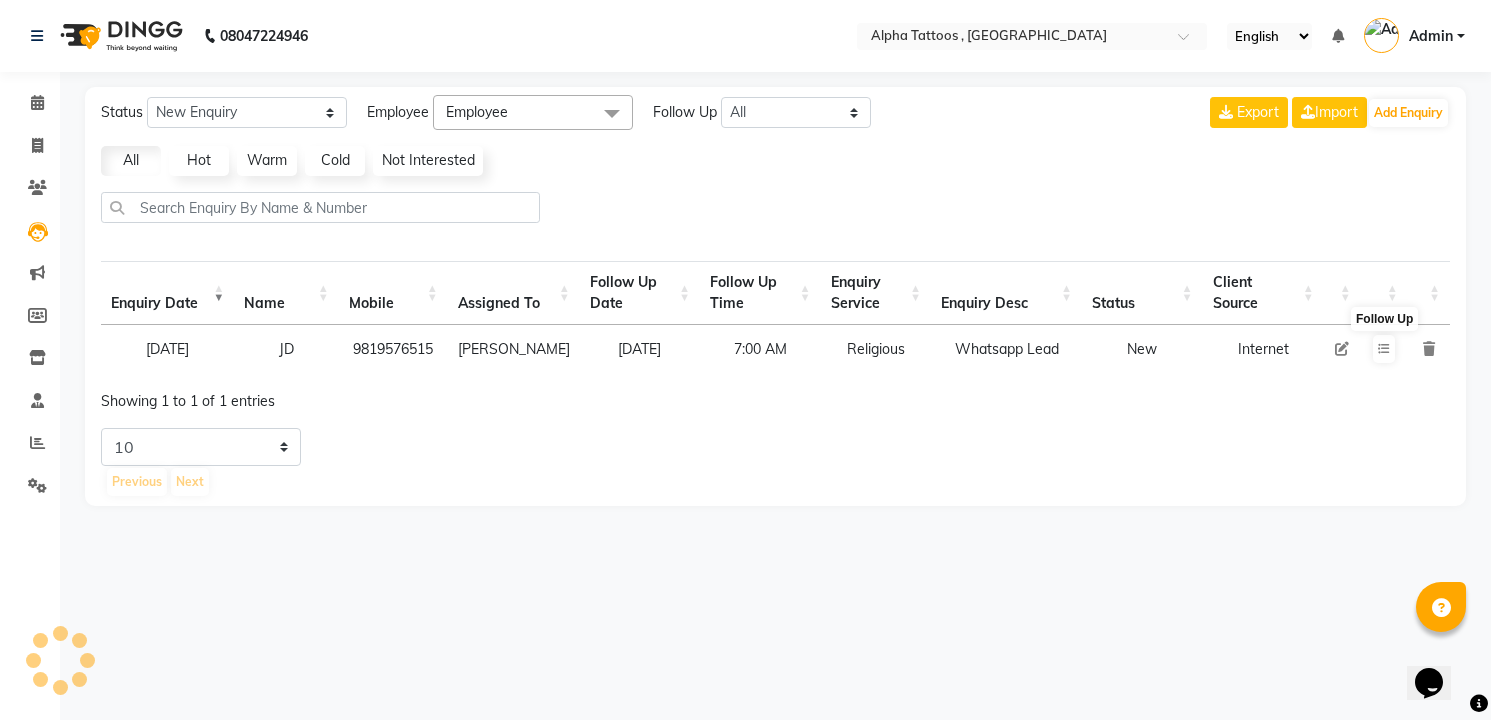 click at bounding box center (1342, 349) 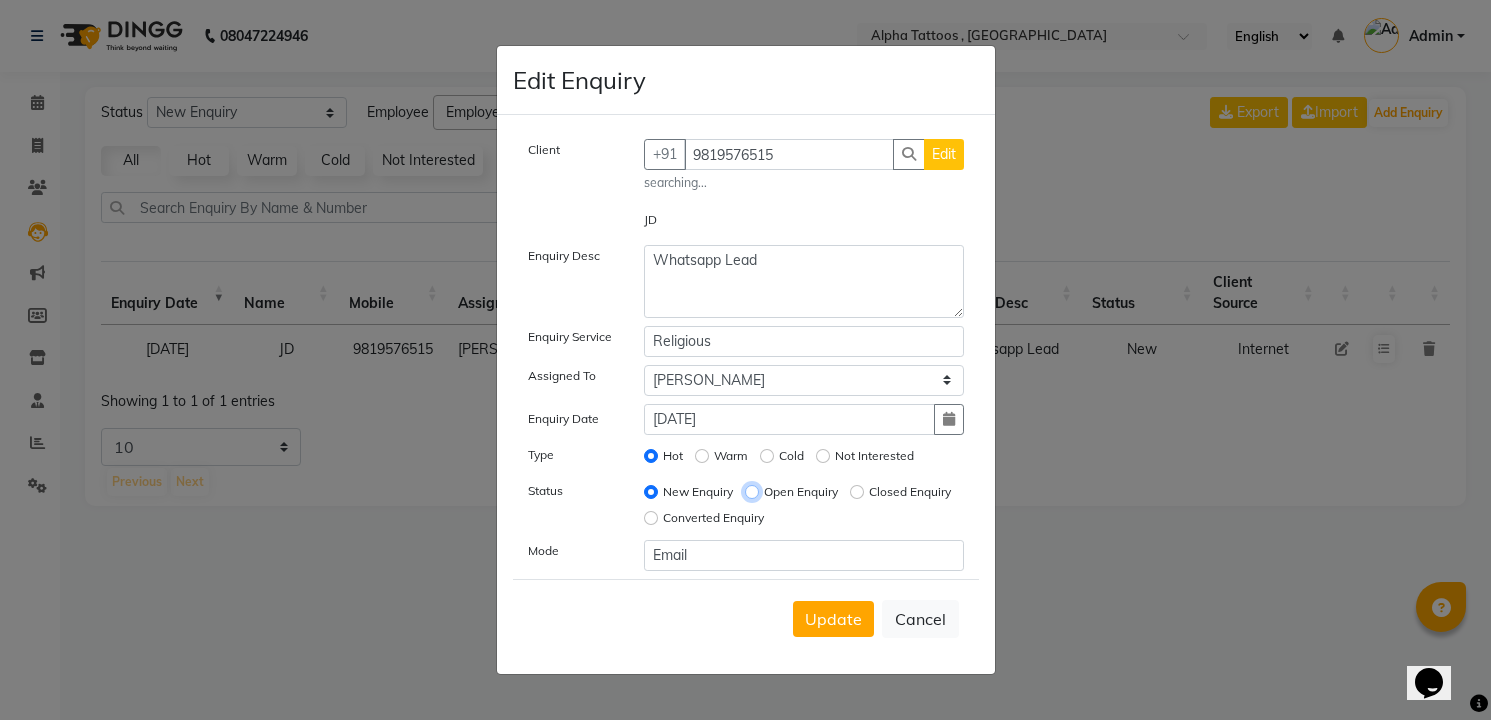 click on "Open Enquiry" at bounding box center [752, 492] 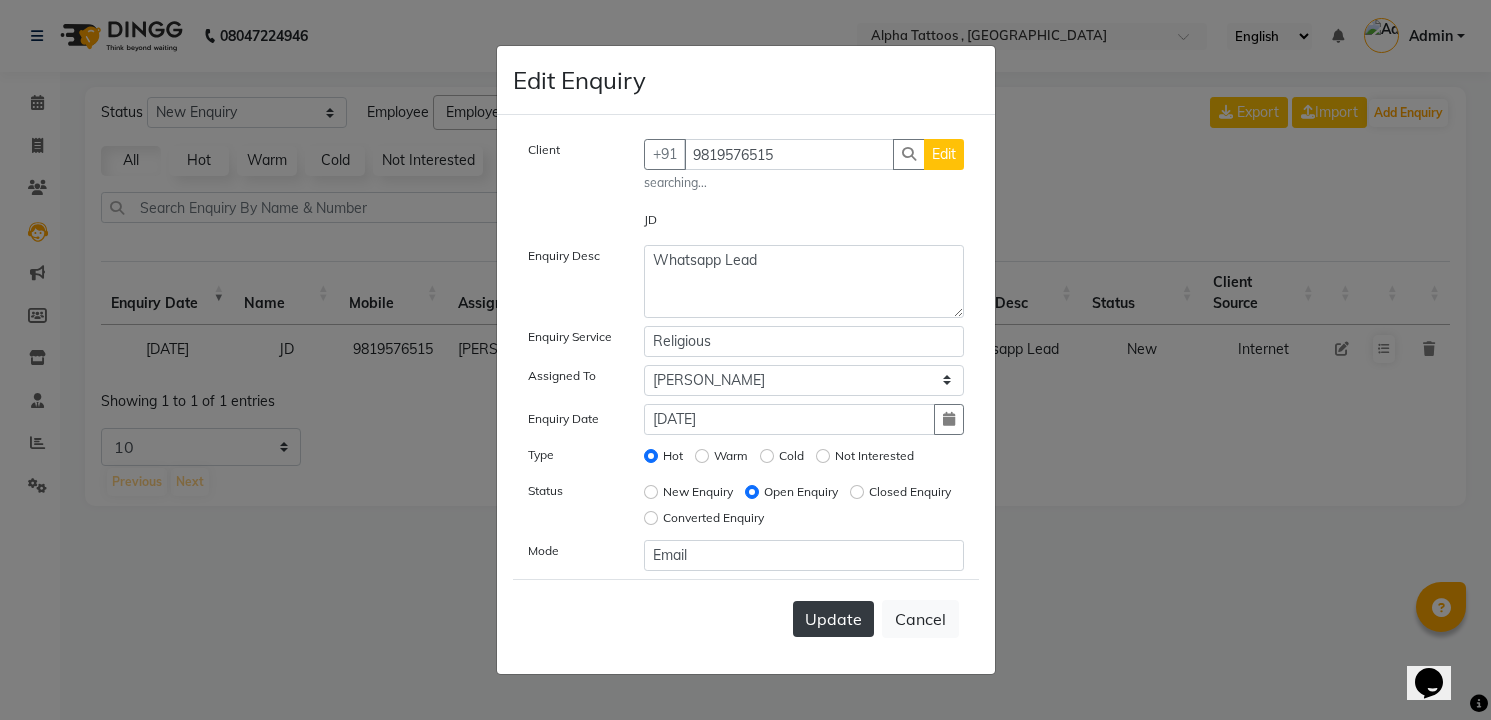 click on "Update" at bounding box center (833, 619) 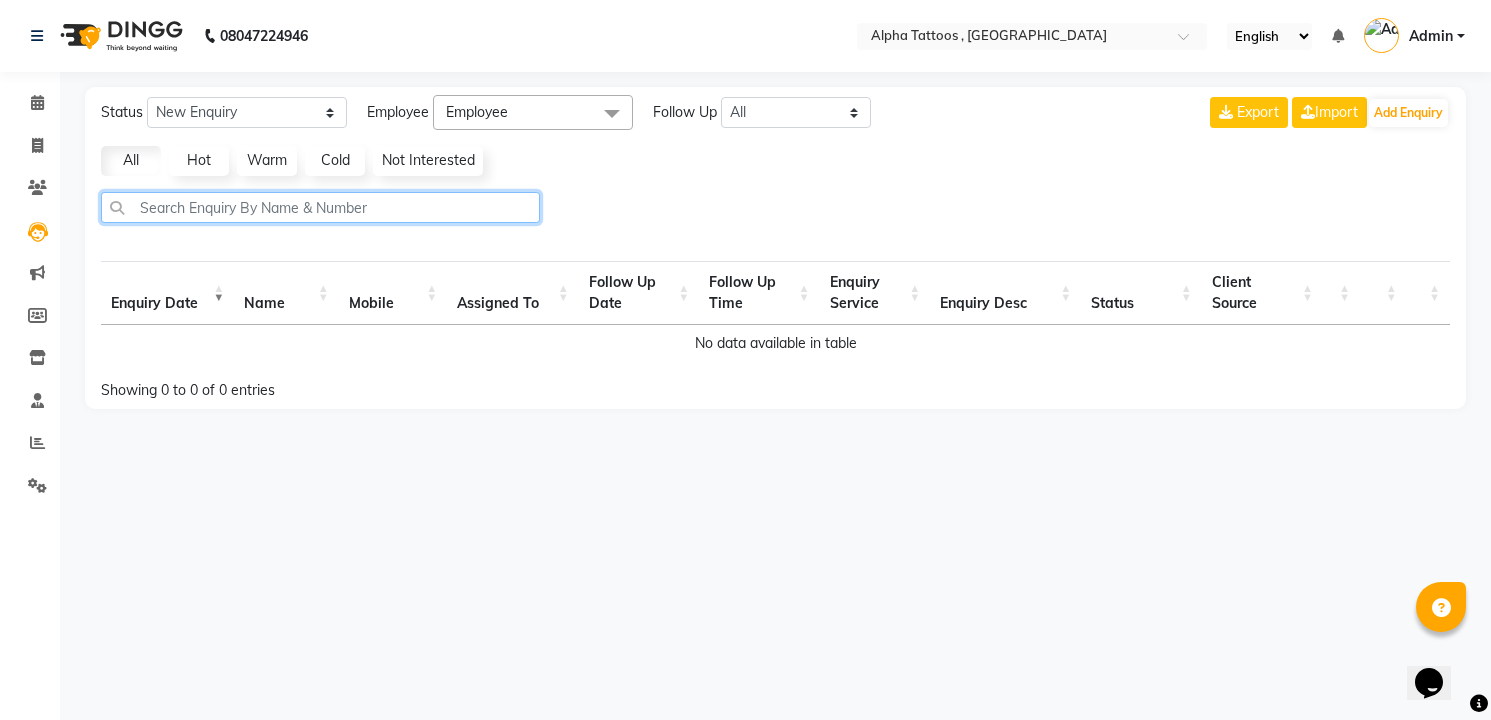 click 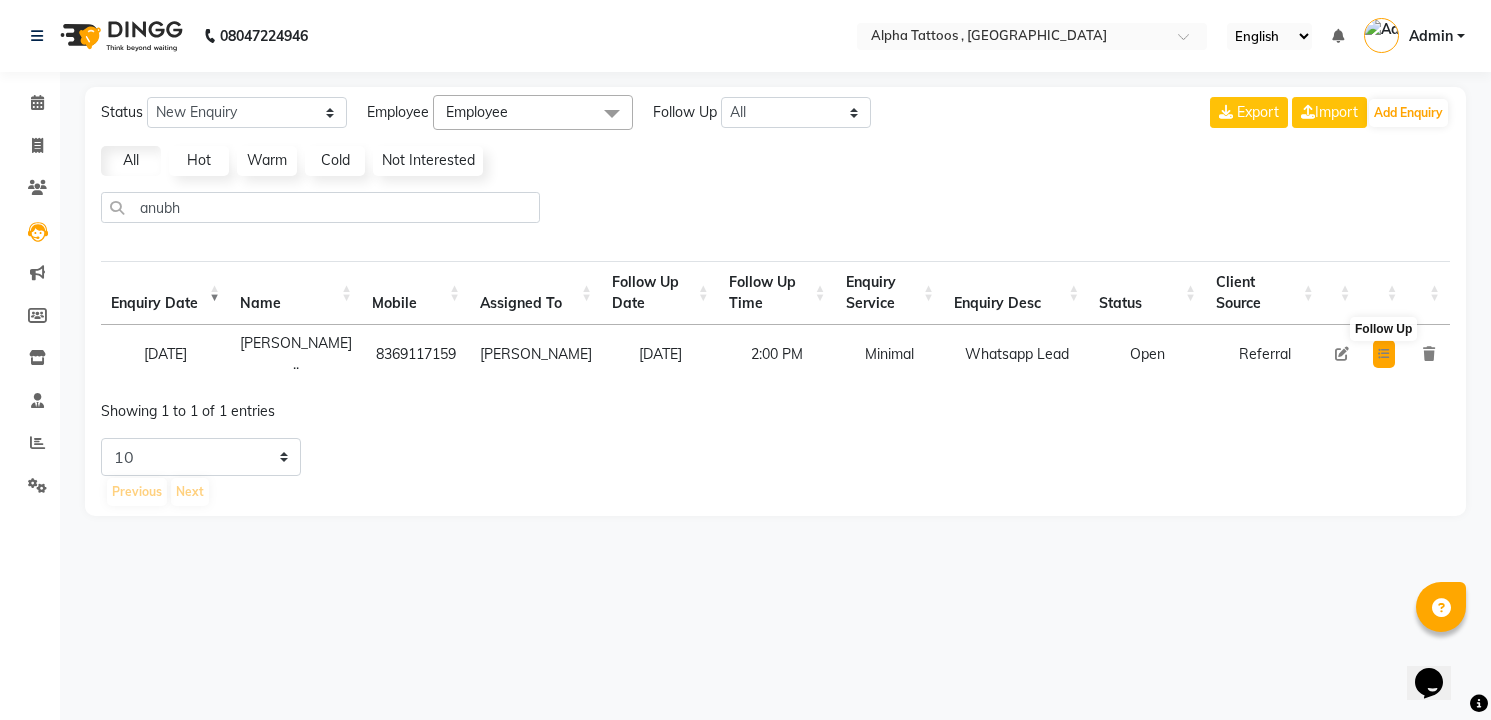 click at bounding box center (1384, 354) 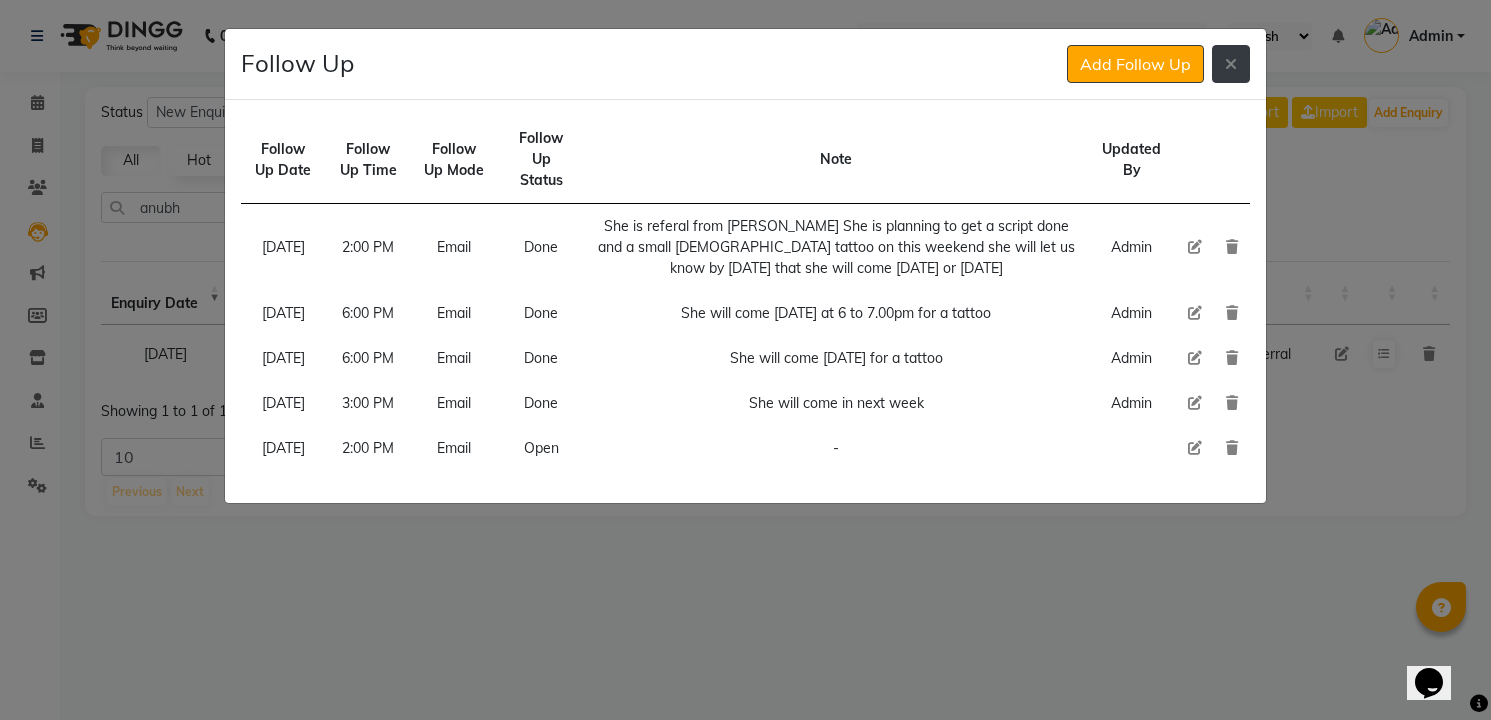 click 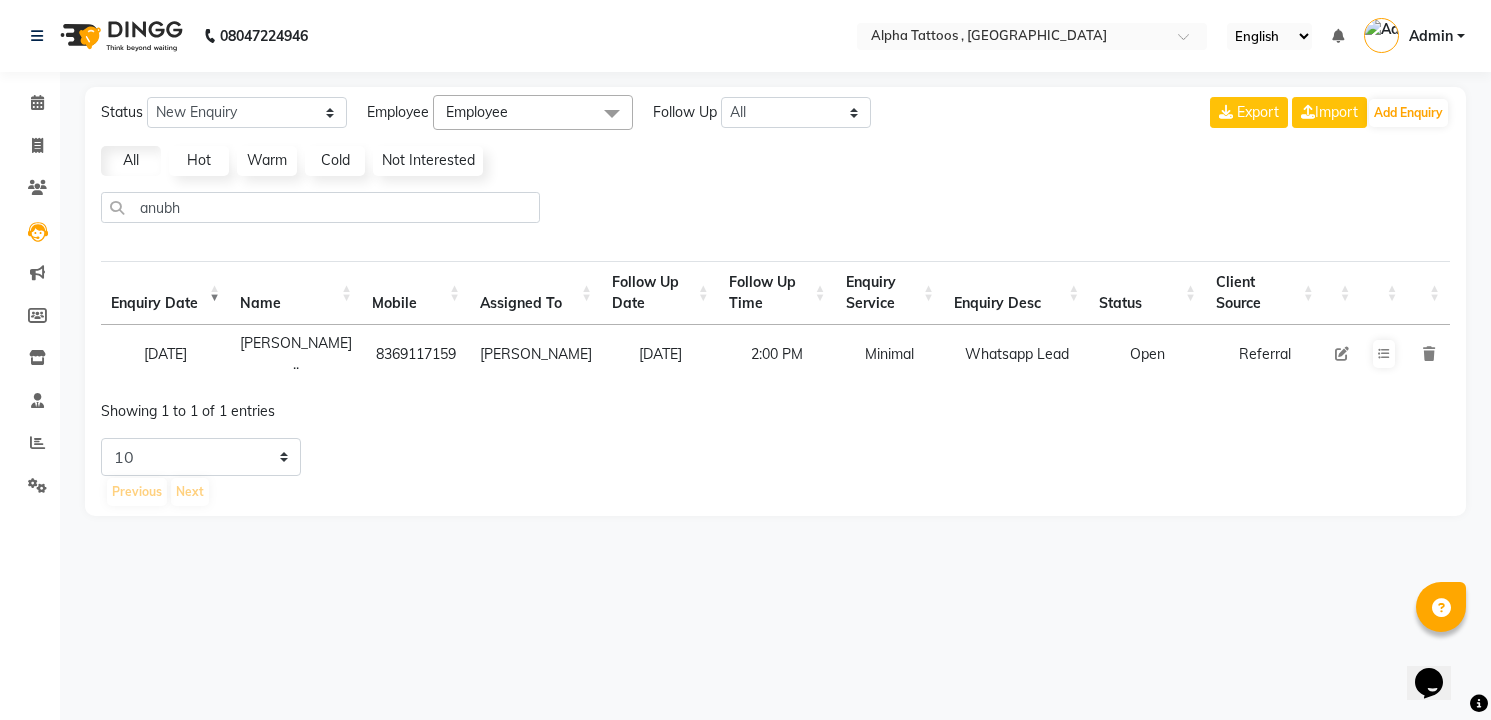 click at bounding box center [1342, 354] 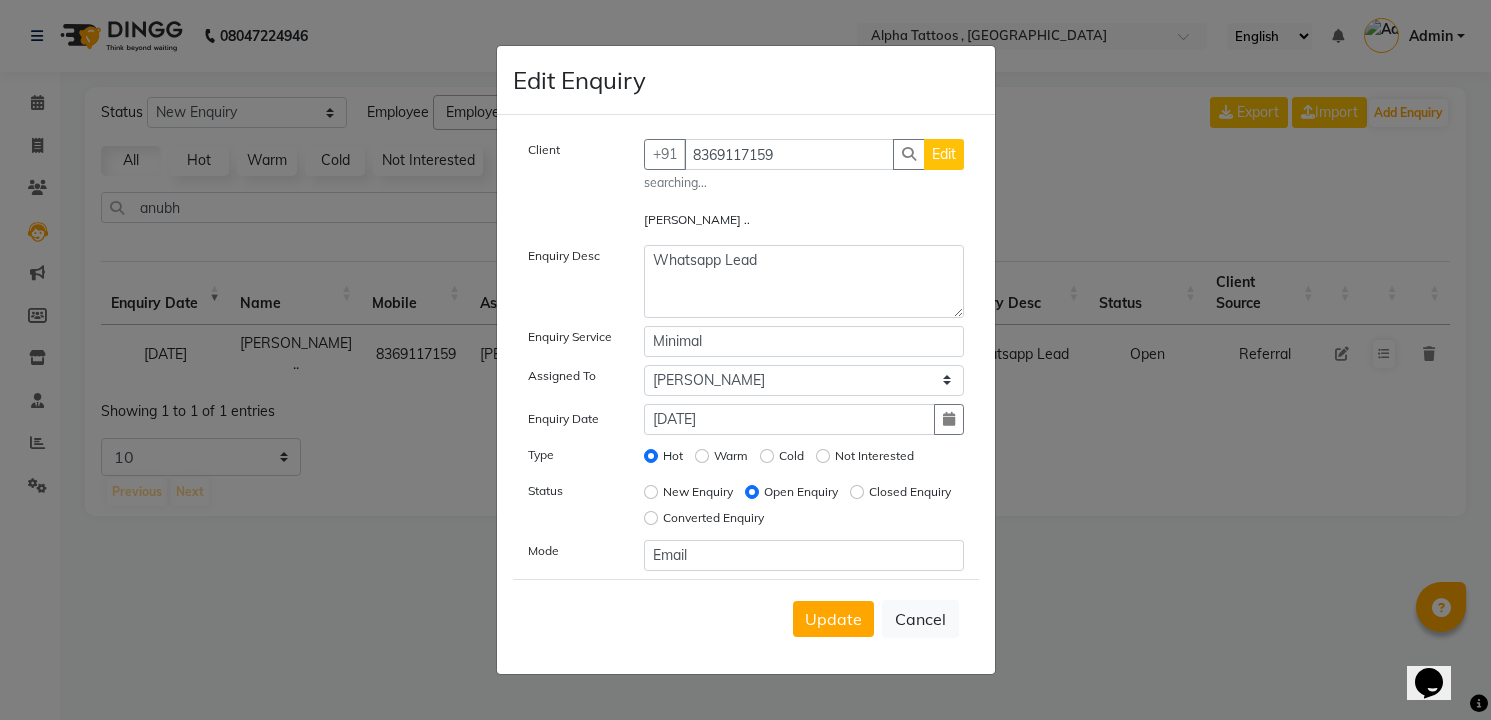 click on "Edit Enquiry Client [PHONE_NUMBER] Edit searching... [PERSON_NAME] .. Enquiry Desc Whatsapp Lead Enquiry Service Minimal Assigned To Select [PERSON_NAME] [PERSON_NAME]  [PERSON_NAME] Maverick Fernz [PERSON_NAME] Prasad Enquiry Date [DATE] Type Hot Warm Cold Not Interested Status New Enquiry Open Enquiry Closed Enquiry Converted Enquiry  Mode Email  Update   Cancel" 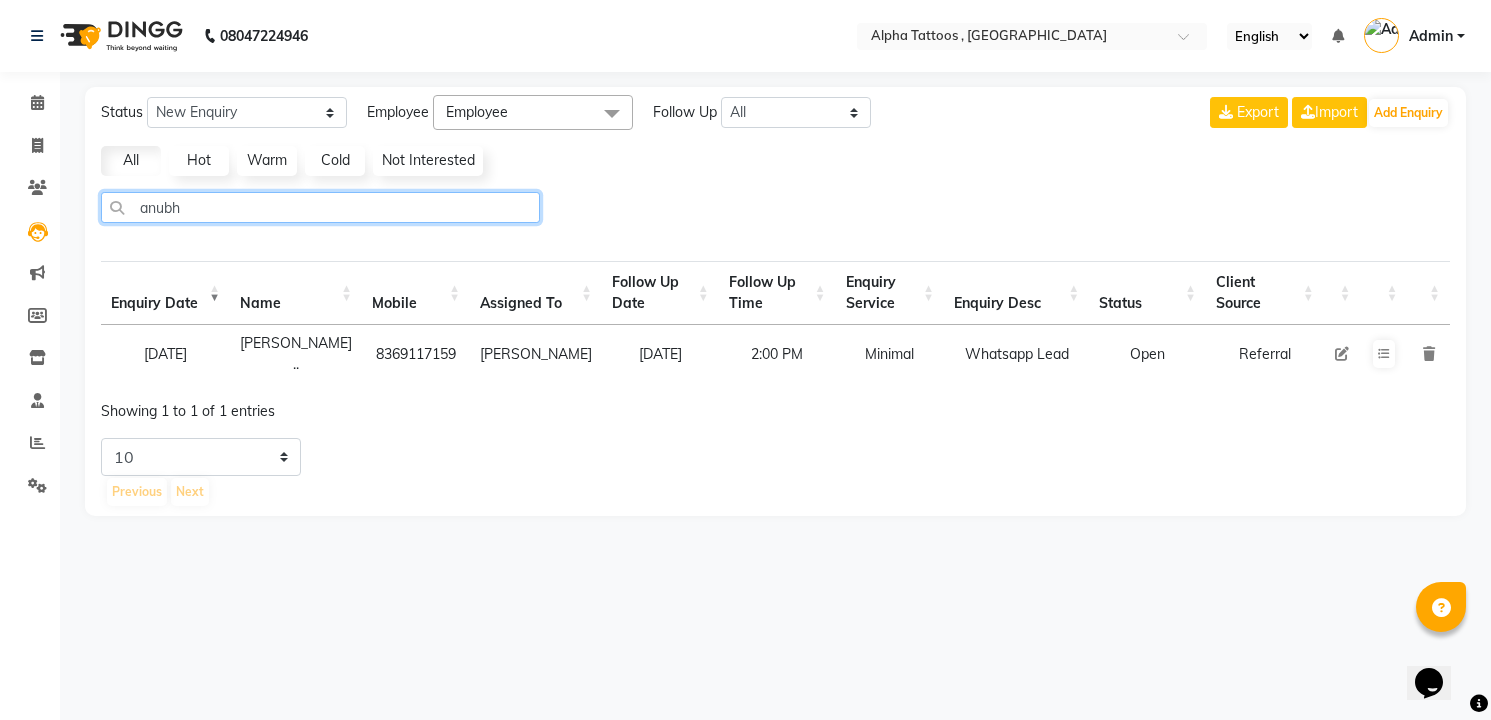 click on "anubh" 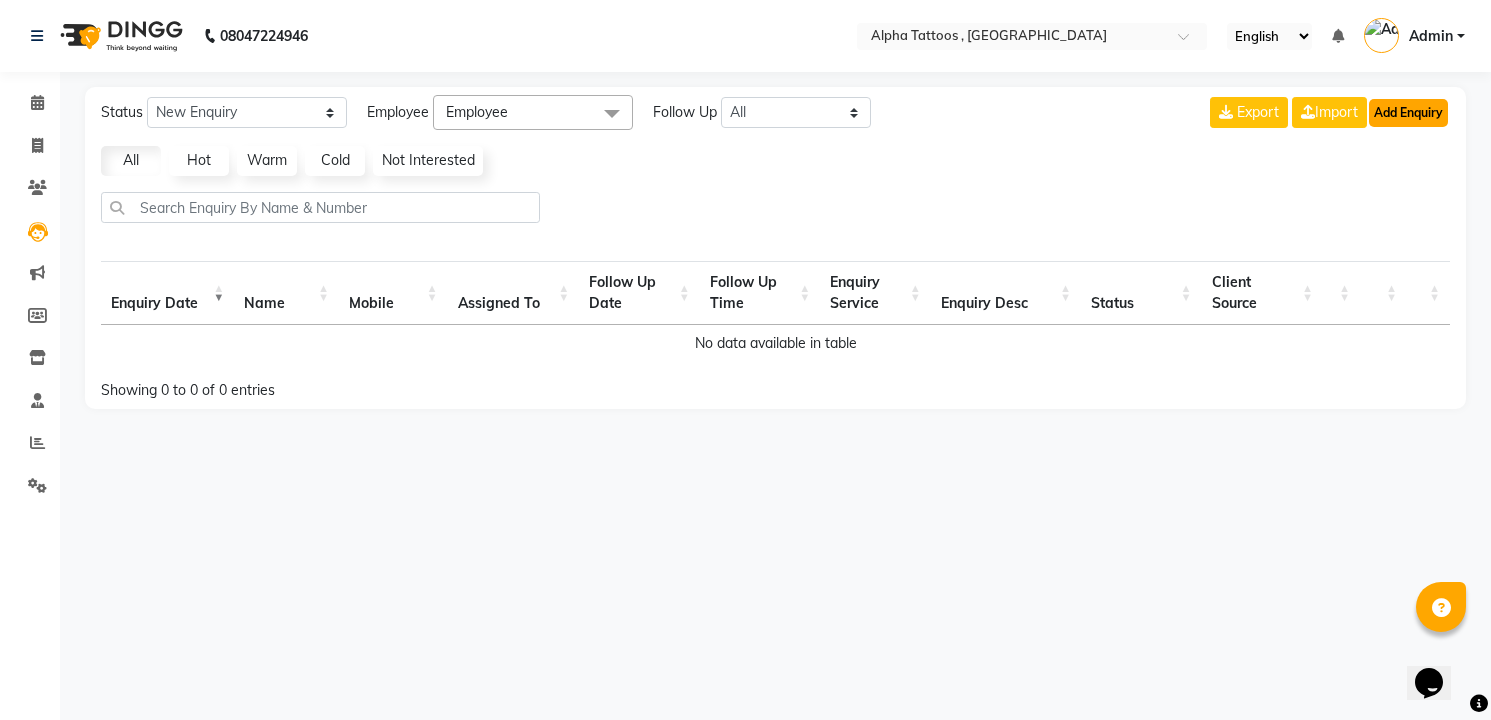 click on "Add Enquiry" 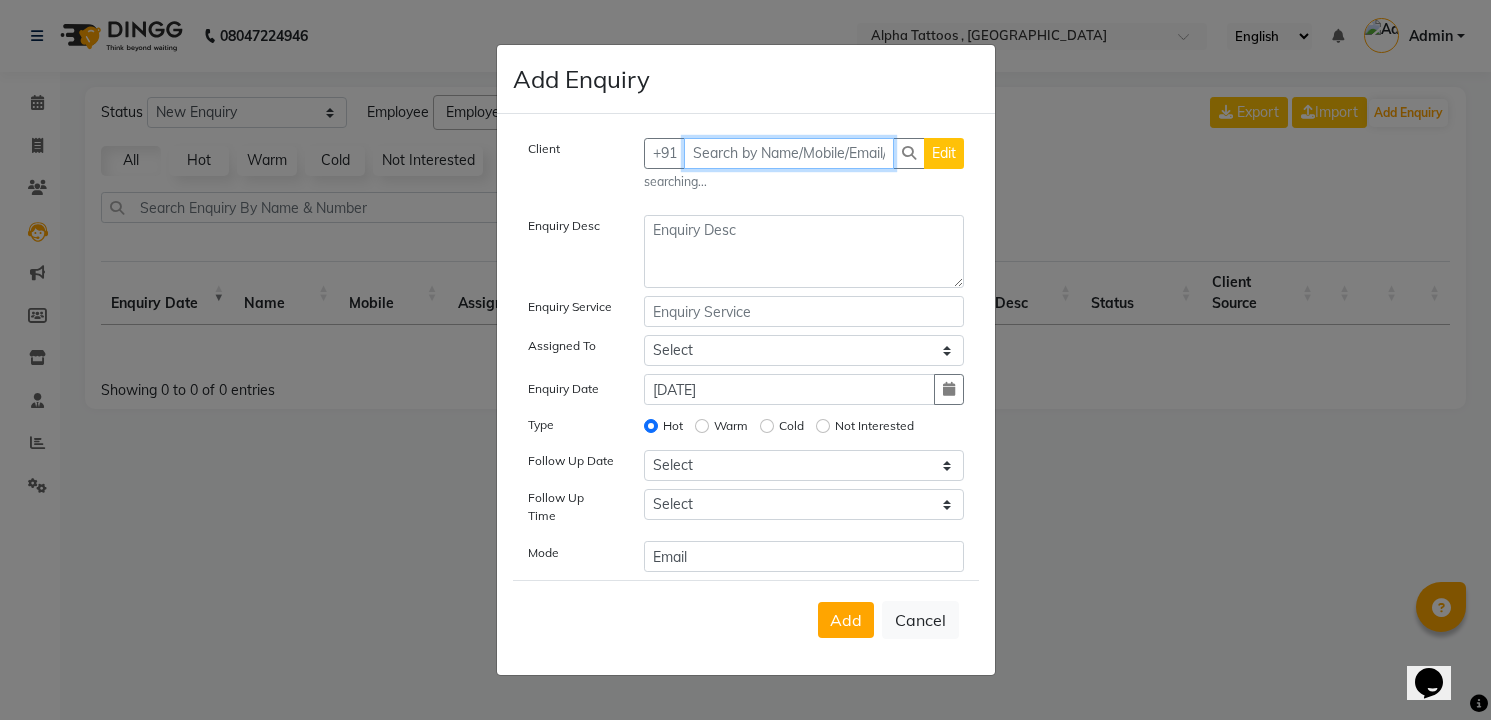 click at bounding box center [789, 153] 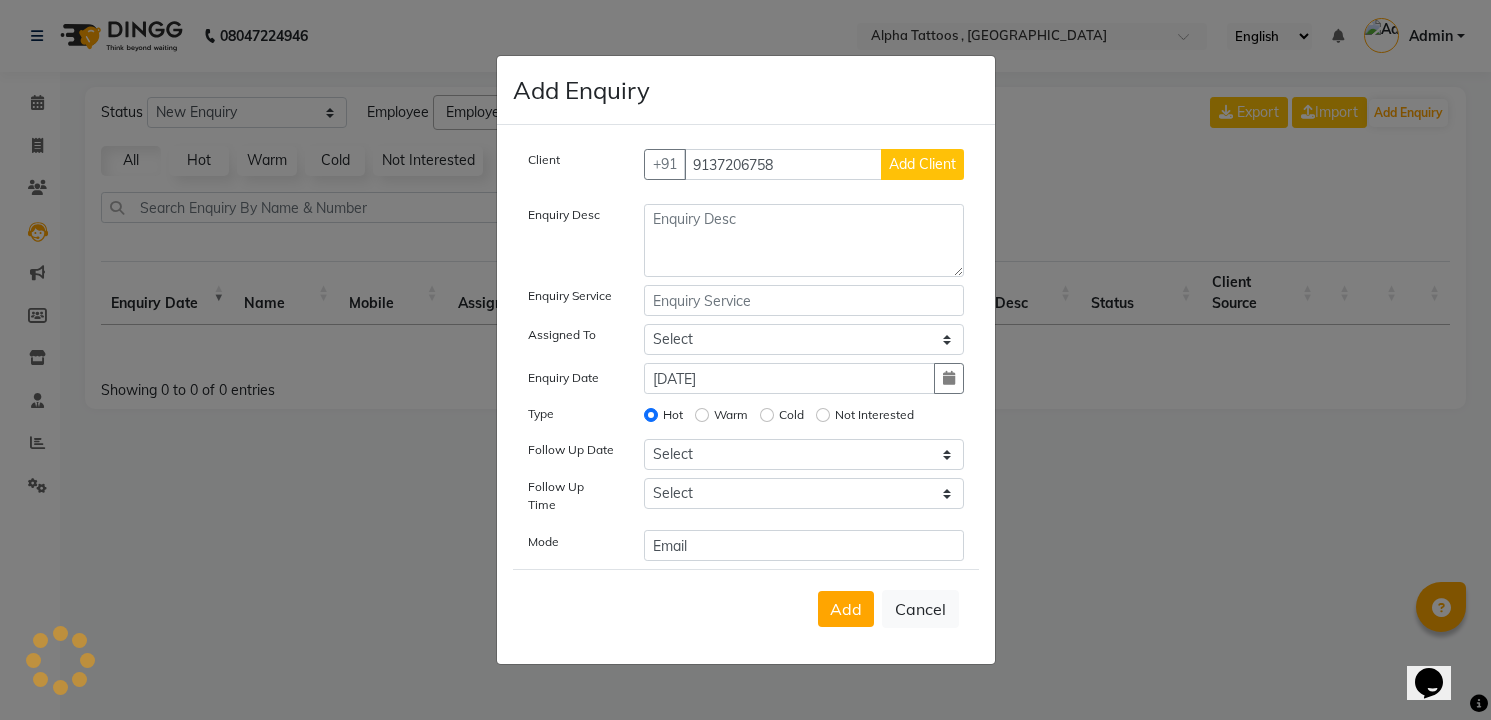 click on "Add Client" 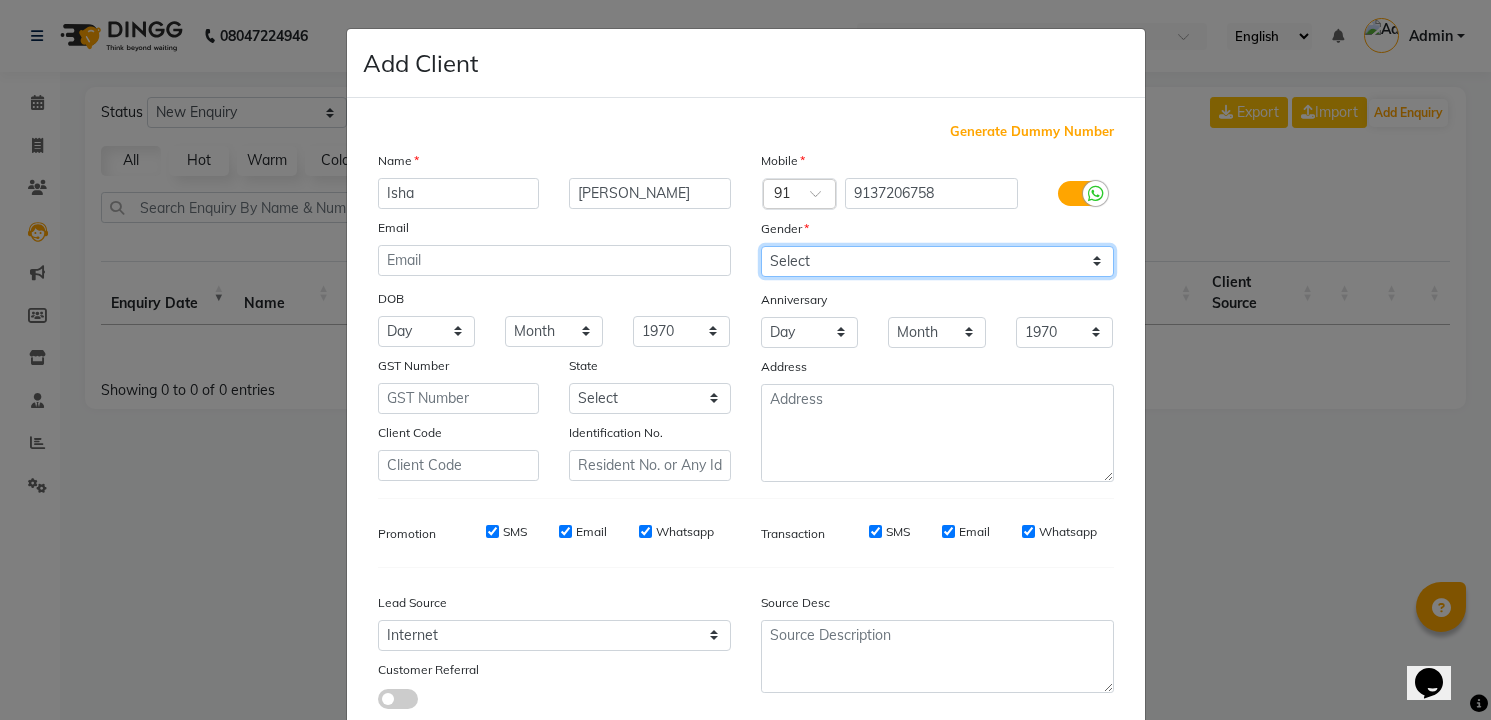 click on "Select [DEMOGRAPHIC_DATA] [DEMOGRAPHIC_DATA] Other Prefer Not To Say" 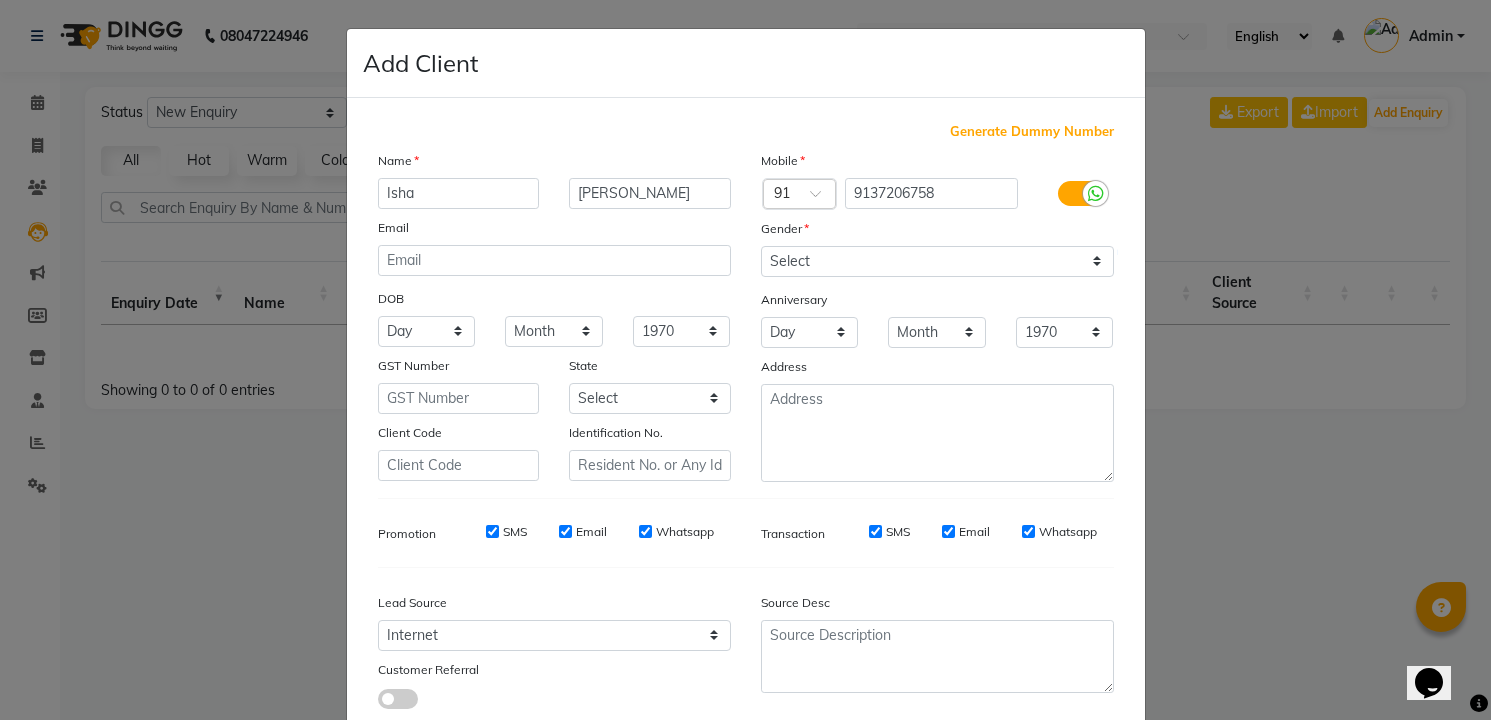 click on "Add" 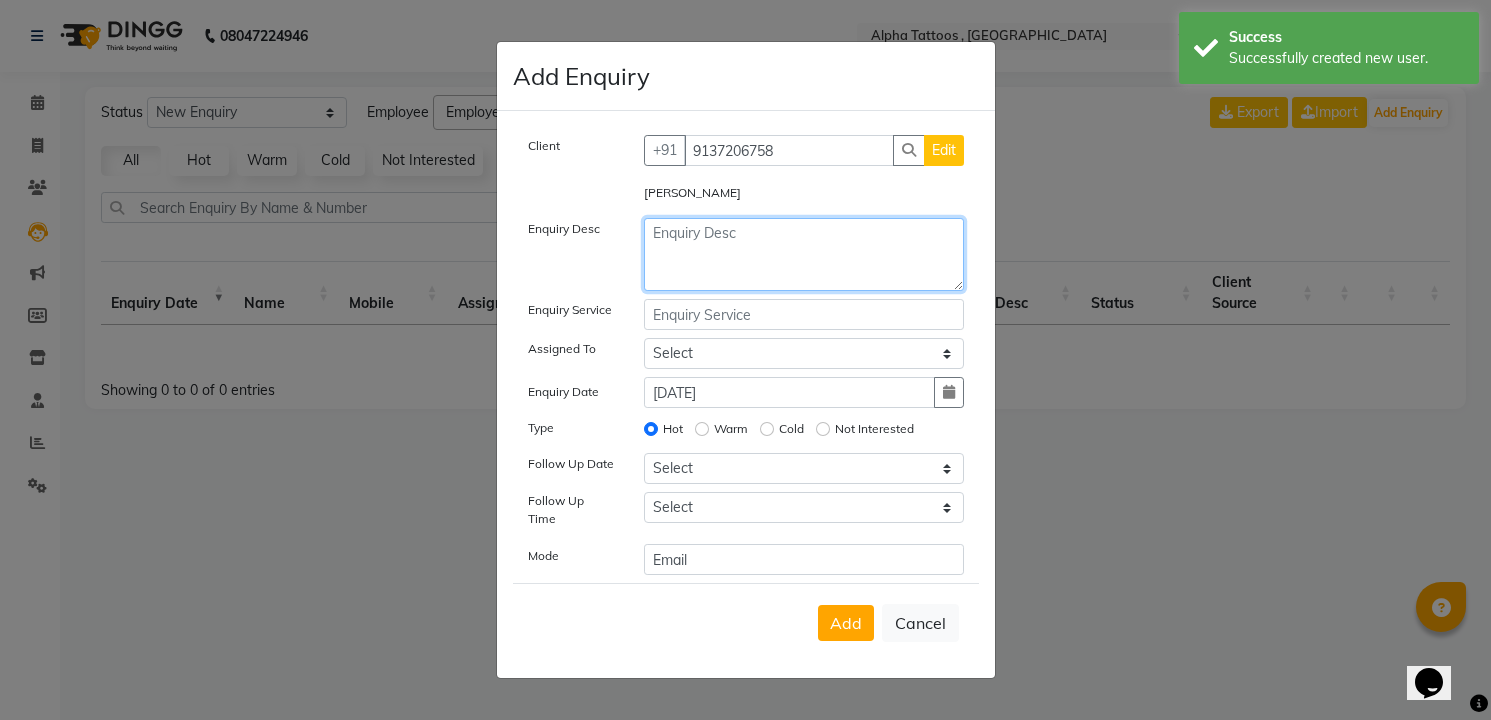 click 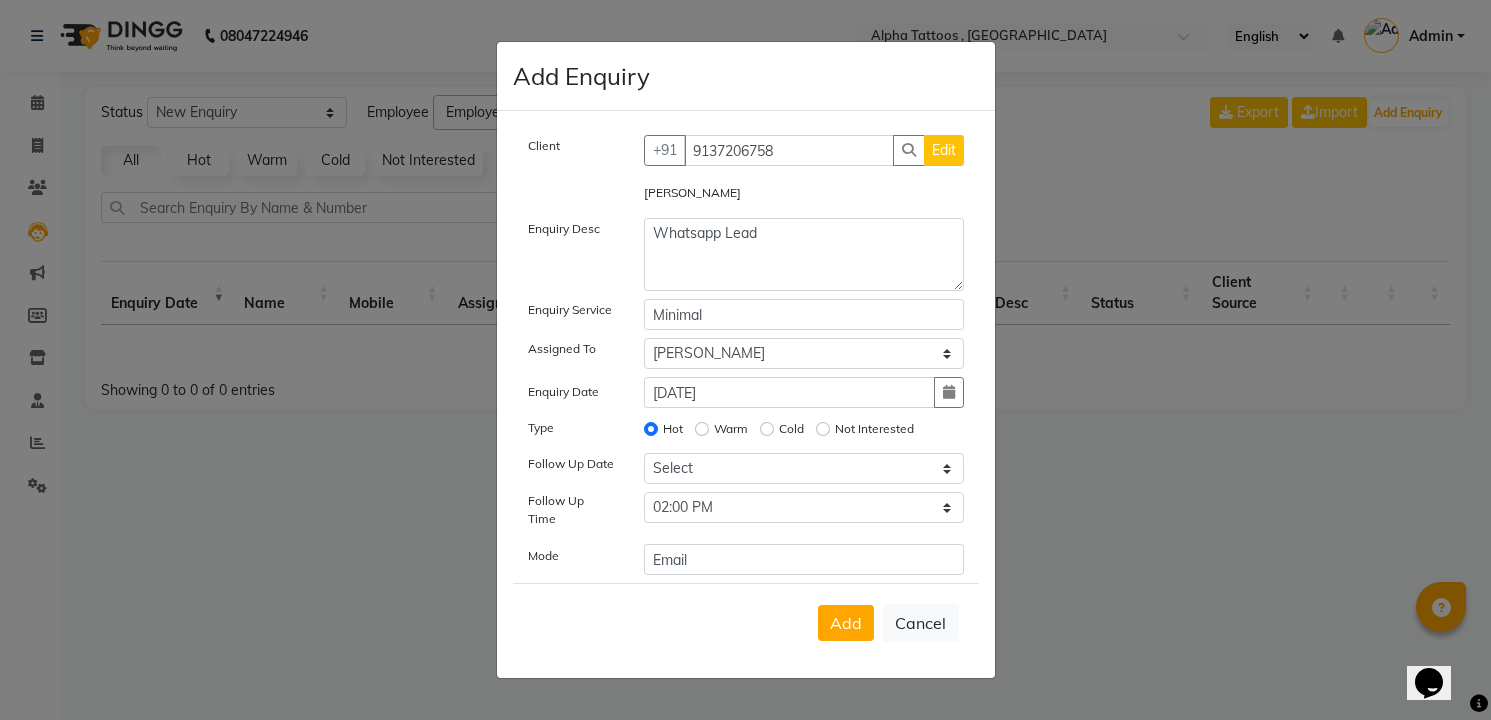click on "Add" at bounding box center (846, 623) 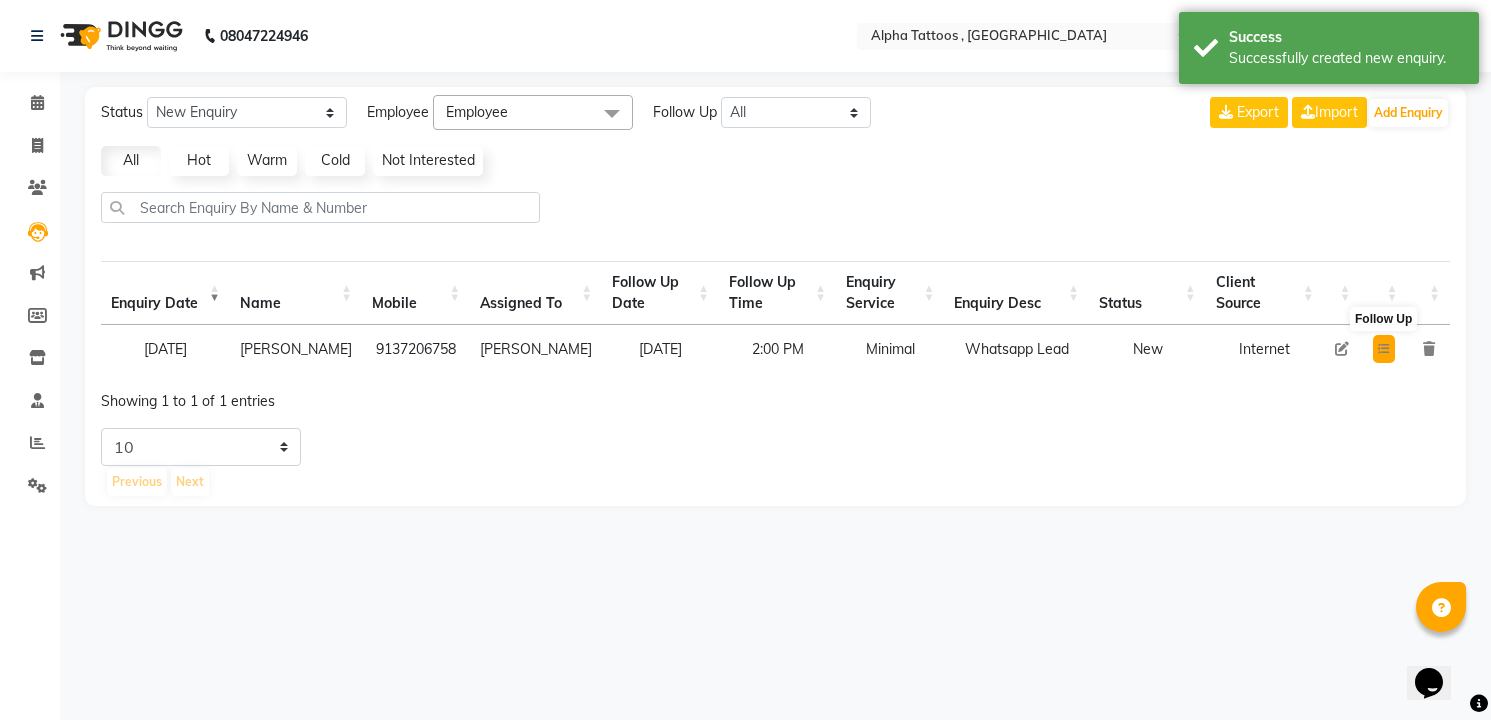 click at bounding box center [1384, 349] 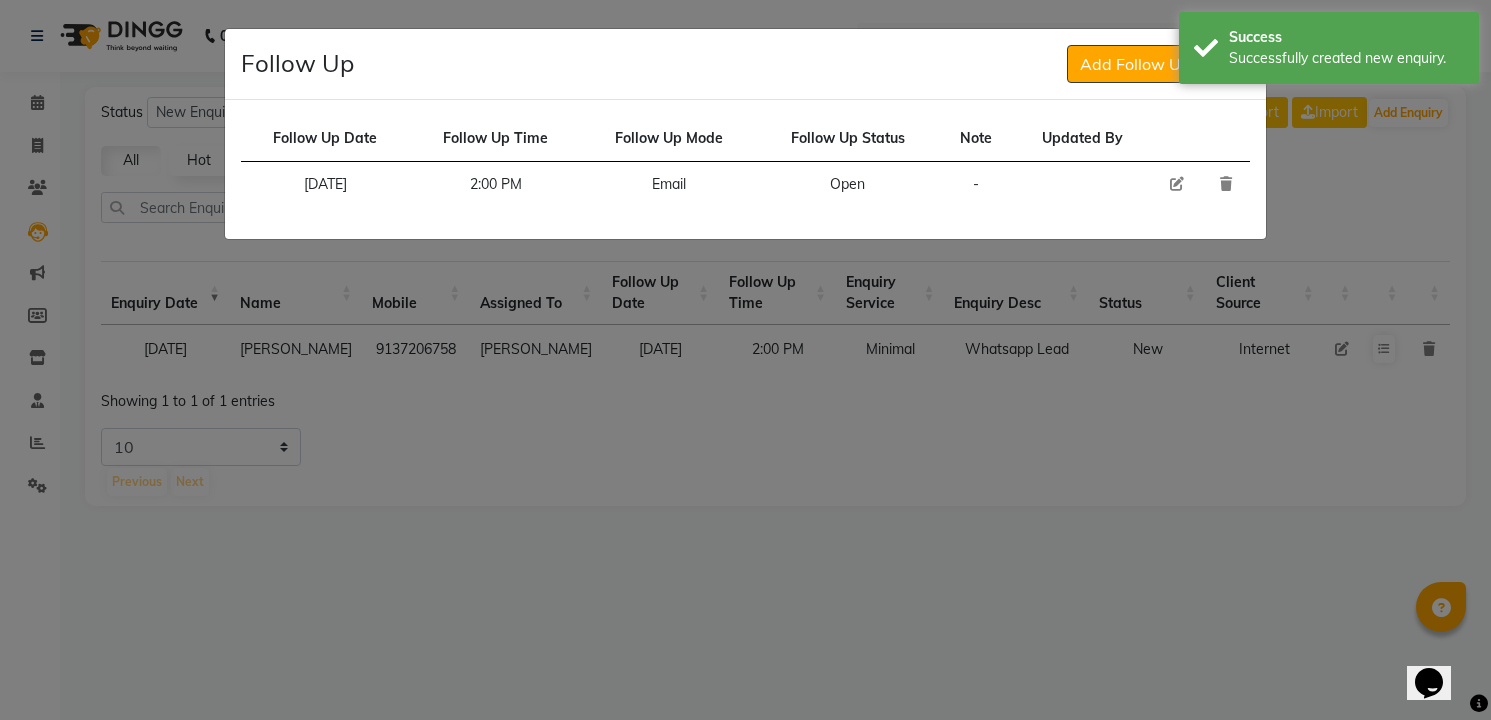 click 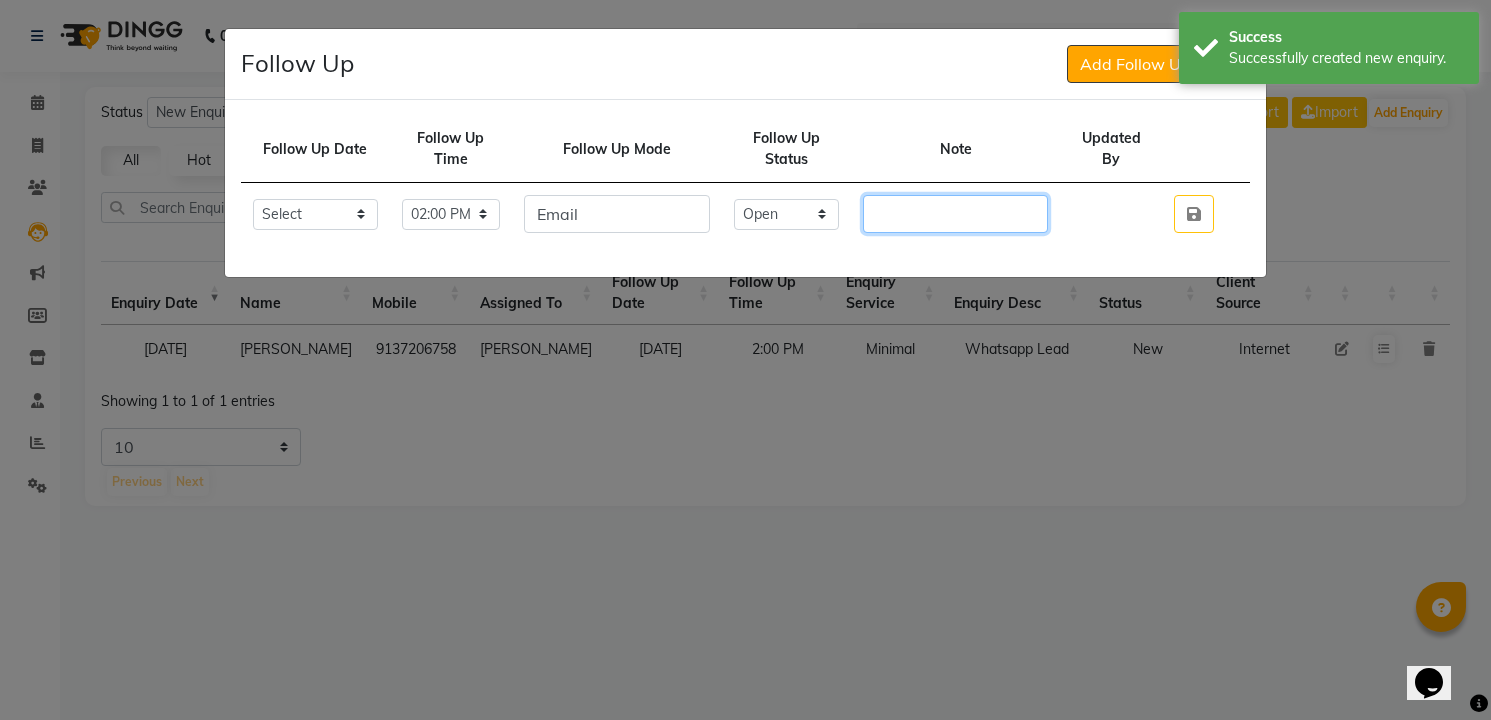 click 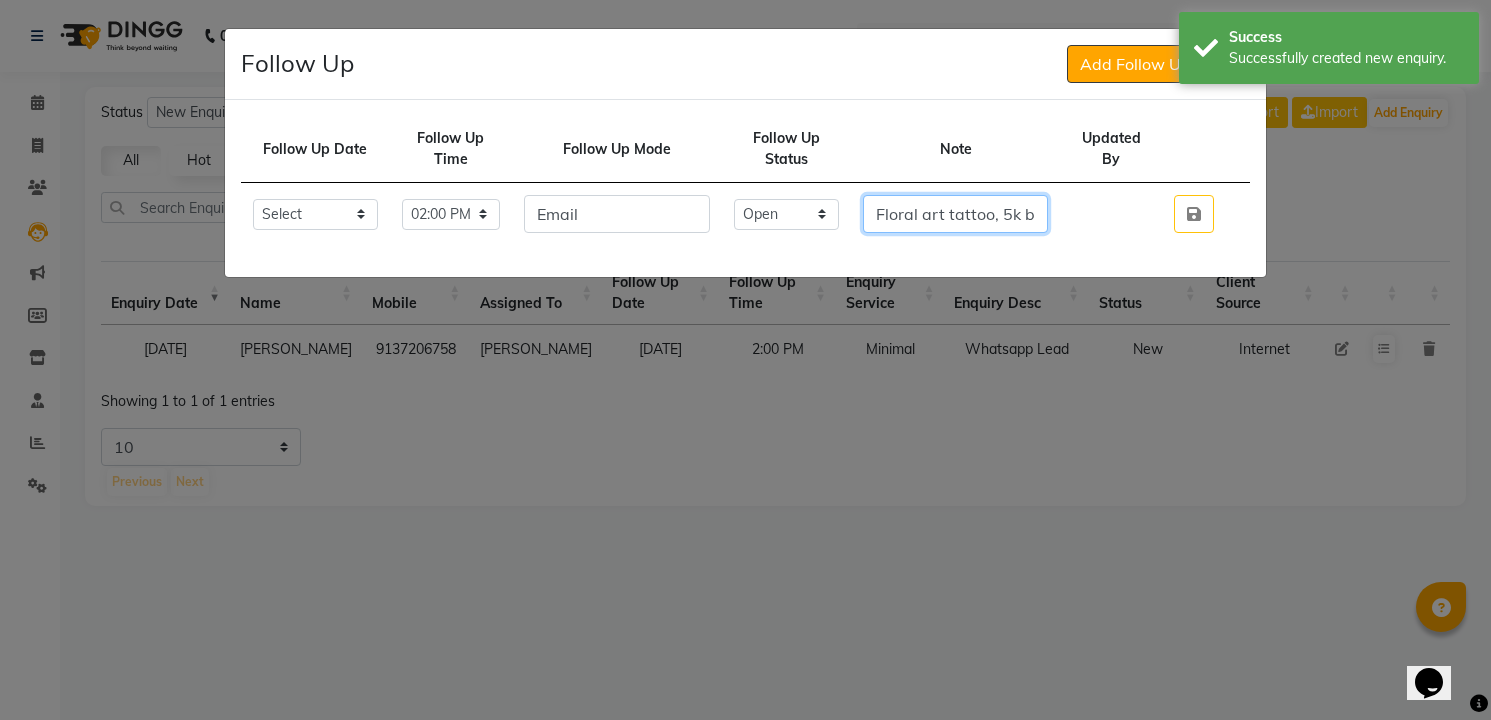 scroll, scrollTop: 0, scrollLeft: 241, axis: horizontal 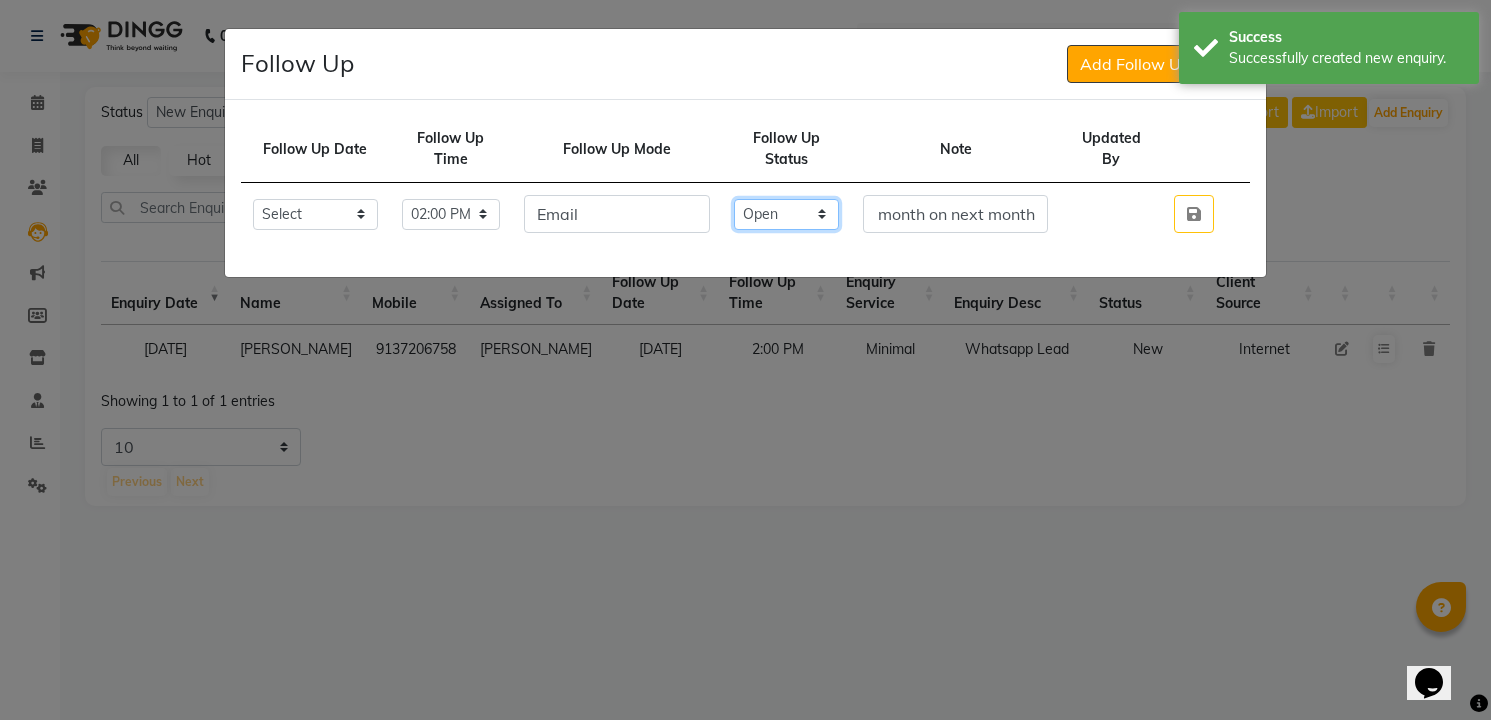 click on "Select Open Pending Done" 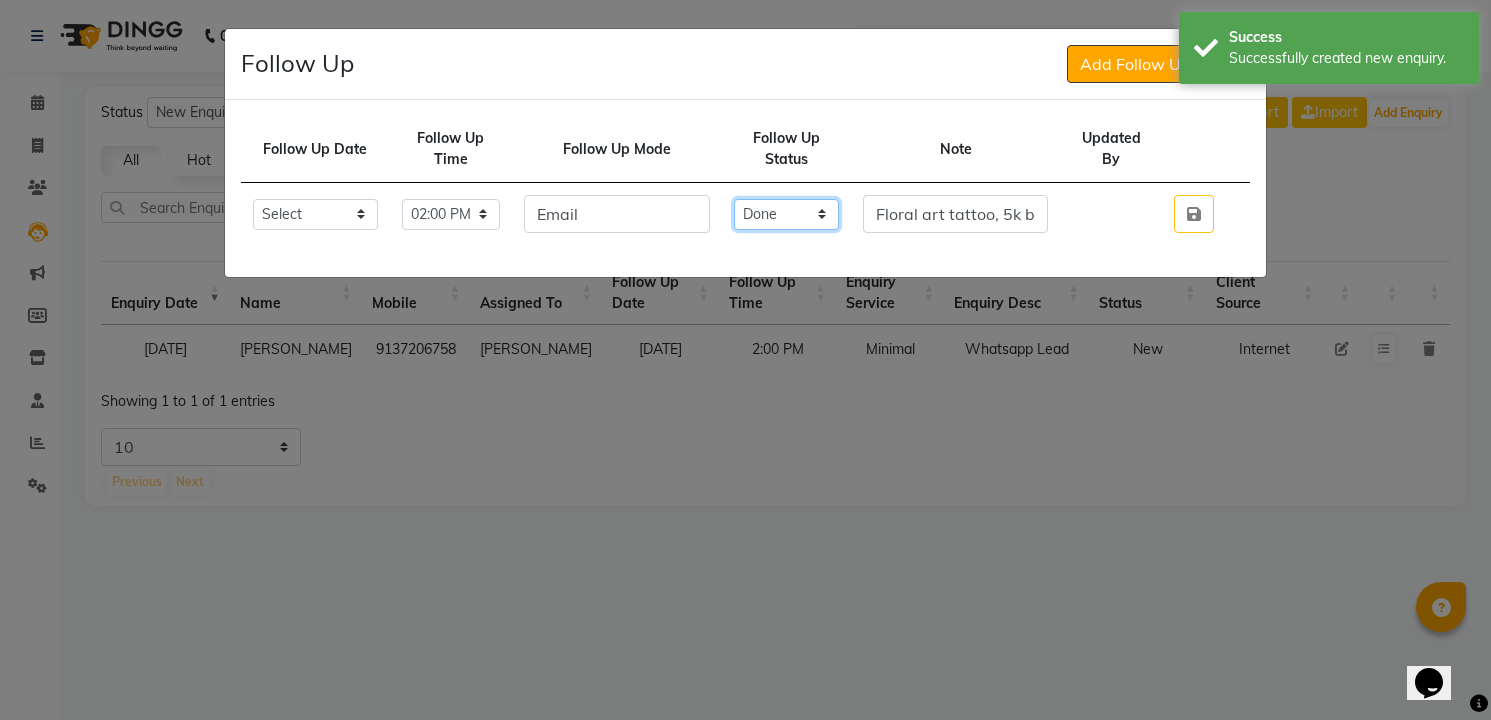click on "Select Open Pending Done" 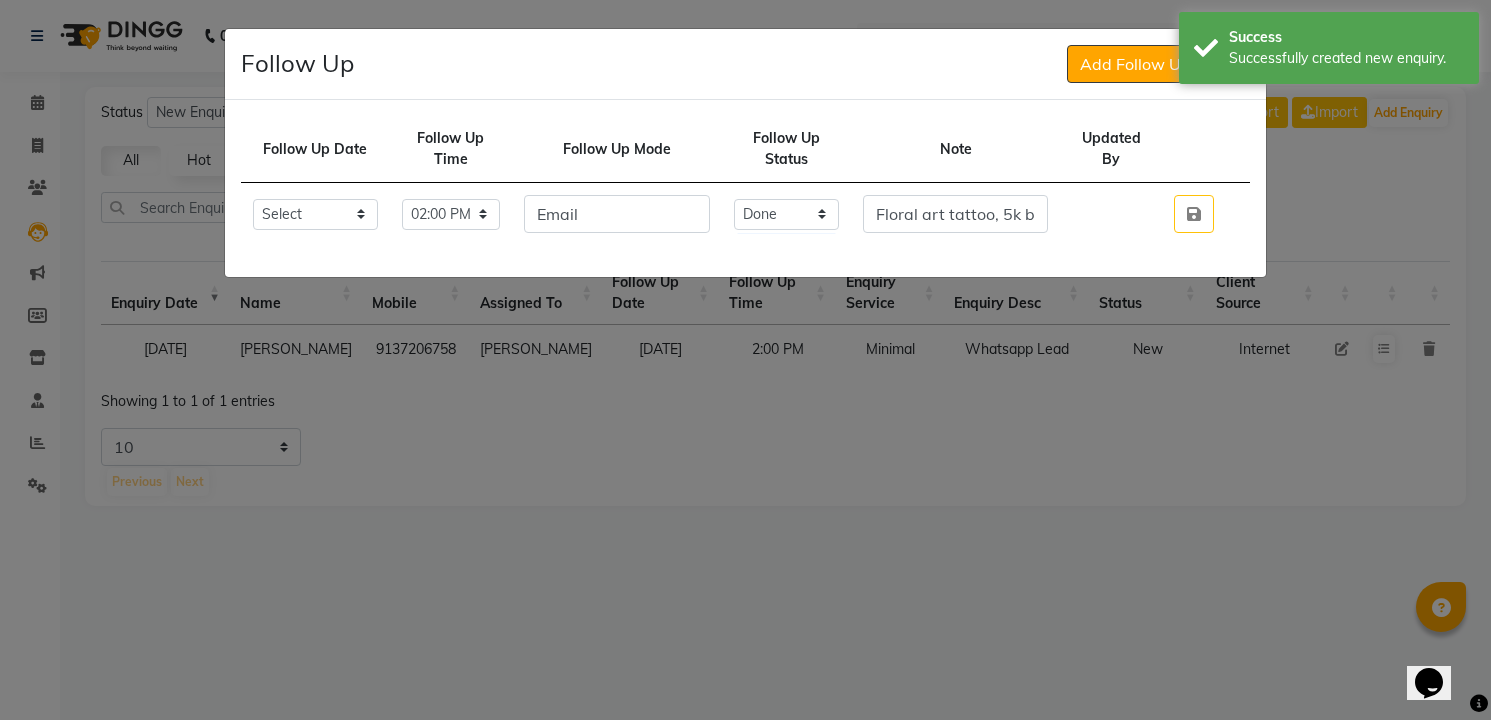 click 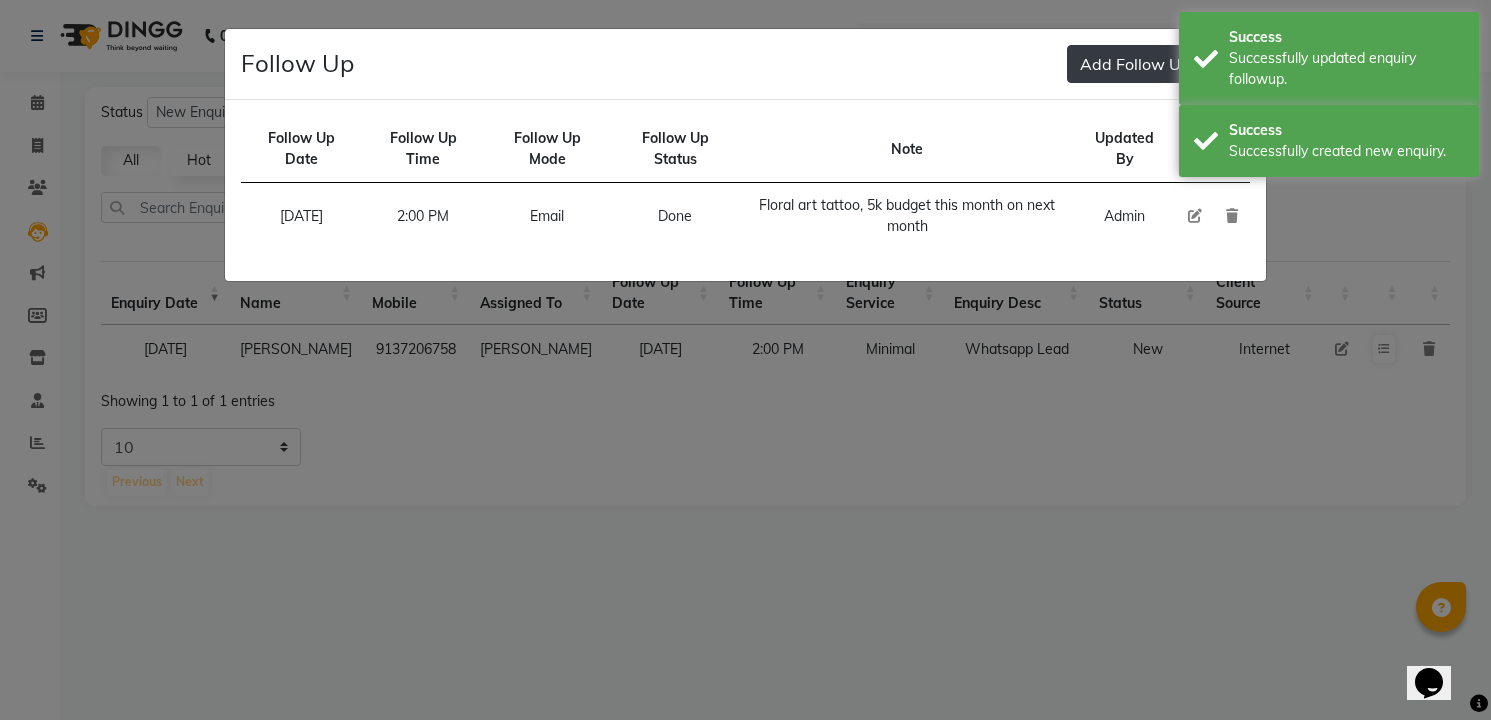 click on "Add Follow Up" 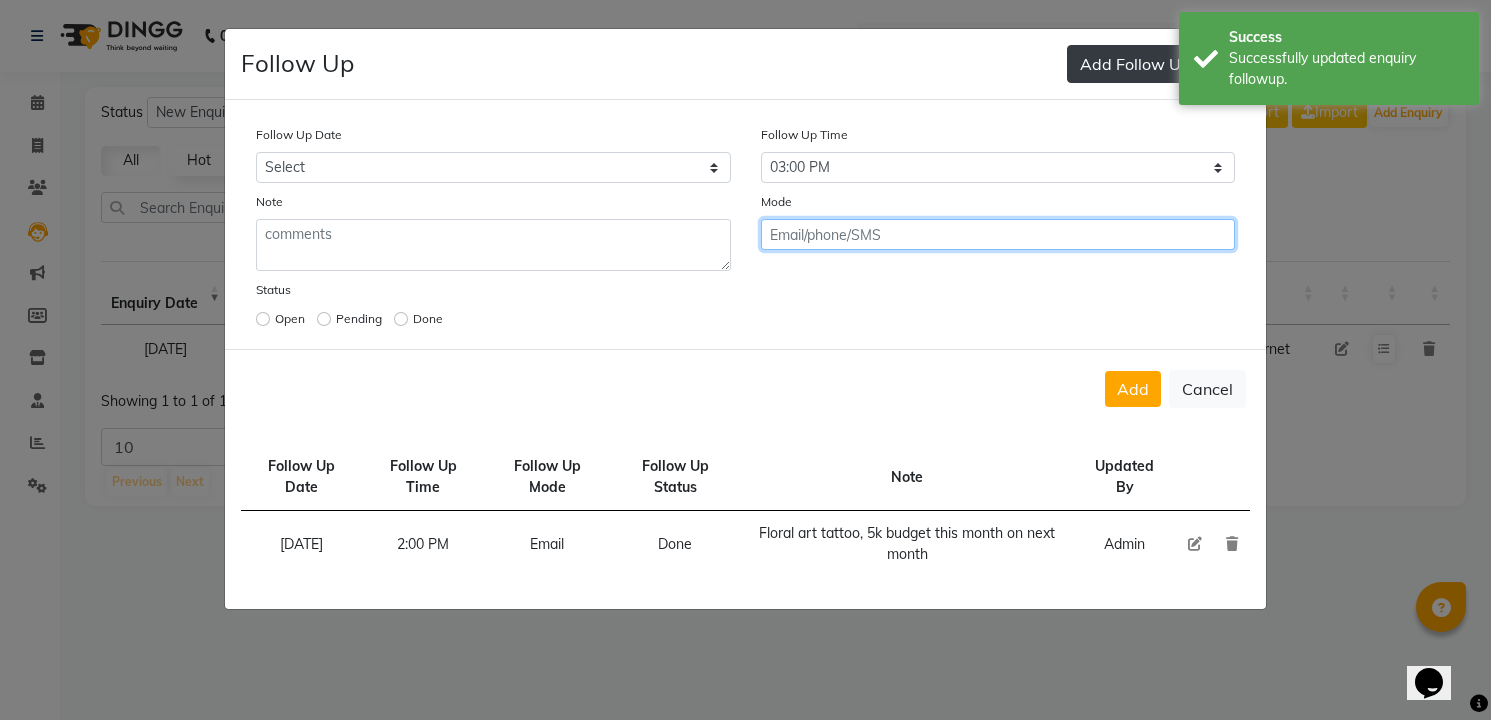 click on "Add" 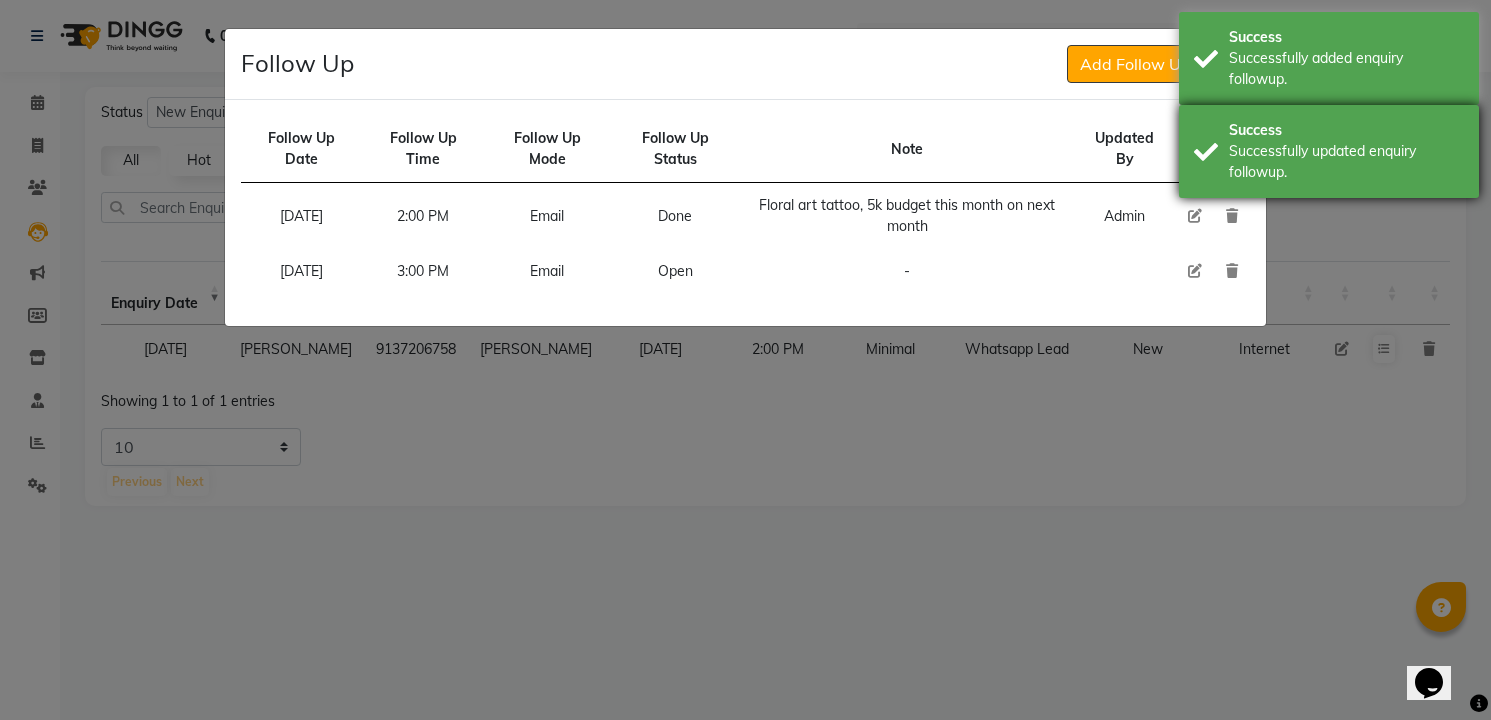 click on "Success   Successfully updated enquiry followup." at bounding box center (1329, 151) 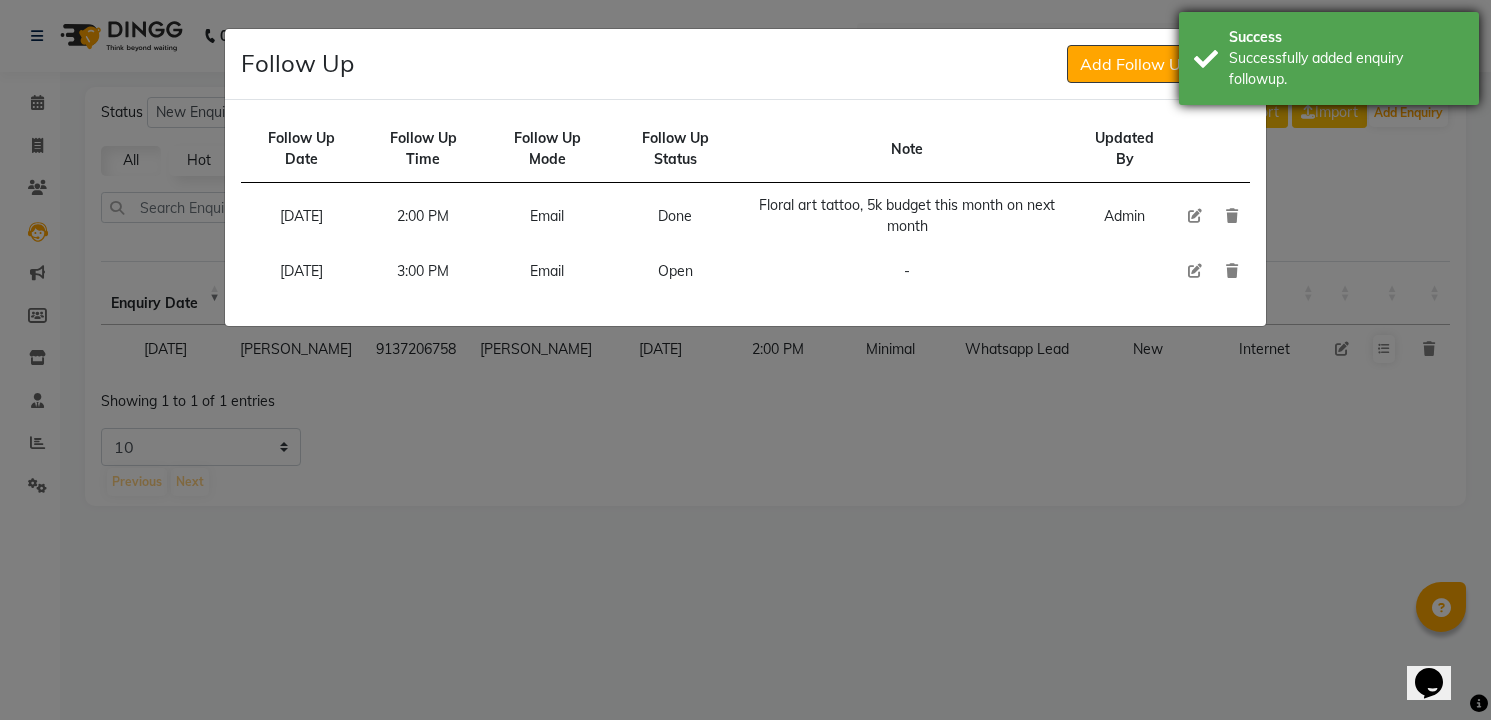 click on "Successfully added enquiry followup." at bounding box center (1346, 69) 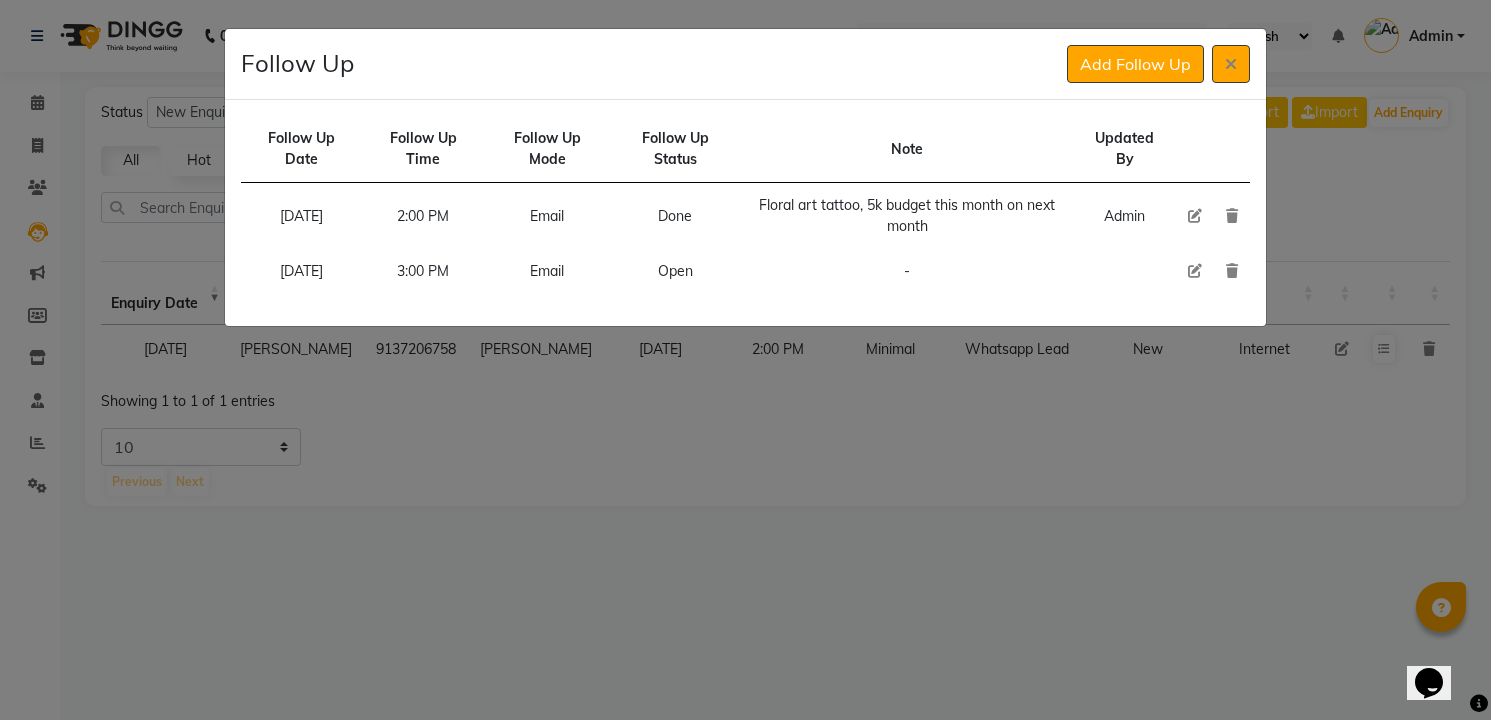 click 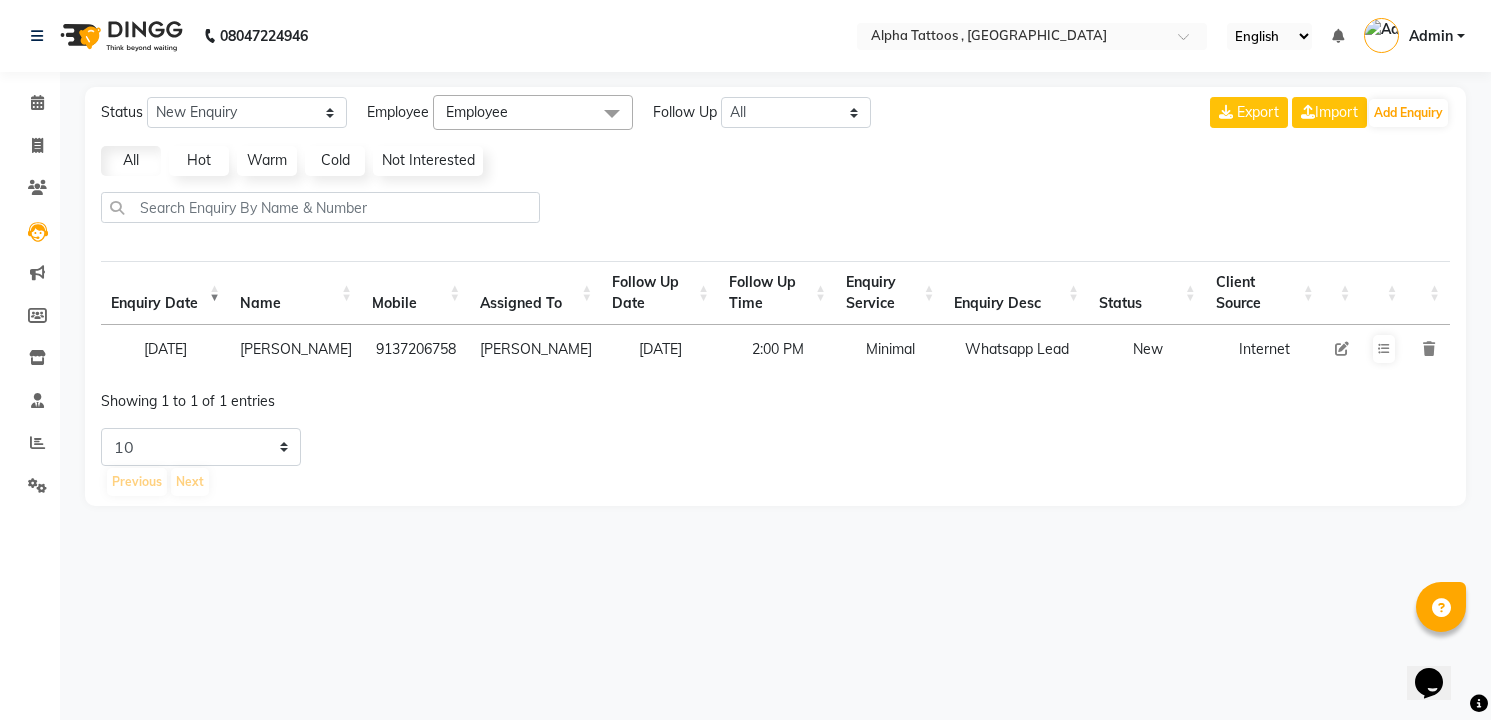 click at bounding box center [1342, 349] 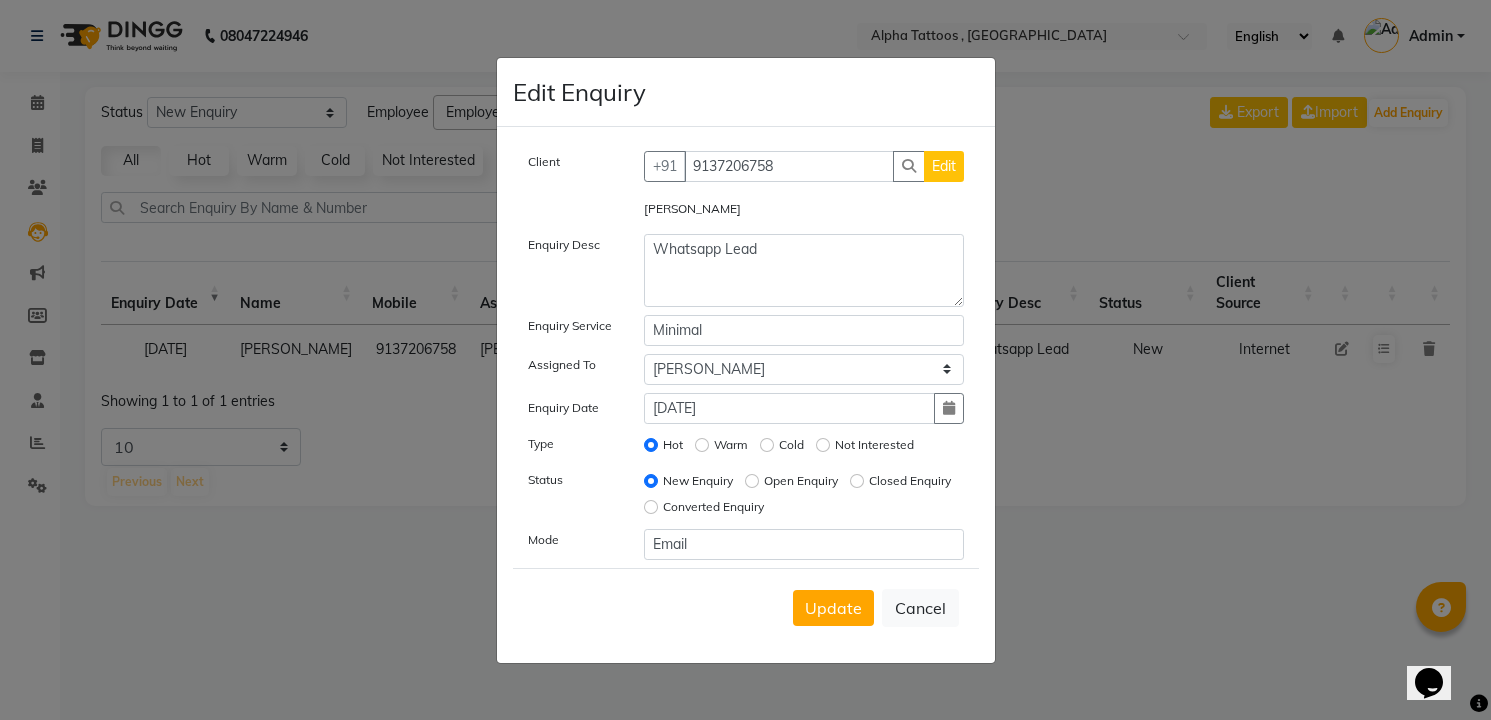 click on "Open Enquiry" 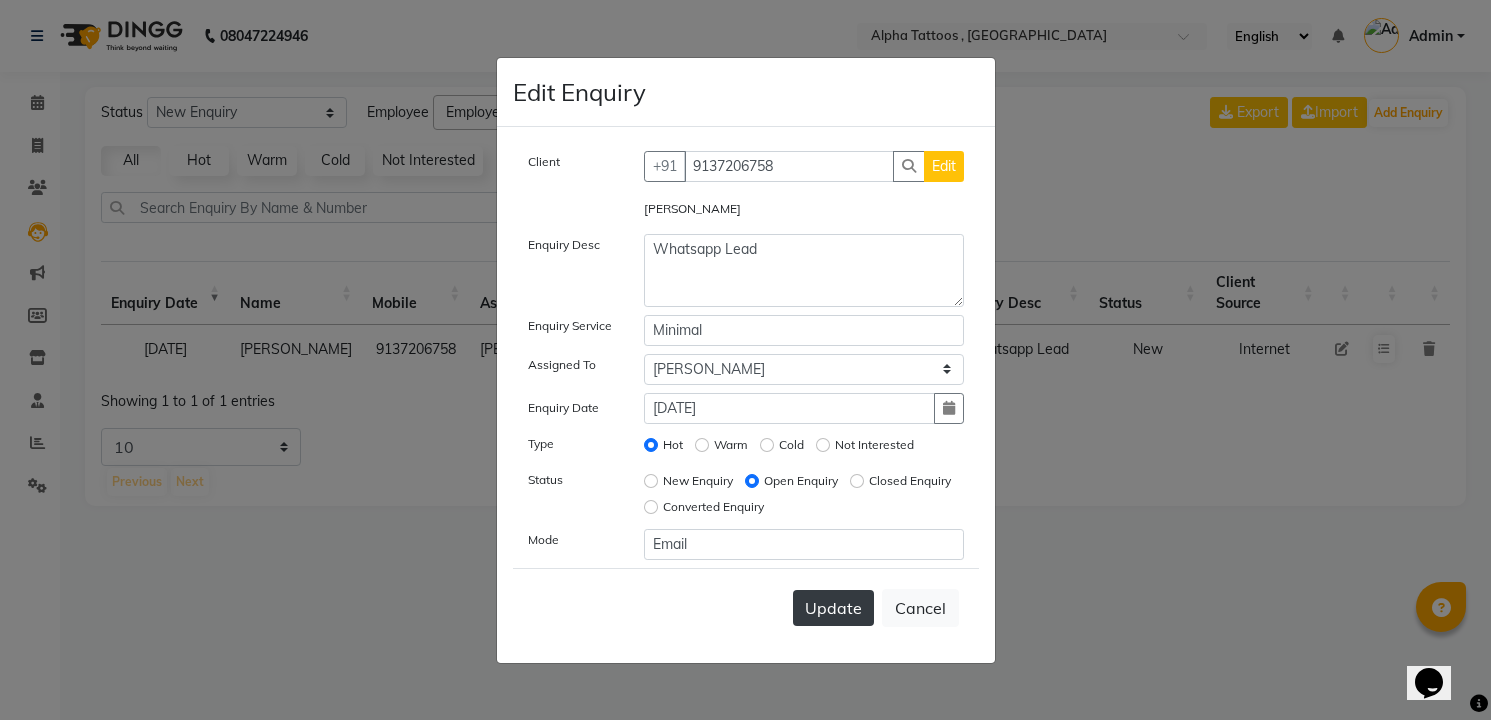click on "Update" at bounding box center [833, 608] 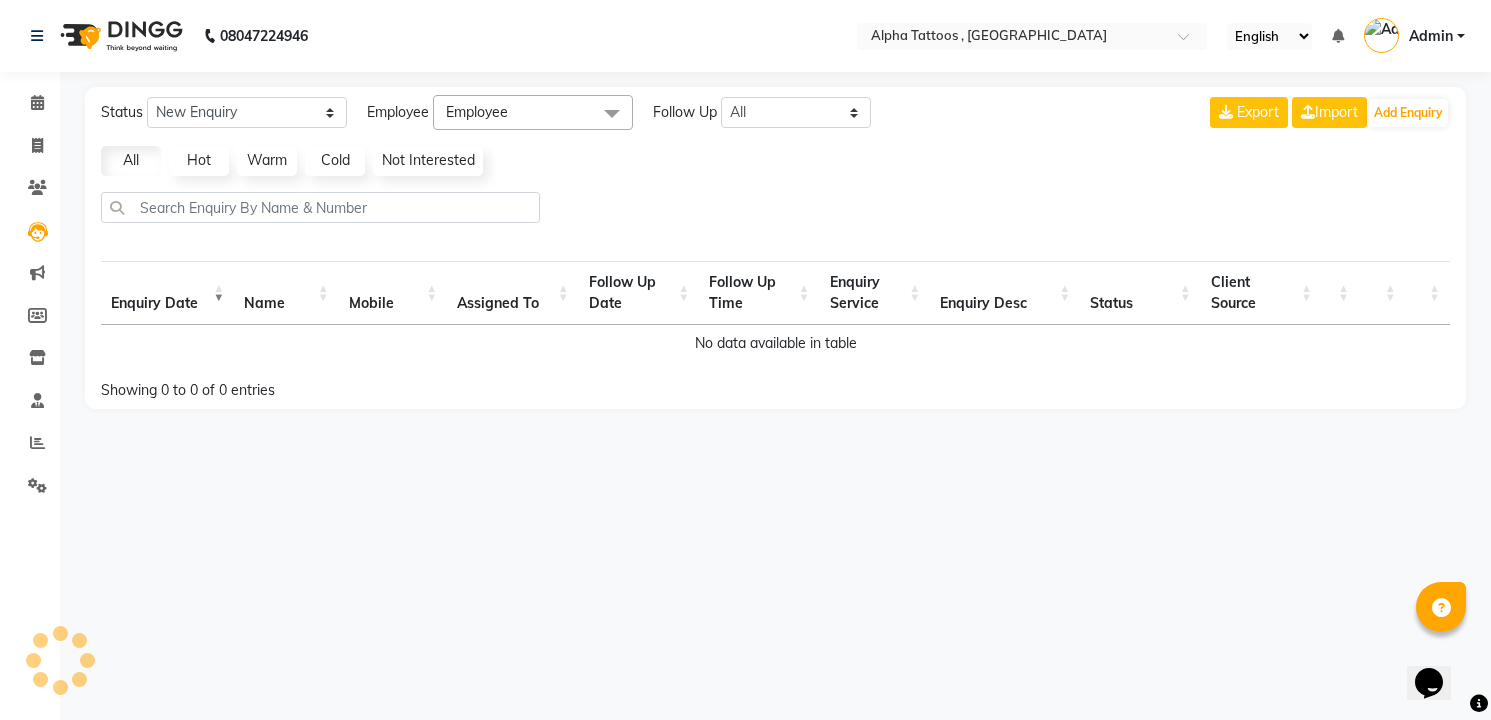 click on "Export  Import  Add Enquiry" 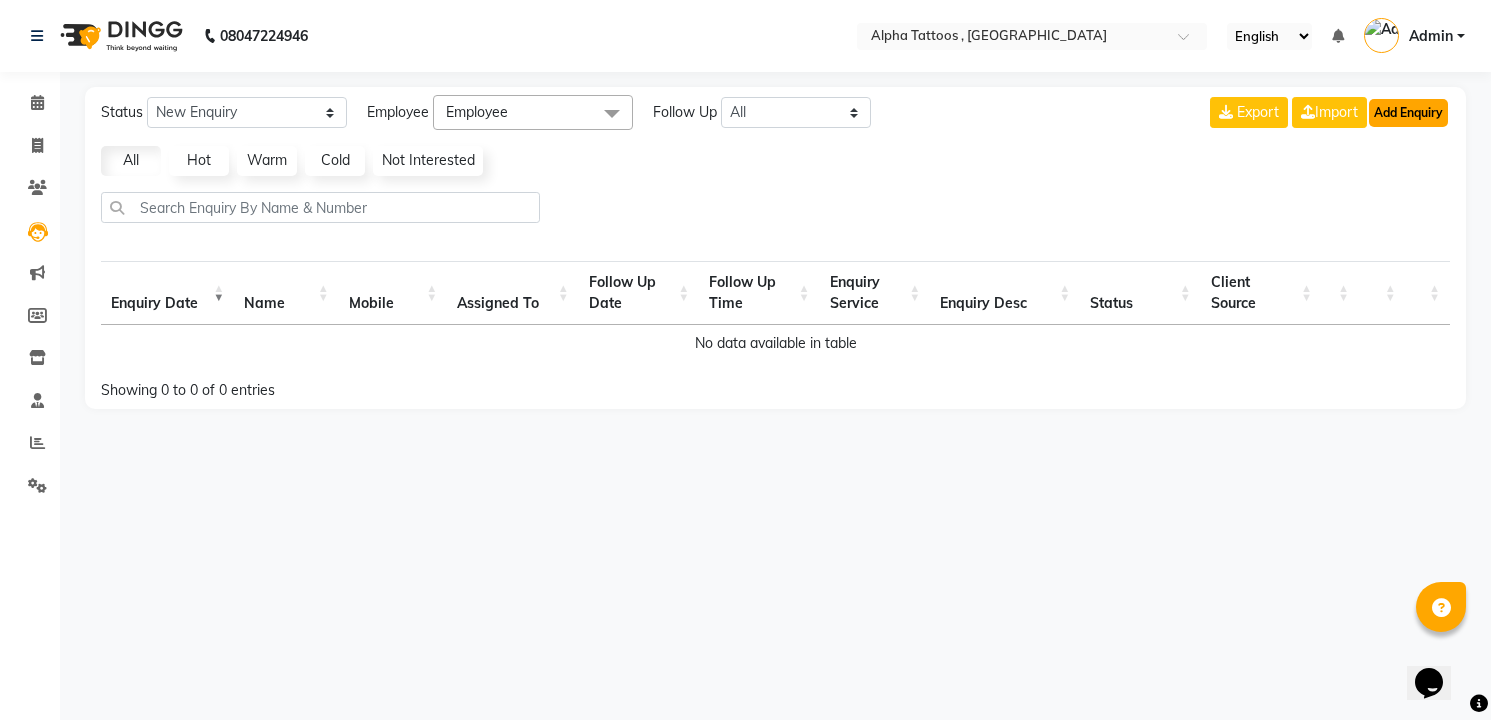 click on "Add Enquiry" 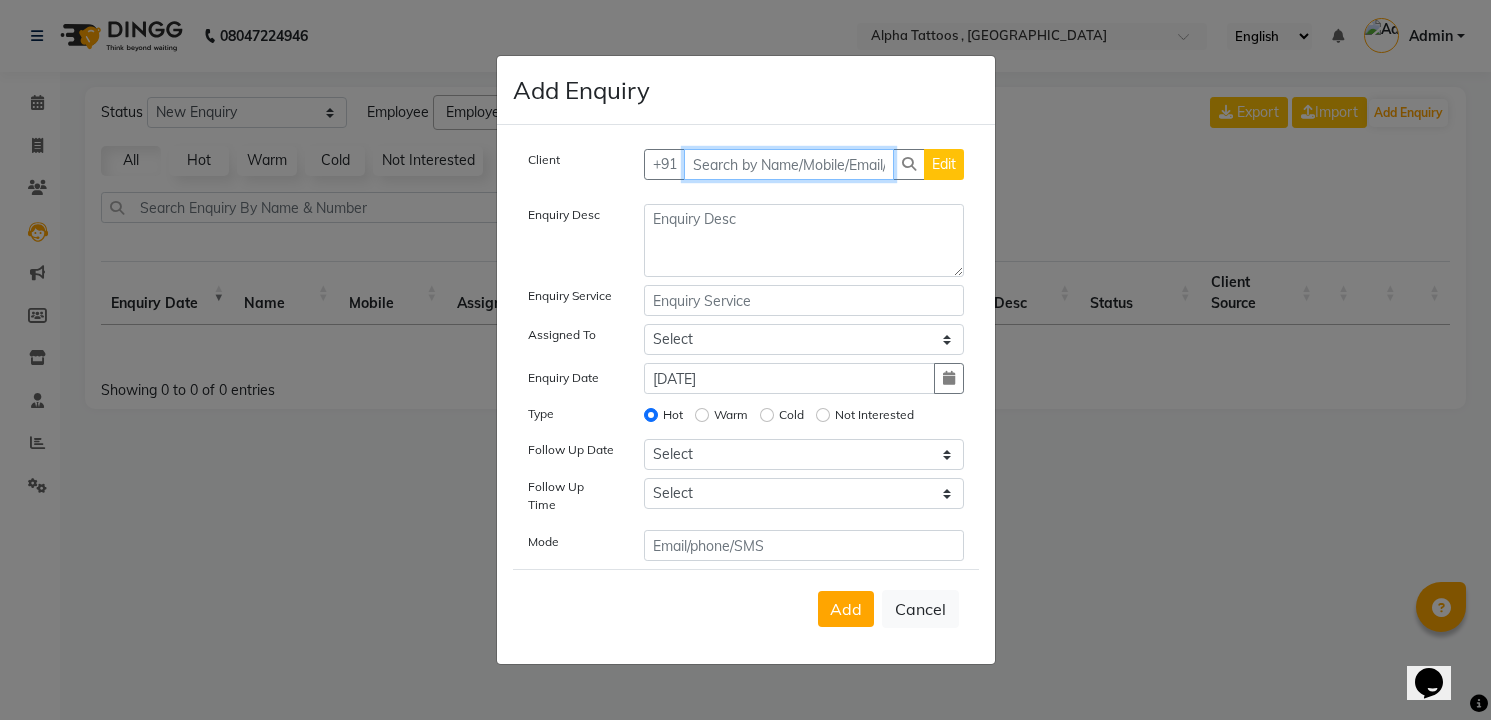click at bounding box center (789, 164) 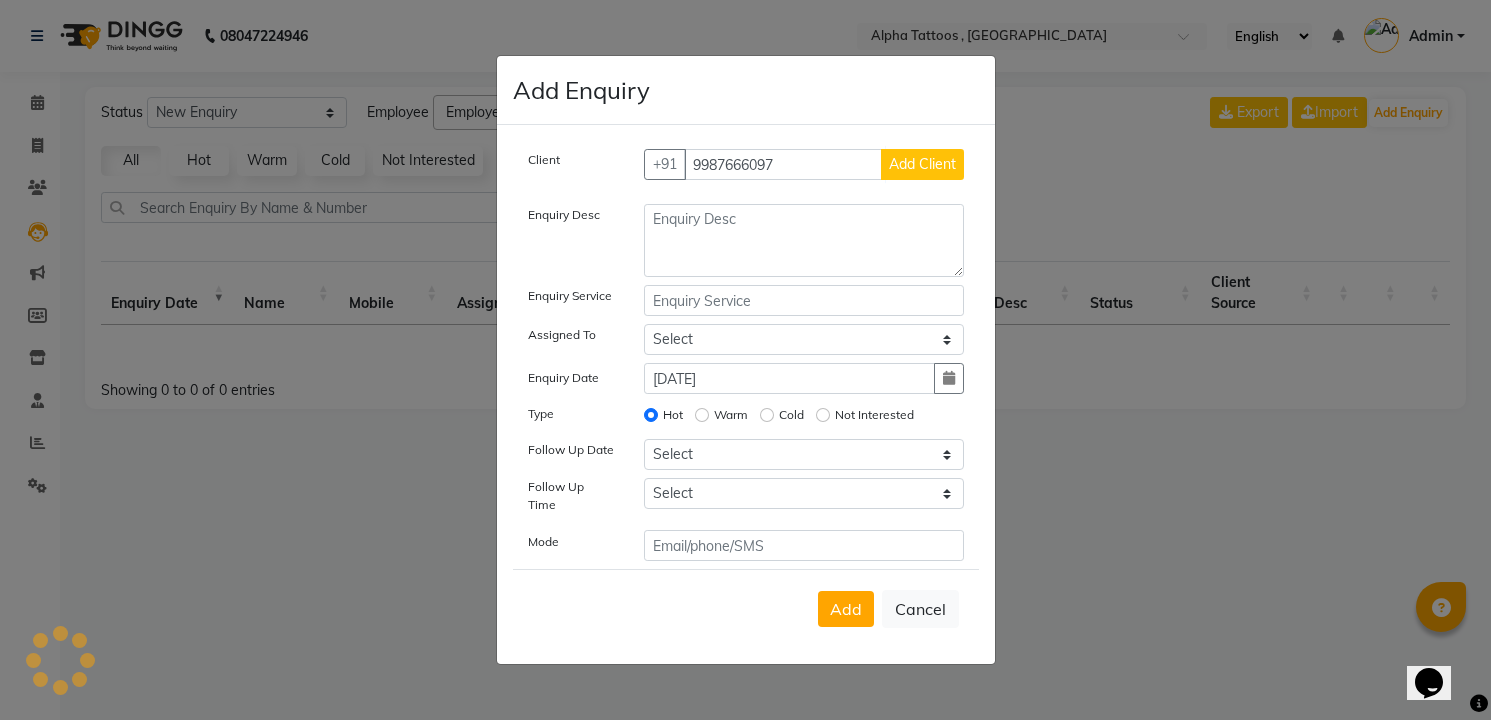 click on "Add Client" 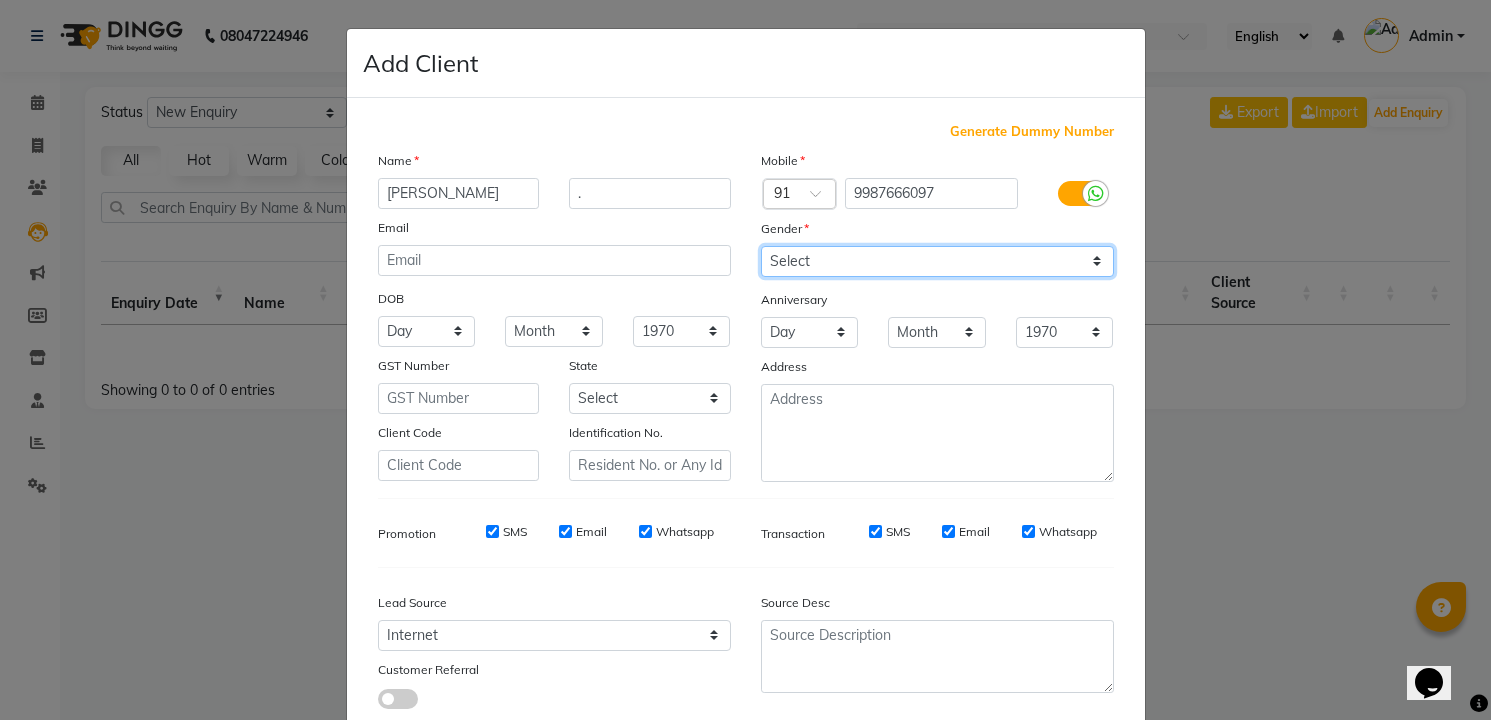 click on "Select [DEMOGRAPHIC_DATA] [DEMOGRAPHIC_DATA] Other Prefer Not To Say" 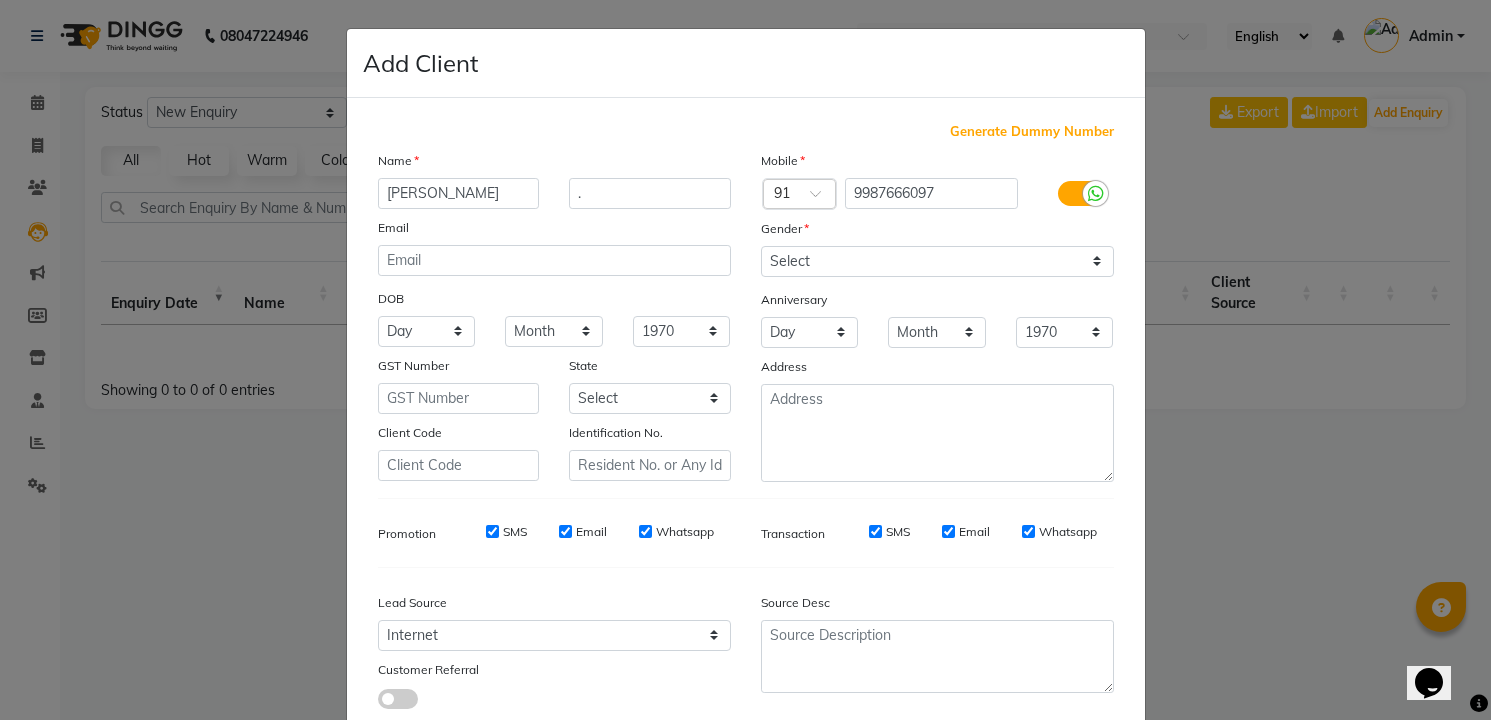 click on "Add" 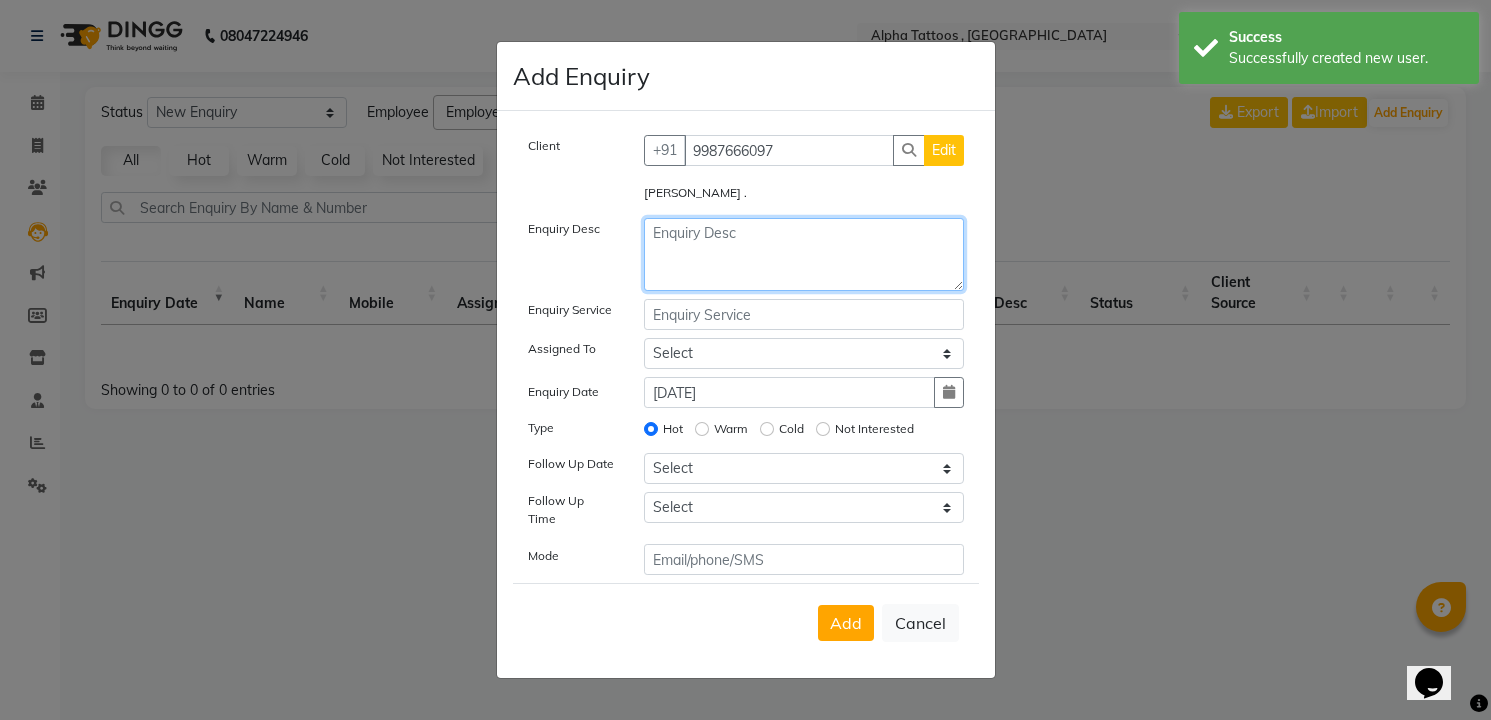 click 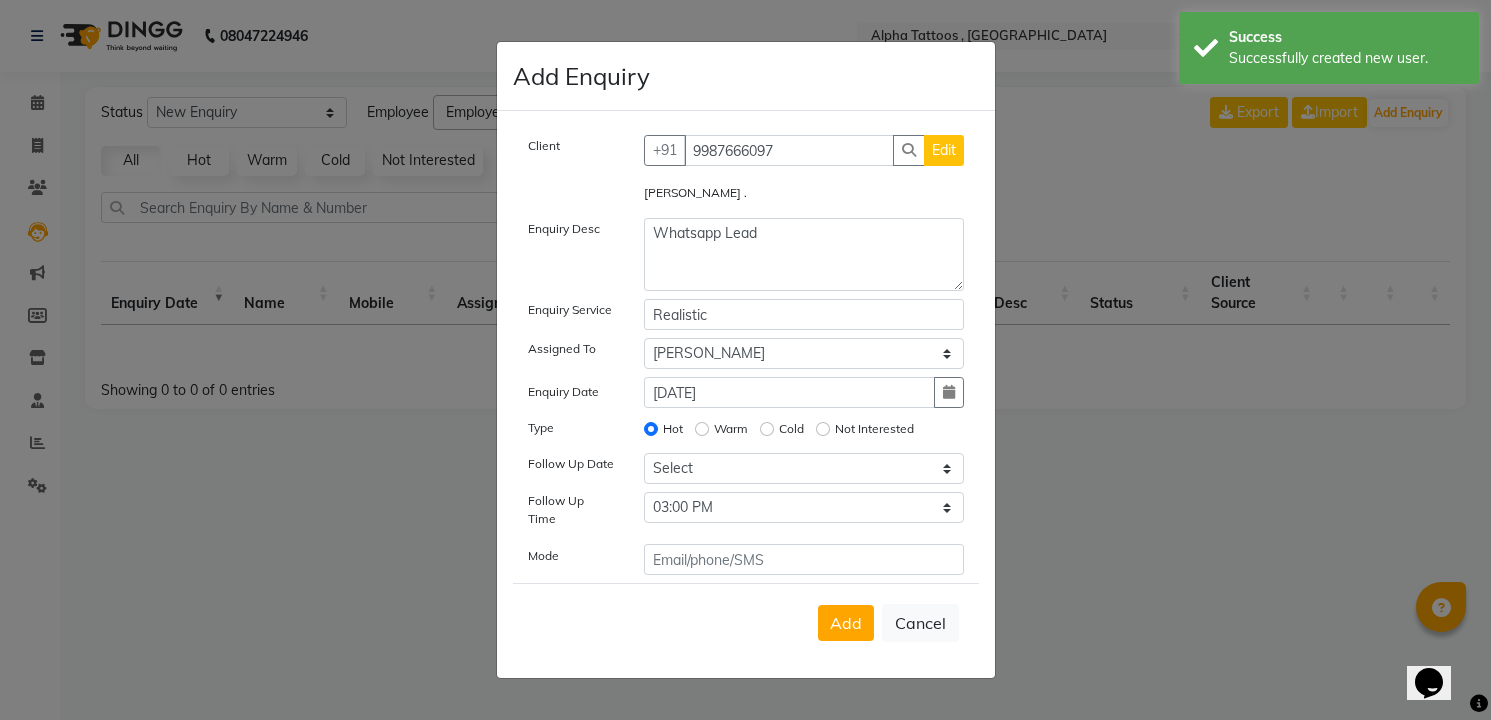click on "Add" at bounding box center (846, 623) 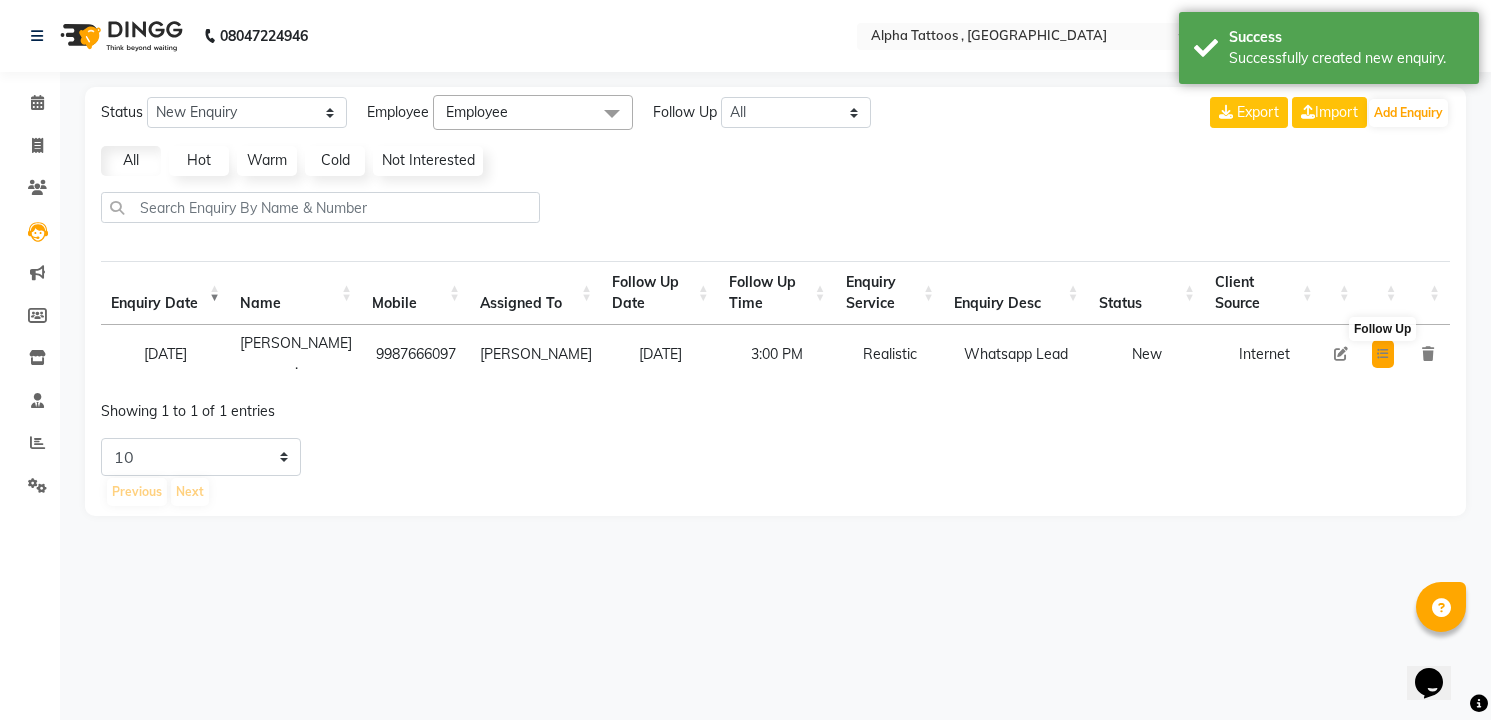 click at bounding box center [1383, 354] 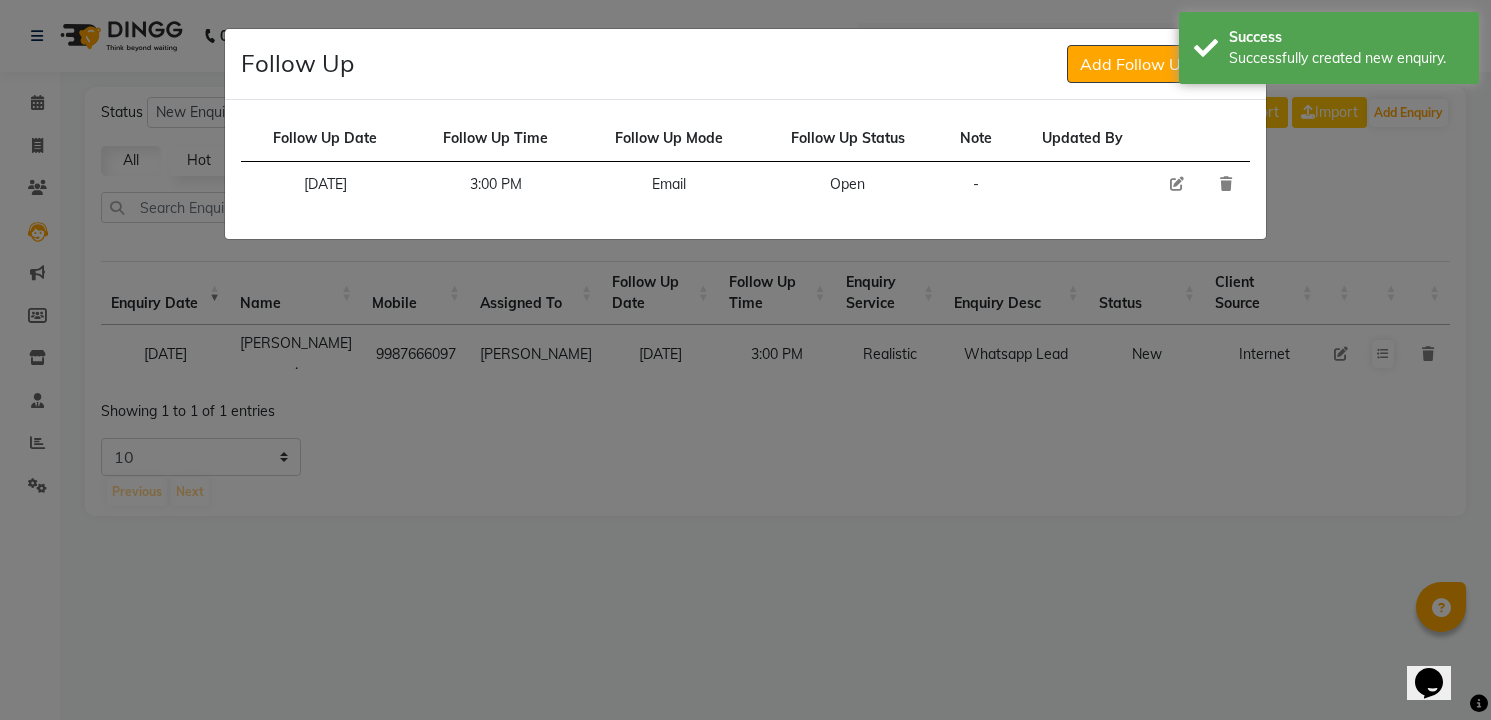 click 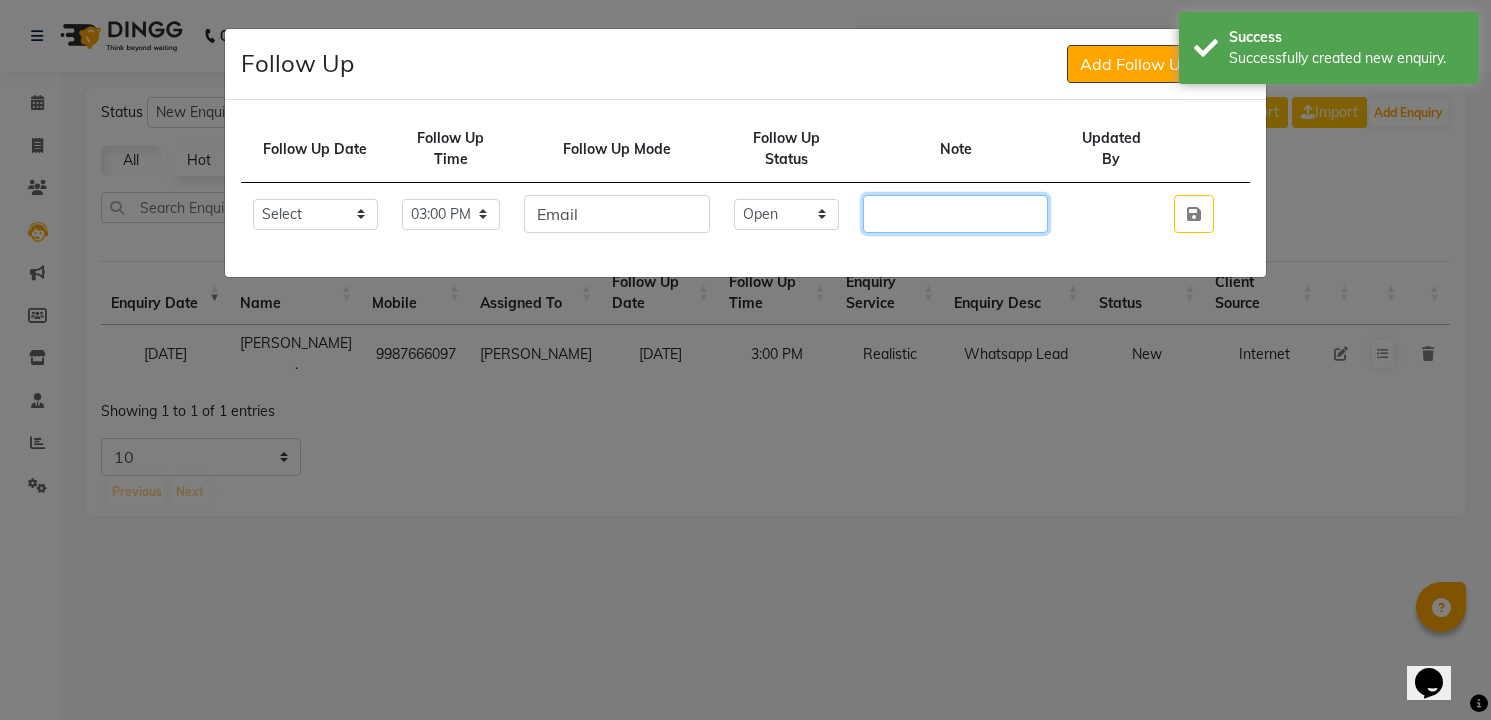 click 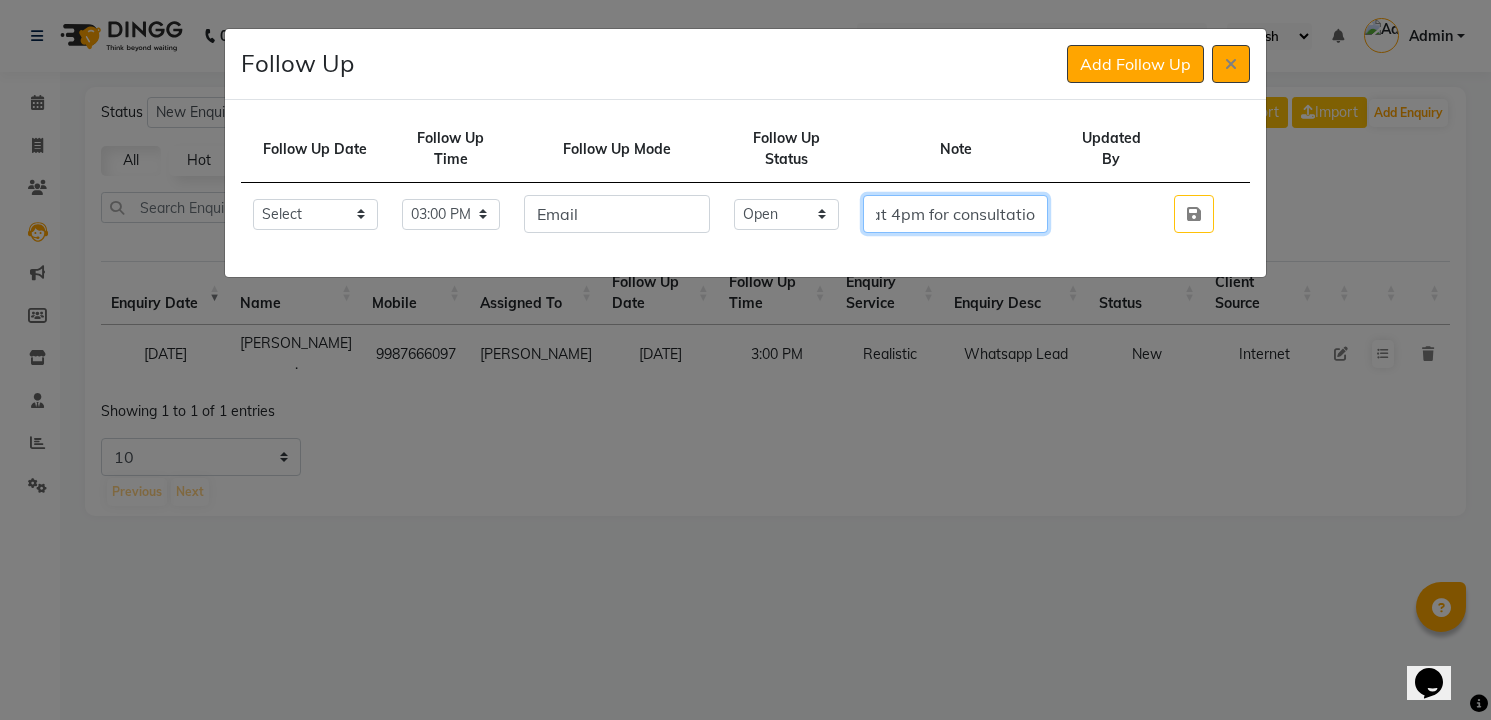 scroll, scrollTop: 0, scrollLeft: 446, axis: horizontal 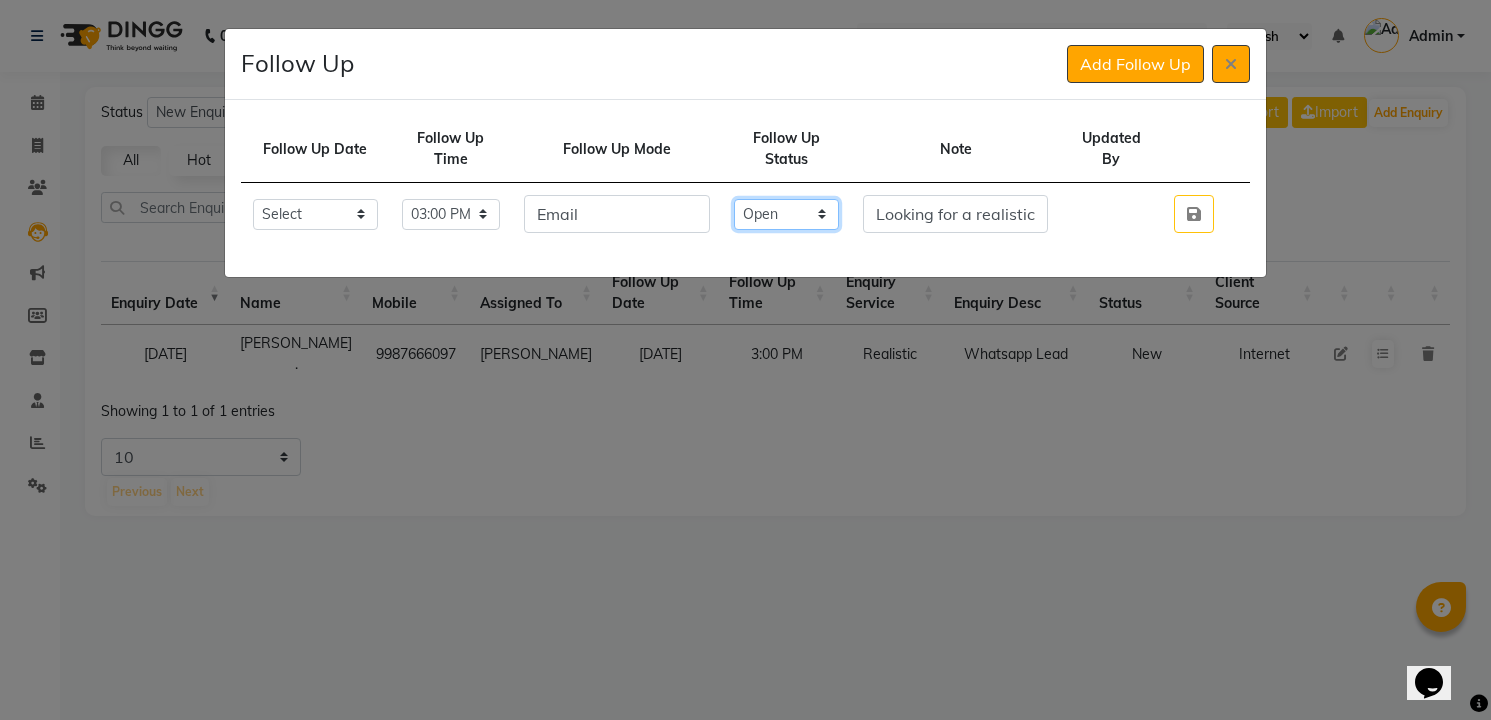 click on "Select Open Pending Done" 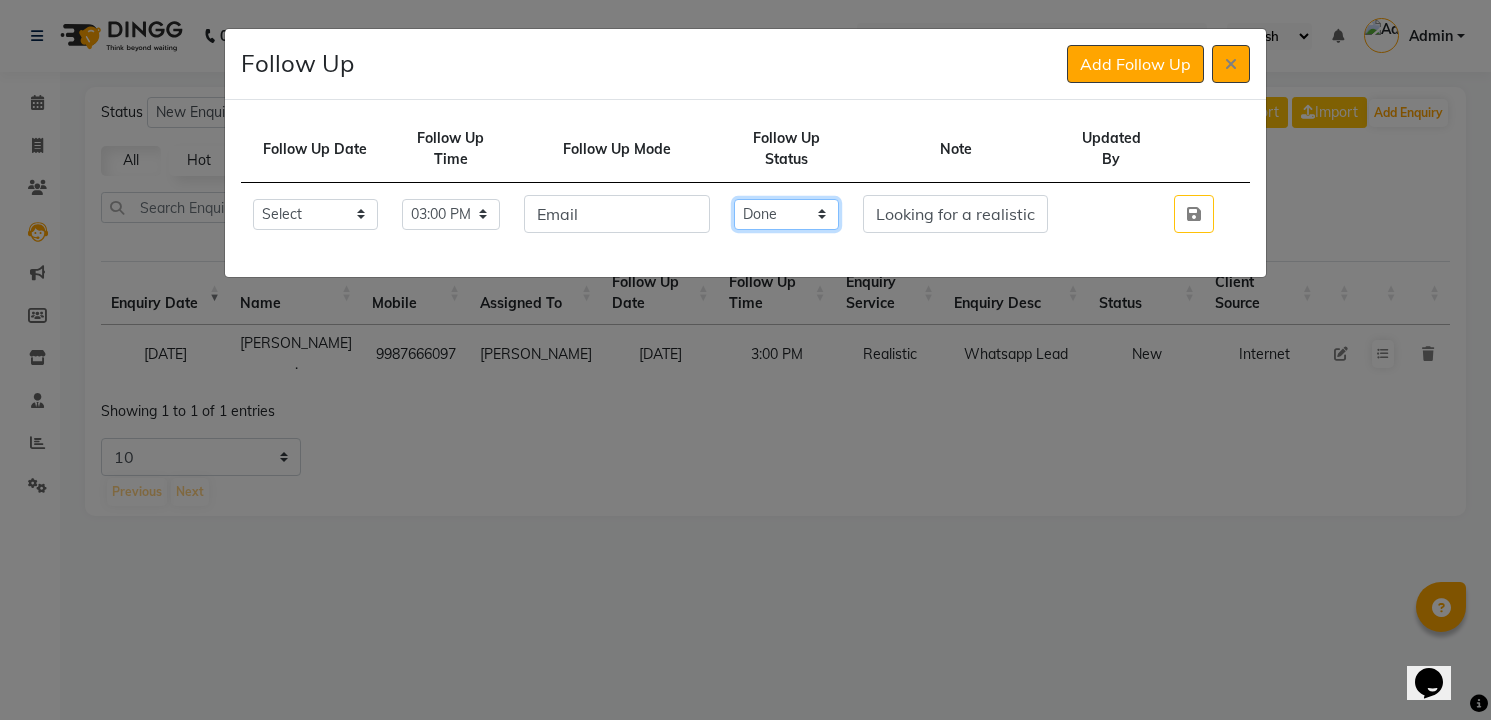 click on "Select Open Pending Done" 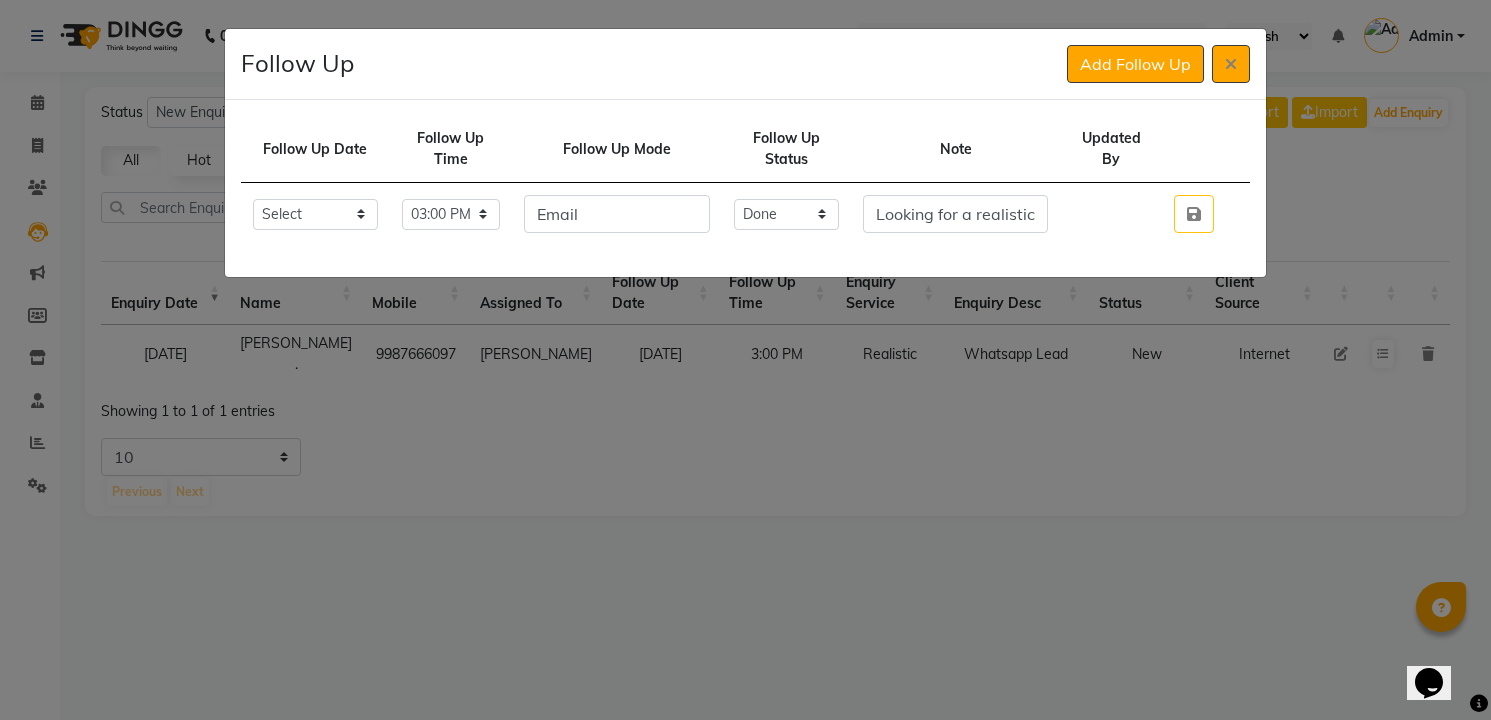 click 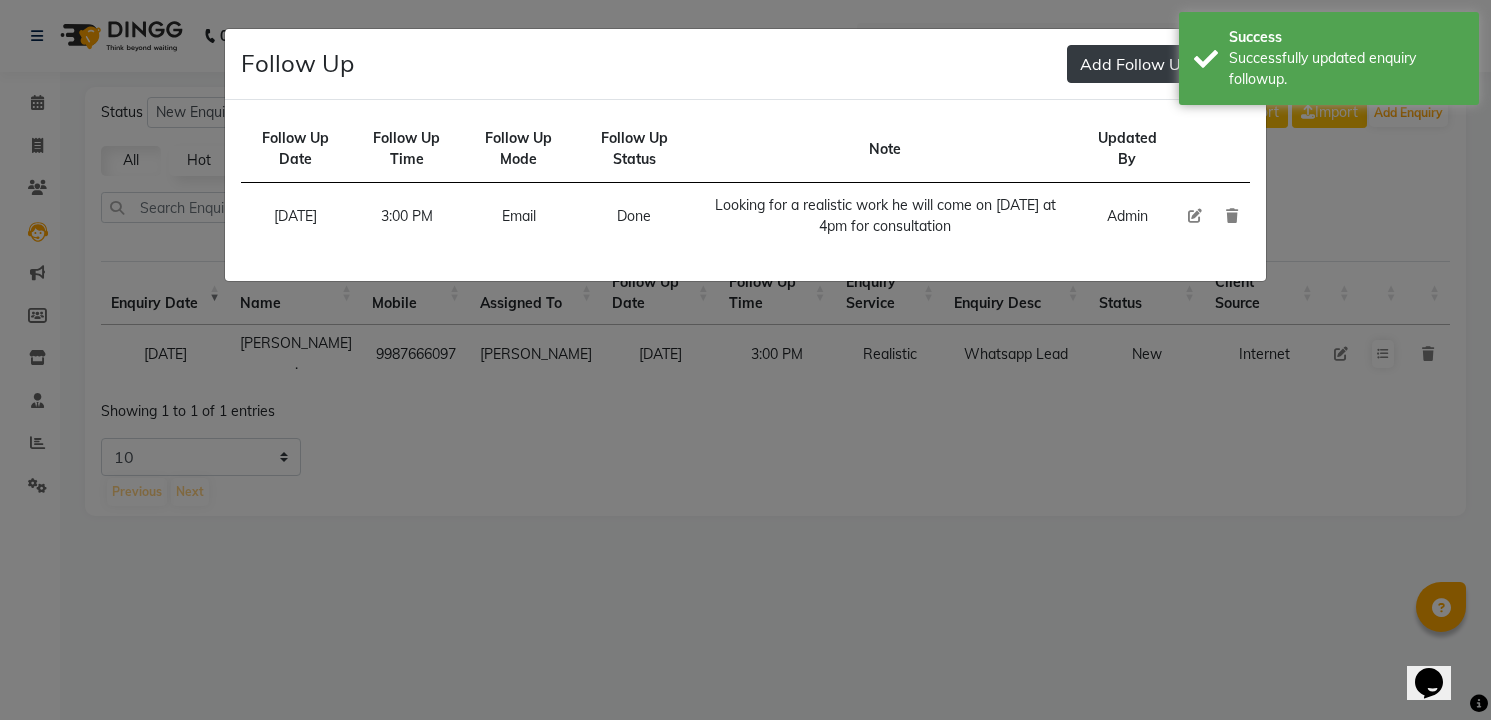 click on "Add Follow Up" 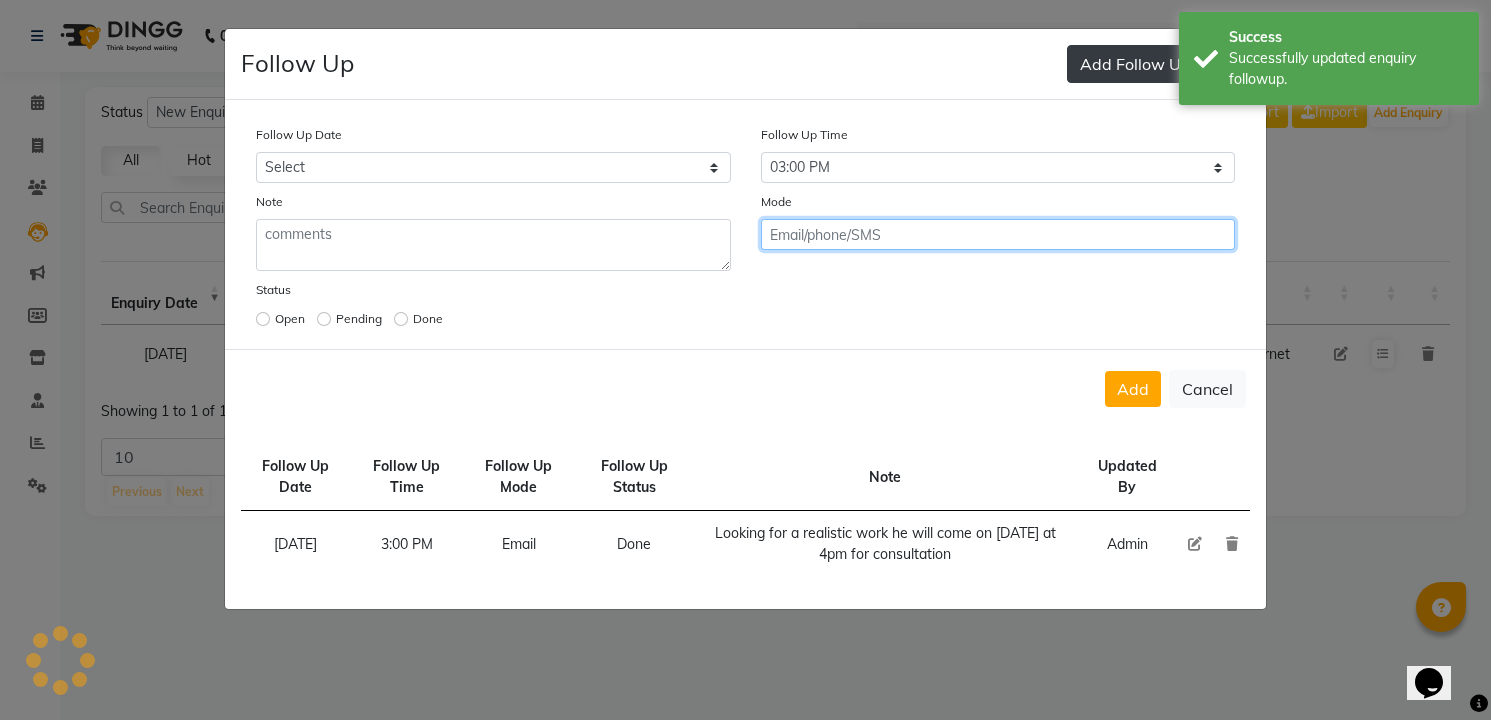 click on "Add" 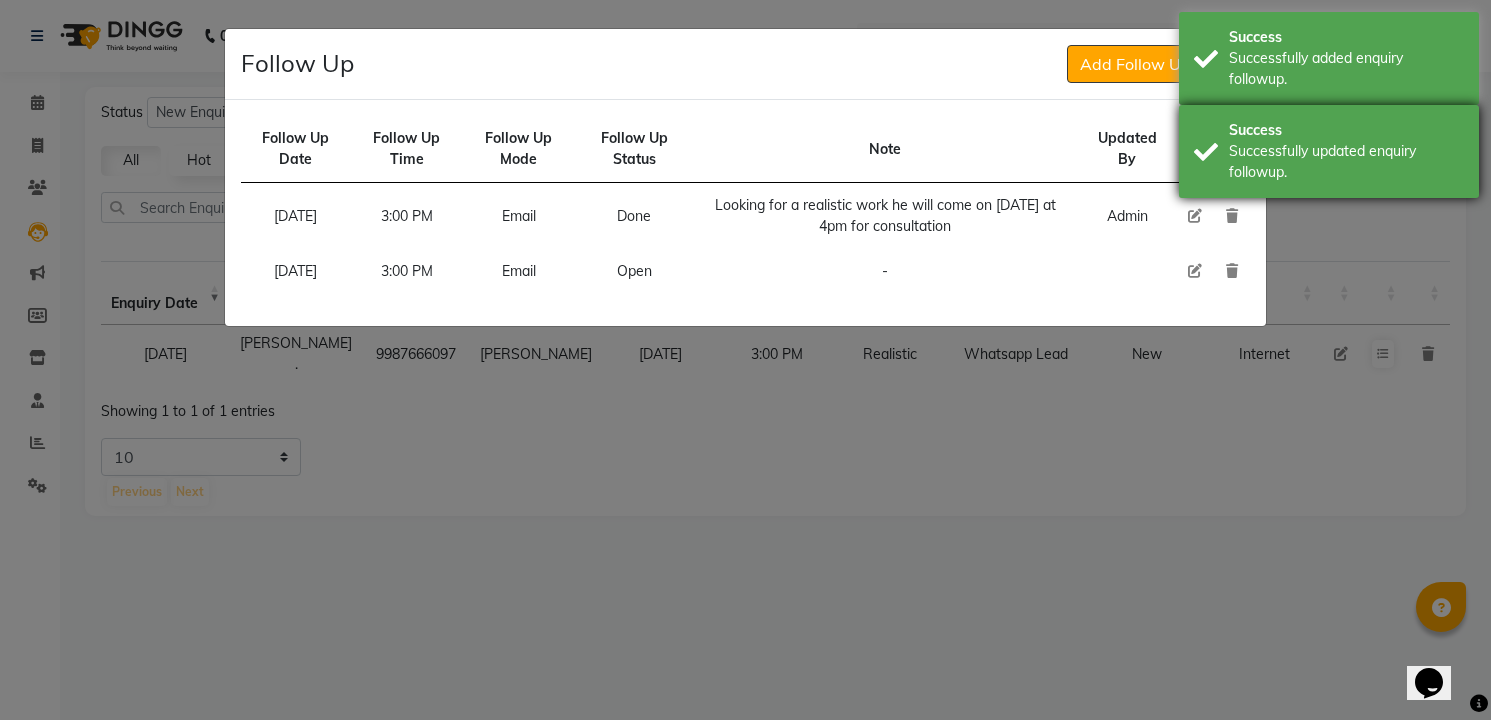 click on "Successfully updated enquiry followup." at bounding box center (1346, 162) 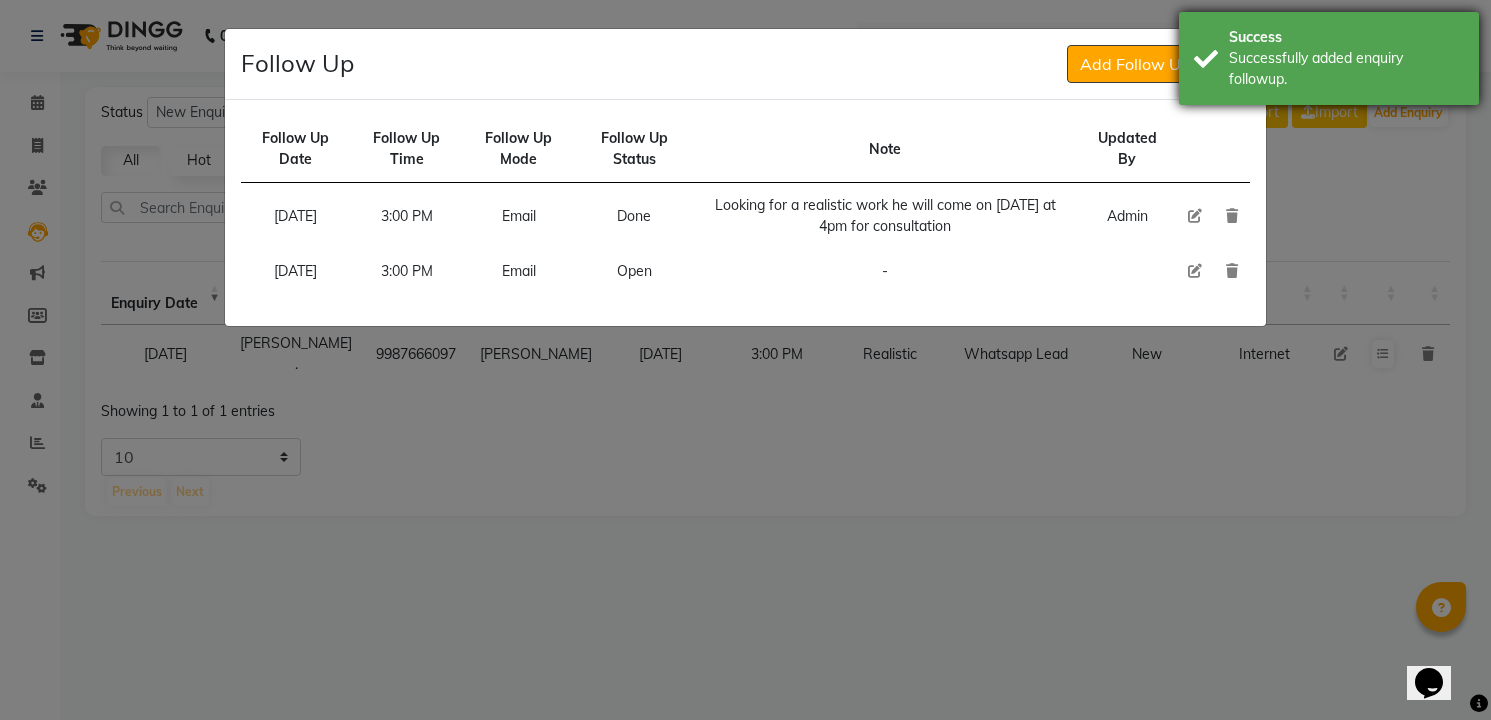click on "Successfully added enquiry followup." at bounding box center (1346, 69) 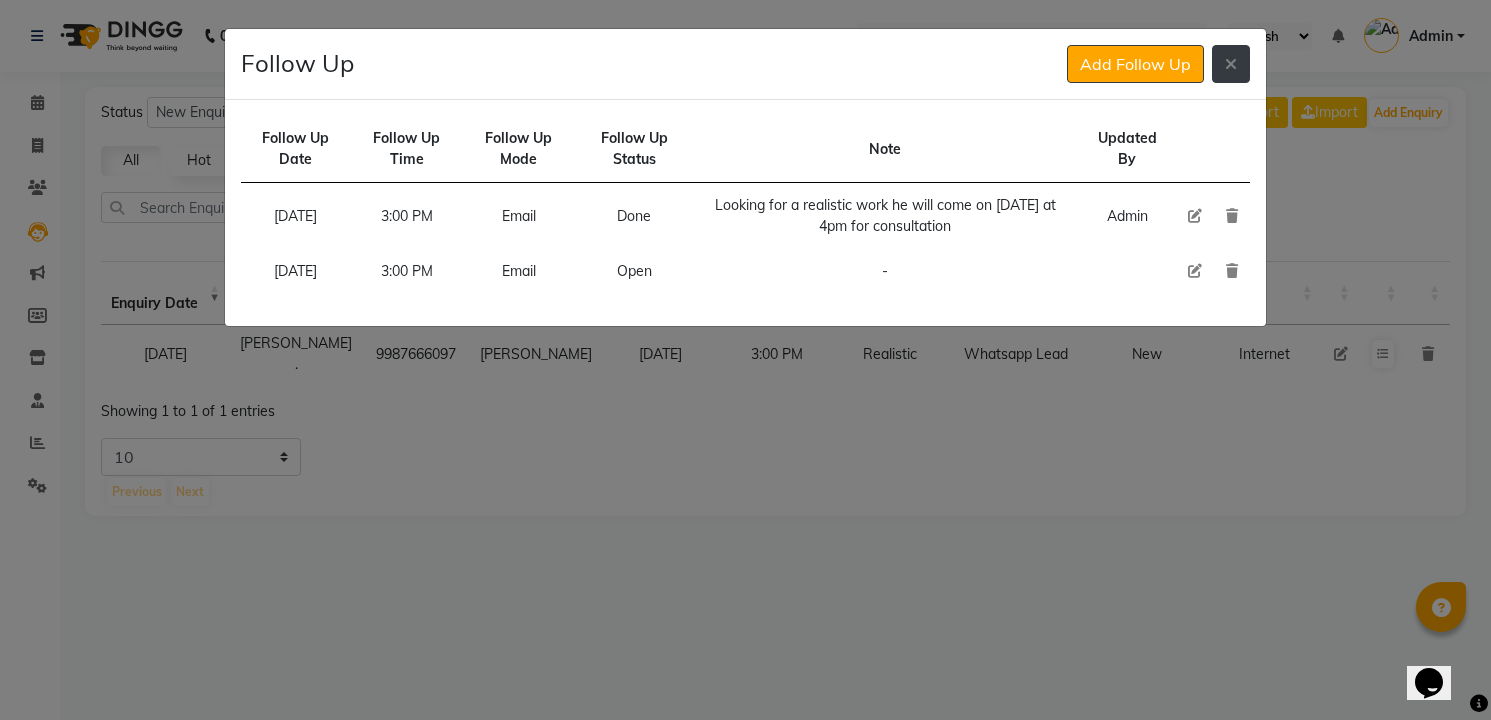 click 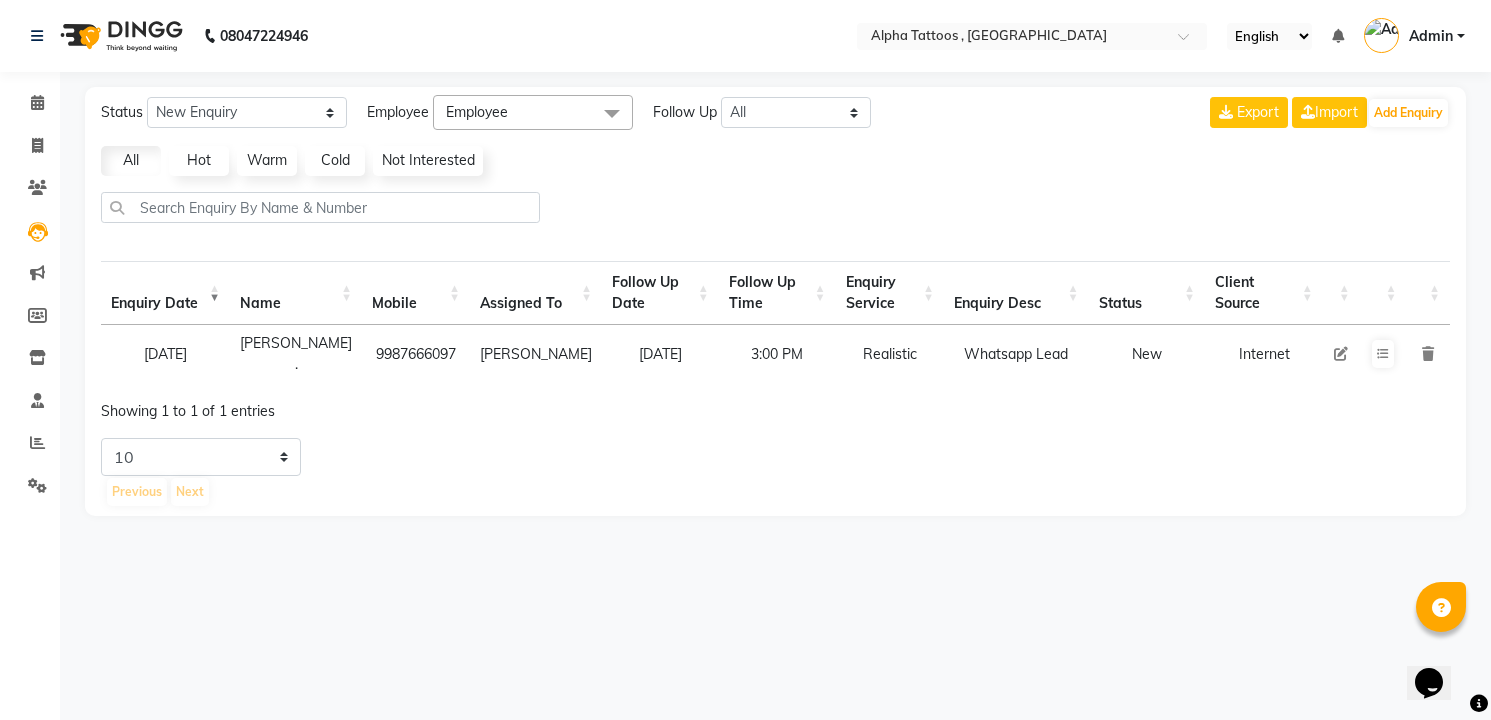 click at bounding box center (1341, 354) 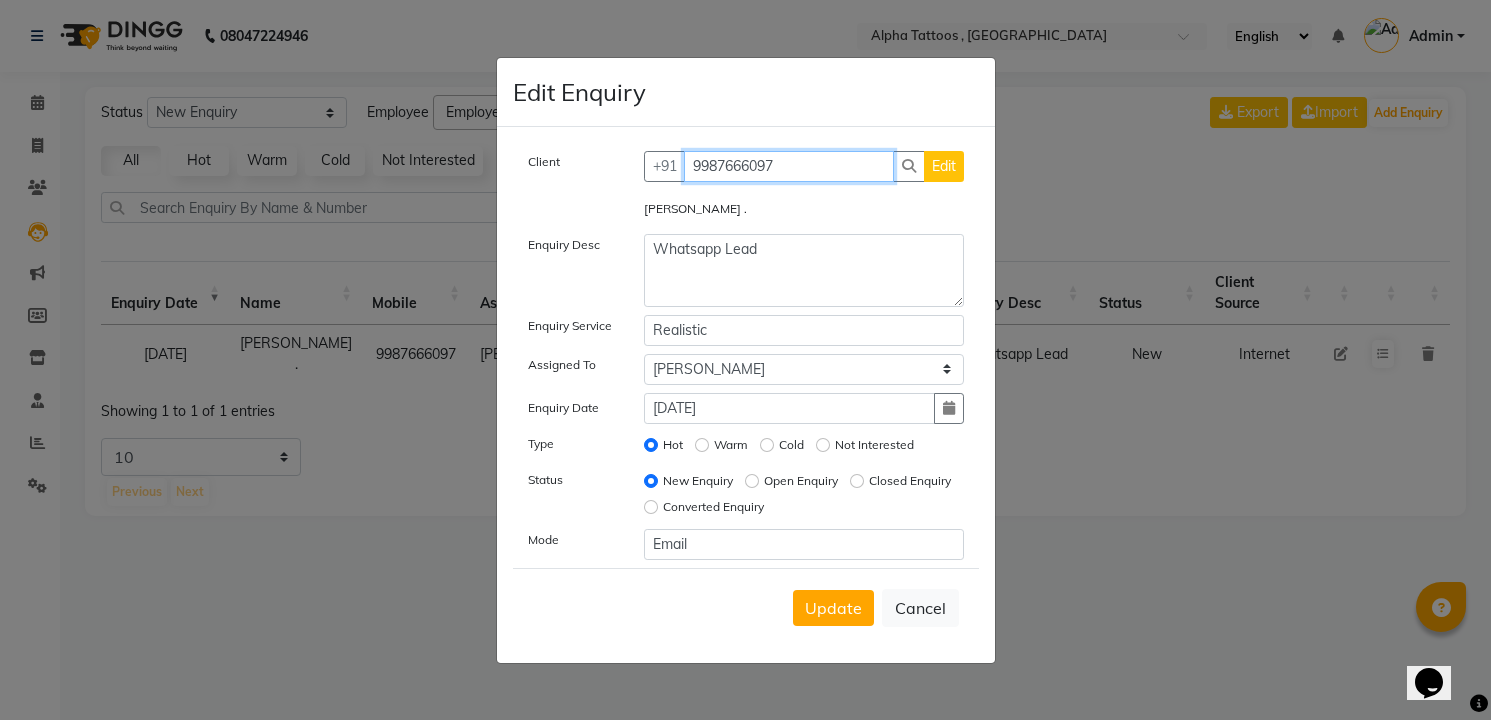 click on "9987666097" at bounding box center [789, 166] 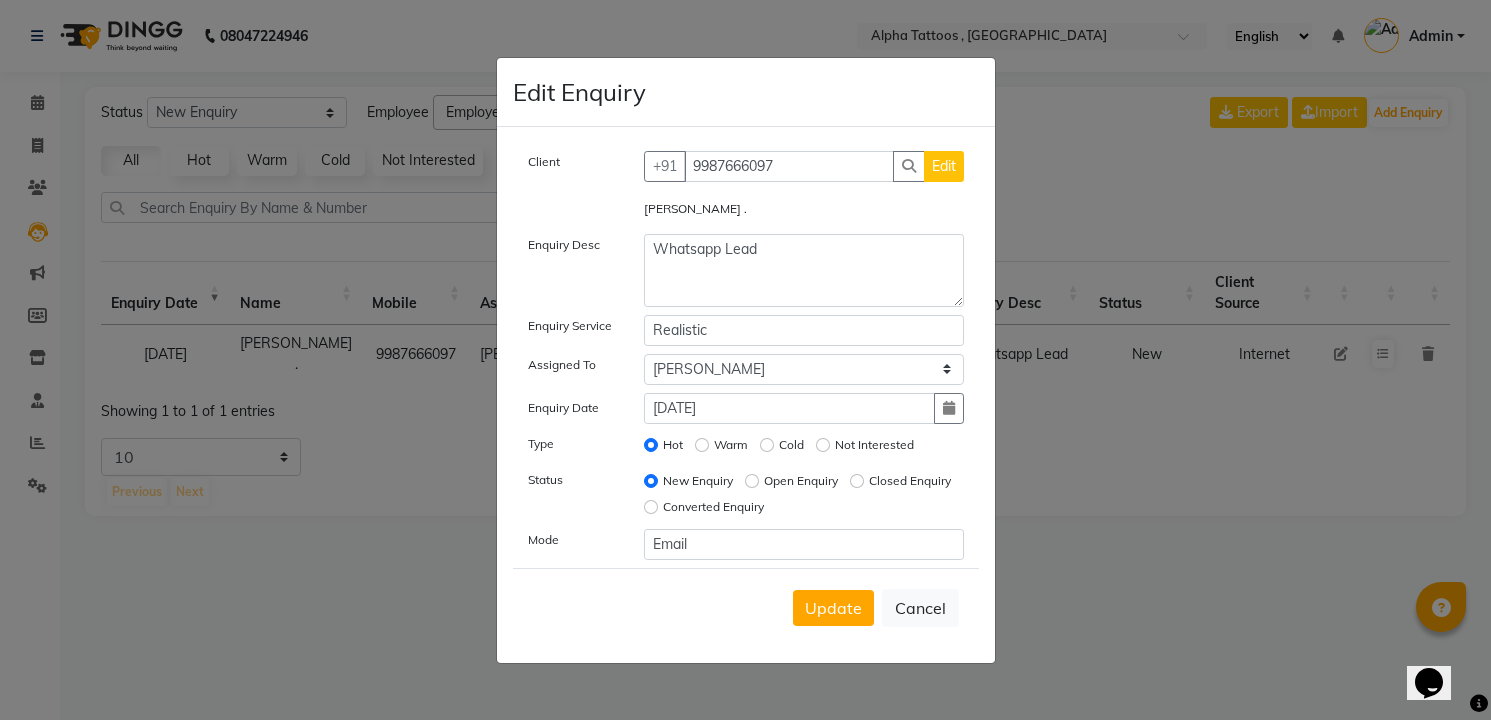 click on "Open Enquiry" 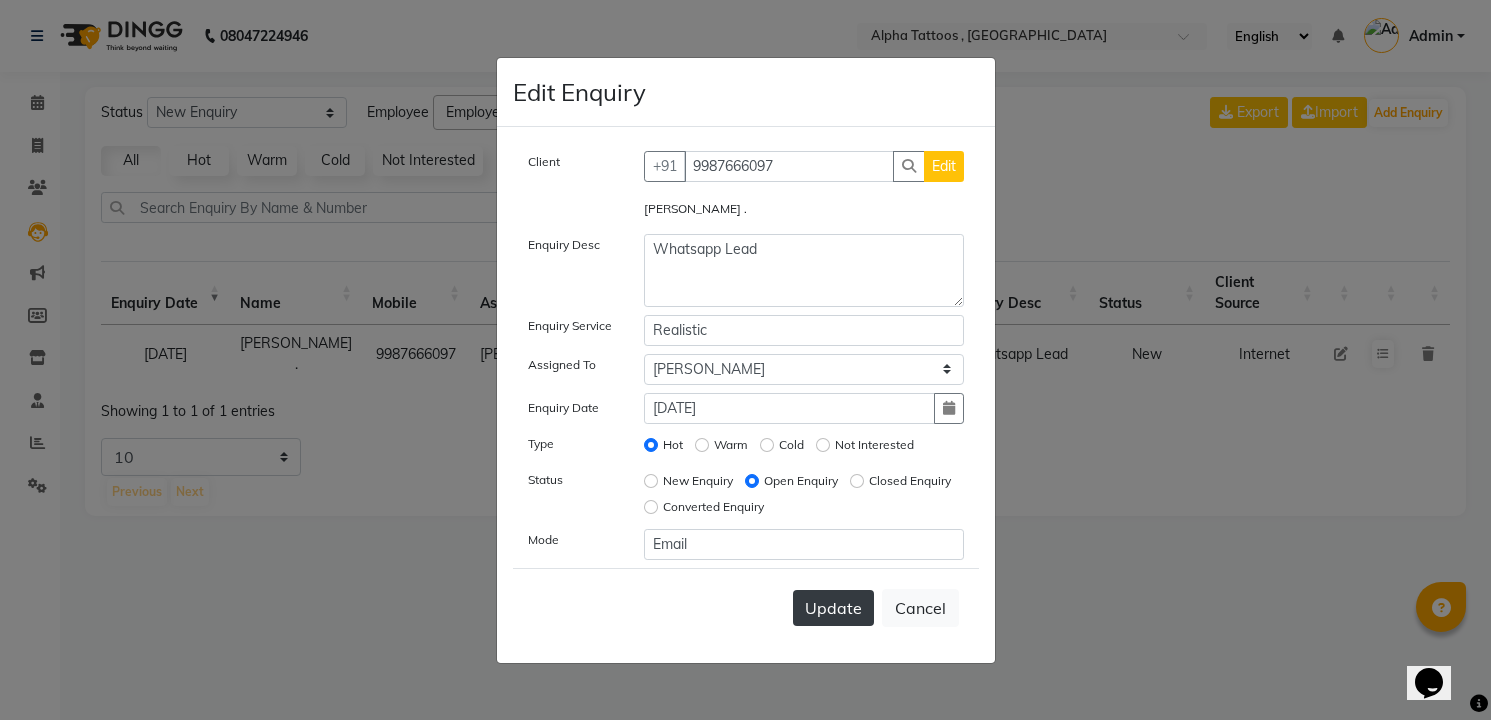 click on "Update" at bounding box center [833, 608] 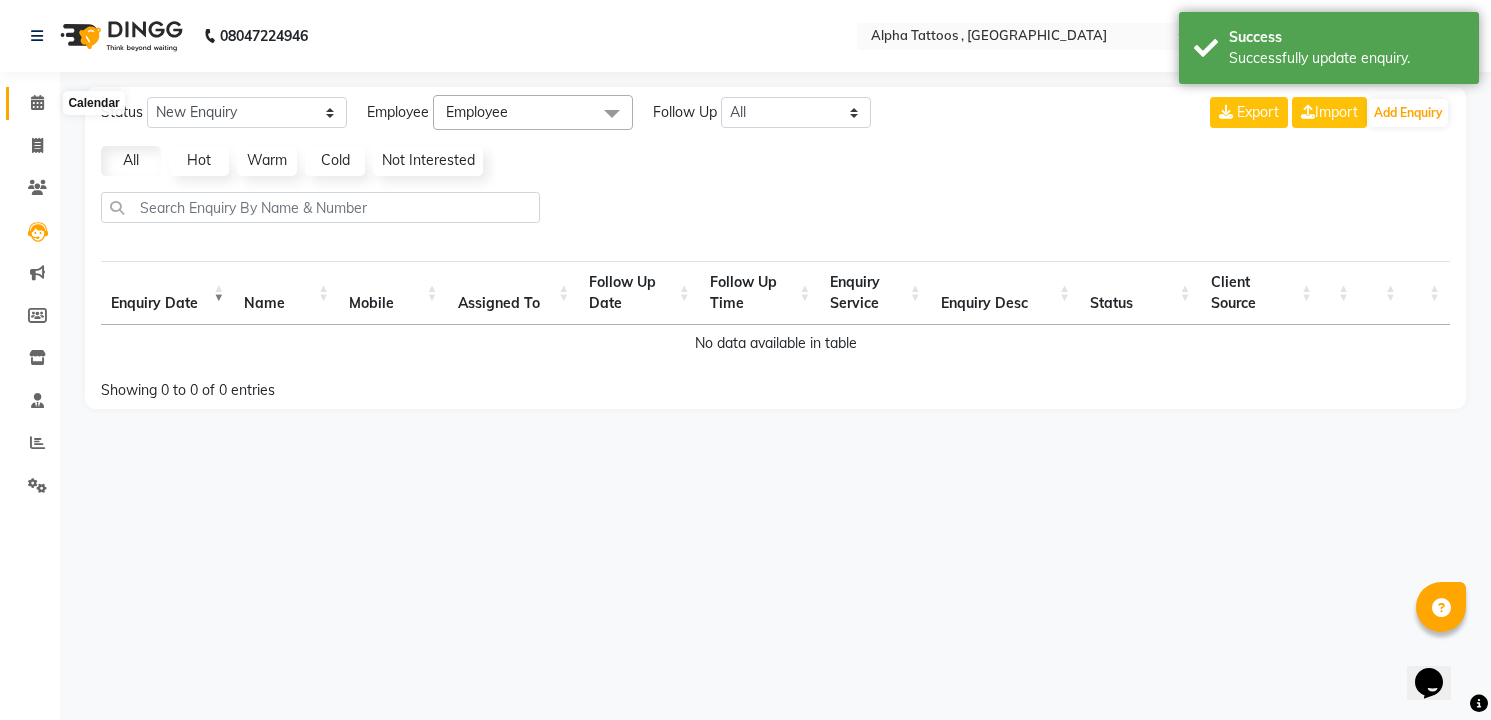 click 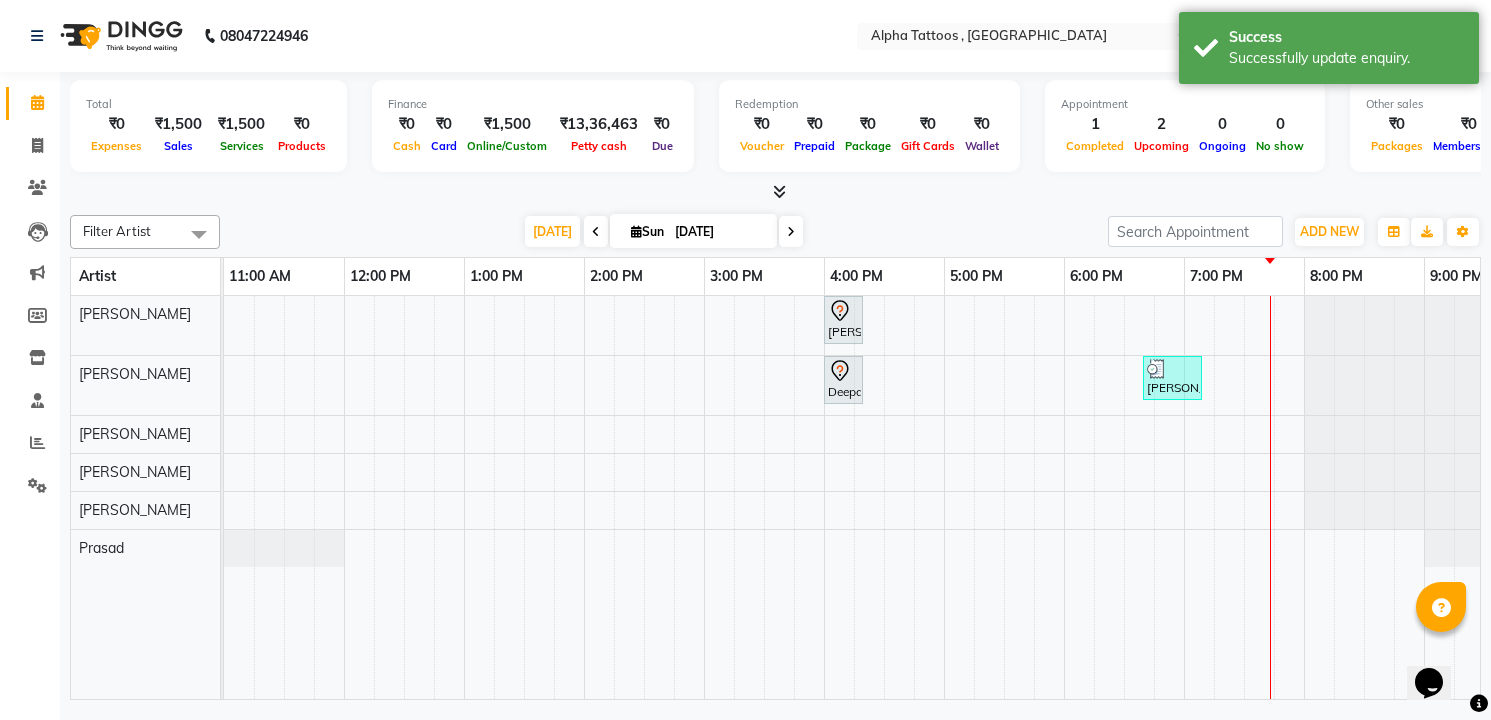 click on "Sun" at bounding box center (647, 231) 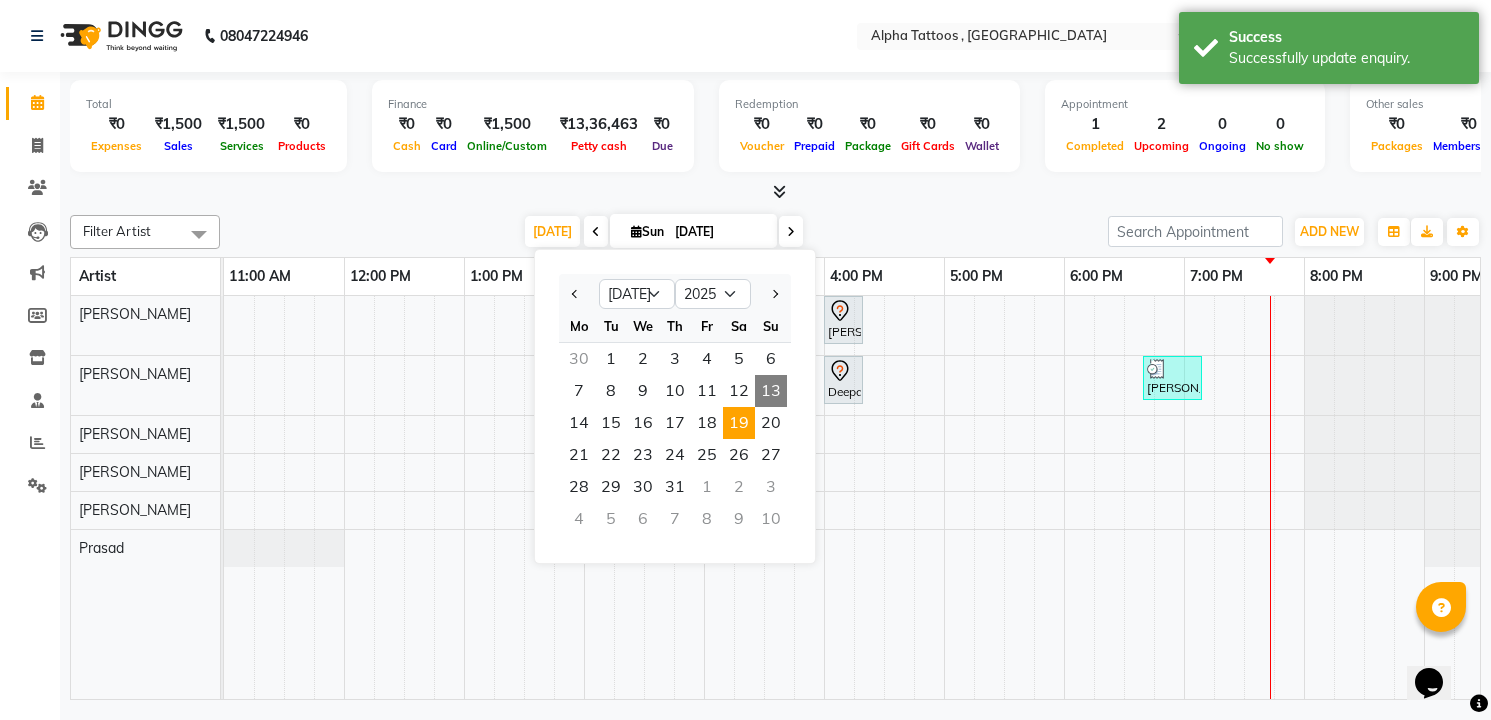 click on "19" at bounding box center (739, 423) 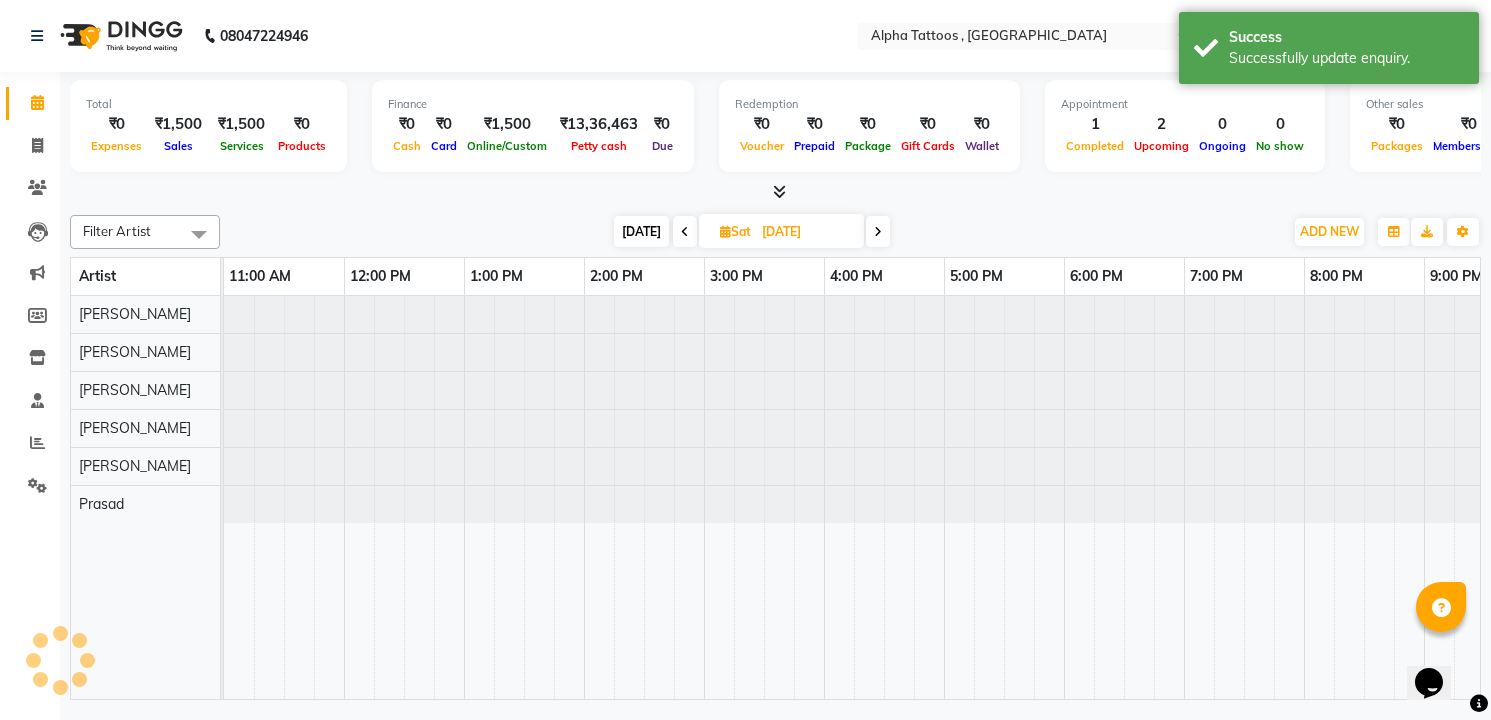 scroll, scrollTop: 0, scrollLeft: 64, axis: horizontal 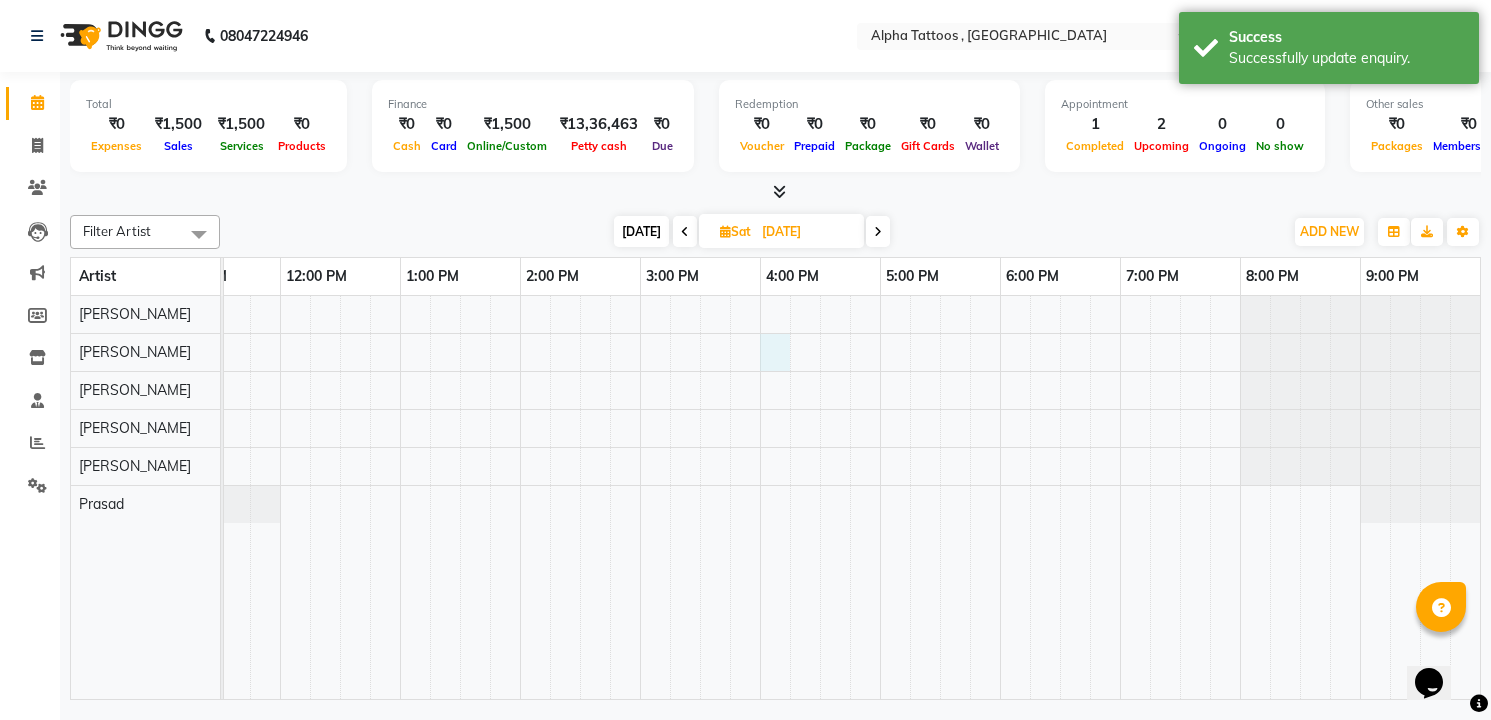click at bounding box center [820, 497] 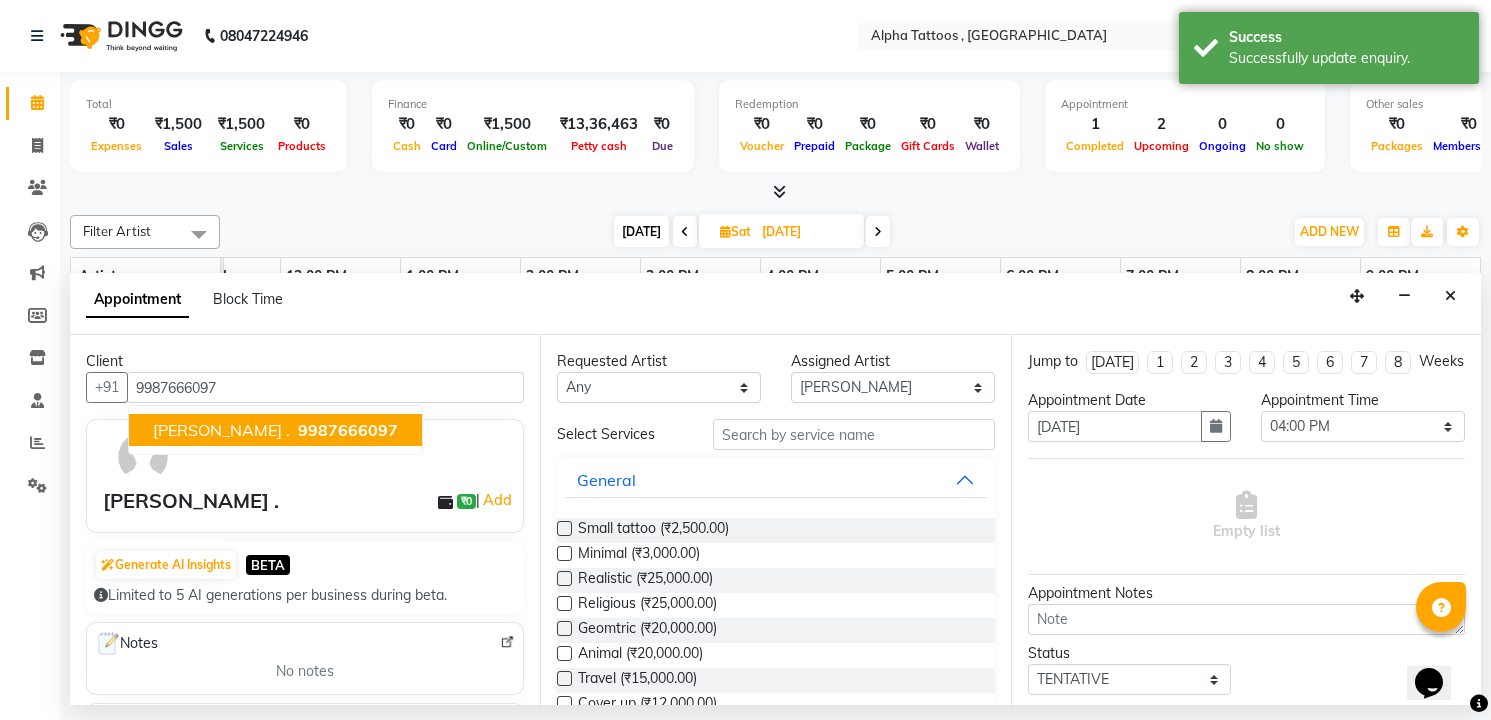 click on "9987666097" at bounding box center (348, 430) 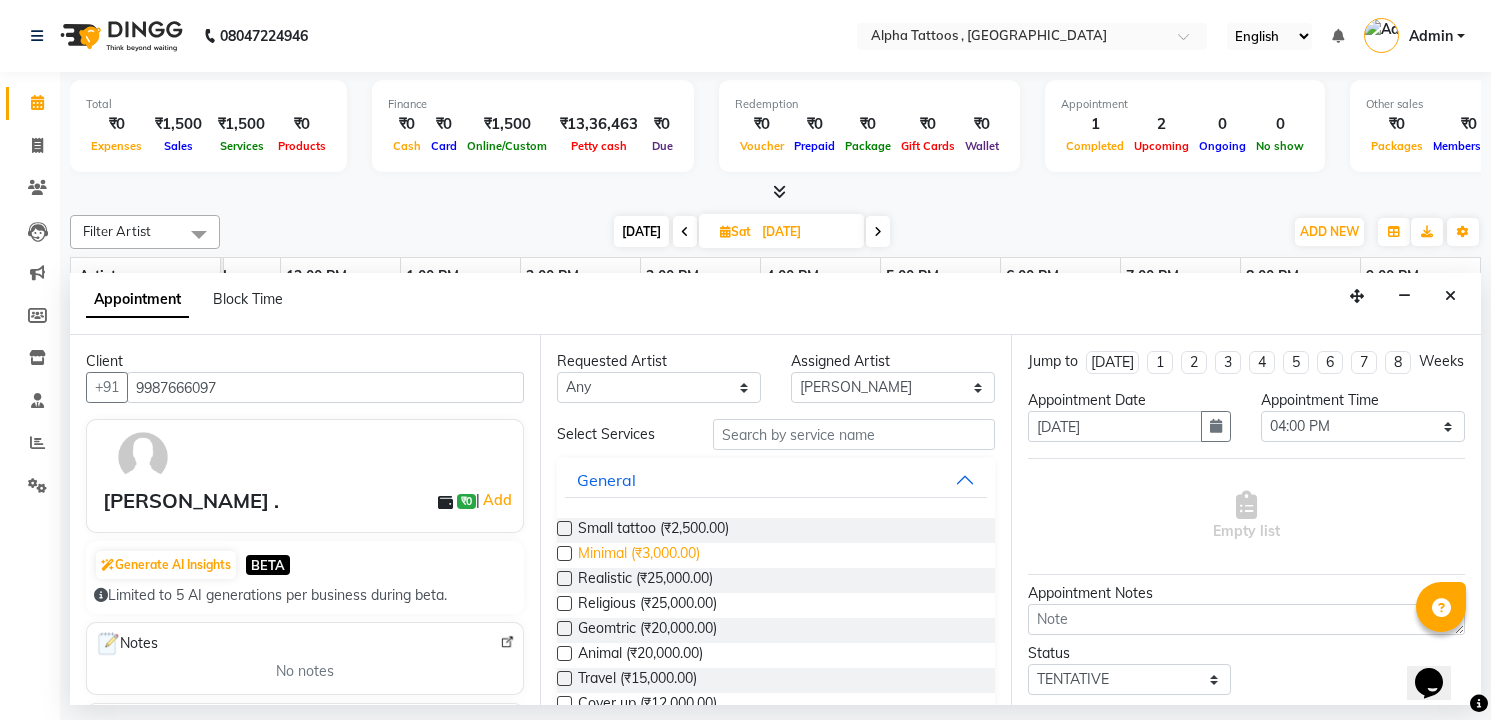 click on "Minimal  (₹3,000.00)" at bounding box center [639, 555] 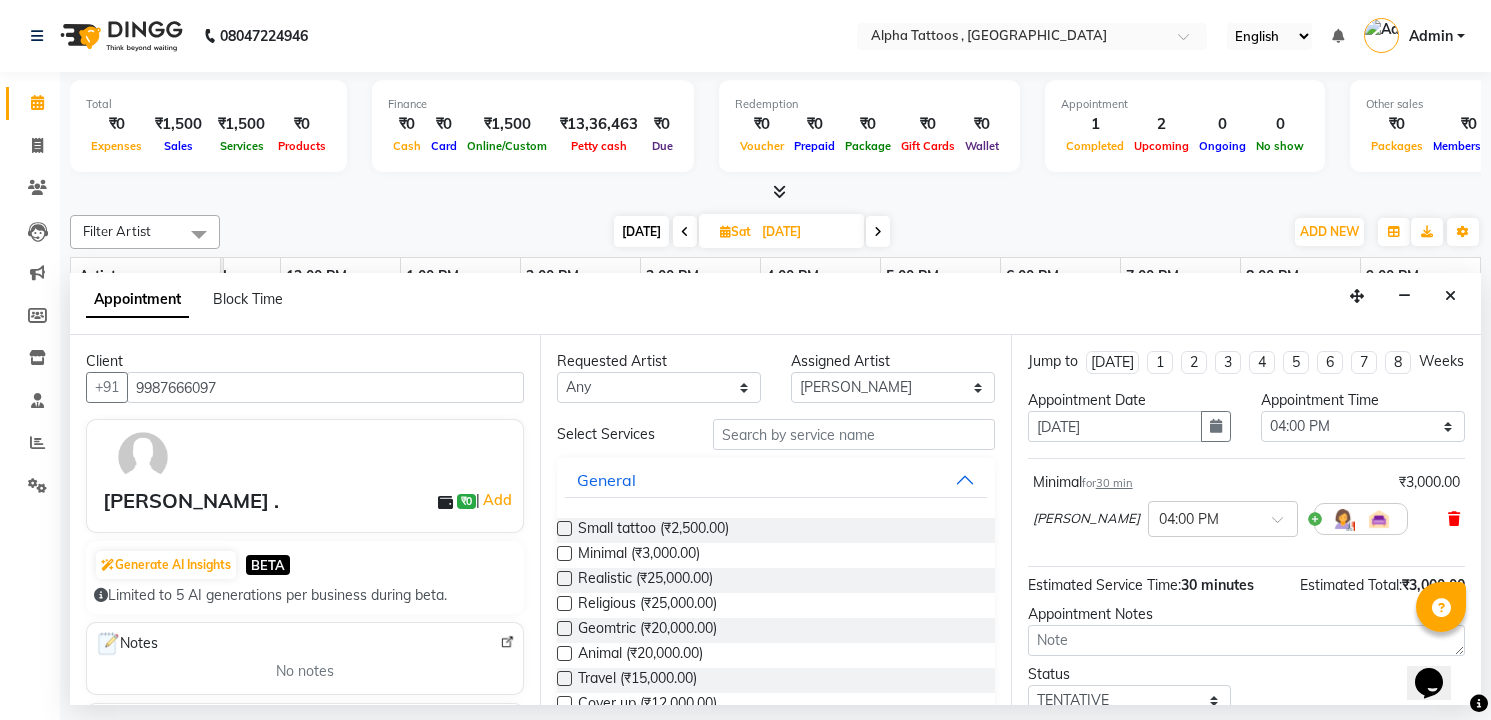 click at bounding box center (1454, 519) 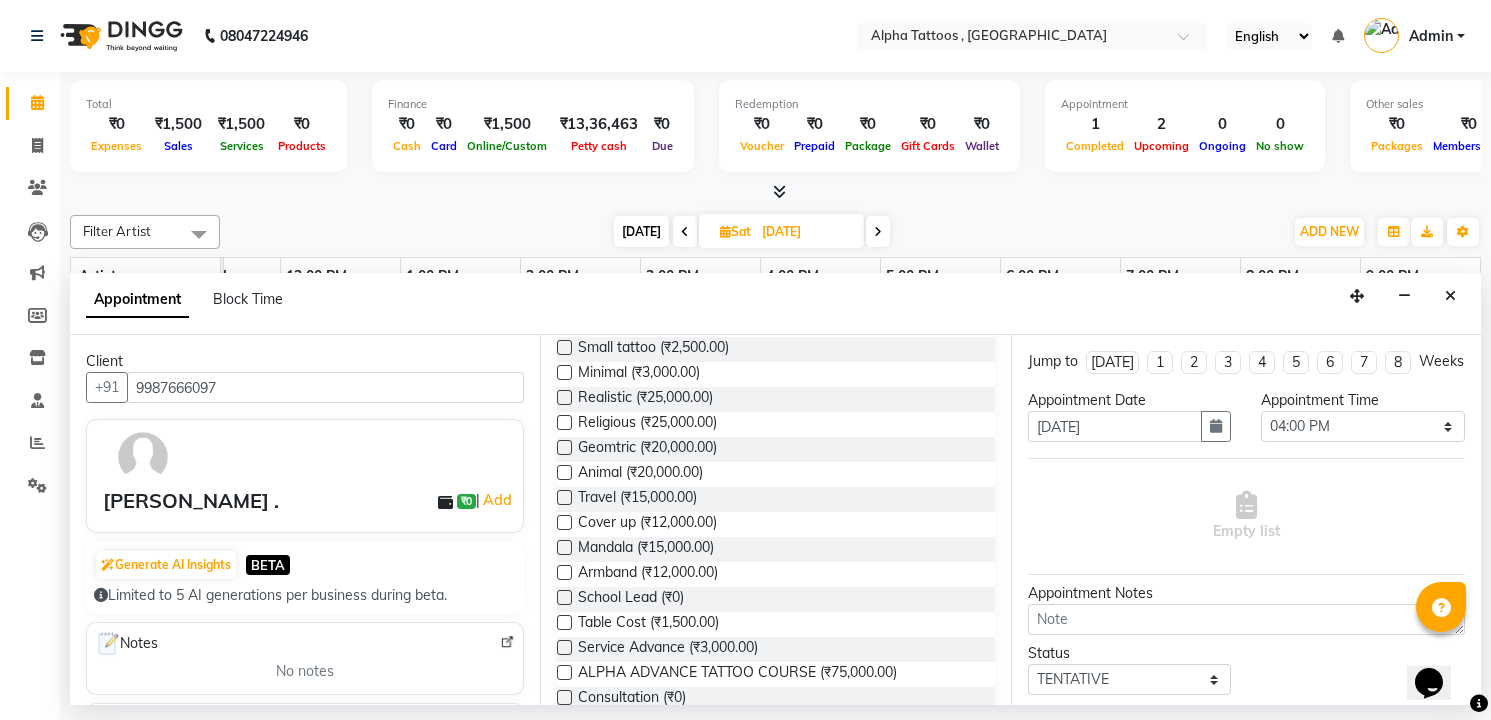 scroll, scrollTop: 232, scrollLeft: 0, axis: vertical 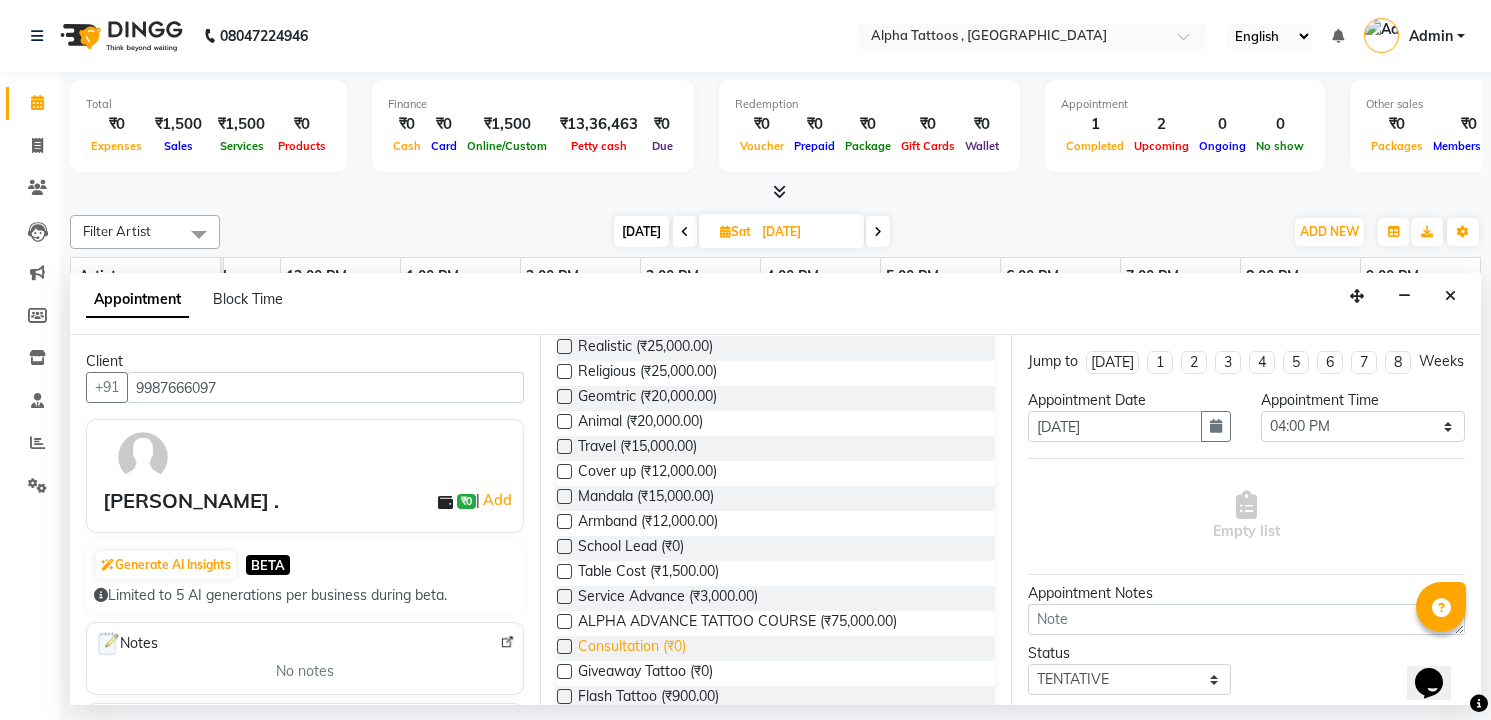 click on "Consultation (₹0)" at bounding box center [632, 648] 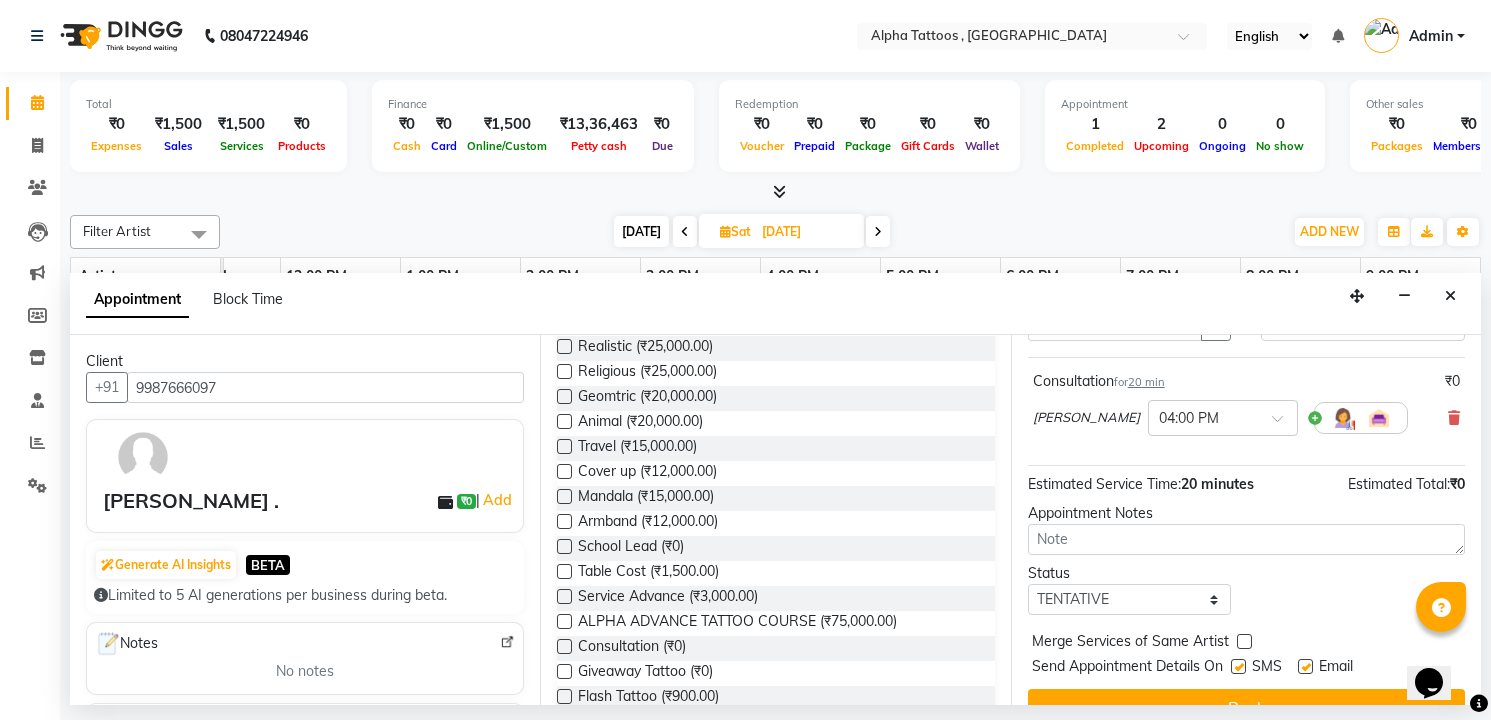 scroll, scrollTop: 156, scrollLeft: 0, axis: vertical 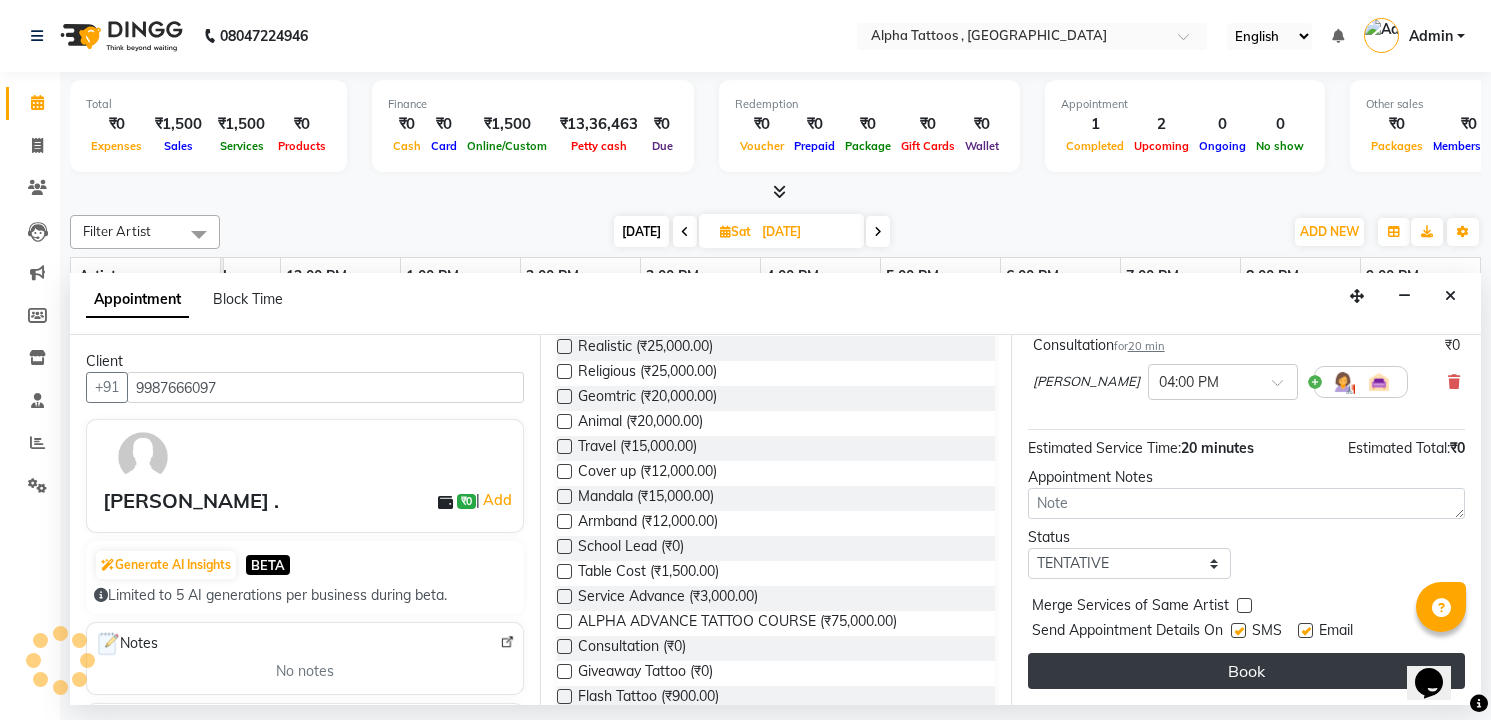 click on "Book" at bounding box center (1246, 671) 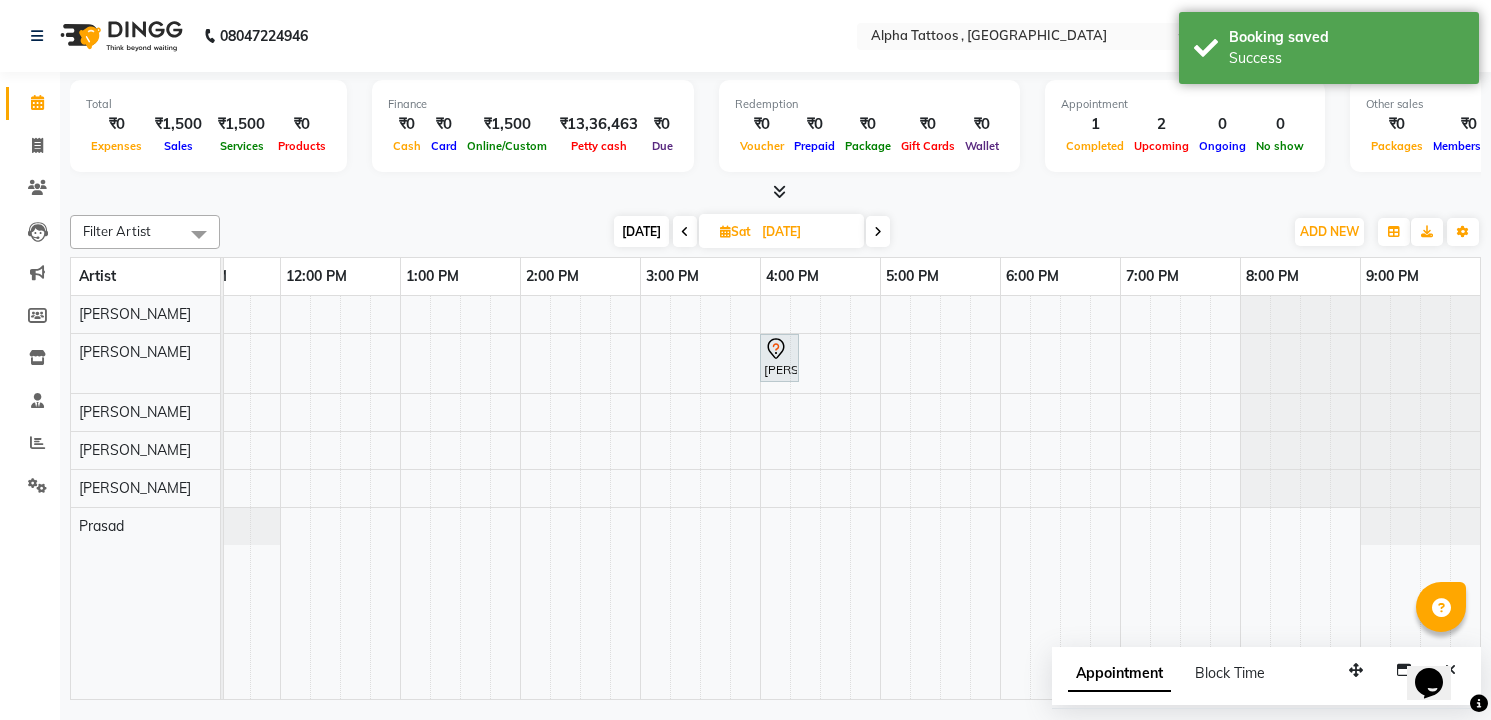 click on "[DATE]" at bounding box center [641, 231] 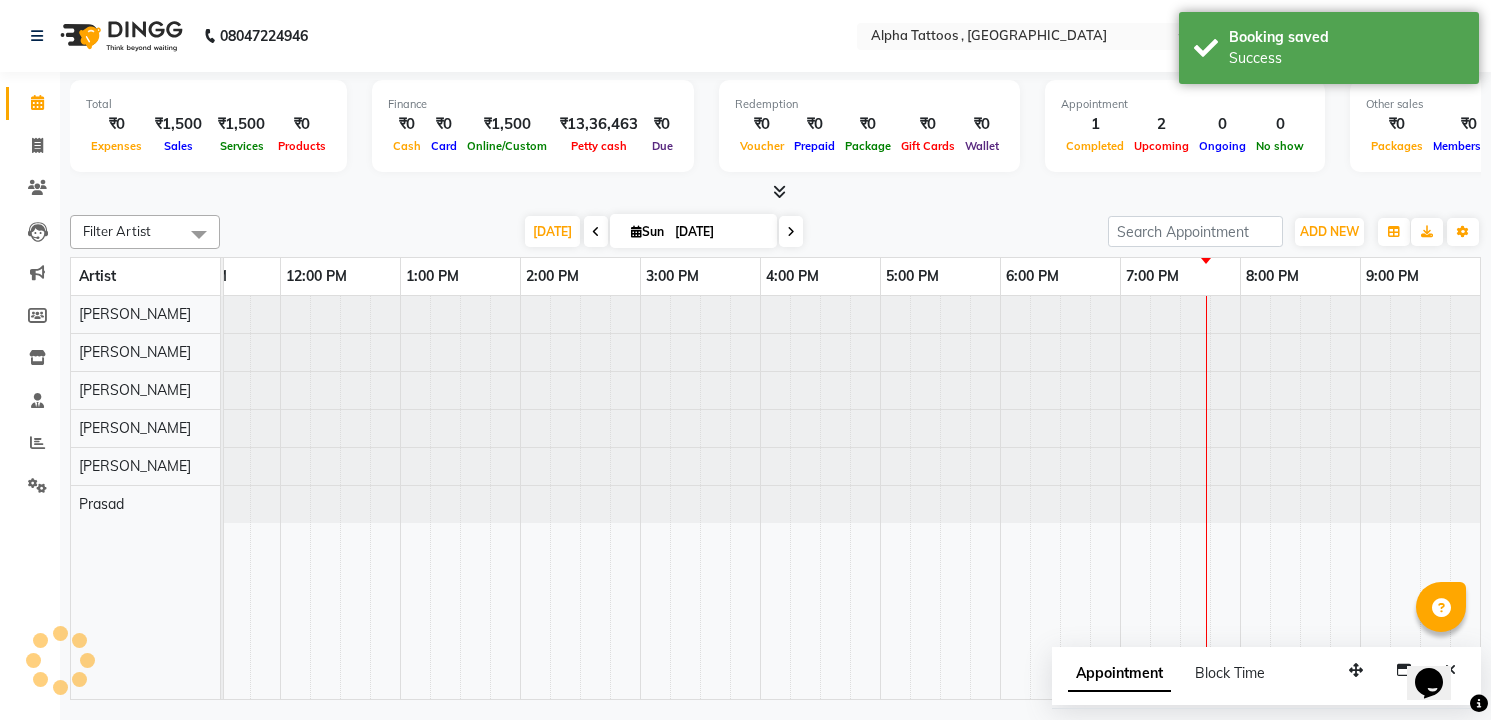 scroll, scrollTop: 0, scrollLeft: 64, axis: horizontal 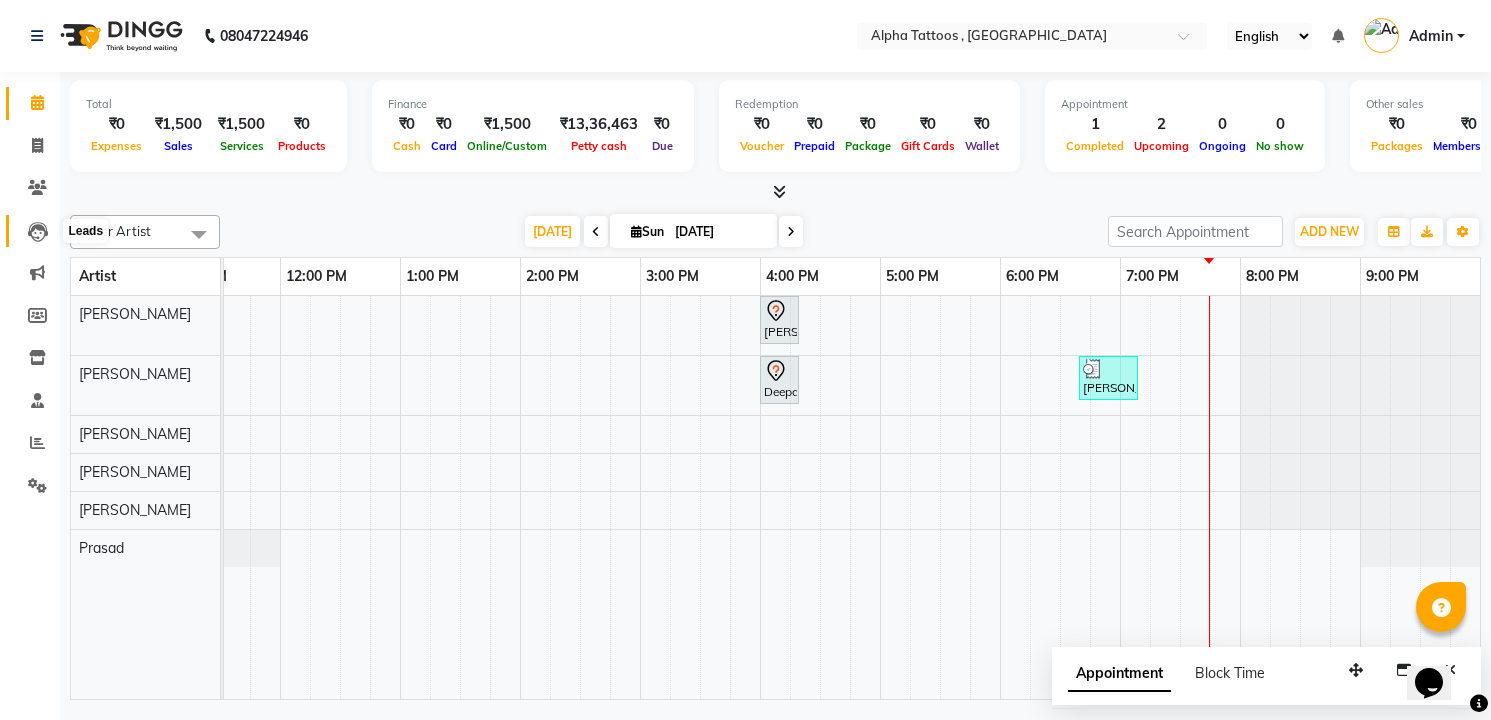 click 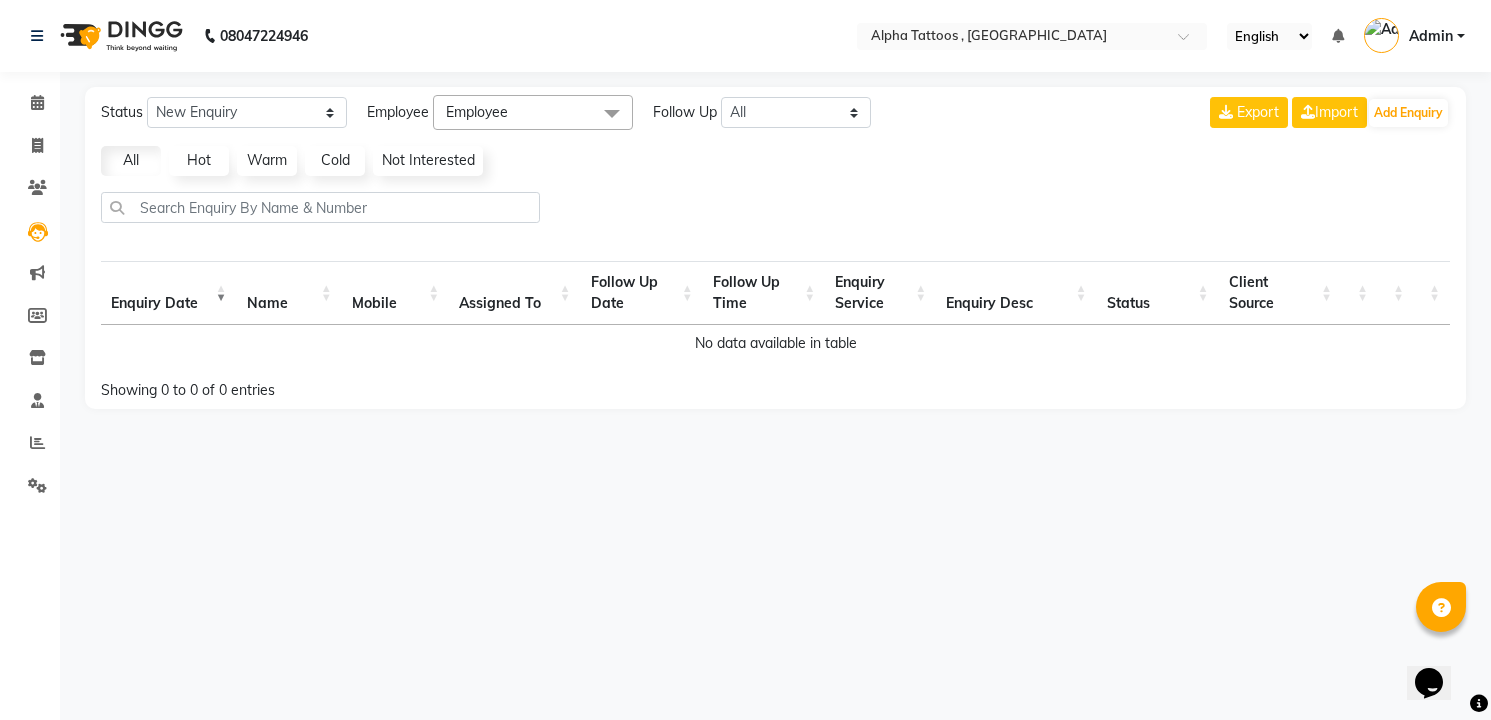 click on "Export  Import  Add Enquiry" 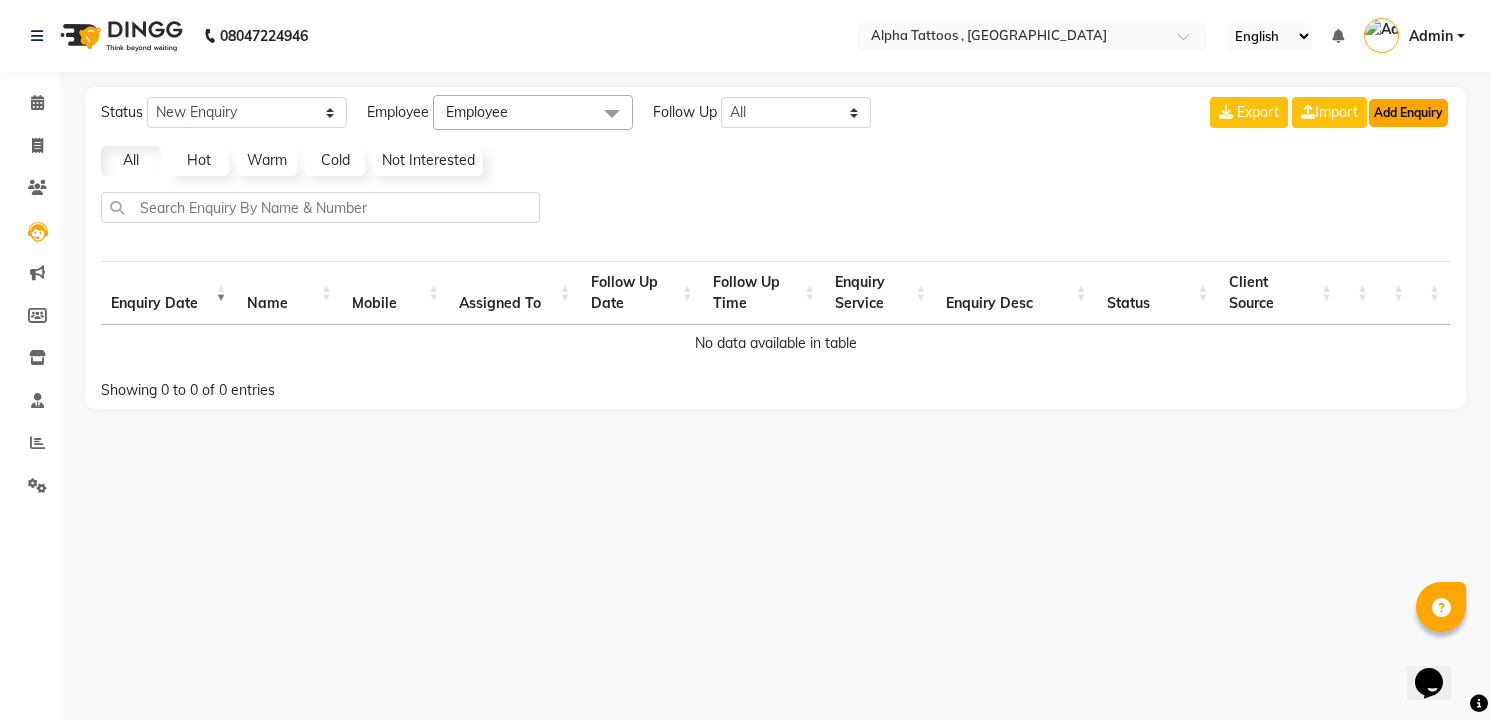 click on "Add Enquiry" 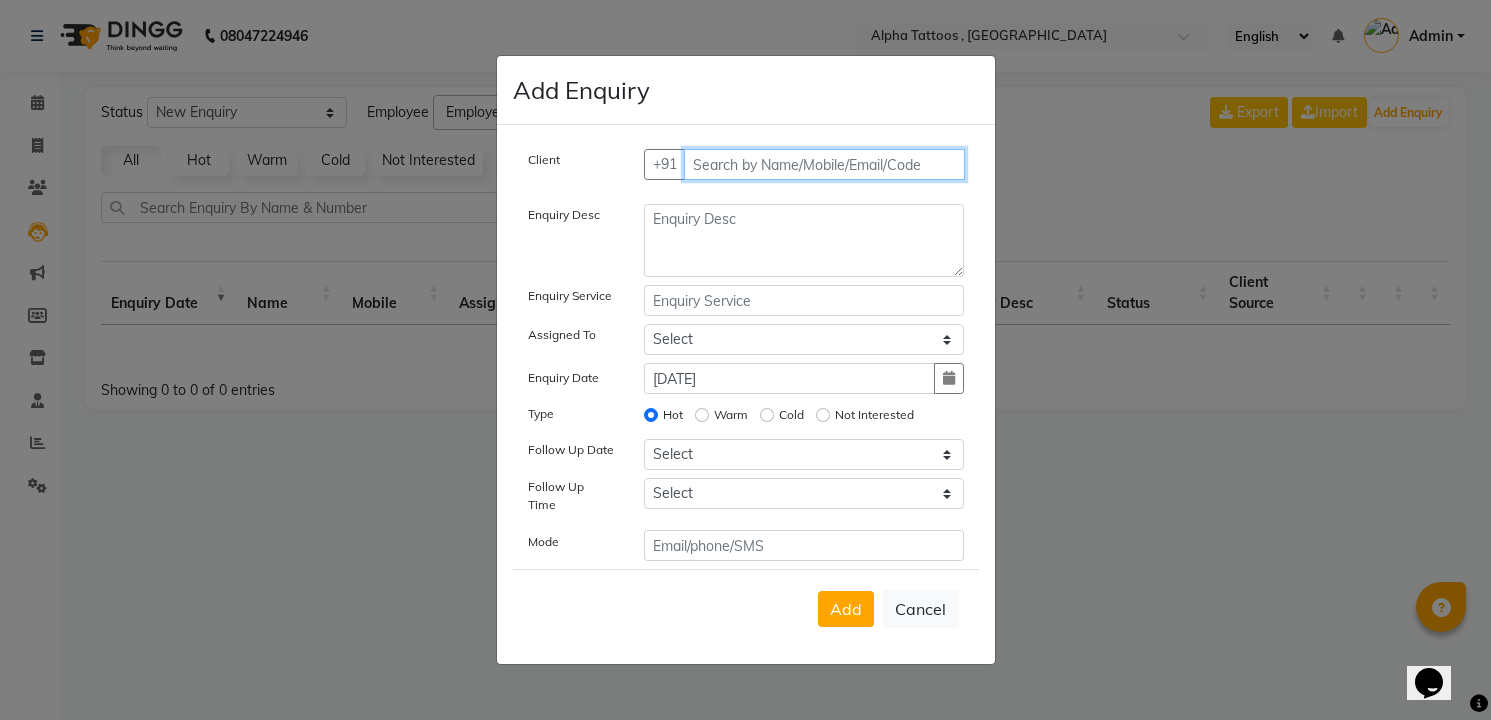 click at bounding box center [824, 164] 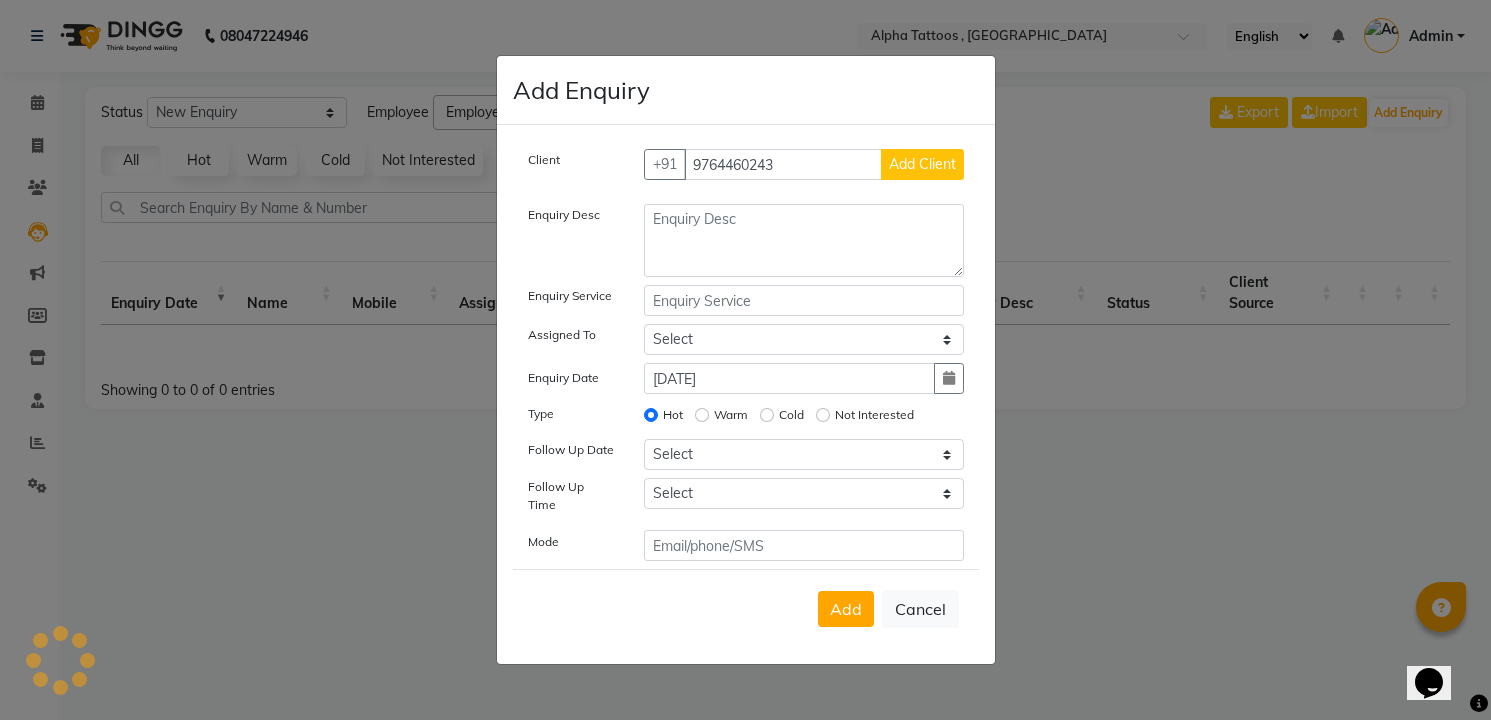 click on "Add Client" 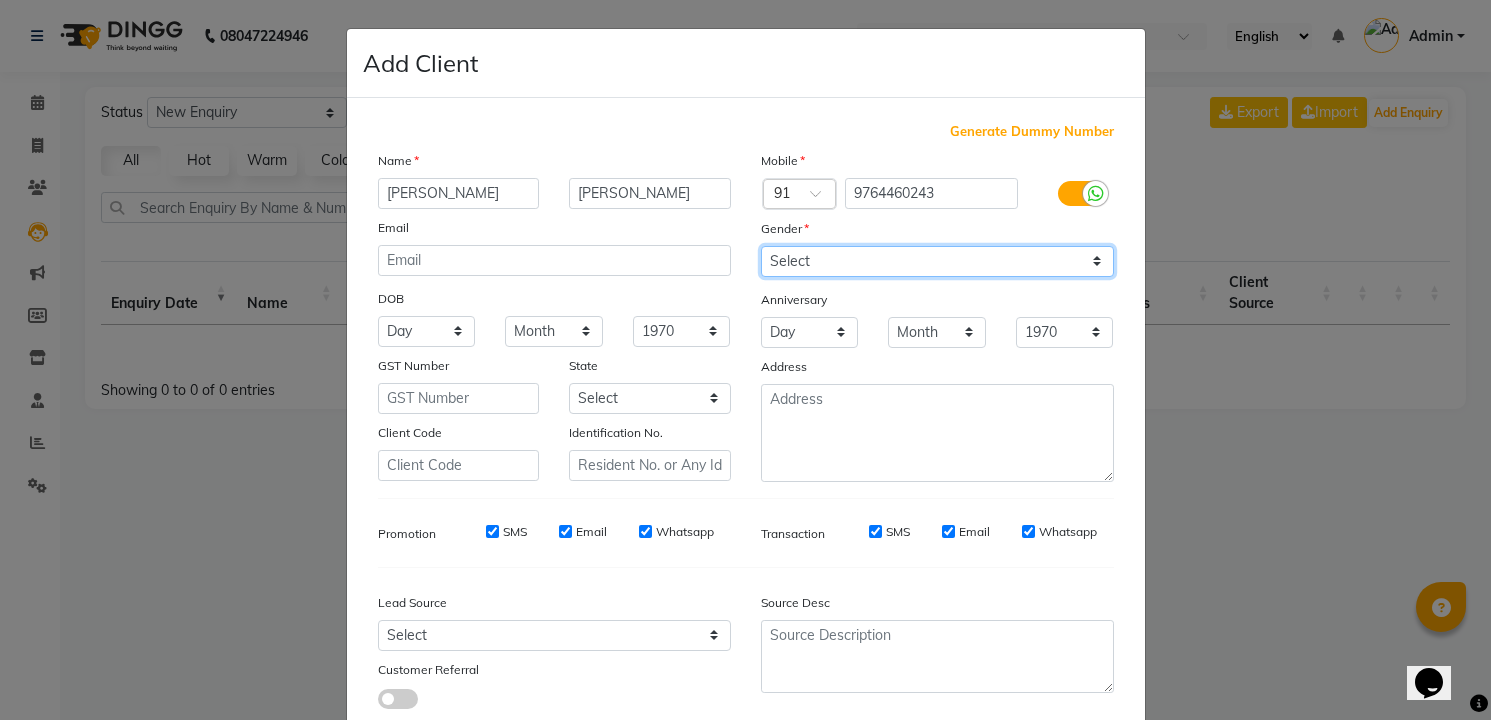 click on "Select [DEMOGRAPHIC_DATA] [DEMOGRAPHIC_DATA] Other Prefer Not To Say" 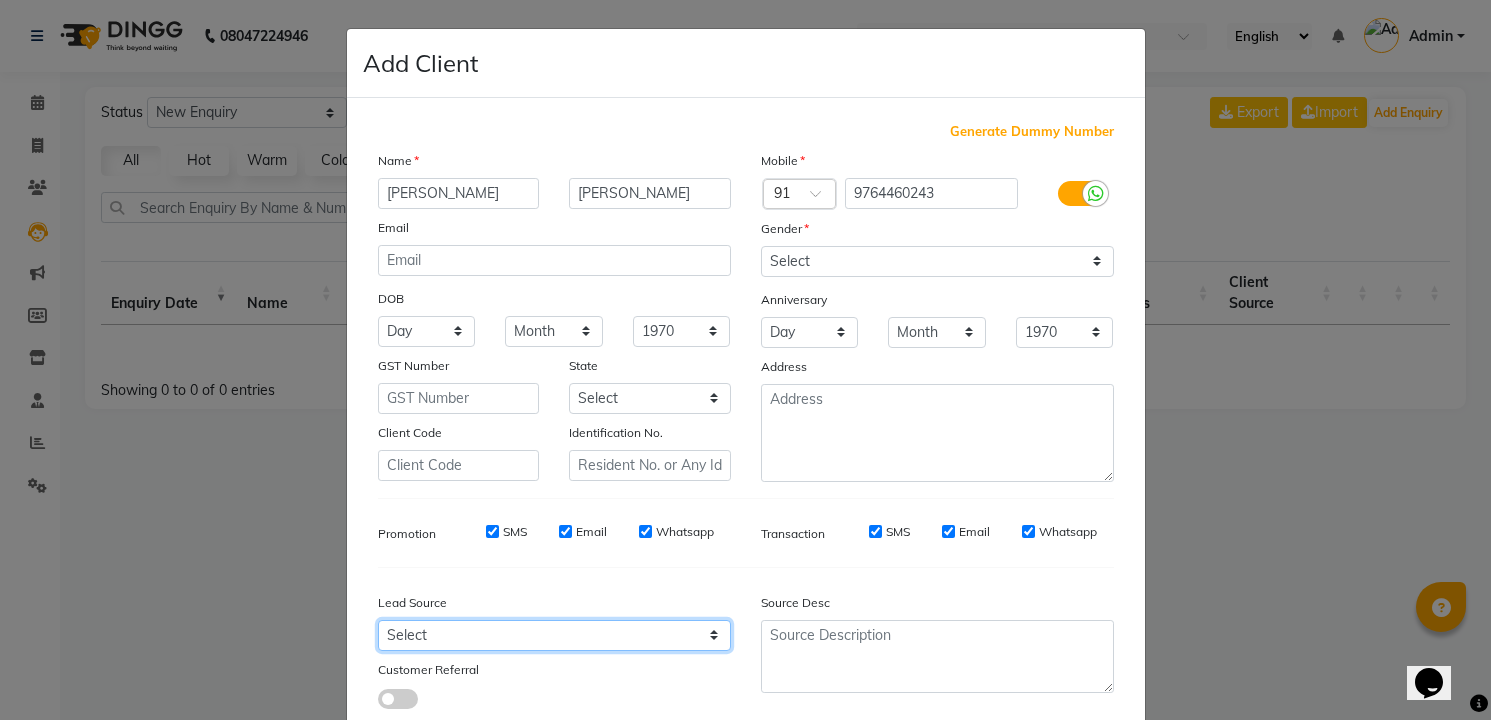 click on "Select Walk-in Referral Internet Friend Word of Mouth Advertisement Facebook JustDial Google Other Instagram  YouTube  WhatsApp" 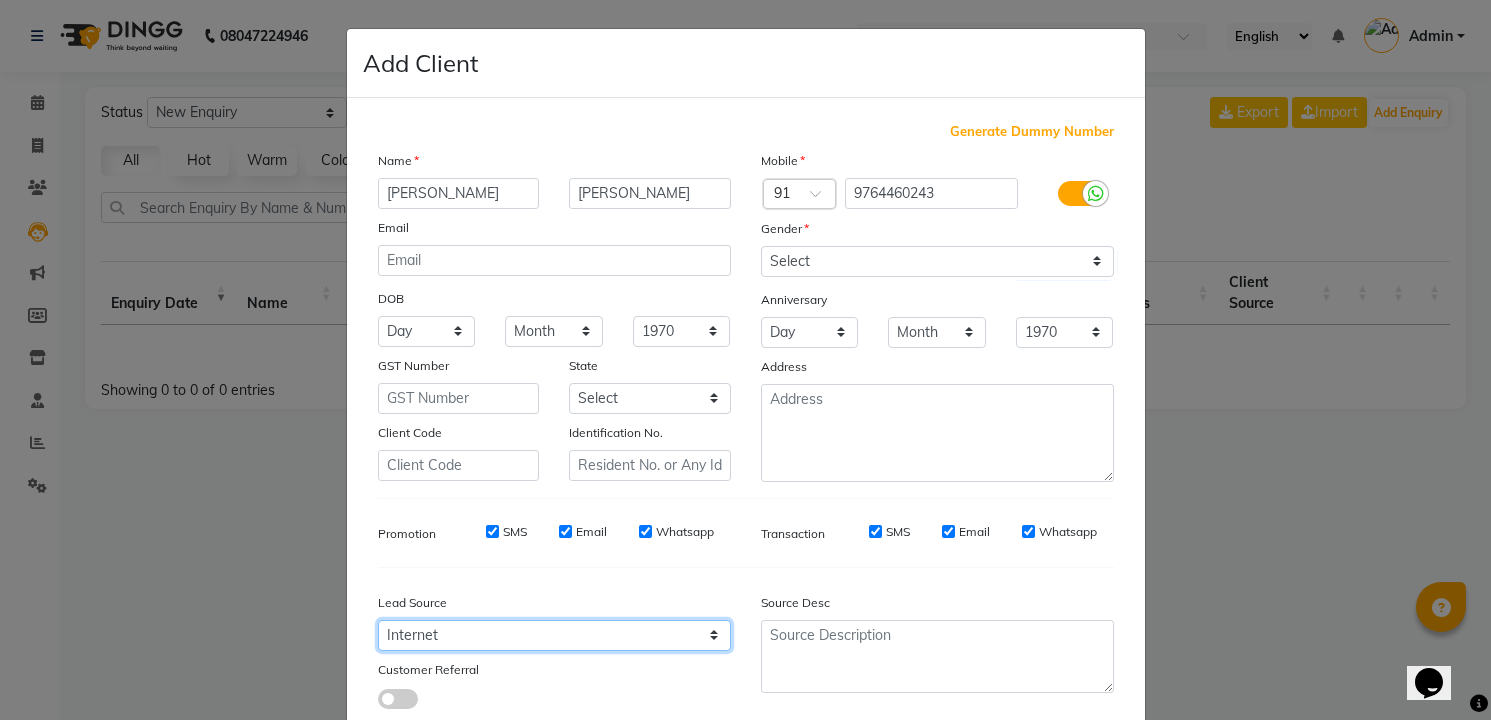 click on "Select Walk-in Referral Internet Friend Word of Mouth Advertisement Facebook JustDial Google Other Instagram  YouTube  WhatsApp" 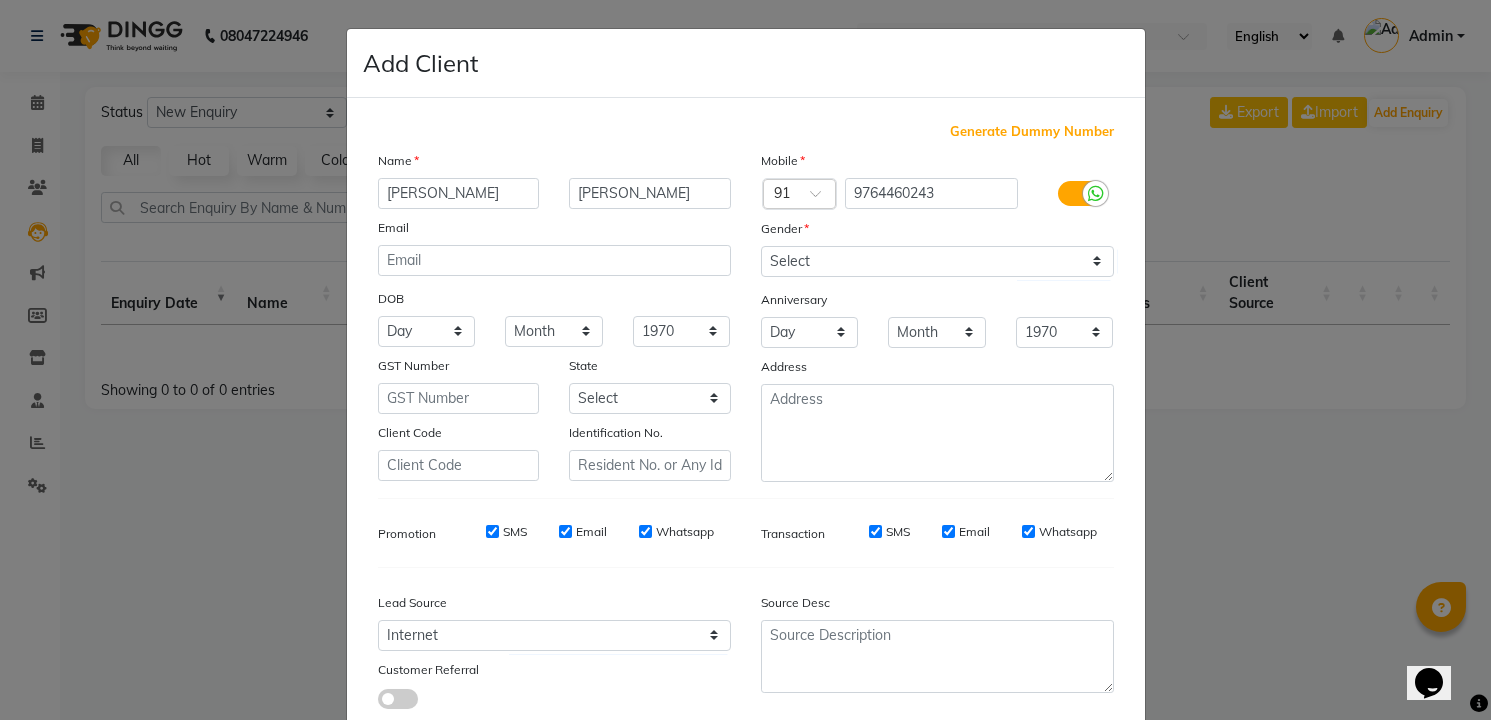 click on "Add" 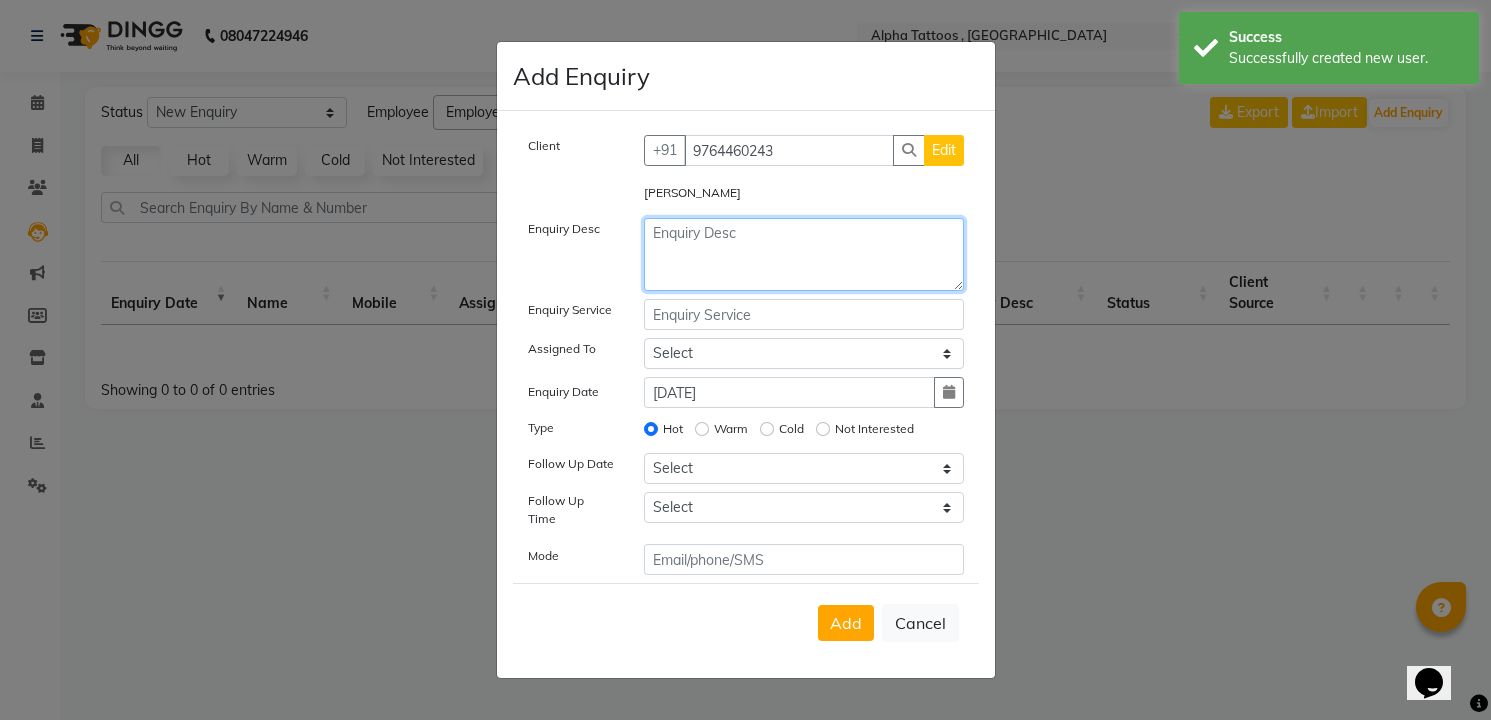 click 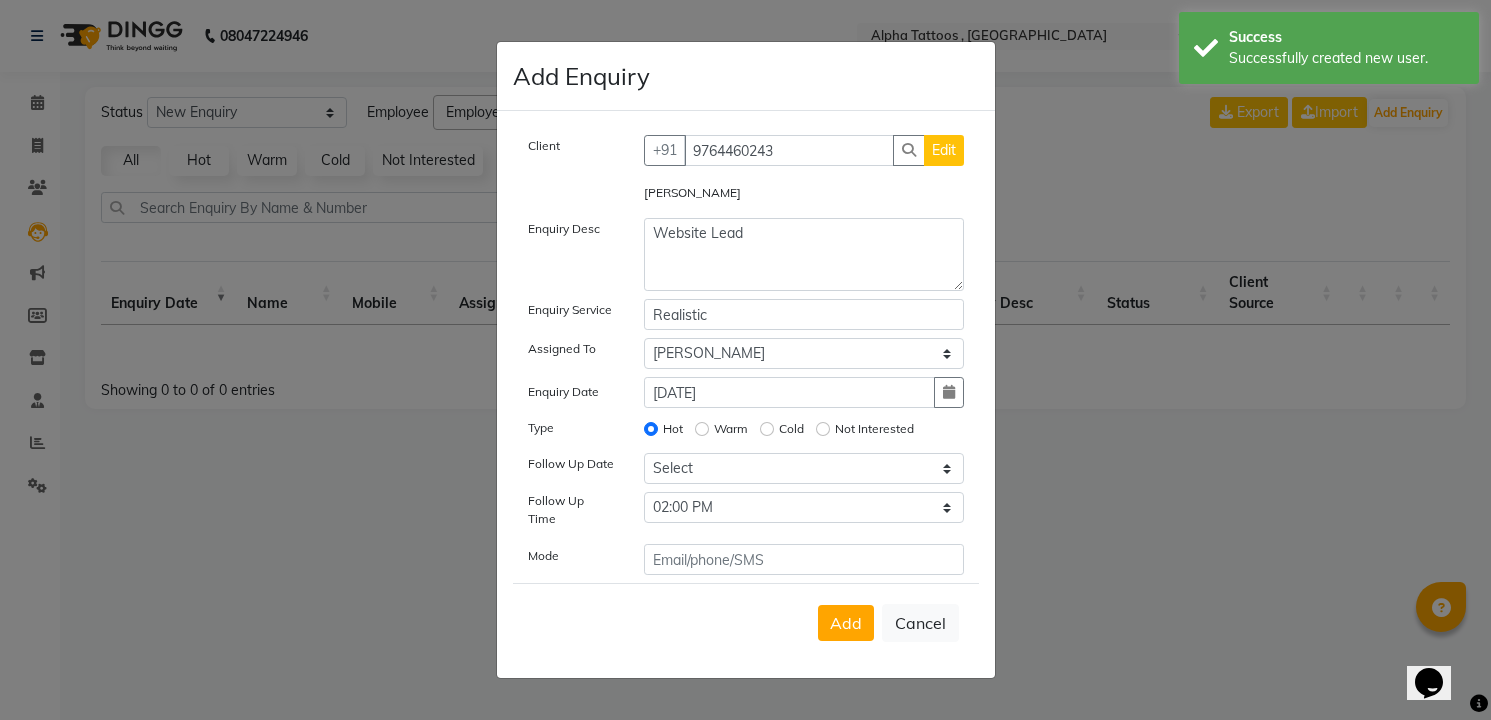 click on "Add" at bounding box center [846, 623] 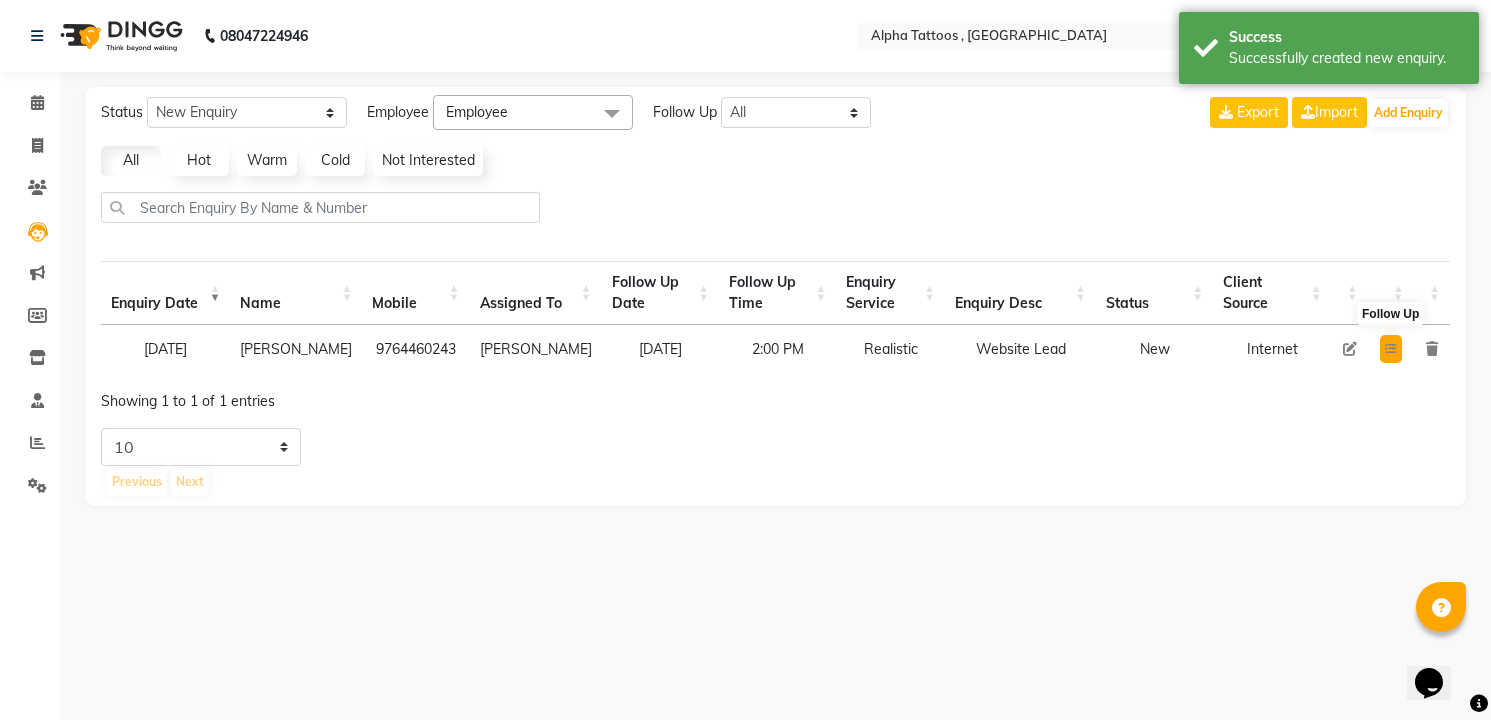 click at bounding box center [1391, 349] 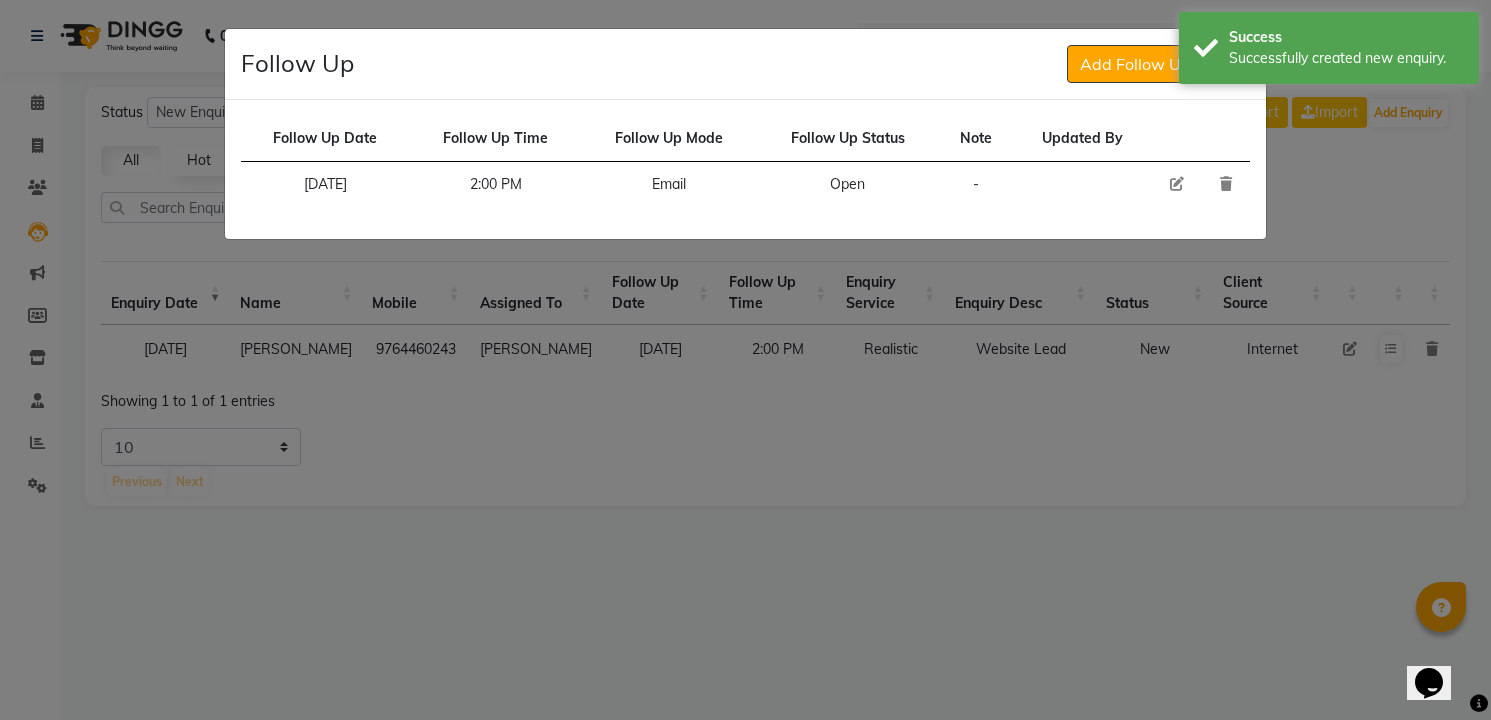 click 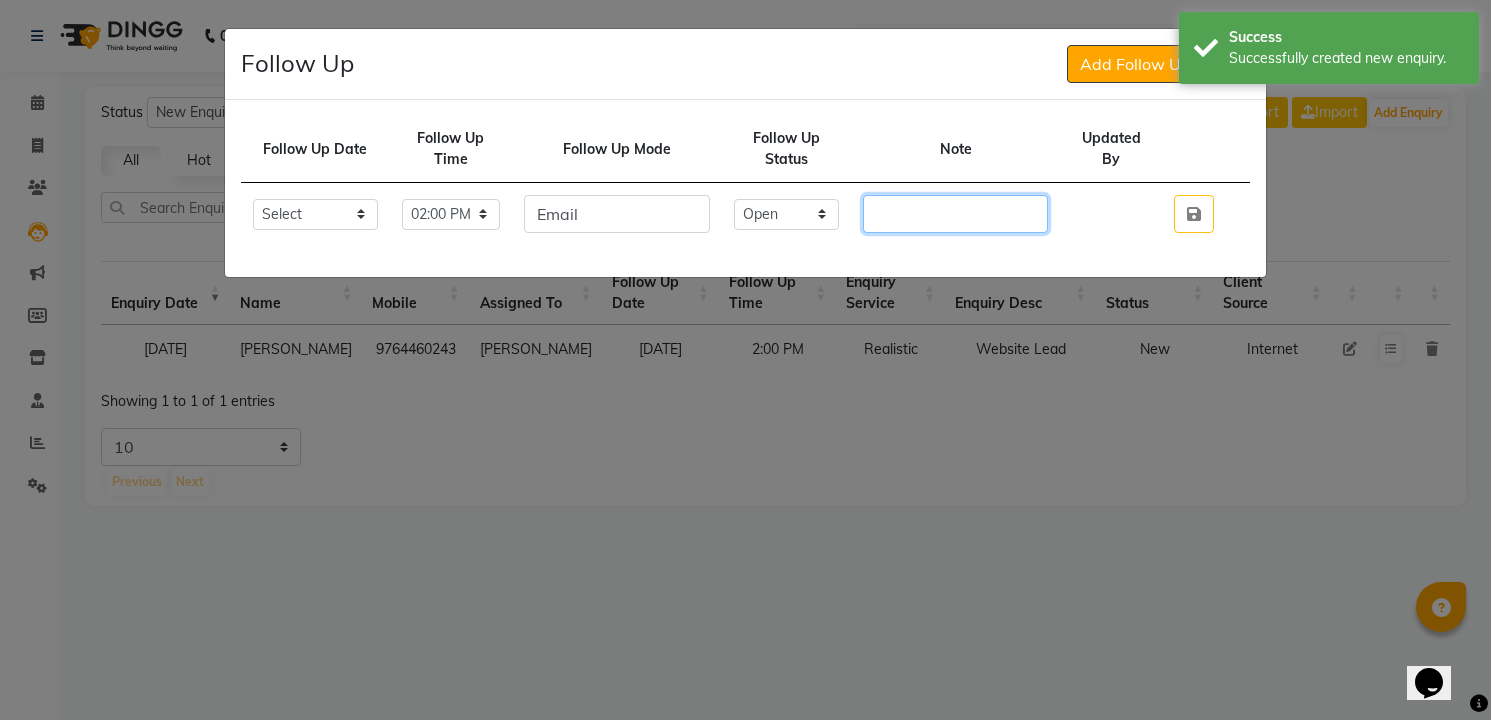 click 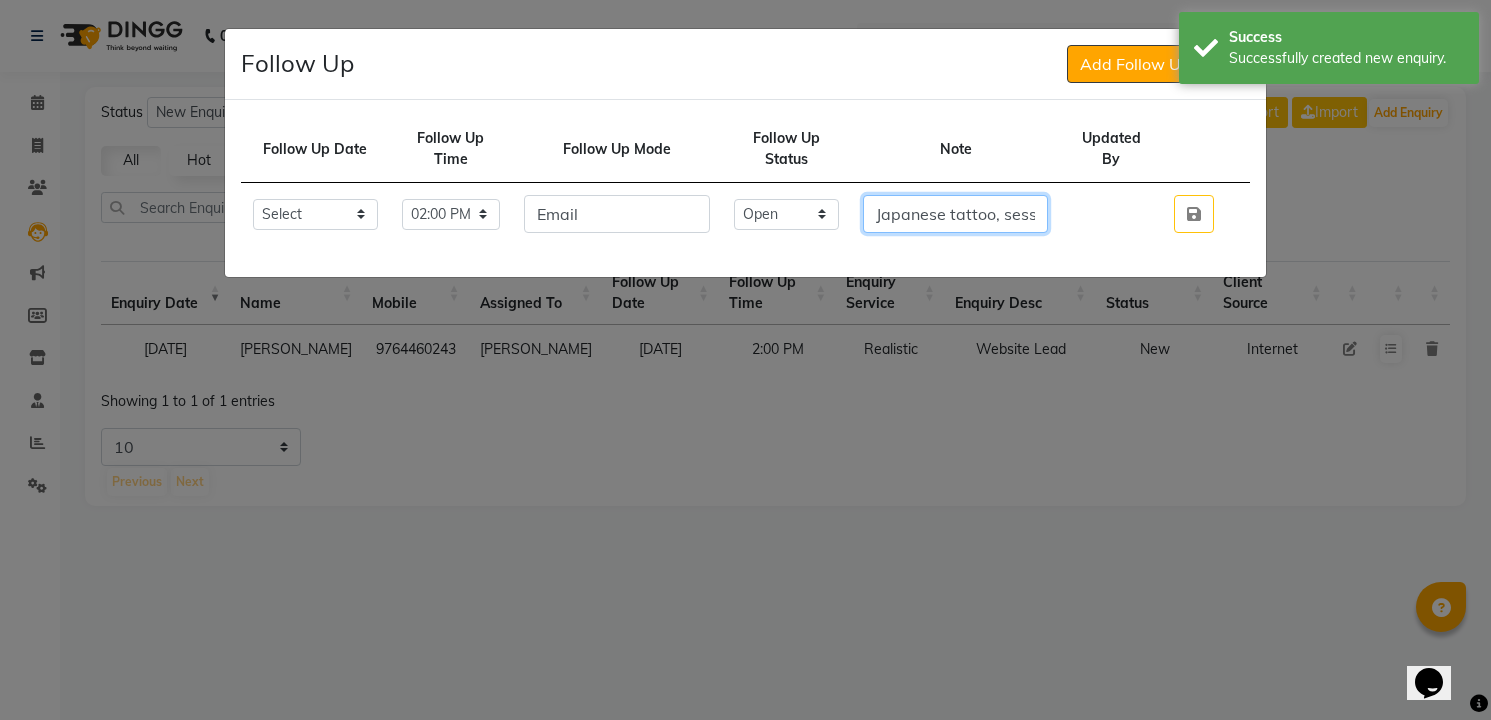 scroll, scrollTop: 0, scrollLeft: 840, axis: horizontal 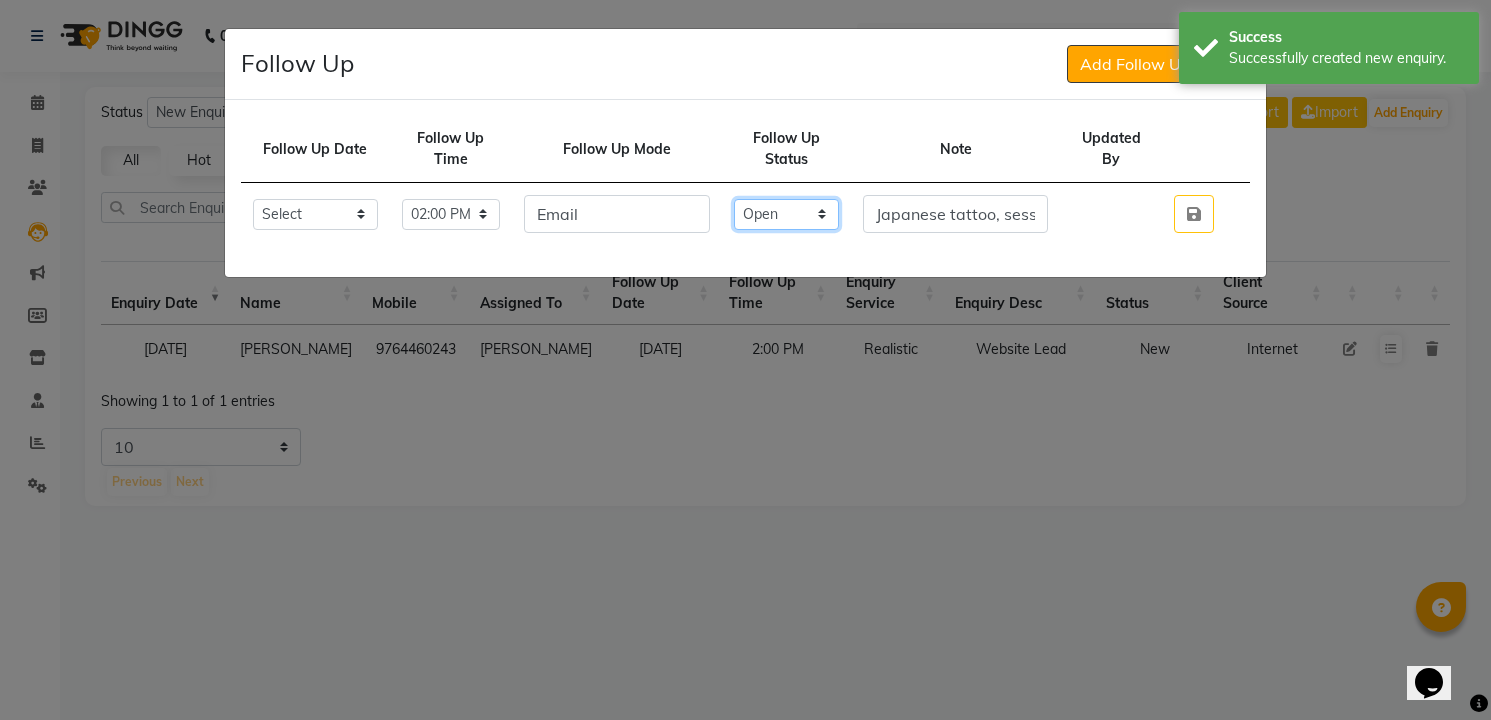 click on "Select Open Pending Done" 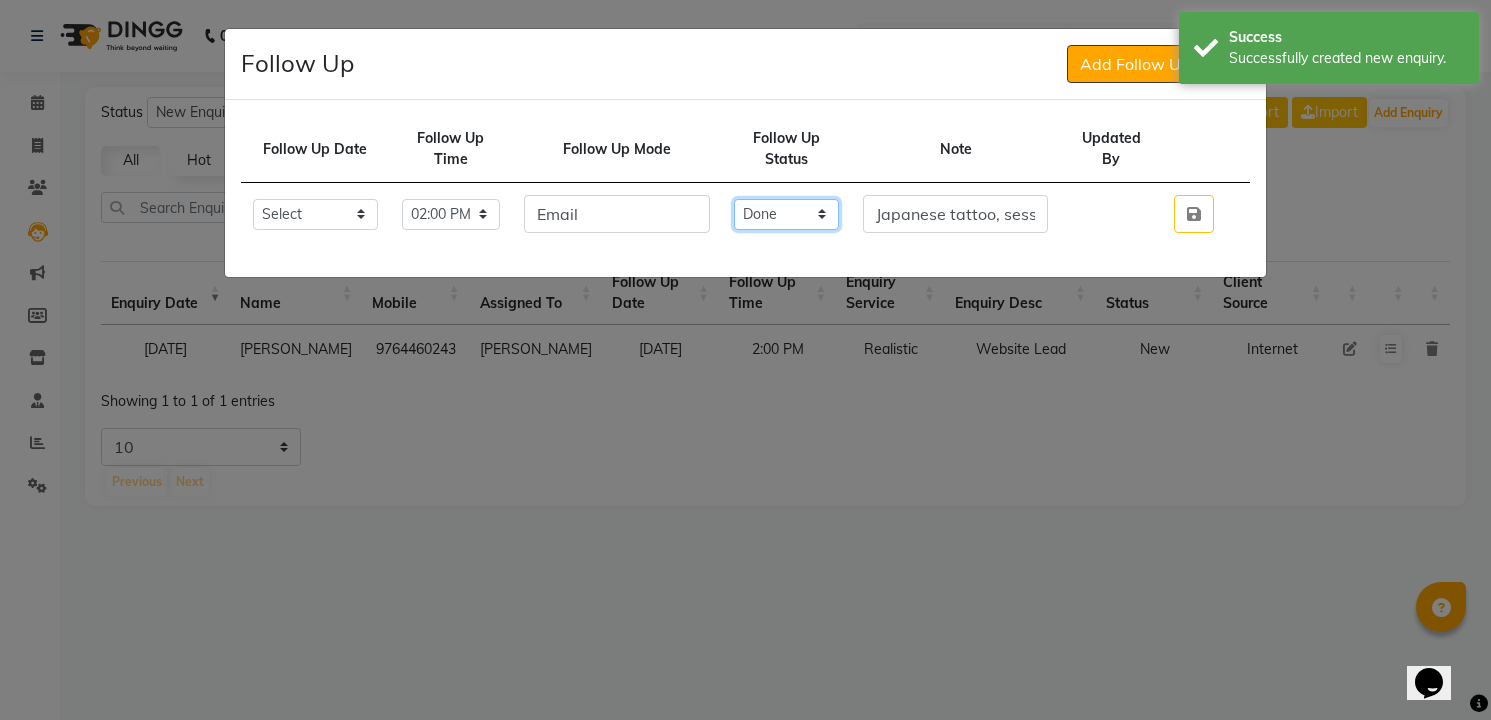 click on "Select Open Pending Done" 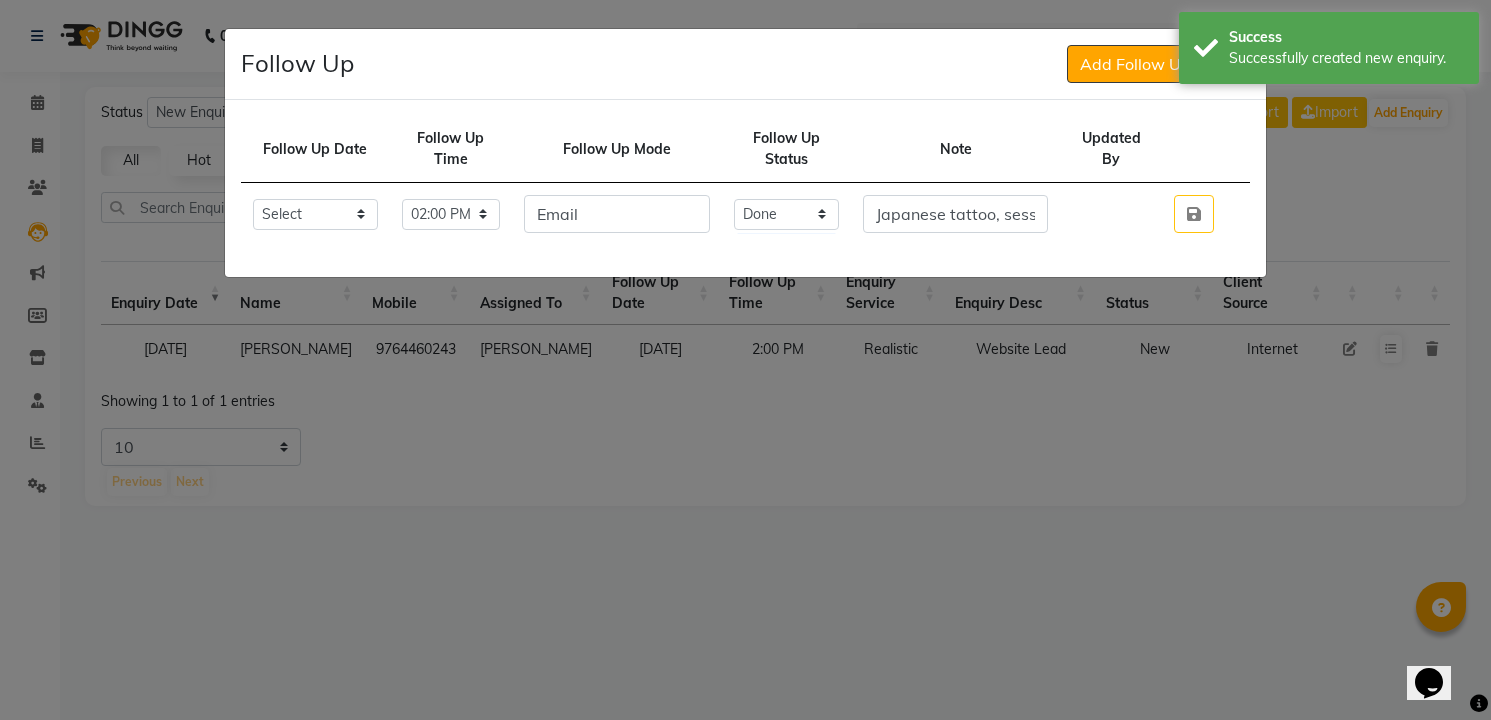 click 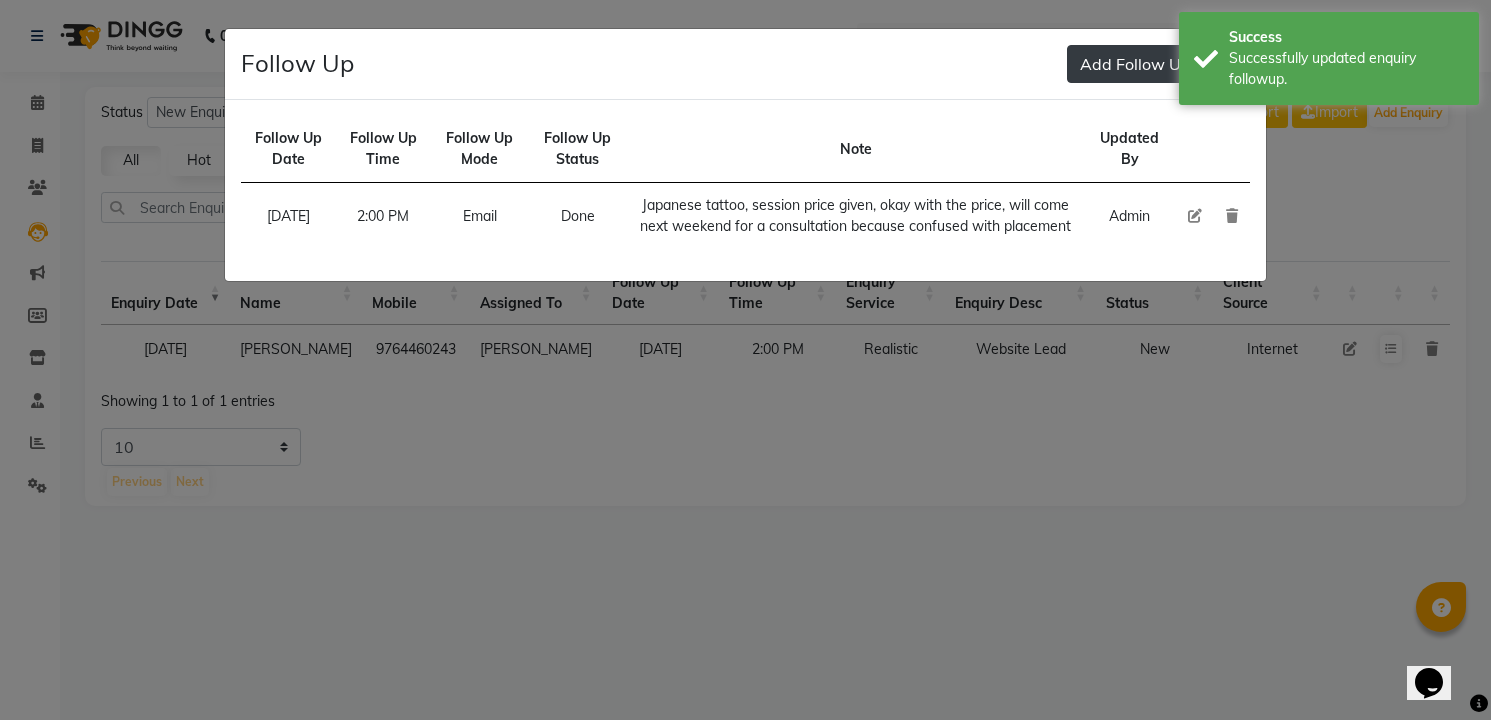 click on "Add Follow Up" 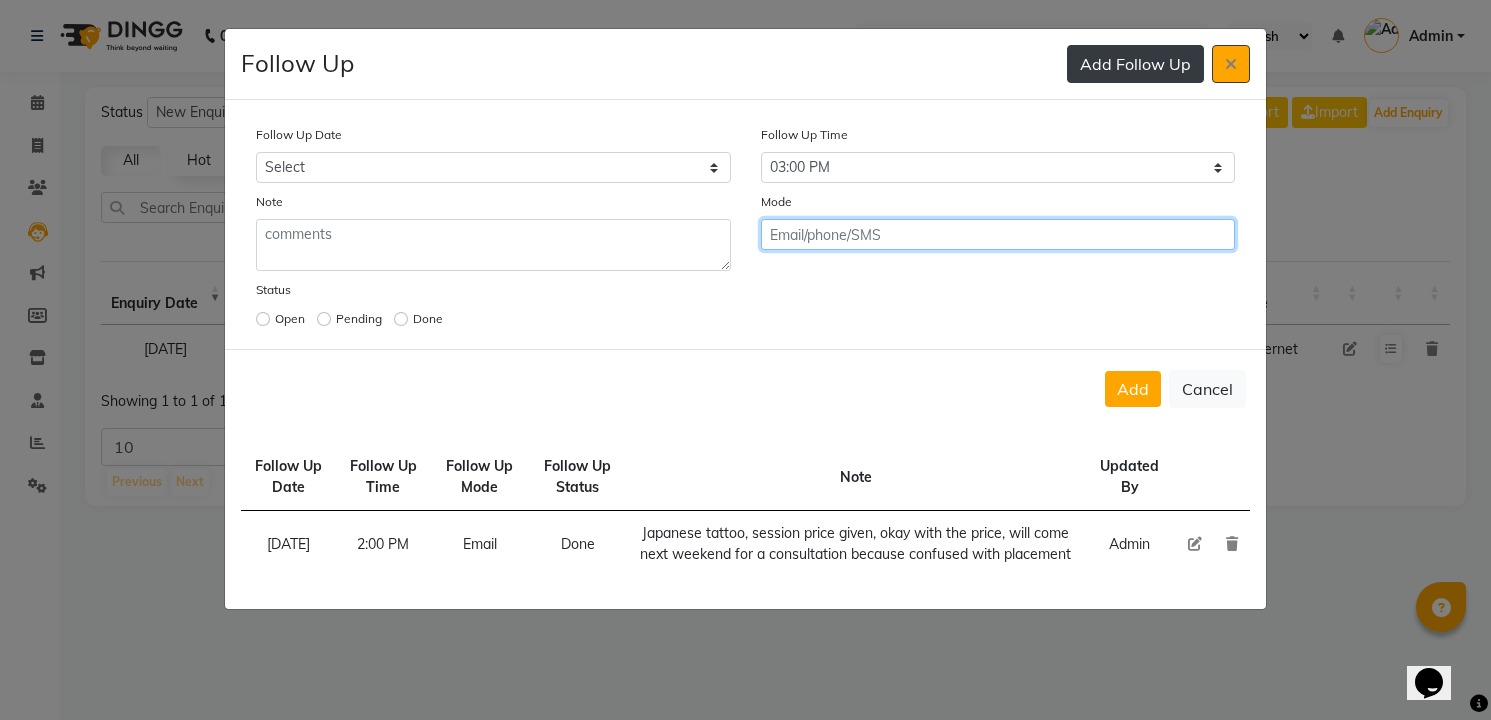 click on "Add" 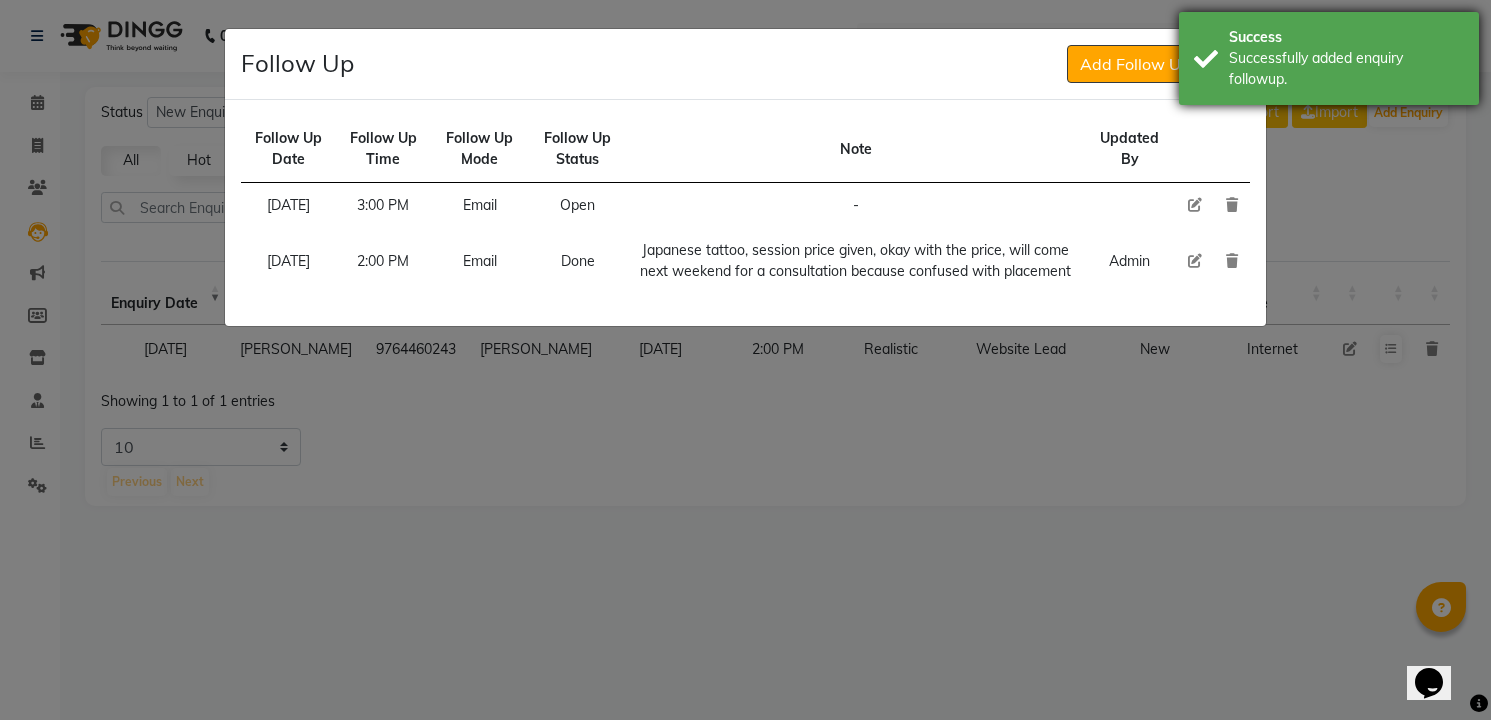 click on "Success" at bounding box center (1346, 37) 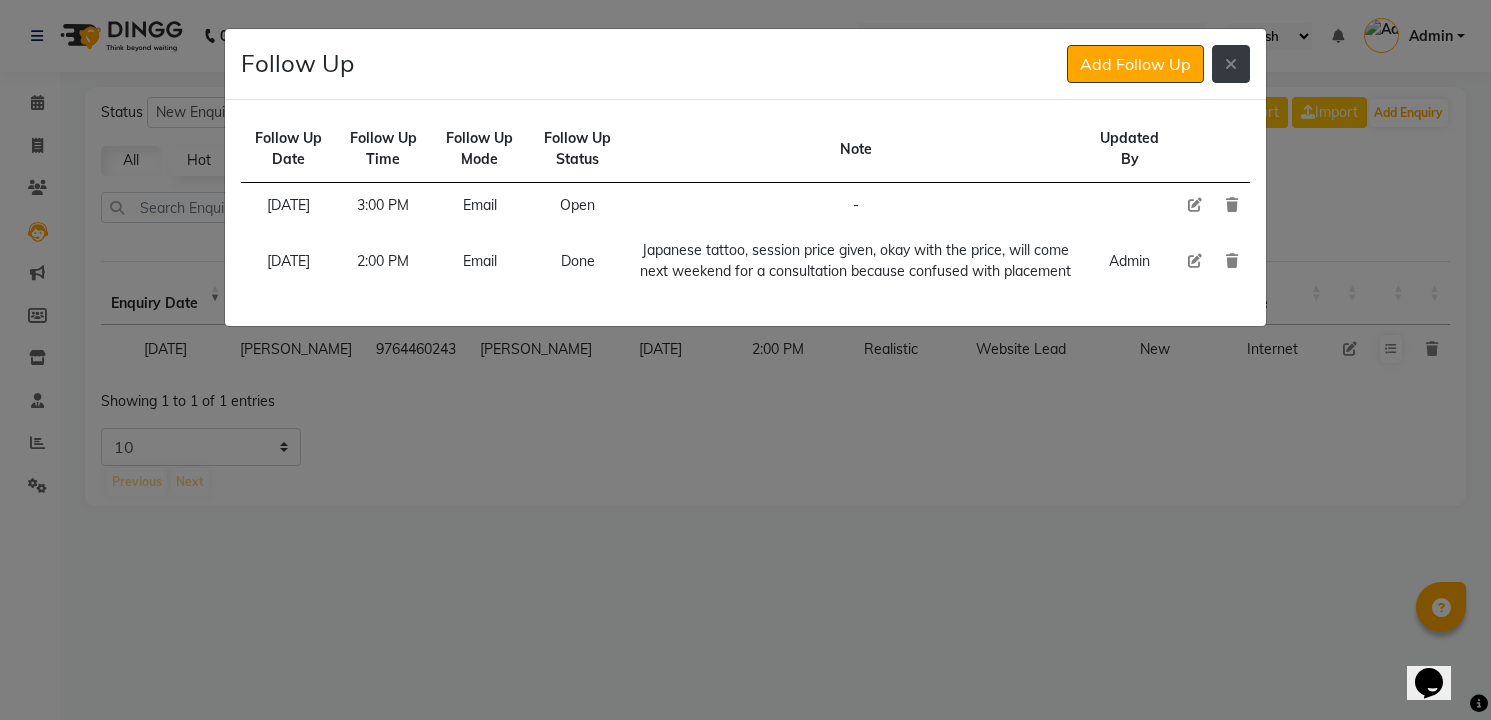 click 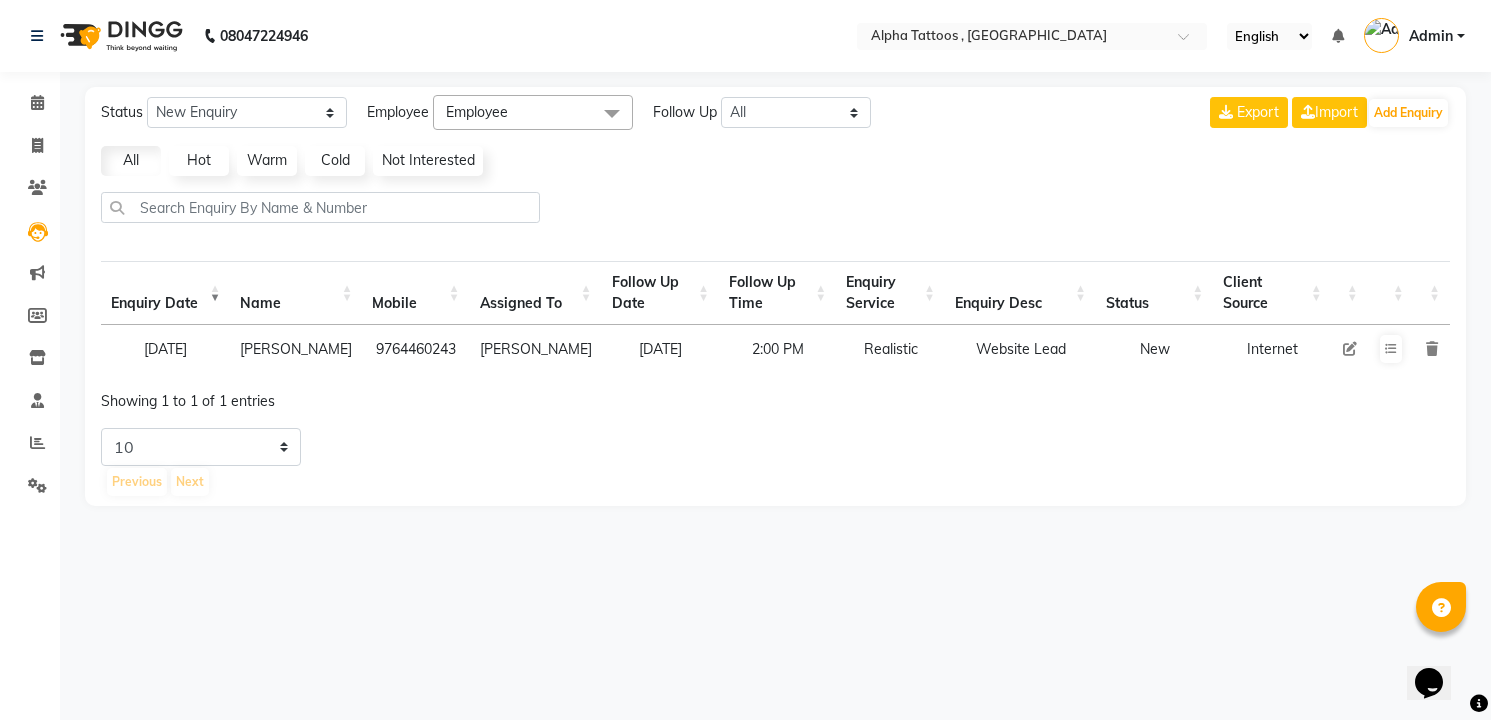 click at bounding box center [1350, 349] 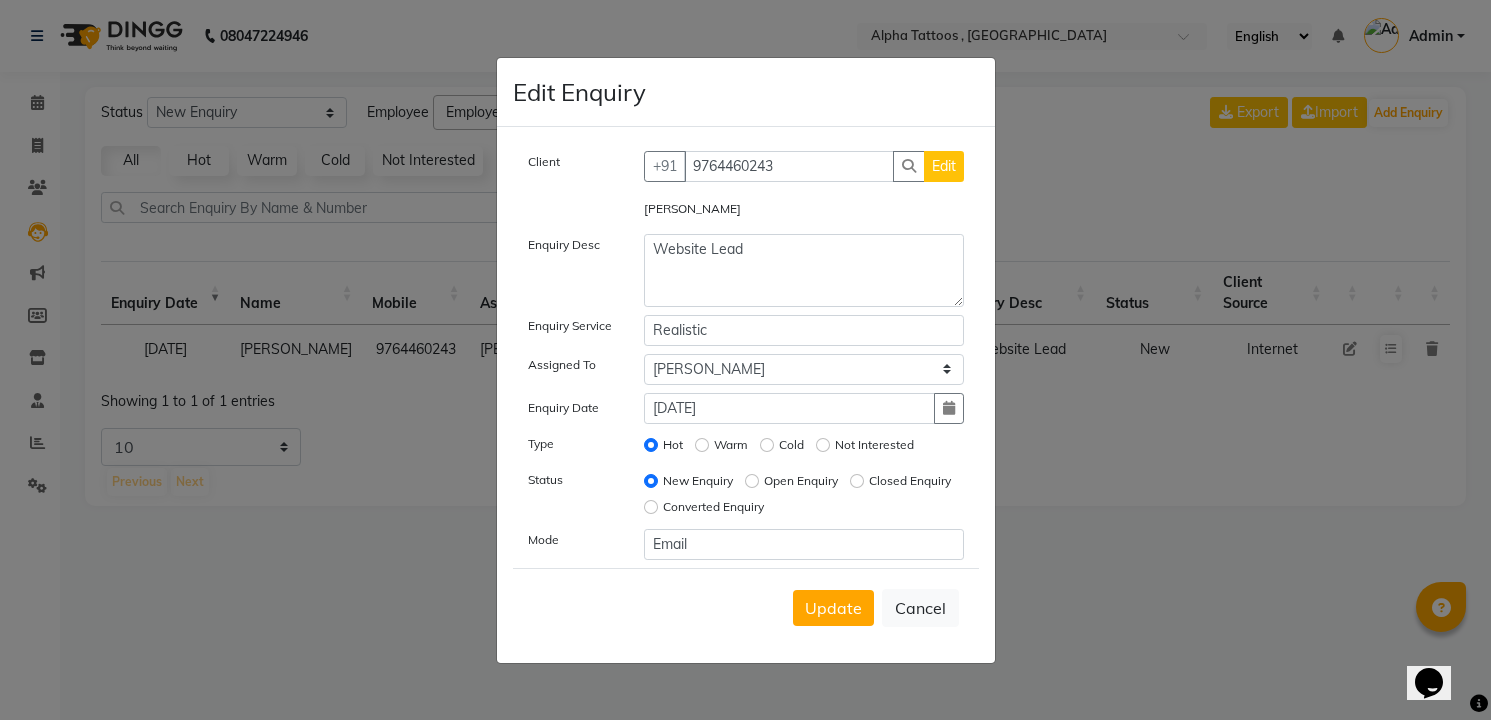 click on "Open Enquiry" 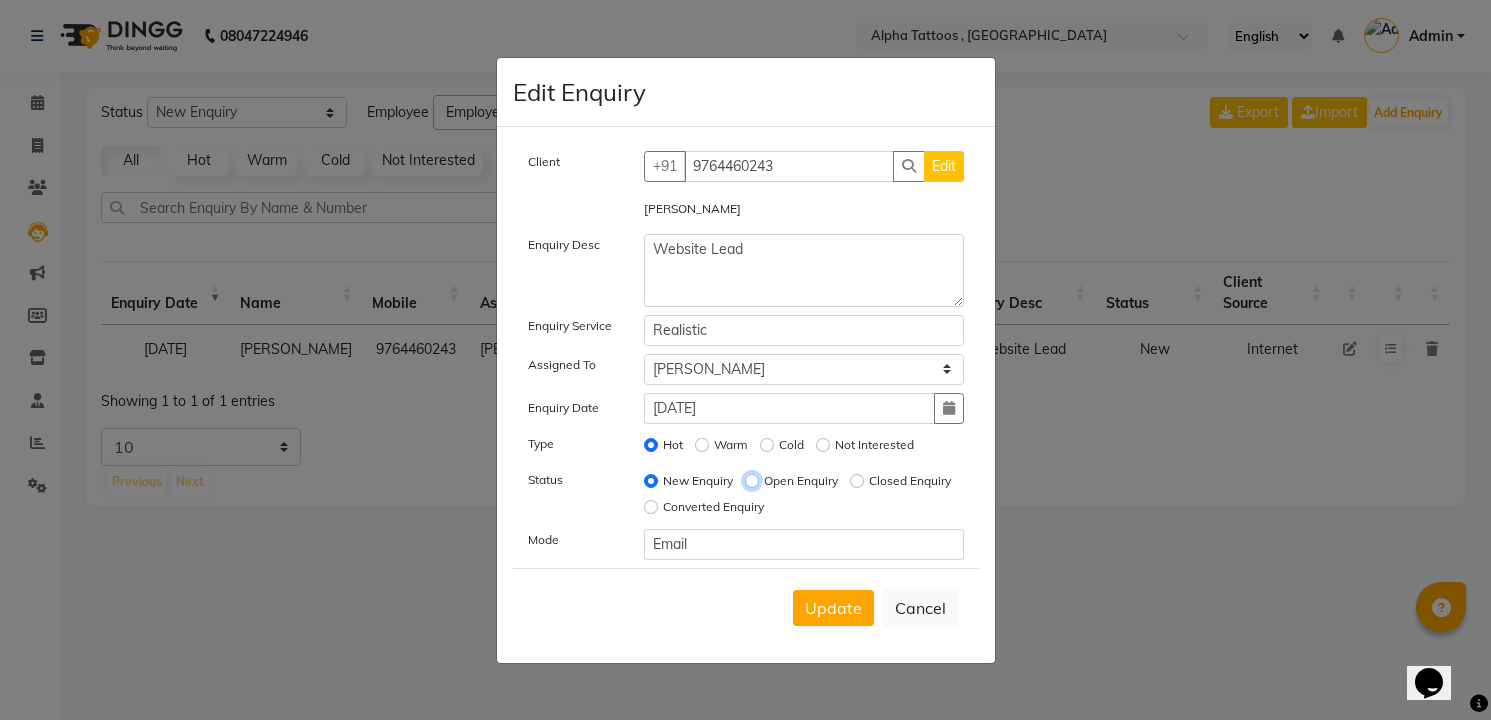 click on "Open Enquiry" at bounding box center (752, 481) 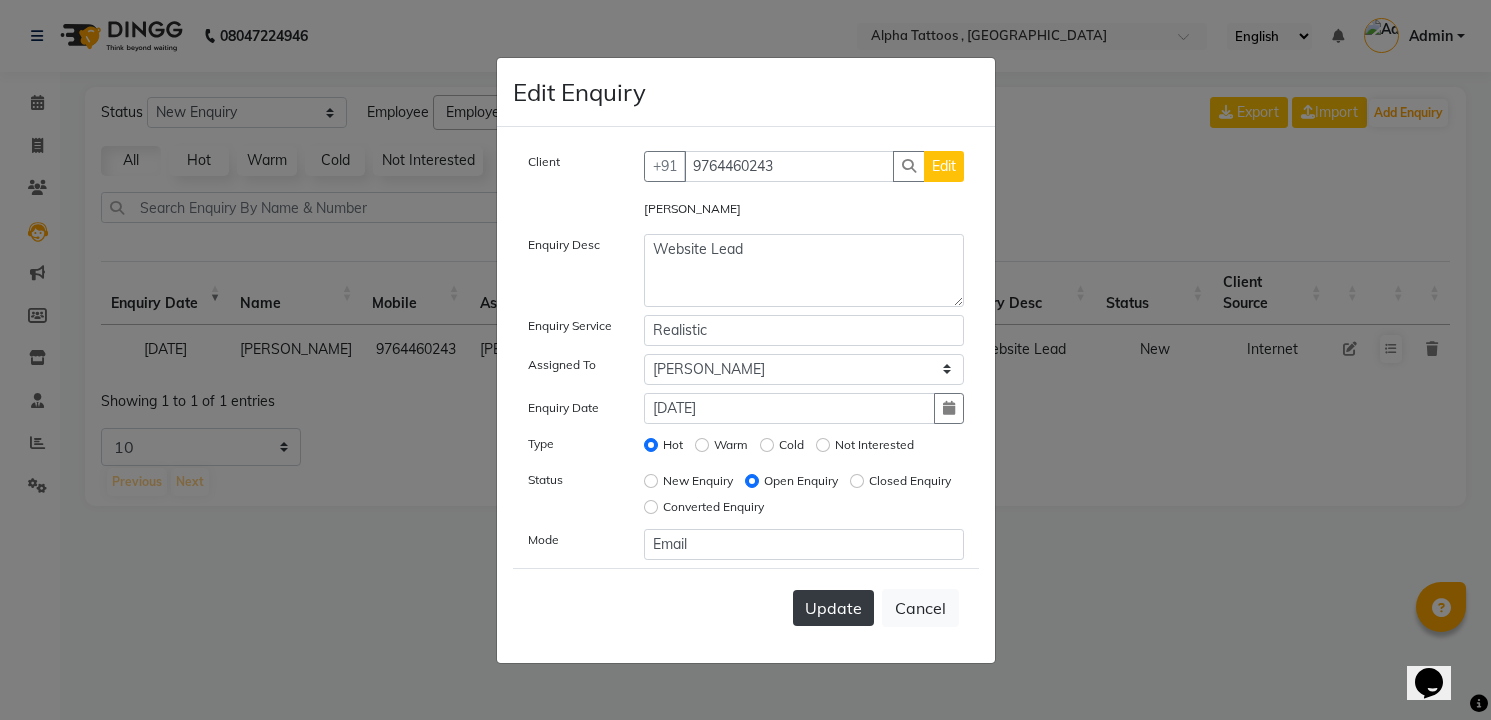 click on "Update" at bounding box center (833, 608) 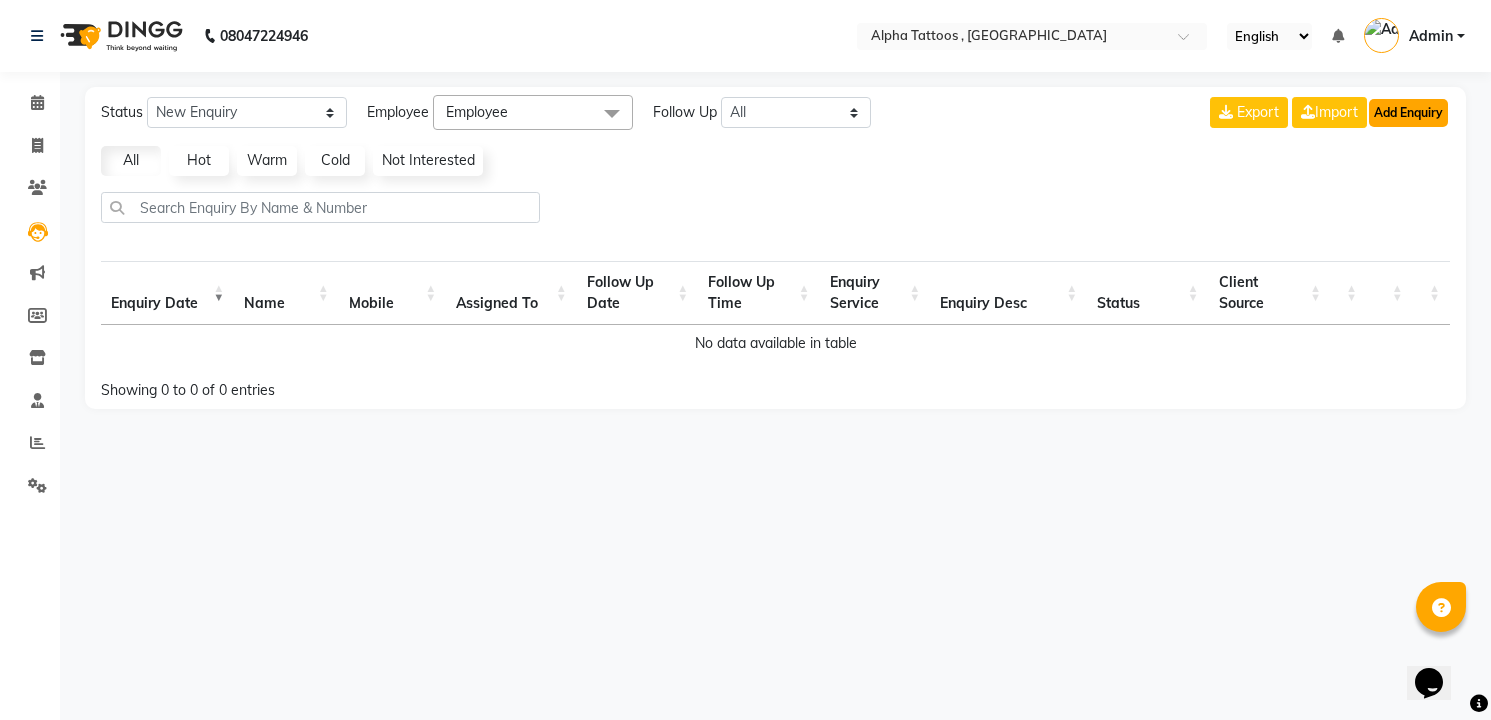 click on "Add Enquiry" 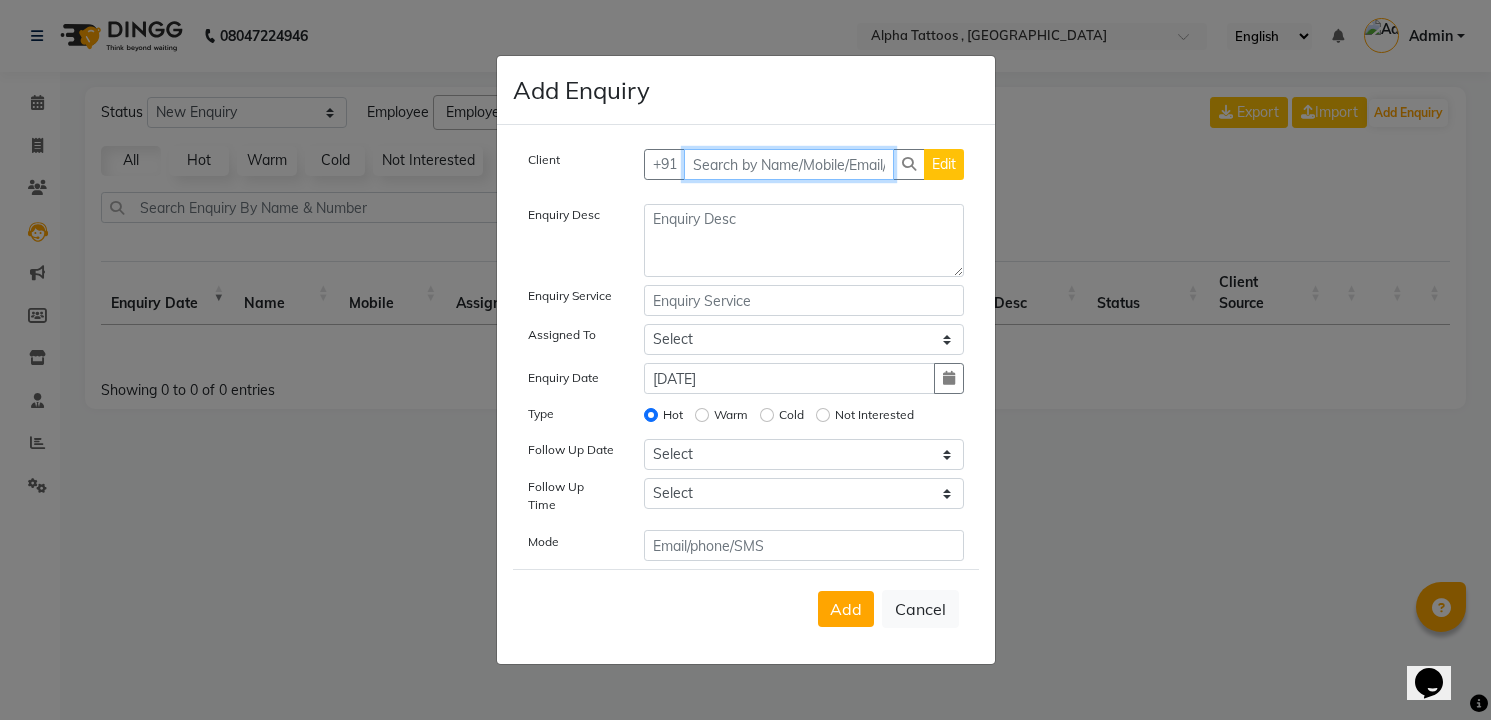 click at bounding box center [789, 164] 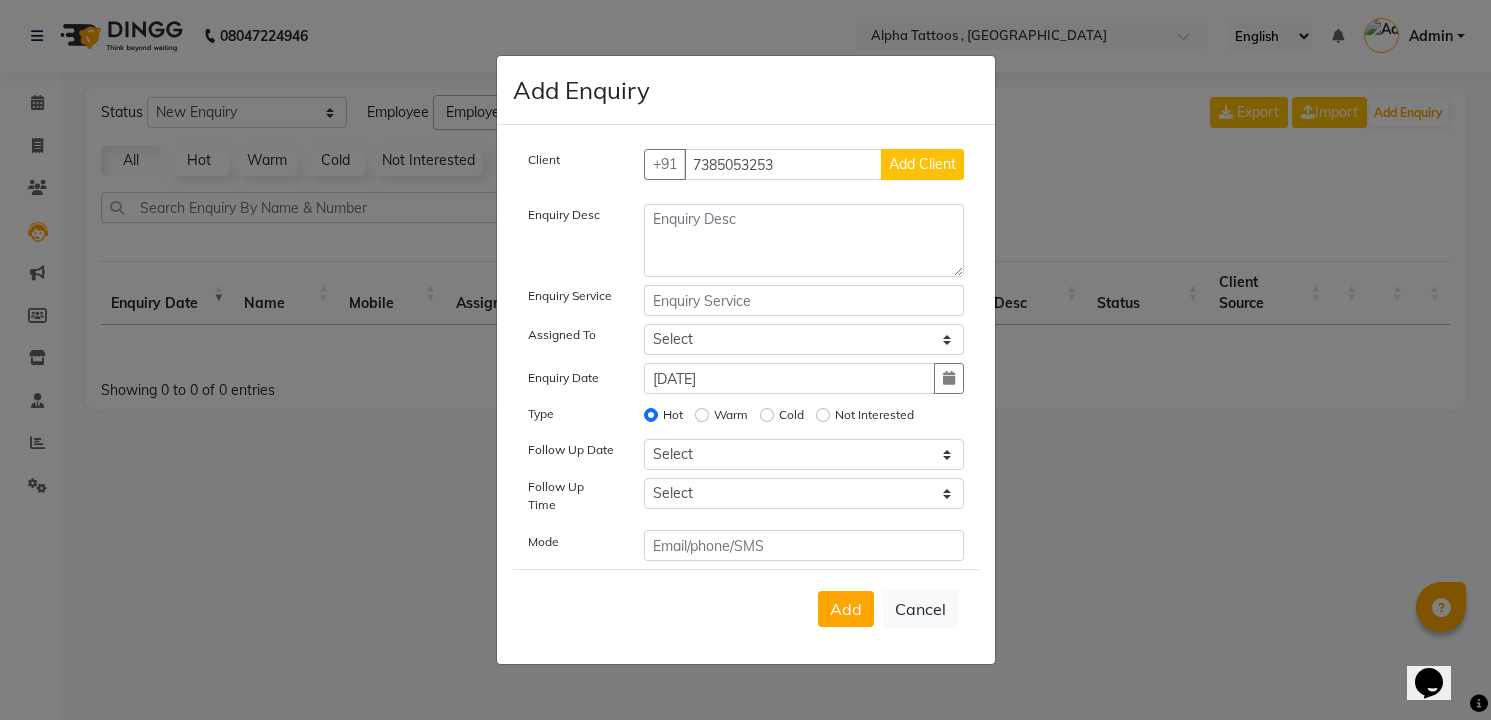 click on "Add Client" 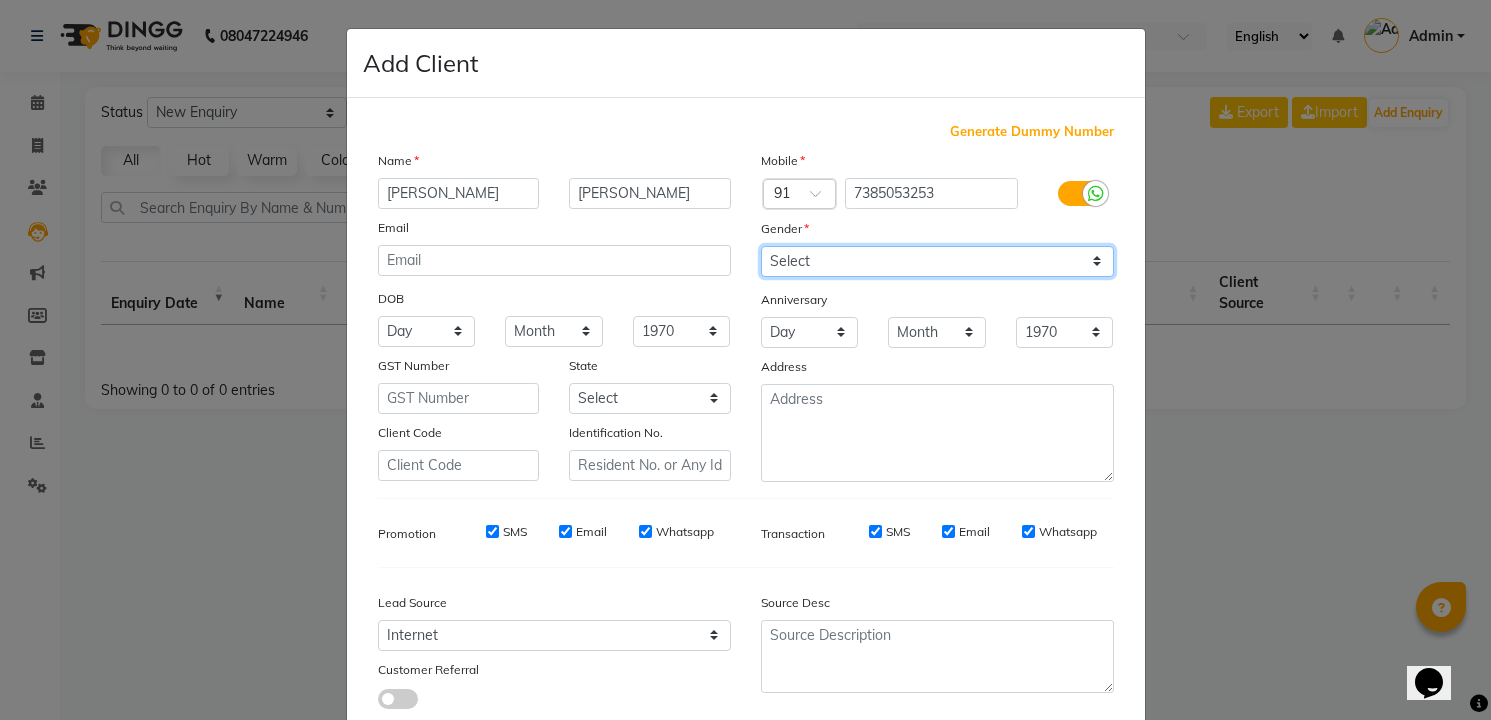 click on "Select [DEMOGRAPHIC_DATA] [DEMOGRAPHIC_DATA] Other Prefer Not To Say" 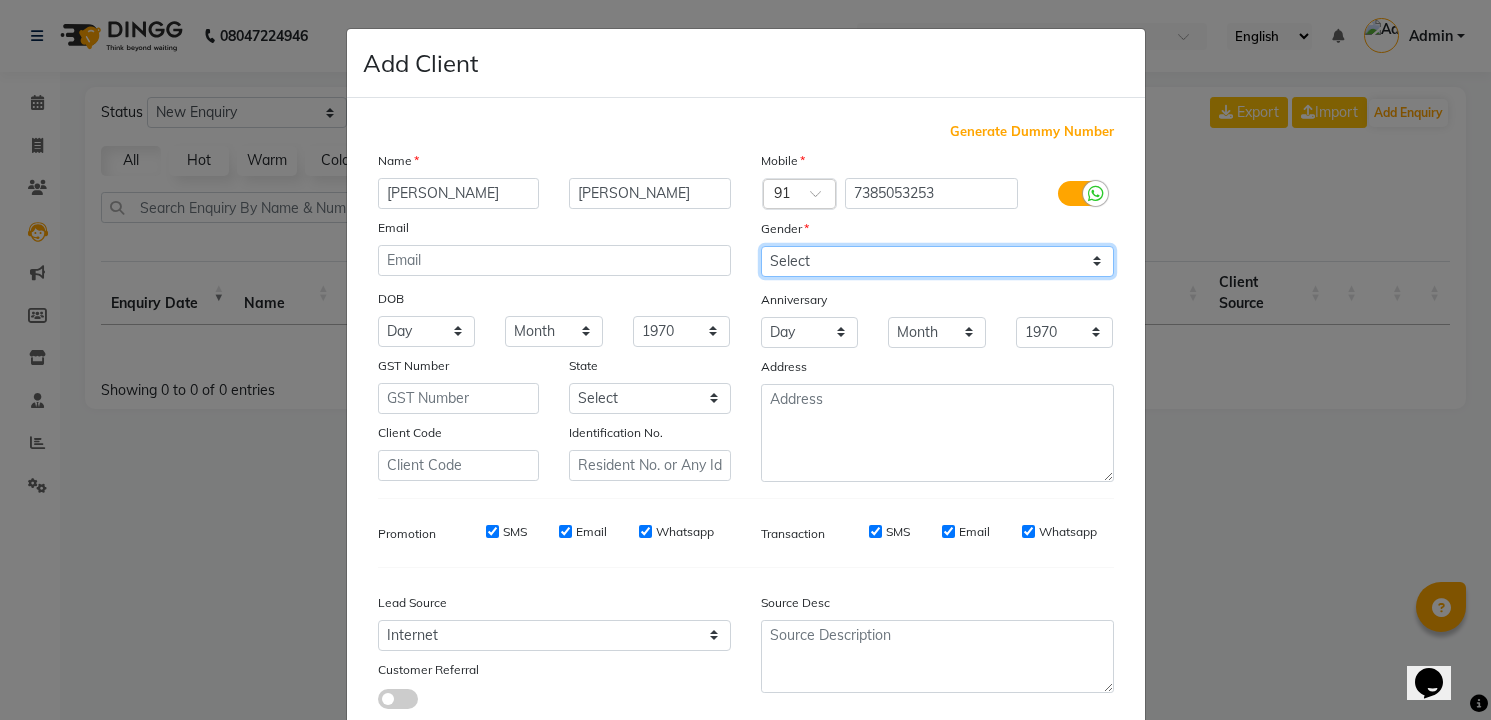 click on "Select [DEMOGRAPHIC_DATA] [DEMOGRAPHIC_DATA] Other Prefer Not To Say" 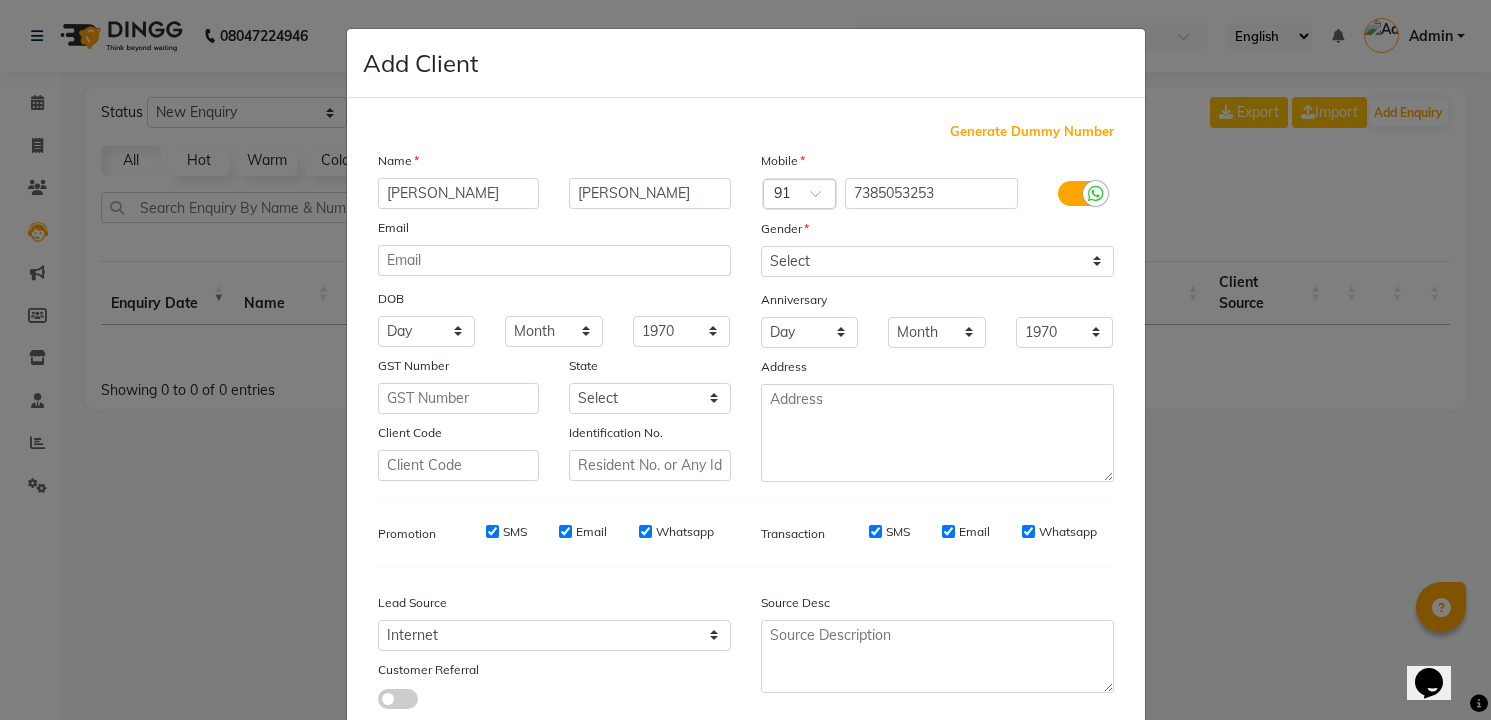 click on "Add" 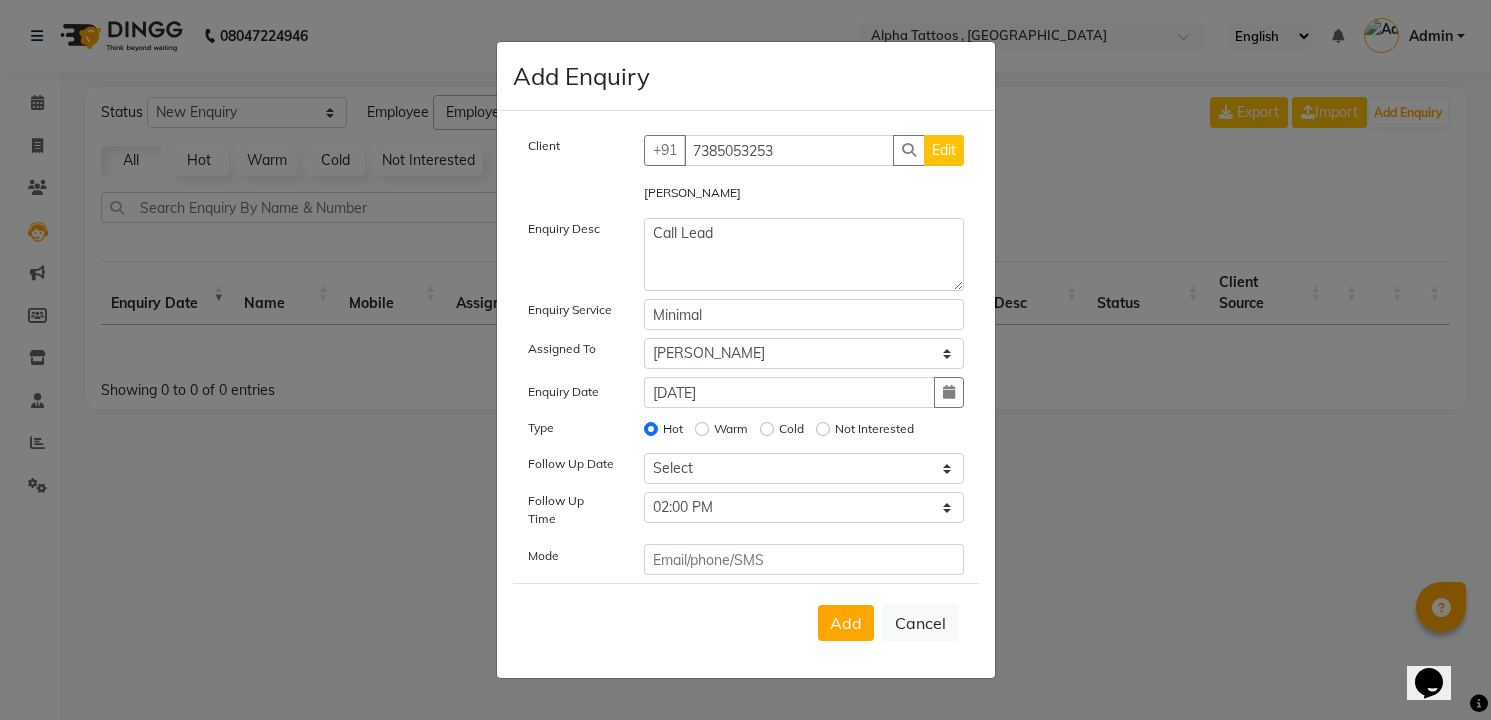 click on "Add" at bounding box center (846, 623) 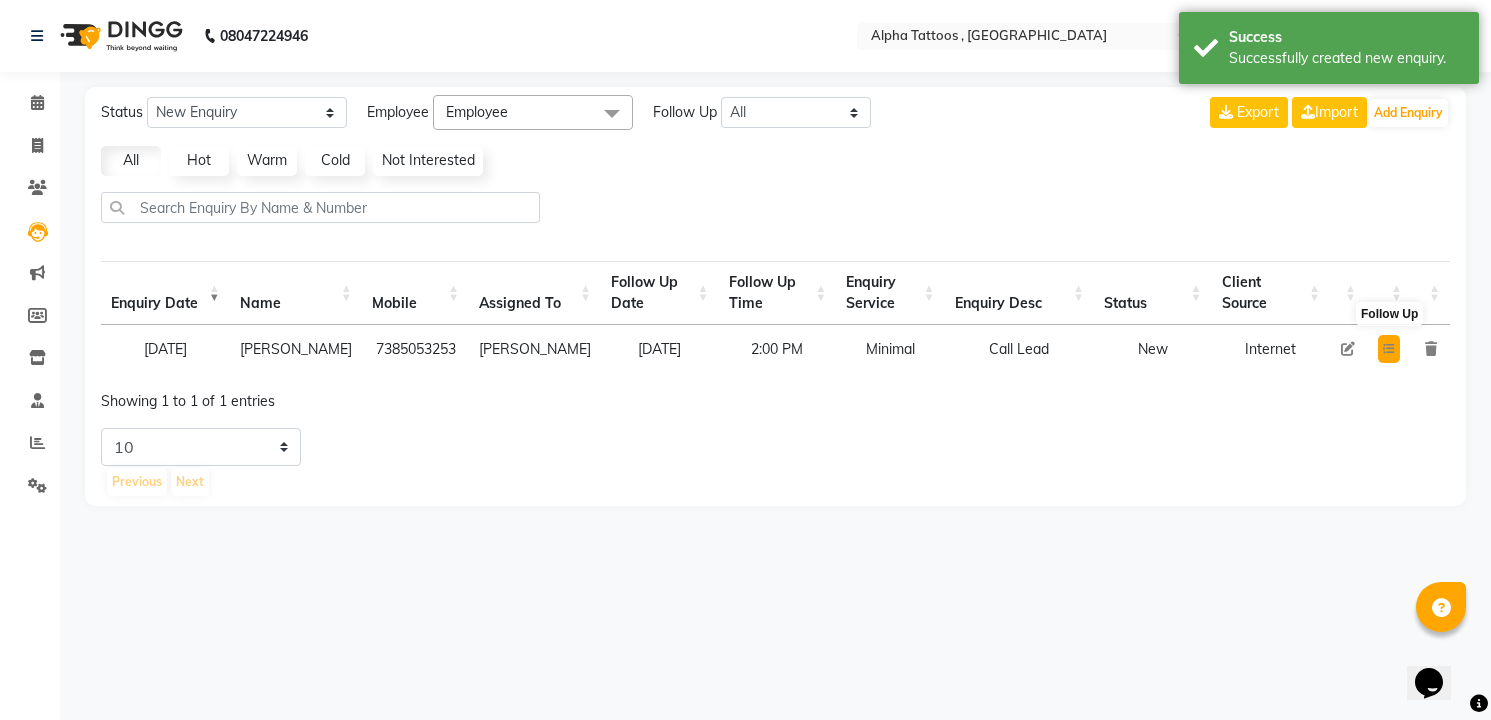 click at bounding box center [1389, 349] 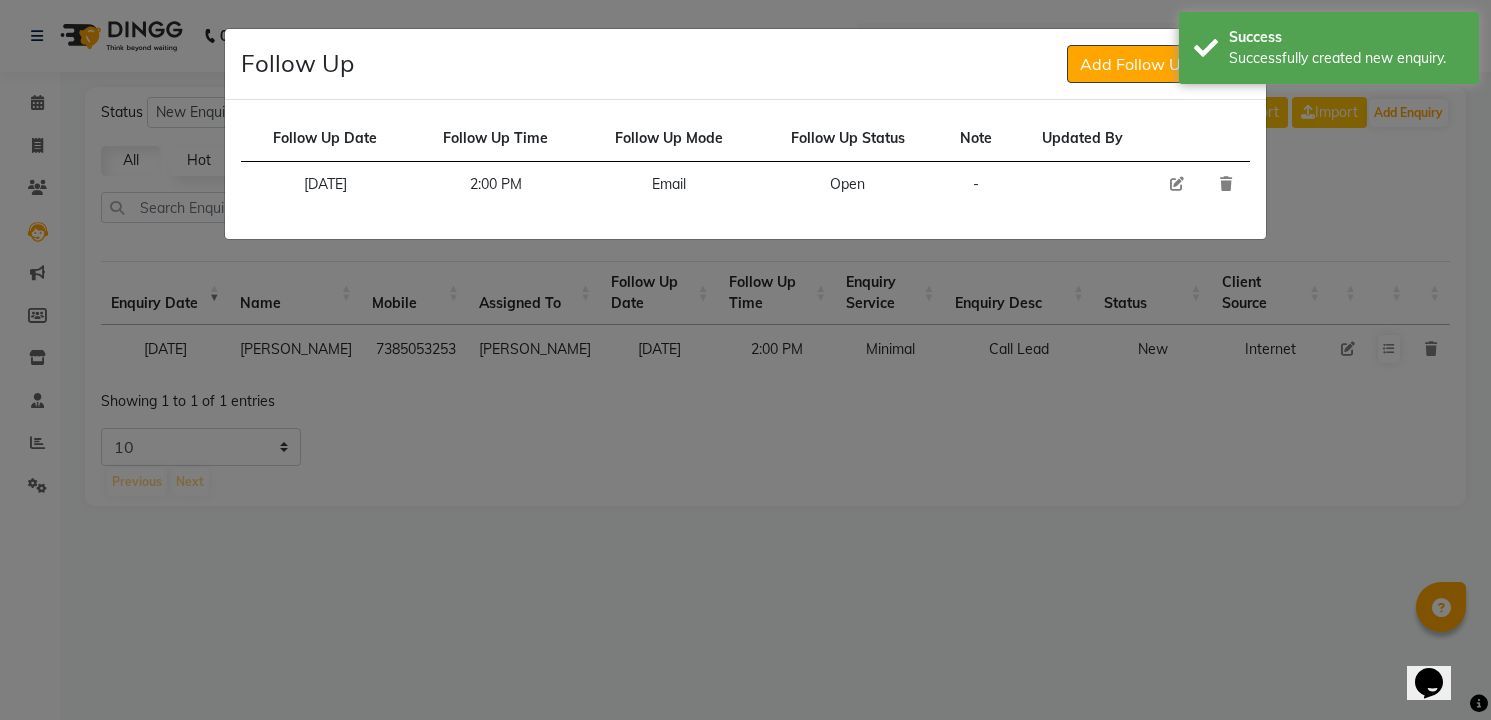 click 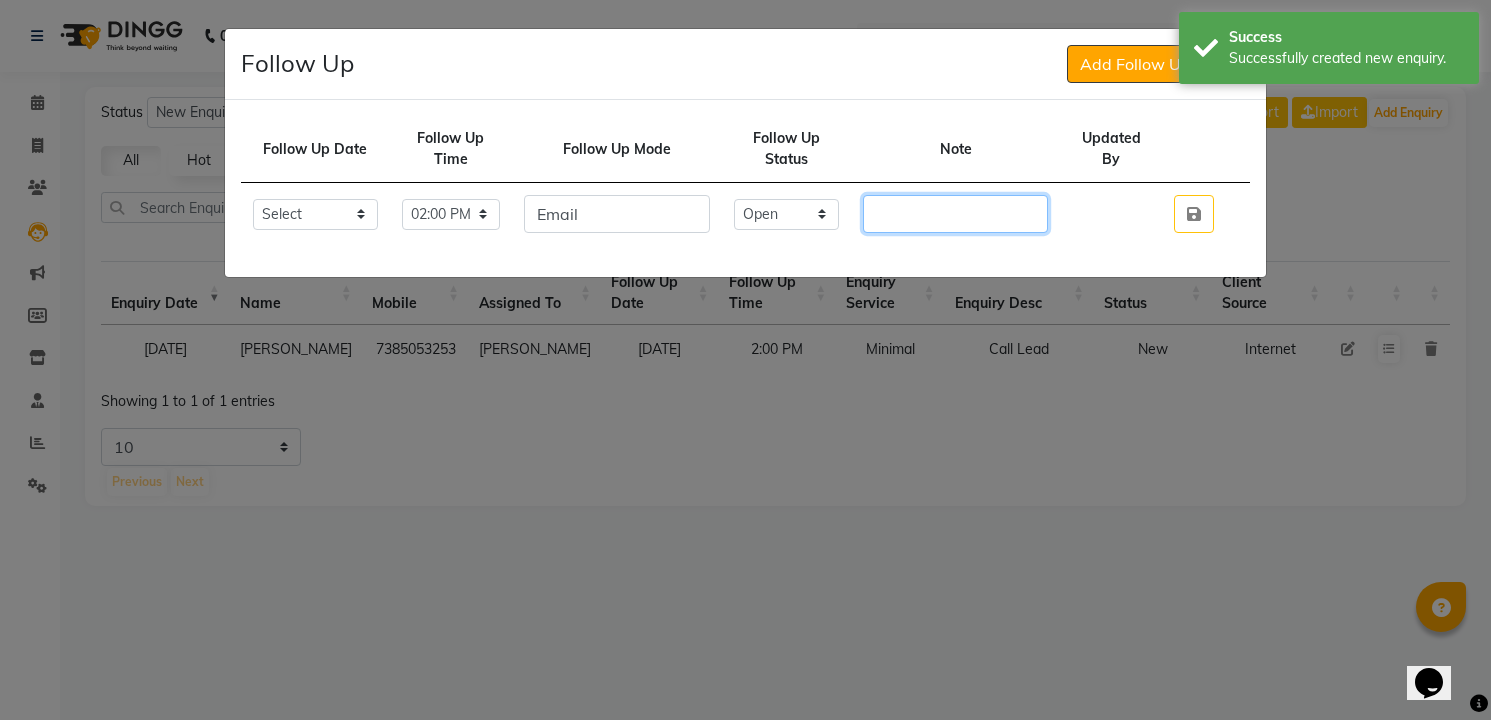 click 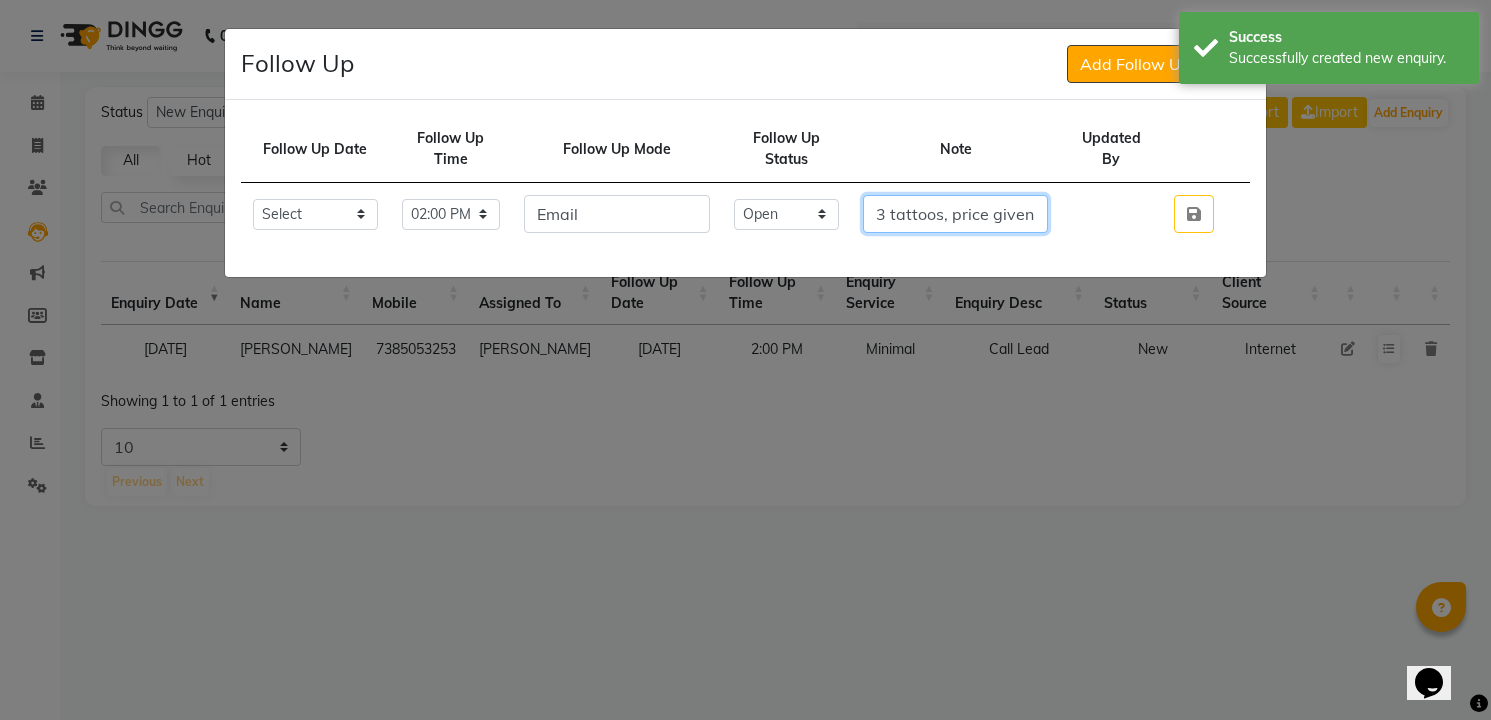 scroll, scrollTop: 0, scrollLeft: 212, axis: horizontal 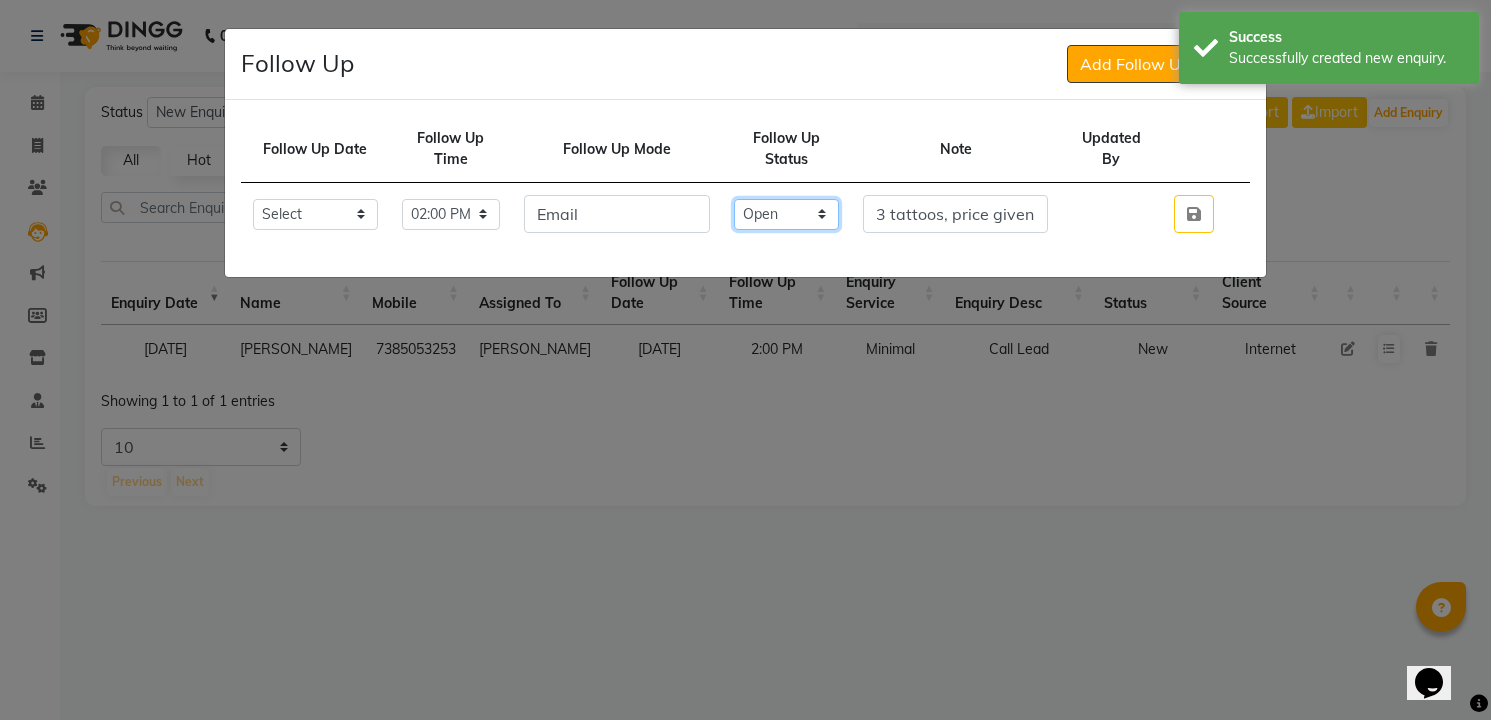 click on "Select Open Pending Done" 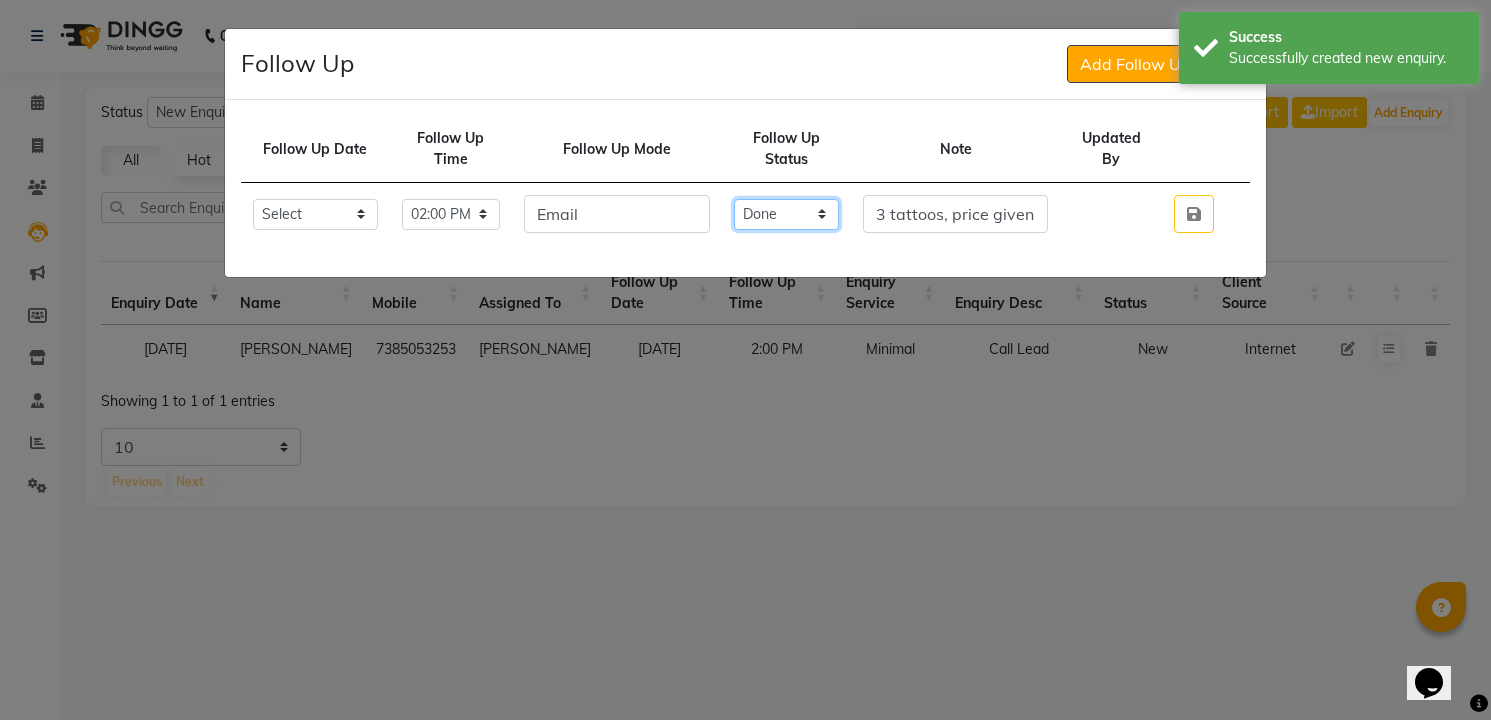 click on "Select Open Pending Done" 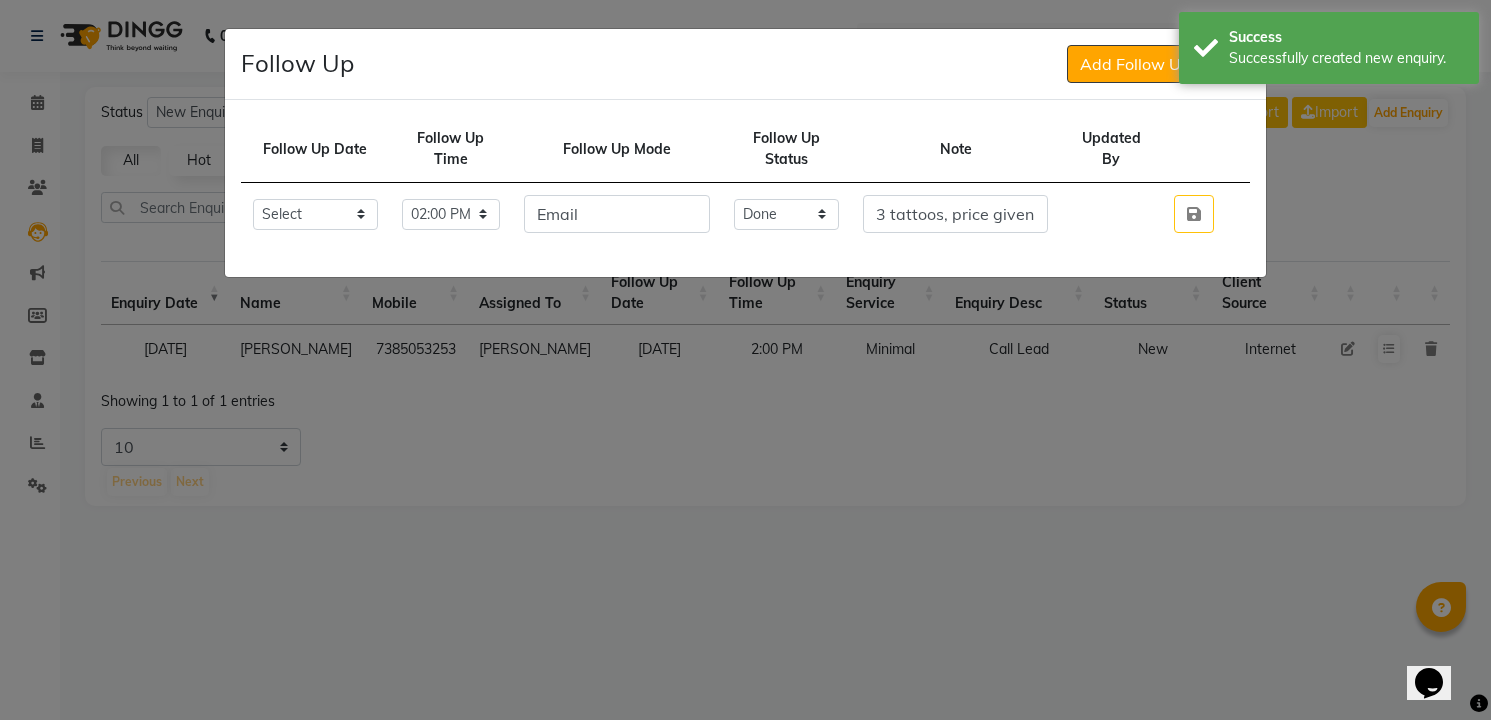 click 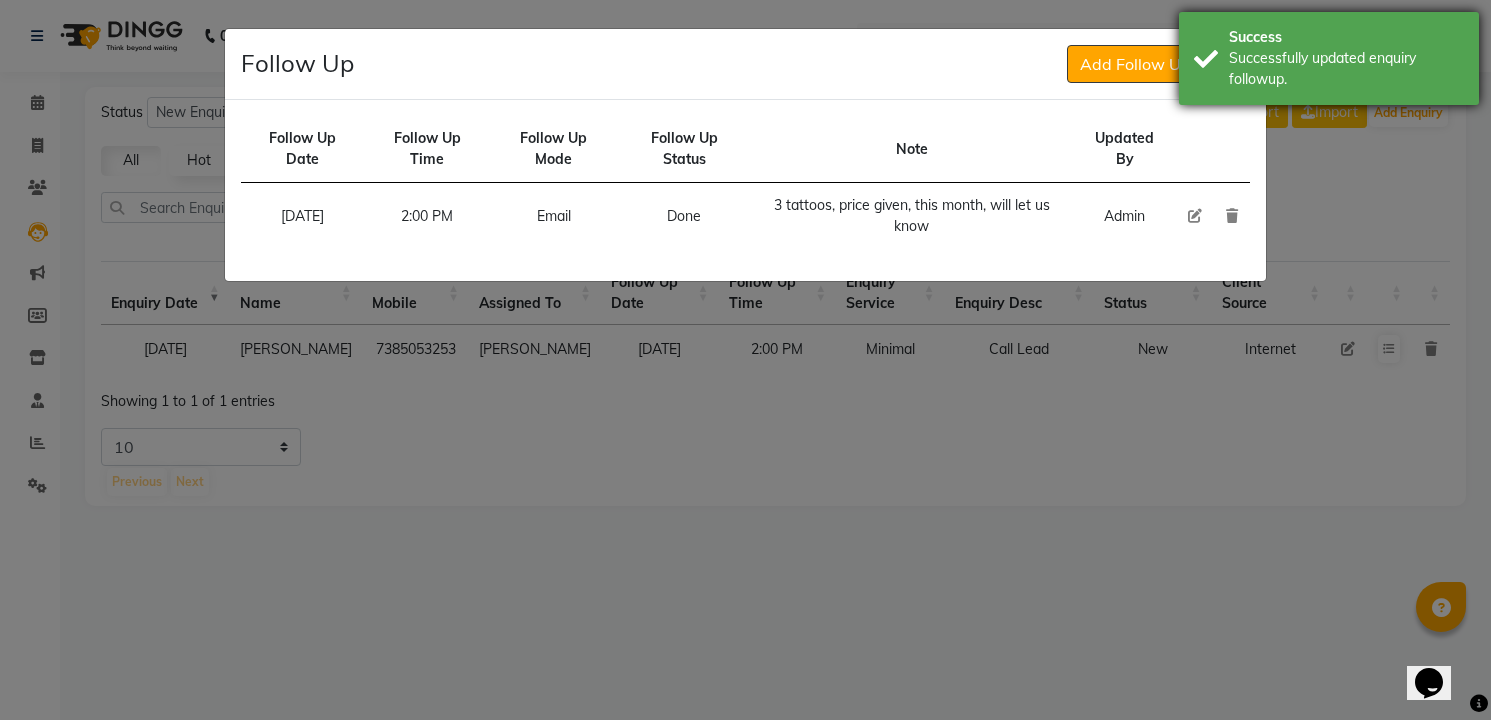 click on "Success   Successfully updated enquiry followup." at bounding box center (1329, 58) 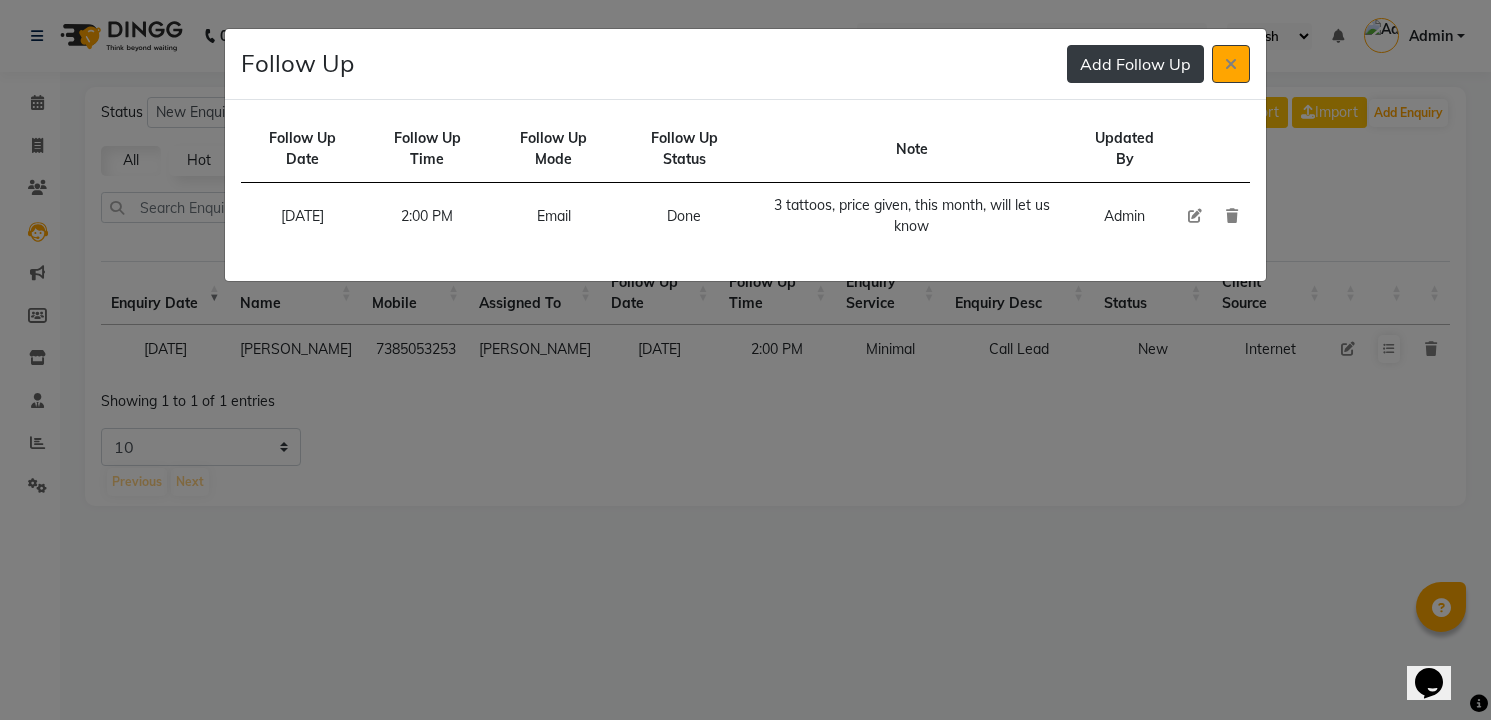 click on "Add Follow Up" 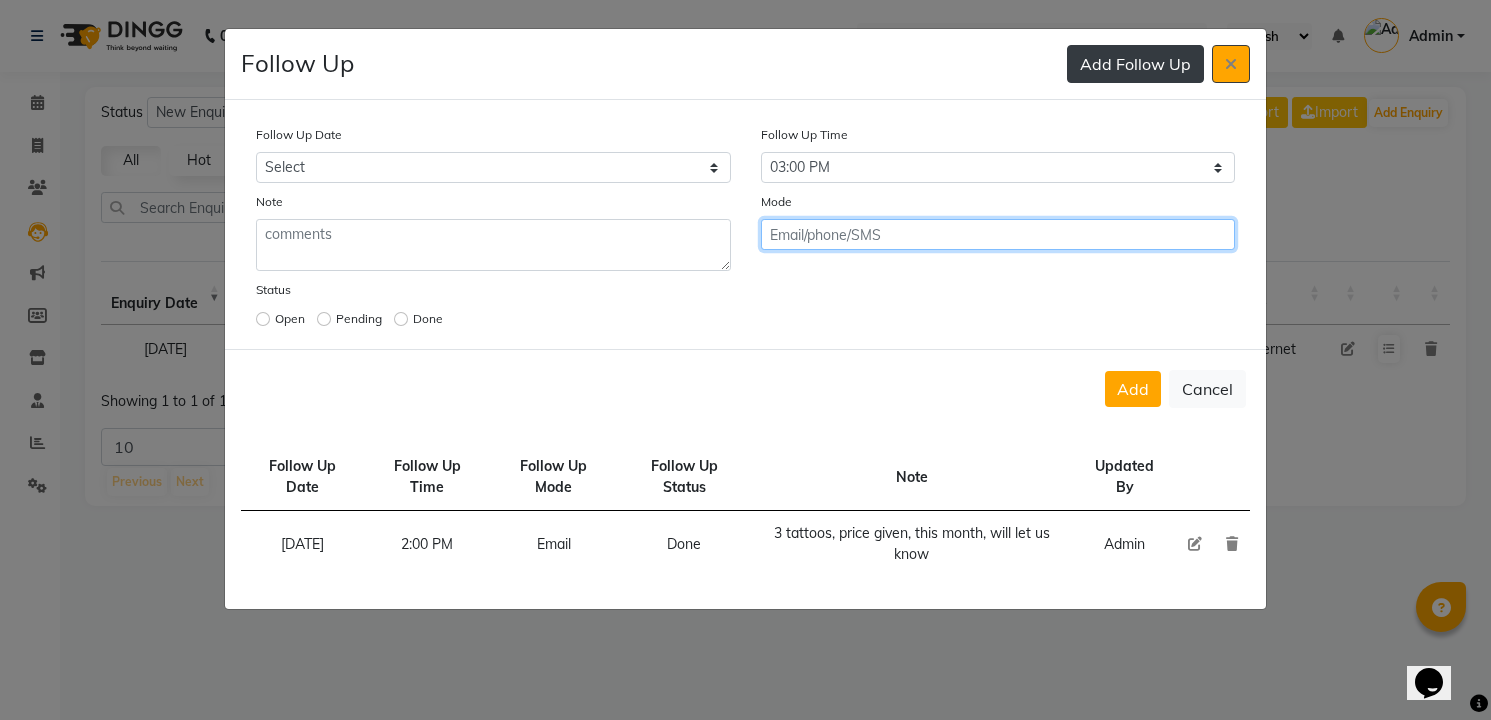 click on "Add" 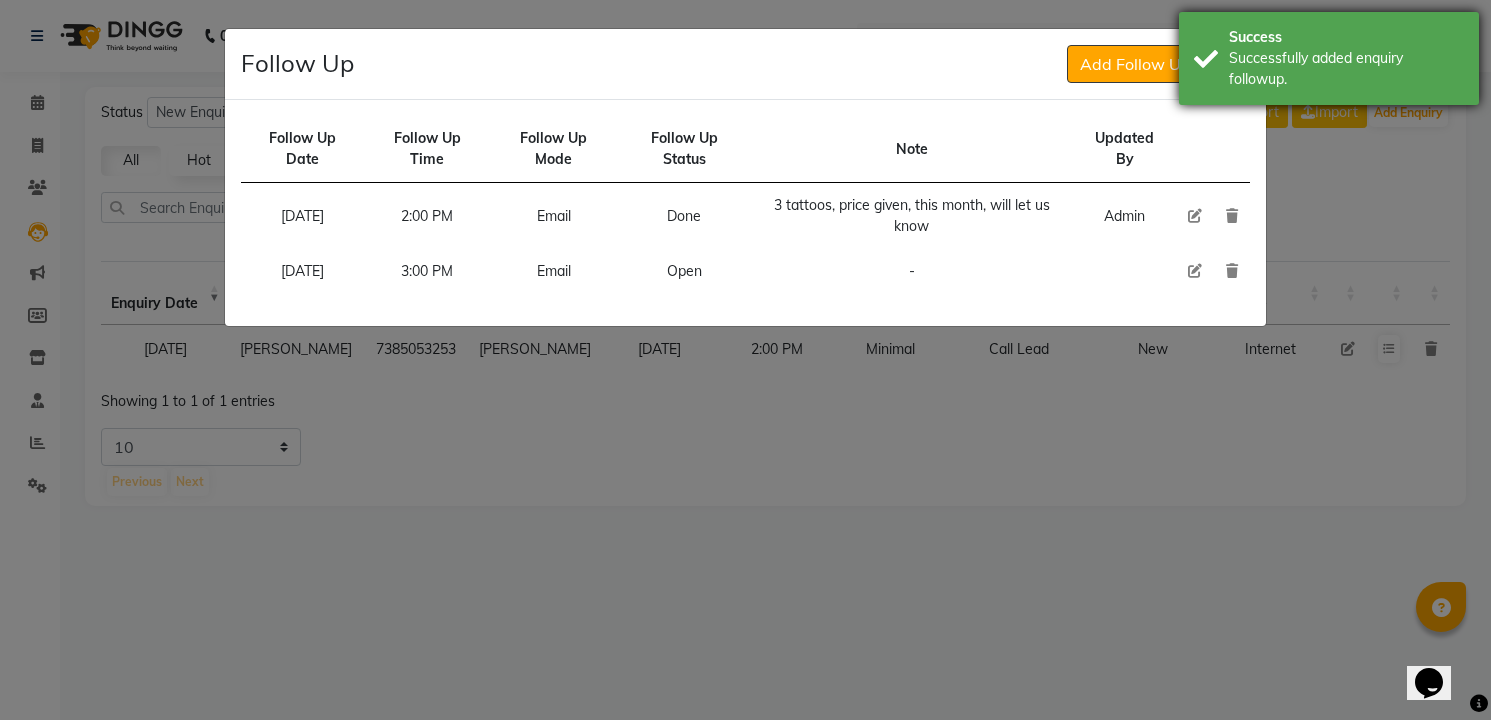 click on "Successfully added enquiry followup." at bounding box center (1346, 69) 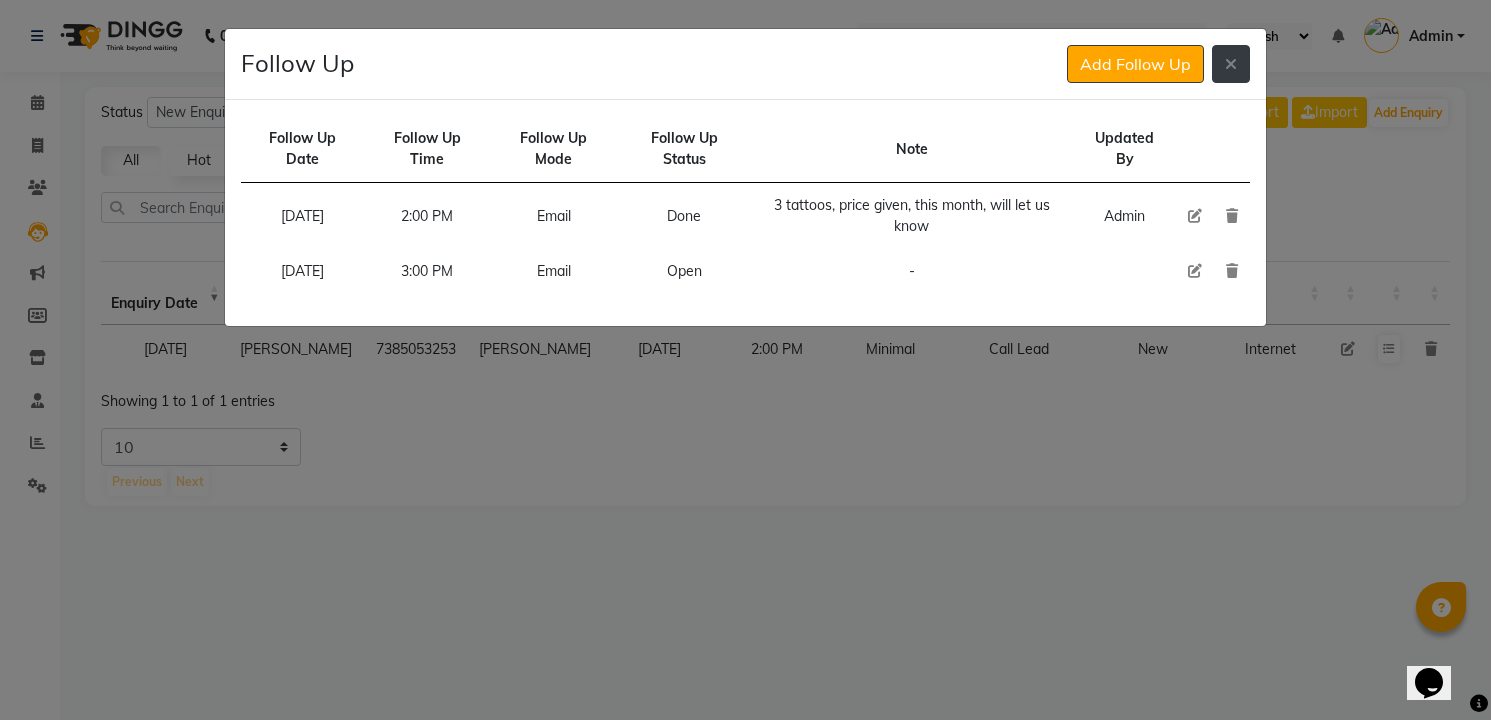 click 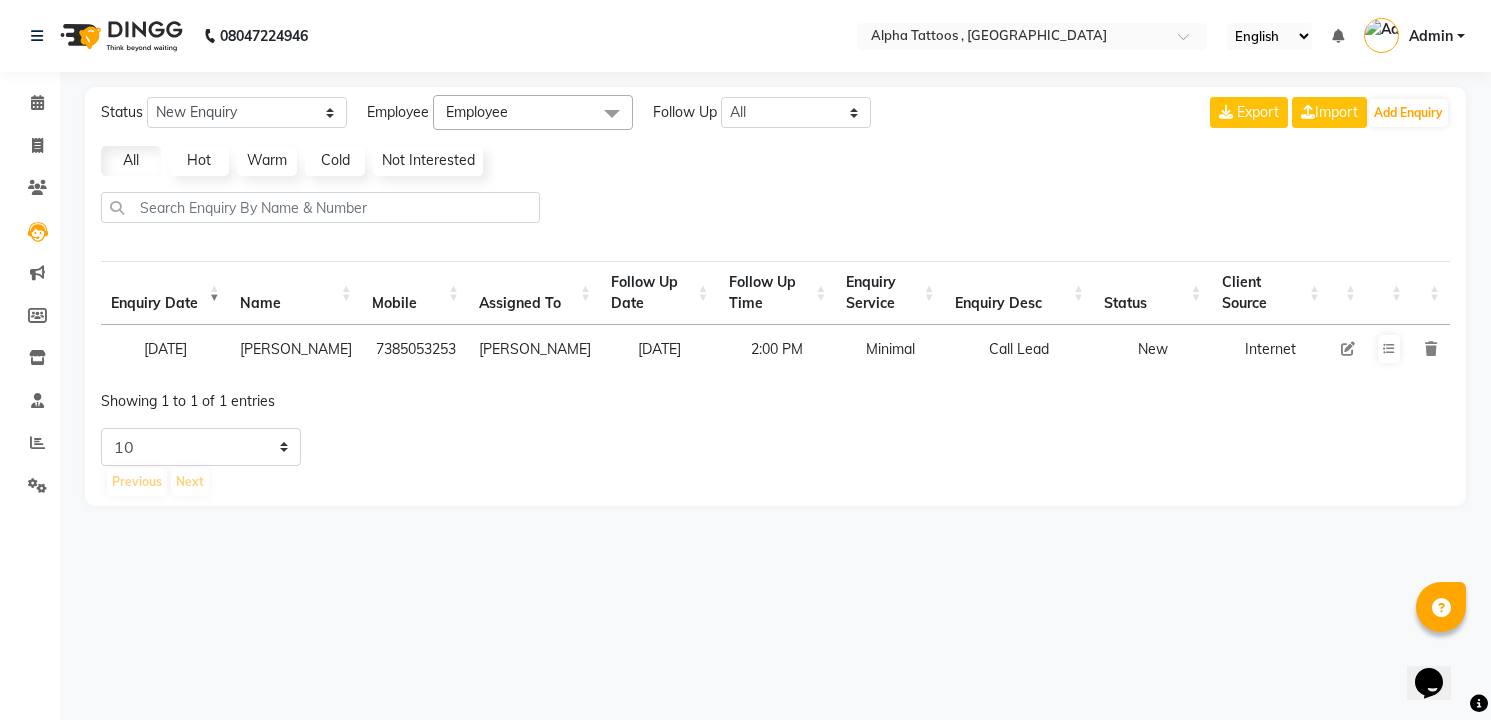 click at bounding box center [1348, 349] 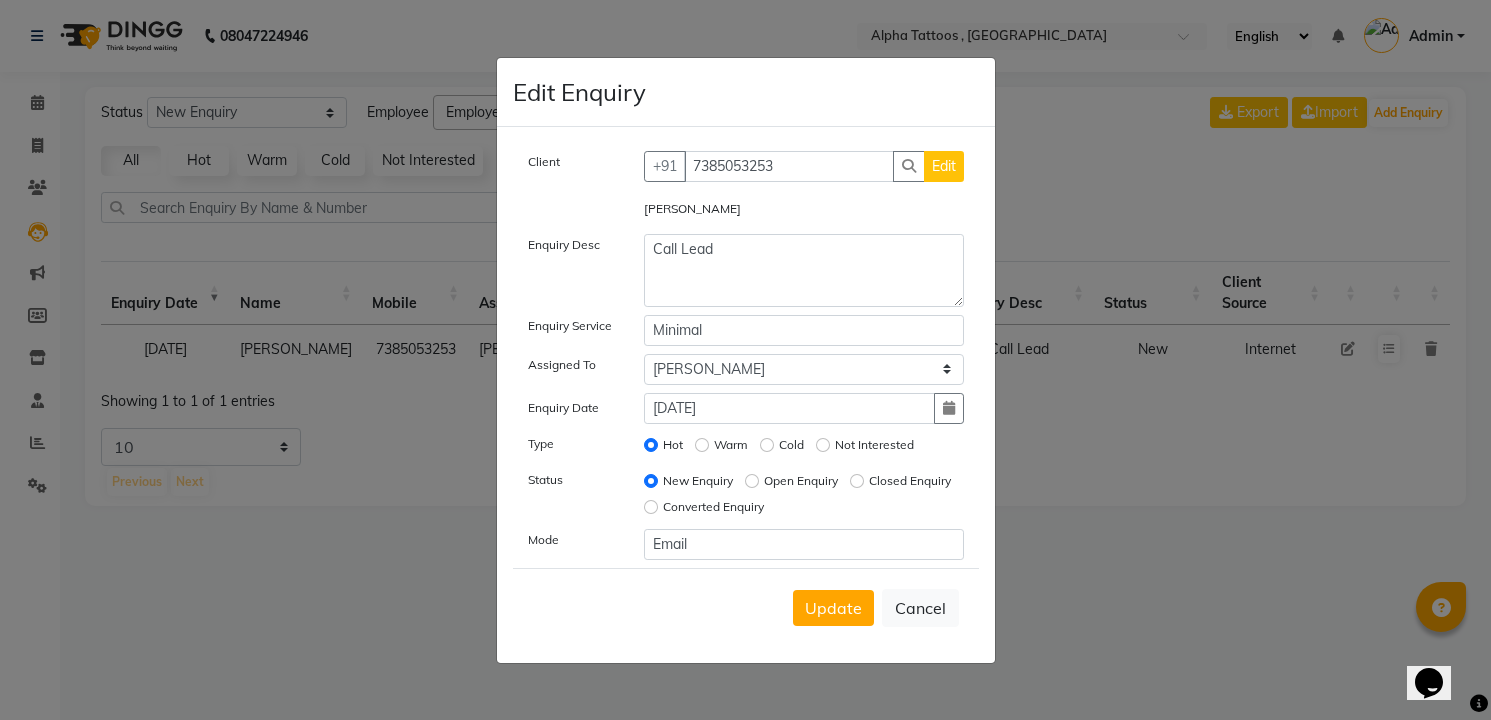click on "Open Enquiry" 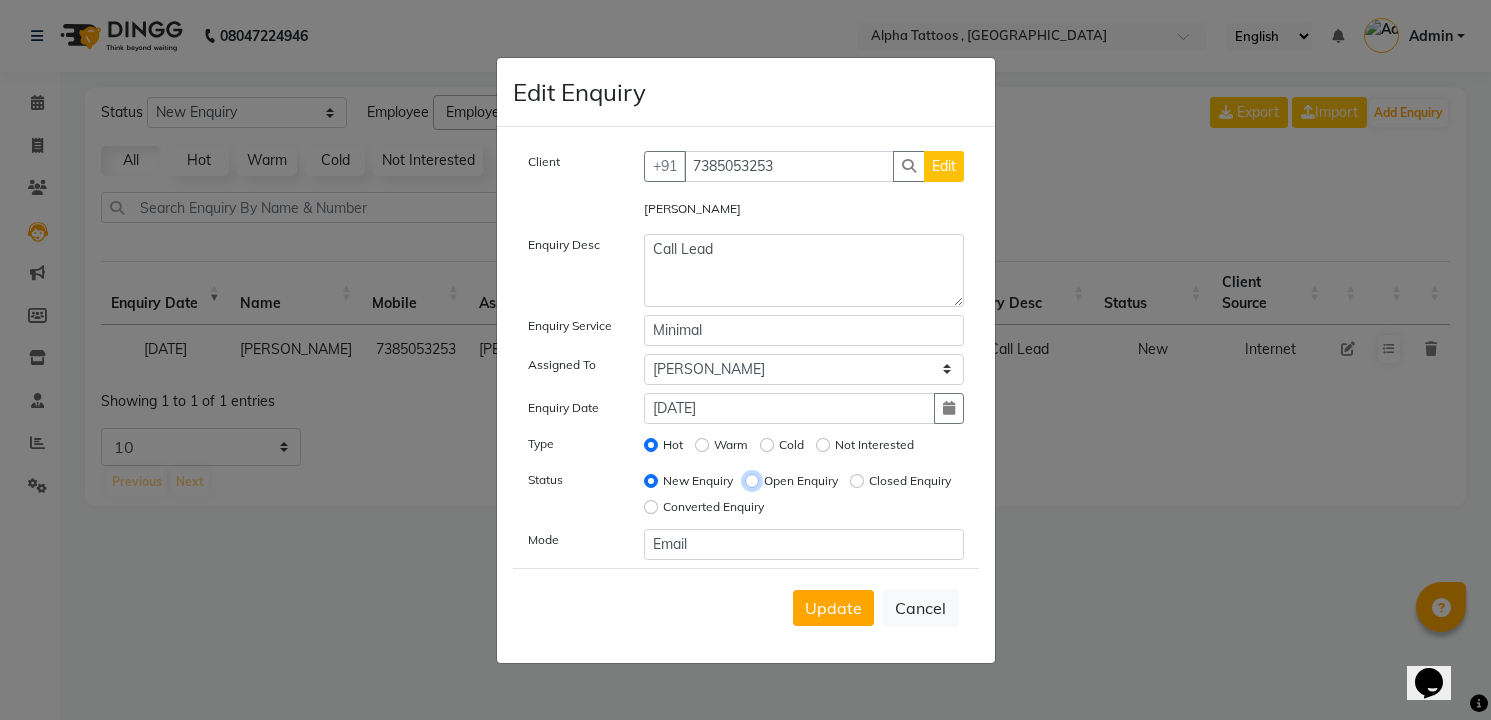 click on "Open Enquiry" at bounding box center [752, 481] 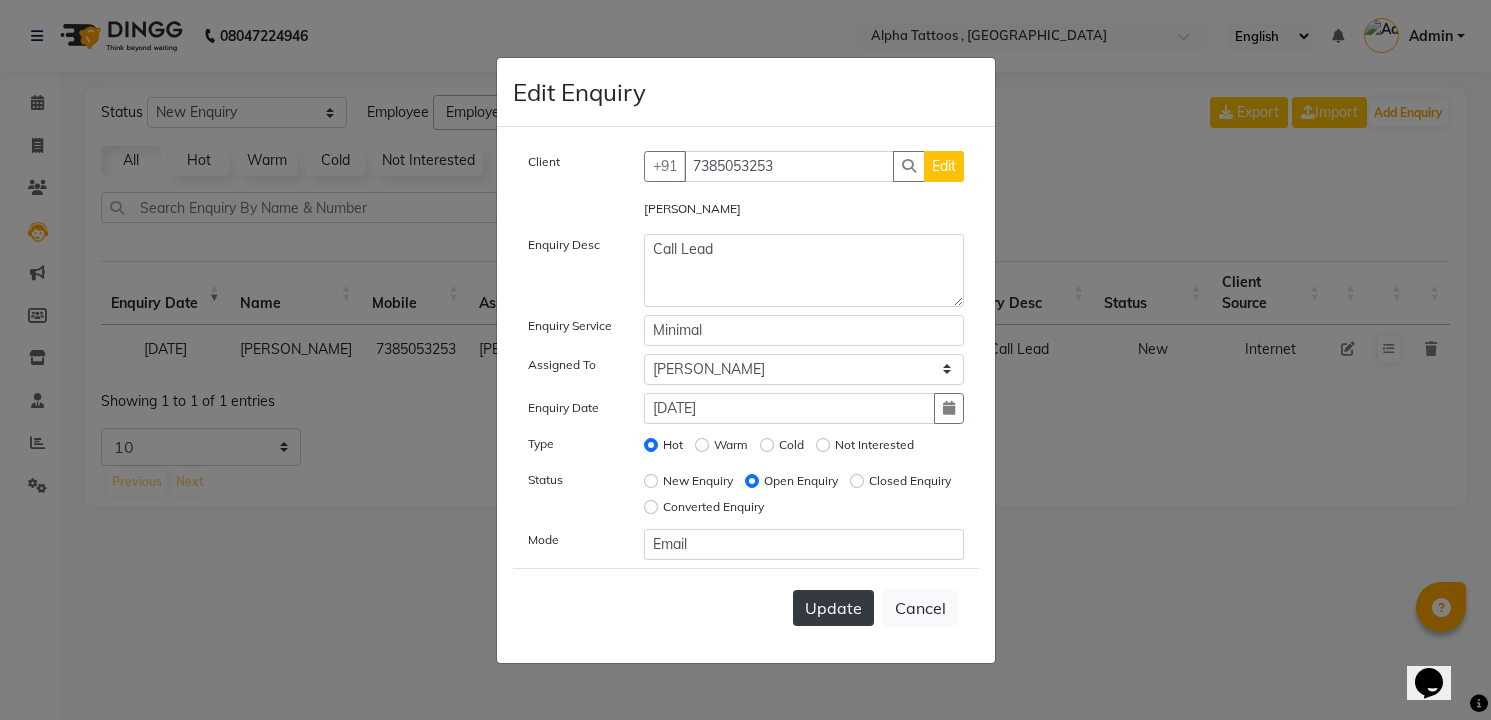 click on "Update" at bounding box center [833, 608] 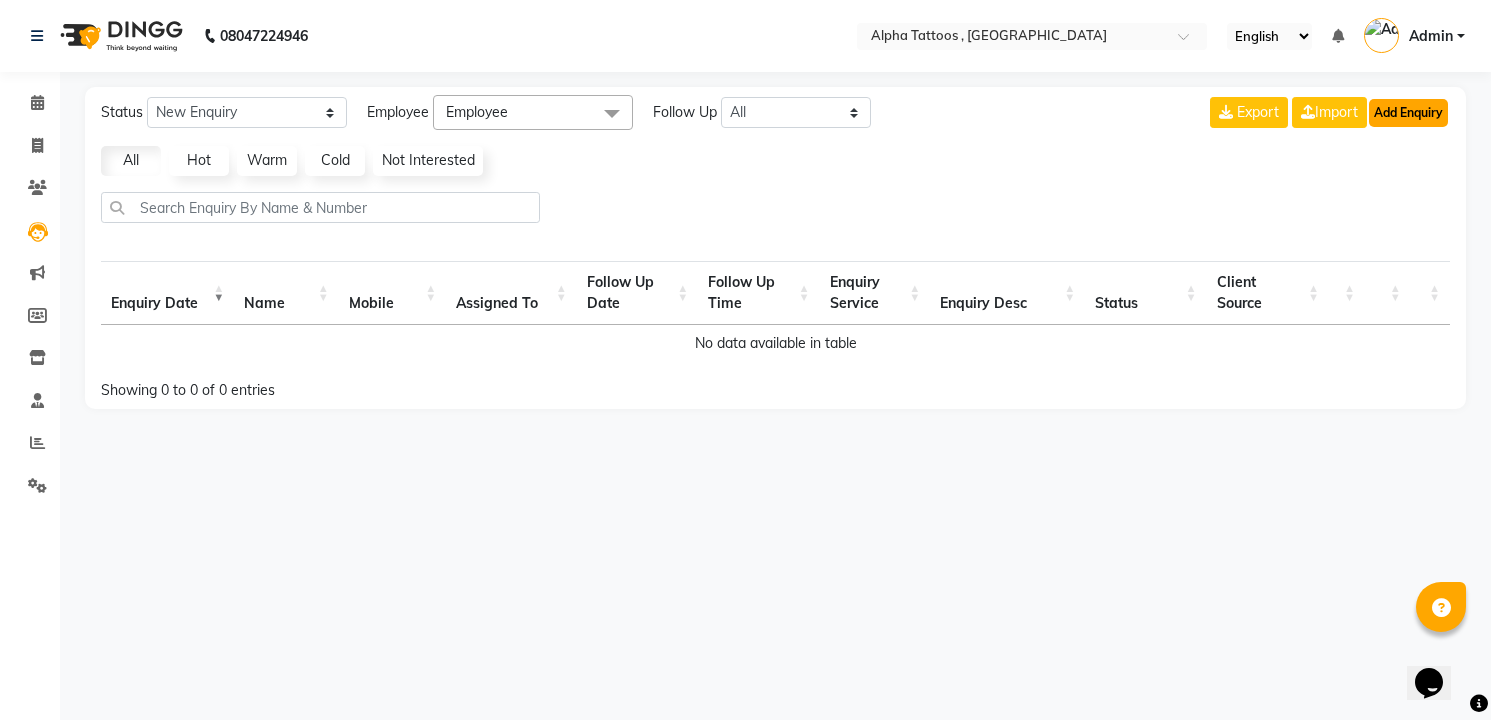 click on "Add Enquiry" 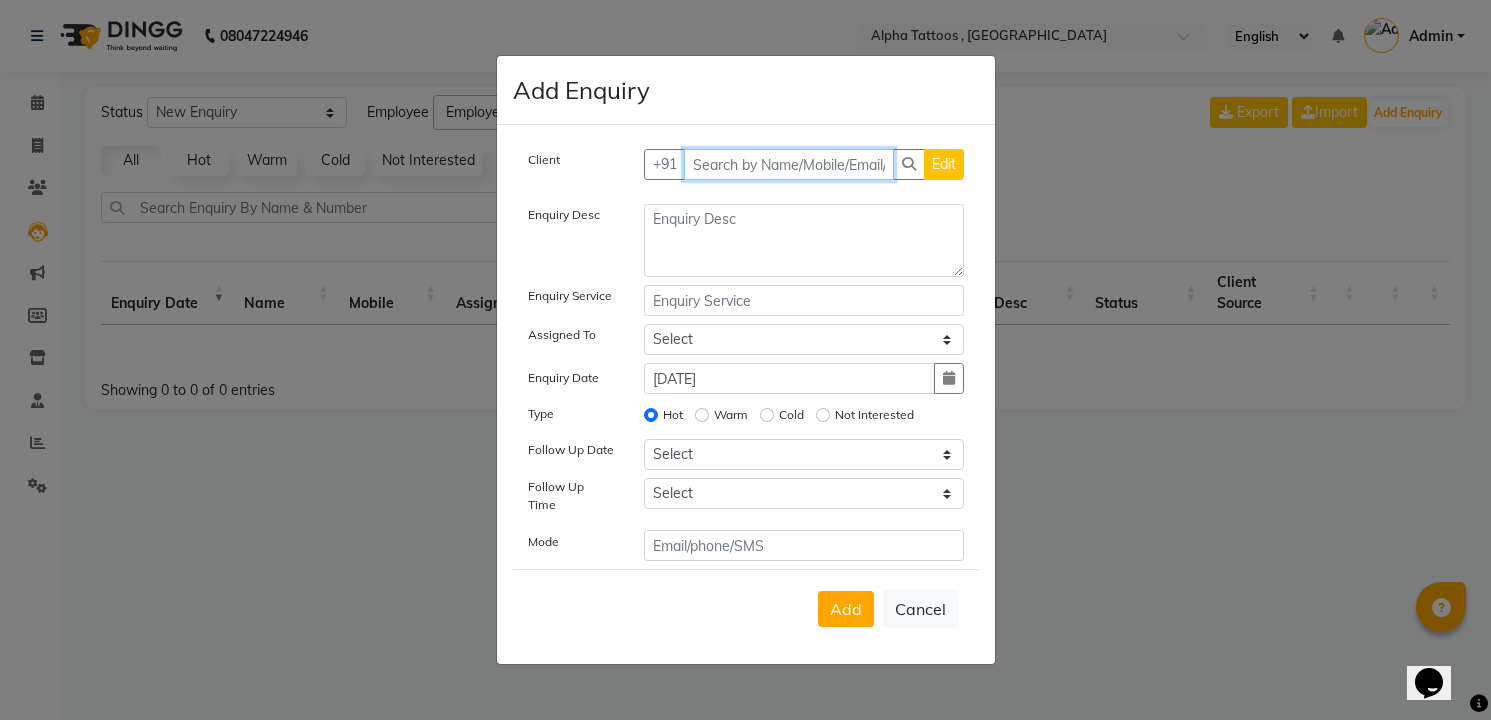 click at bounding box center [789, 164] 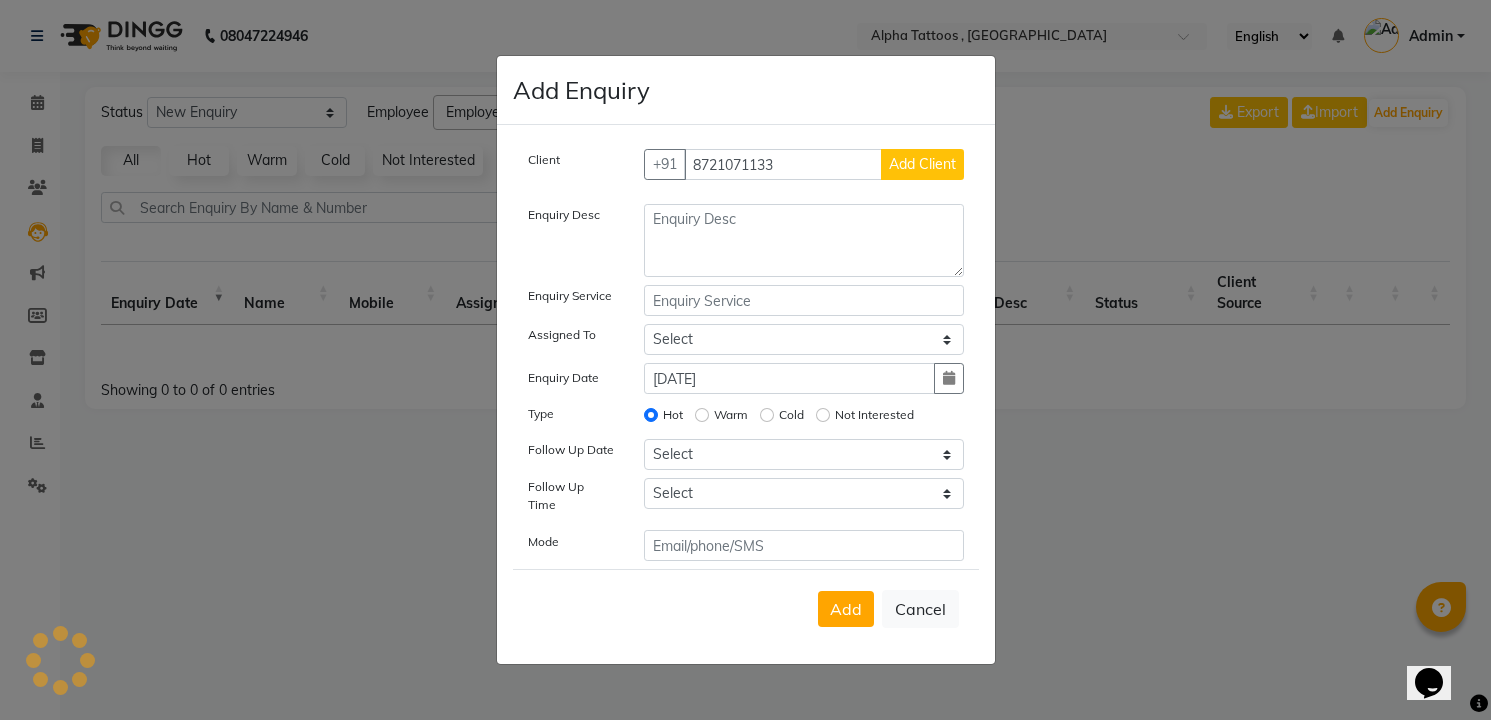 click on "Add Client" 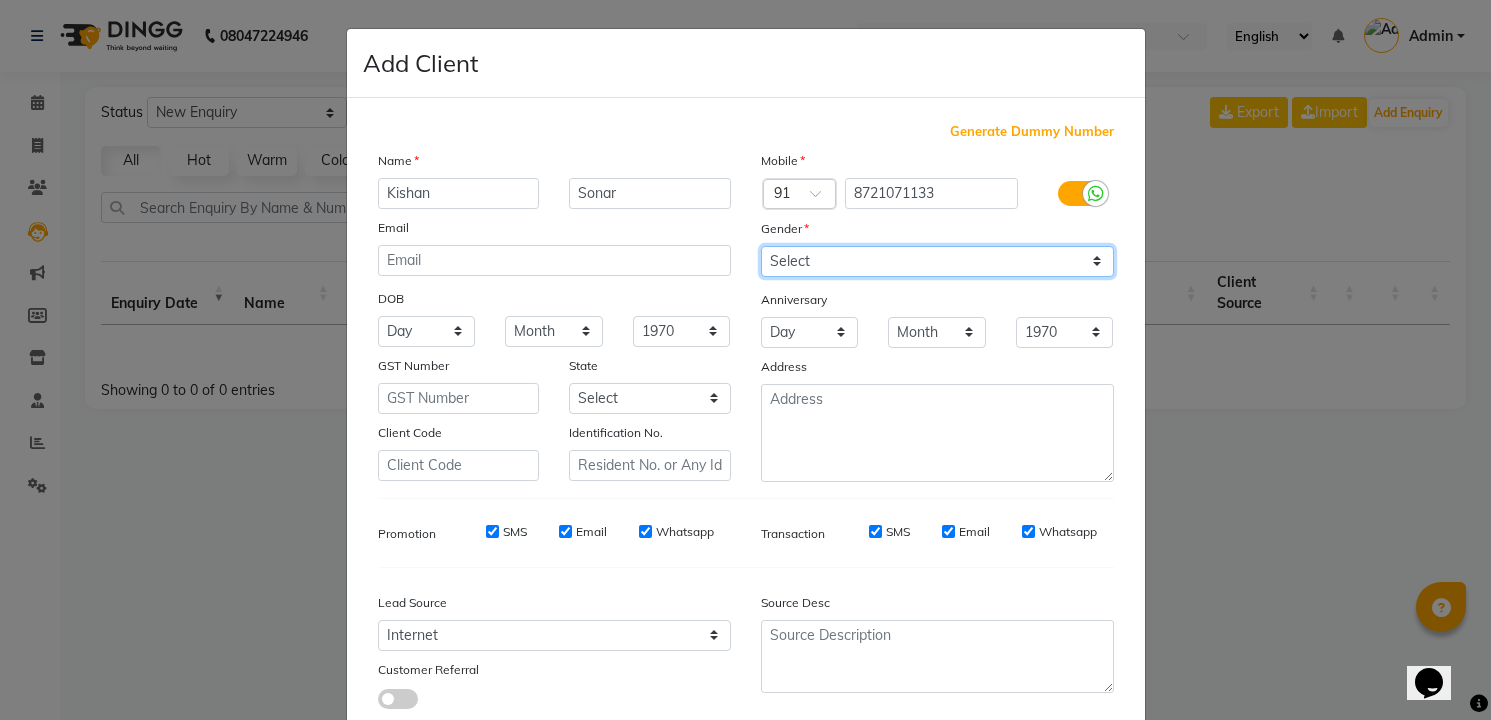 click on "Select [DEMOGRAPHIC_DATA] [DEMOGRAPHIC_DATA] Other Prefer Not To Say" 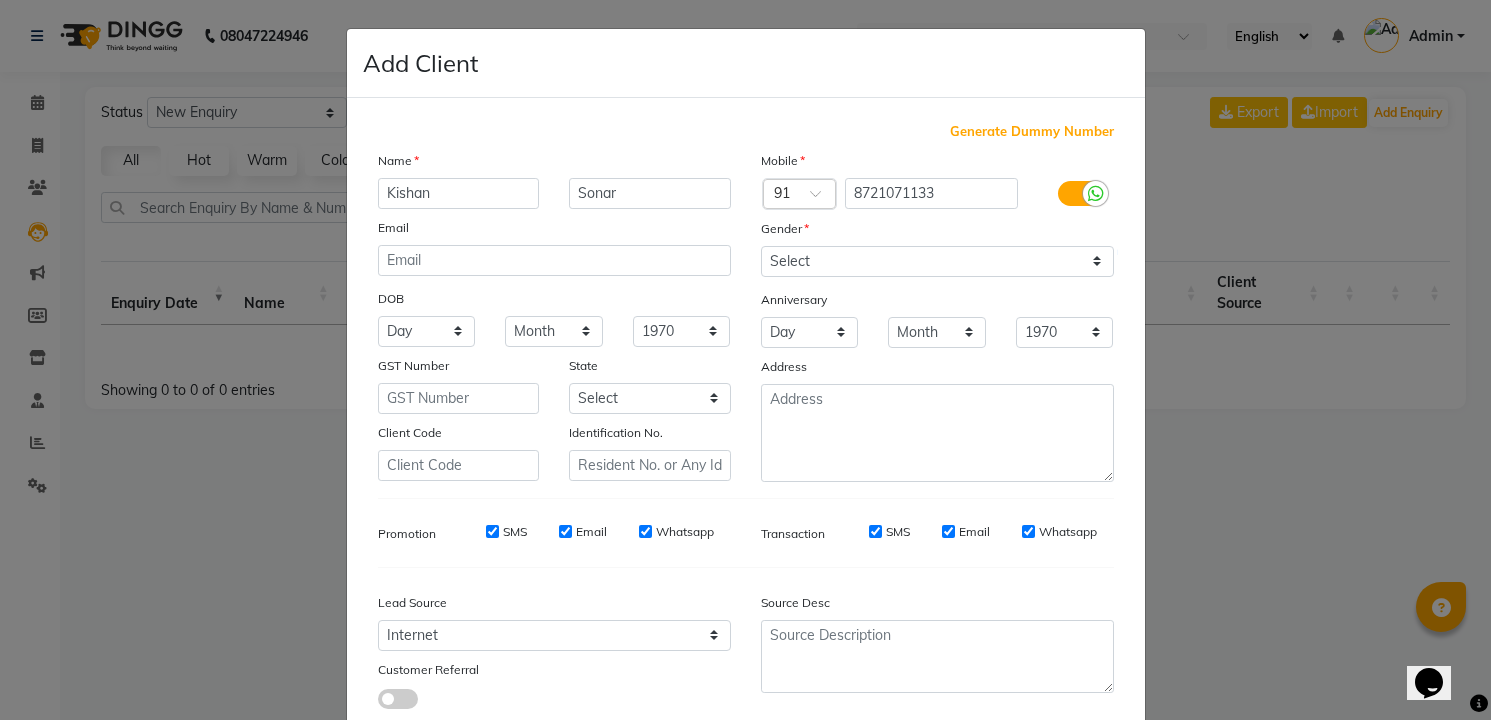 click on "Add" 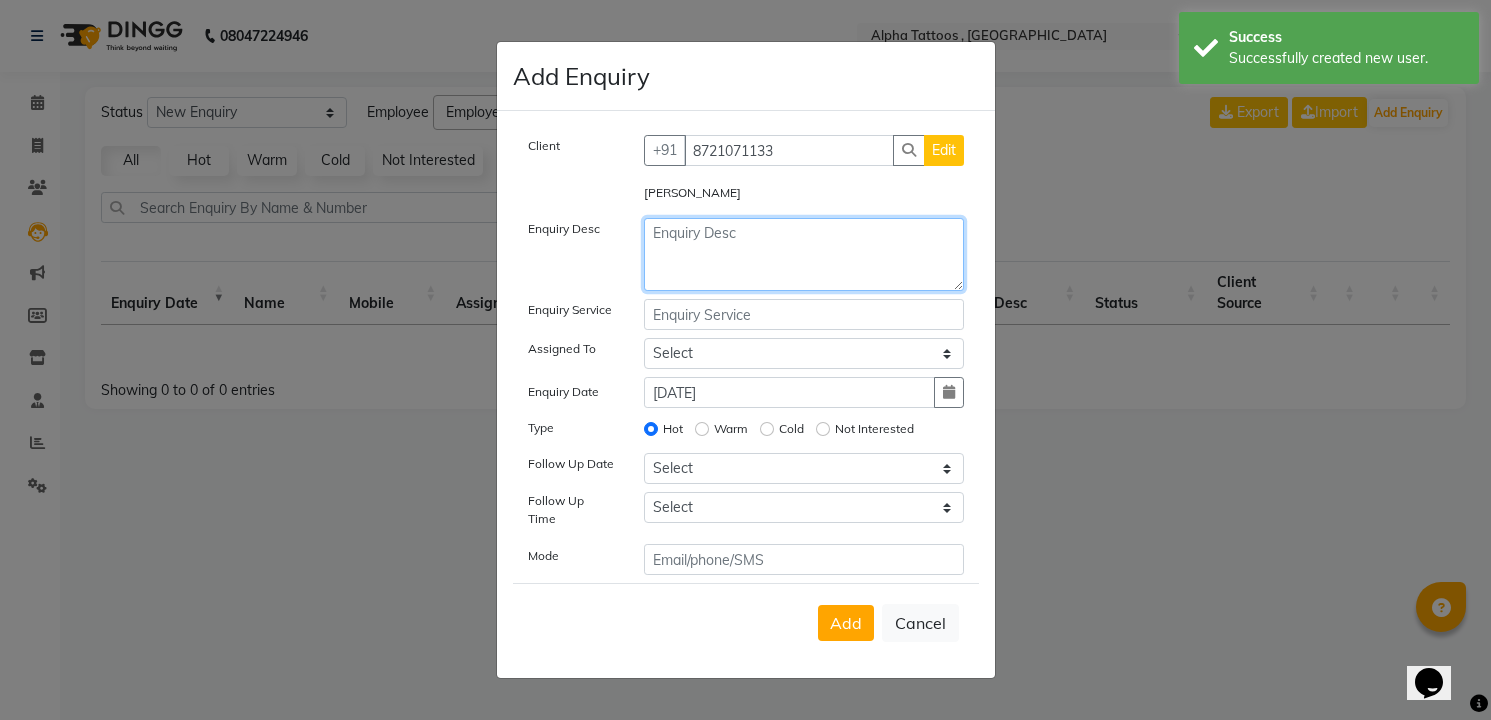 click 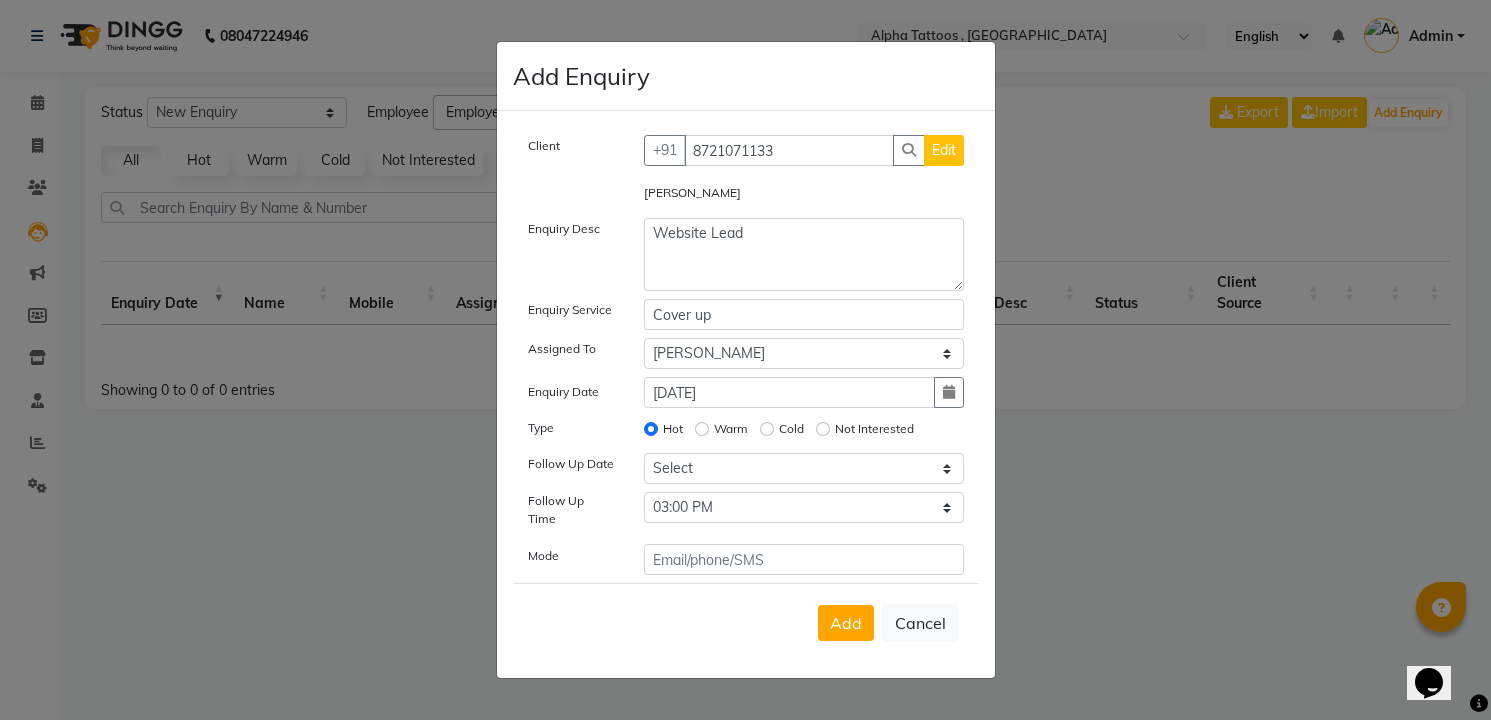 click on "Add" at bounding box center [846, 623] 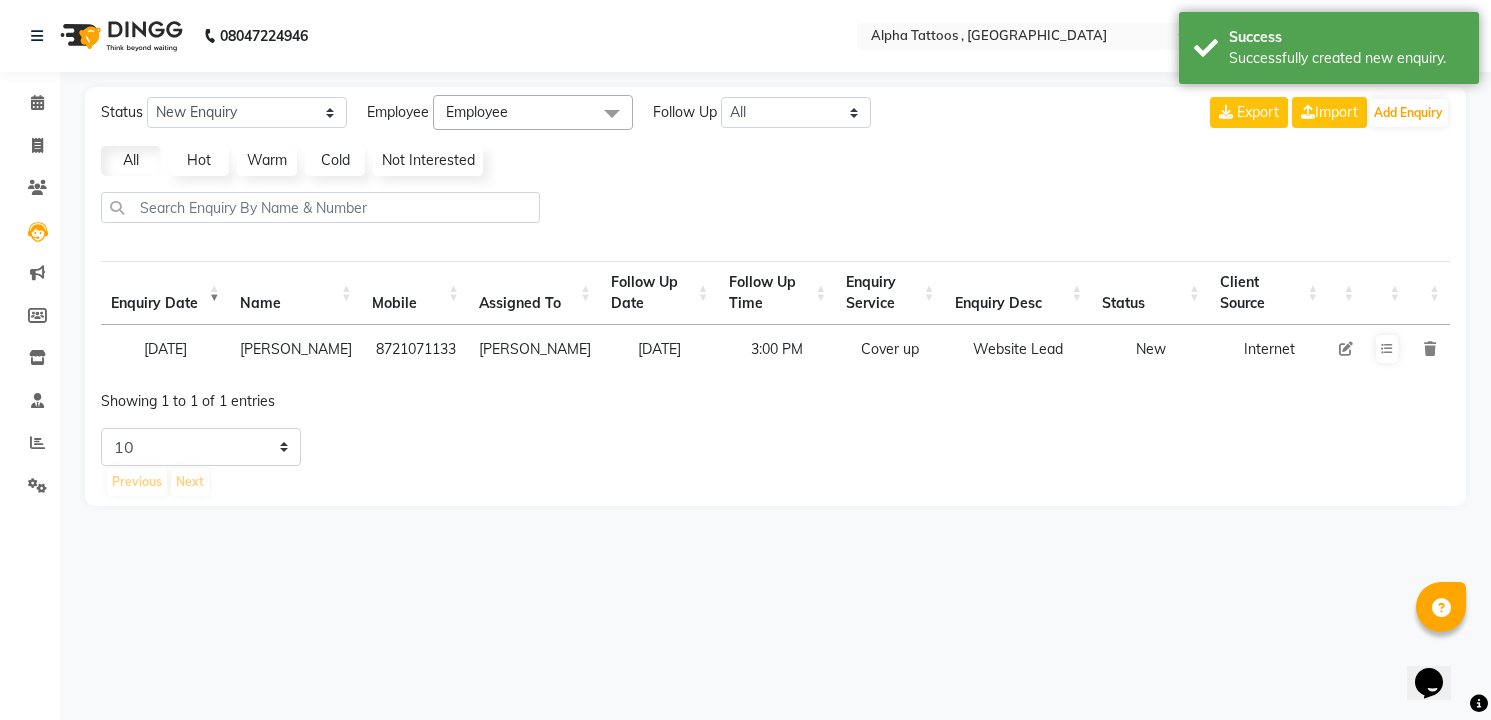 click at bounding box center [1346, 349] 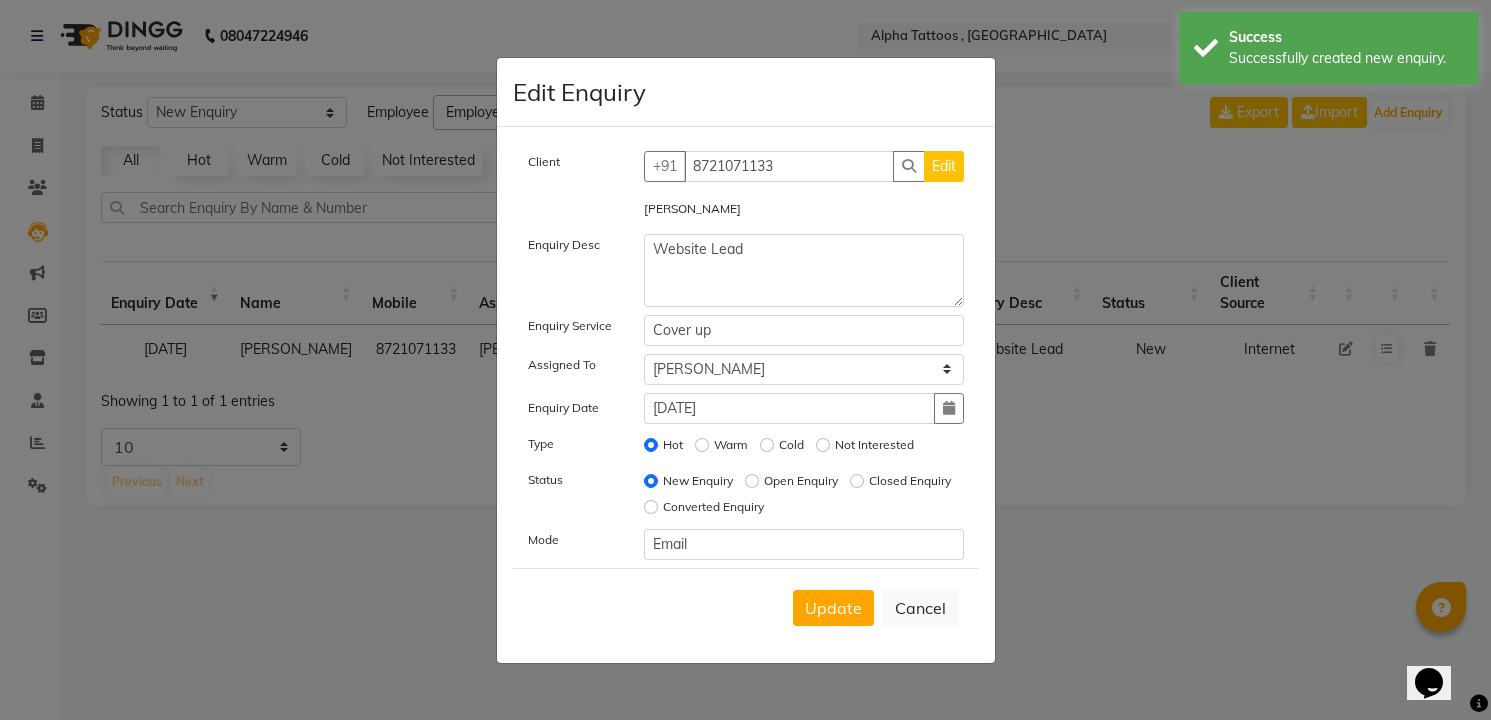 click on "Edit Enquiry Client [PHONE_NUMBER] Edit [PERSON_NAME] Enquiry Desc Website Lead Enquiry Service Cover up Assigned To Select [PERSON_NAME] [PERSON_NAME]  [PERSON_NAME] Maverick Fernz [PERSON_NAME] Prasad Enquiry Date [DATE] Type Hot Warm Cold Not Interested Status New Enquiry Open Enquiry Closed Enquiry Converted Enquiry  Mode Email  Update   Cancel" 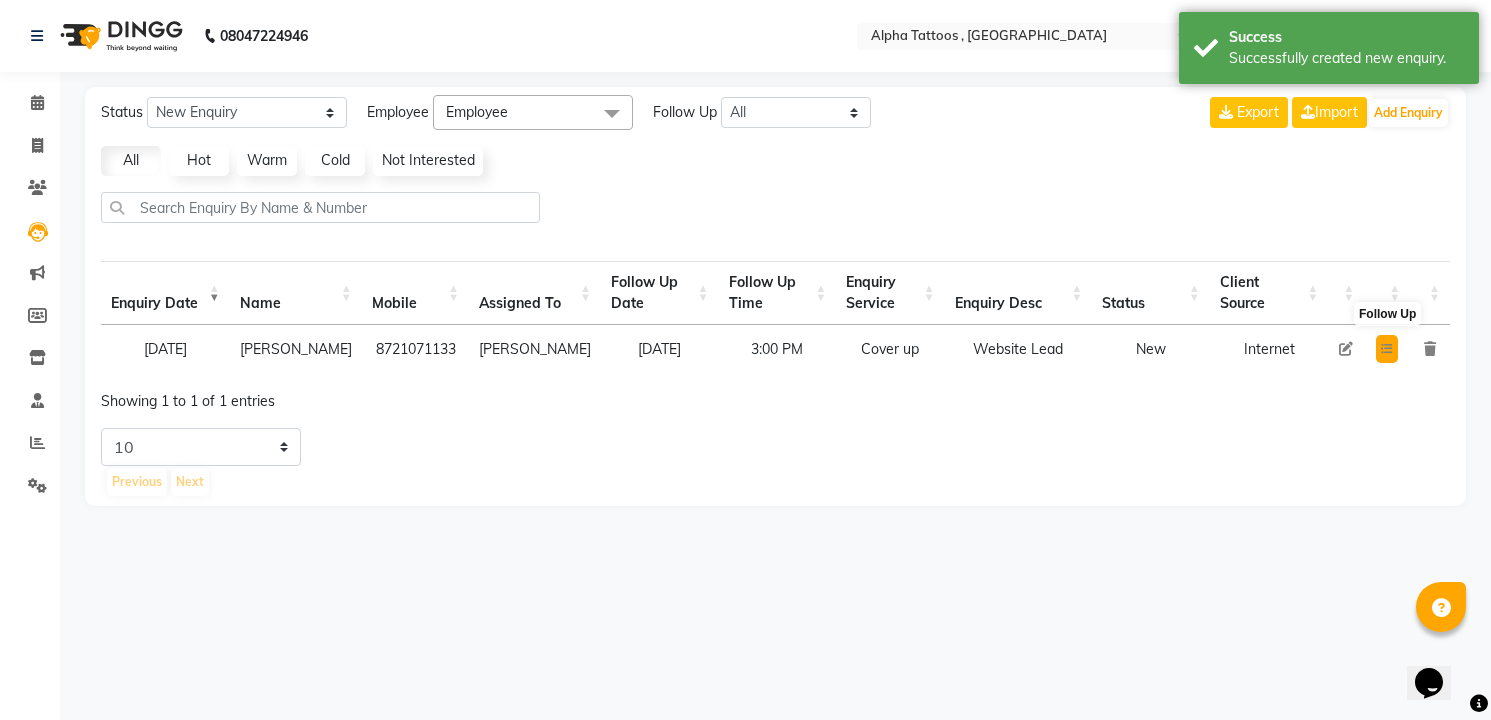 click at bounding box center (1387, 349) 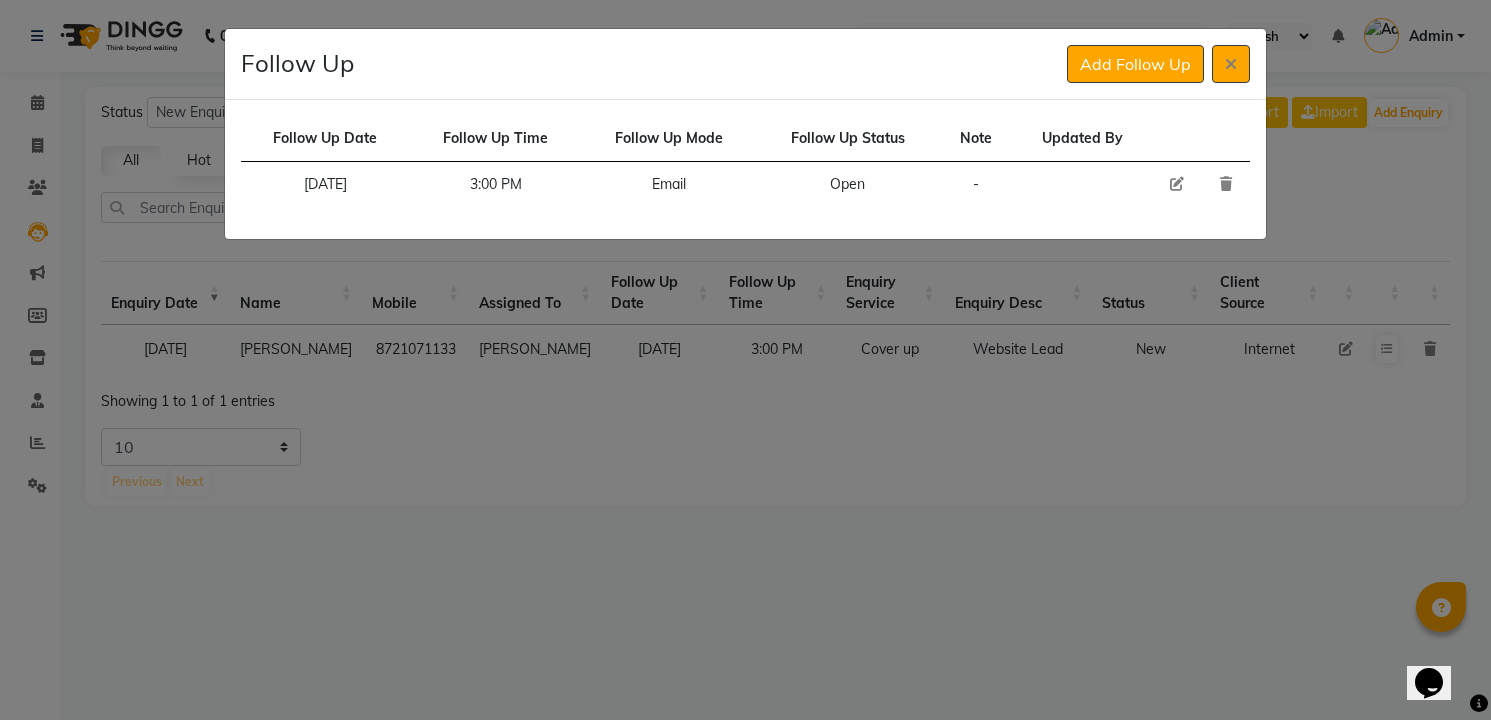 click 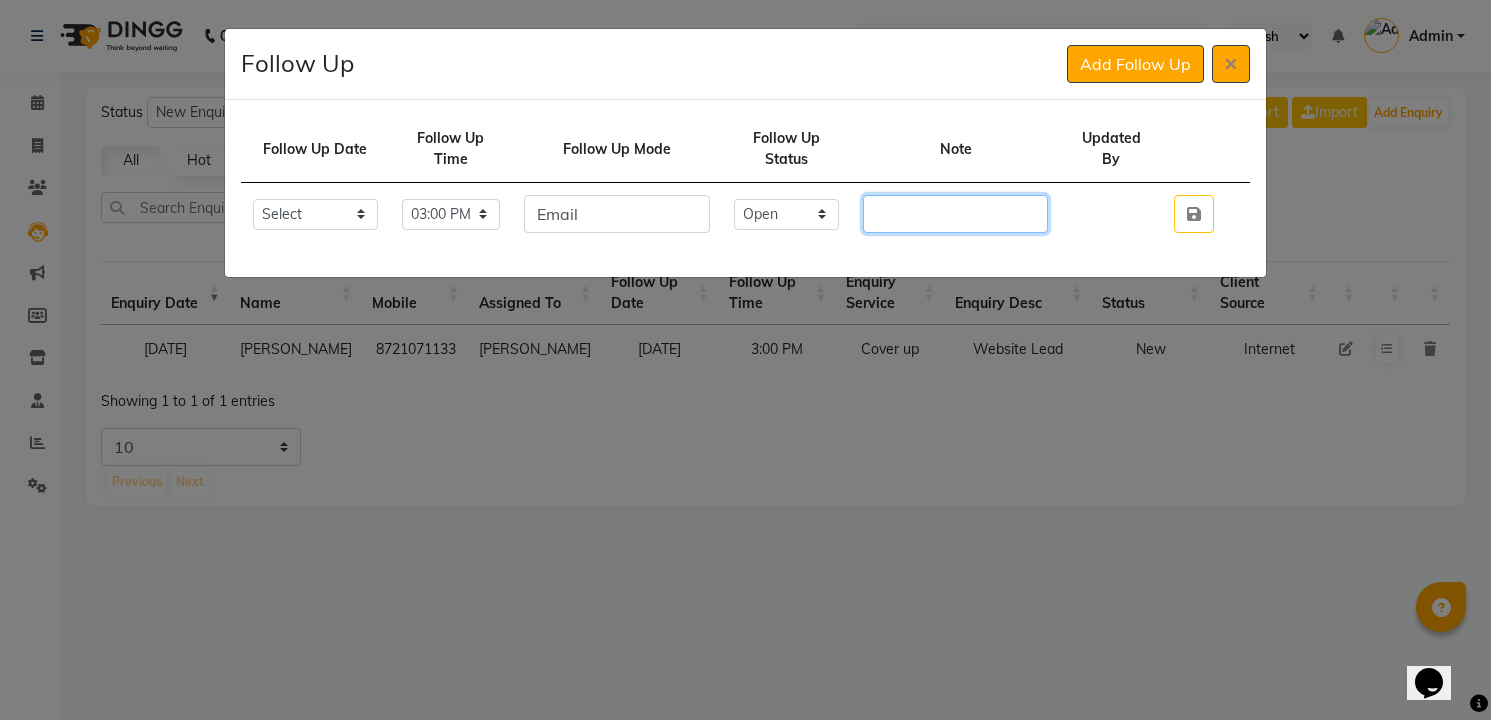 click 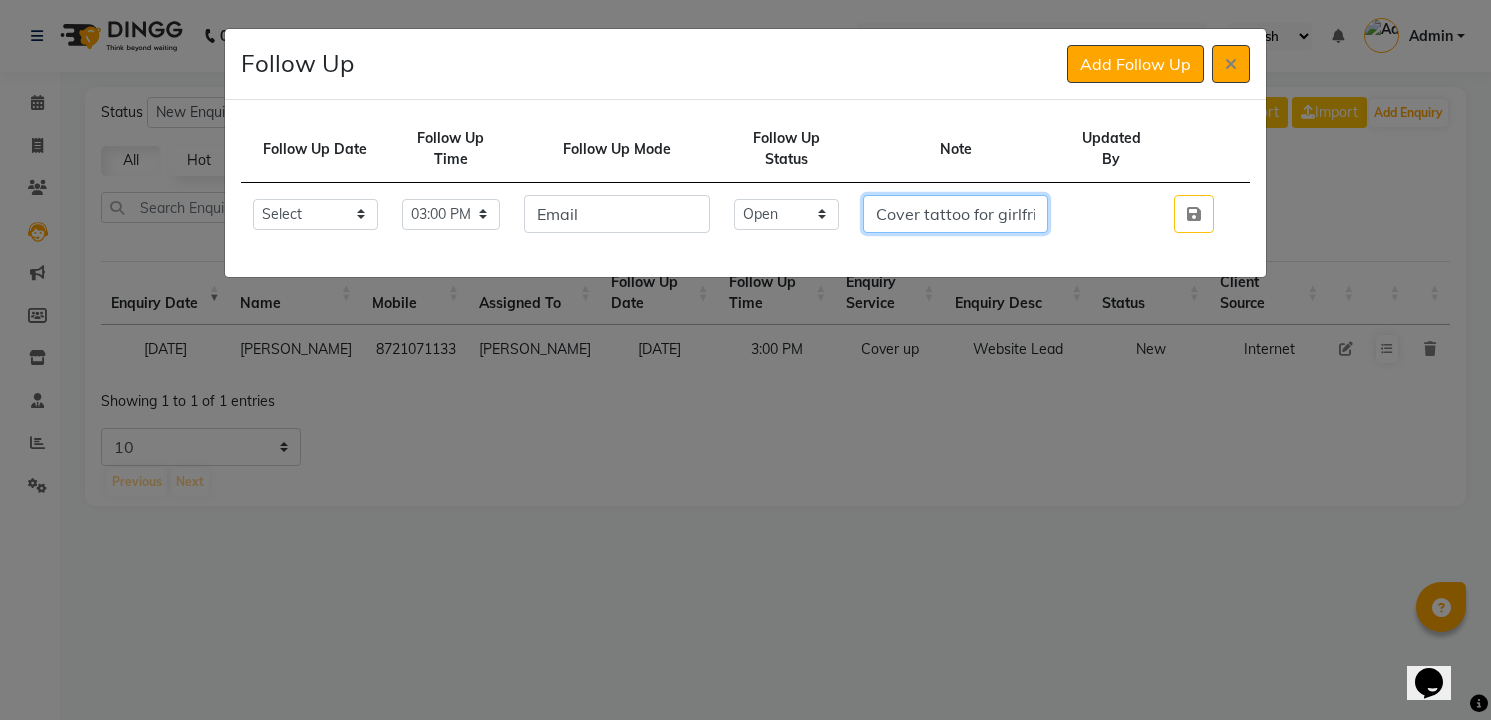 scroll, scrollTop: 0, scrollLeft: 811, axis: horizontal 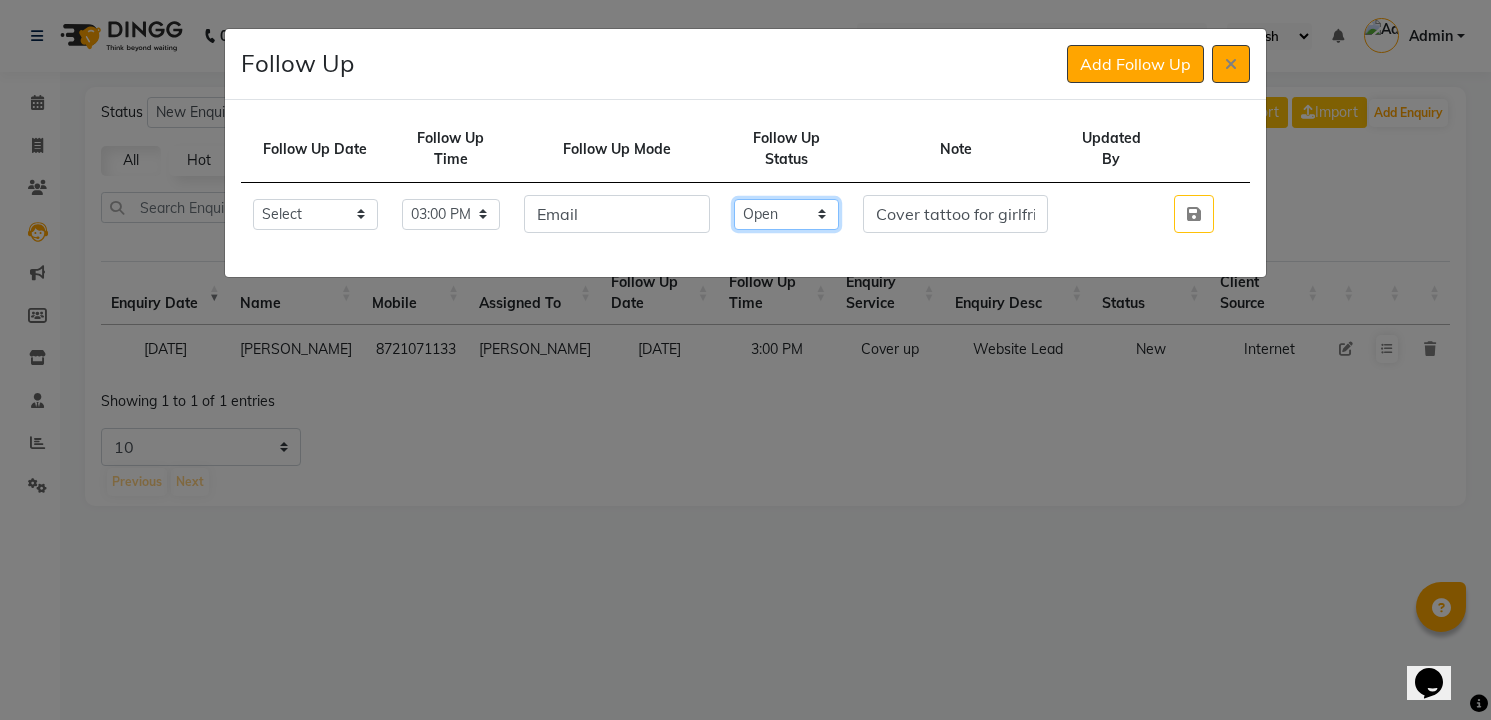 click on "Select Open Pending Done" 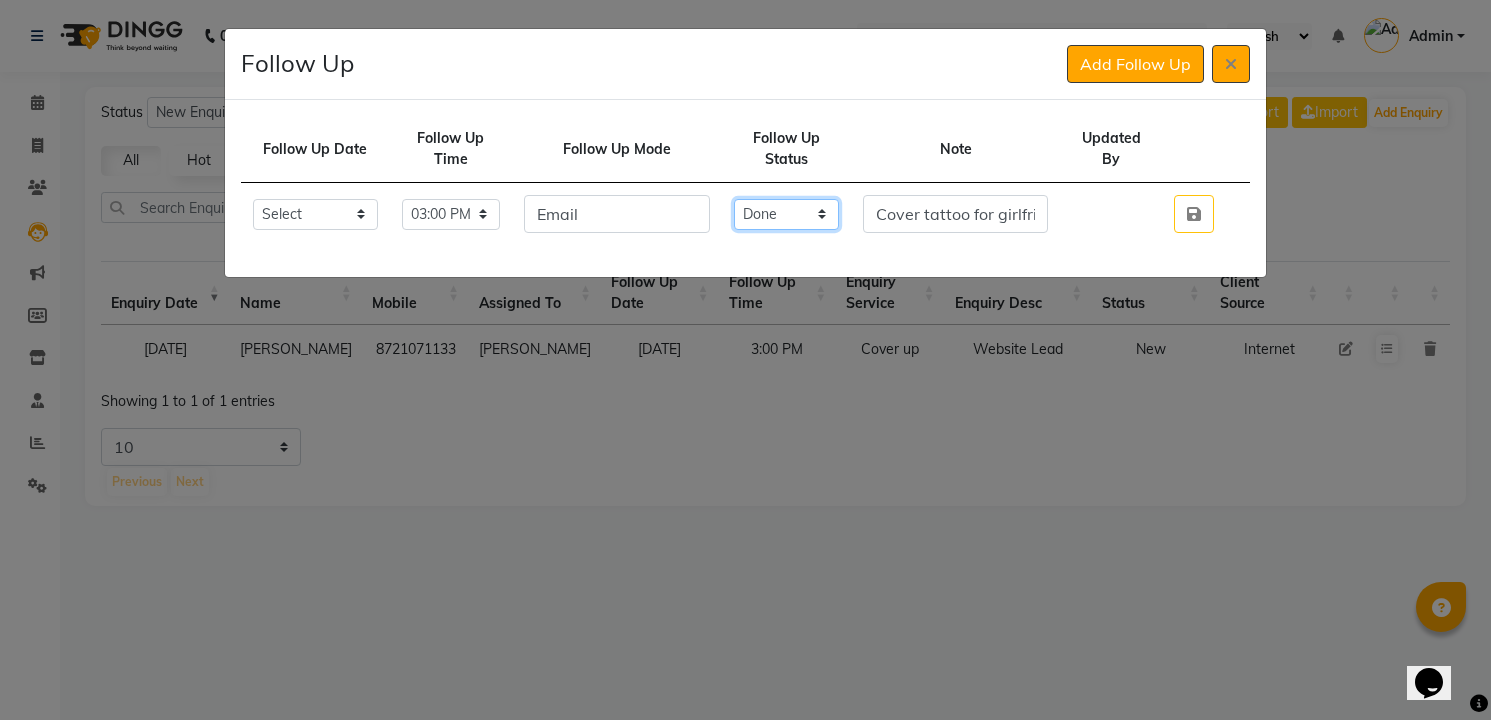 click on "Select Open Pending Done" 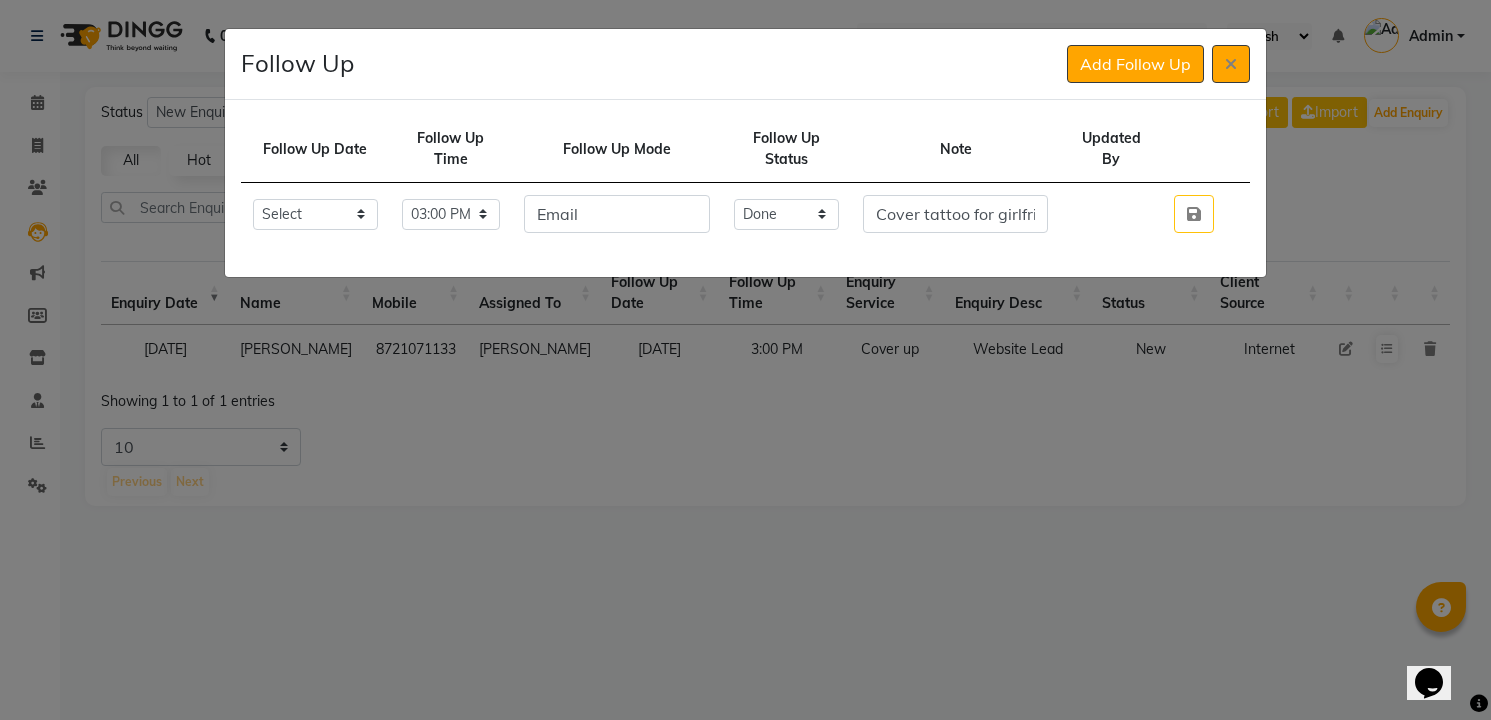 click 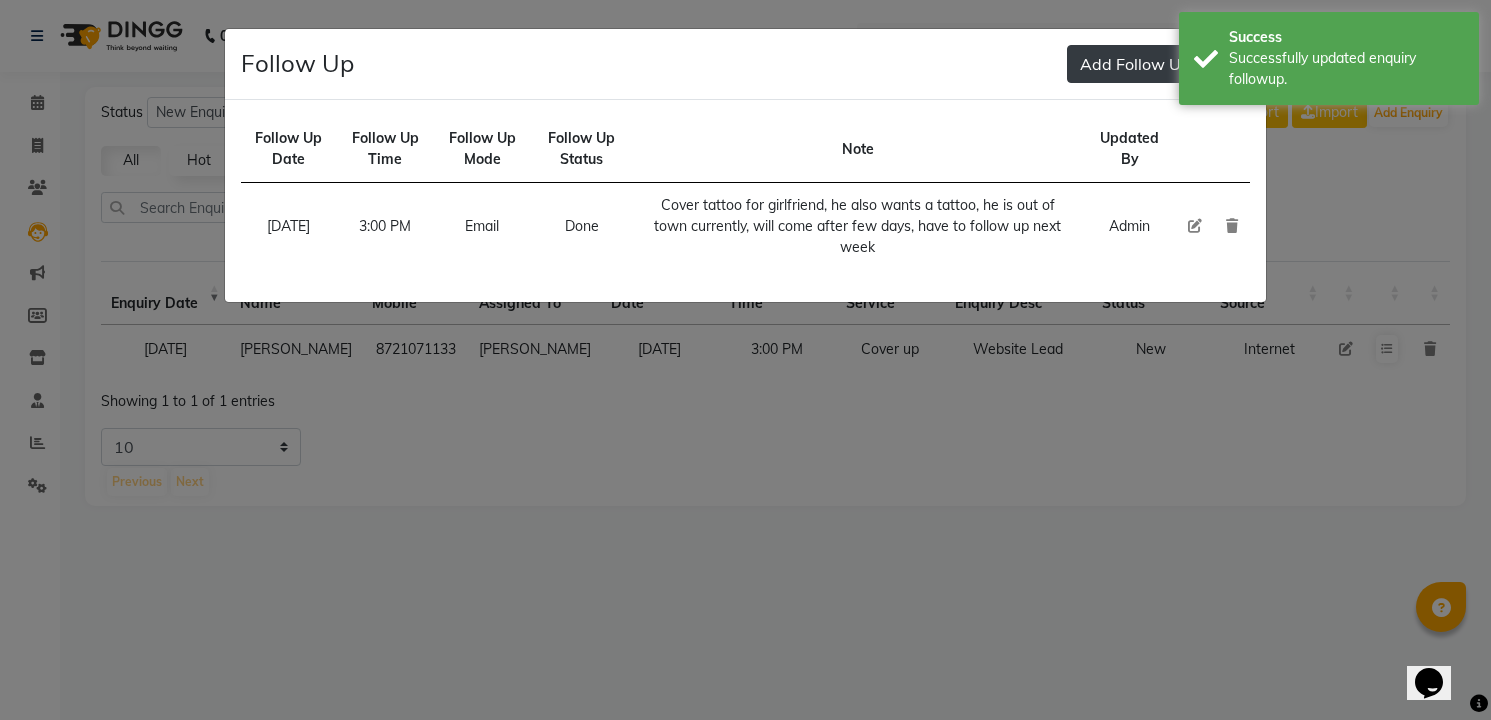 click on "Add Follow Up" 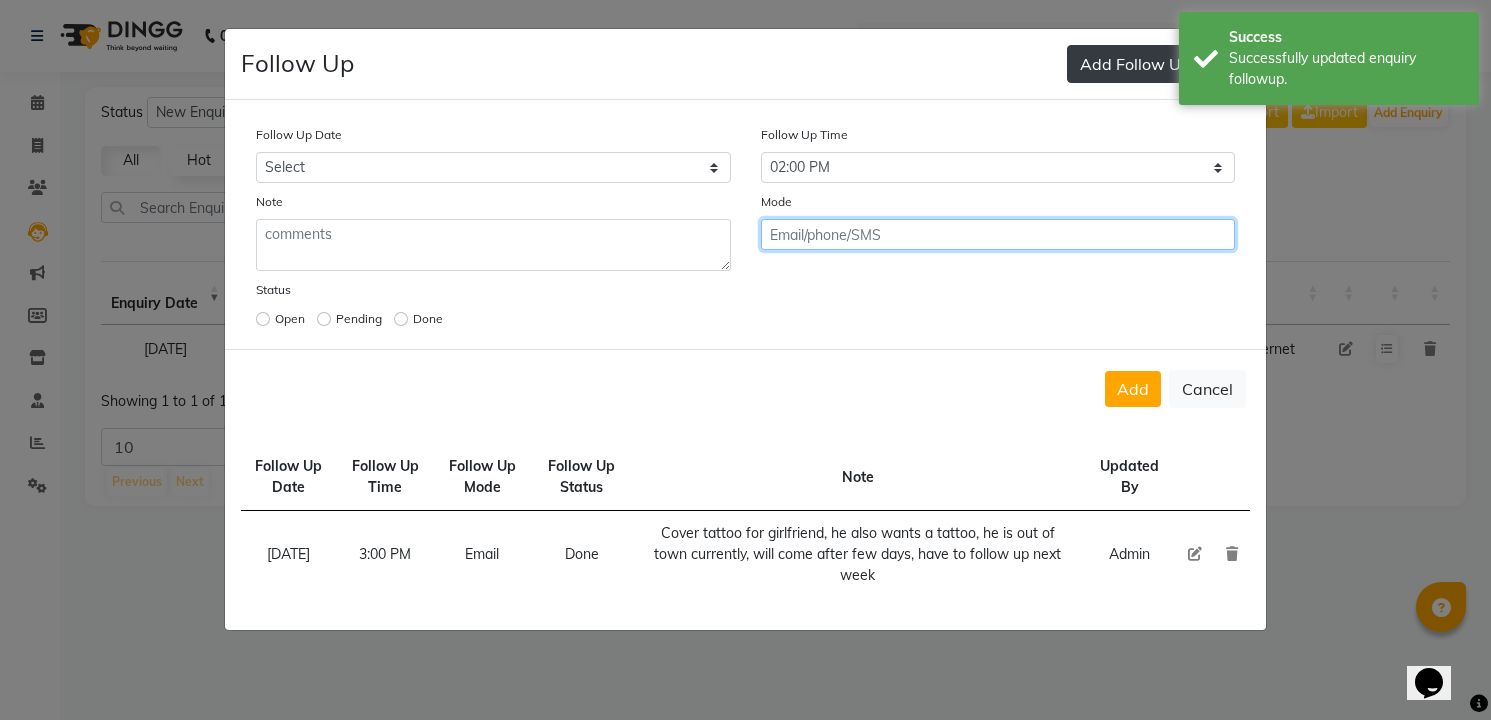 click on "Add" 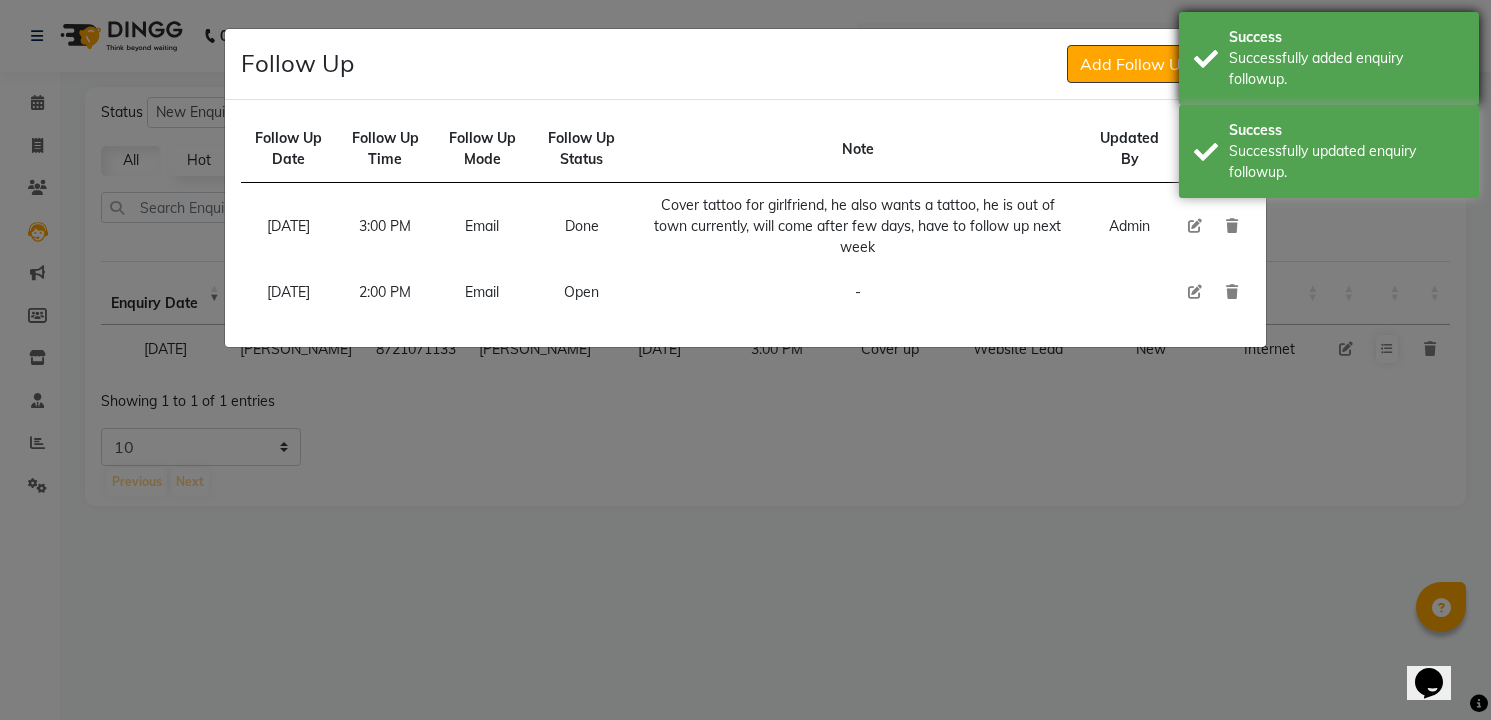 click on "Successfully added enquiry followup." at bounding box center (1346, 69) 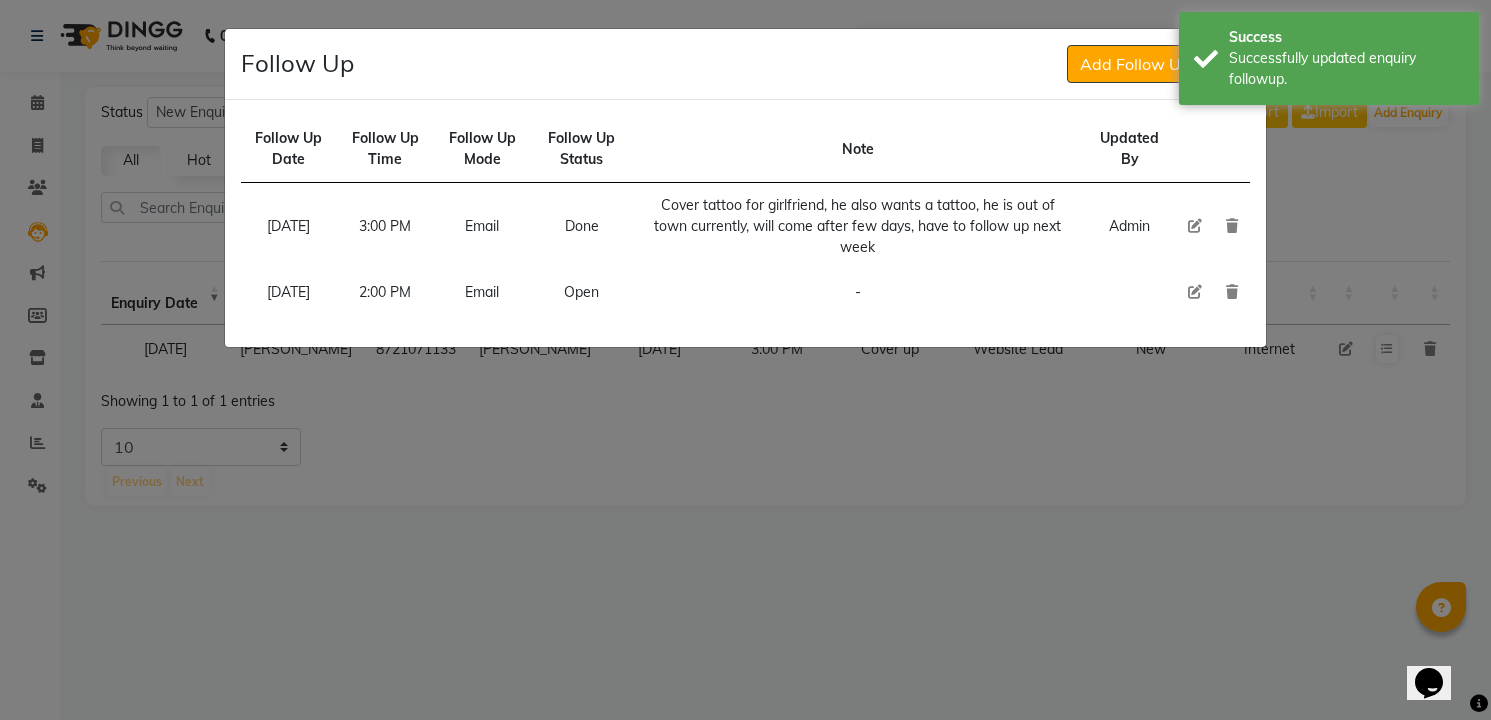 click on "Success   Successfully updated enquiry followup." at bounding box center [1329, 58] 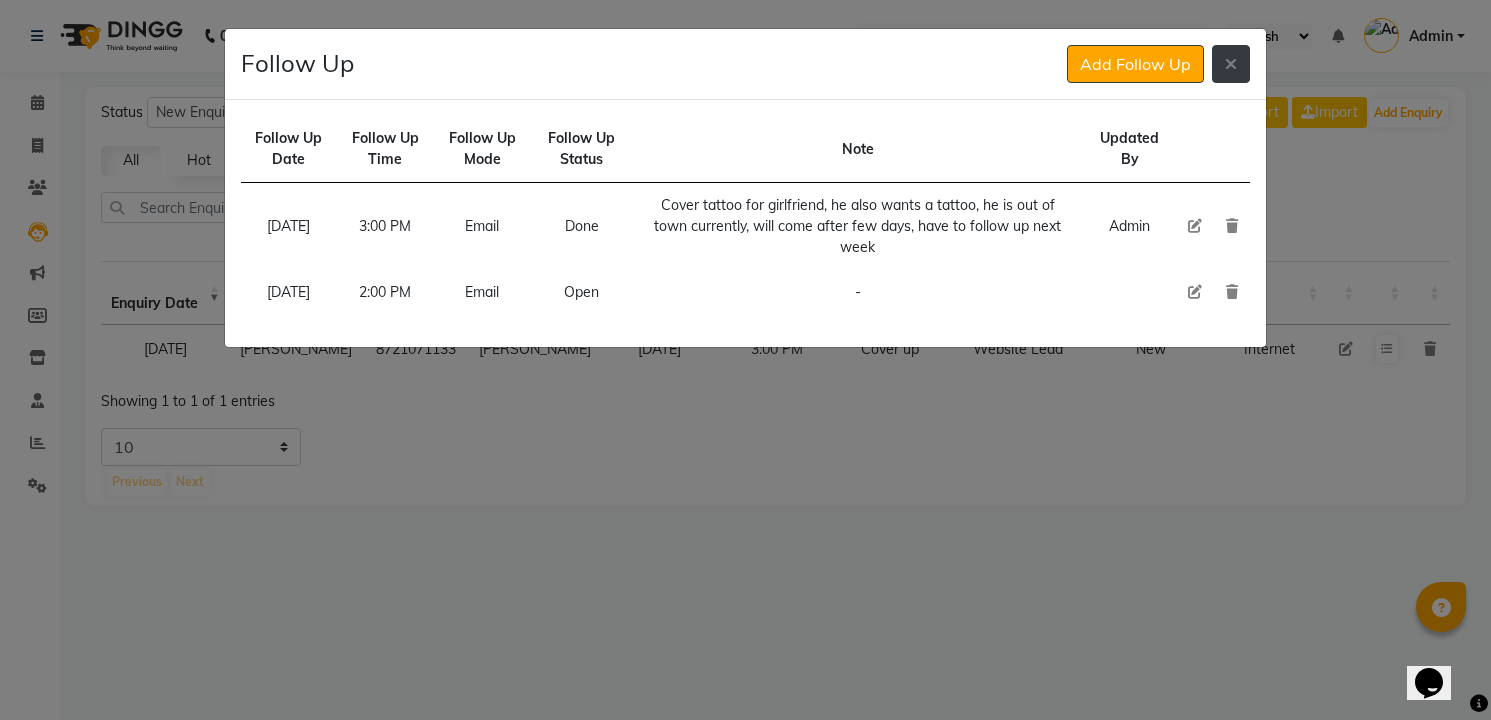 click 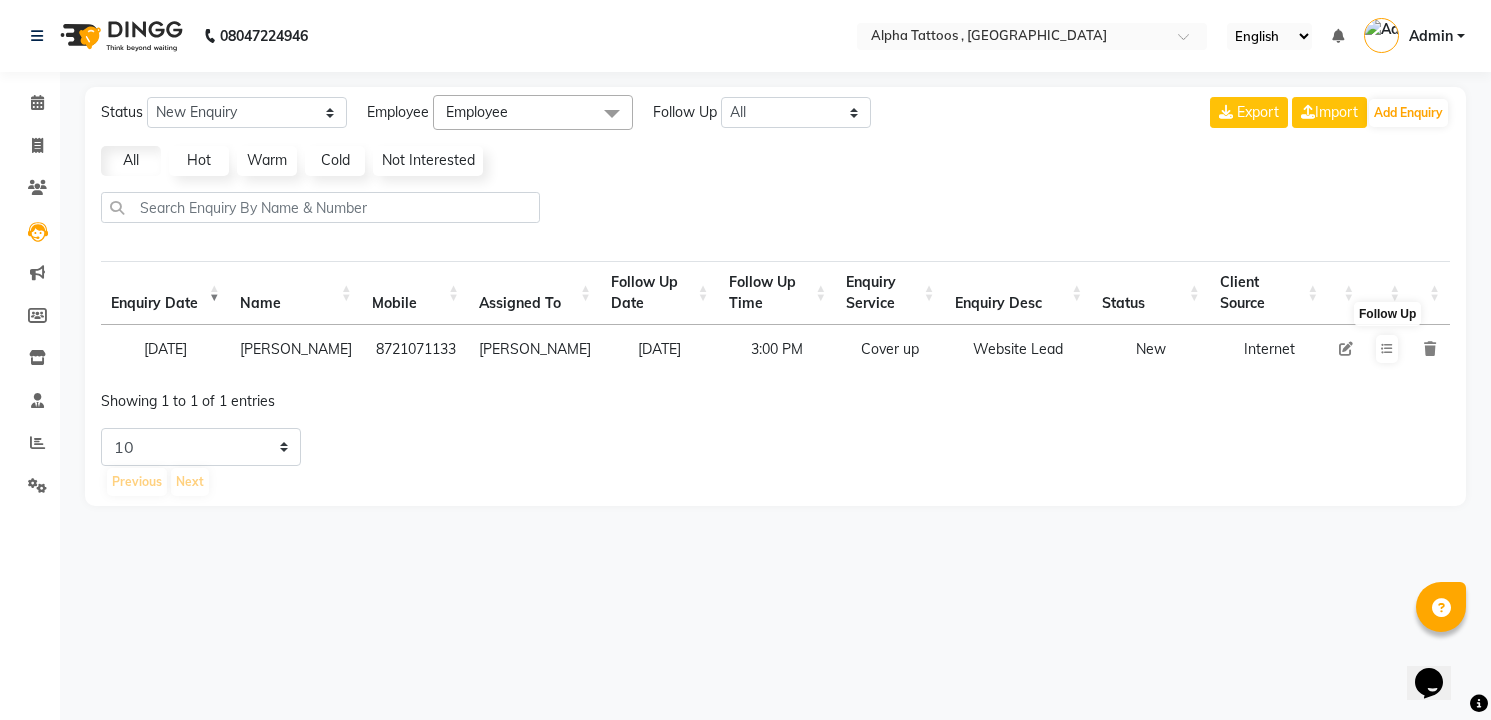 click at bounding box center (1346, 349) 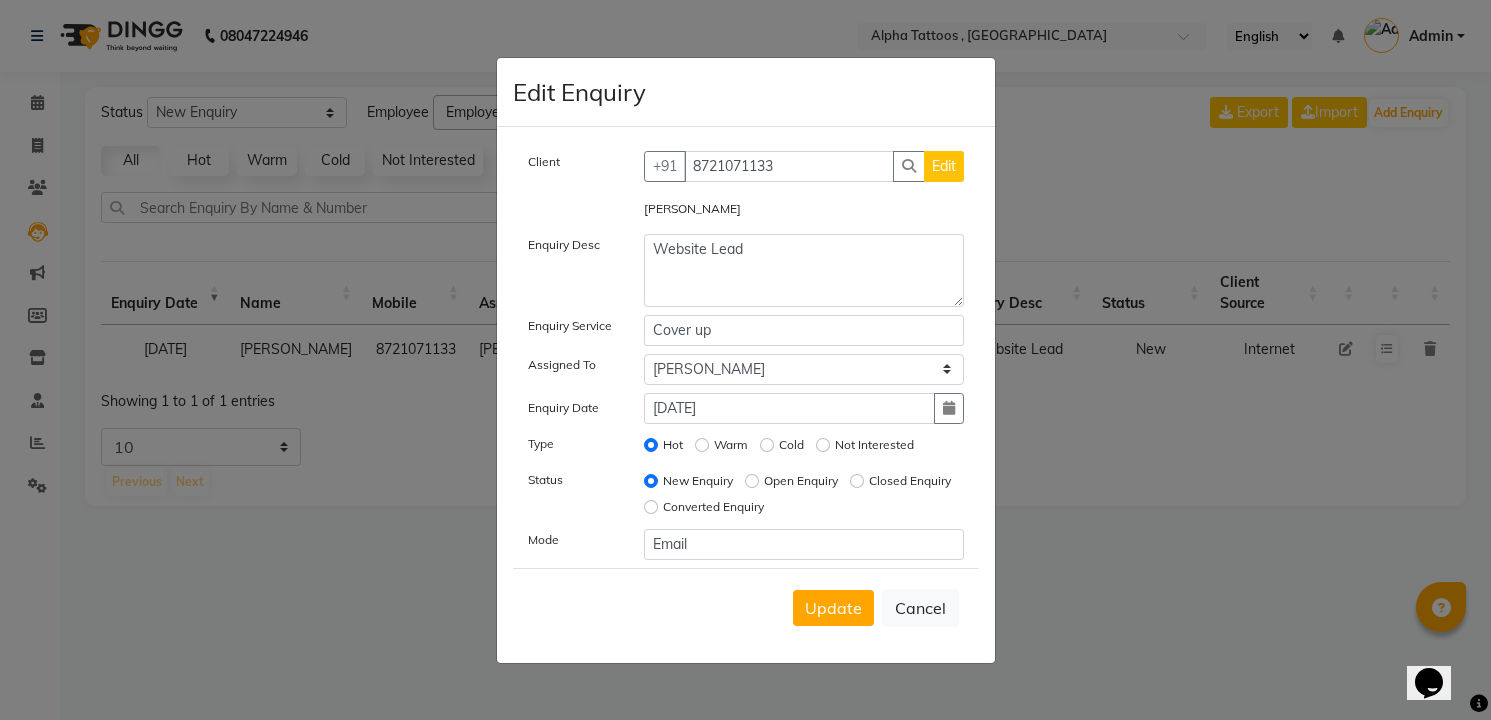 click on "Open Enquiry" 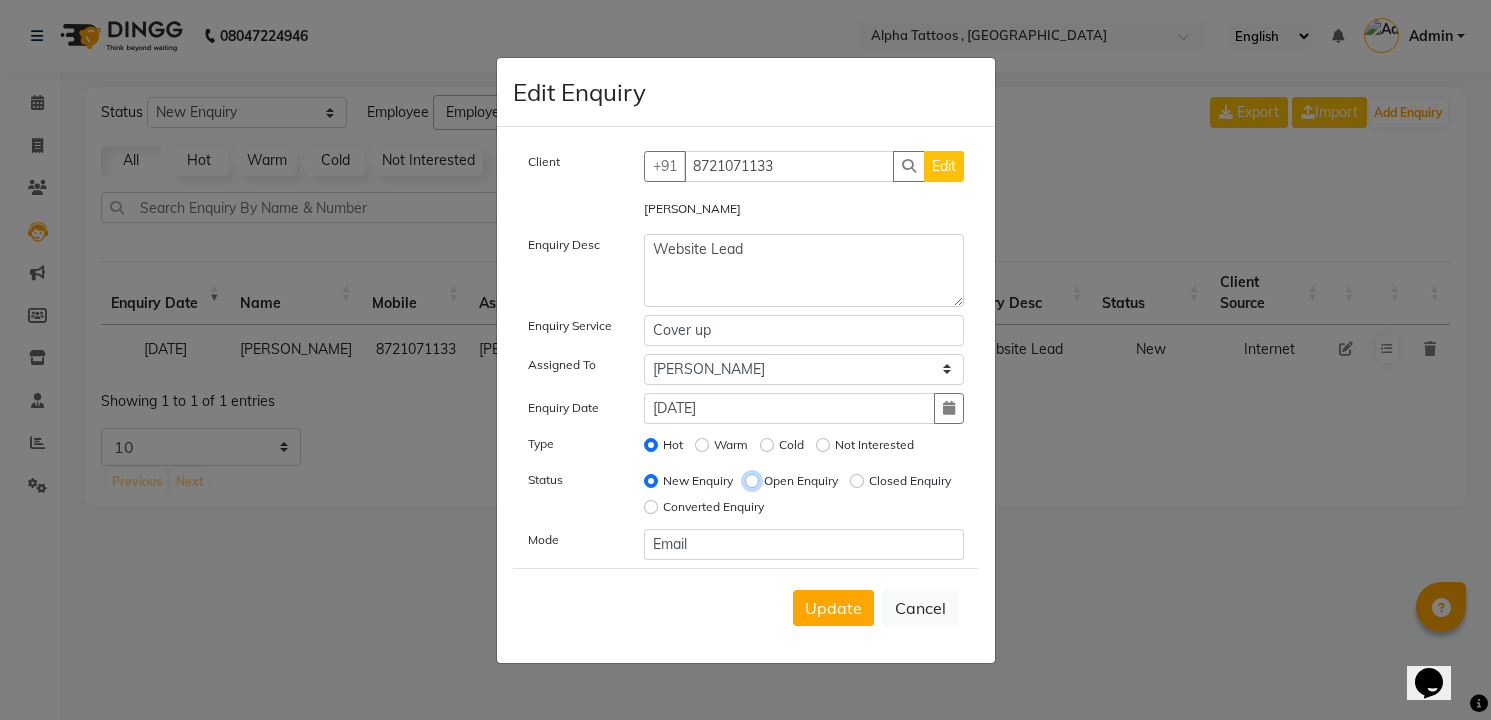 click on "Open Enquiry" at bounding box center [752, 481] 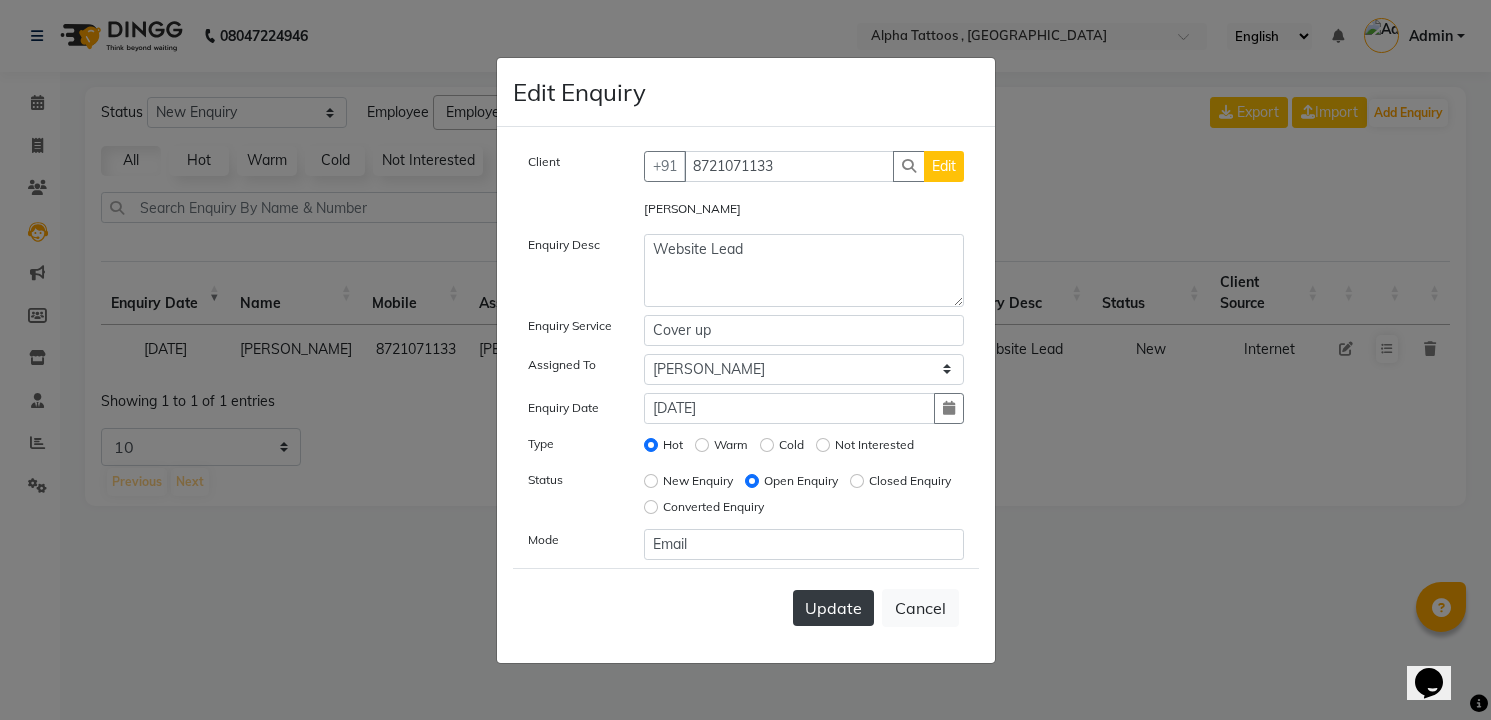 click on "Update" at bounding box center (833, 608) 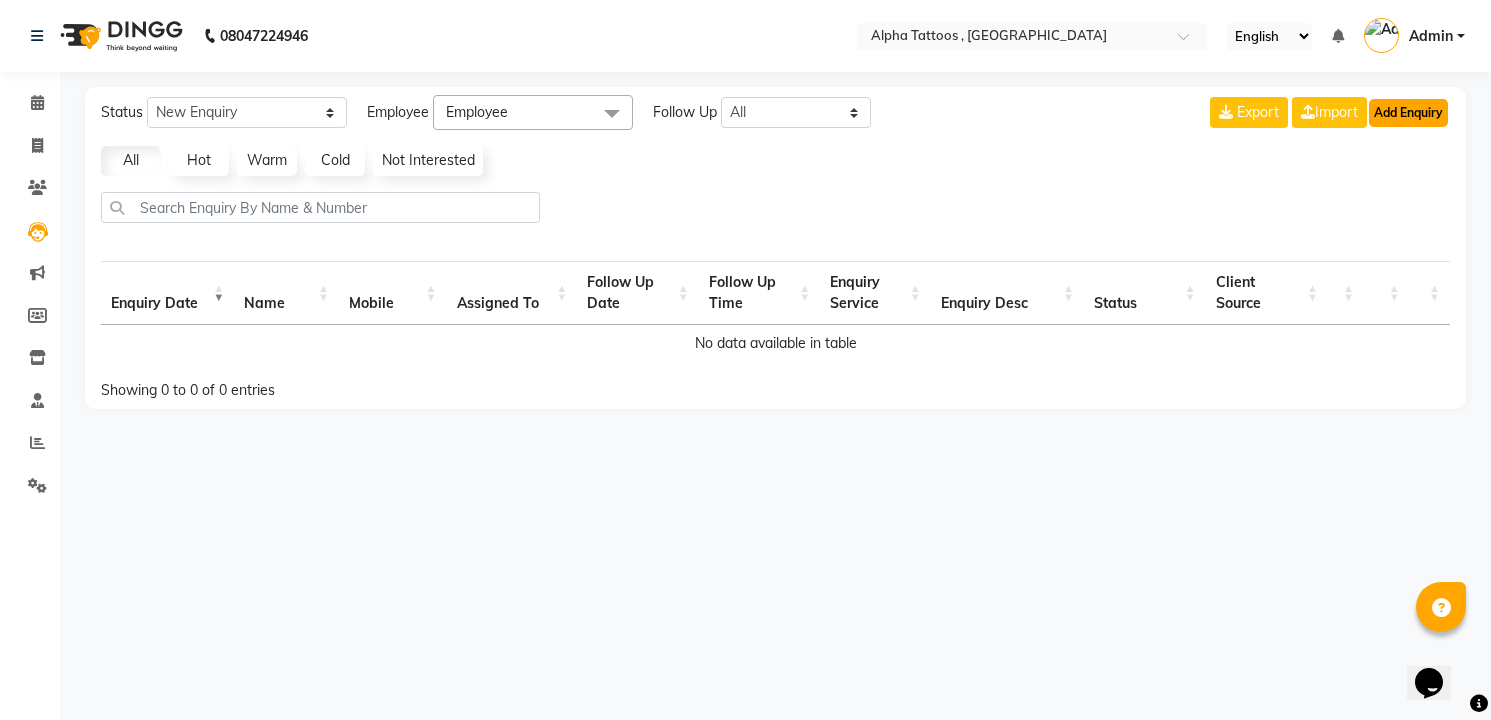 click on "Add Enquiry" 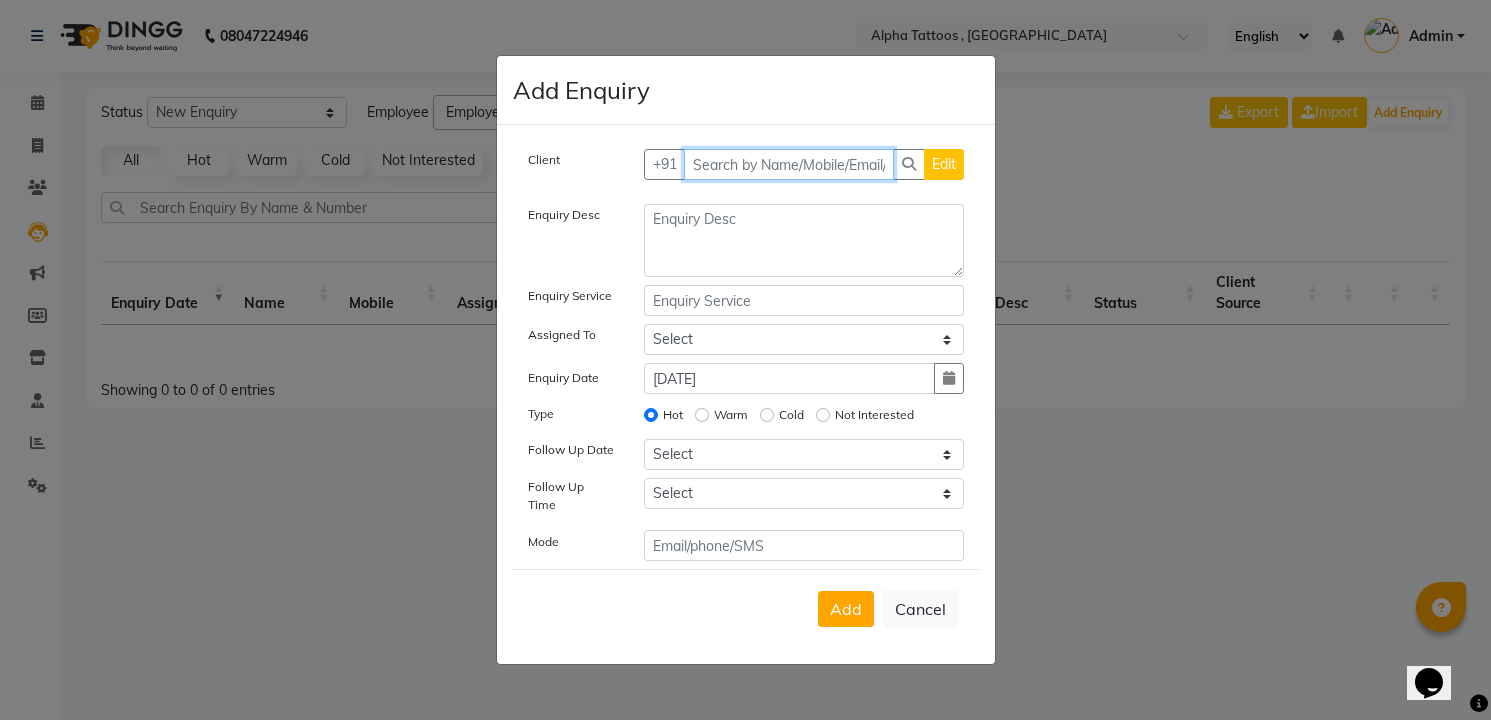 click at bounding box center [789, 164] 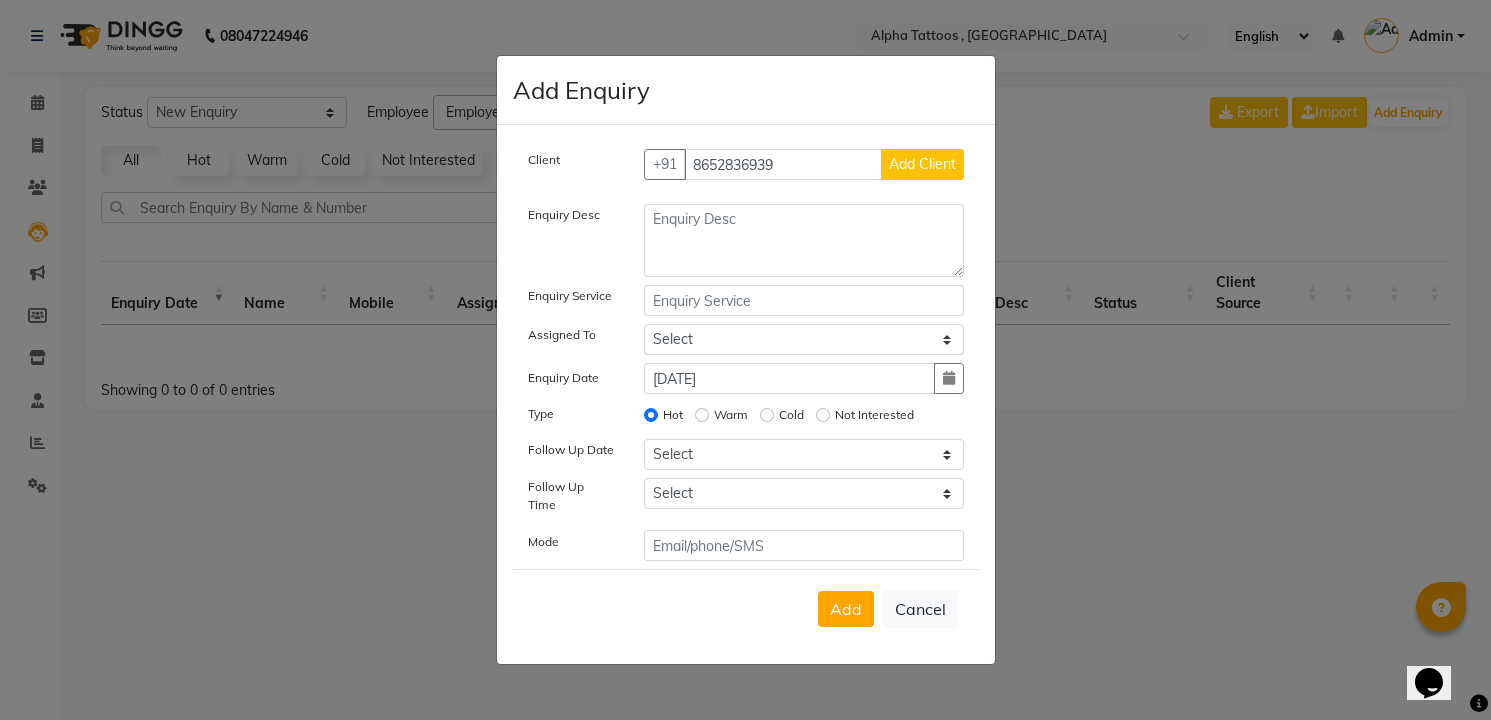 click on "Add Client" 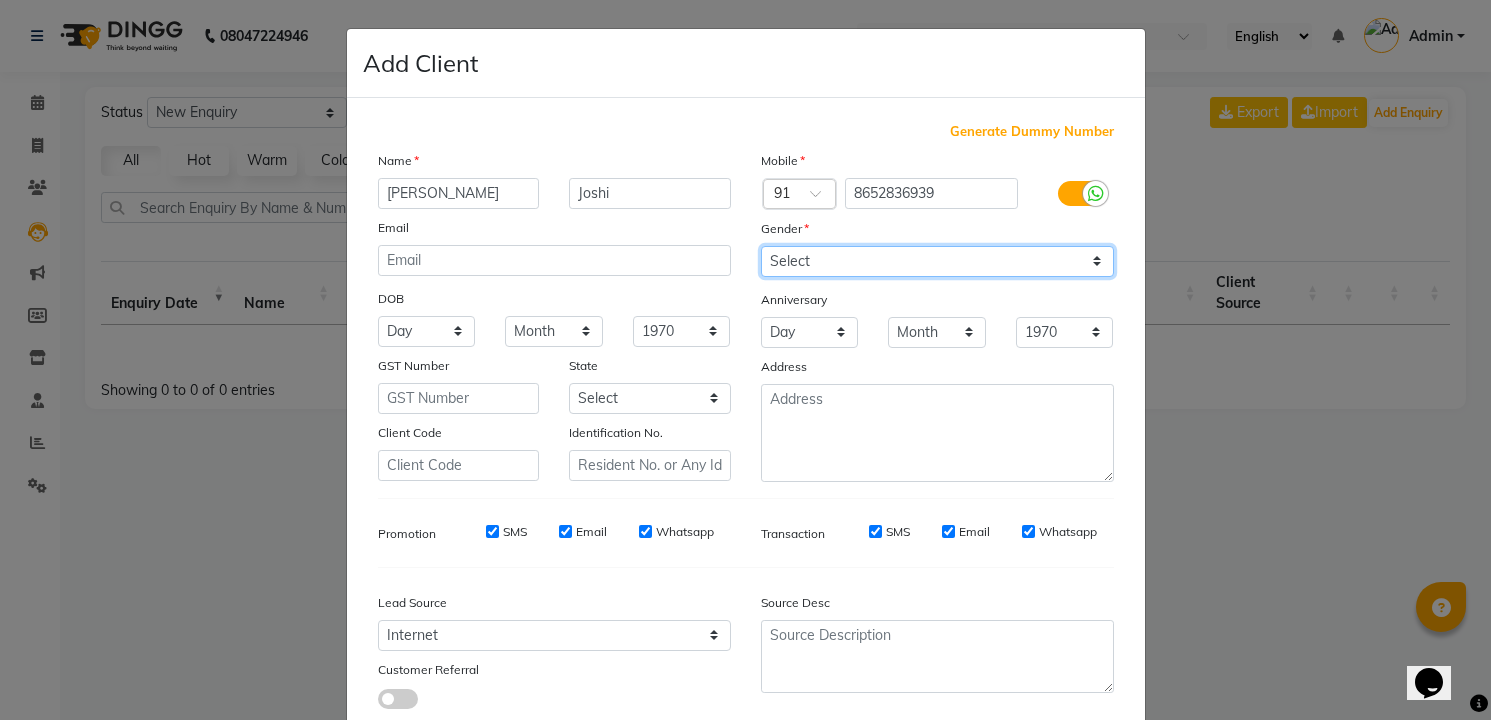 click on "Select [DEMOGRAPHIC_DATA] [DEMOGRAPHIC_DATA] Other Prefer Not To Say" 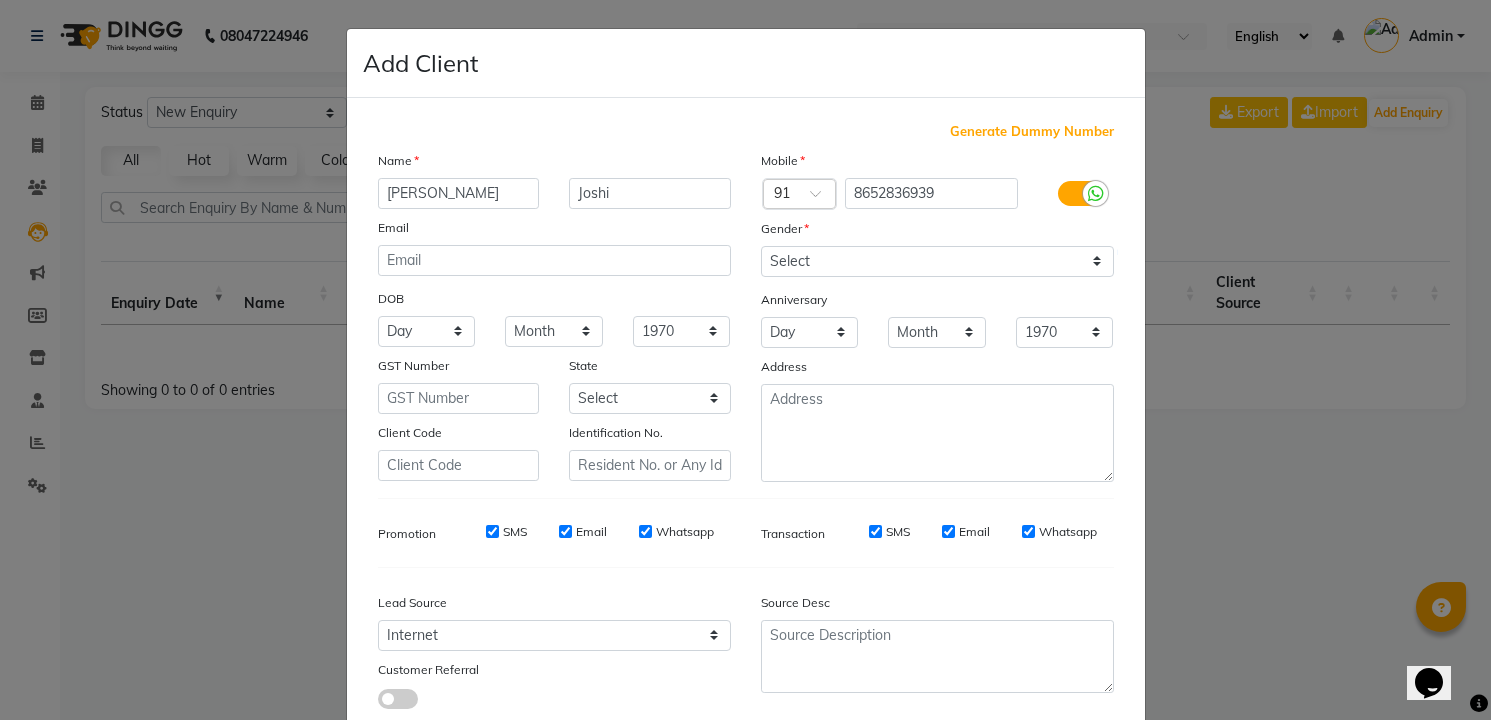 click on "Add" 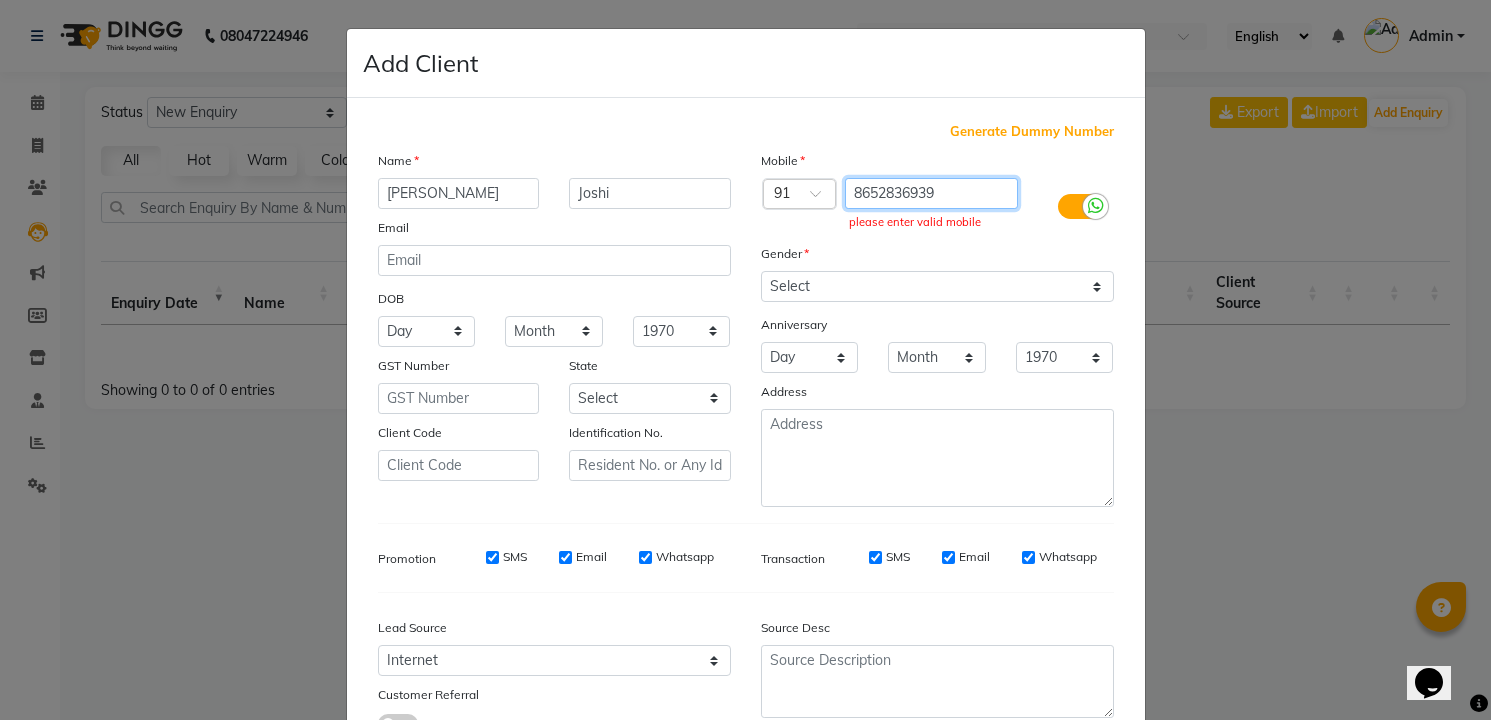 click on "8652836939" 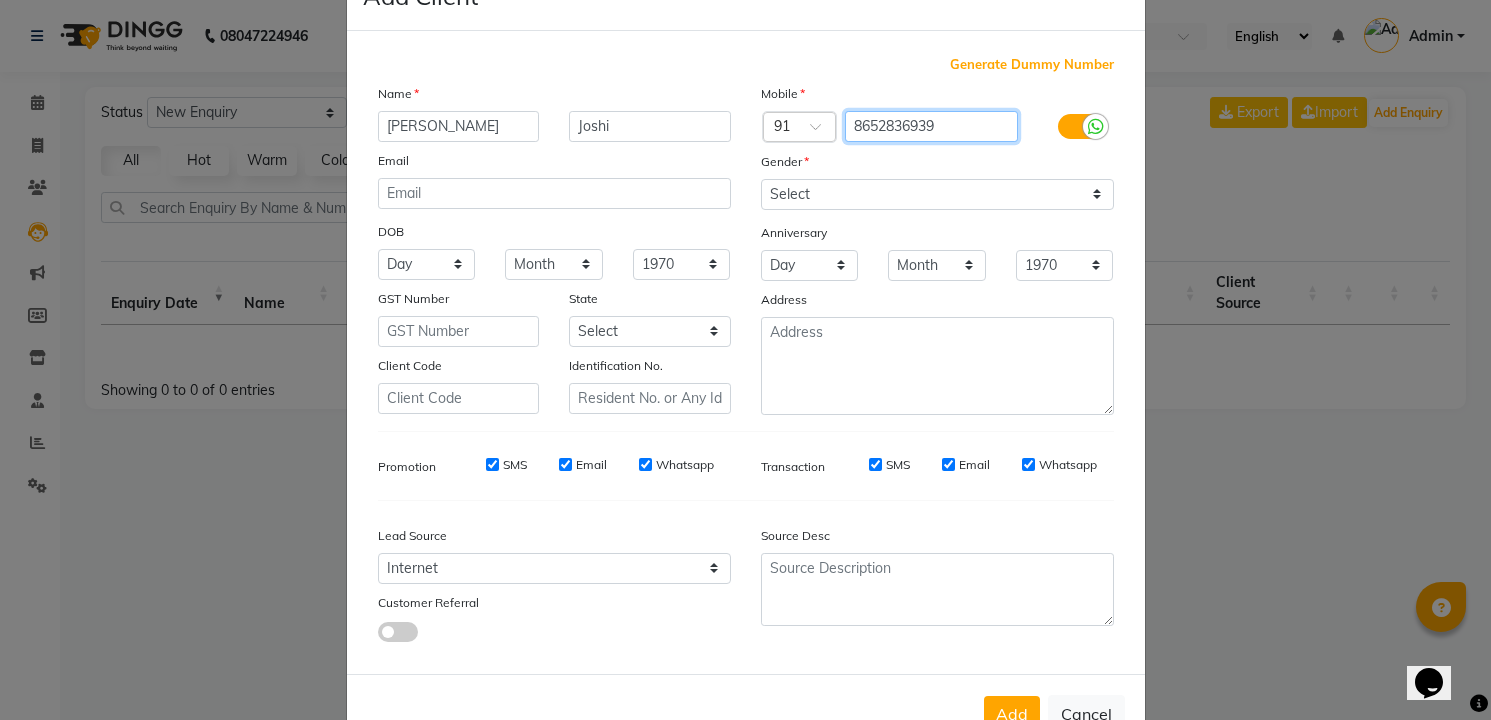 scroll, scrollTop: 129, scrollLeft: 0, axis: vertical 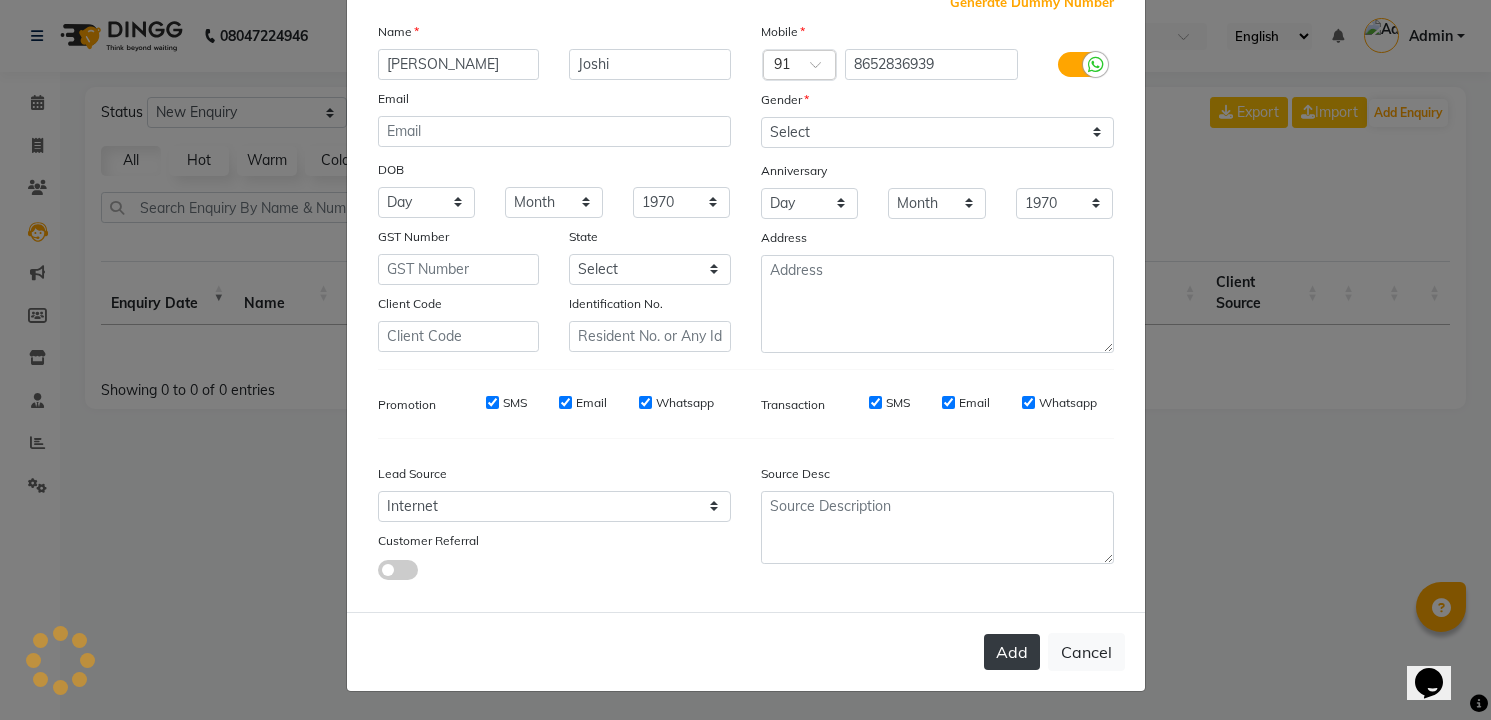 click on "Add" 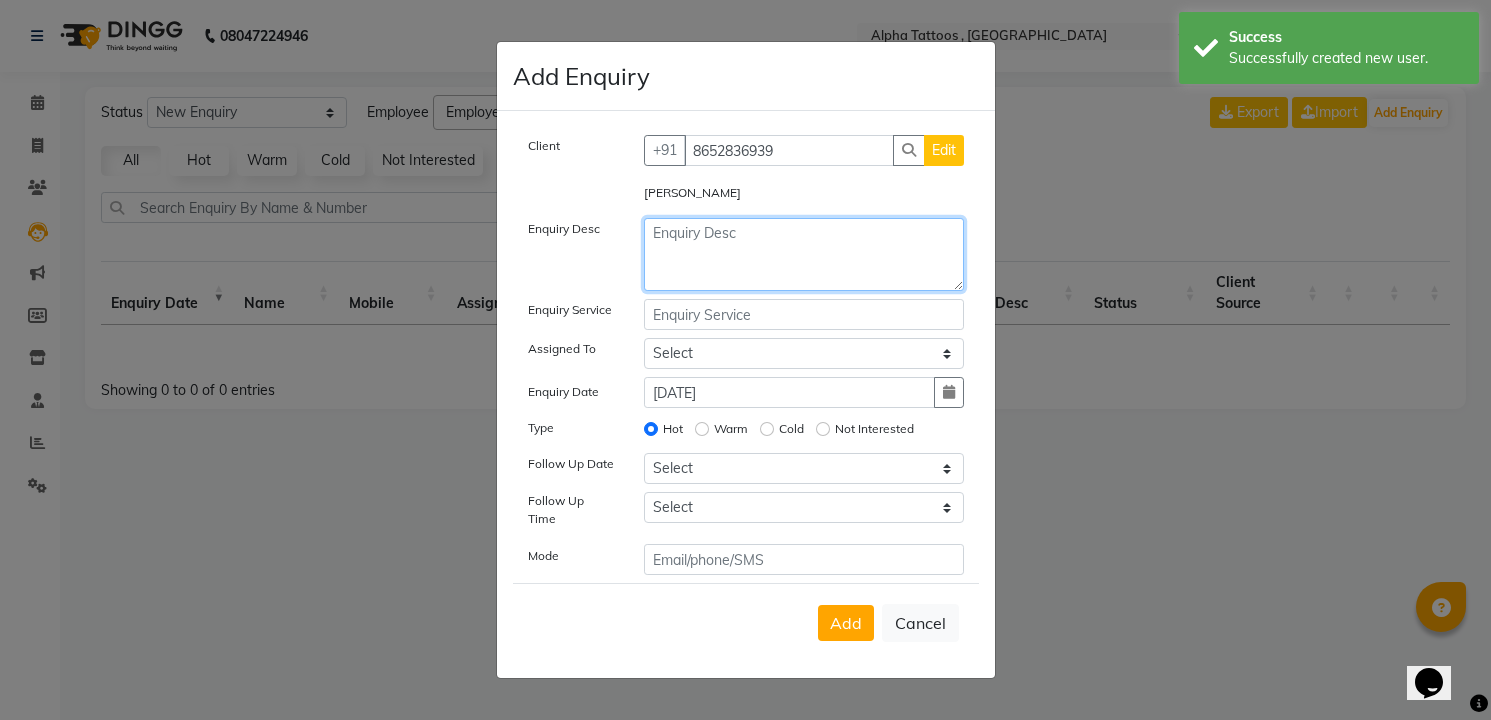 click 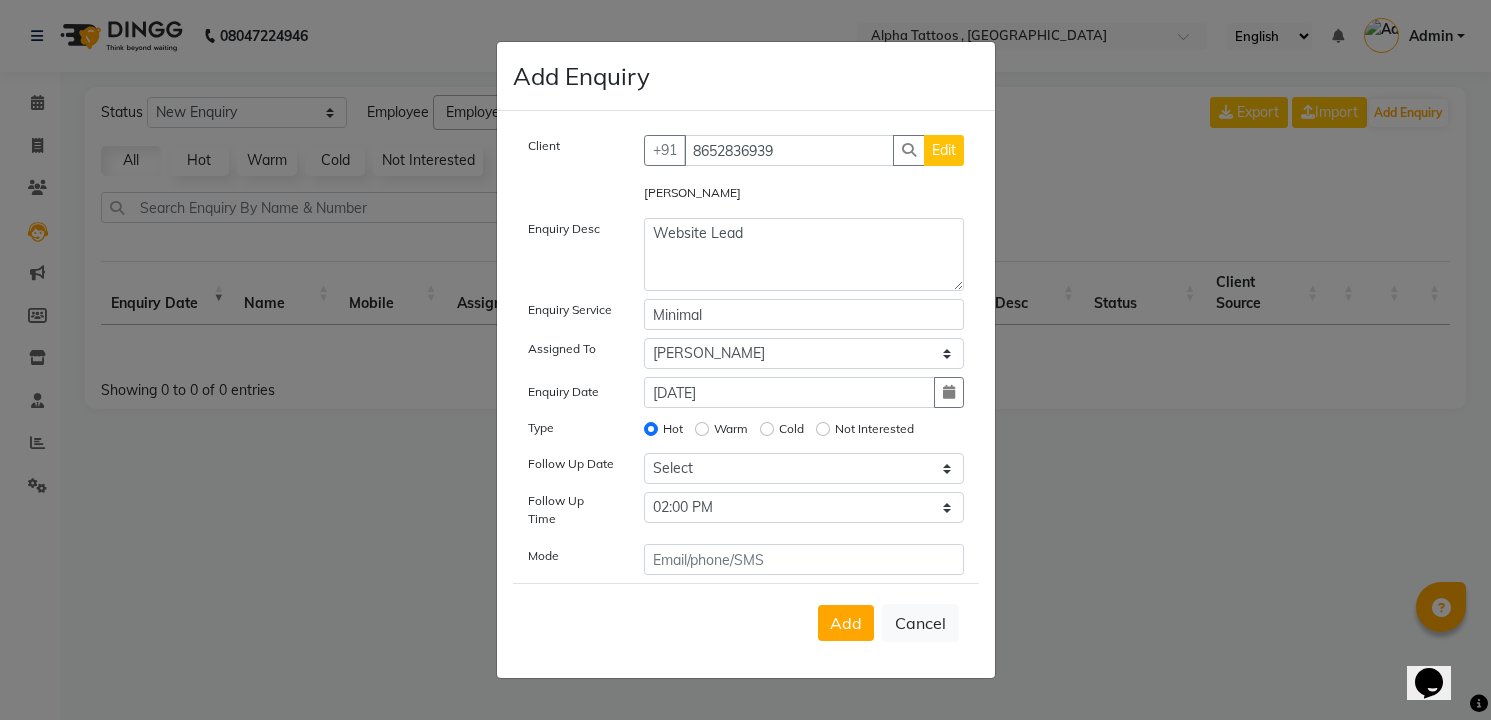 click on "Add" at bounding box center [846, 623] 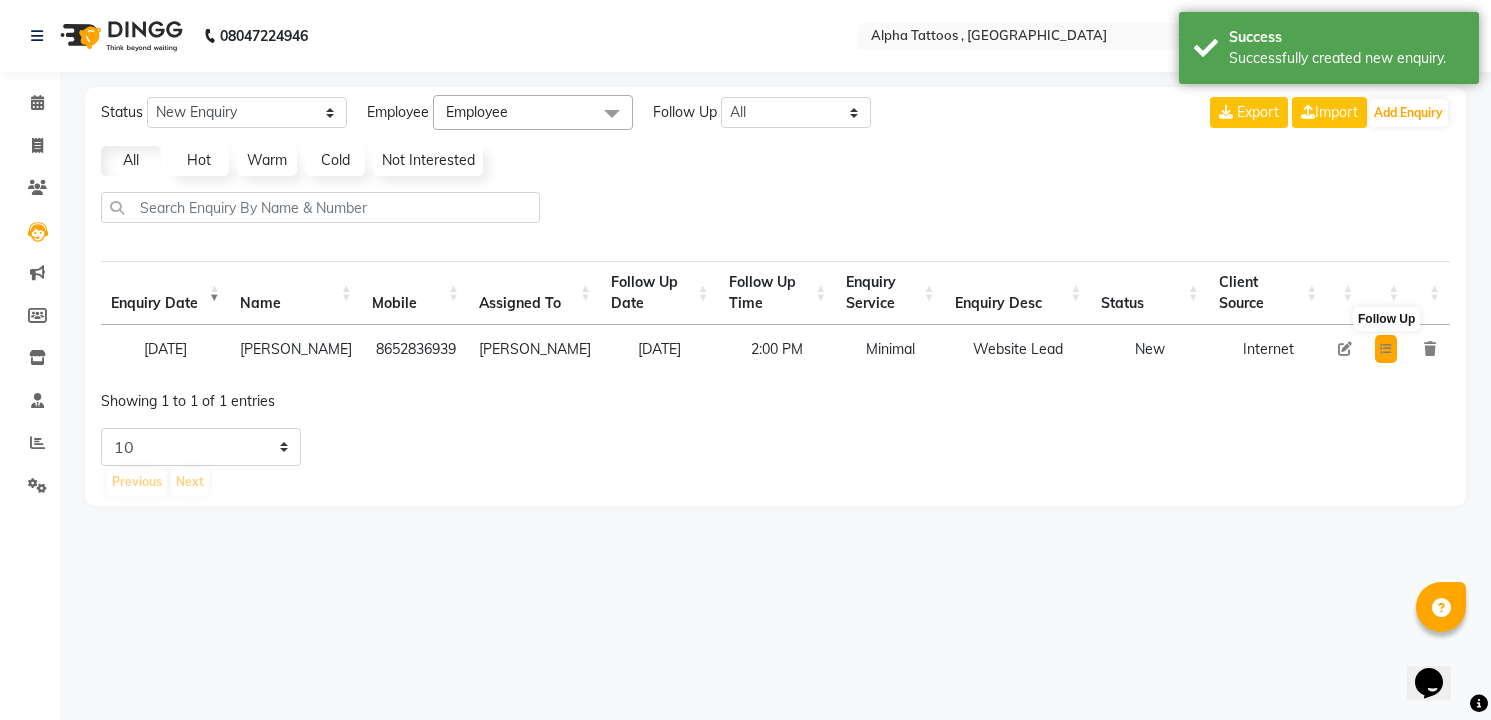 click at bounding box center [1386, 349] 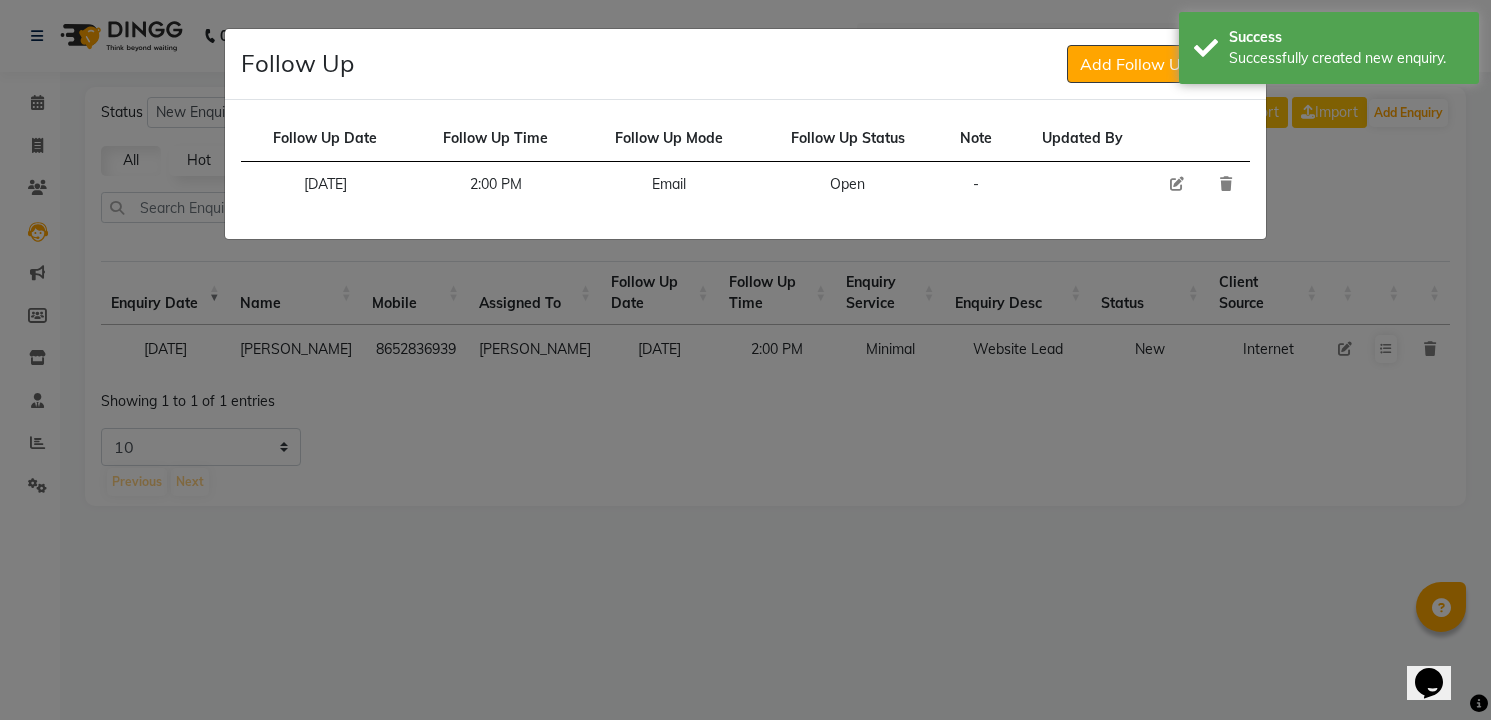 click 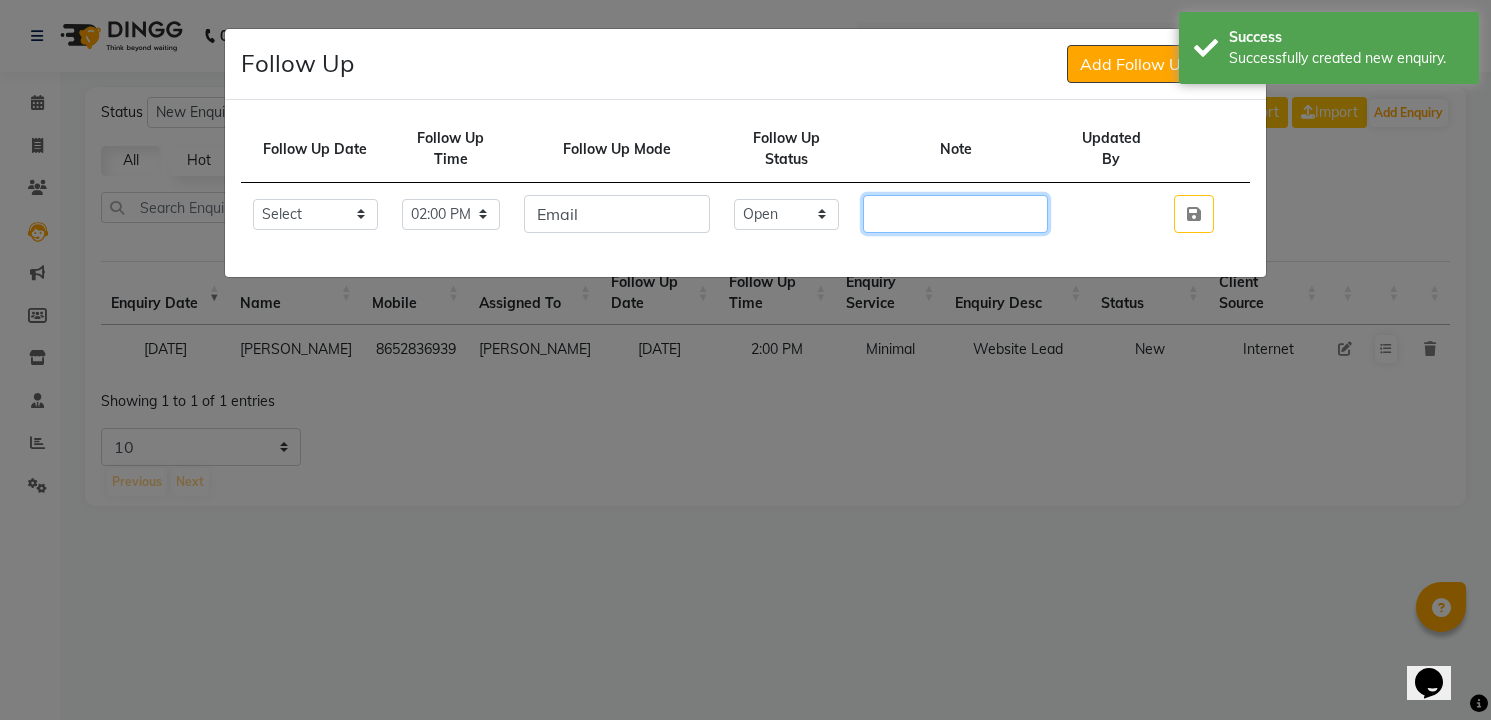 click 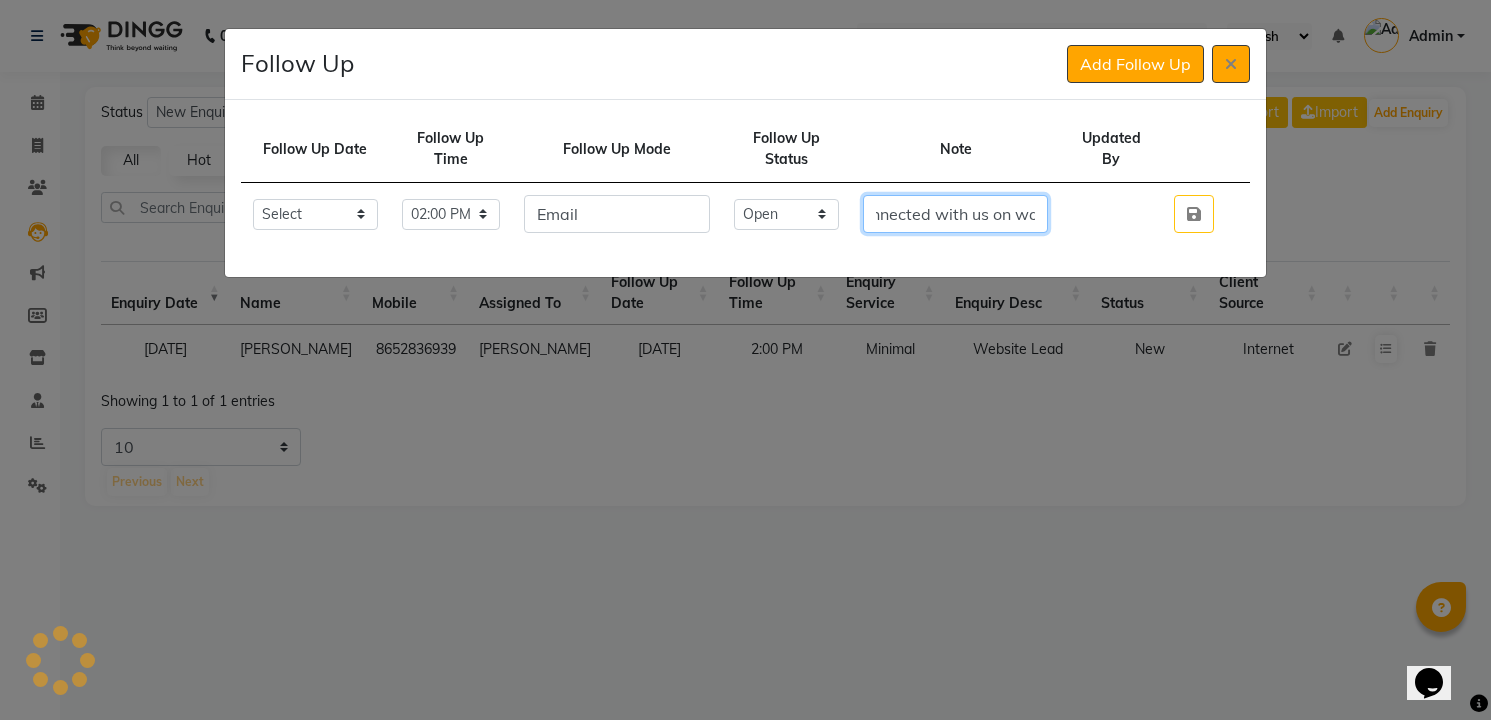 scroll, scrollTop: 0, scrollLeft: 815, axis: horizontal 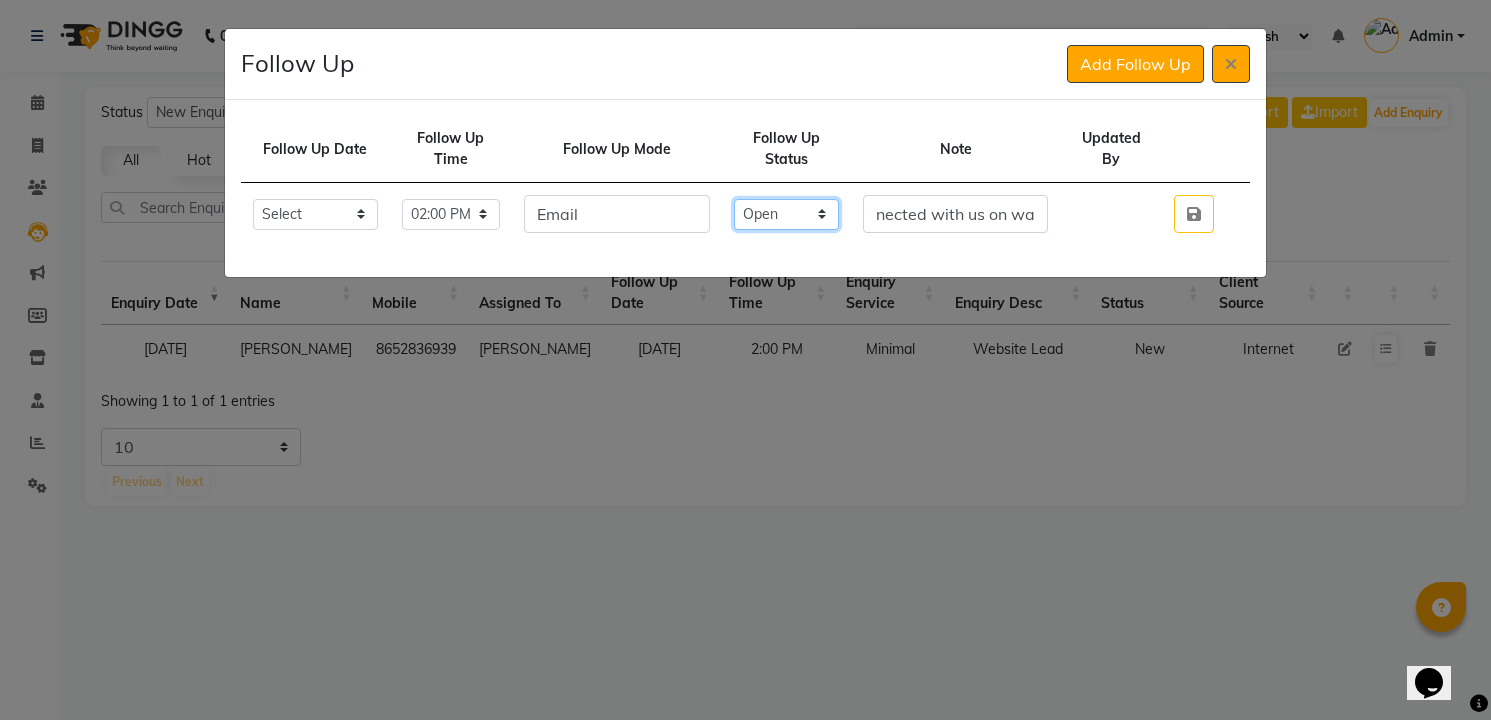 click on "Select Open Pending Done" 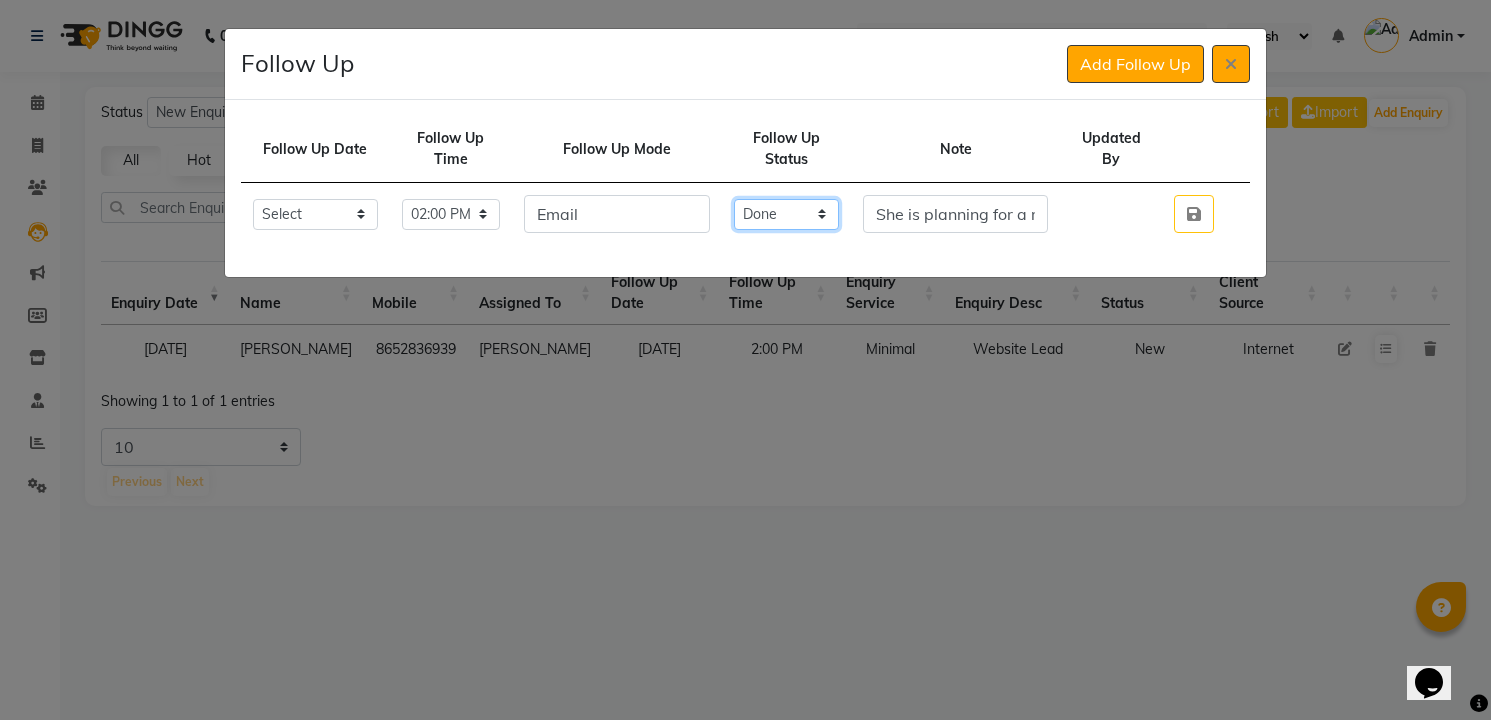 click on "Select Open Pending Done" 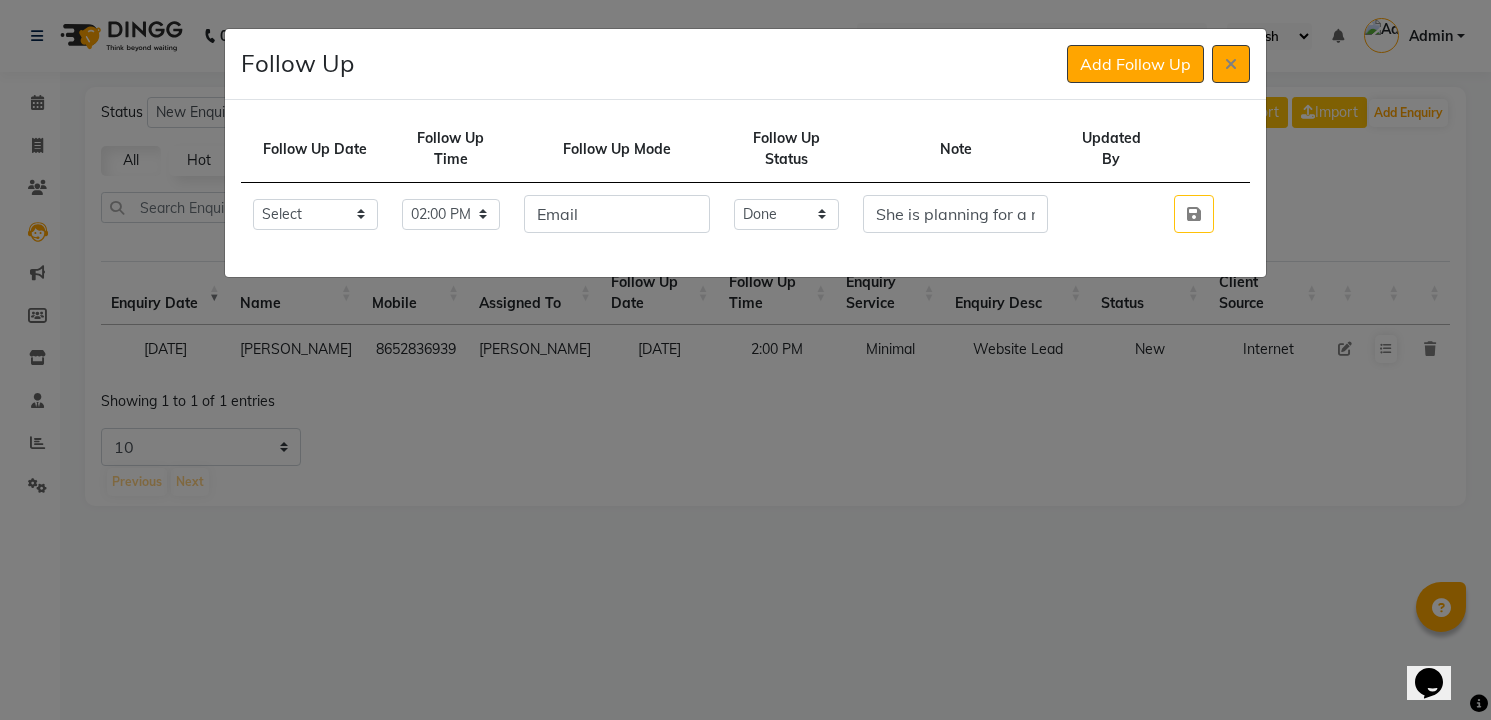 click 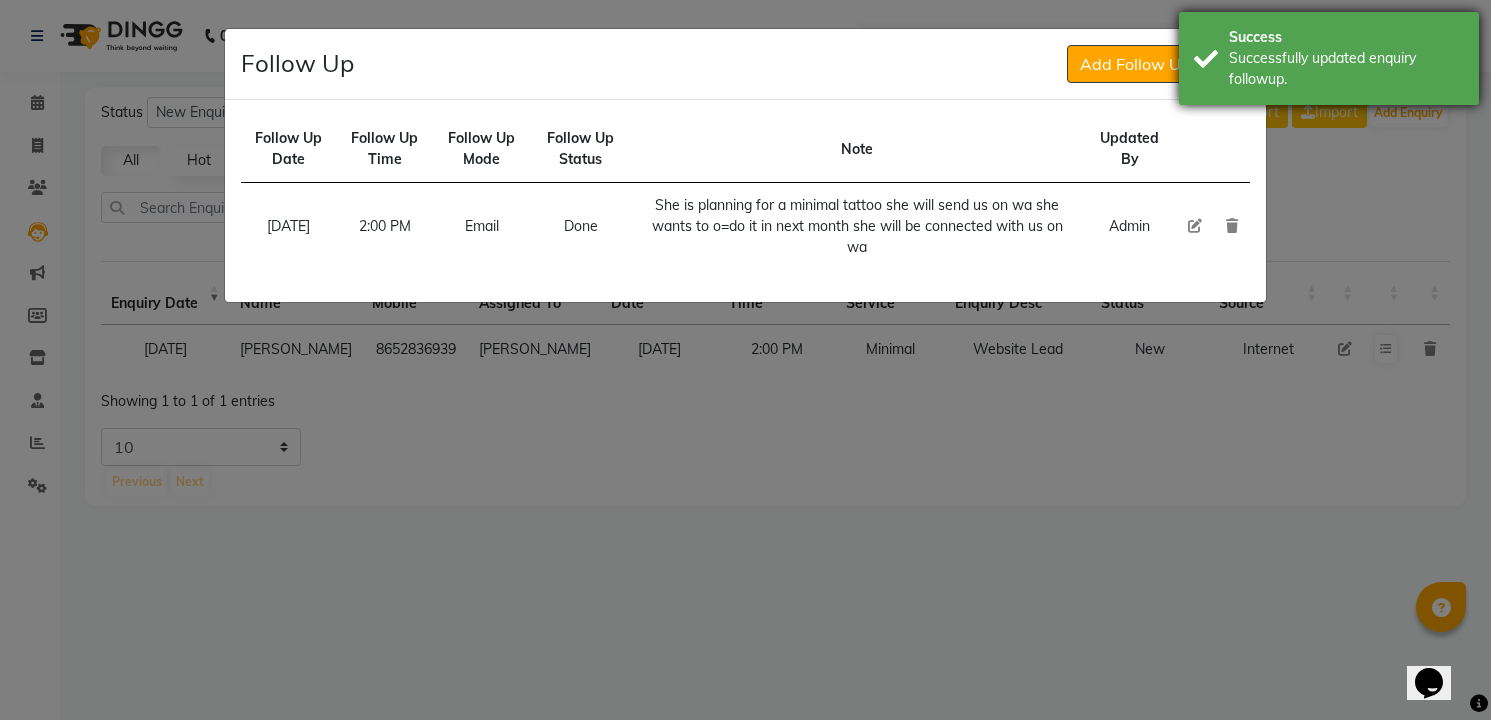 click on "Success   Successfully updated enquiry followup." at bounding box center [1329, 58] 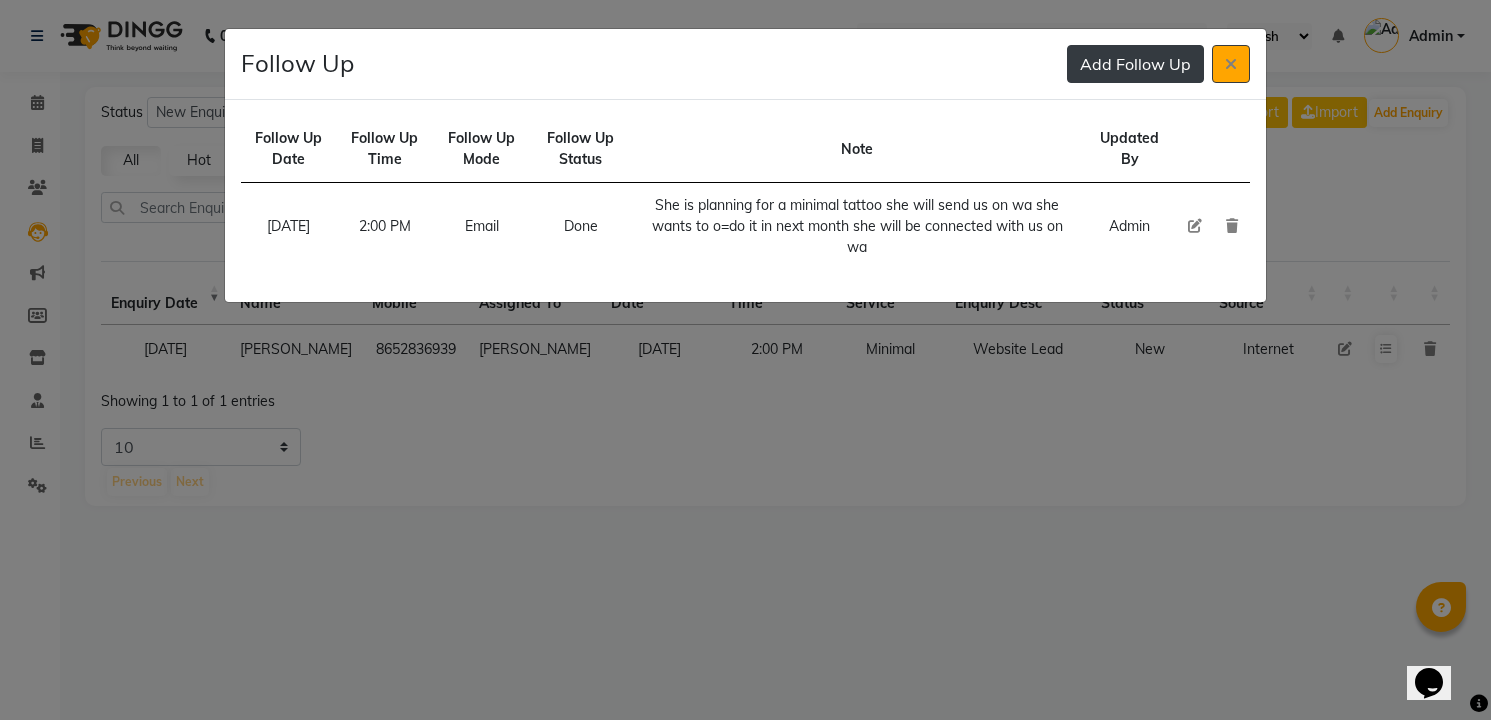 click on "Add Follow Up" 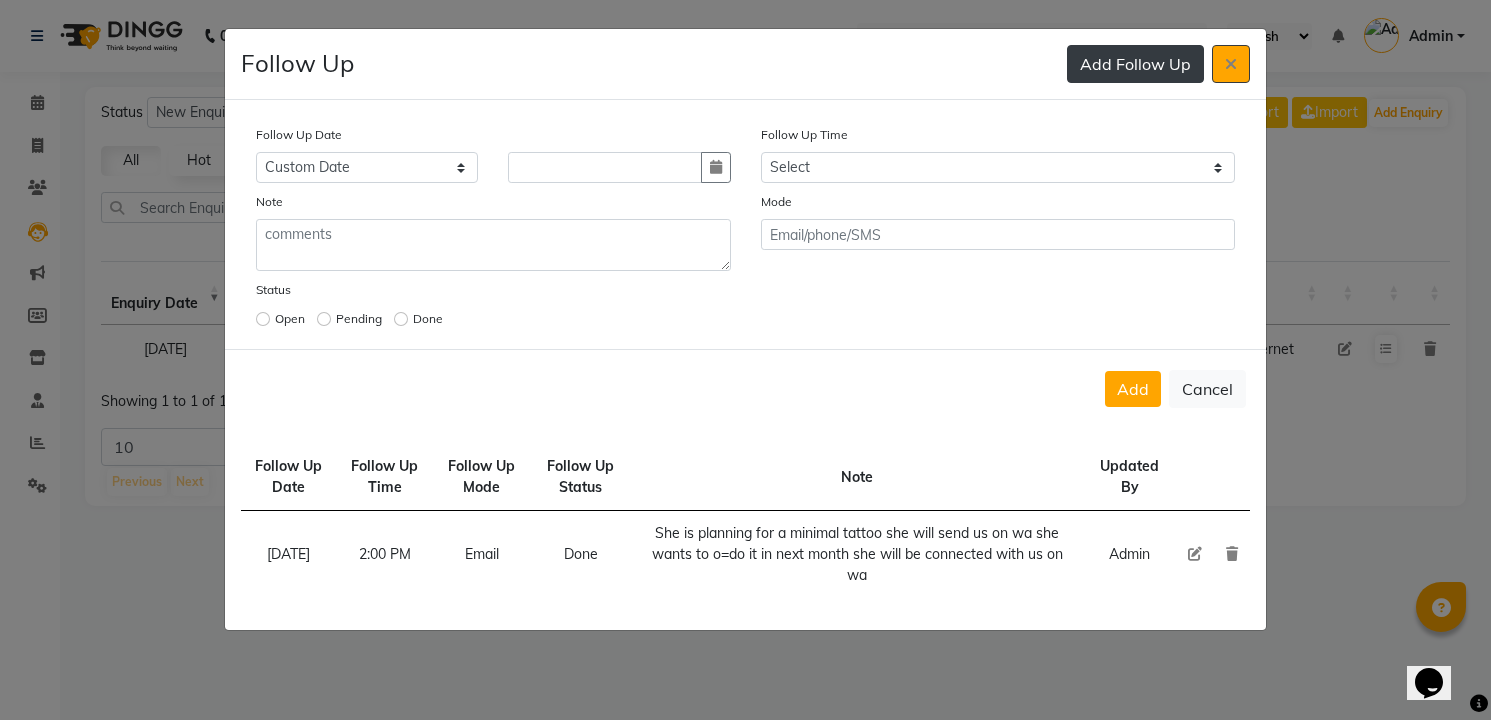 click 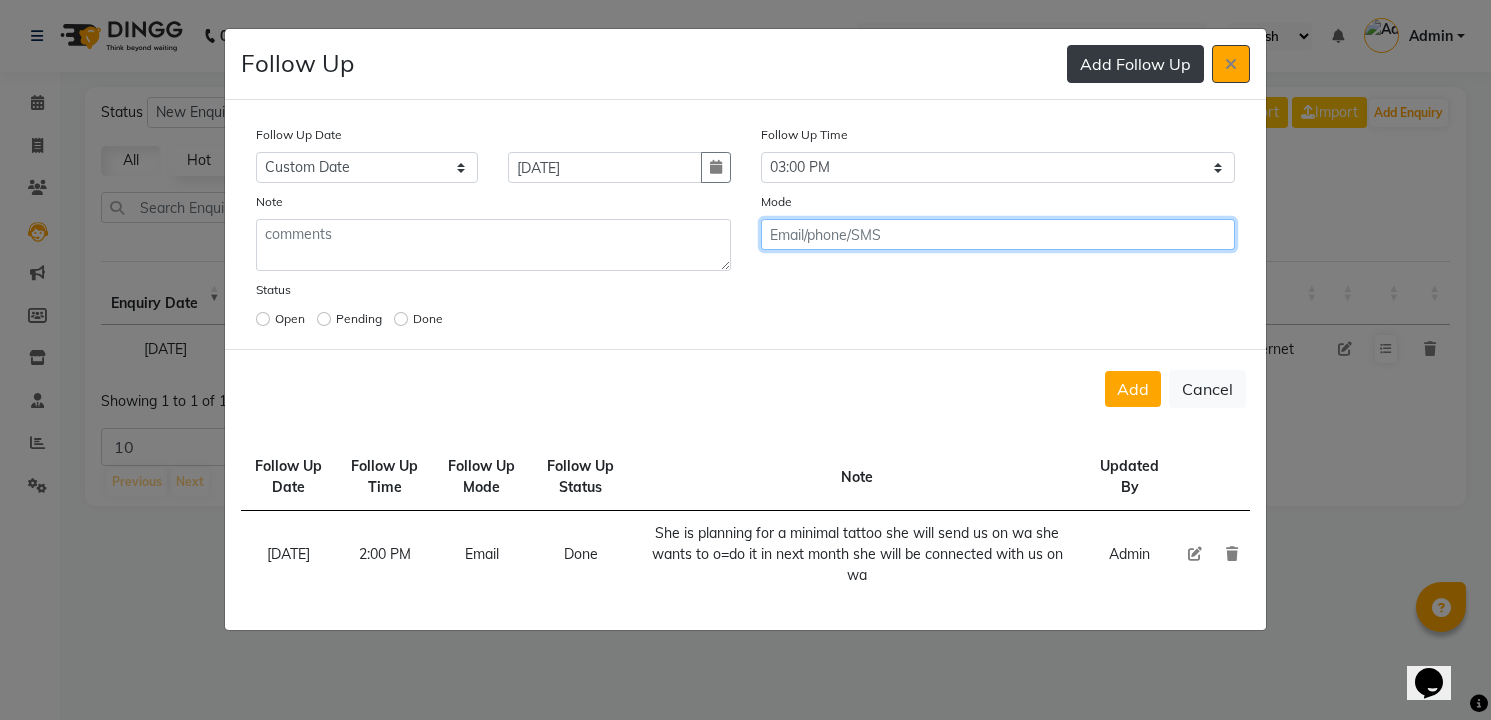 click on "Add" 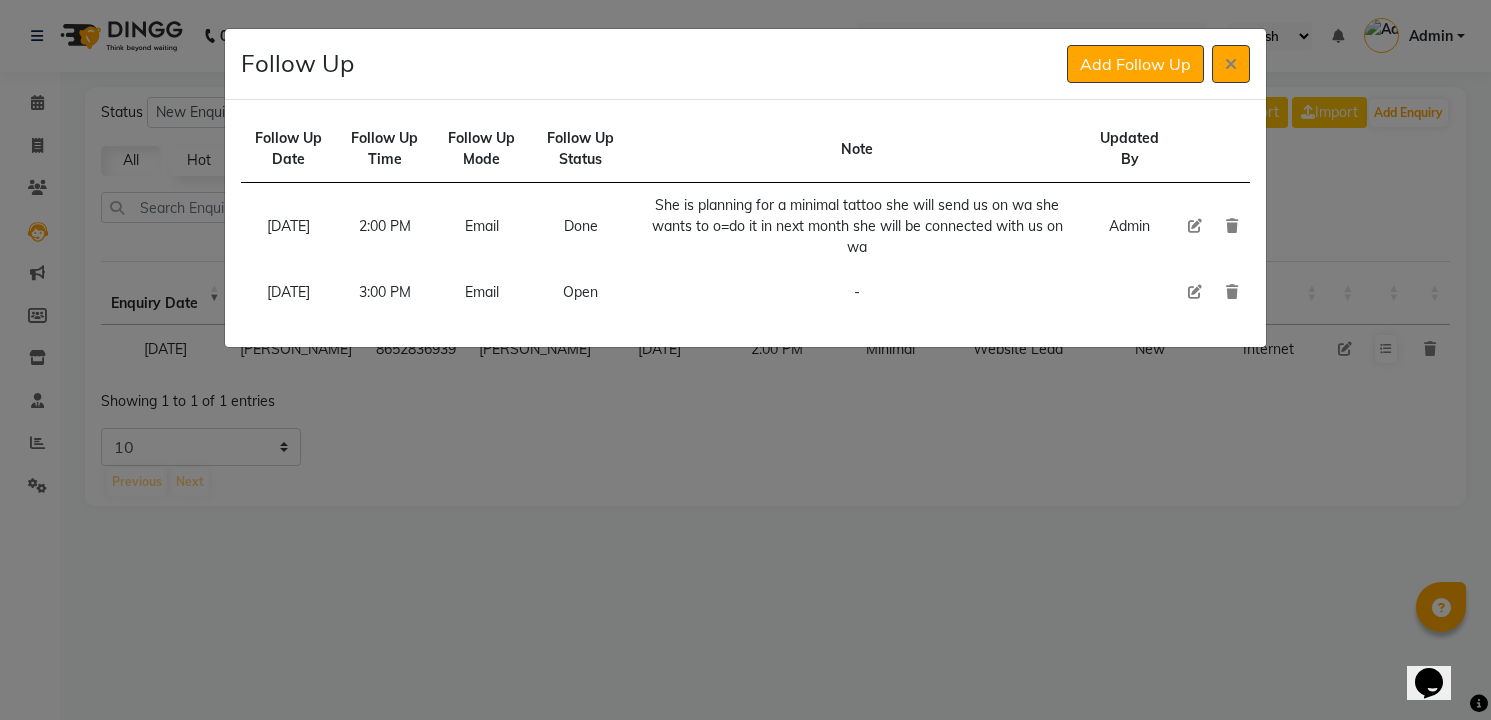 click 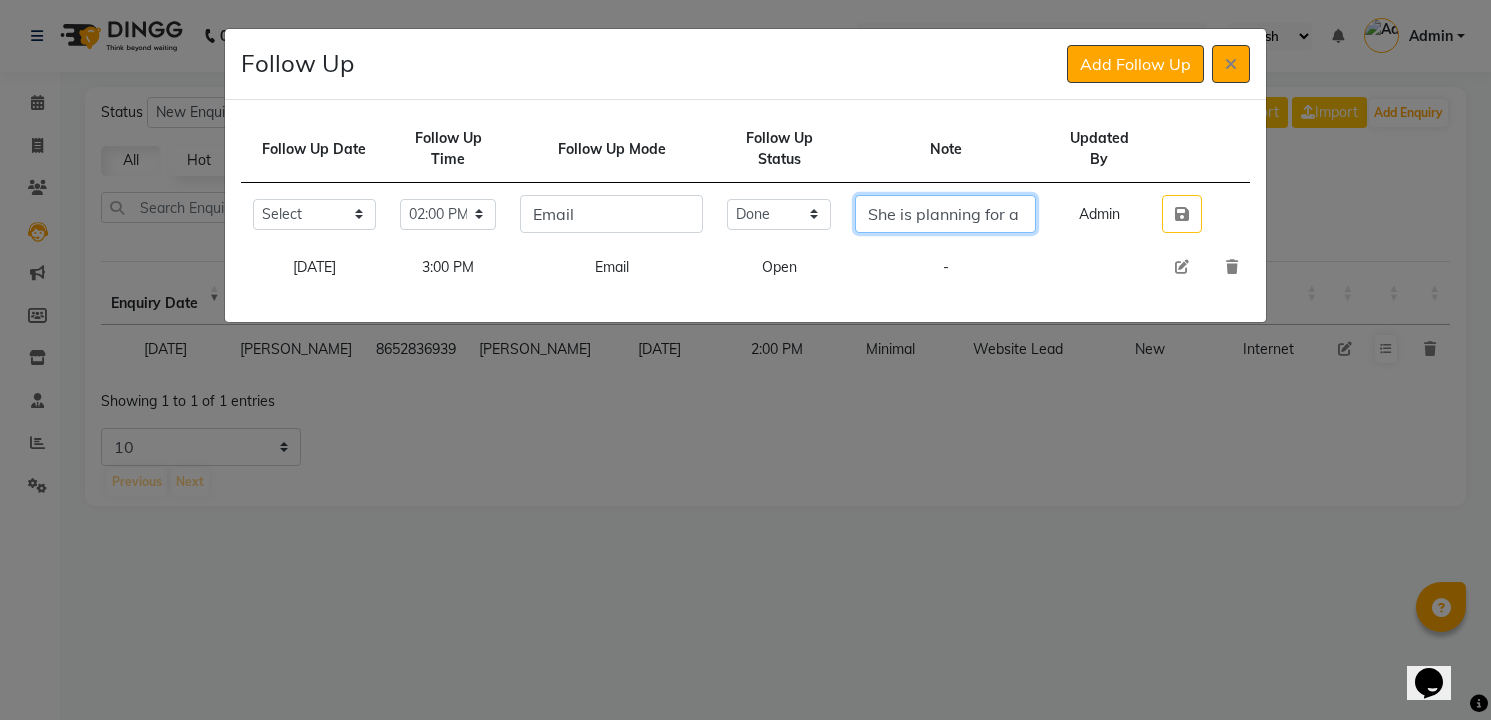 click on "She is planning for a minimal tattoo she will send us on wa she wants to o=do it in next month she will be connected with us on wa" 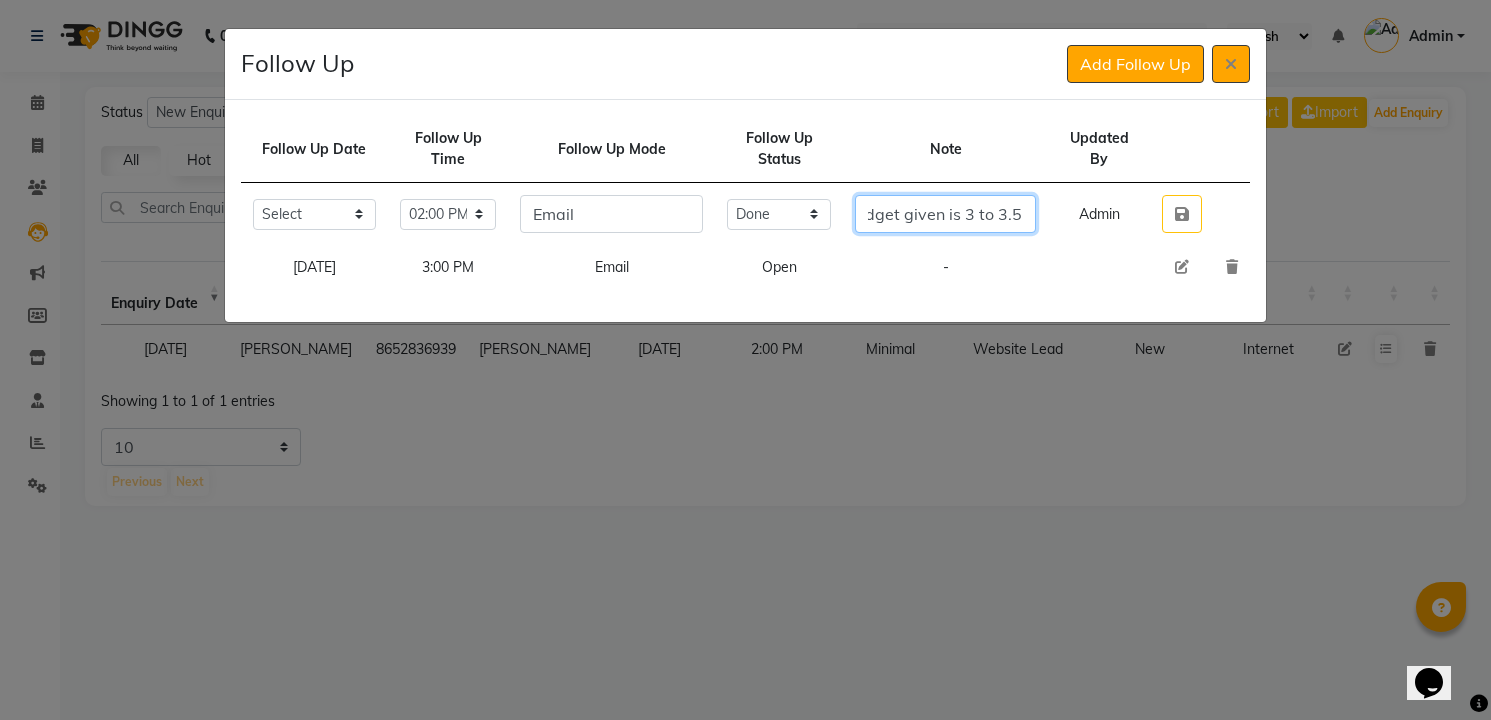 scroll, scrollTop: 0, scrollLeft: 1003, axis: horizontal 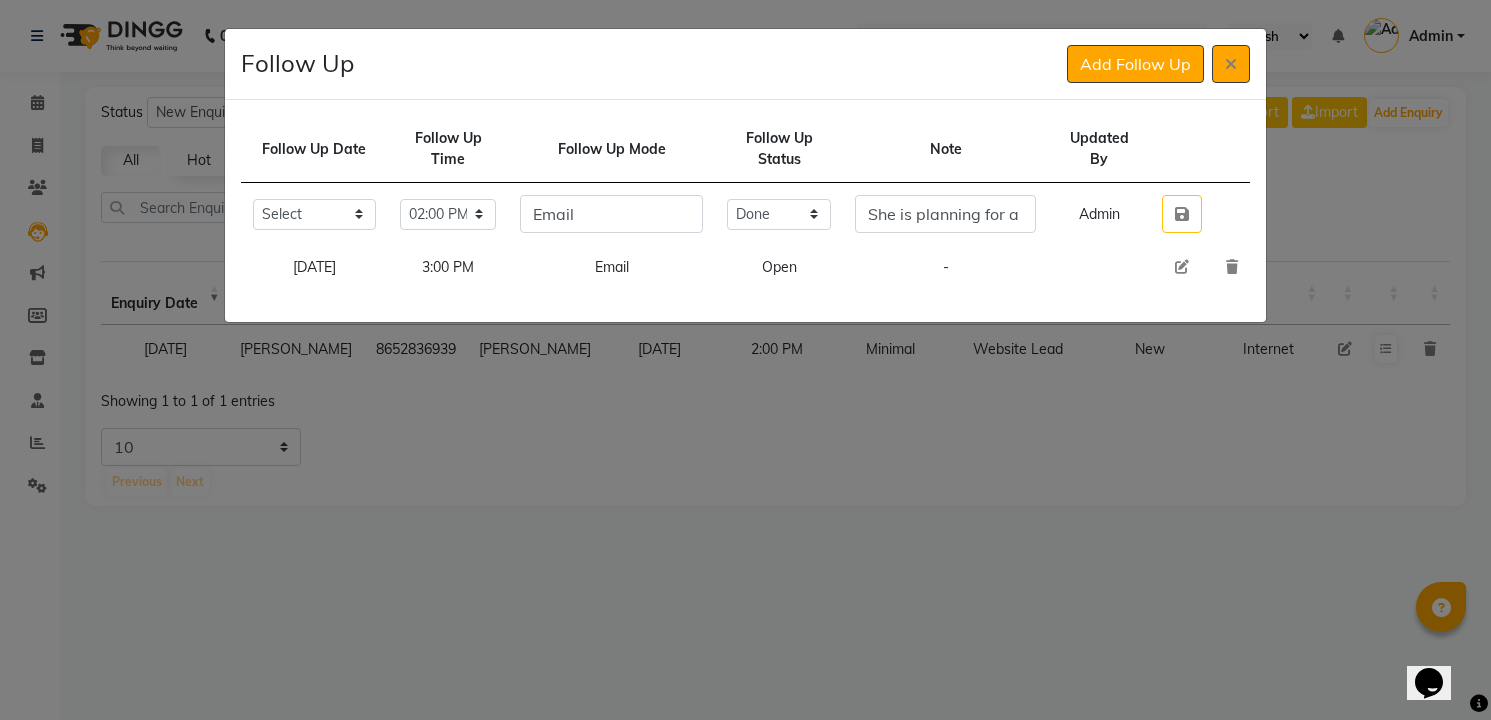 click 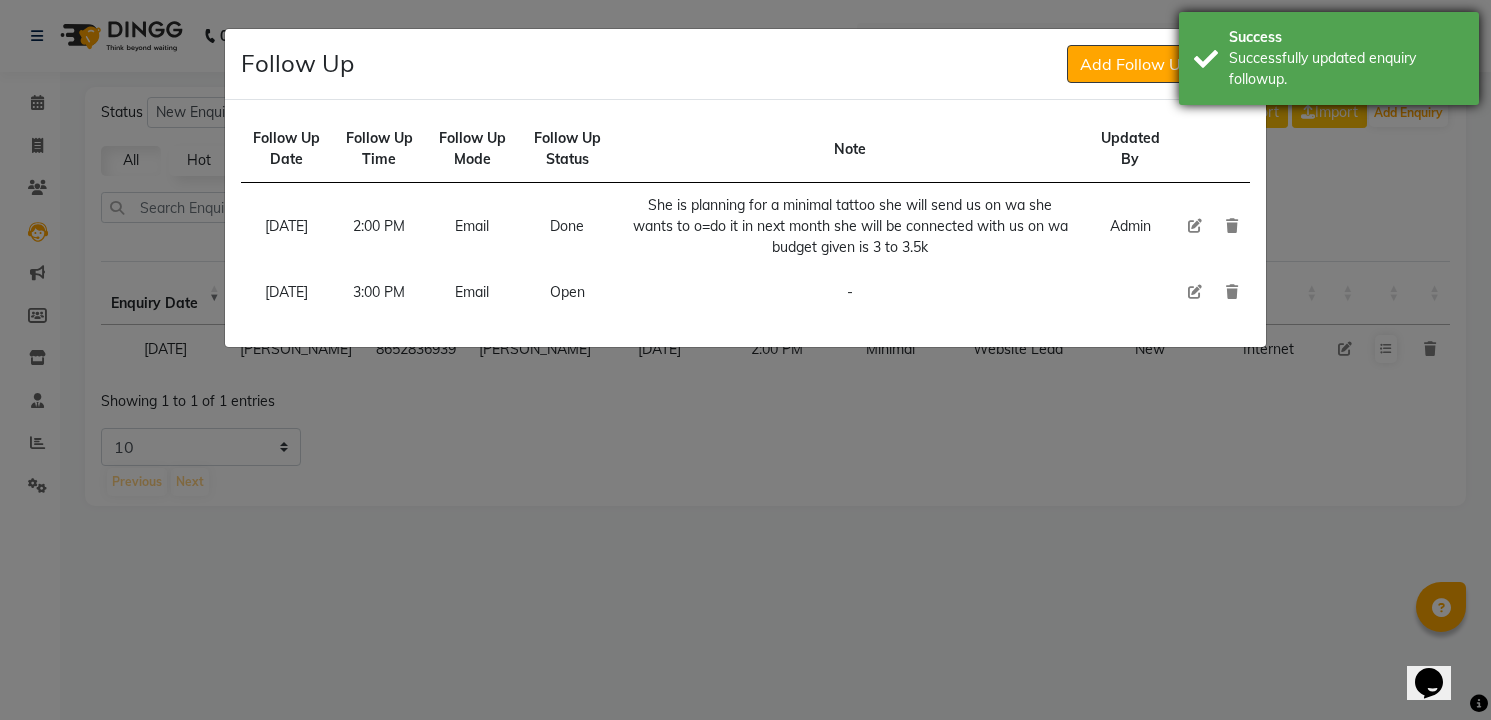 click on "Successfully updated enquiry followup." at bounding box center [1346, 69] 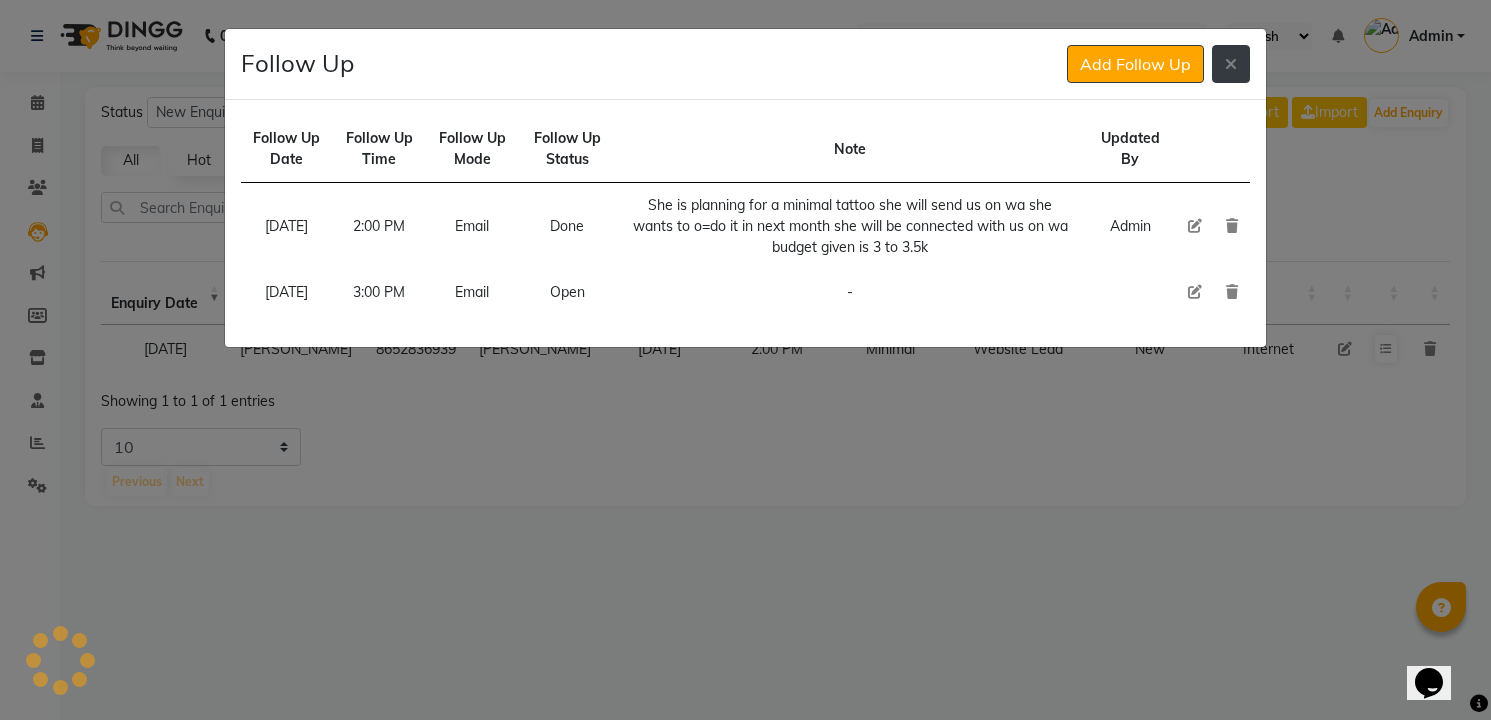click 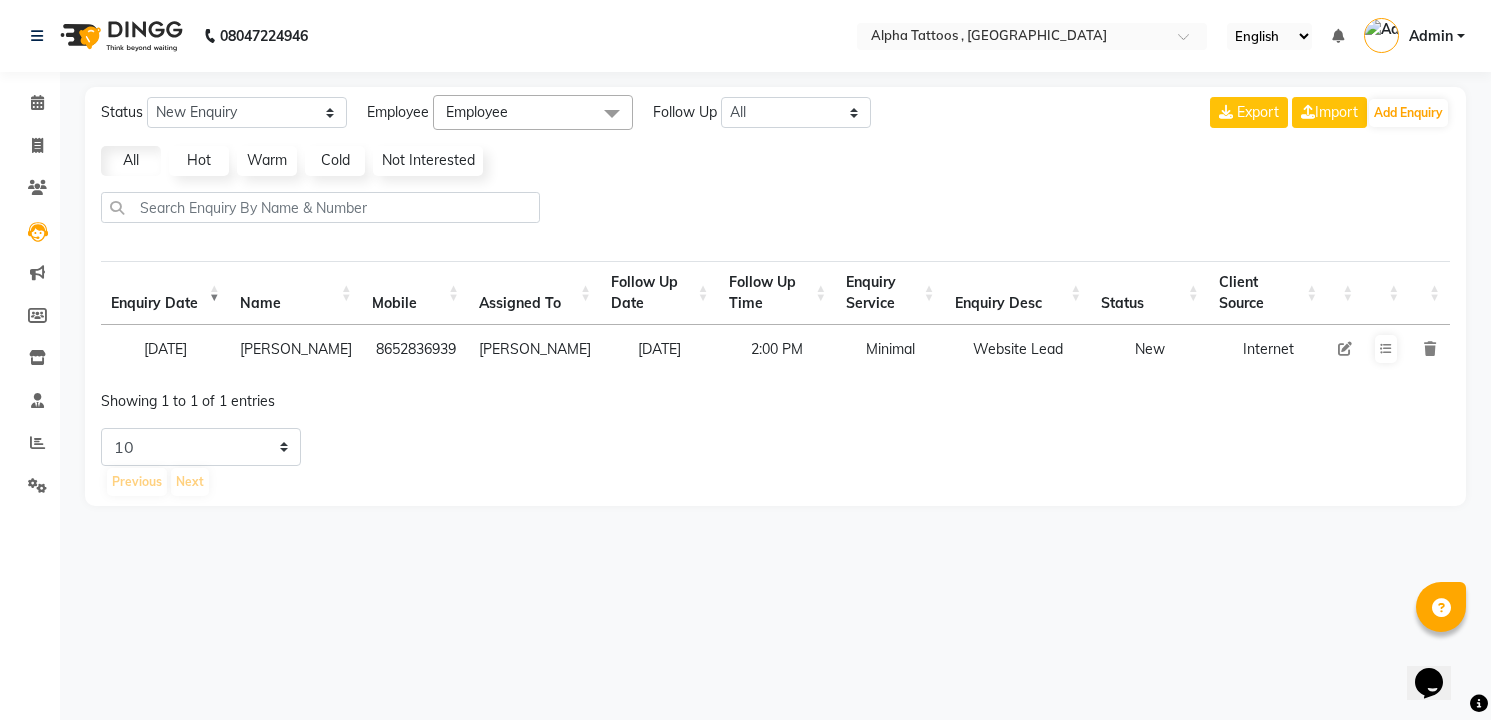 click at bounding box center [1345, 349] 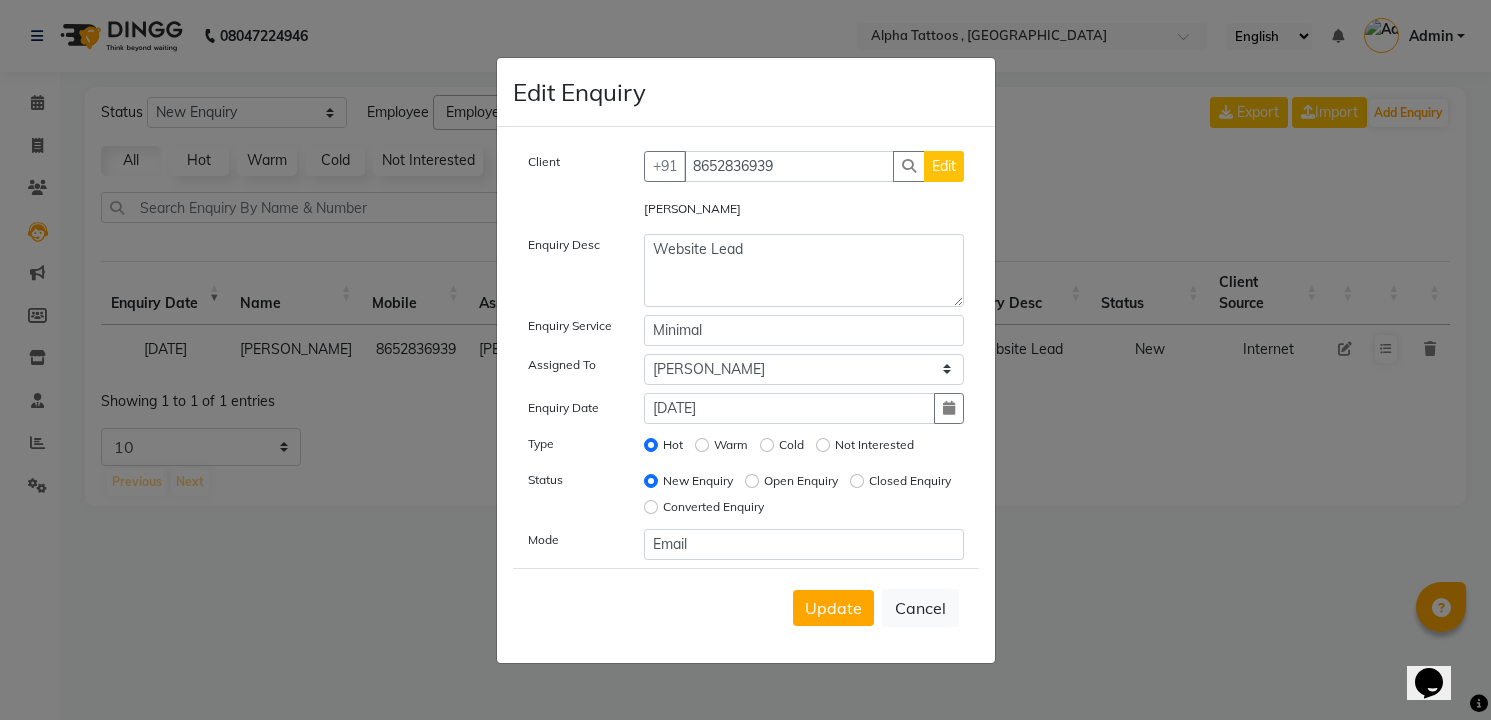 click on "Open Enquiry" 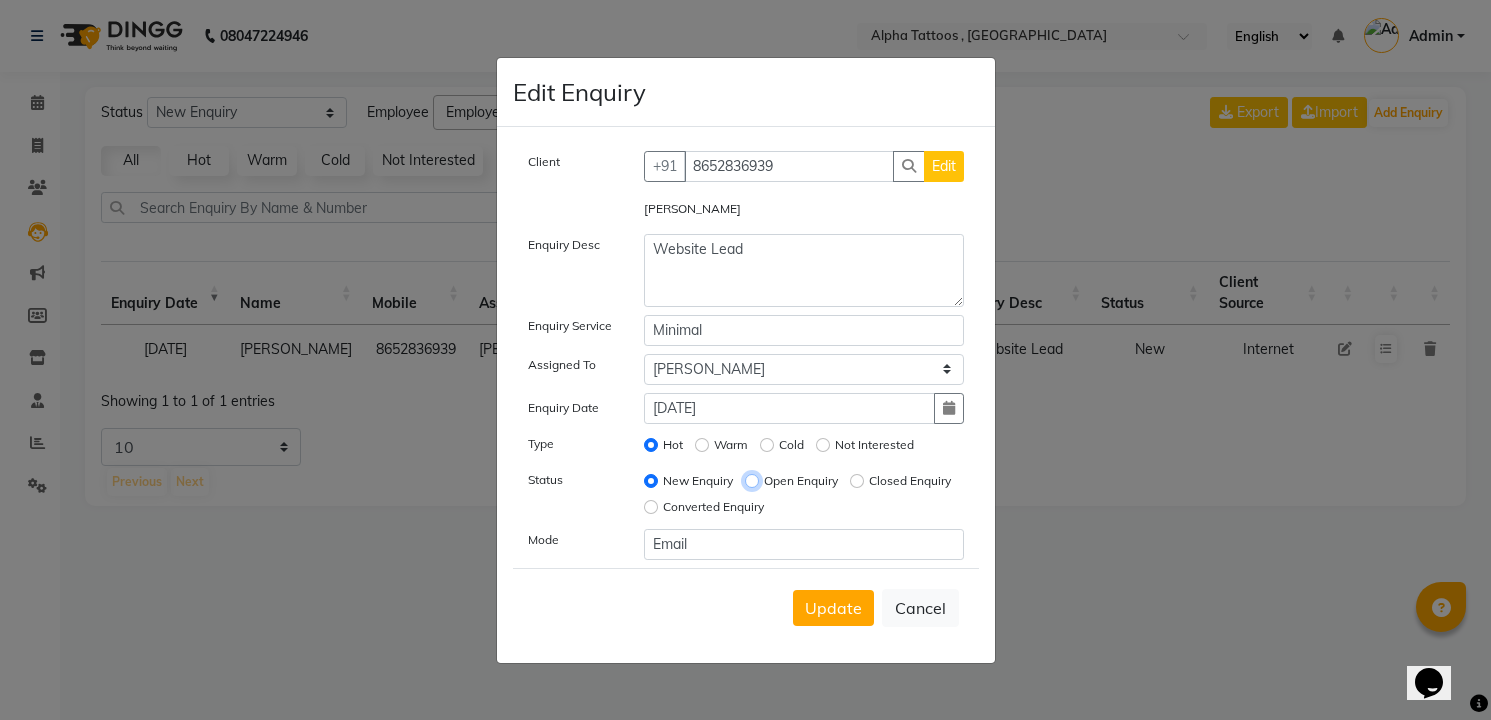 click on "Open Enquiry" at bounding box center [752, 481] 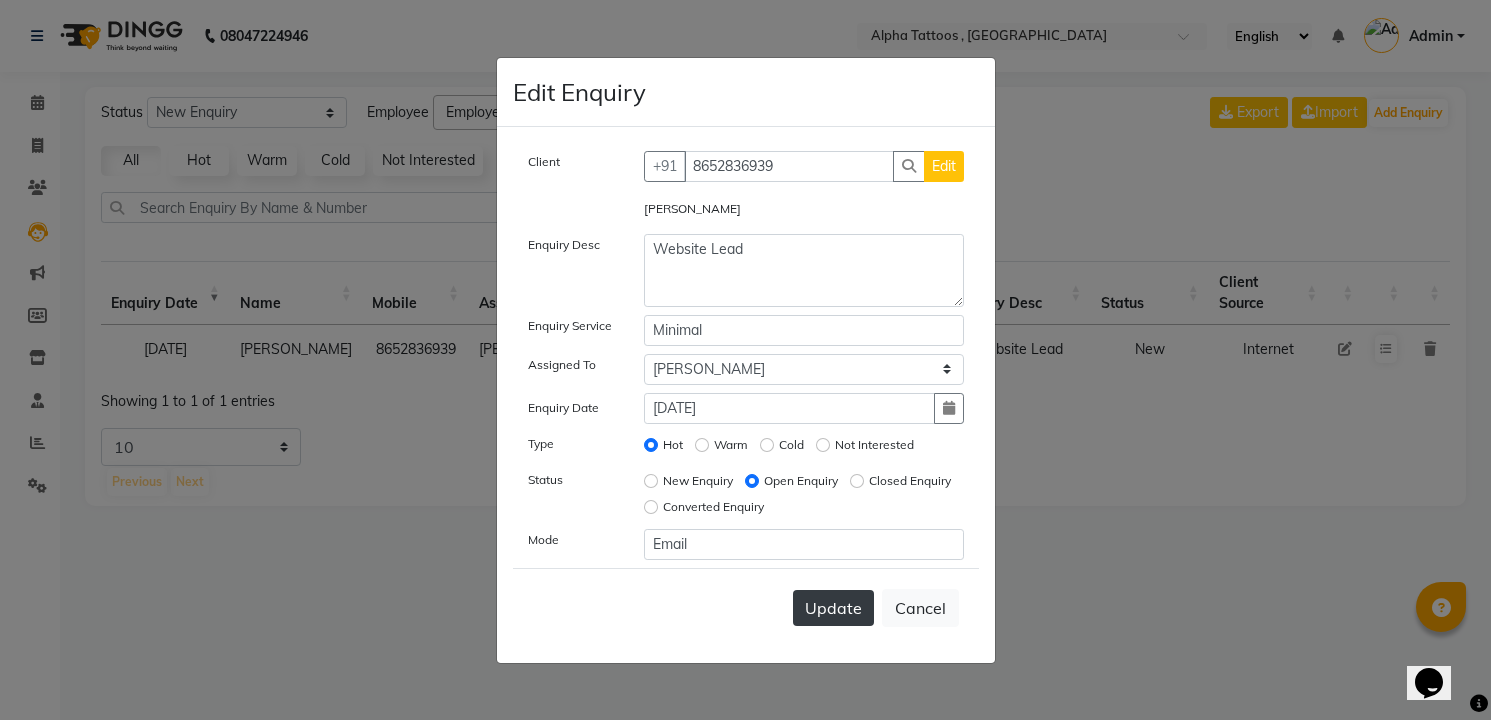 click on "Update" at bounding box center (833, 608) 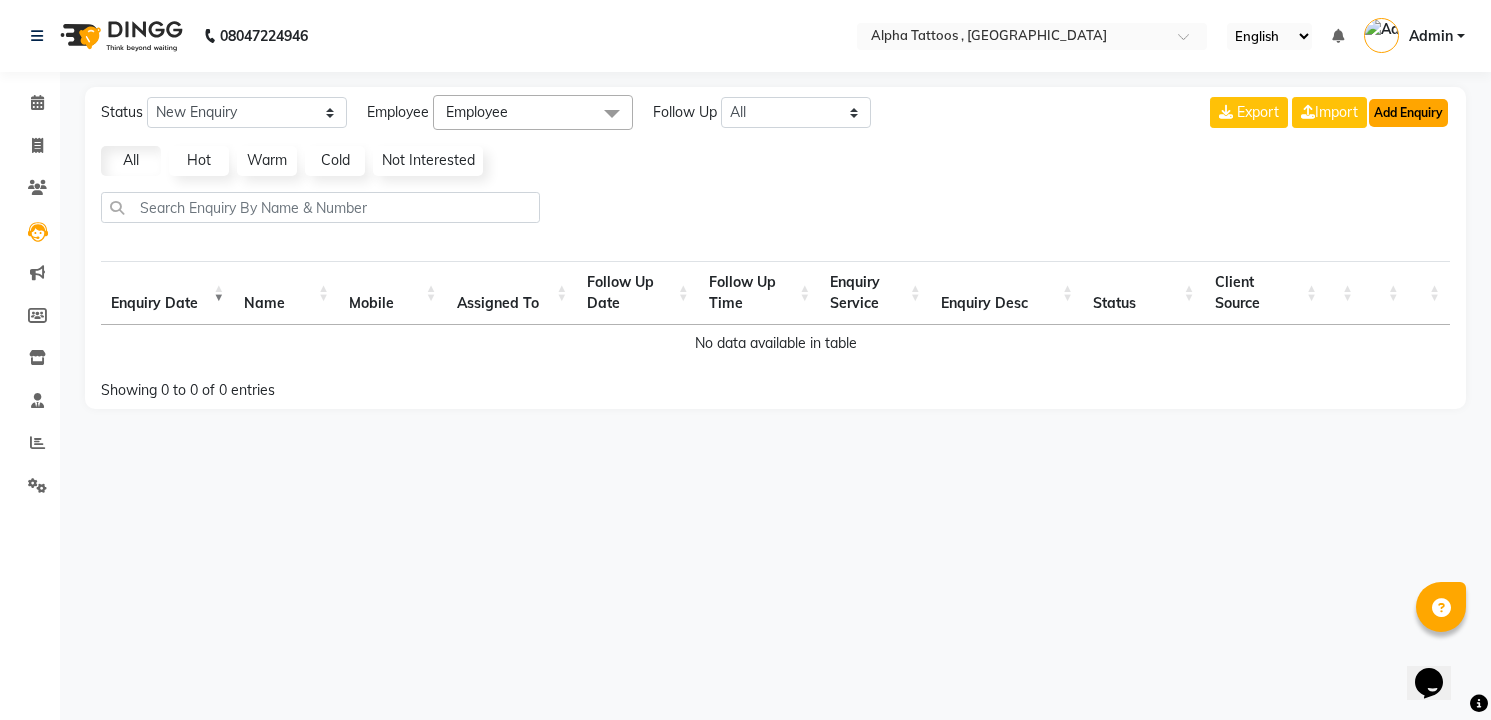 click on "Add Enquiry" 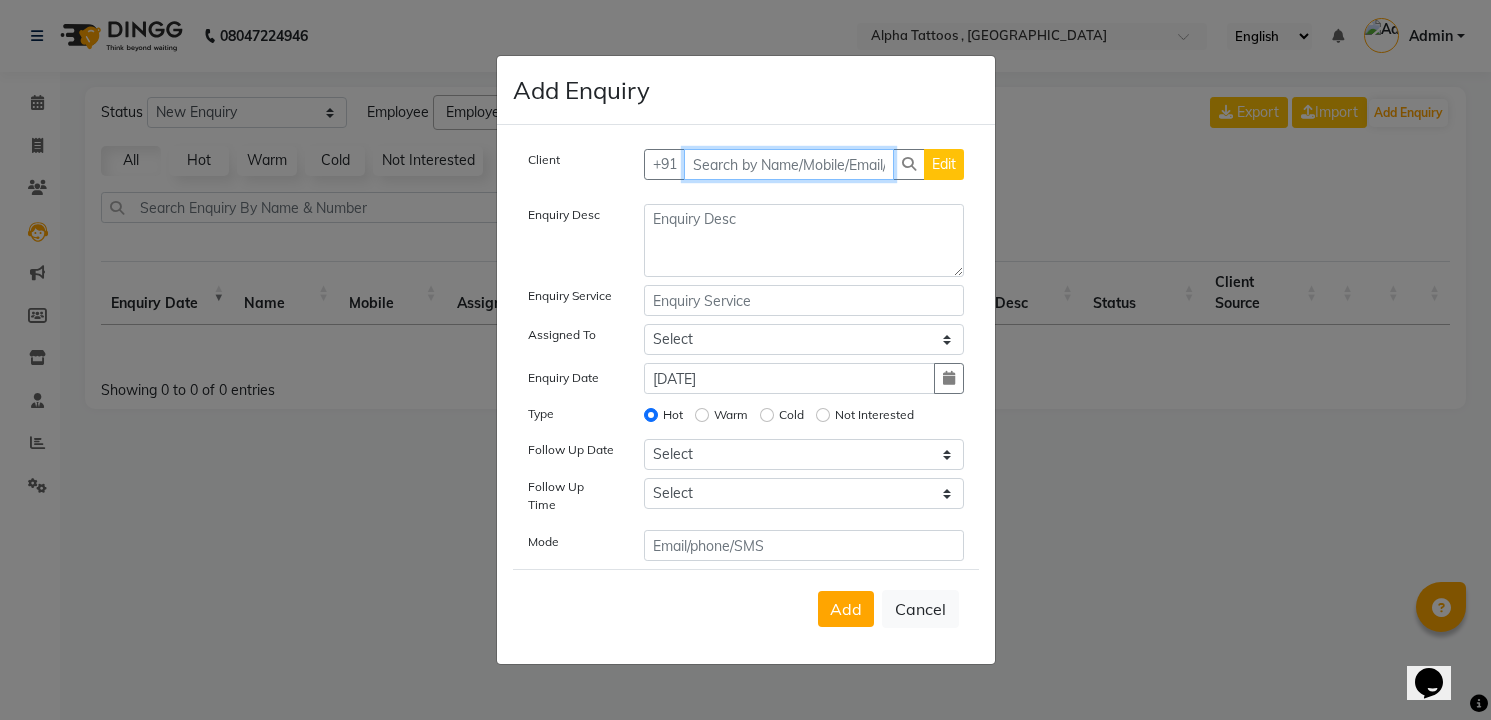 click at bounding box center [789, 164] 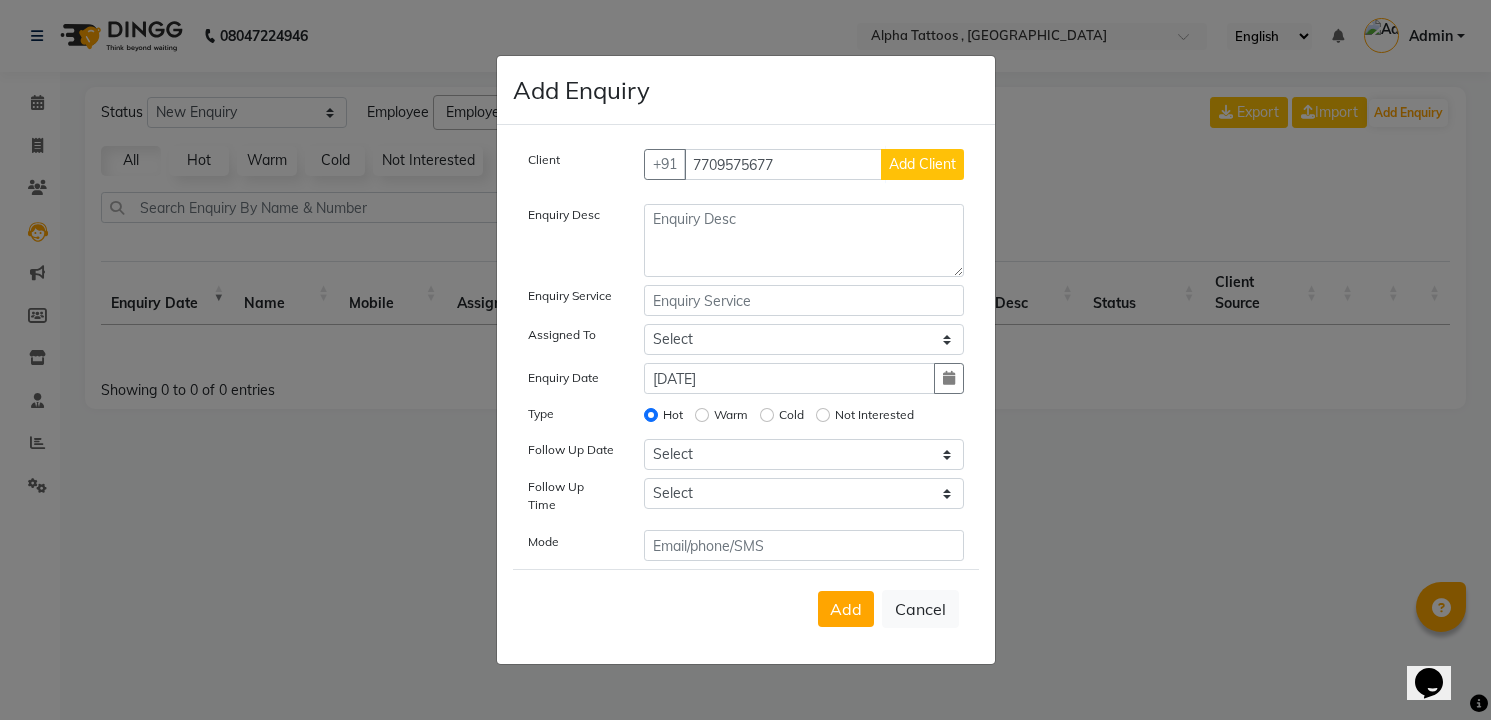click on "Add Client" 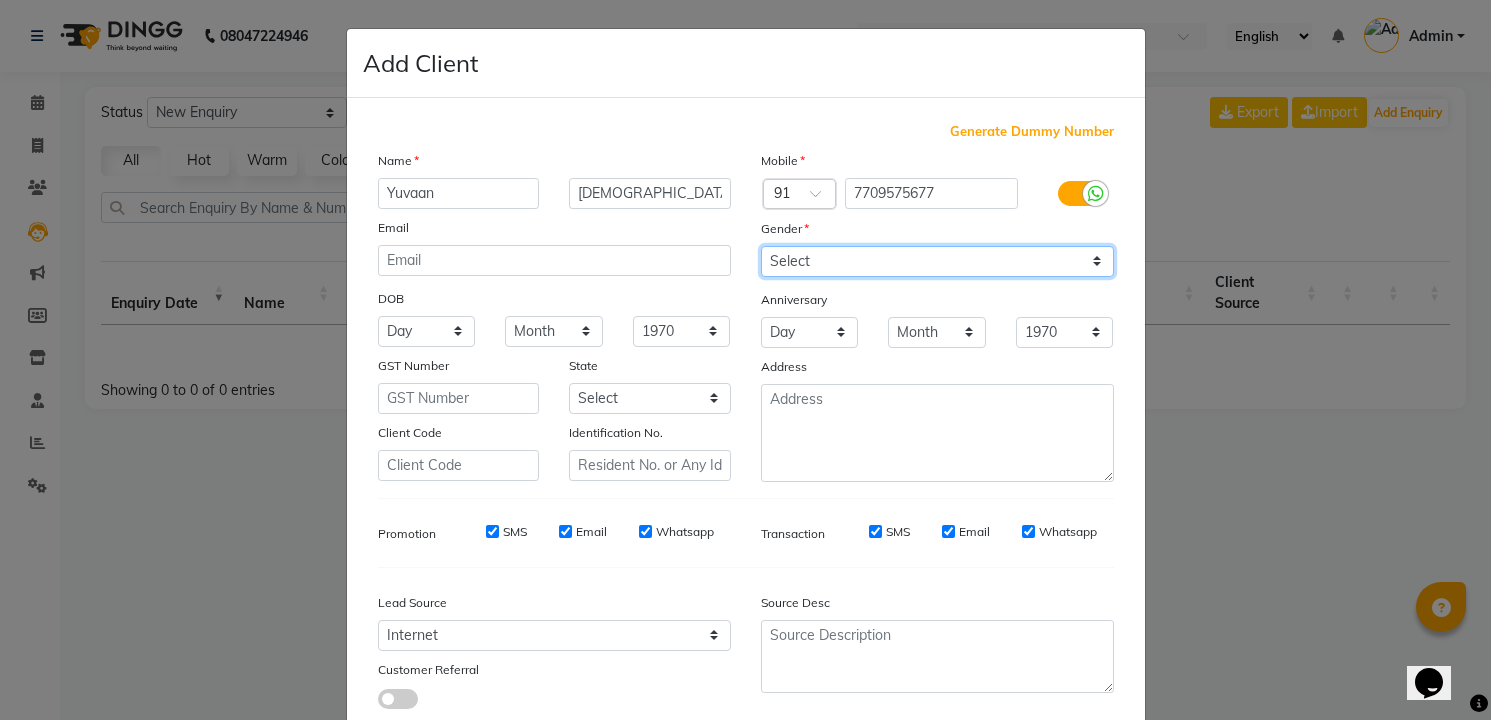 click on "Select [DEMOGRAPHIC_DATA] [DEMOGRAPHIC_DATA] Other Prefer Not To Say" 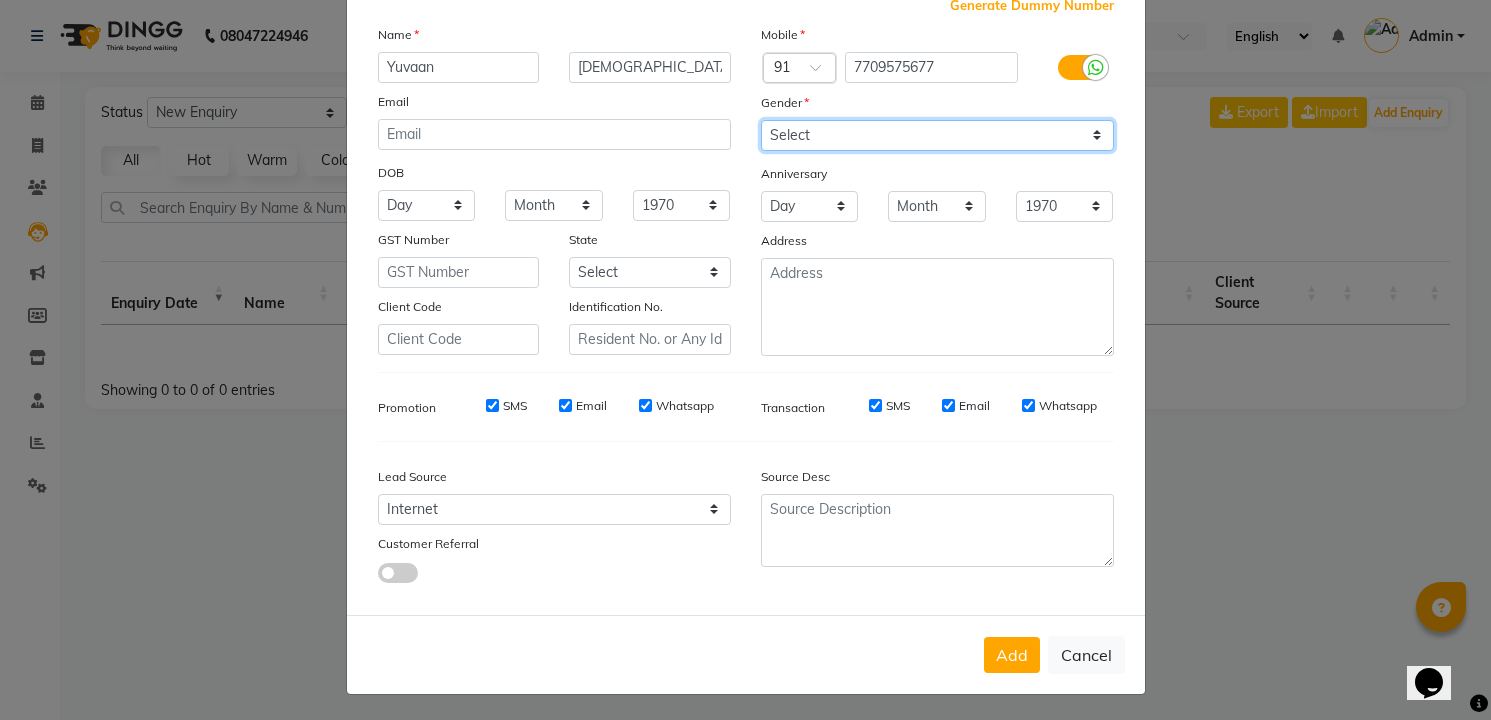 scroll, scrollTop: 129, scrollLeft: 0, axis: vertical 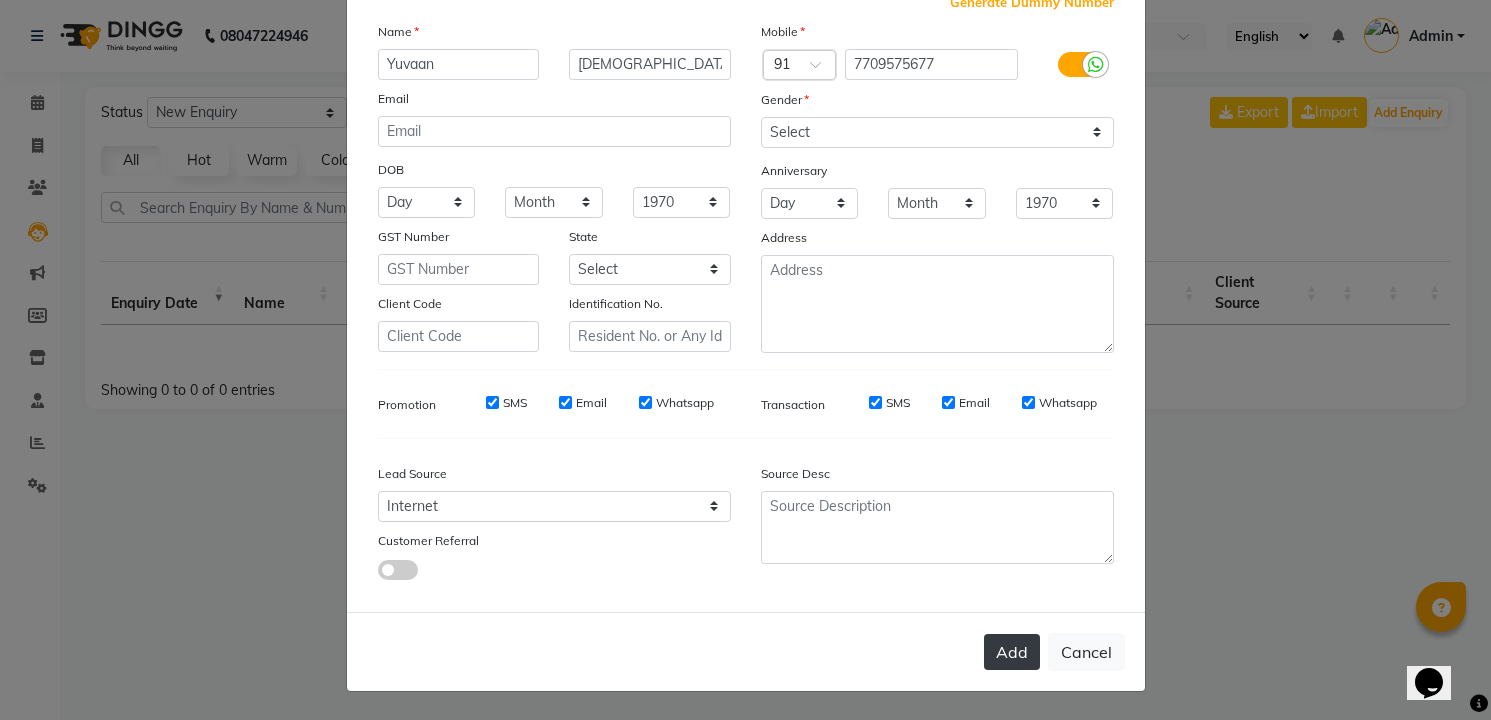 click on "Add" 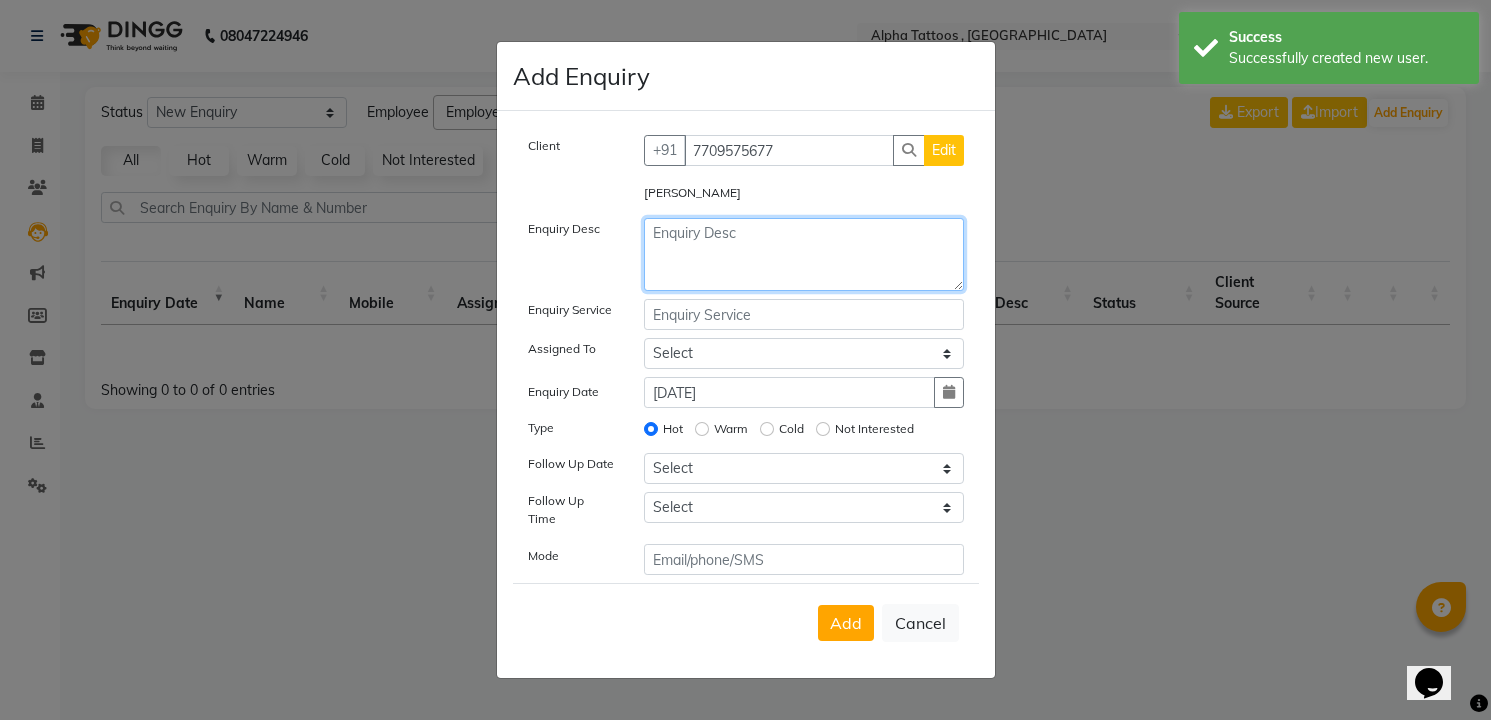 click 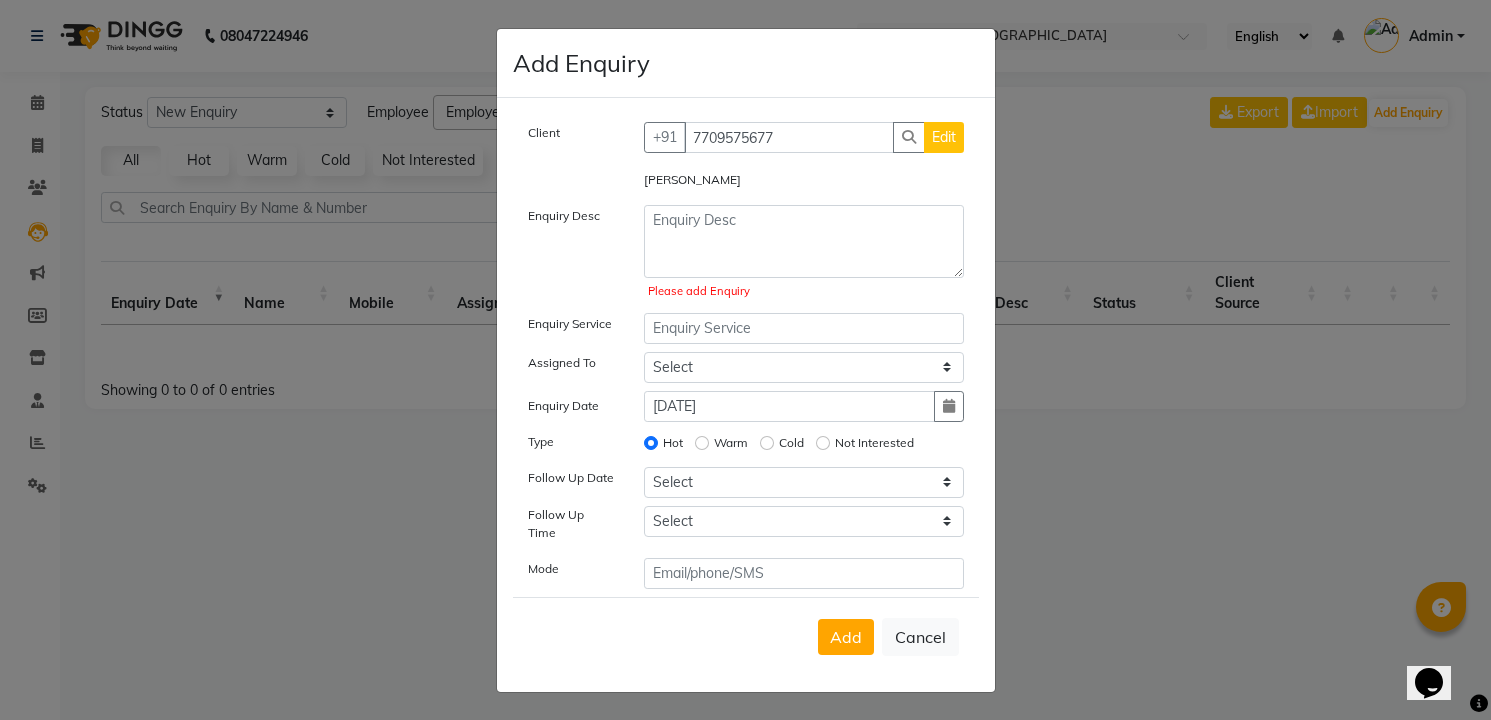 click on "Add Enquiry Client [PHONE_NUMBER] Edit [PERSON_NAME] Enquiry Desc  Please add Enquiry  Enquiry Service Assigned To Select [PERSON_NAME] [PERSON_NAME]  Dev [PERSON_NAME] Maverick Fernz [PERSON_NAME] Prasad Enquiry Date [DATE] Type Hot Warm Cold Not Interested Follow Up Date Select [DATE] [DATE] [DATE] ([DATE]) [DATE] ([DATE]) [DATE] ([DATE]) [DATE] ([DATE]) [DATE] ([DATE]) [DATE] ([DATE]) [DATE] ([DATE]) [DATE] ([DATE]) [DATE] ([DATE]) [DATE] ([DATE]) Custom Date  Follow Up Time Select 07:00 AM 07:15 AM 07:30 AM 07:45 AM 08:00 AM 08:15 AM 08:30 AM 08:45 AM 09:00 AM 09:15 AM 09:30 AM 09:45 AM 10:00 AM 10:15 AM 10:30 AM 10:45 AM 11:00 AM 11:15 AM 11:30 AM 11:45 AM 12:00 PM 12:15 PM 12:30 PM 12:45 PM 01:00 PM 01:15 PM 01:30 PM 01:45 PM 02:00 PM 02:15 PM 02:30 PM 02:45 PM 03:00 PM 03:15 PM 03:30 PM 03:45 PM 04:00 PM 04:15 PM 04:30 PM 04:45 PM 05:00 PM 05:15 PM 05:30 PM 05:45 PM 06:00 PM 06:15 PM 06:30 PM 06:45 PM 07:00 PM 07:15 PM 07:30 PM 07:45 PM 08:00 PM Mode" 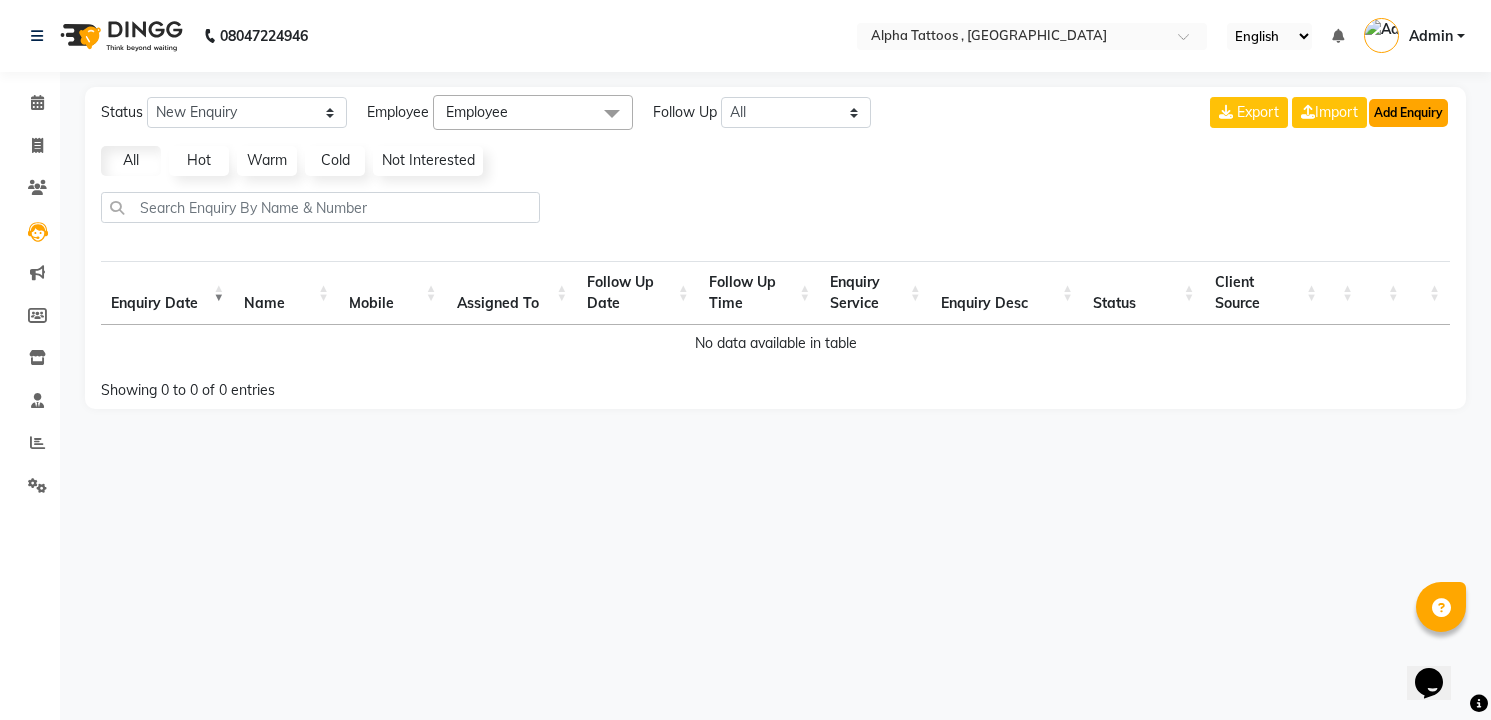 click on "Add Enquiry" 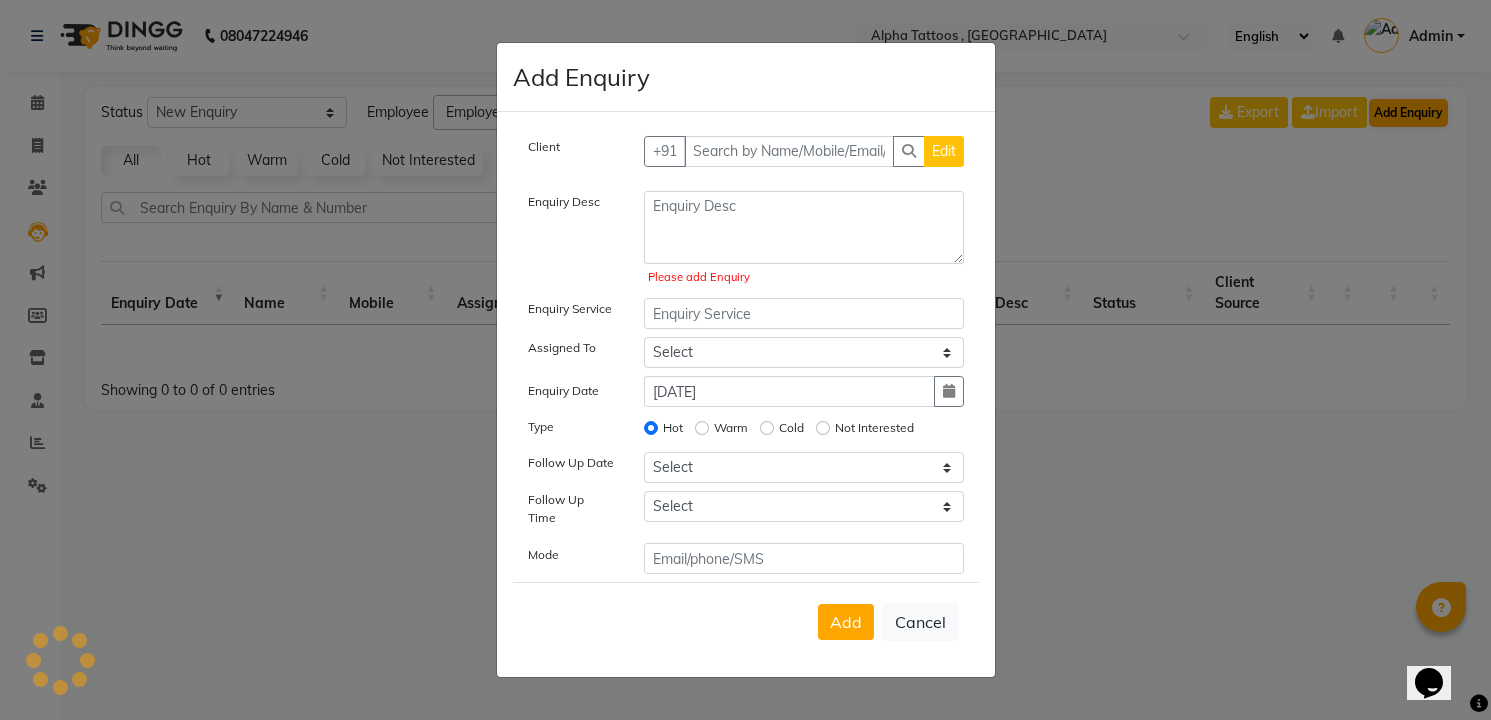 click on "Add Enquiry Client +91 Edit Enquiry Desc  Please add Enquiry  Enquiry Service Assigned To Select [PERSON_NAME] [PERSON_NAME]  Dev [PERSON_NAME] Maverick Fernz [PERSON_NAME] Prasad Enquiry Date [DATE] Type Hot Warm Cold Not Interested Follow Up Date Select [DATE] [DATE] [DATE] ([DATE]) [DATE] ([DATE]) [DATE] ([DATE]) [DATE] ([DATE]) [DATE] ([DATE]) [DATE] ([DATE]) [DATE] ([DATE]) [DATE] ([DATE]) [DATE] ([DATE]) [DATE] ([DATE]) Custom Date  Follow Up Time Select 07:00 AM 07:15 AM 07:30 AM 07:45 AM 08:00 AM 08:15 AM 08:30 AM 08:45 AM 09:00 AM 09:15 AM 09:30 AM 09:45 AM 10:00 AM 10:15 AM 10:30 AM 10:45 AM 11:00 AM 11:15 AM 11:30 AM 11:45 AM 12:00 PM 12:15 PM 12:30 PM 12:45 PM 01:00 PM 01:15 PM 01:30 PM 01:45 PM 02:00 PM 02:15 PM 02:30 PM 02:45 PM 03:00 PM 03:15 PM 03:30 PM 03:45 PM 04:00 PM 04:15 PM 04:30 PM 04:45 PM 05:00 PM 05:15 PM 05:30 PM 05:45 PM 06:00 PM 06:15 PM 06:30 PM 06:45 PM 07:00 PM 07:15 PM 07:30 PM 07:45 PM 08:00 PM 08:15 PM 08:30 PM 08:45 PM" 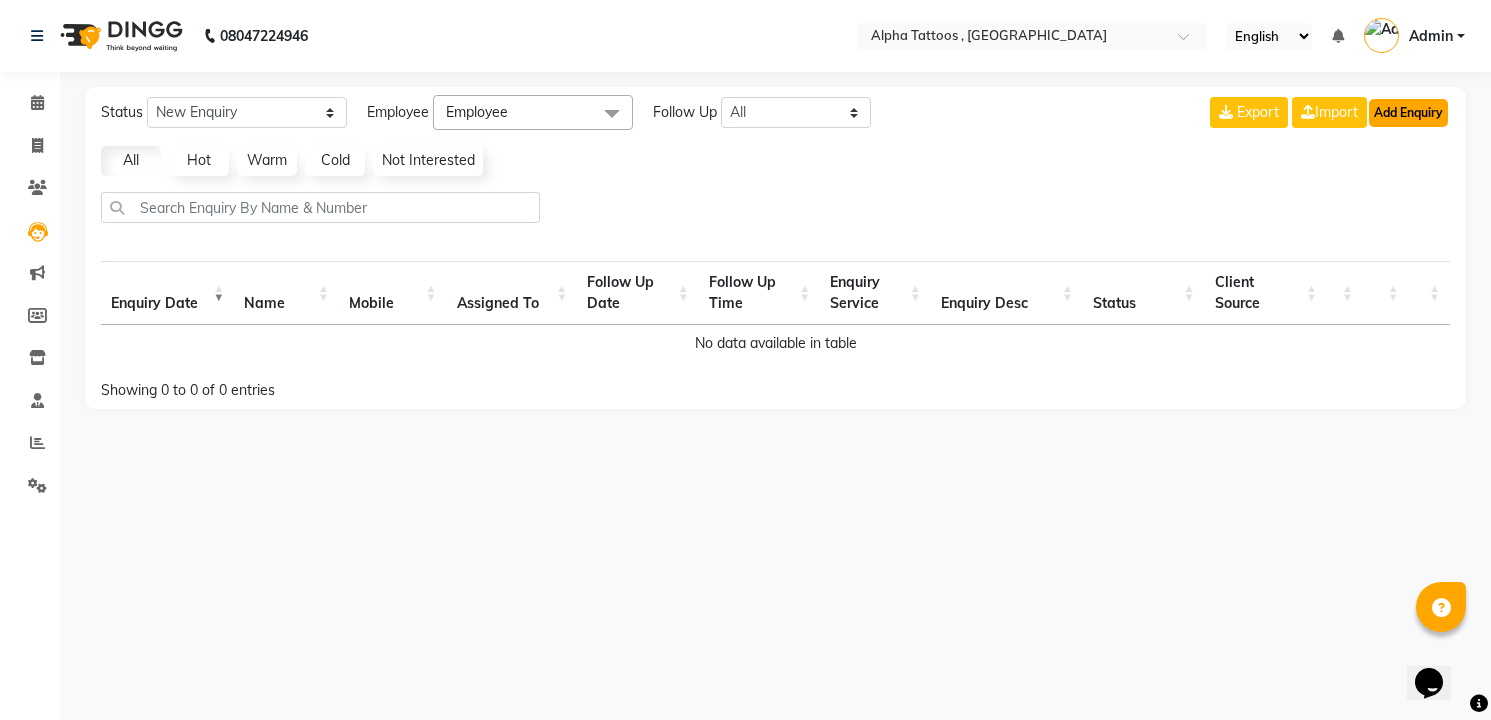 click on "Add Enquiry" 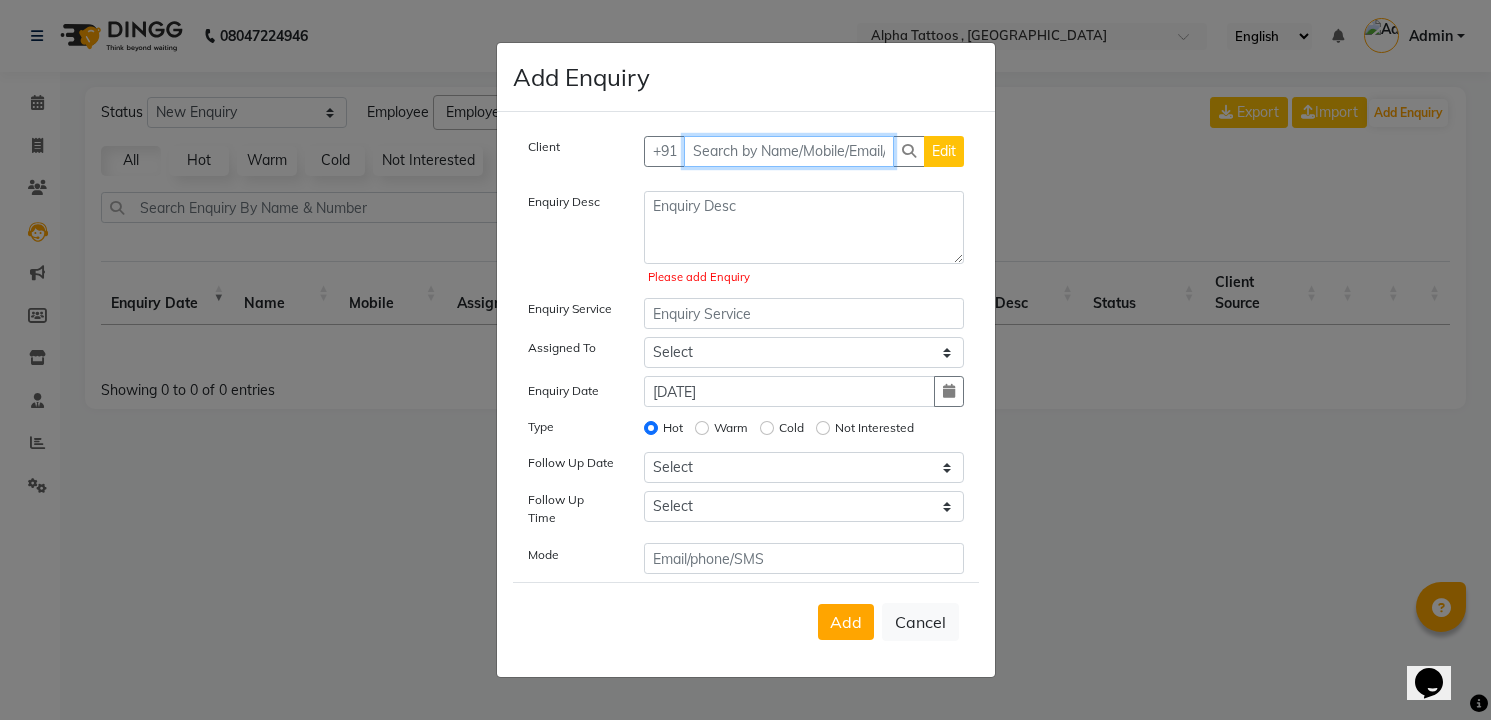 click at bounding box center (789, 151) 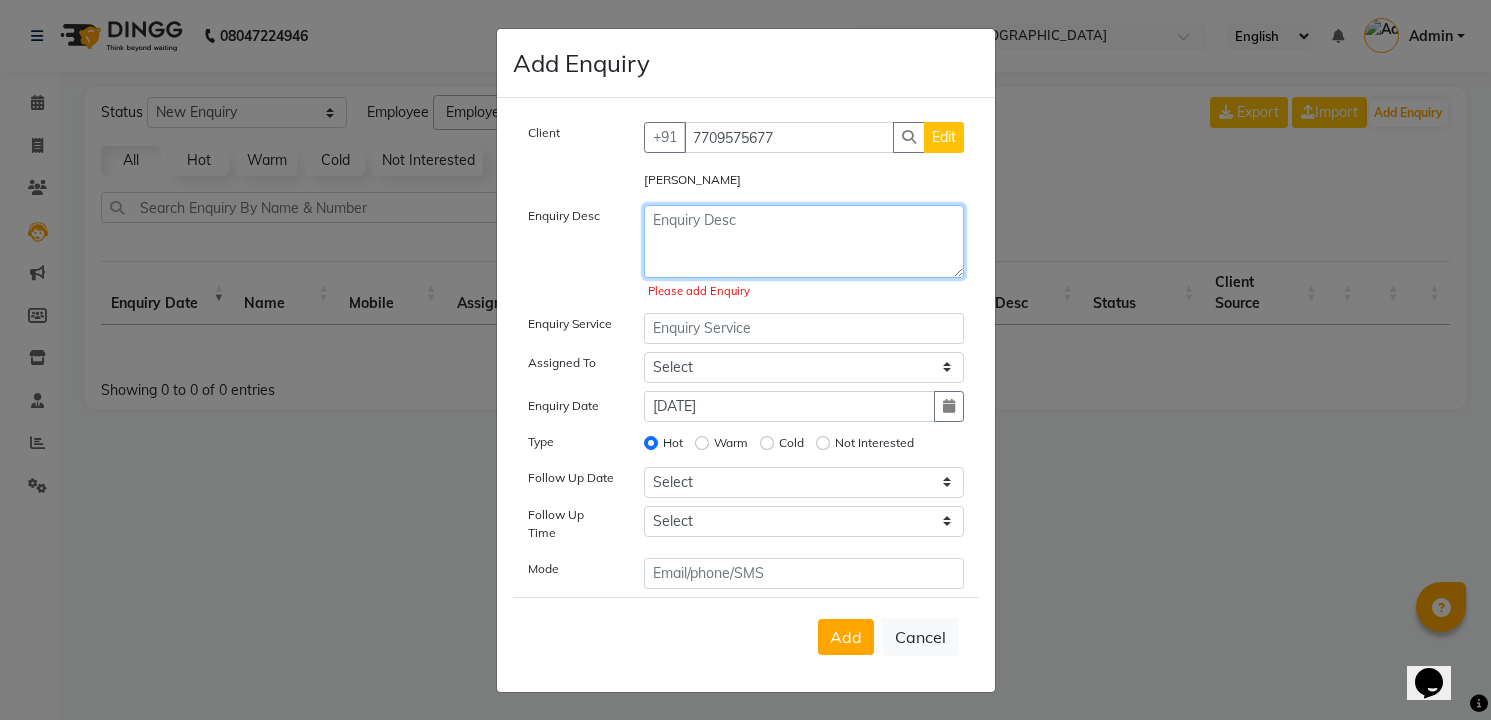 click 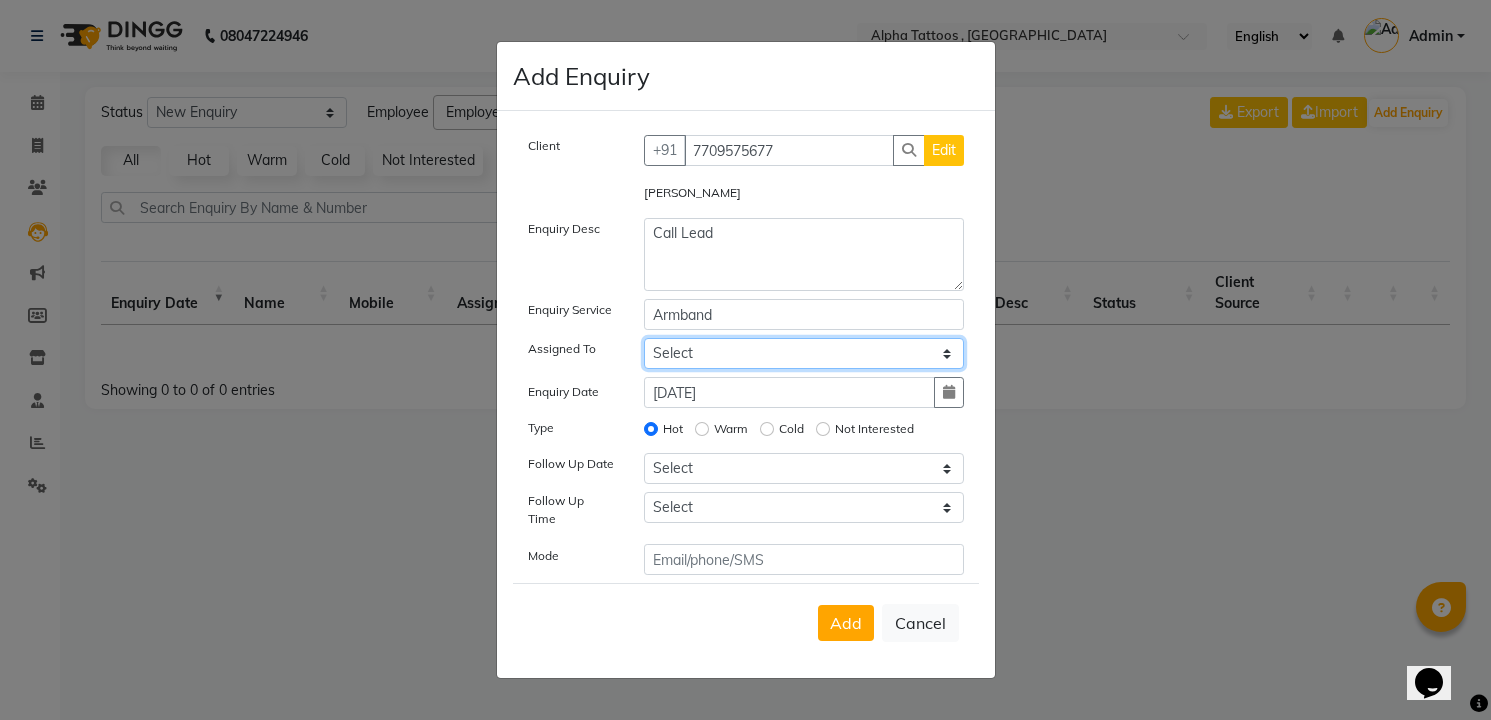click on "Select [PERSON_NAME] [PERSON_NAME]  [PERSON_NAME] Maverick Fernz [PERSON_NAME] Prasad" 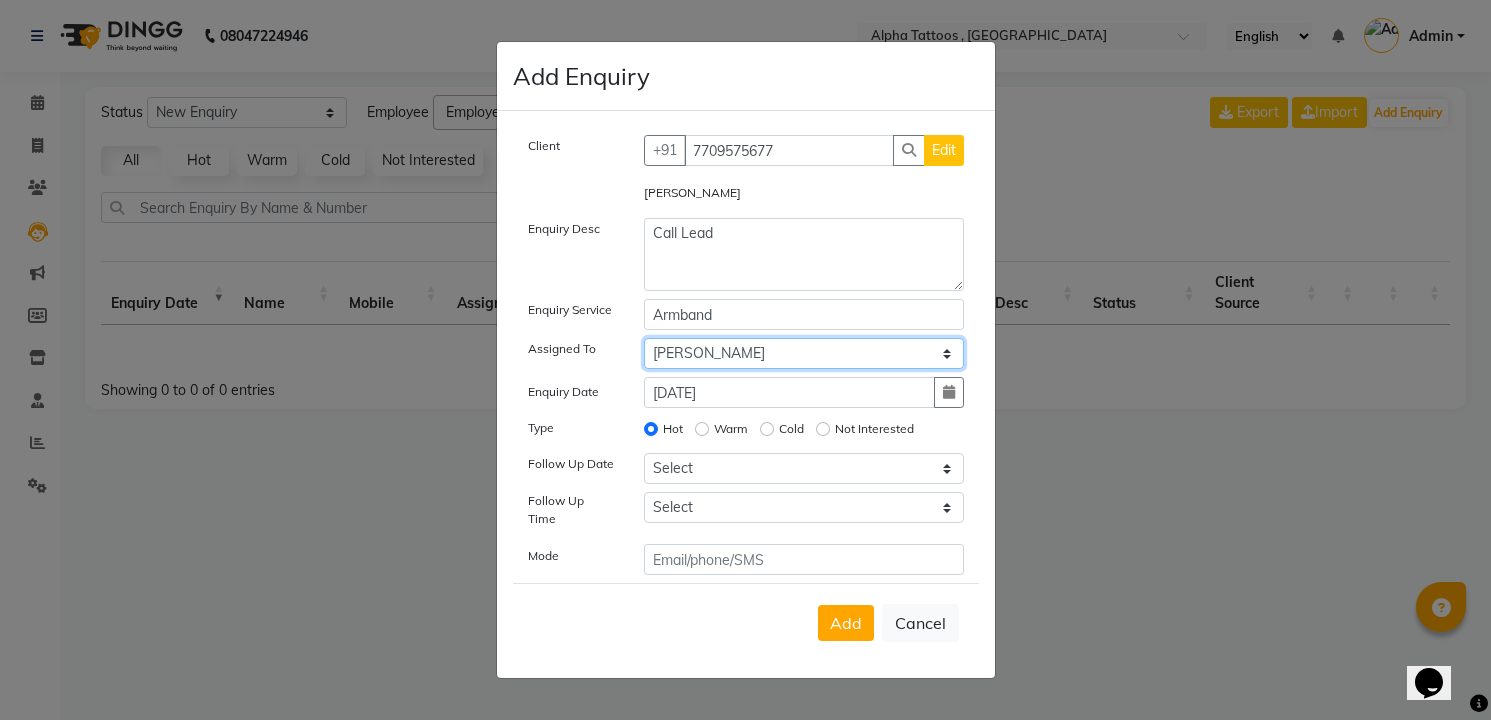 click on "Select [PERSON_NAME] [PERSON_NAME]  [PERSON_NAME] Maverick Fernz [PERSON_NAME] Prasad" 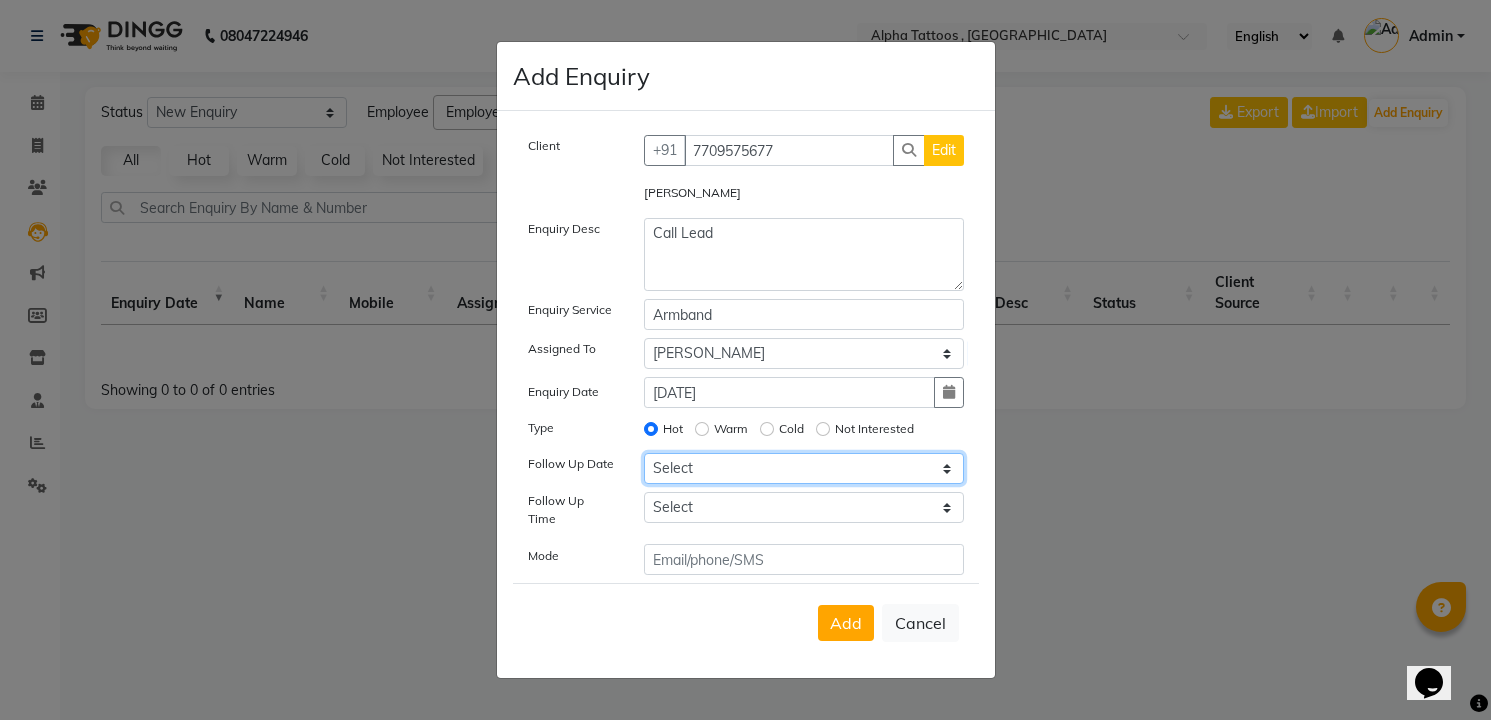 click on "Select [DATE] [DATE] [DATE] ([DATE]) [DATE] ([DATE]) [DATE] ([DATE]) [DATE] ([DATE]) [DATE] ([DATE]) [DATE] ([DATE]) [DATE] ([DATE]) [DATE] ([DATE]) [DATE] ([DATE]) [DATE] ([DATE]) Custom Date" at bounding box center [804, 468] 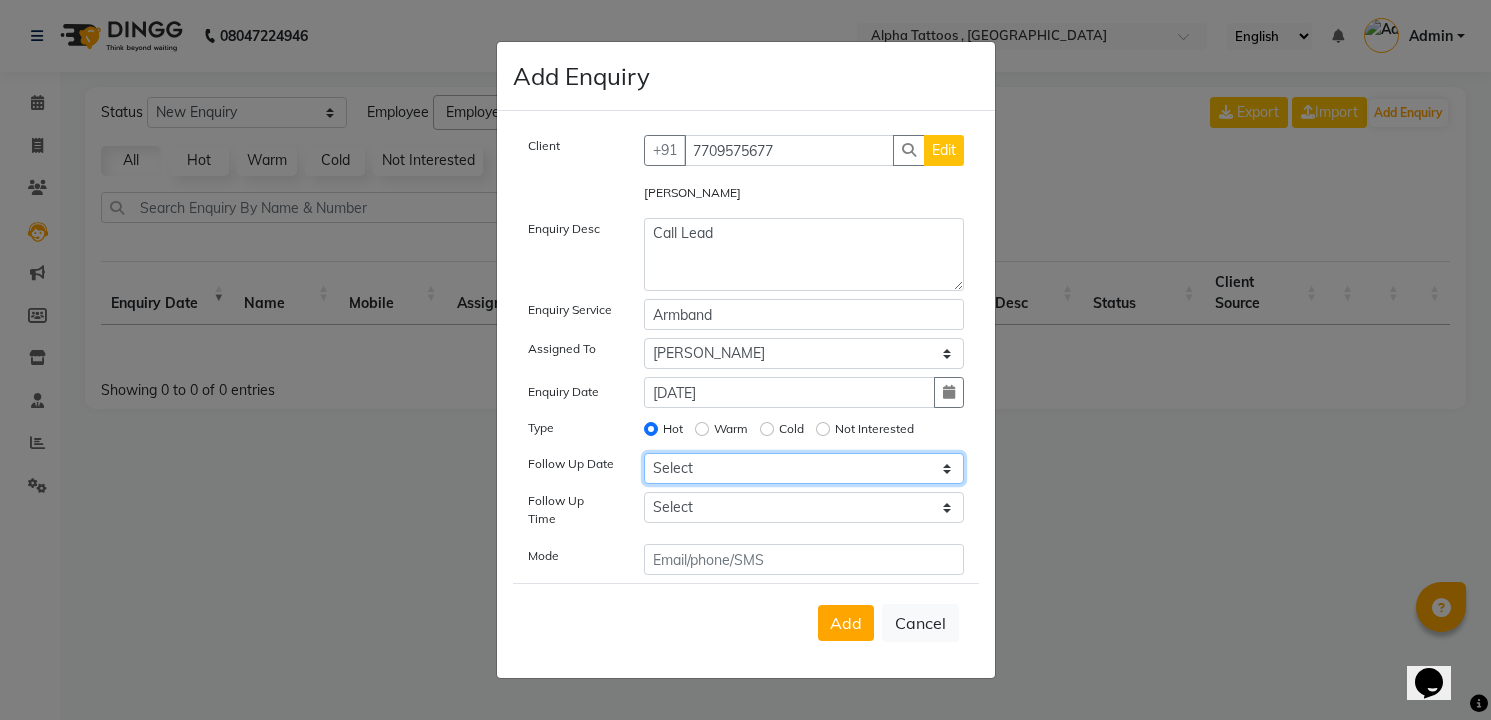click on "Select [DATE] [DATE] [DATE] ([DATE]) [DATE] ([DATE]) [DATE] ([DATE]) [DATE] ([DATE]) [DATE] ([DATE]) [DATE] ([DATE]) [DATE] ([DATE]) [DATE] ([DATE]) [DATE] ([DATE]) [DATE] ([DATE]) Custom Date" at bounding box center (804, 468) 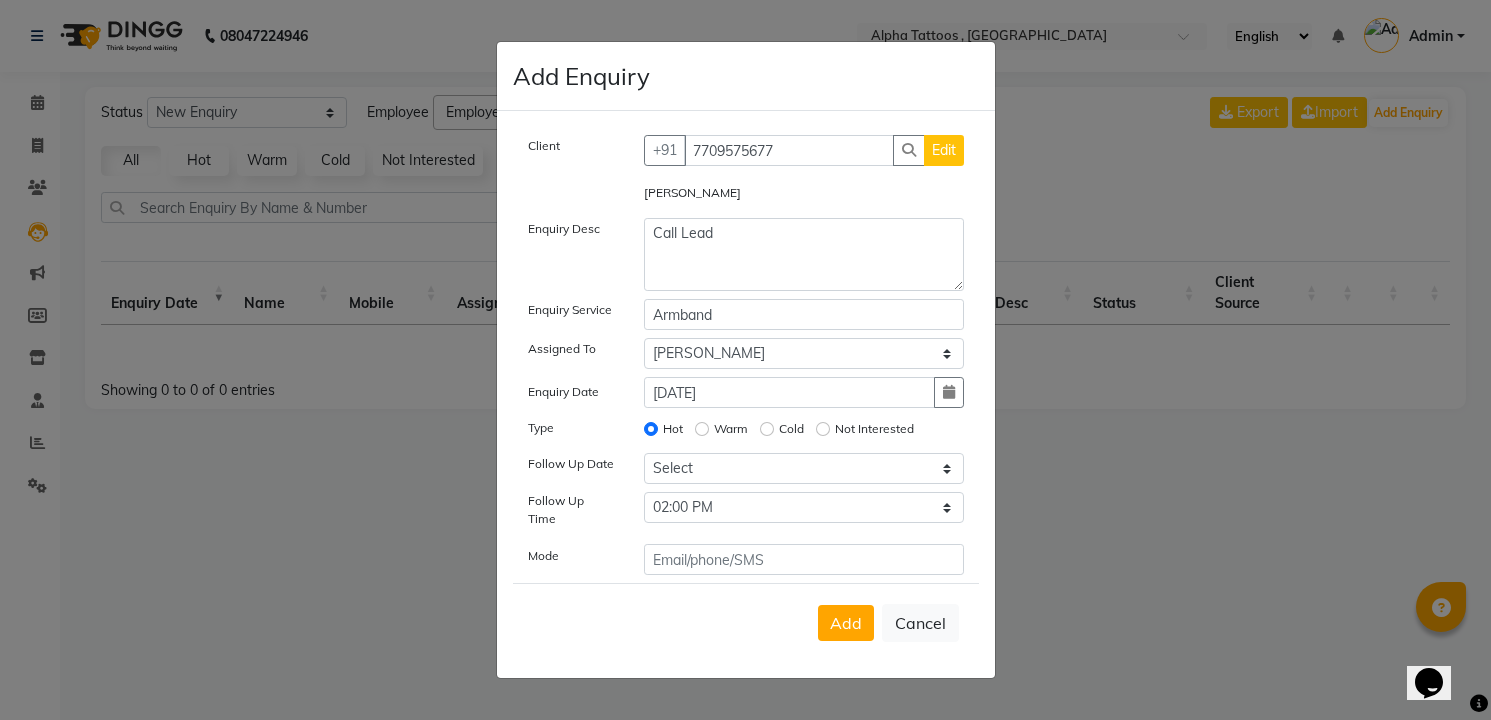click on "Add" at bounding box center [846, 623] 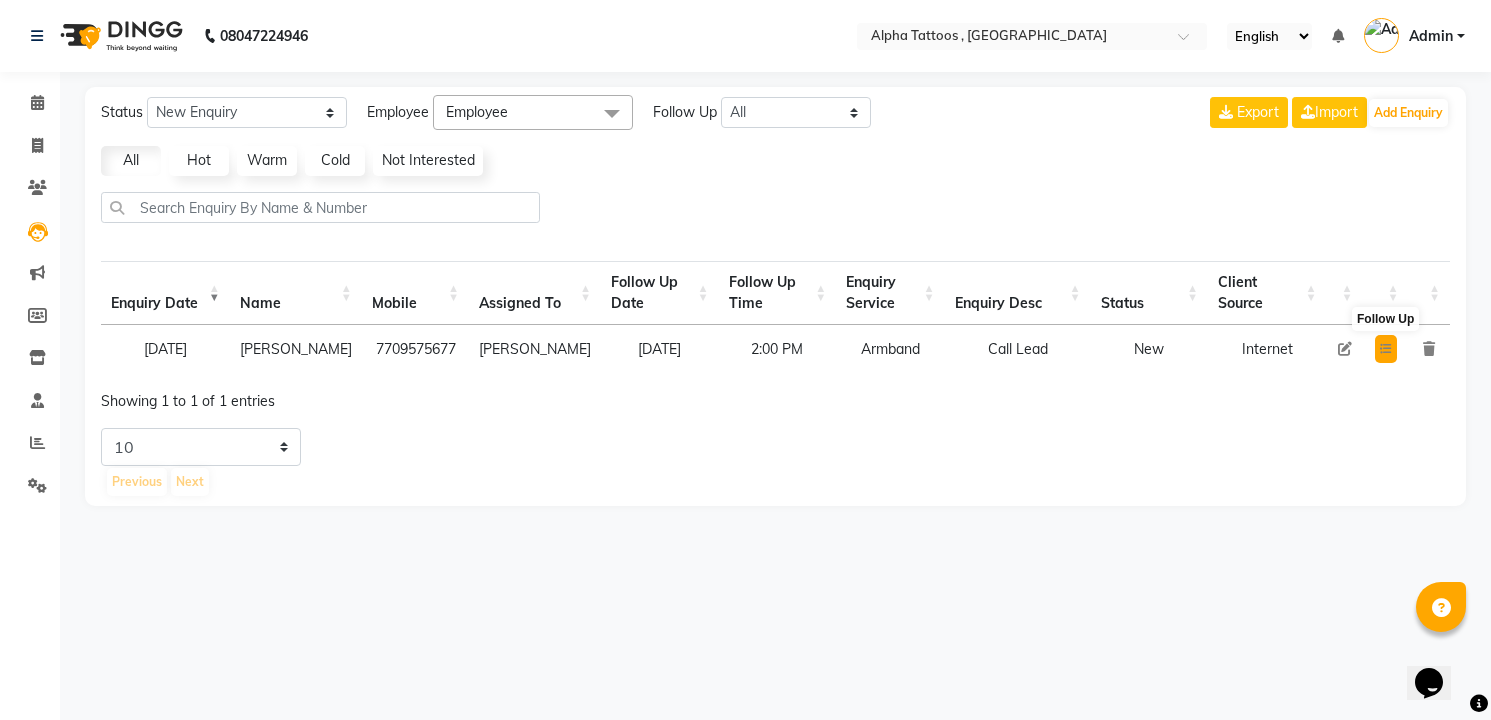 click at bounding box center (1386, 349) 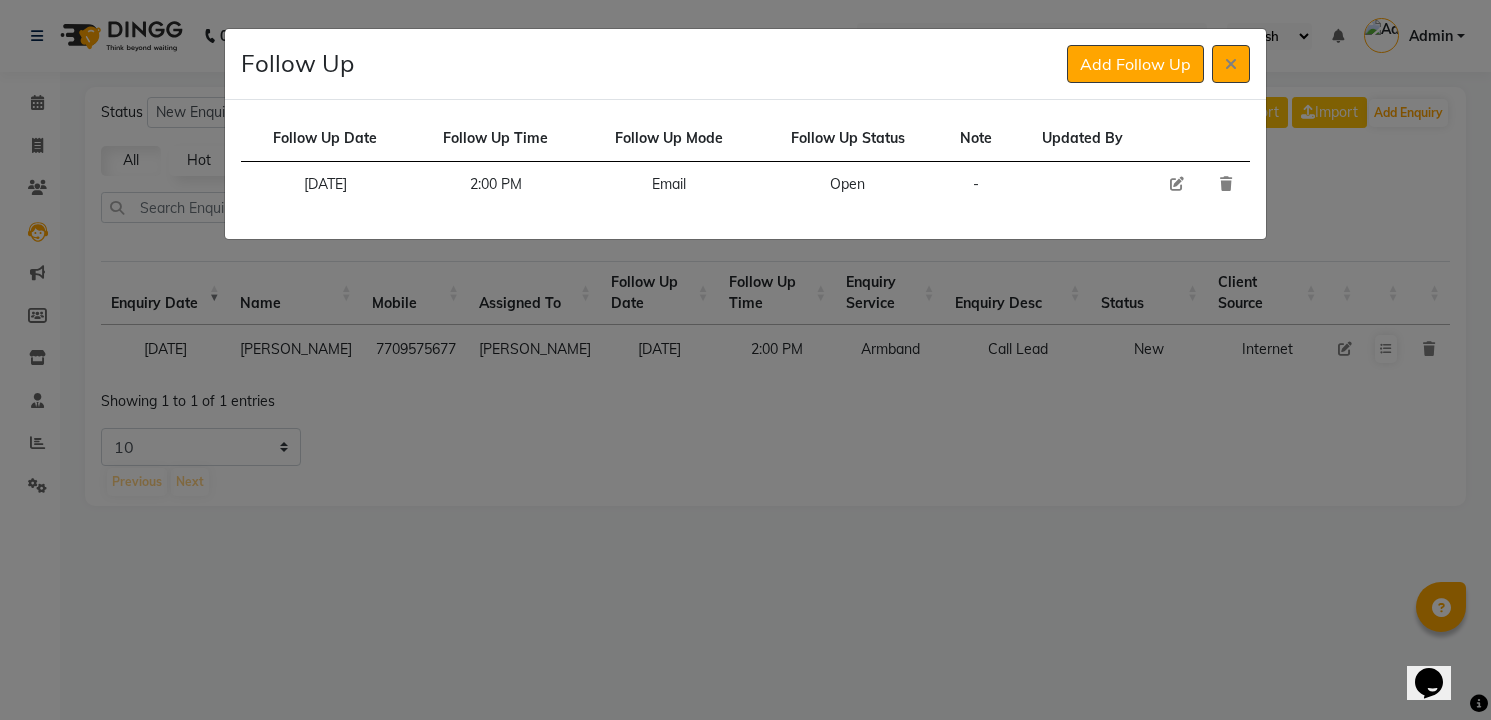 click 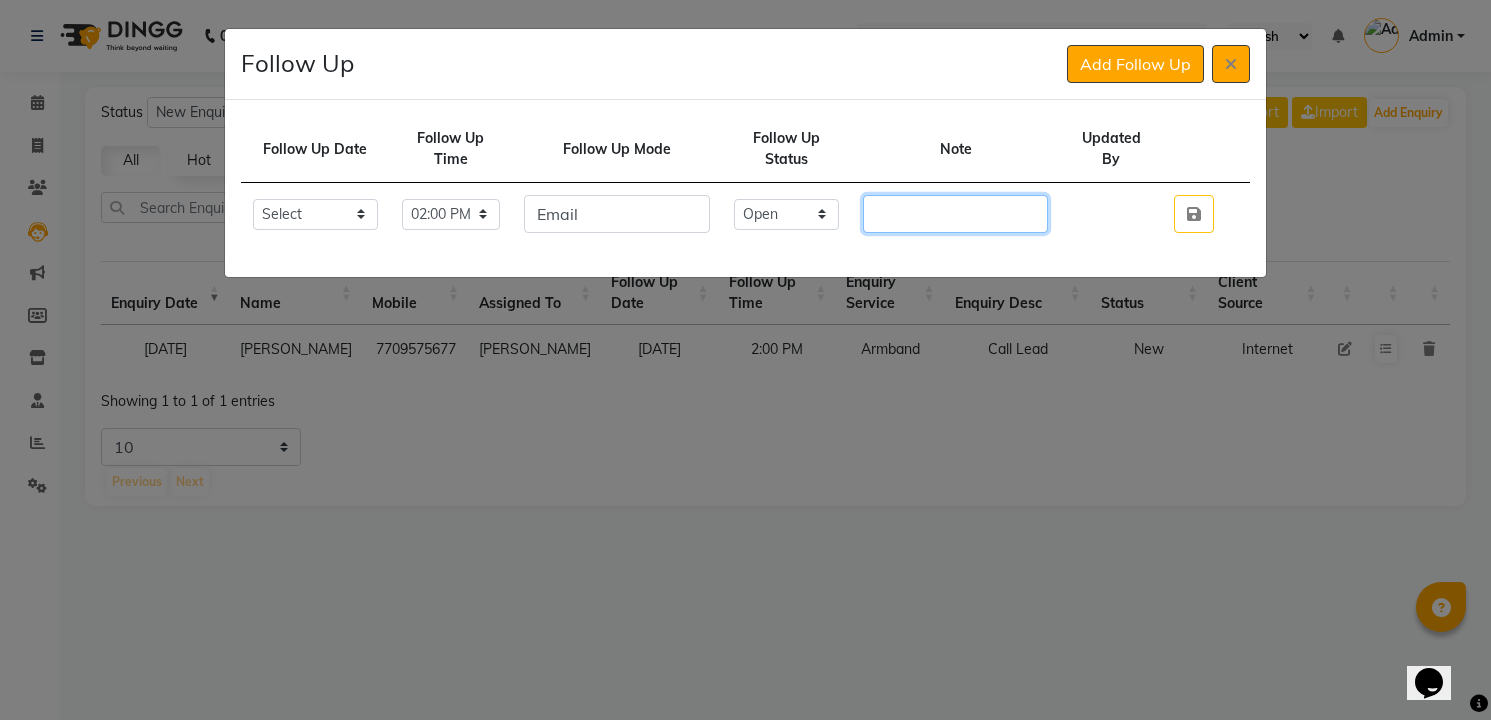 click 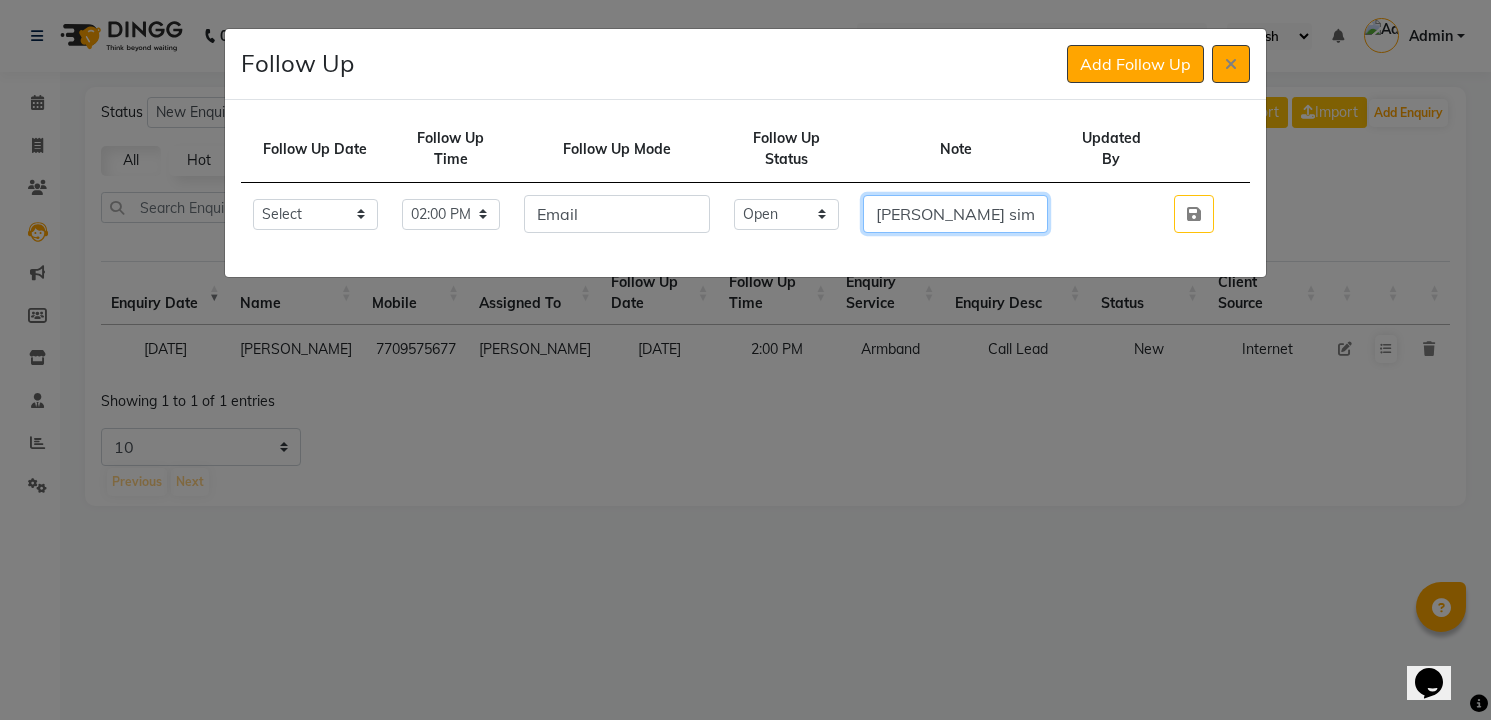 scroll, scrollTop: 0, scrollLeft: 662, axis: horizontal 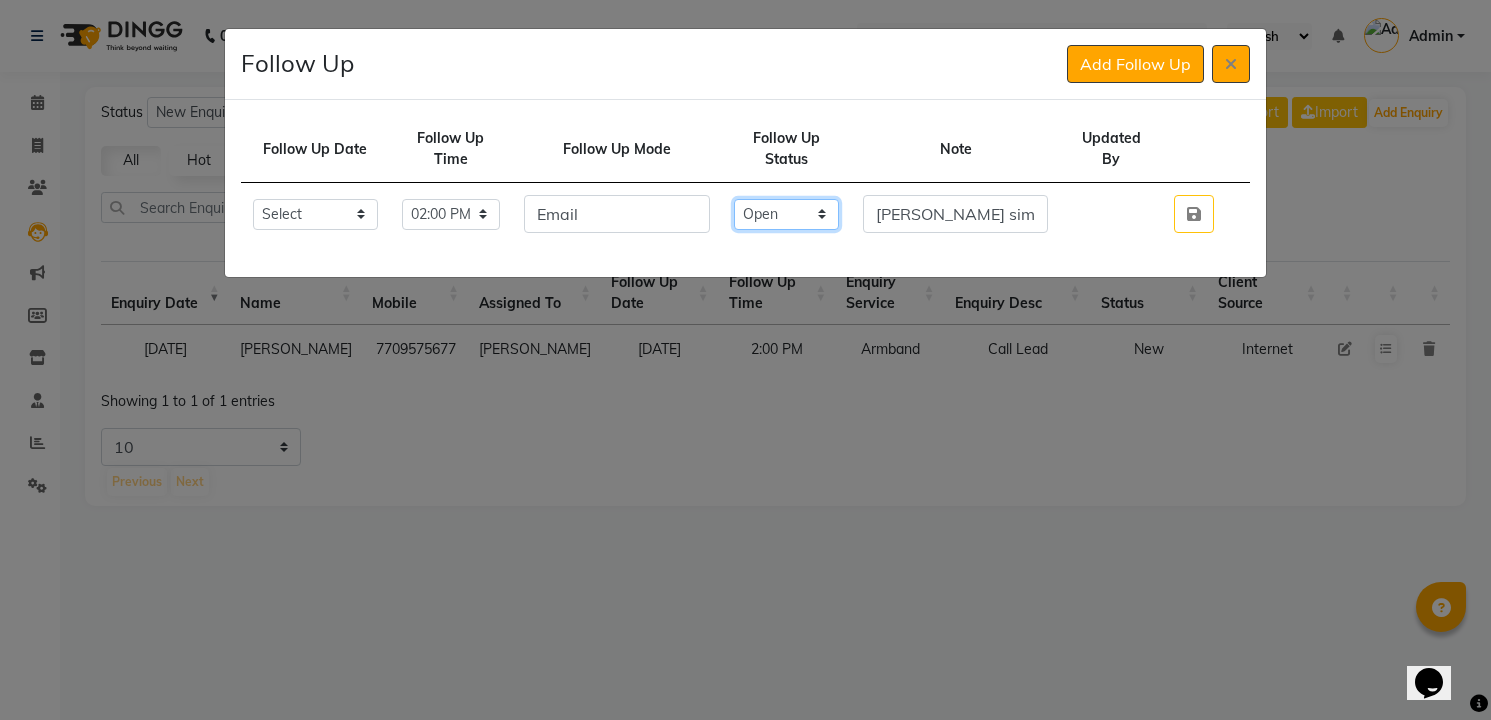click on "Select Open Pending Done" 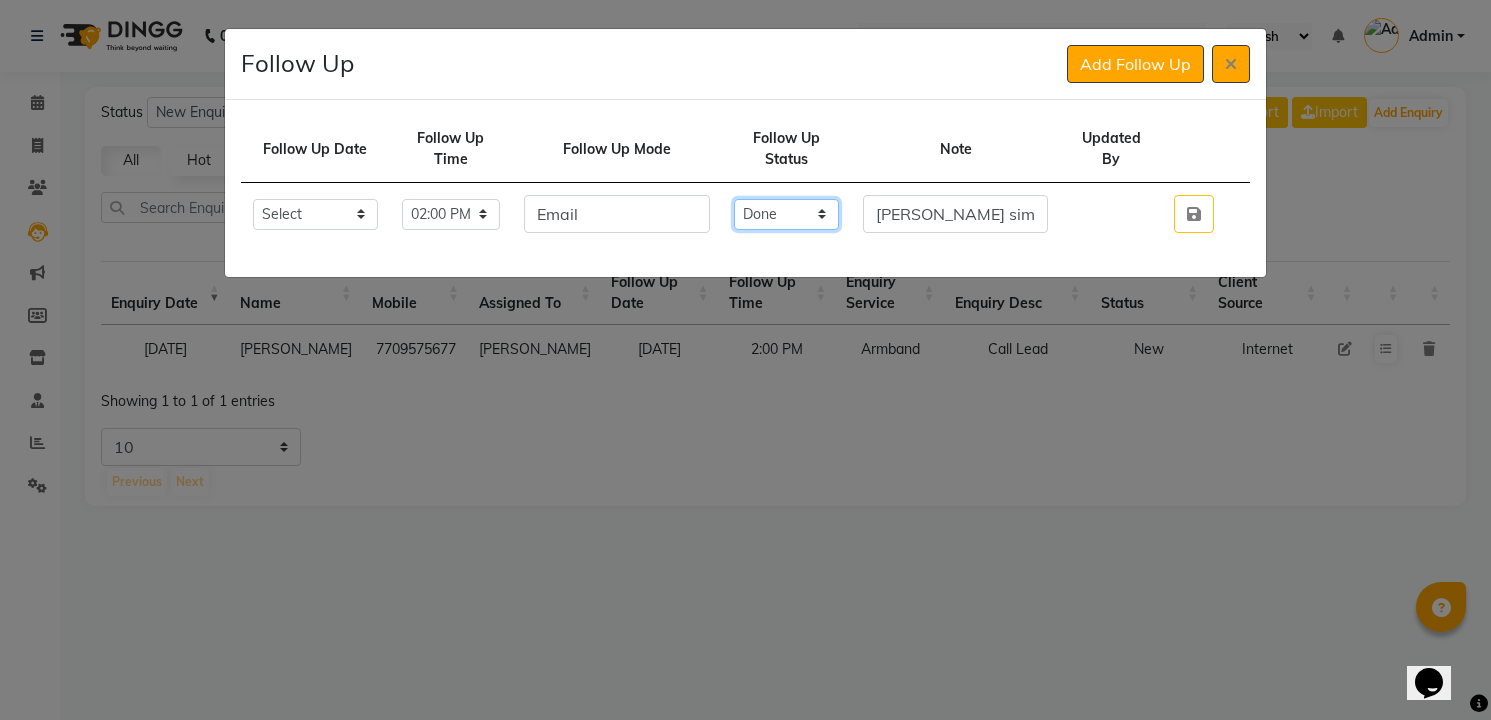 click on "Select Open Pending Done" 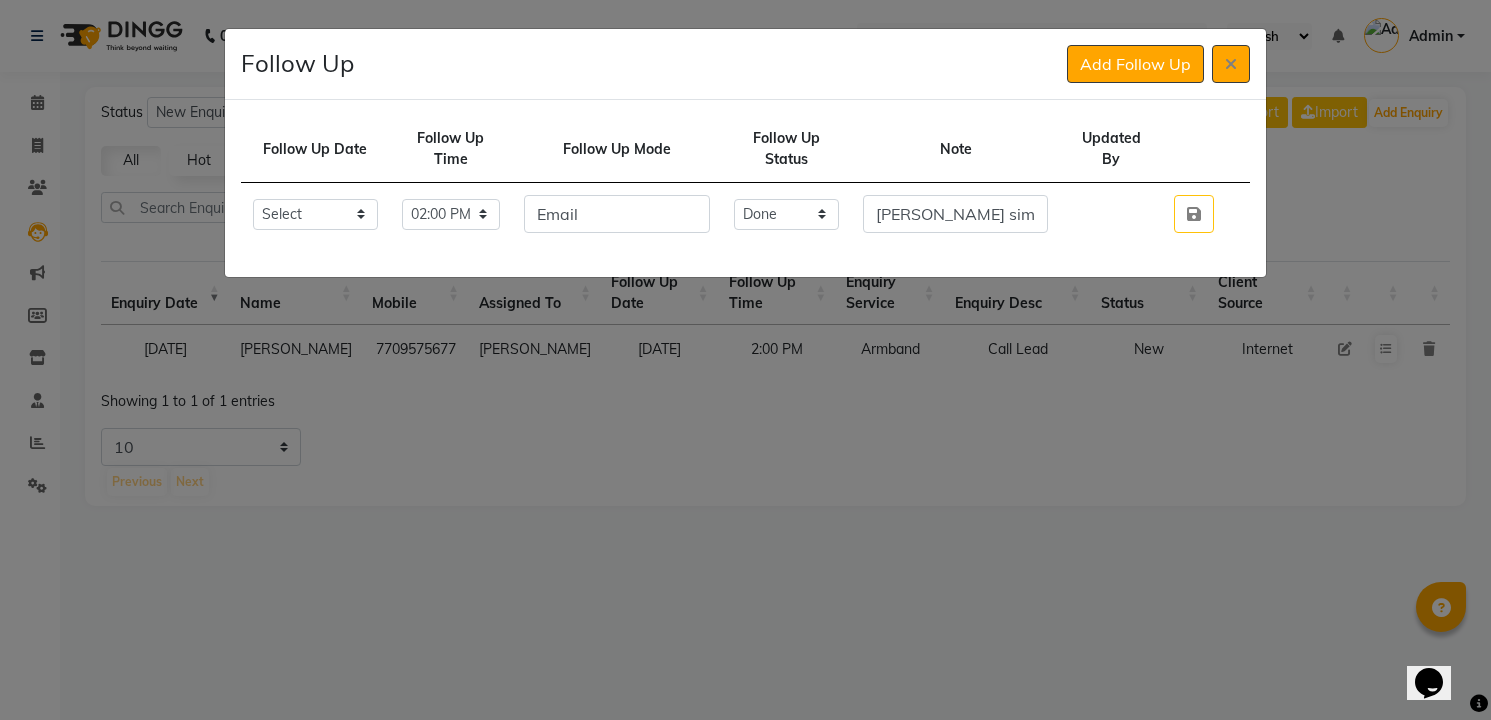 click 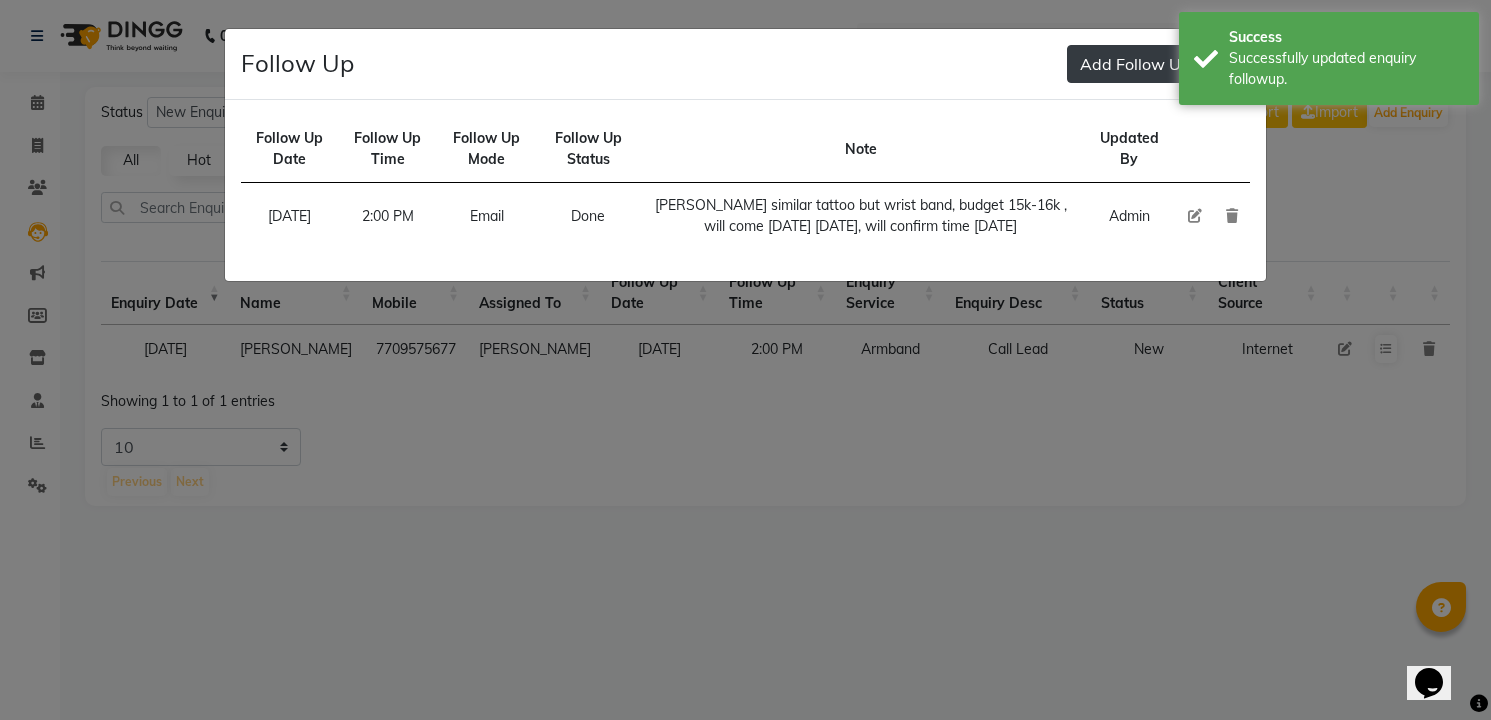click on "Add Follow Up" 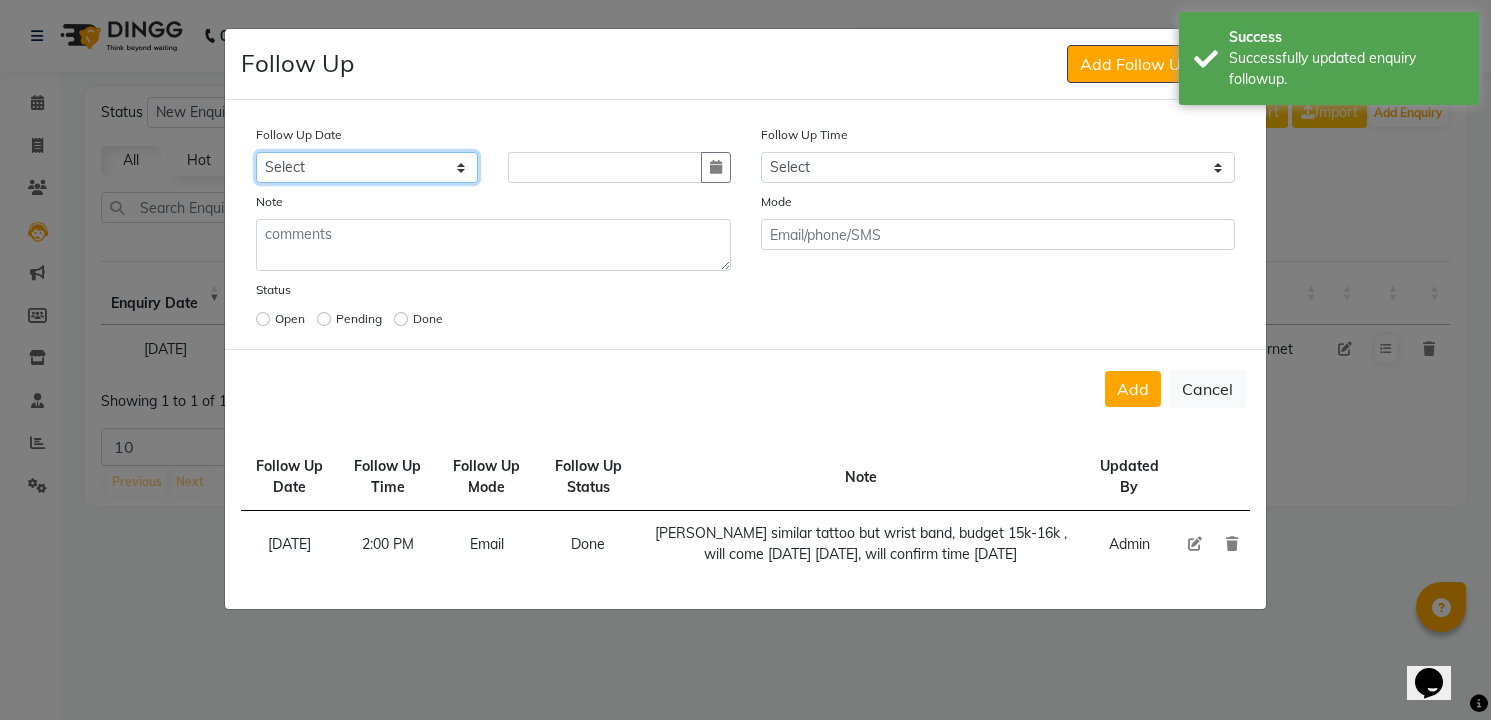 click on "Select [DATE] [DATE] [DATE] ([DATE]) [DATE] ([DATE]) [DATE] ([DATE]) [DATE] ([DATE]) [DATE] ([DATE]) [DATE] ([DATE]) [DATE] ([DATE]) [DATE] ([DATE]) [DATE] ([DATE]) [DATE] ([DATE])  Custom Date" at bounding box center [367, 167] 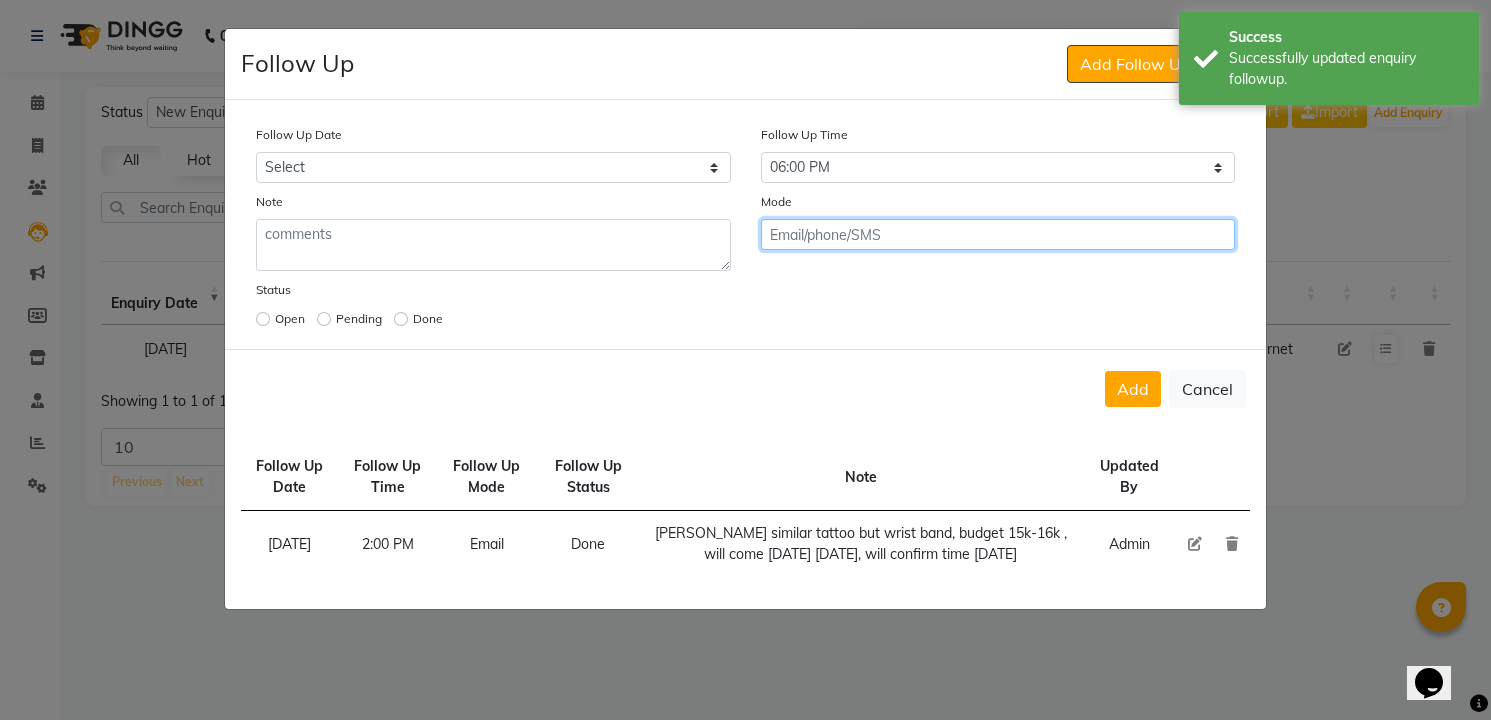 click on "Add" 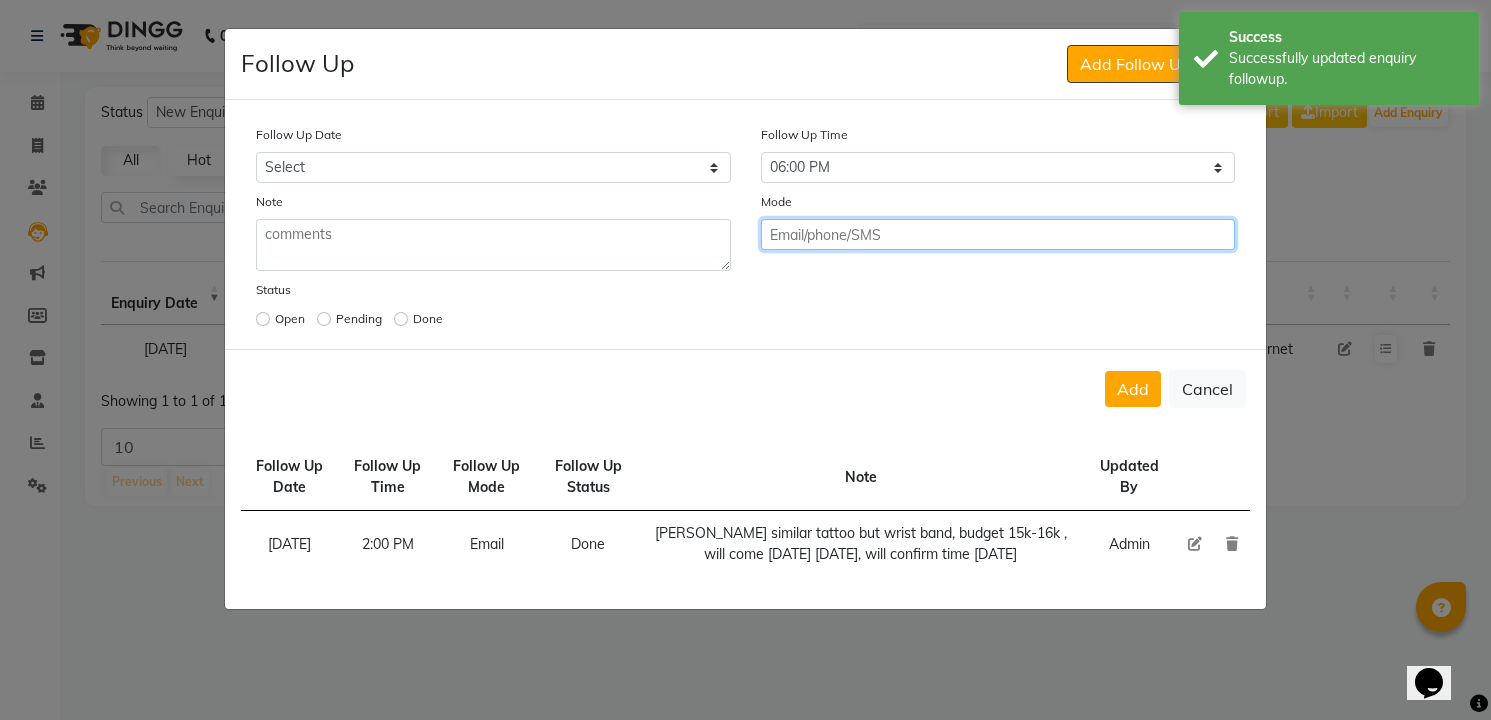 click on "Add" 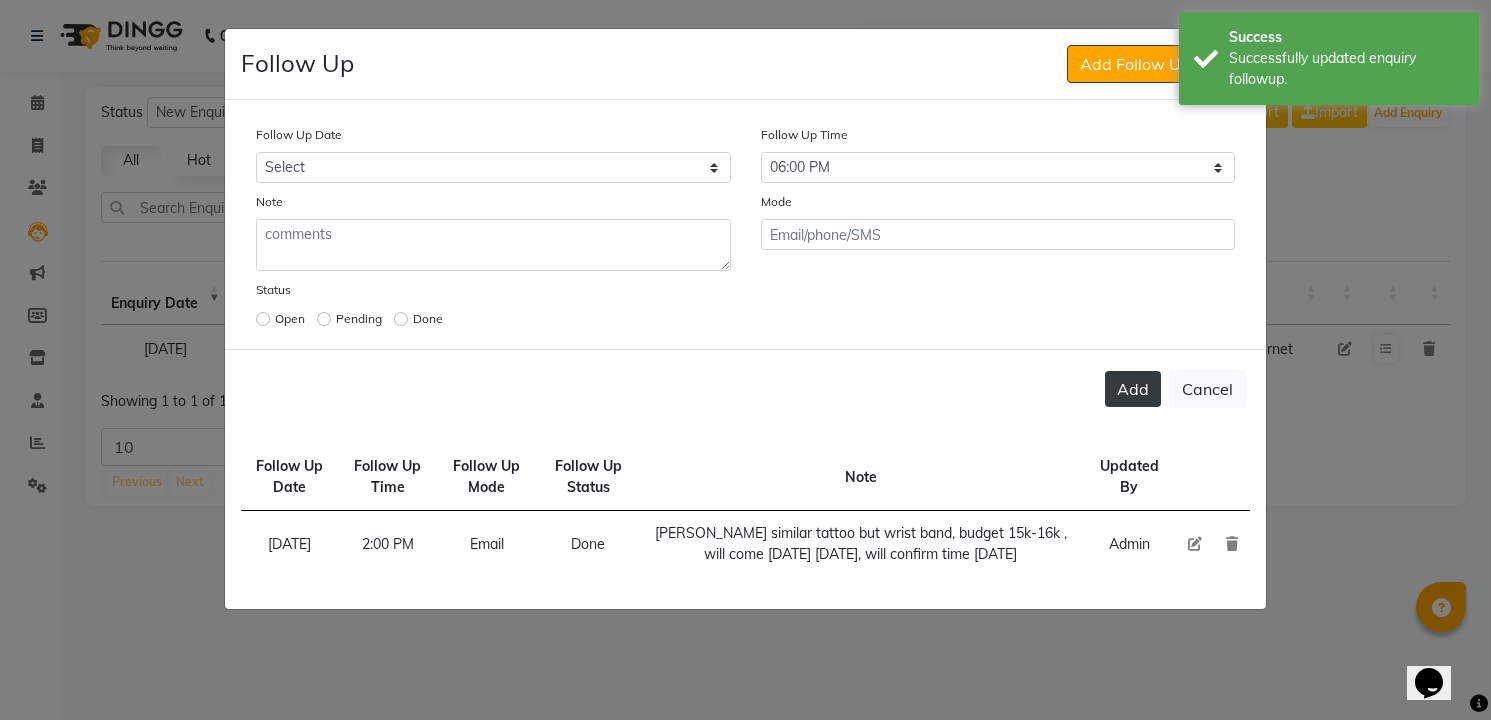 click on "Add" 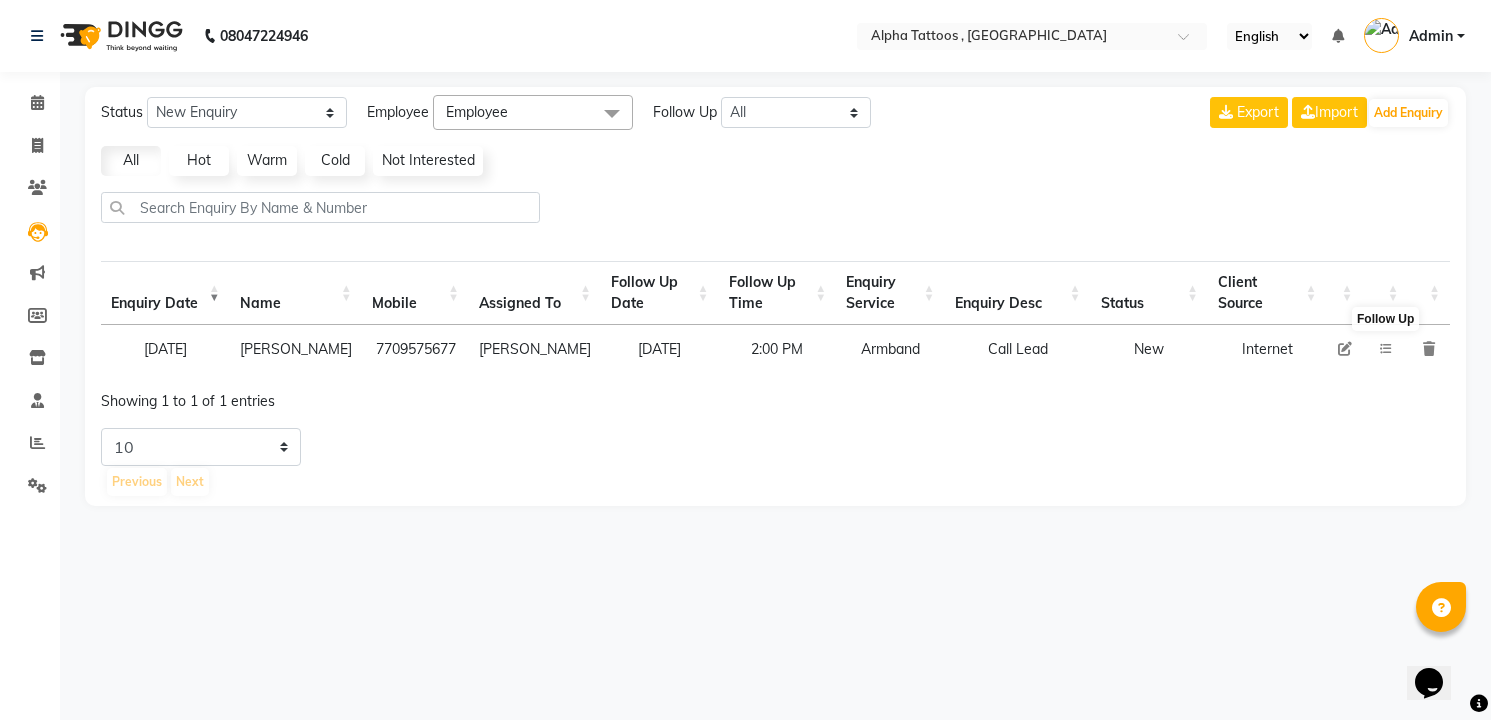 click at bounding box center (1386, 349) 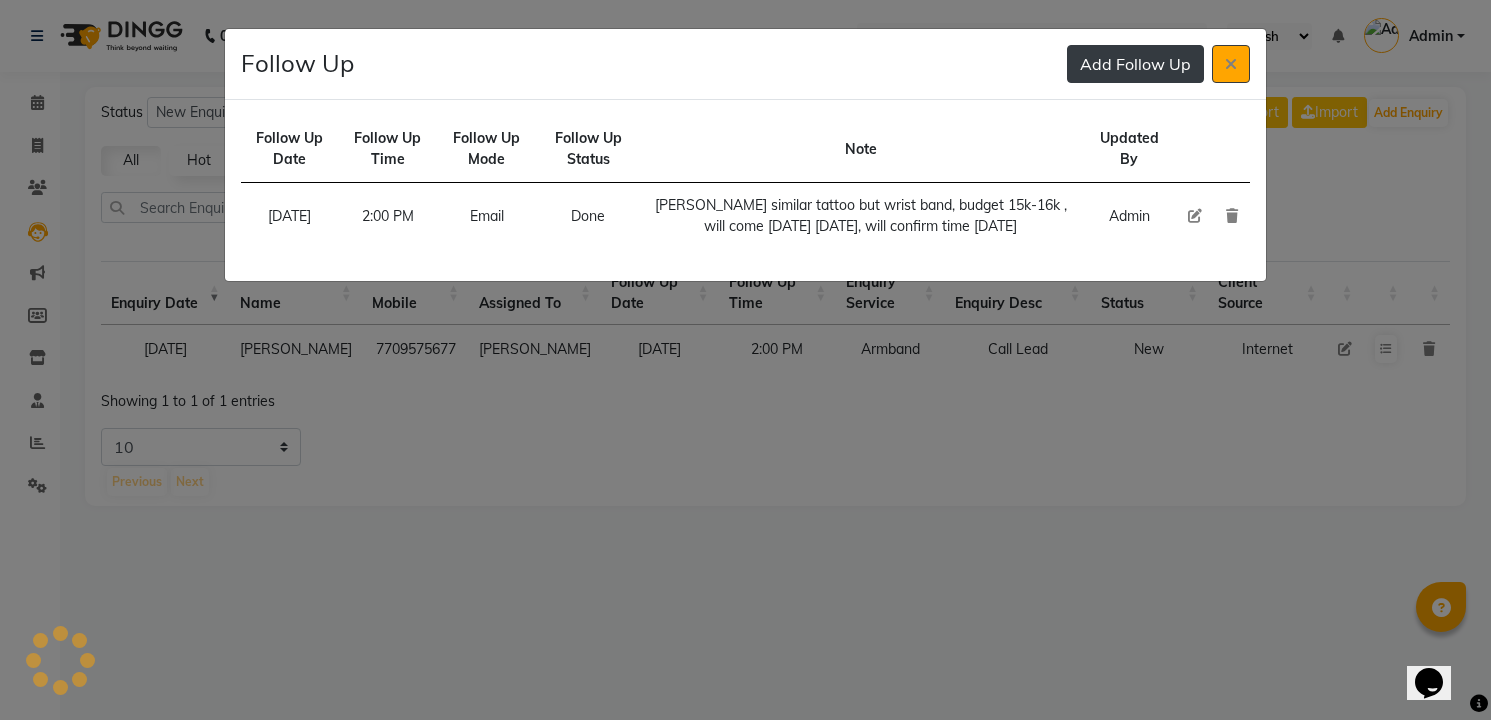 click on "Add Follow Up" 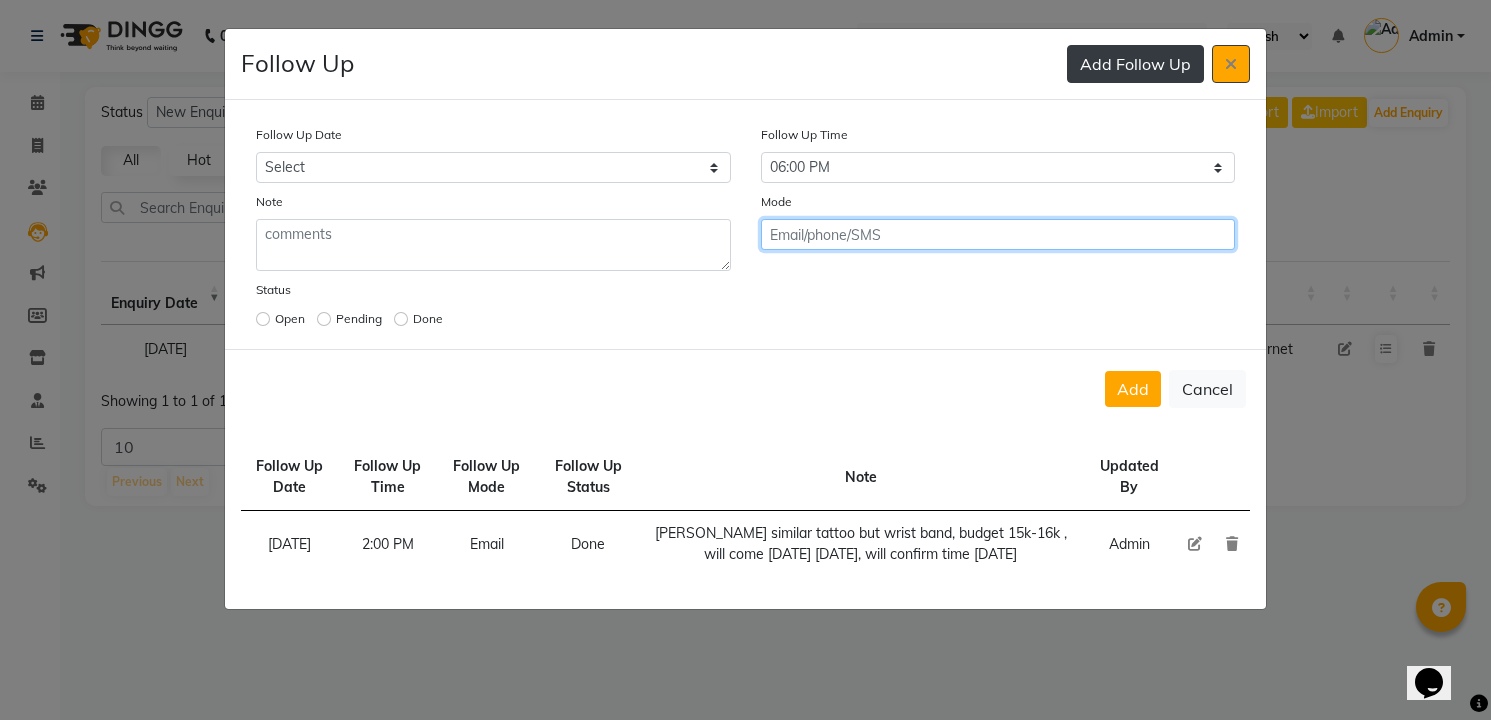 click on "Add" 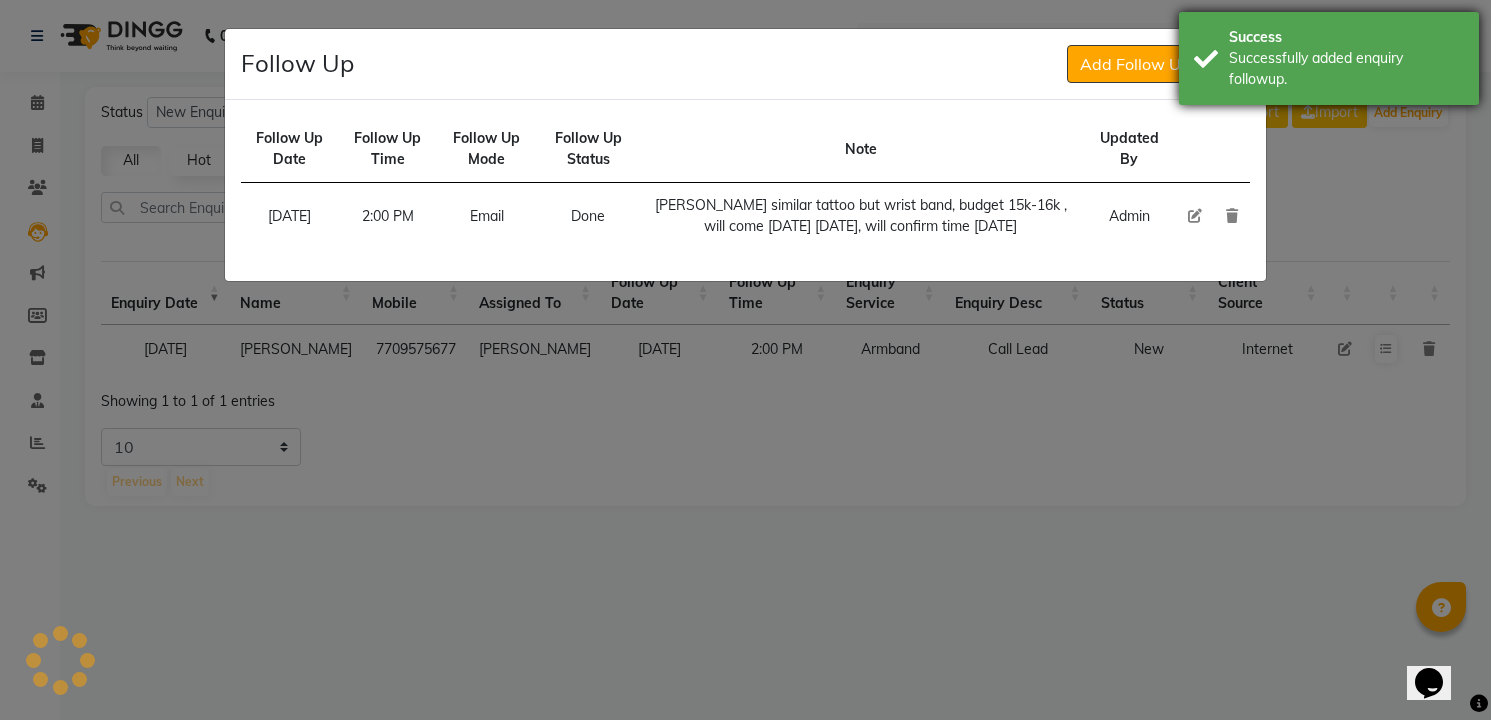 click on "Successfully added enquiry followup." at bounding box center [1346, 69] 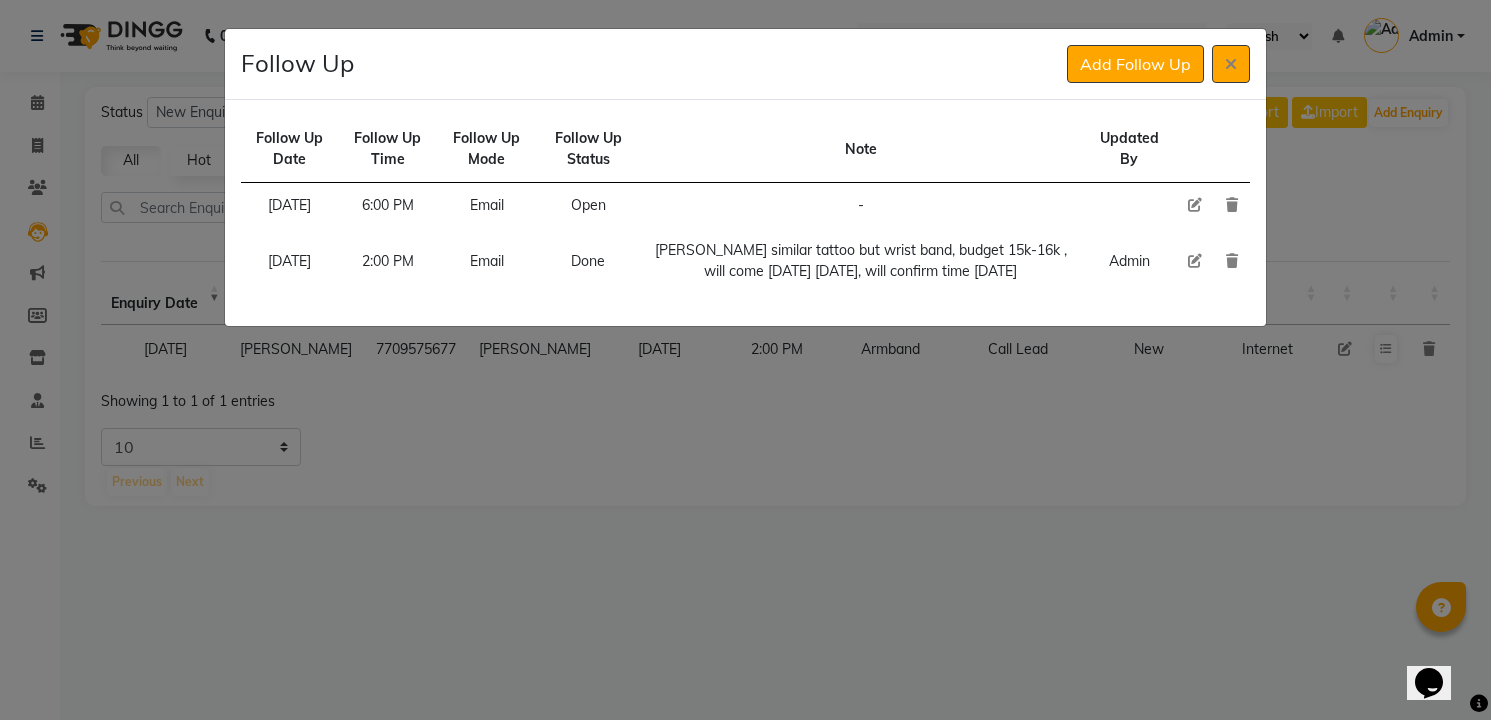 click 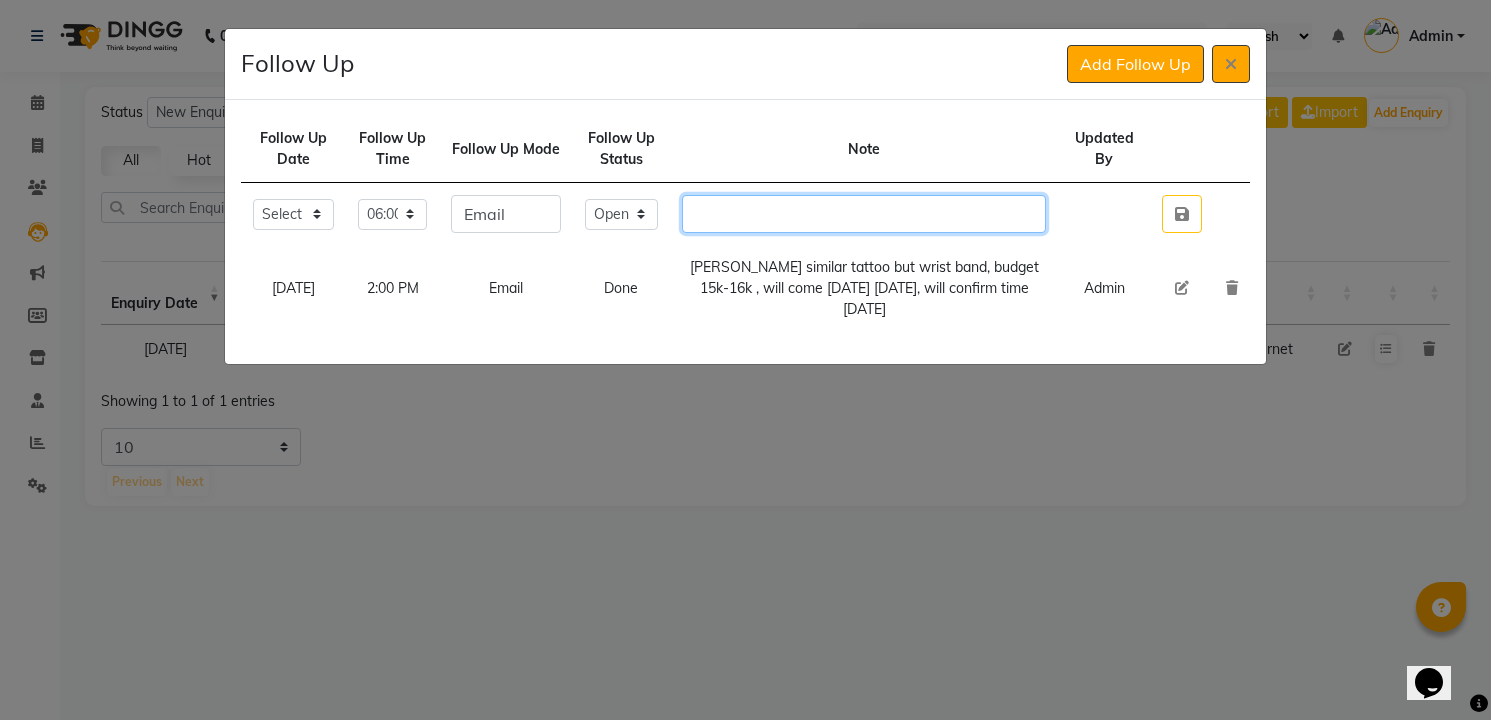 click 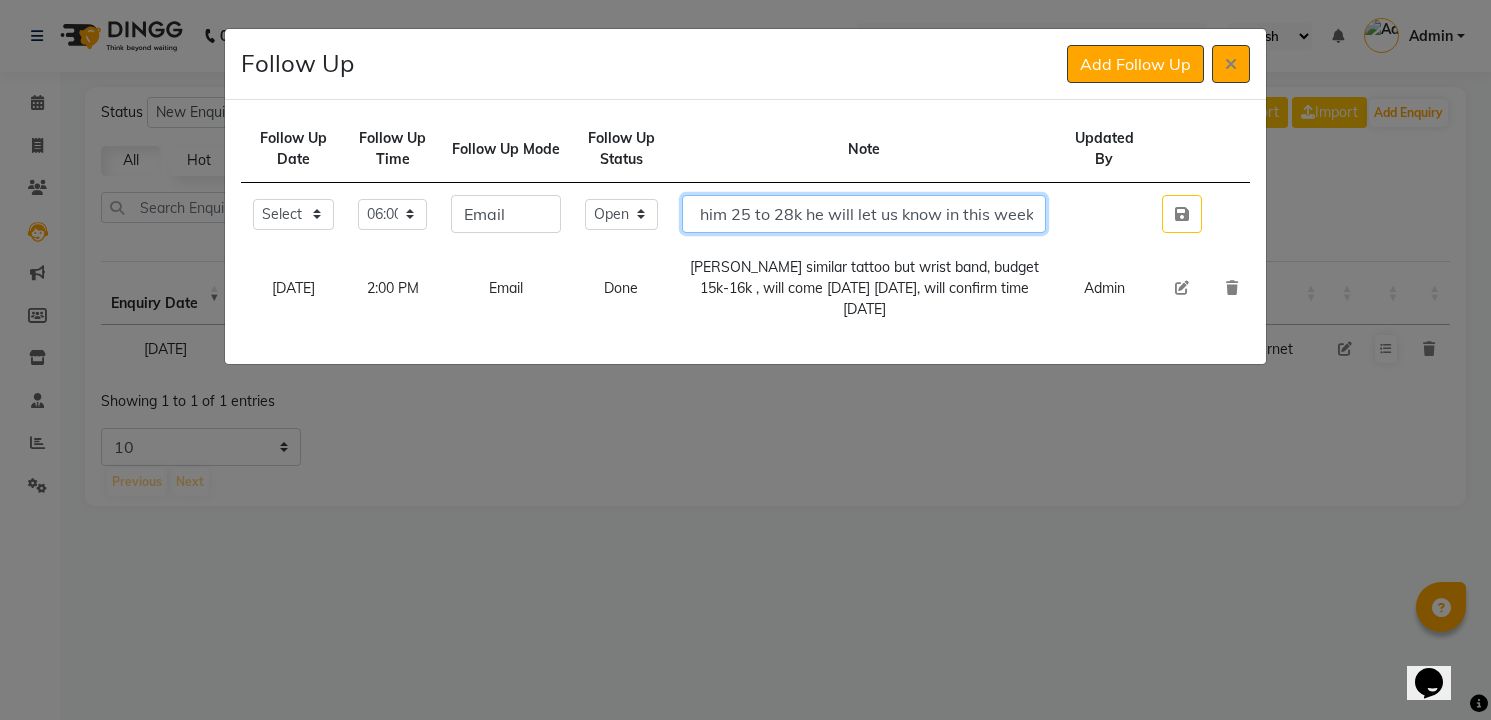 scroll, scrollTop: 0, scrollLeft: 483, axis: horizontal 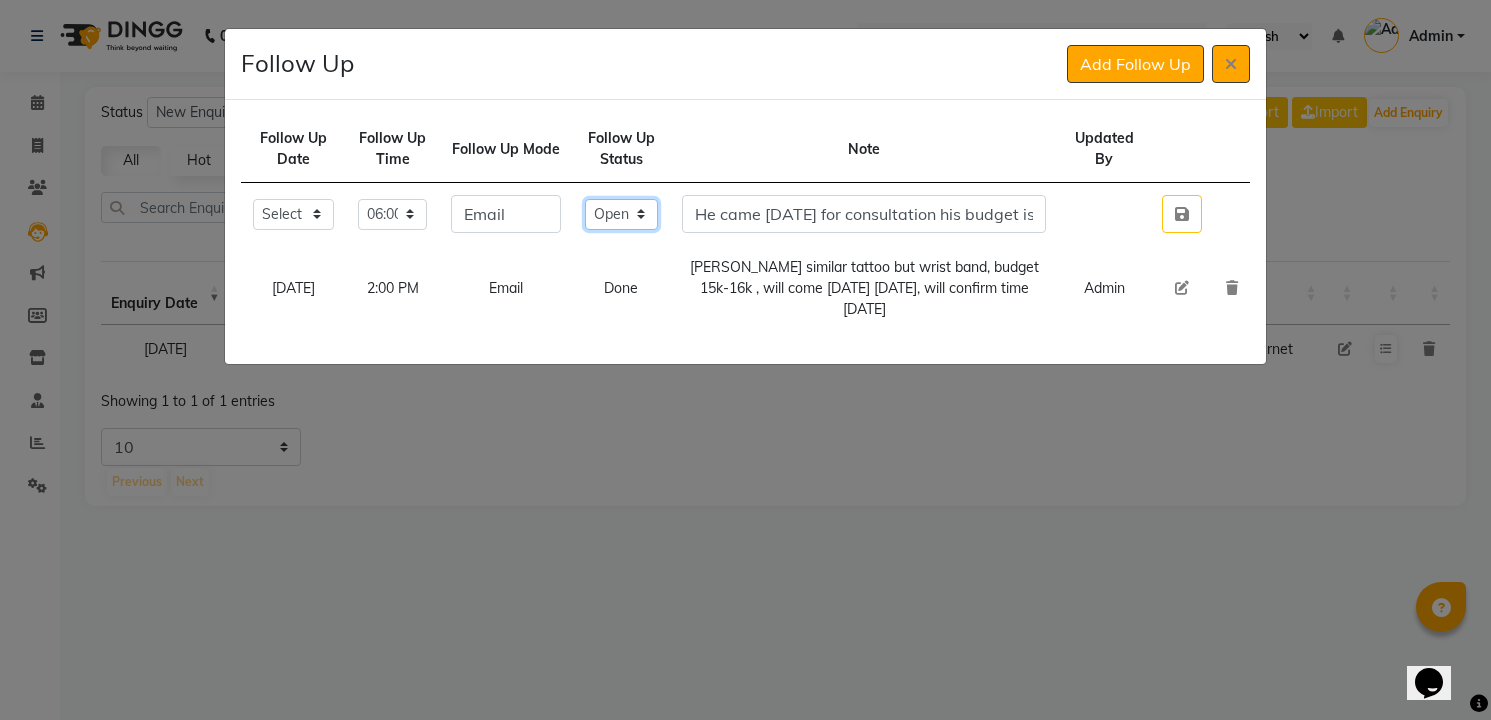 click on "Select Open Pending Done" 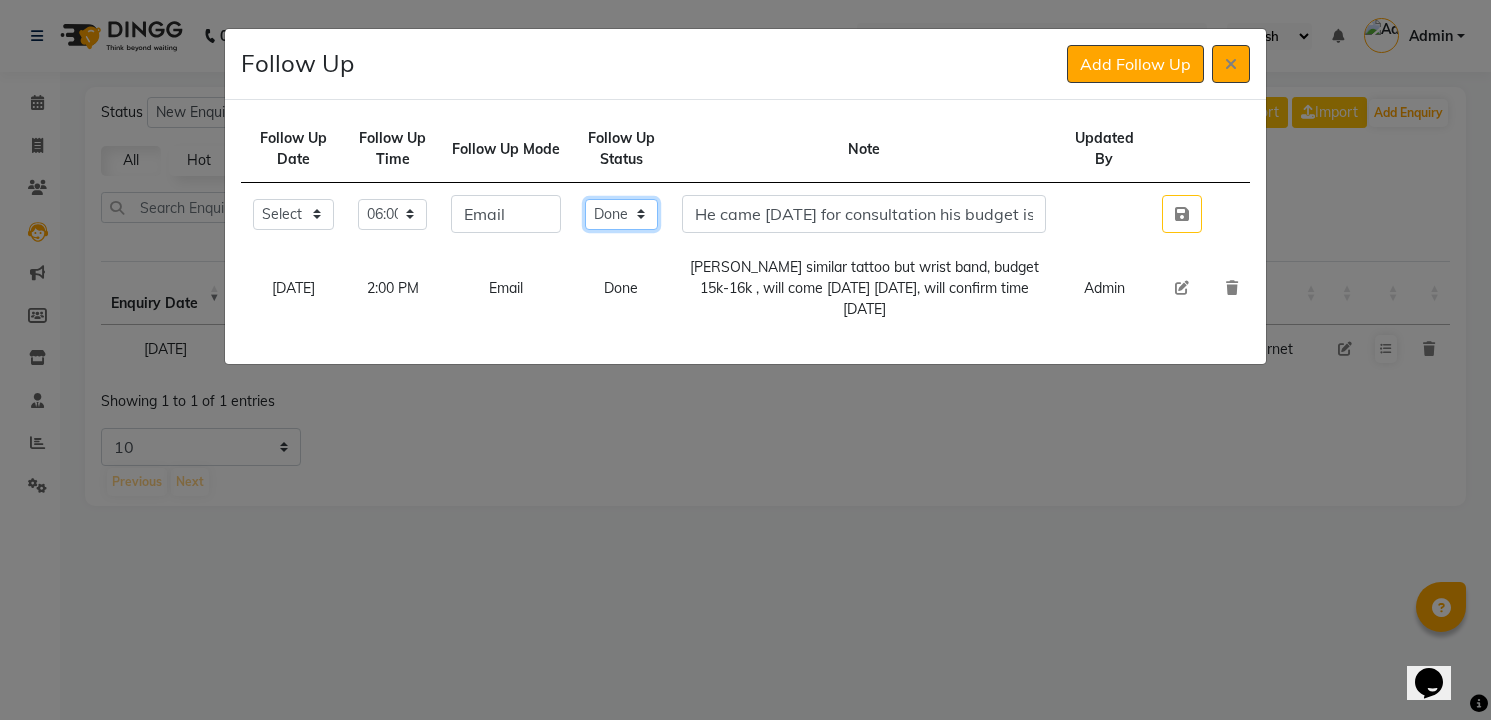 click on "Select Open Pending Done" 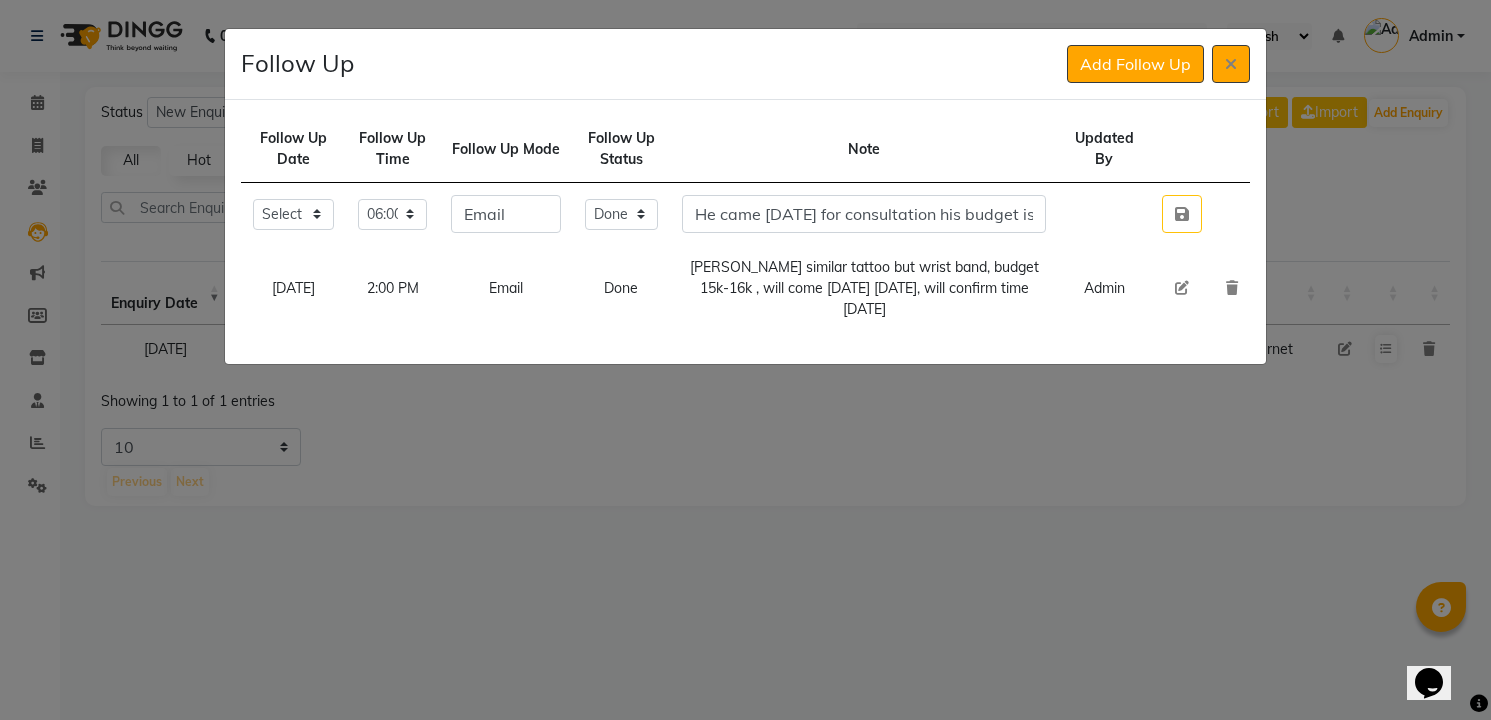click 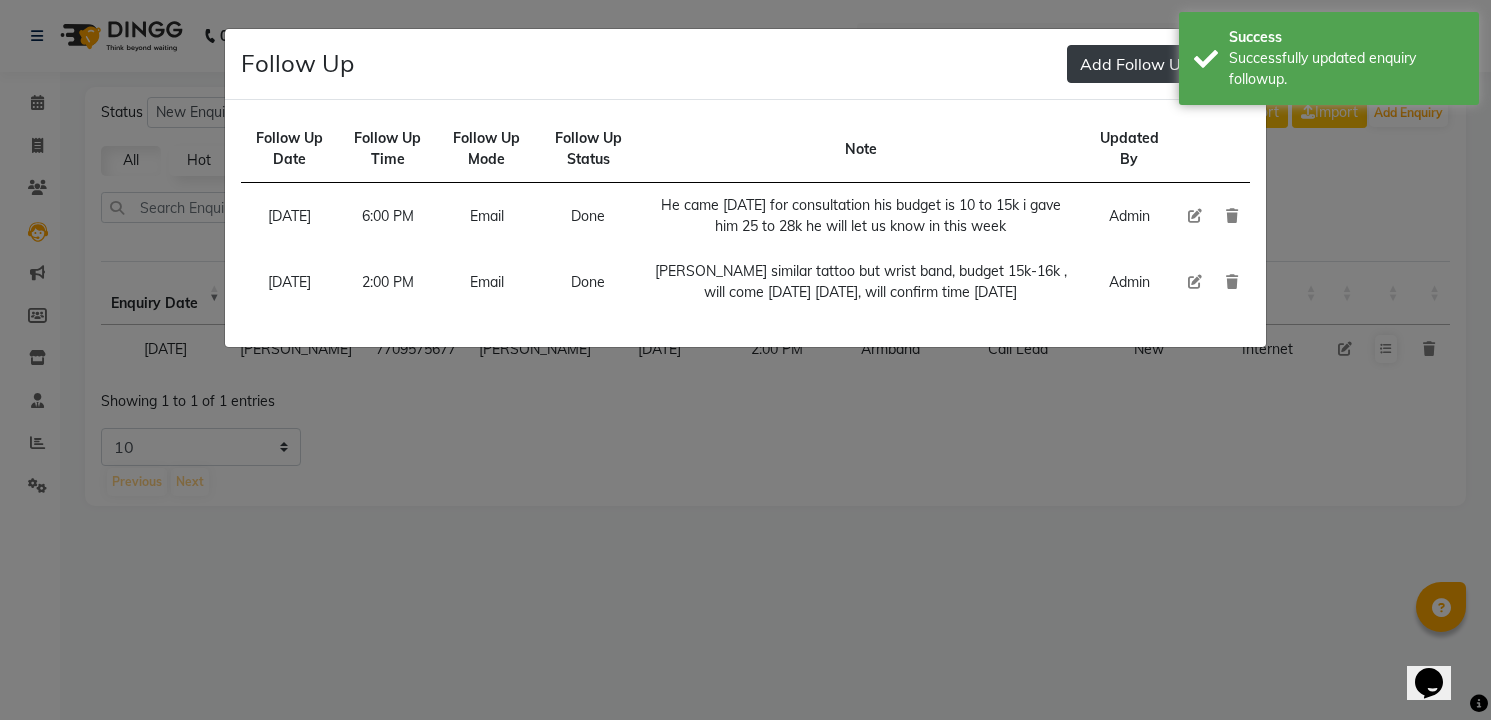 click on "Add Follow Up" 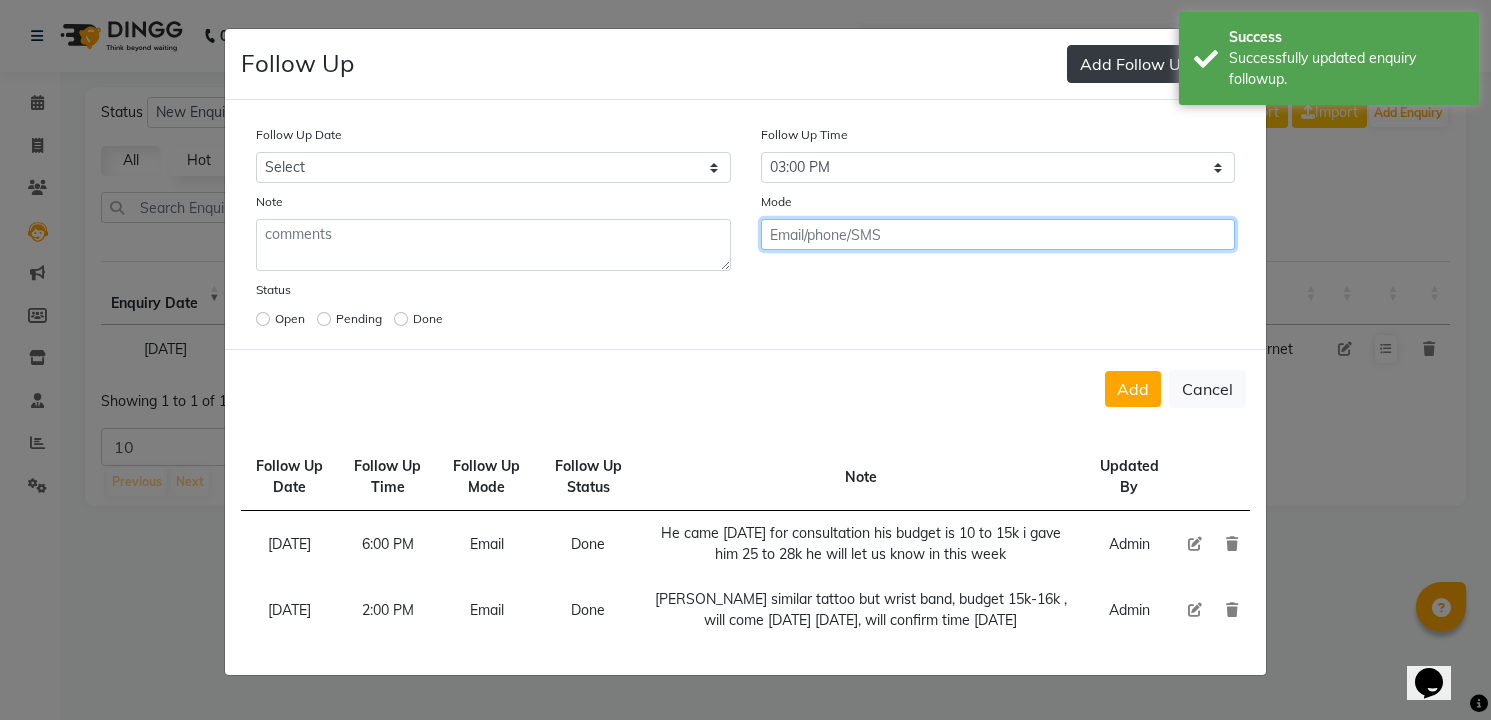 click on "Add" 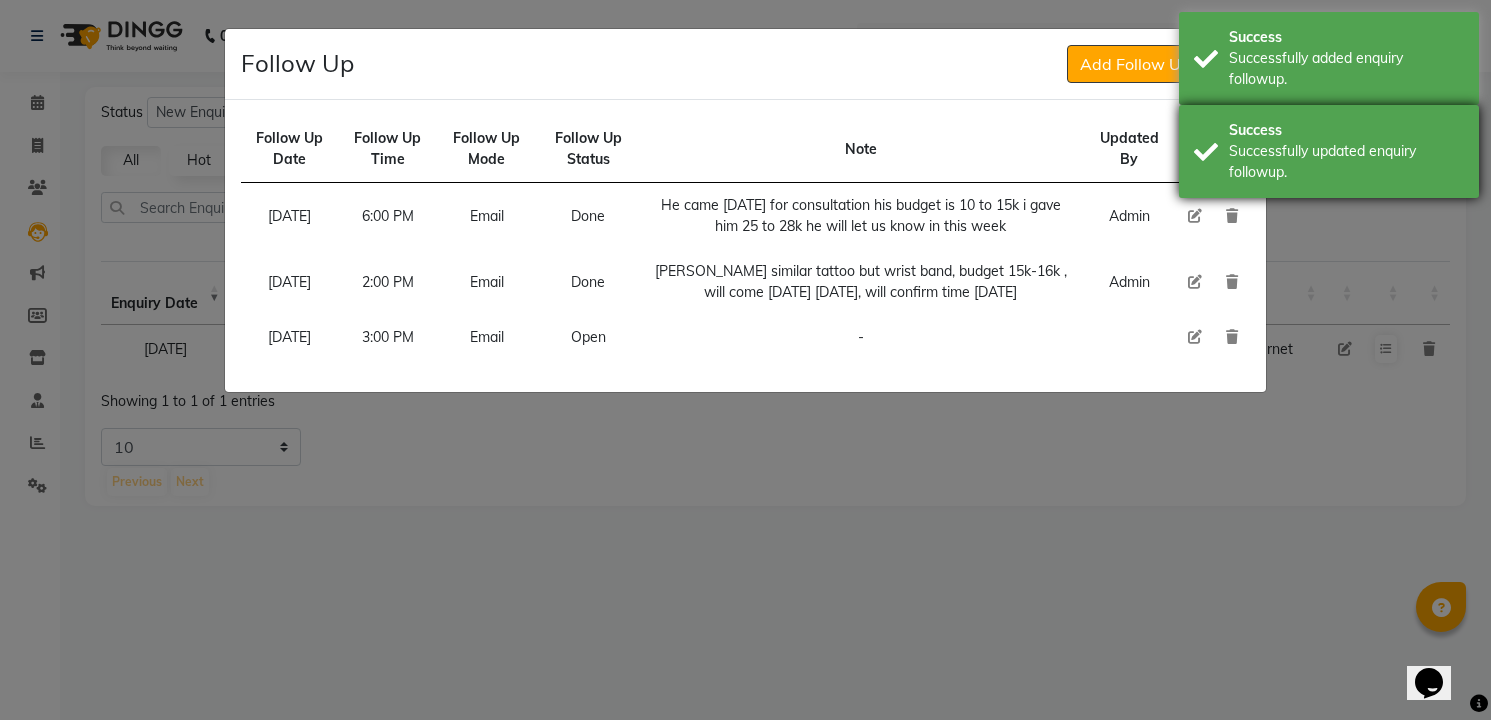 click on "Successfully updated enquiry followup." at bounding box center (1346, 162) 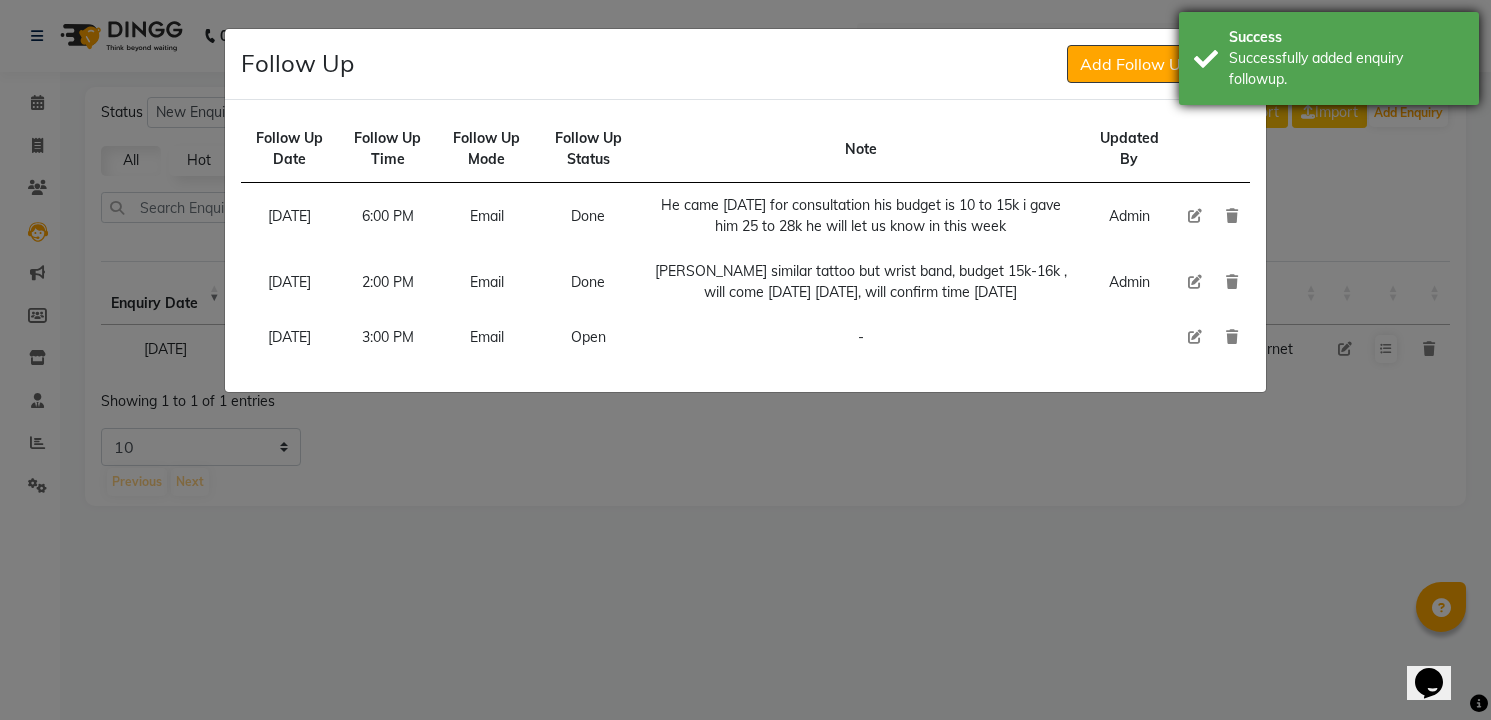 click on "Success" at bounding box center (1346, 37) 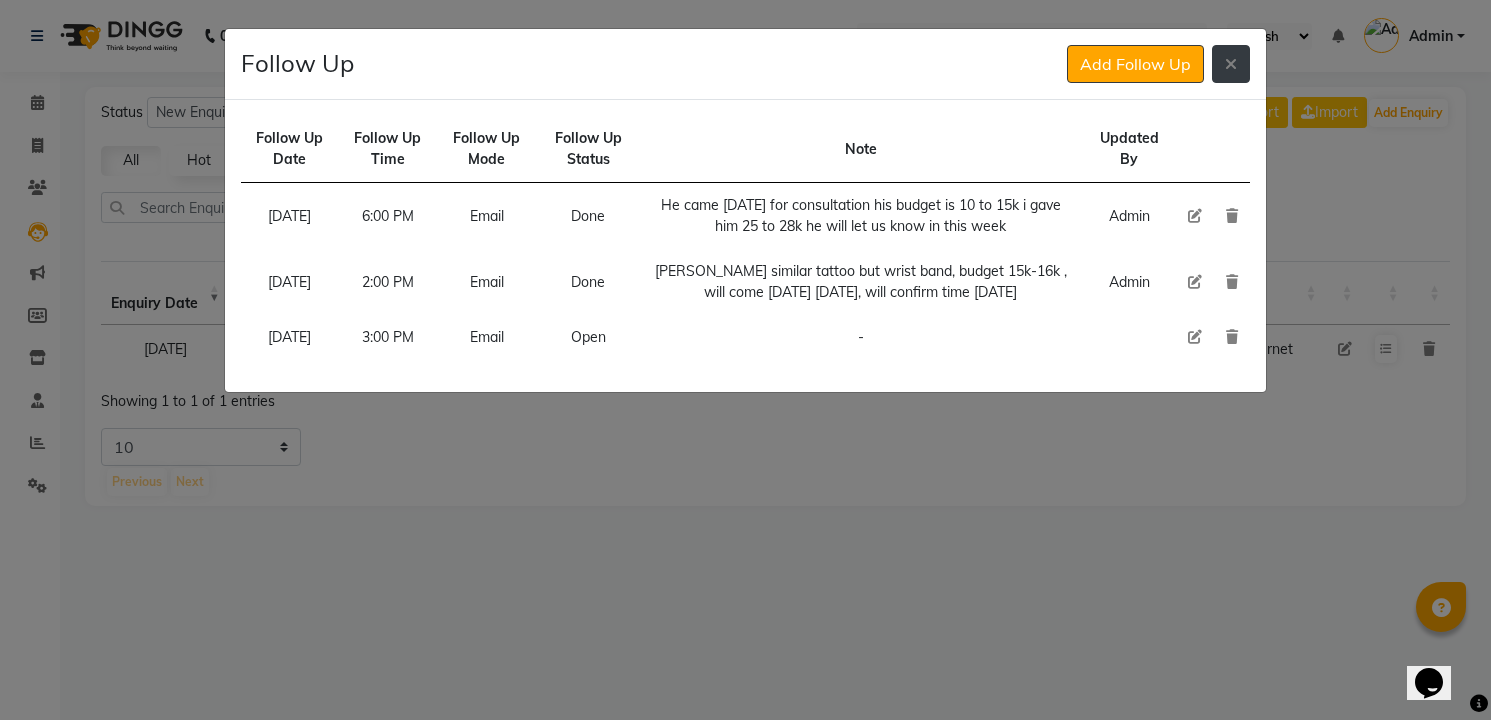 click 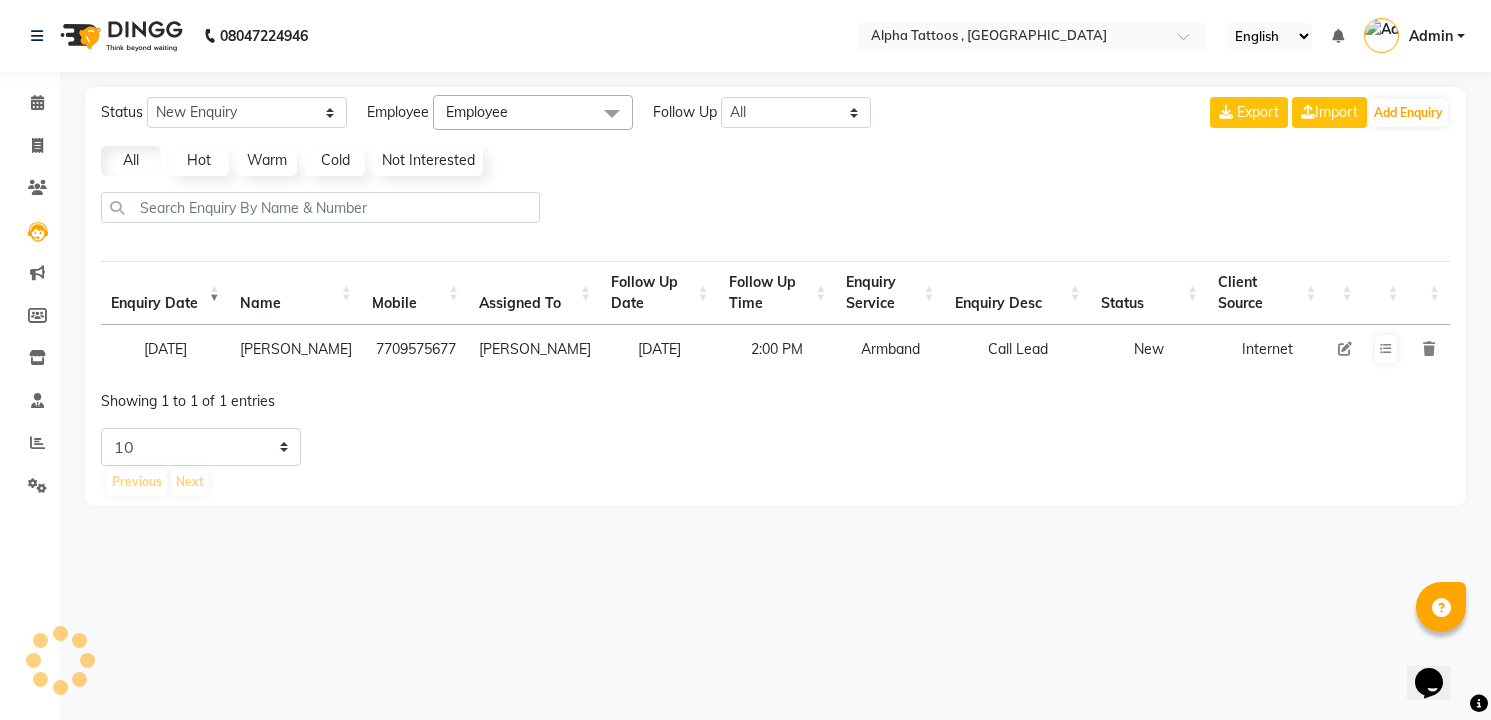 click at bounding box center [1345, 349] 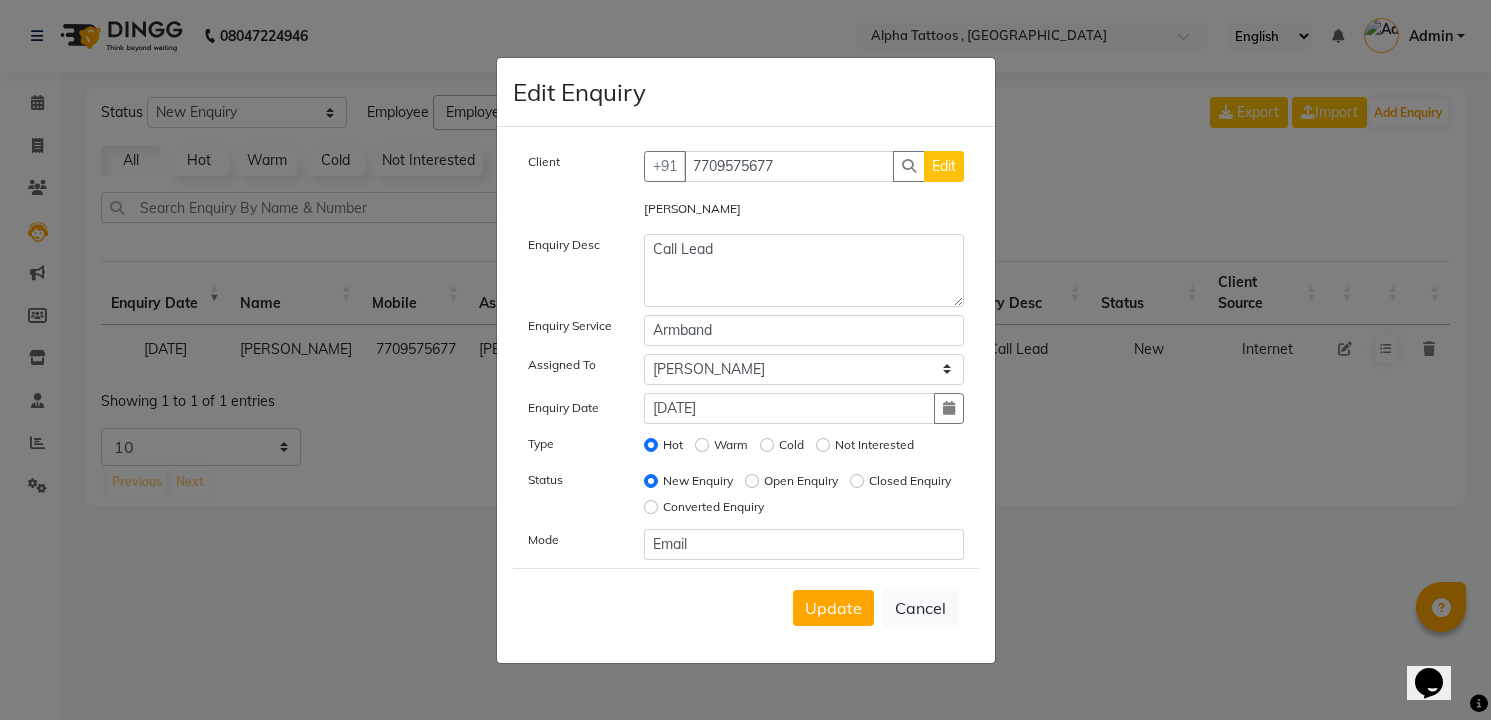 click on "Open Enquiry" 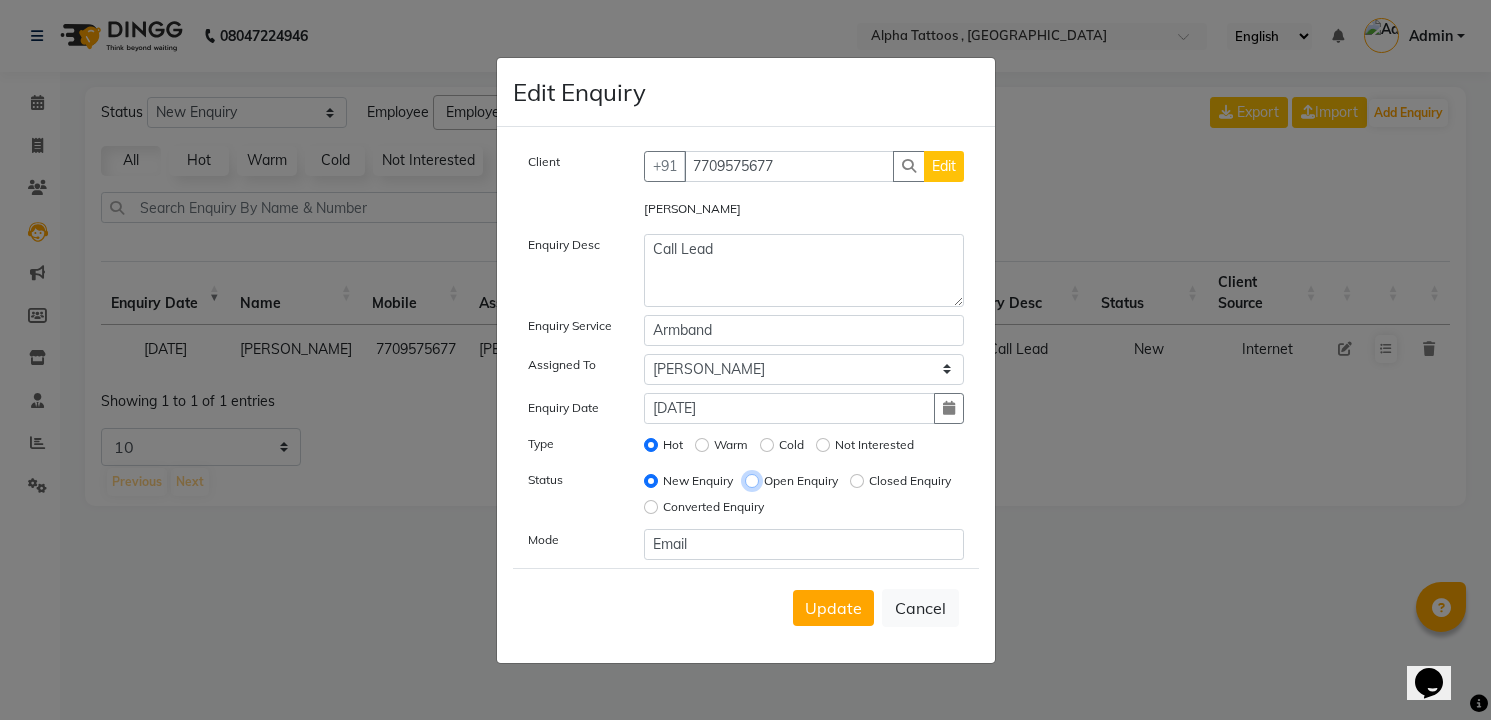 click on "Open Enquiry" at bounding box center [752, 481] 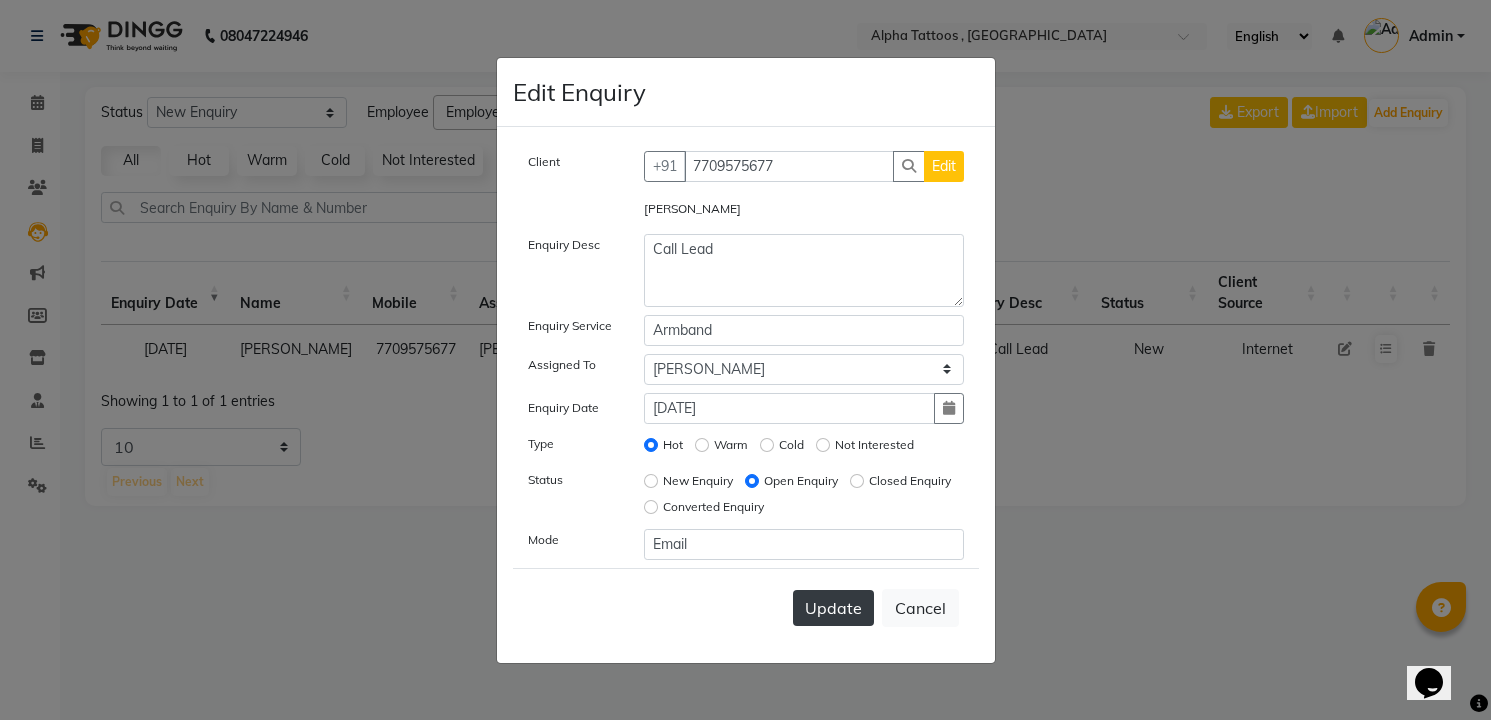 click on "Update" at bounding box center (833, 608) 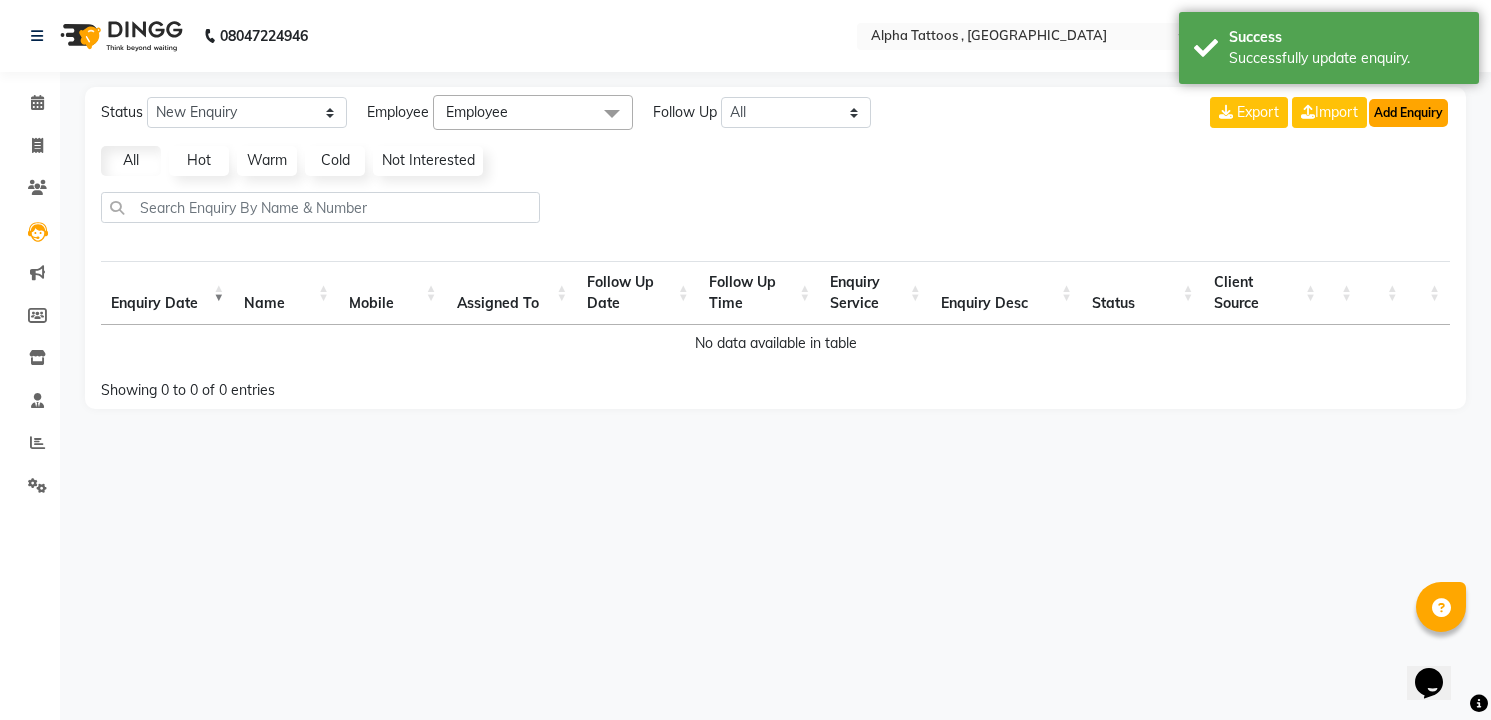 click on "Add Enquiry" 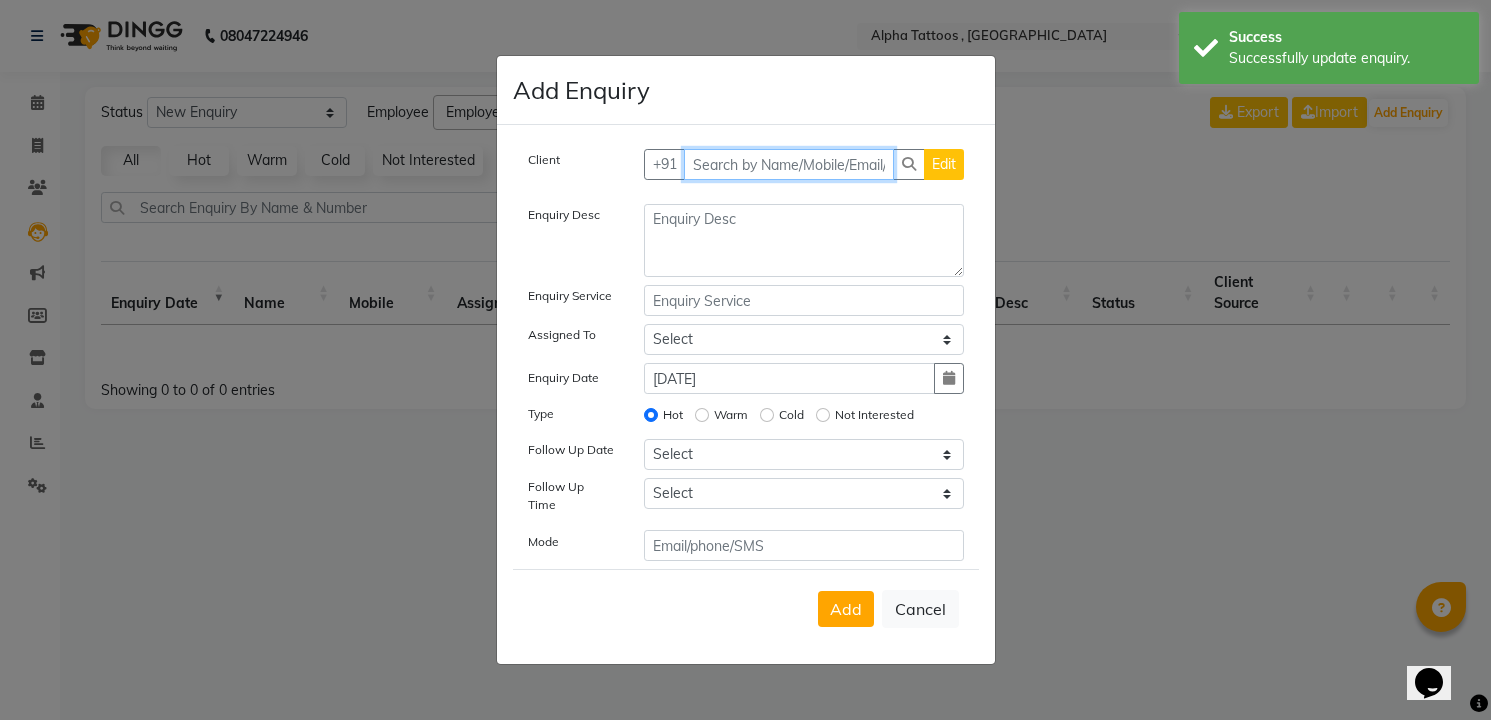 click at bounding box center (789, 164) 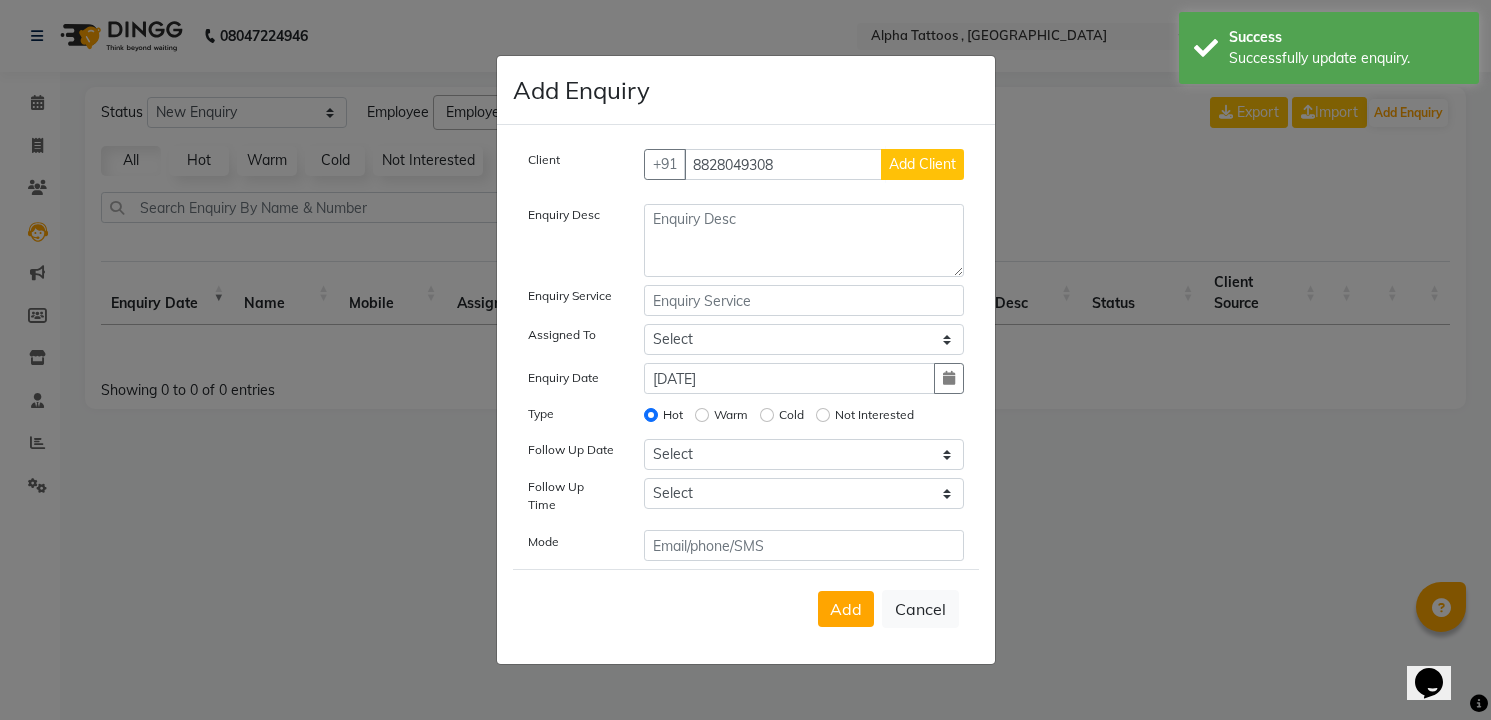 click on "Add Client" 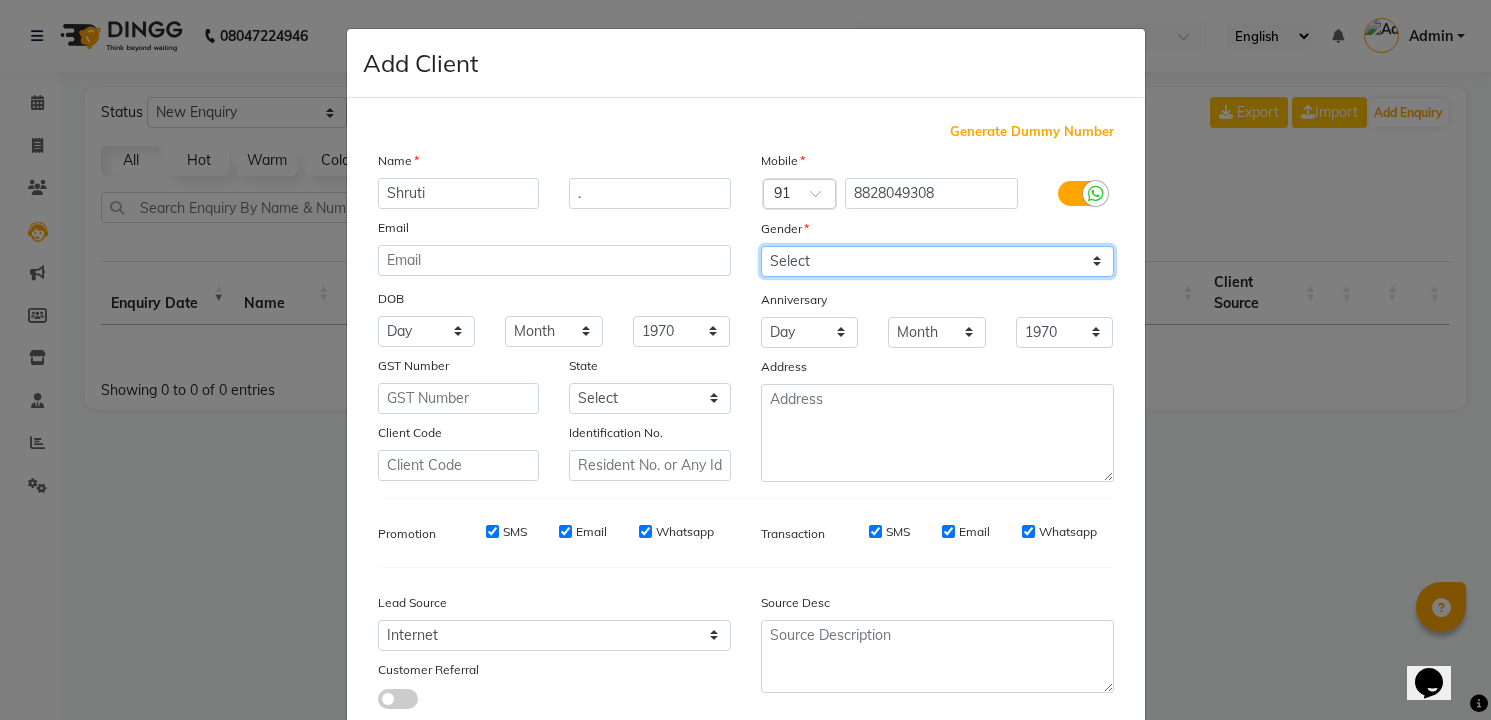 click on "Select [DEMOGRAPHIC_DATA] [DEMOGRAPHIC_DATA] Other Prefer Not To Say" 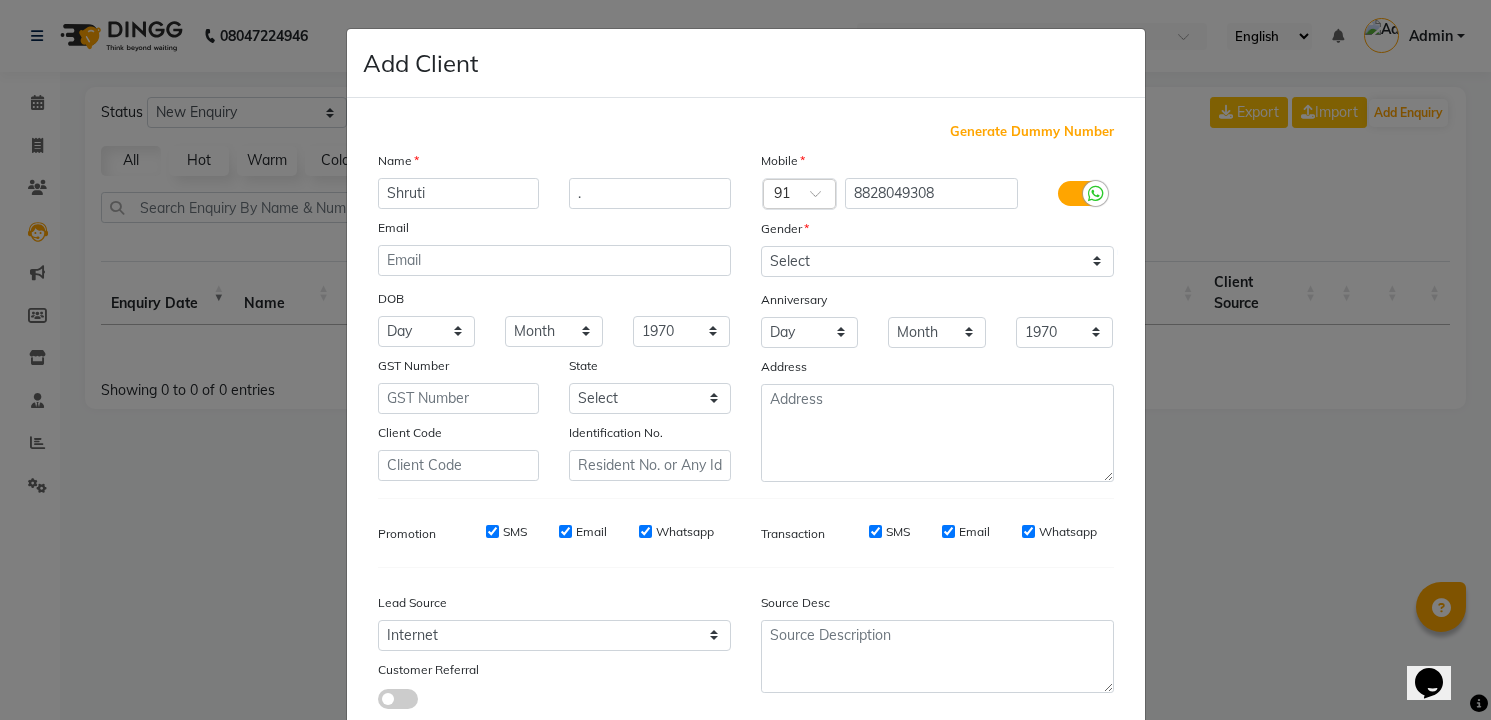 click on "Add" 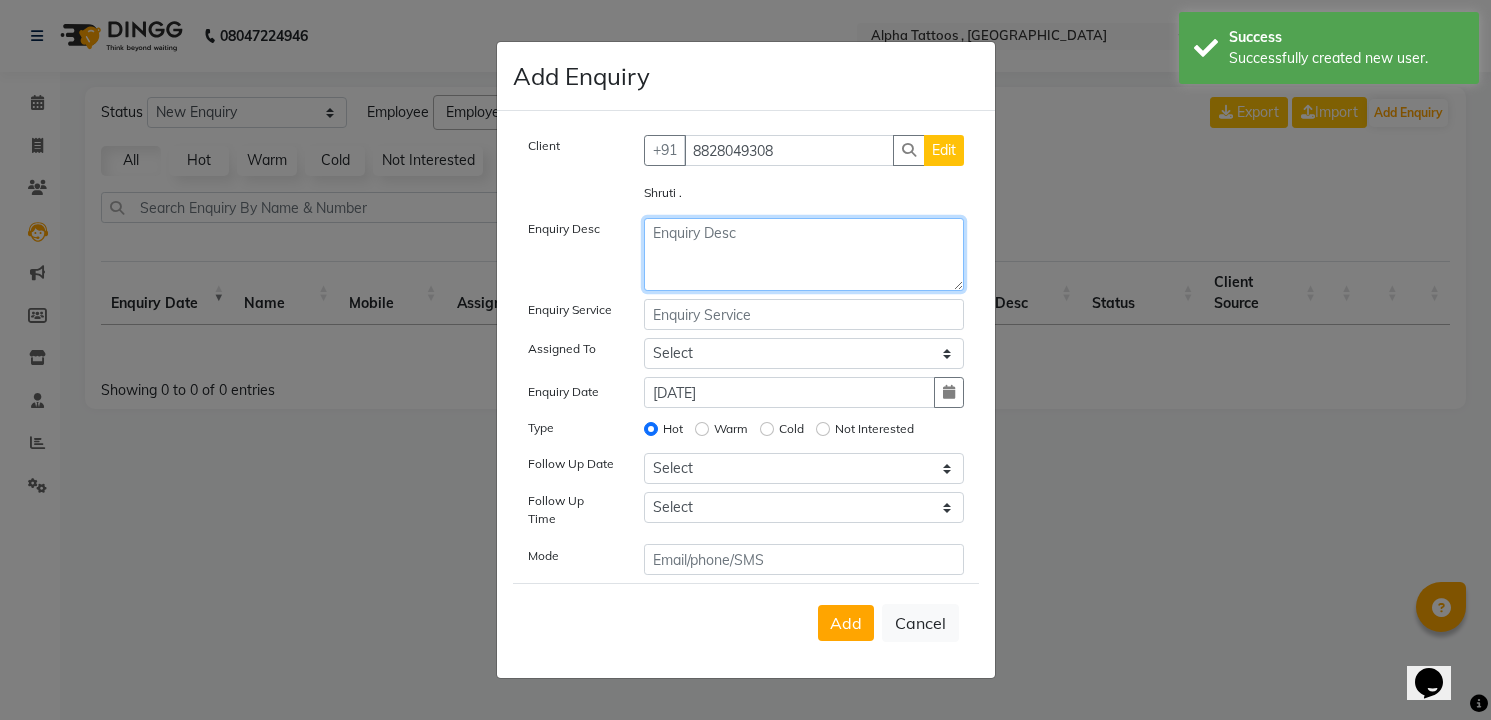 click 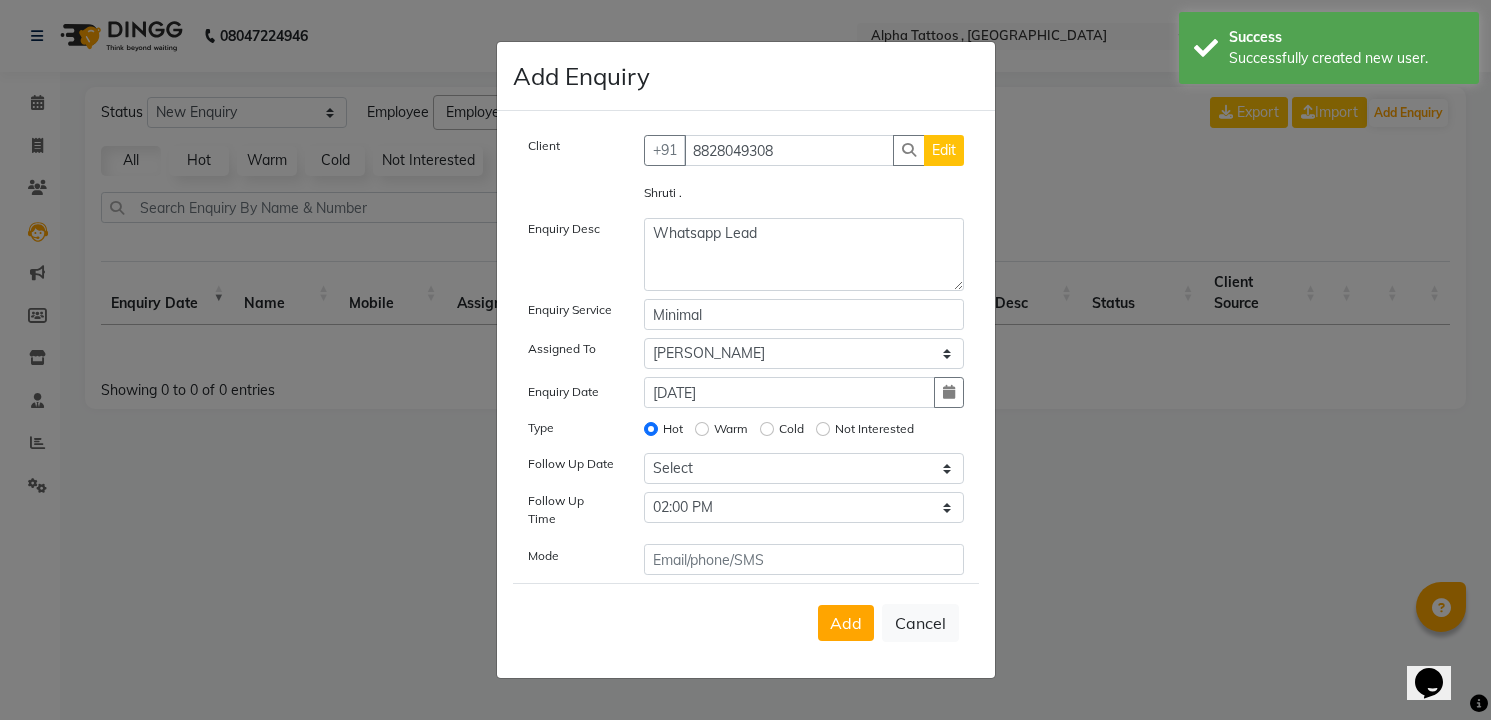 click on "Add" at bounding box center (846, 623) 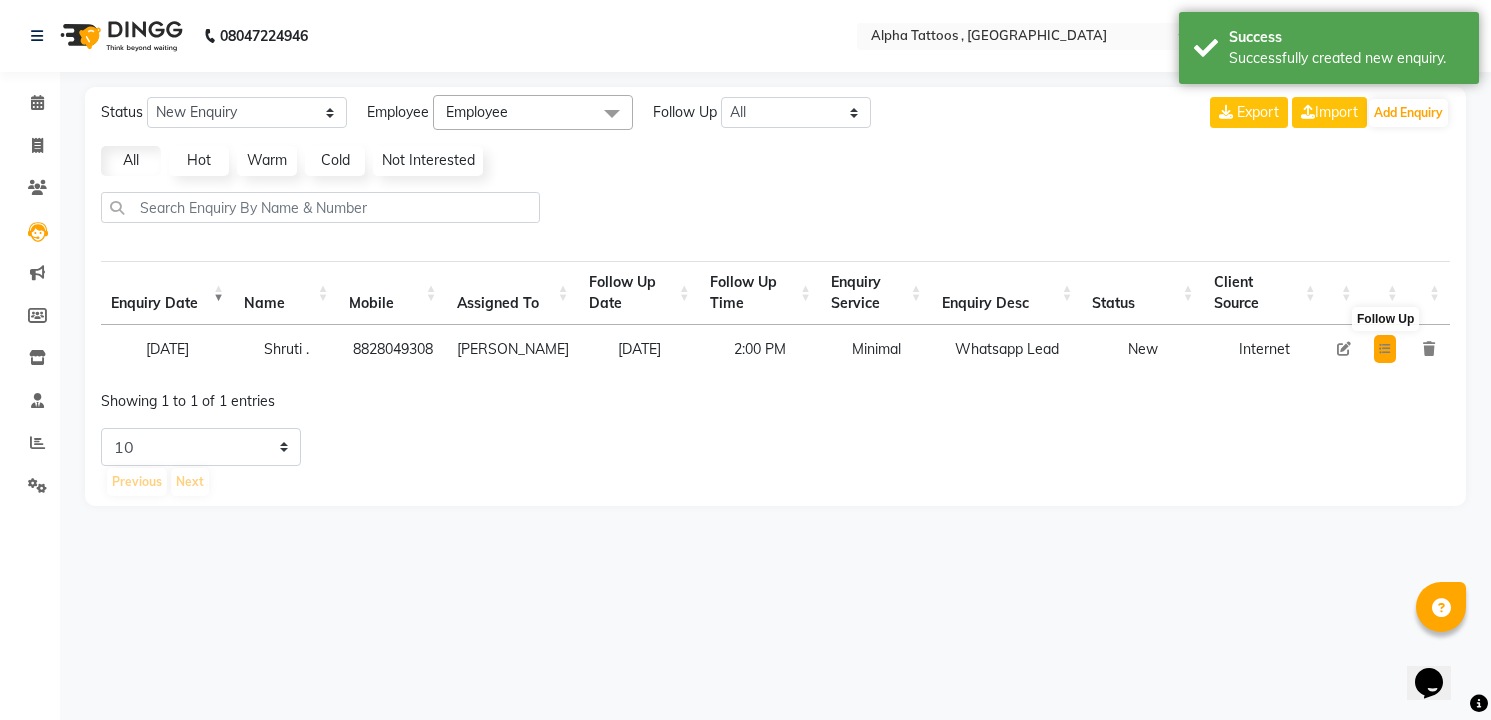 click at bounding box center [1385, 349] 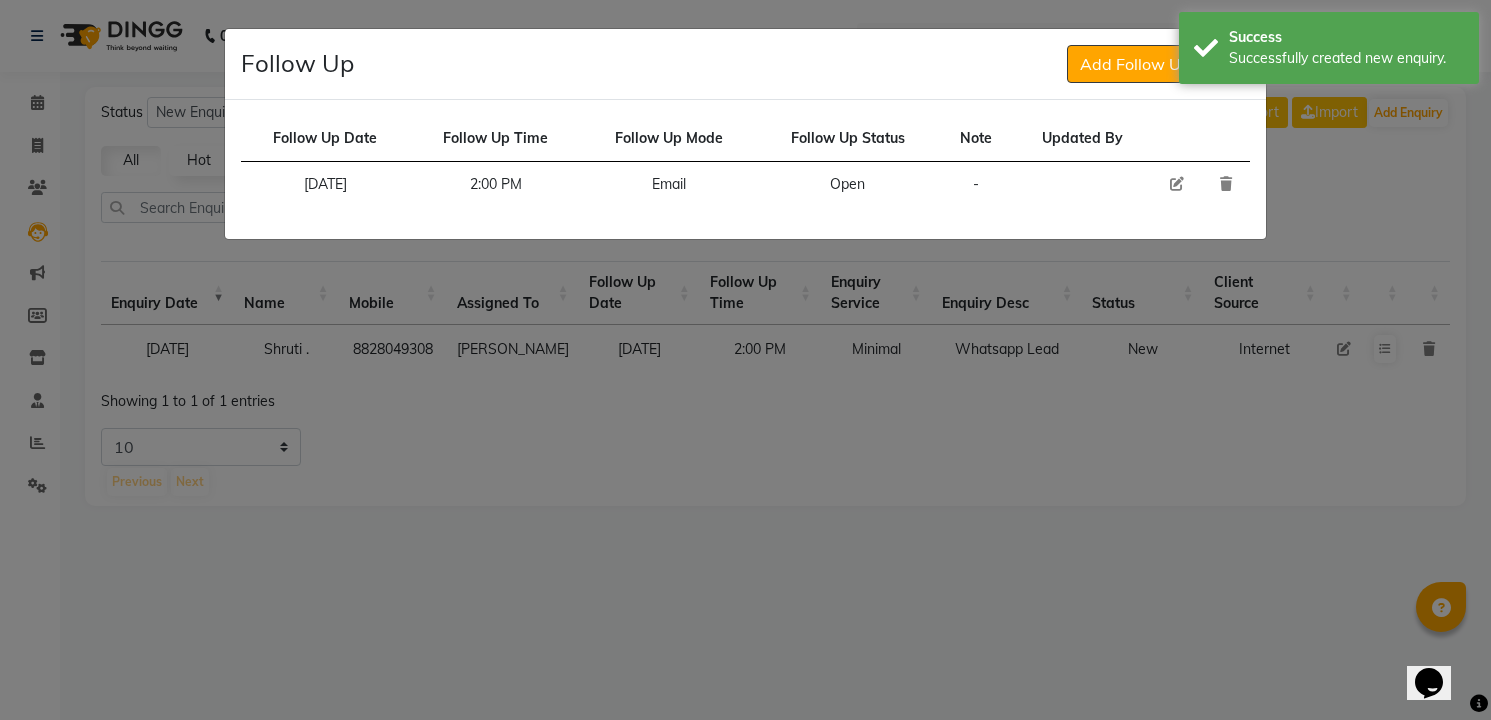 click 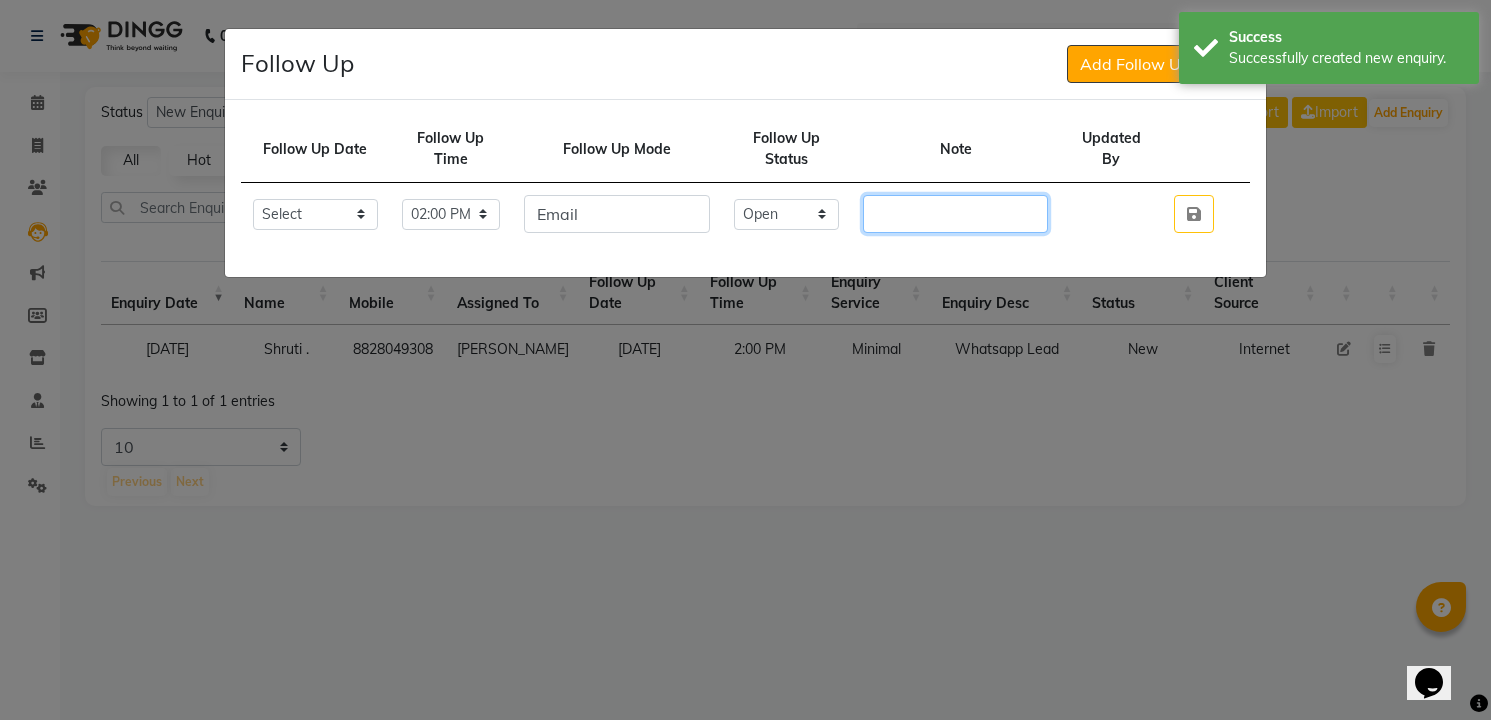 click 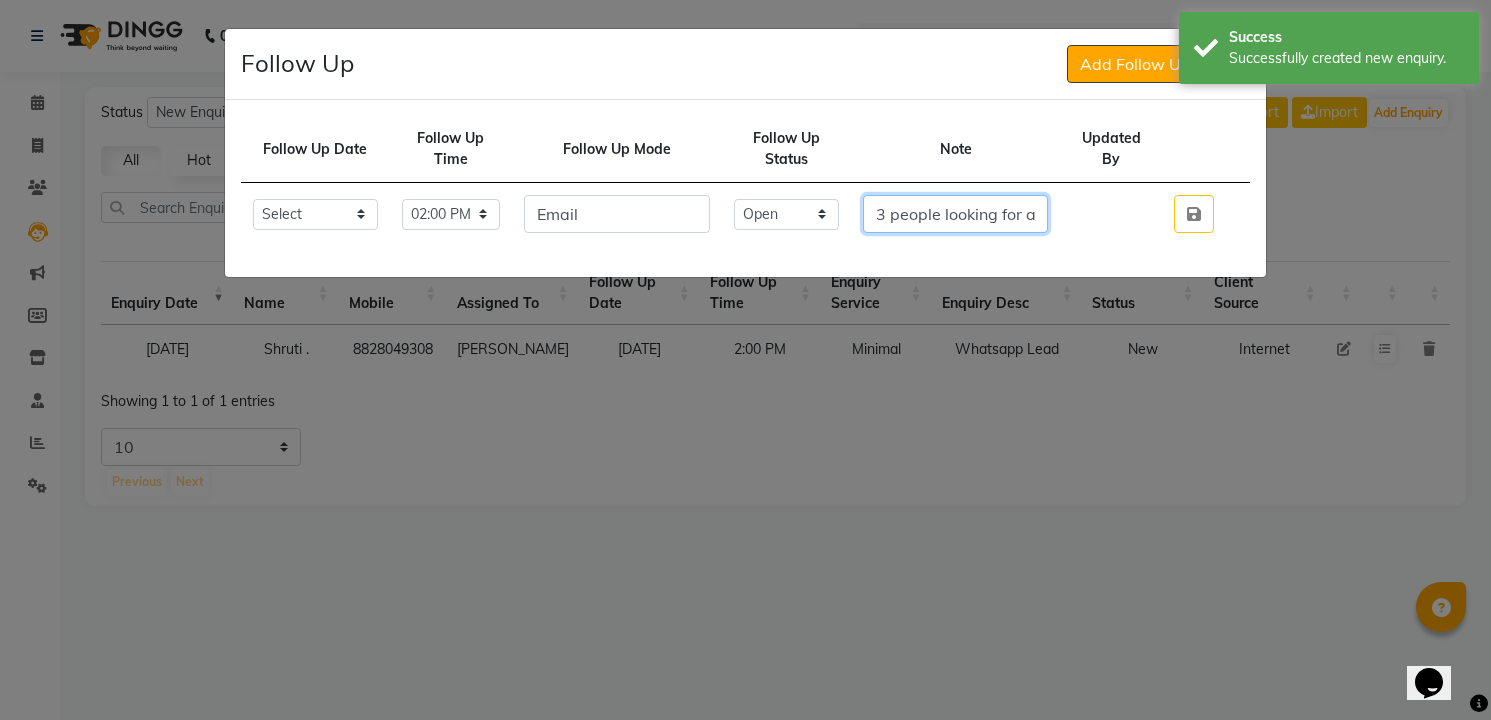 scroll, scrollTop: 0, scrollLeft: 132, axis: horizontal 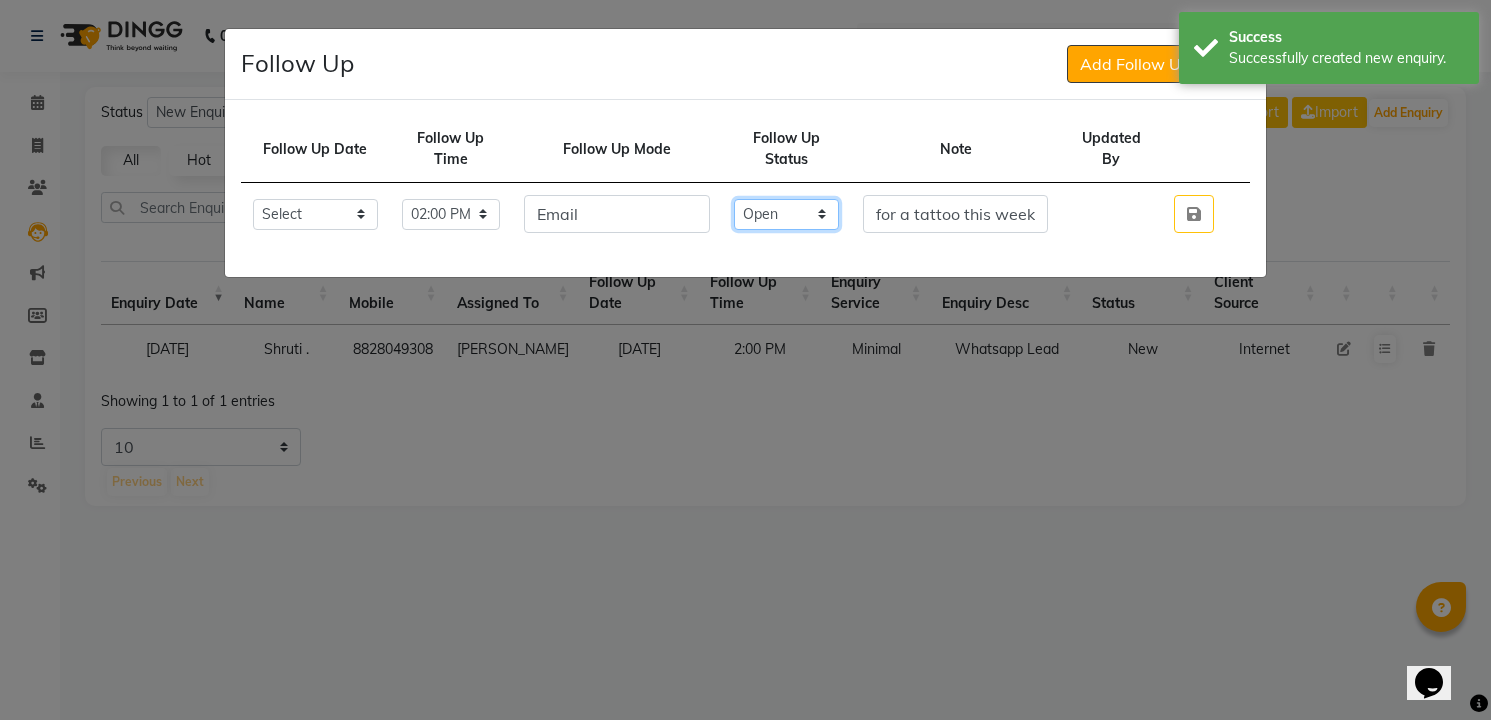click on "Select Open Pending Done" 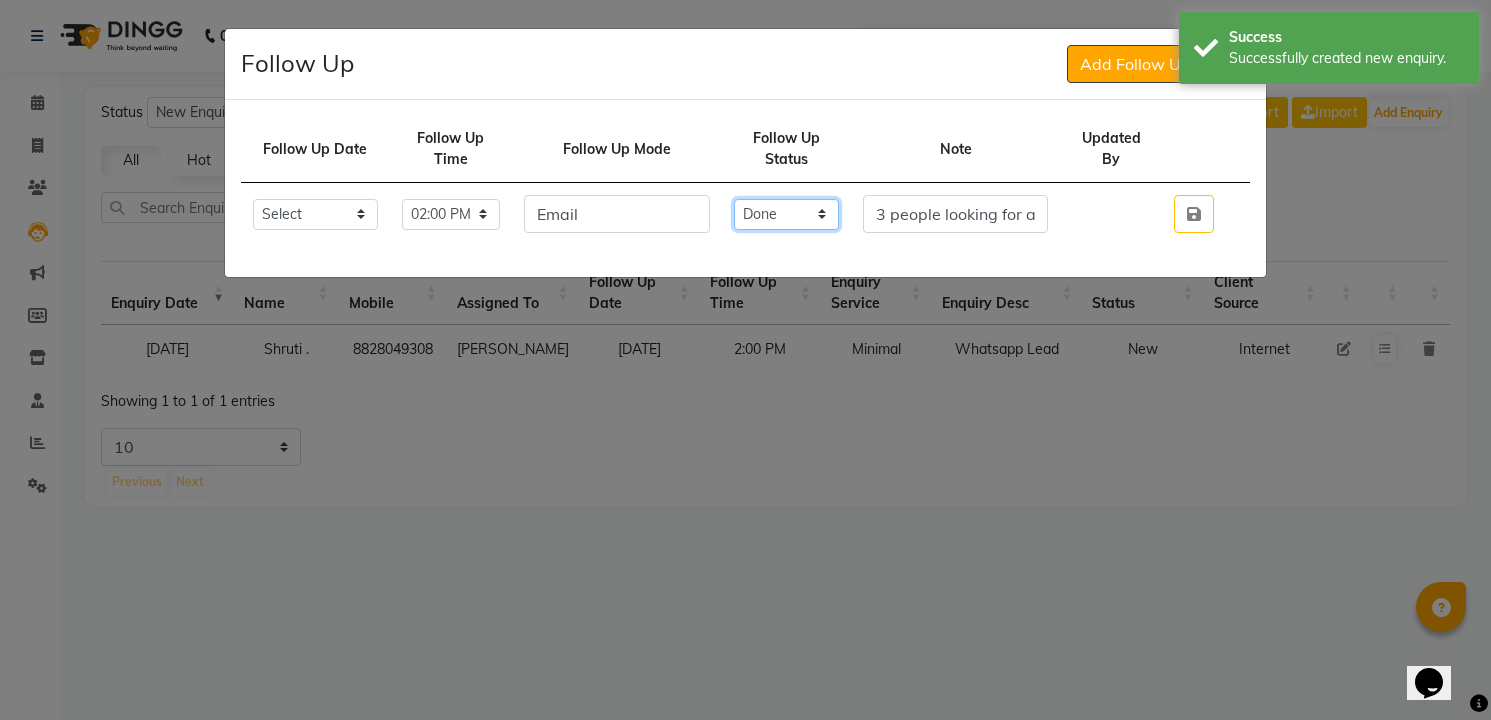 click on "Select Open Pending Done" 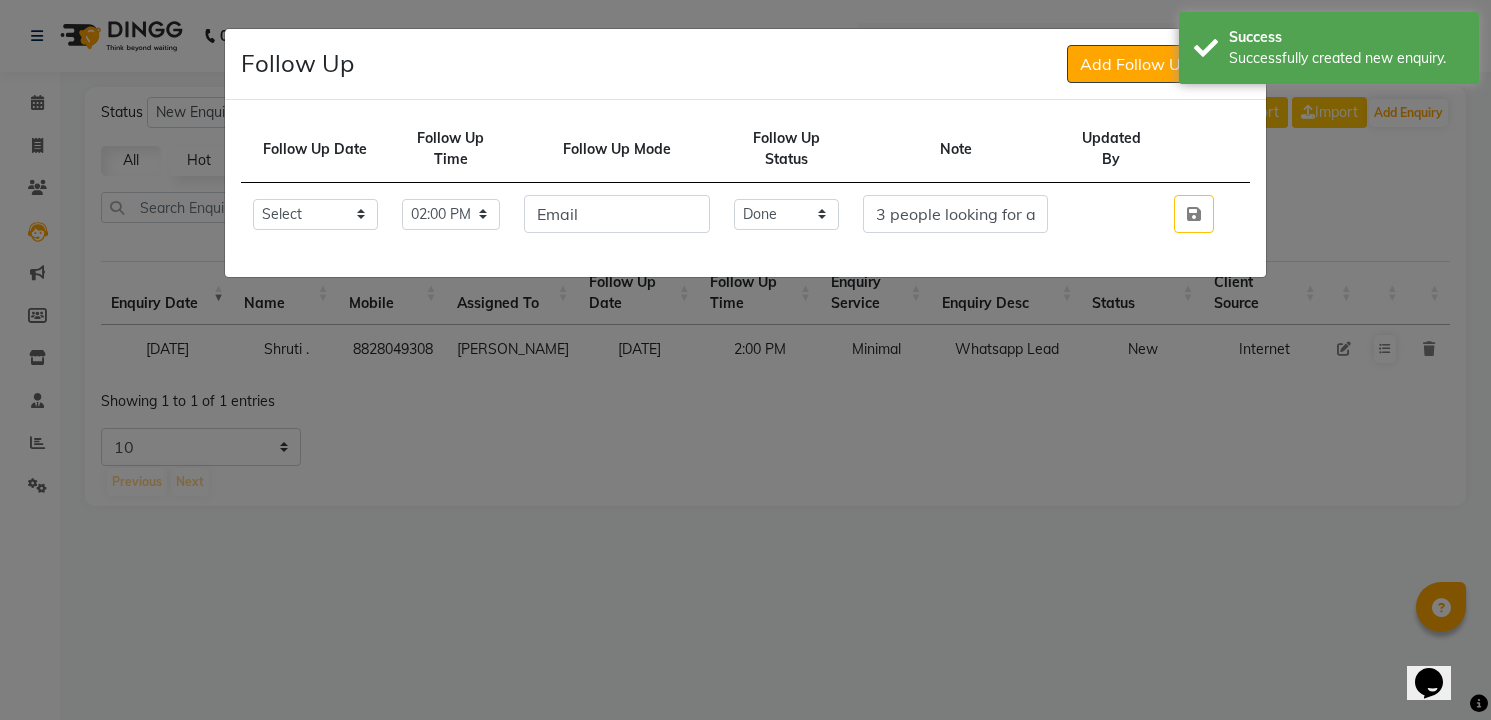 click 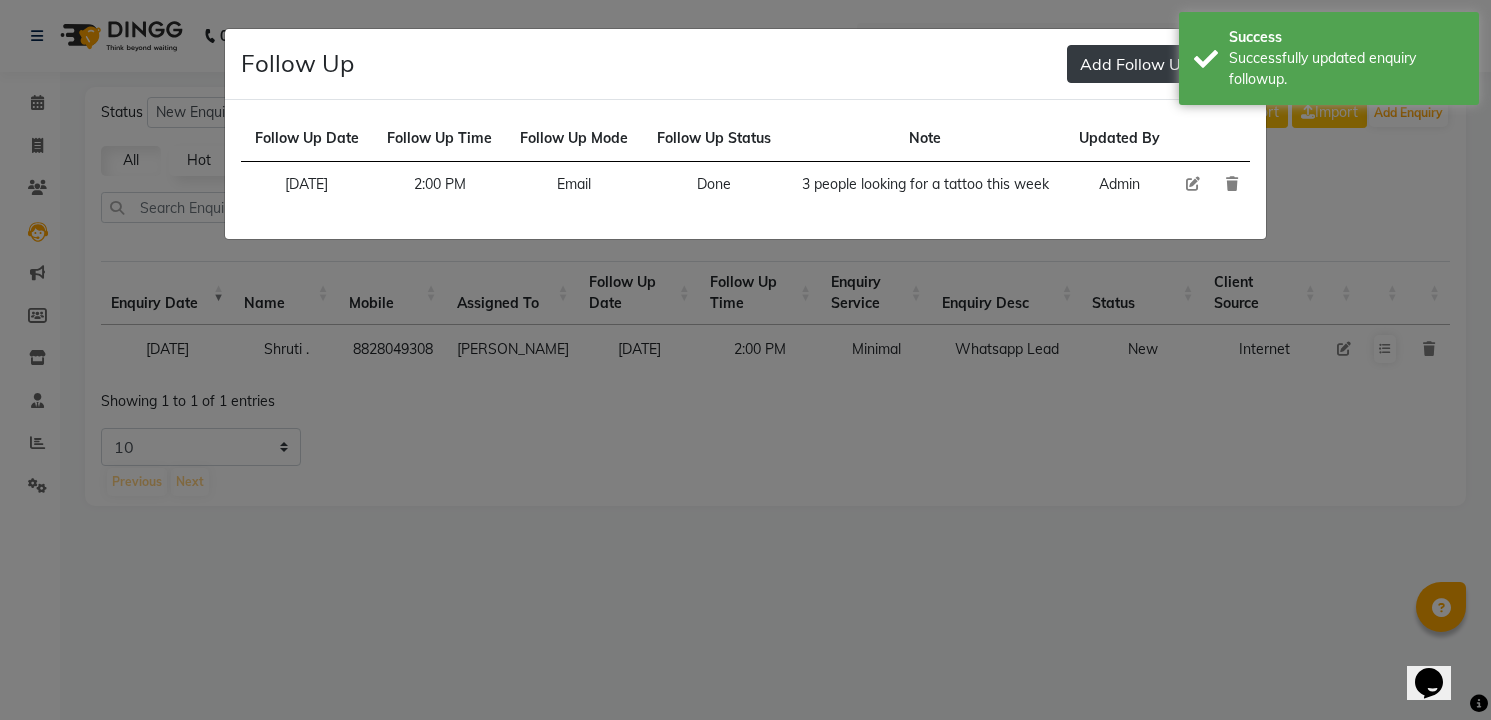 click on "Add Follow Up" 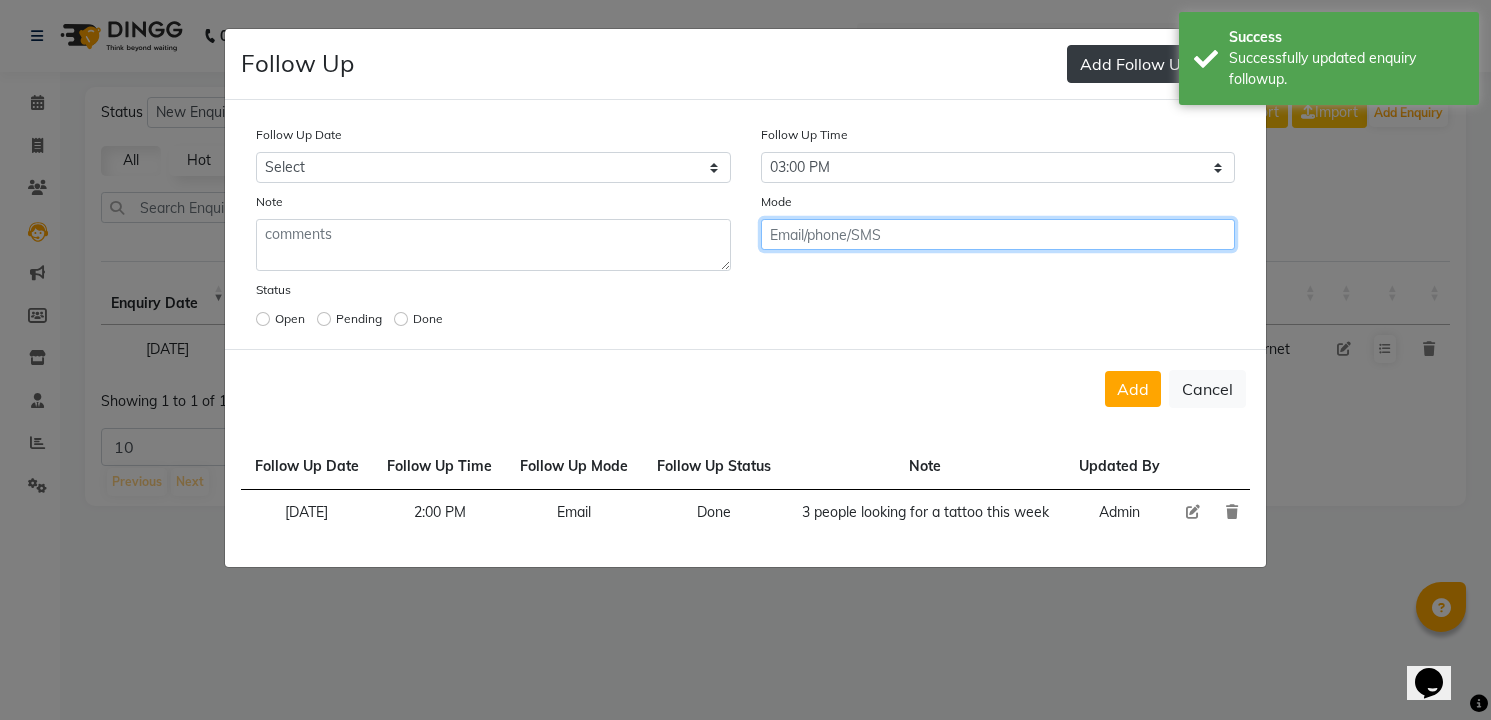 click on "Add" 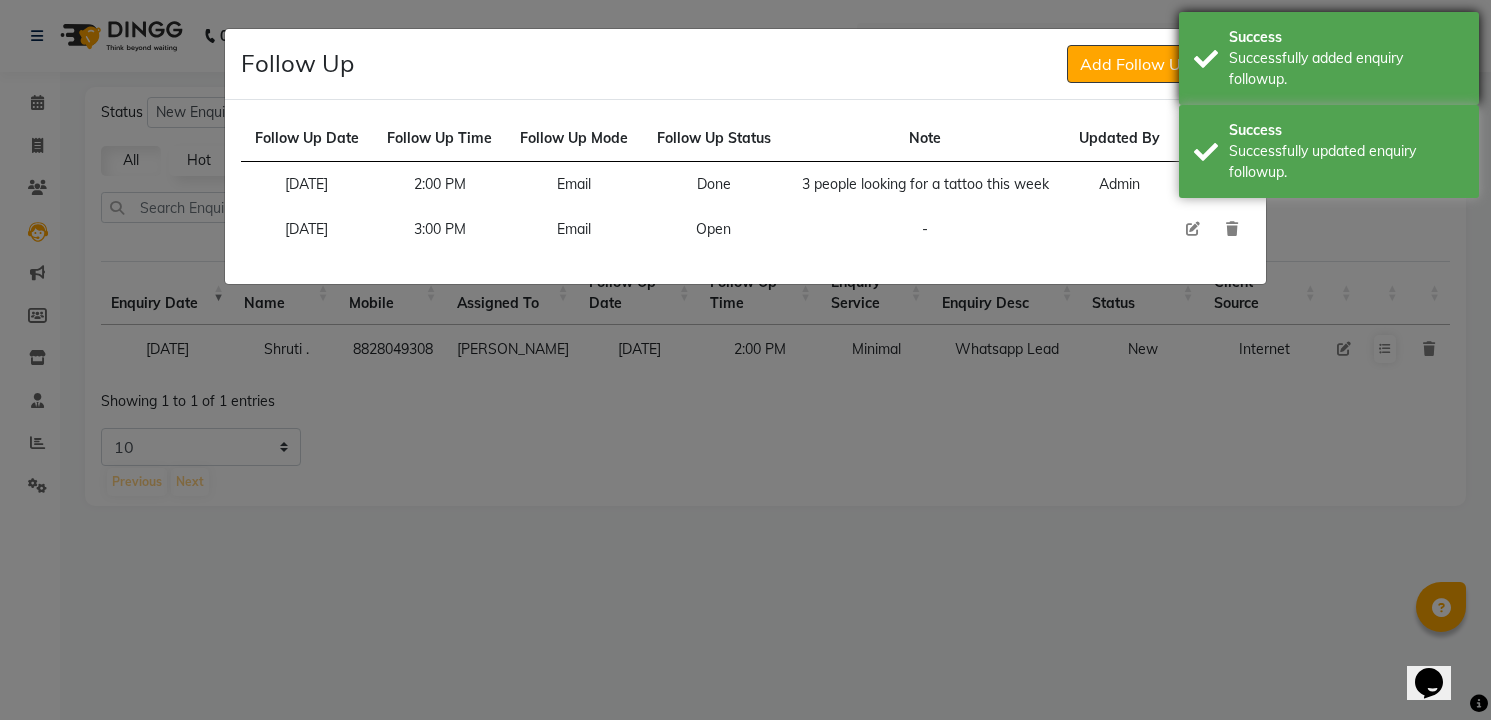 click on "Successfully added enquiry followup." at bounding box center [1346, 69] 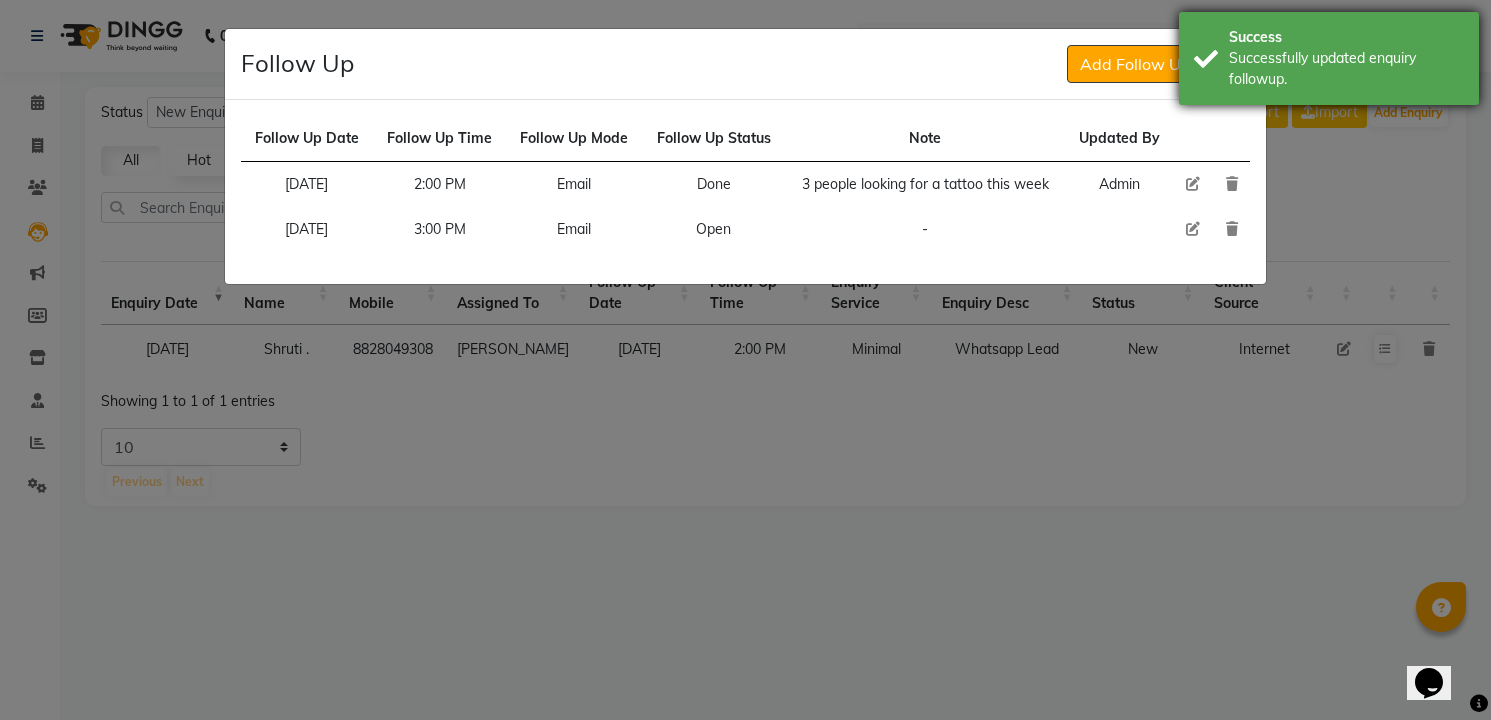 click on "Success   Successfully updated enquiry followup." at bounding box center [1329, 58] 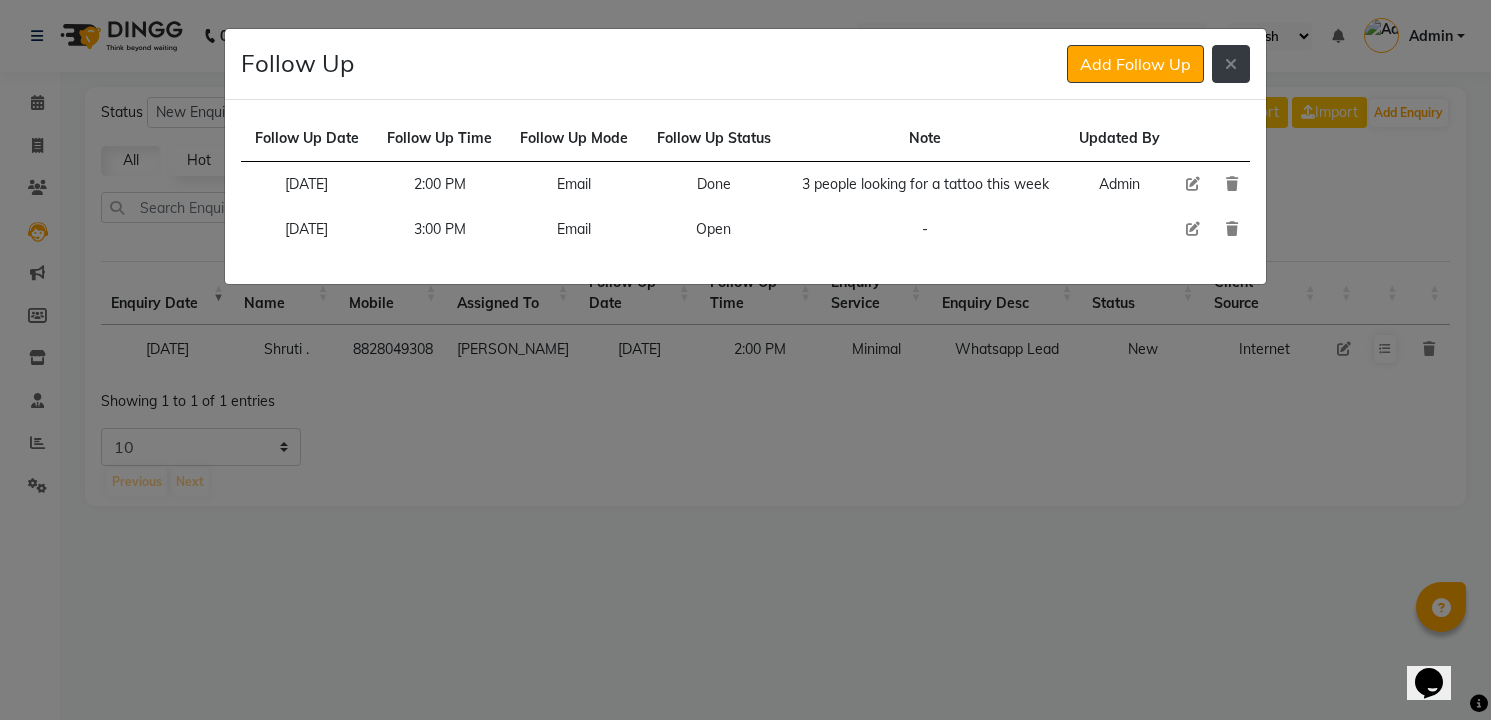 click 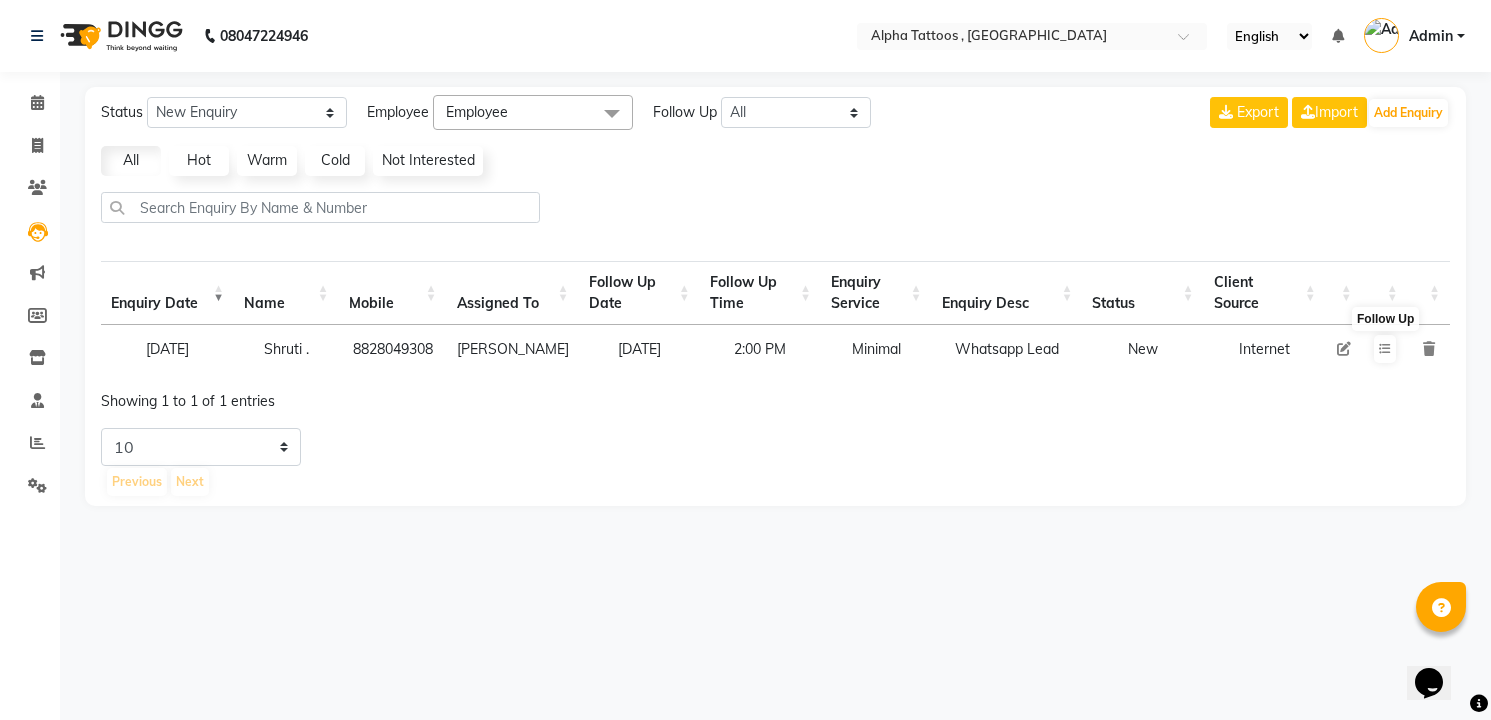 click at bounding box center [1344, 349] 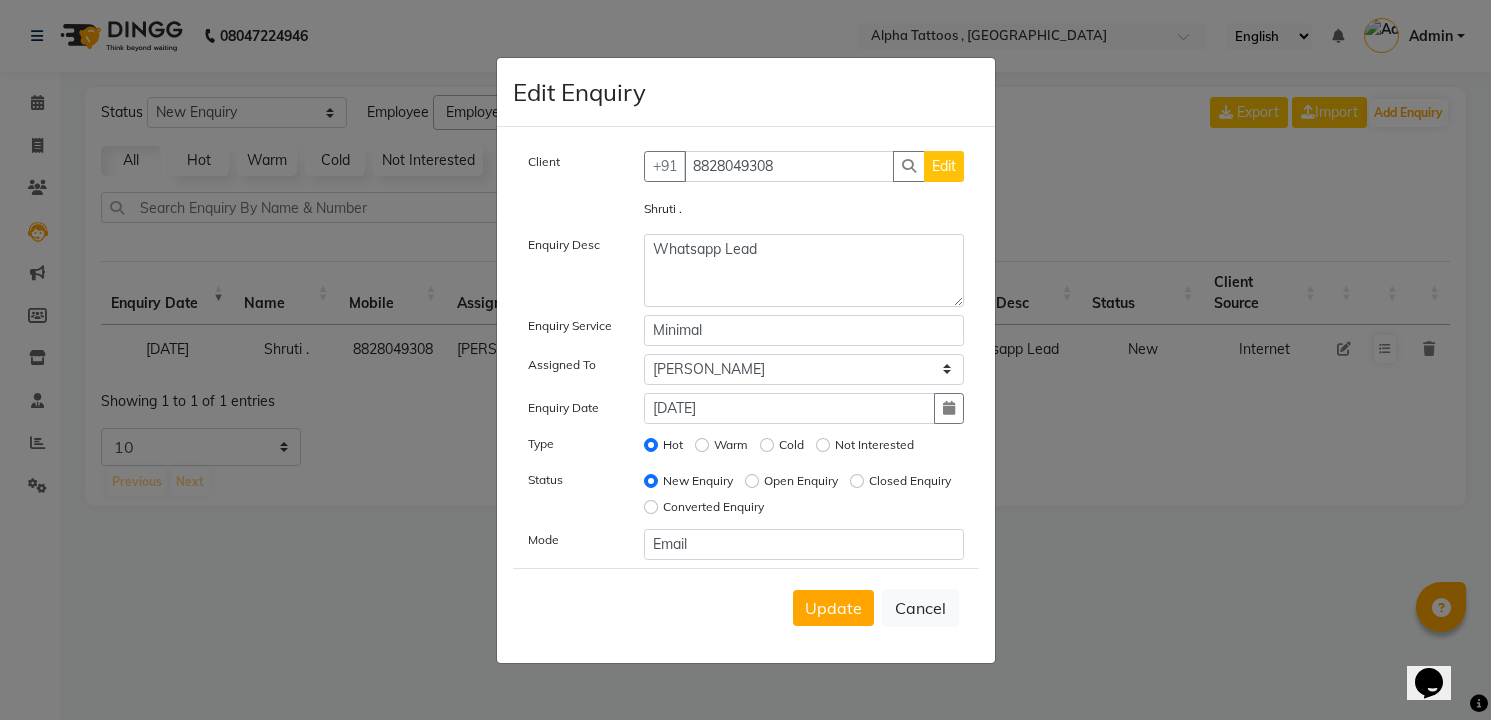 click on "Open Enquiry" 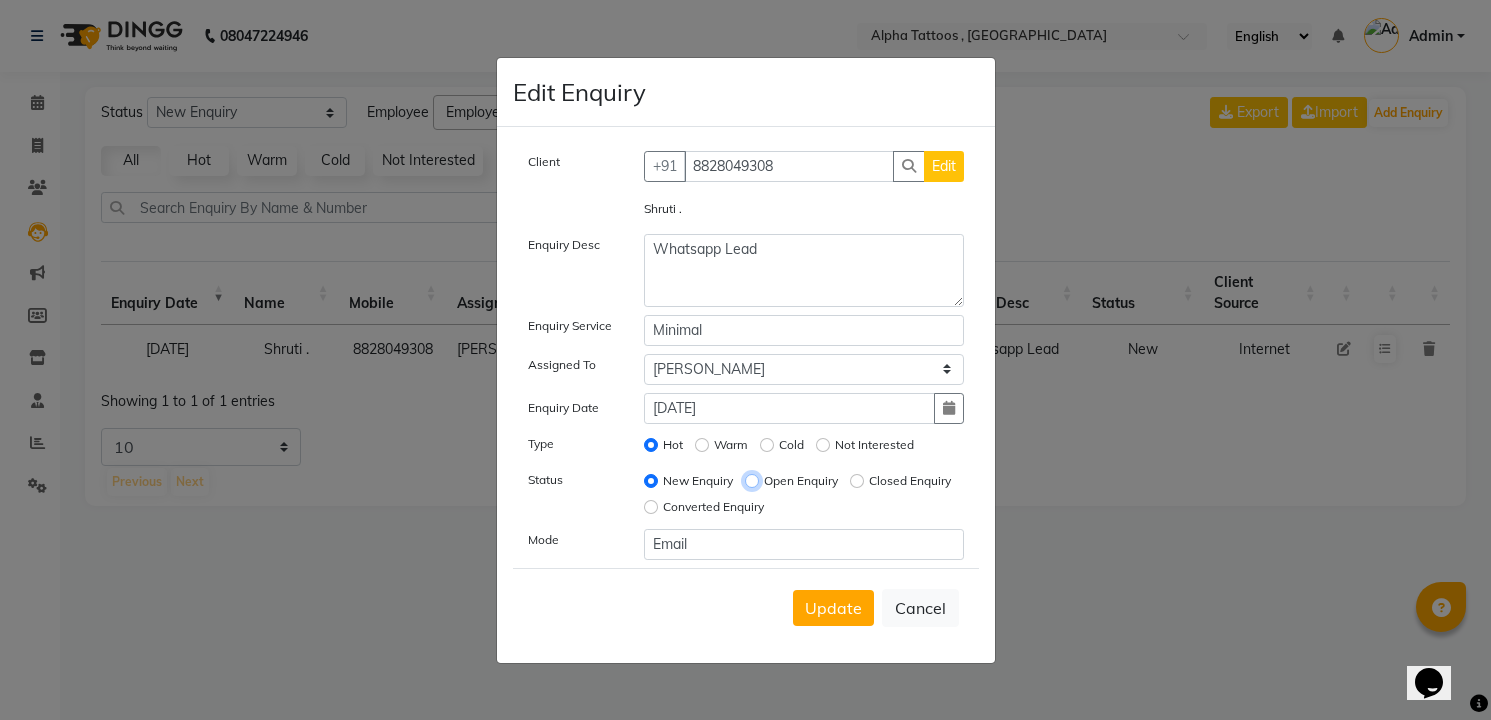 click on "Open Enquiry" at bounding box center (752, 481) 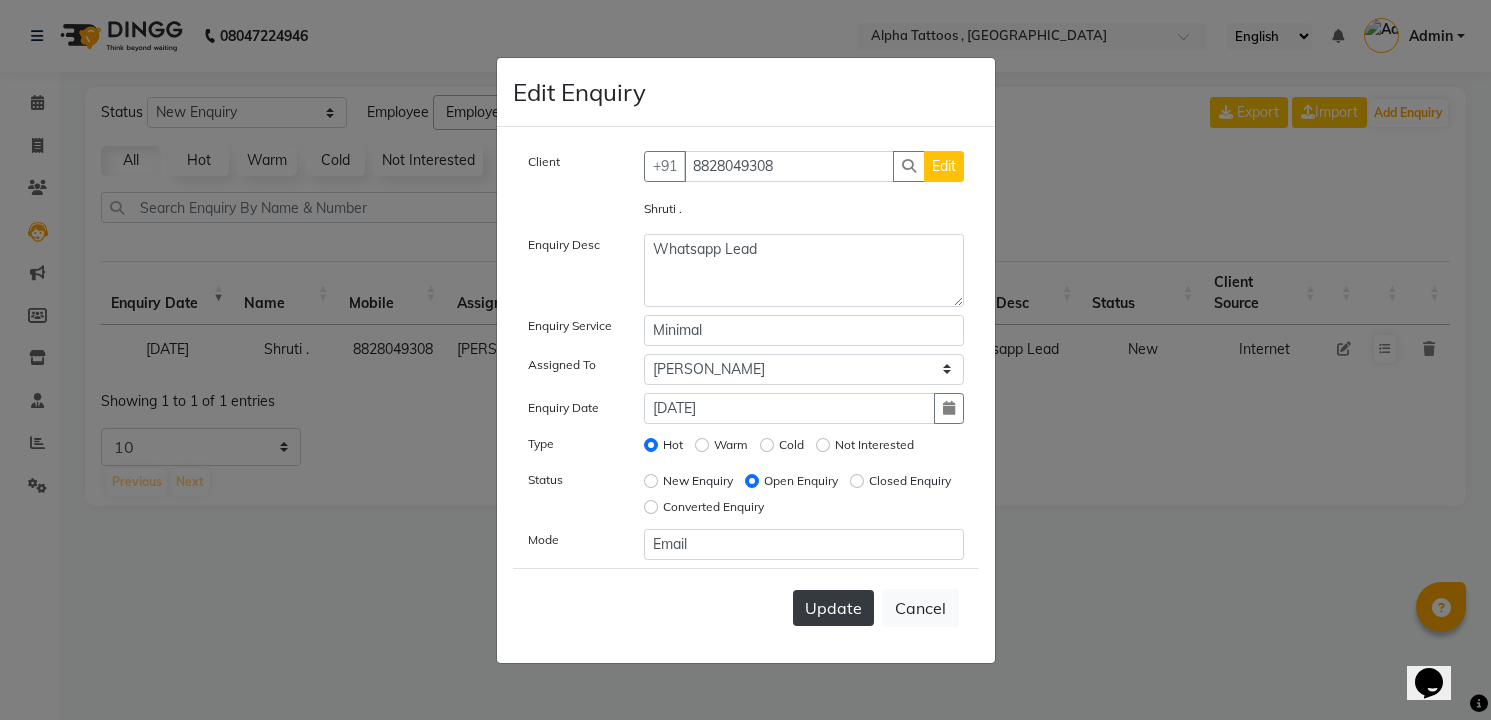 click on "Update" at bounding box center [833, 608] 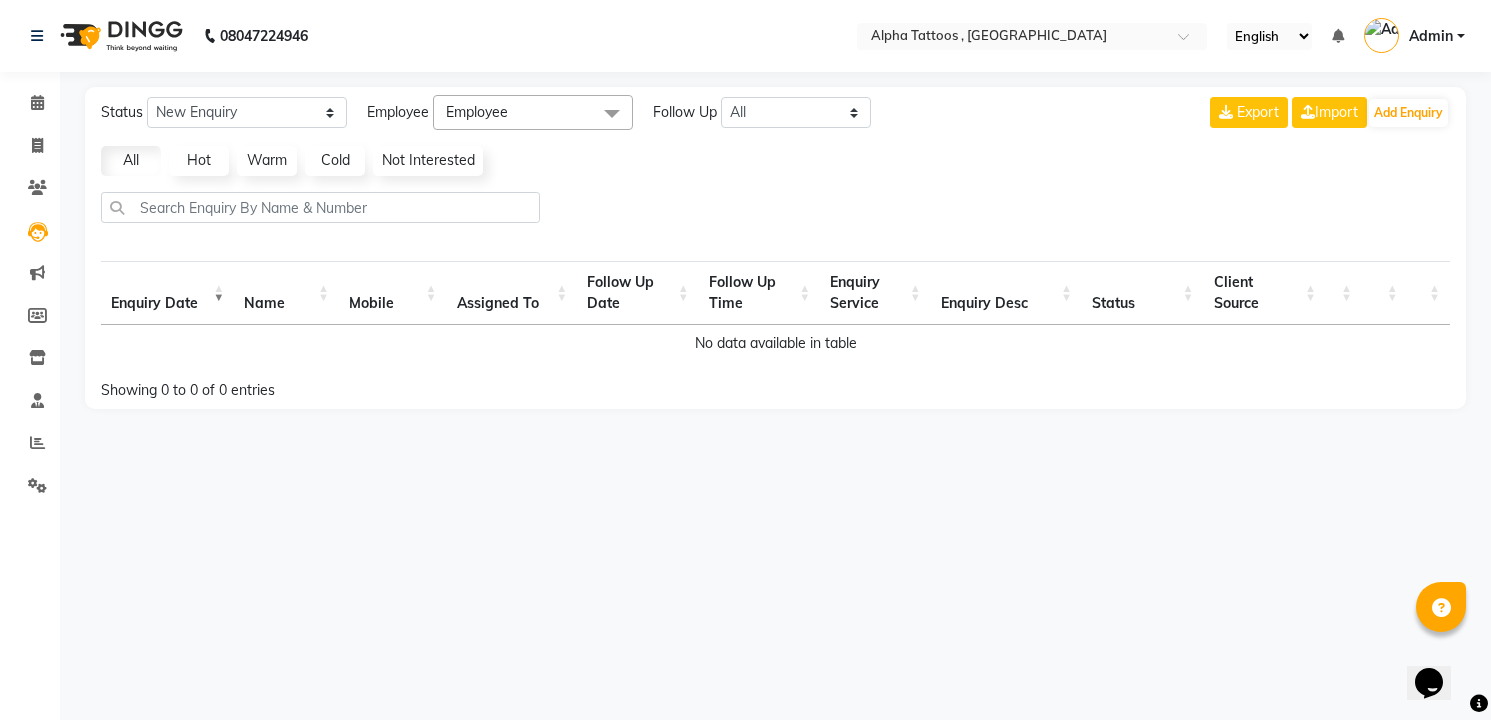 click 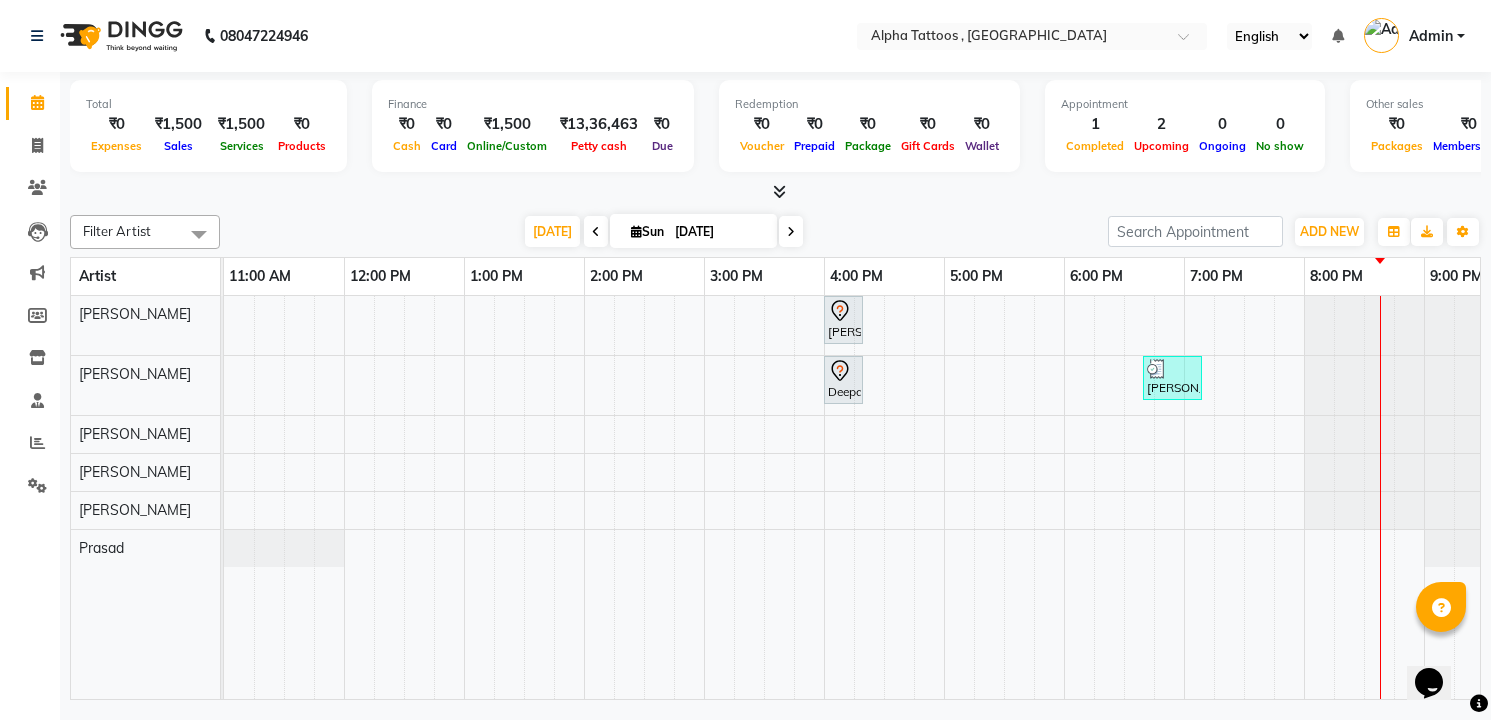 click on "[DATE]" at bounding box center [719, 232] 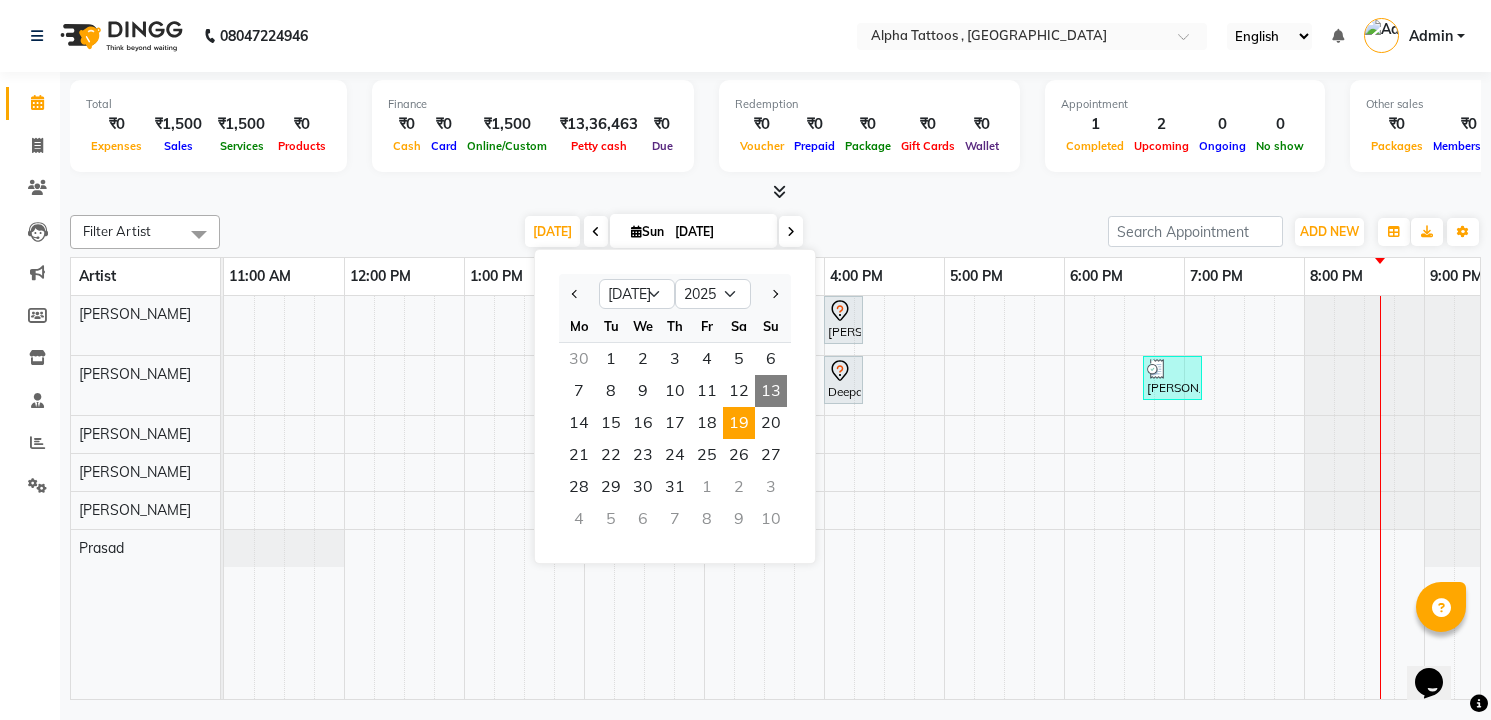 click on "19" at bounding box center [739, 423] 